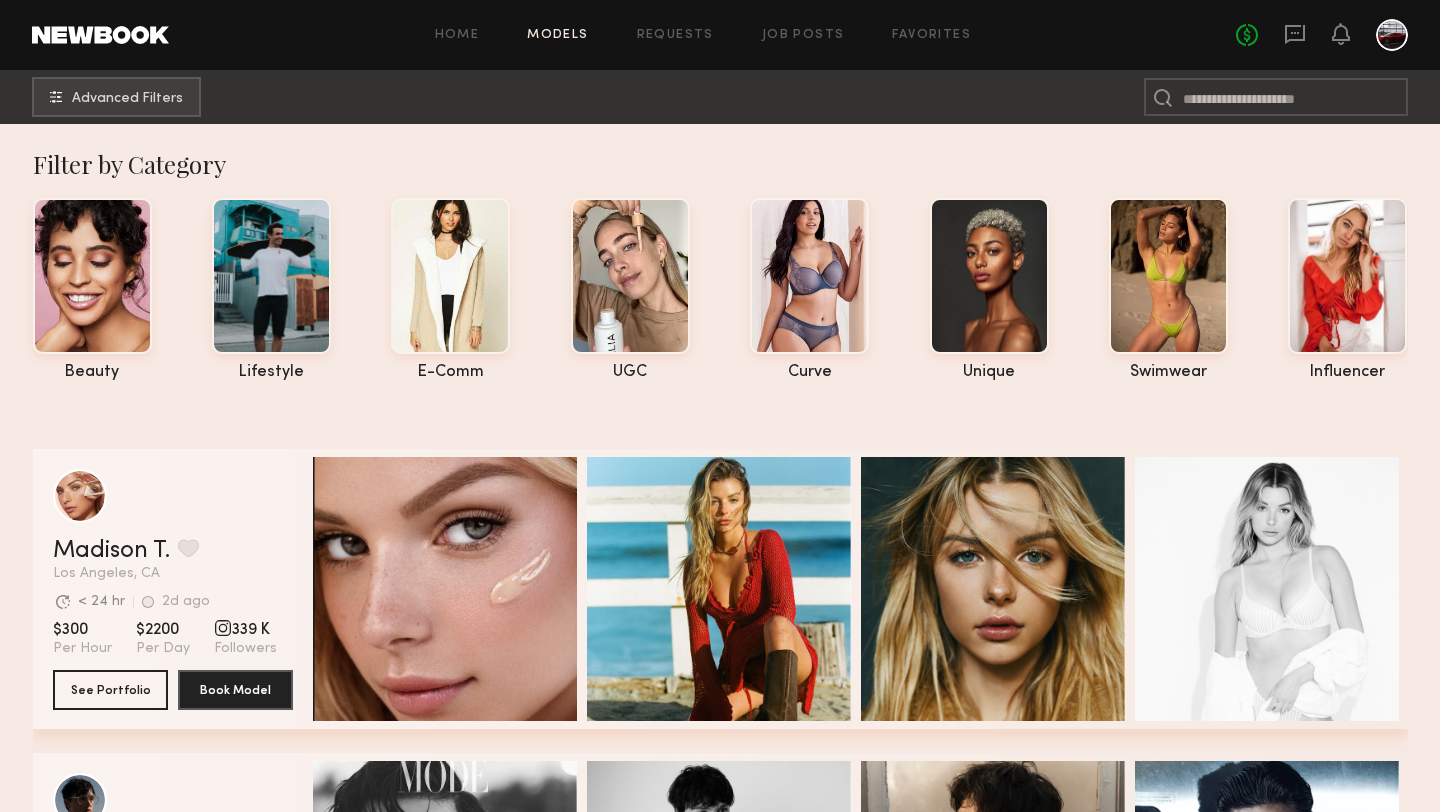 scroll, scrollTop: 0, scrollLeft: 0, axis: both 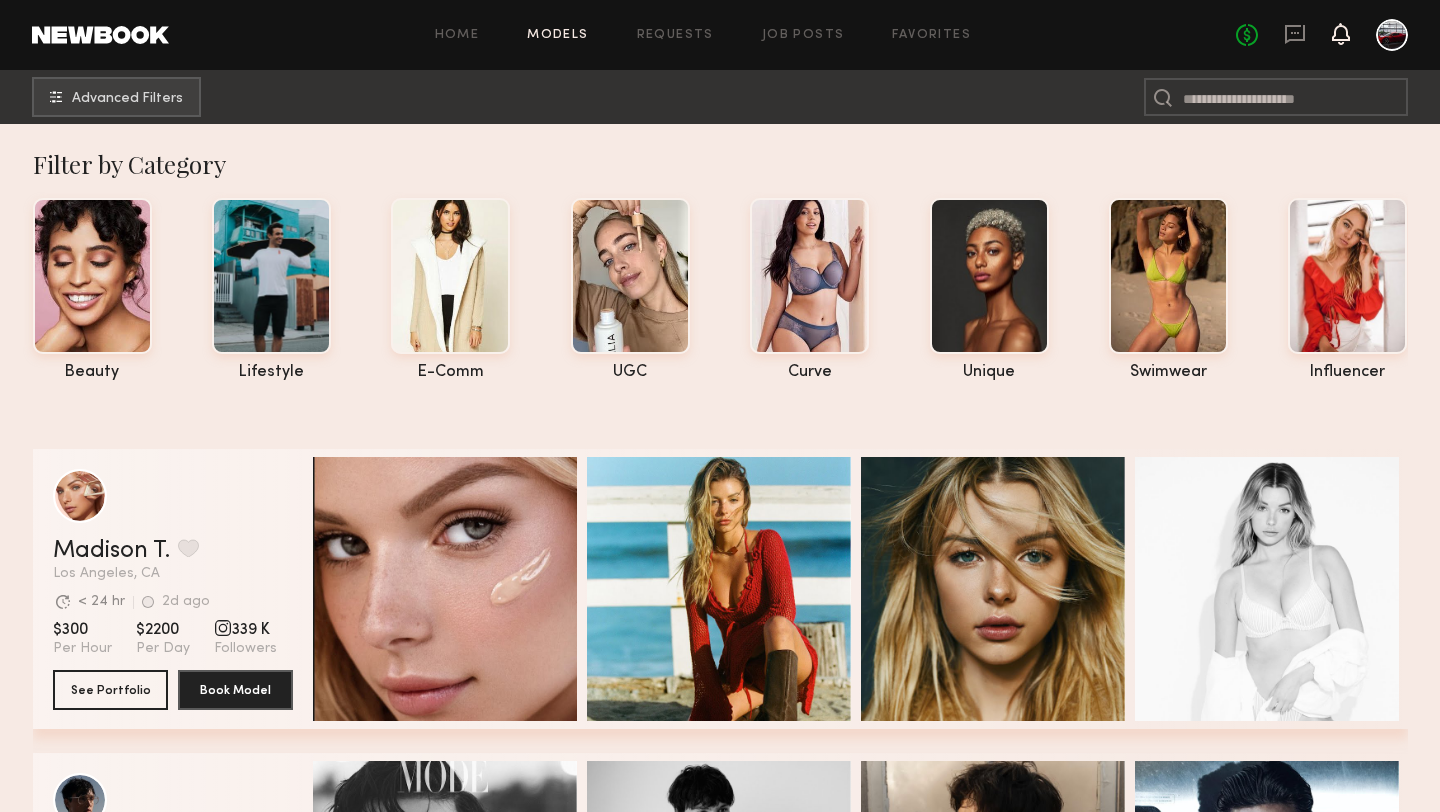 click 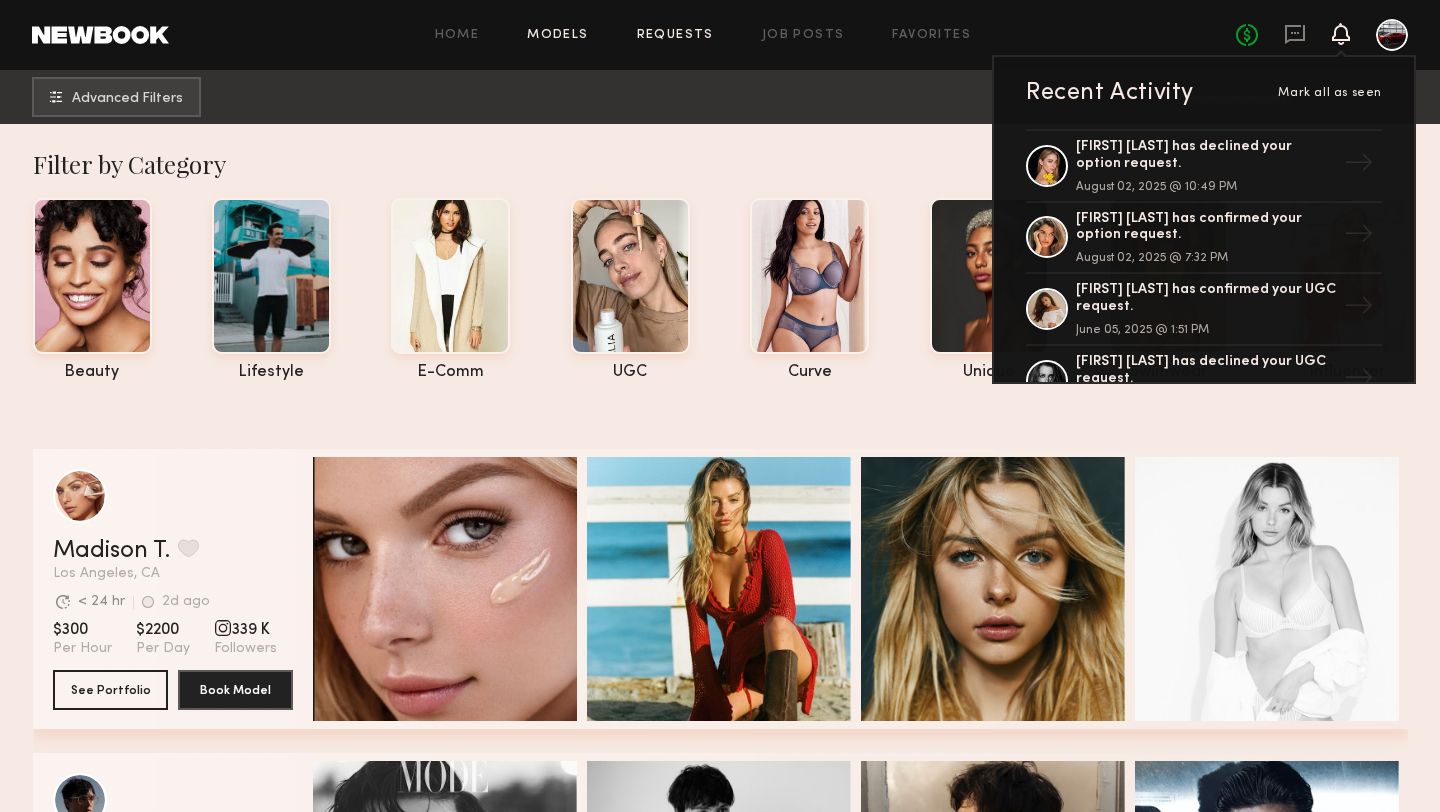 click on "Requests" 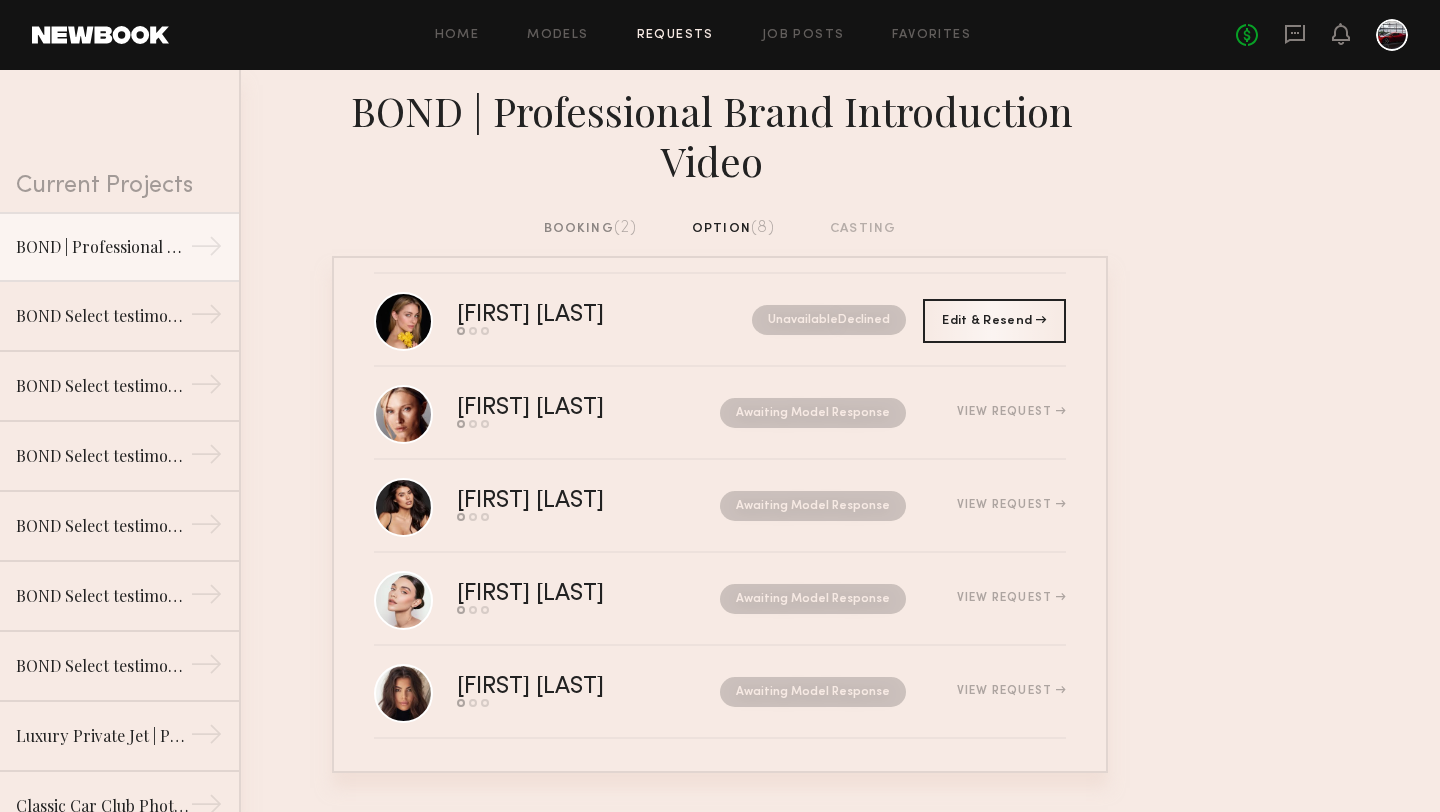 scroll, scrollTop: 0, scrollLeft: 0, axis: both 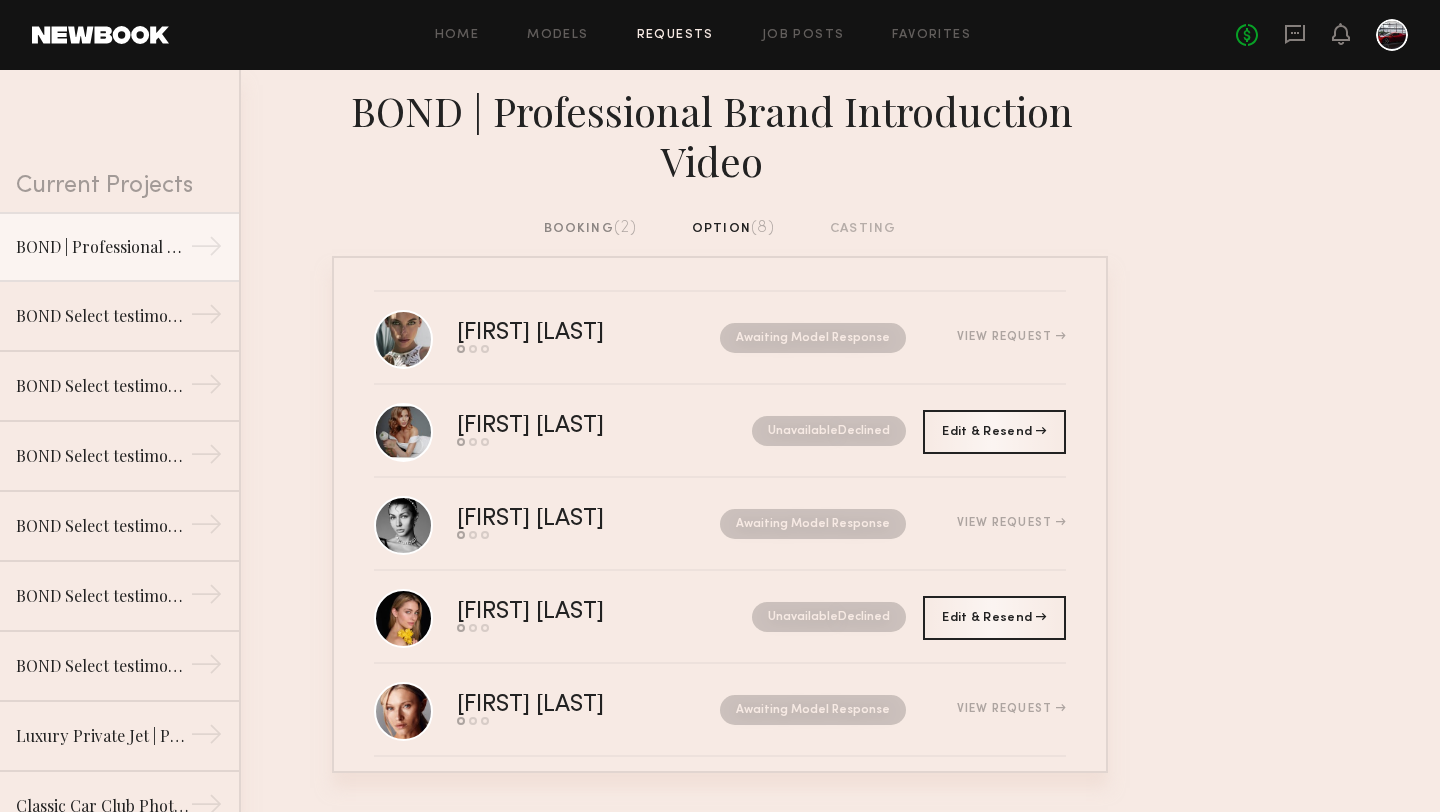 click on "booking  (2)" 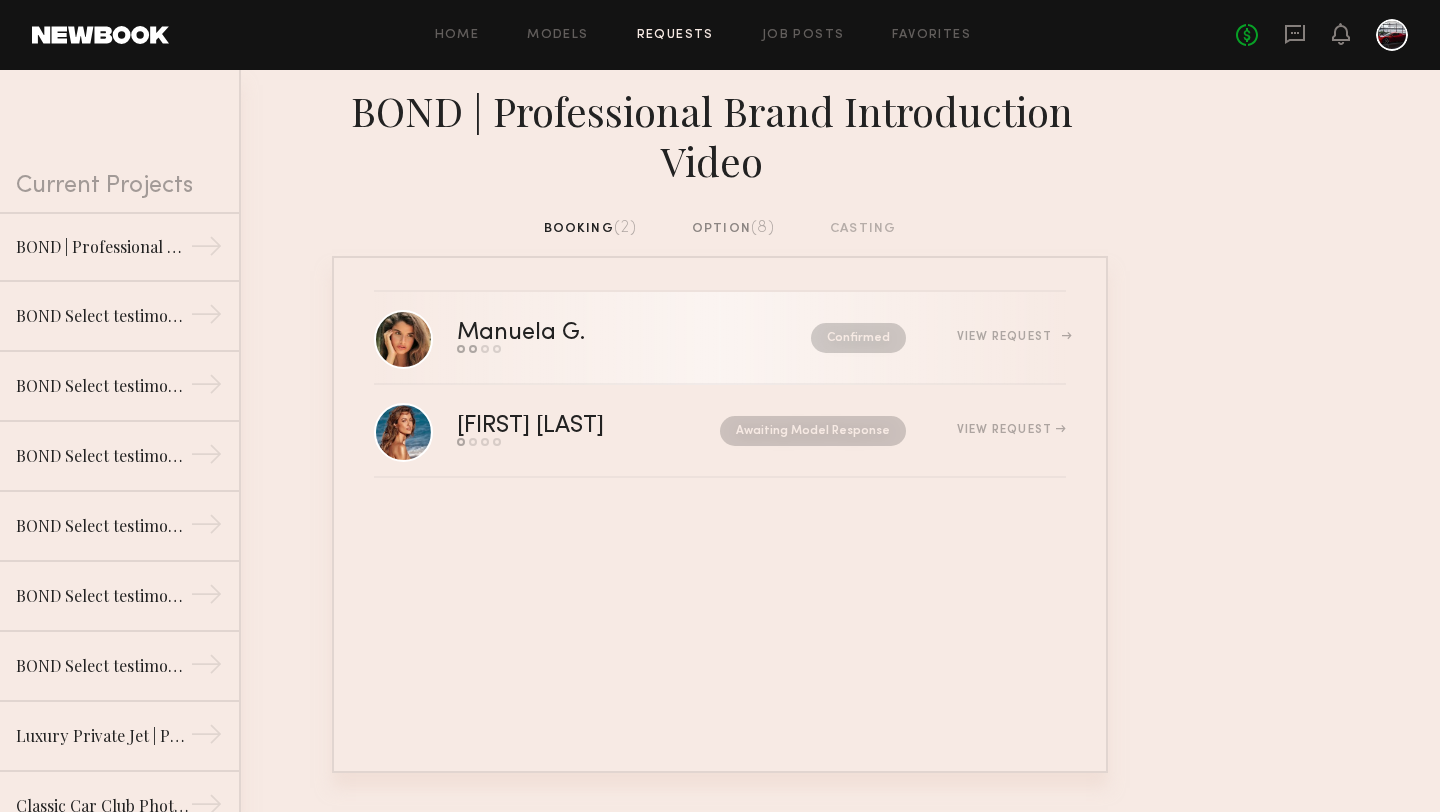 click on "Manuela G." 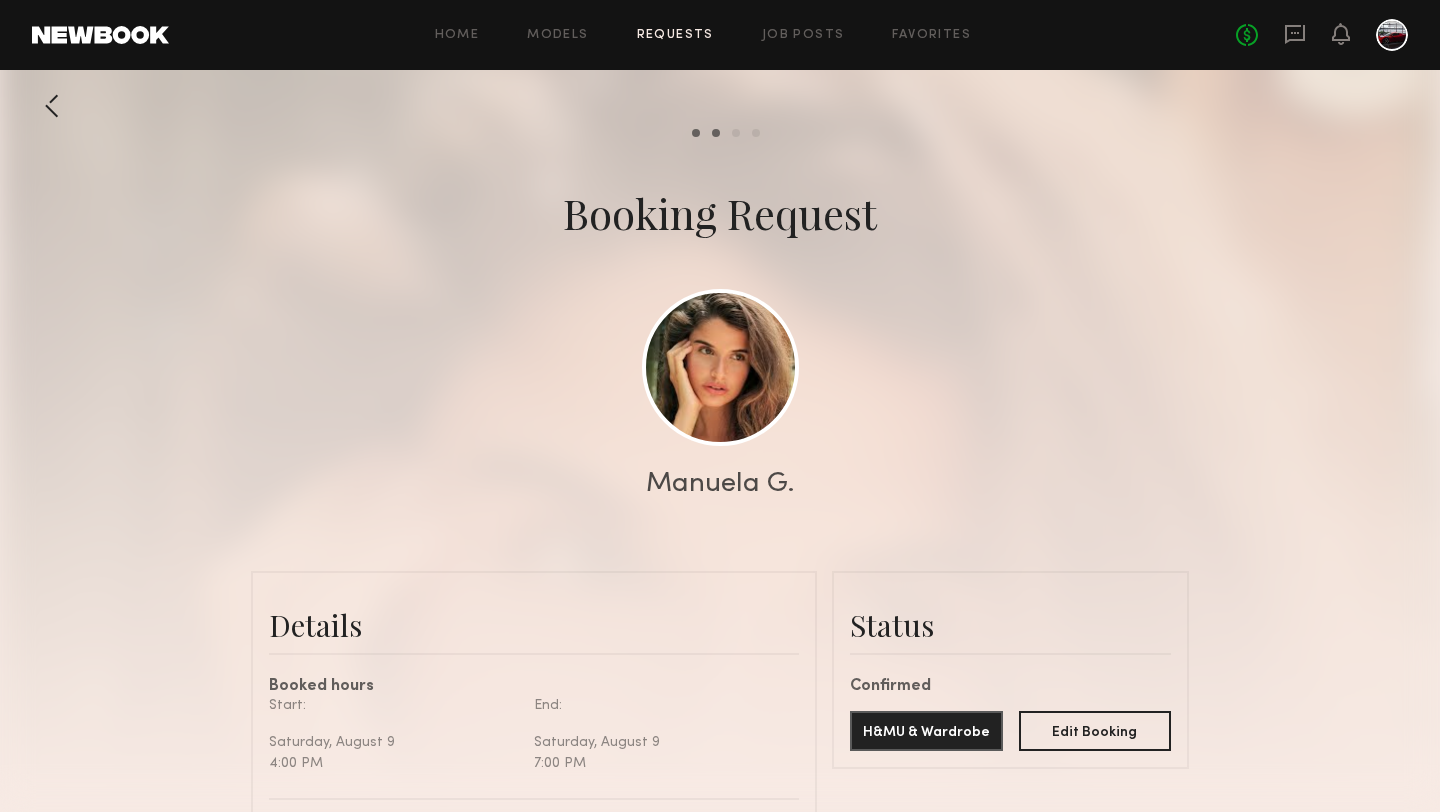 scroll, scrollTop: 1863, scrollLeft: 0, axis: vertical 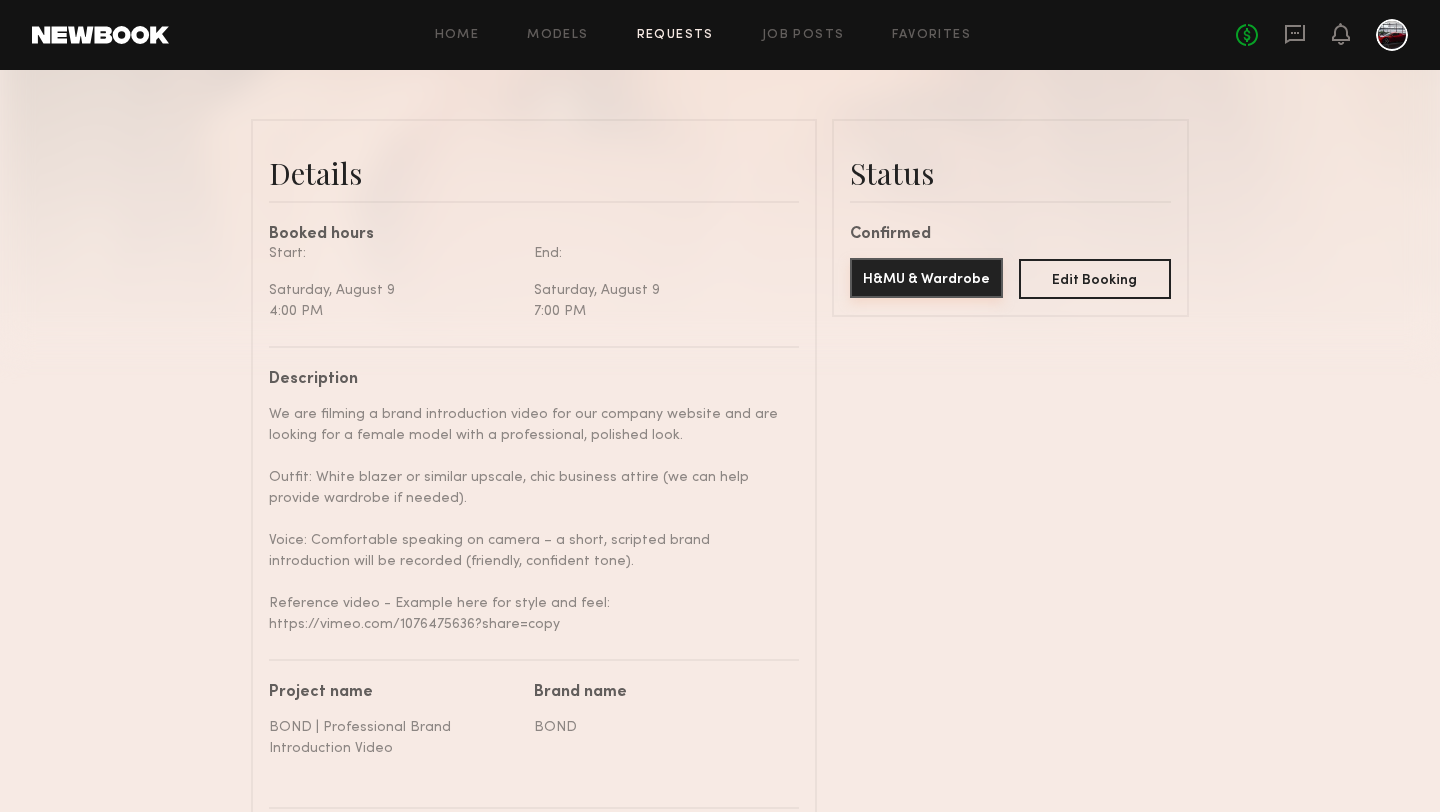 click on "H&MU & Wardrobe" 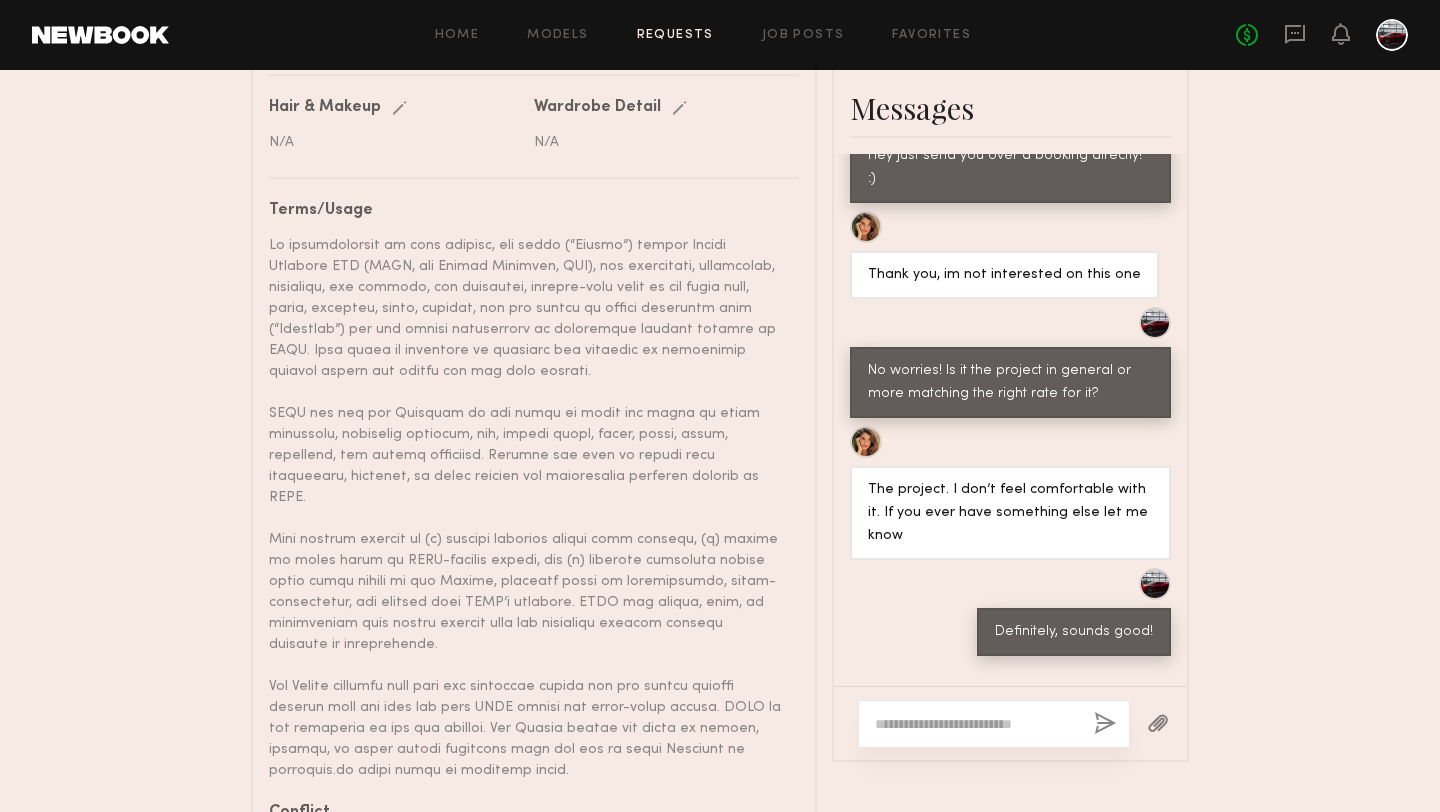 scroll, scrollTop: 1863, scrollLeft: 0, axis: vertical 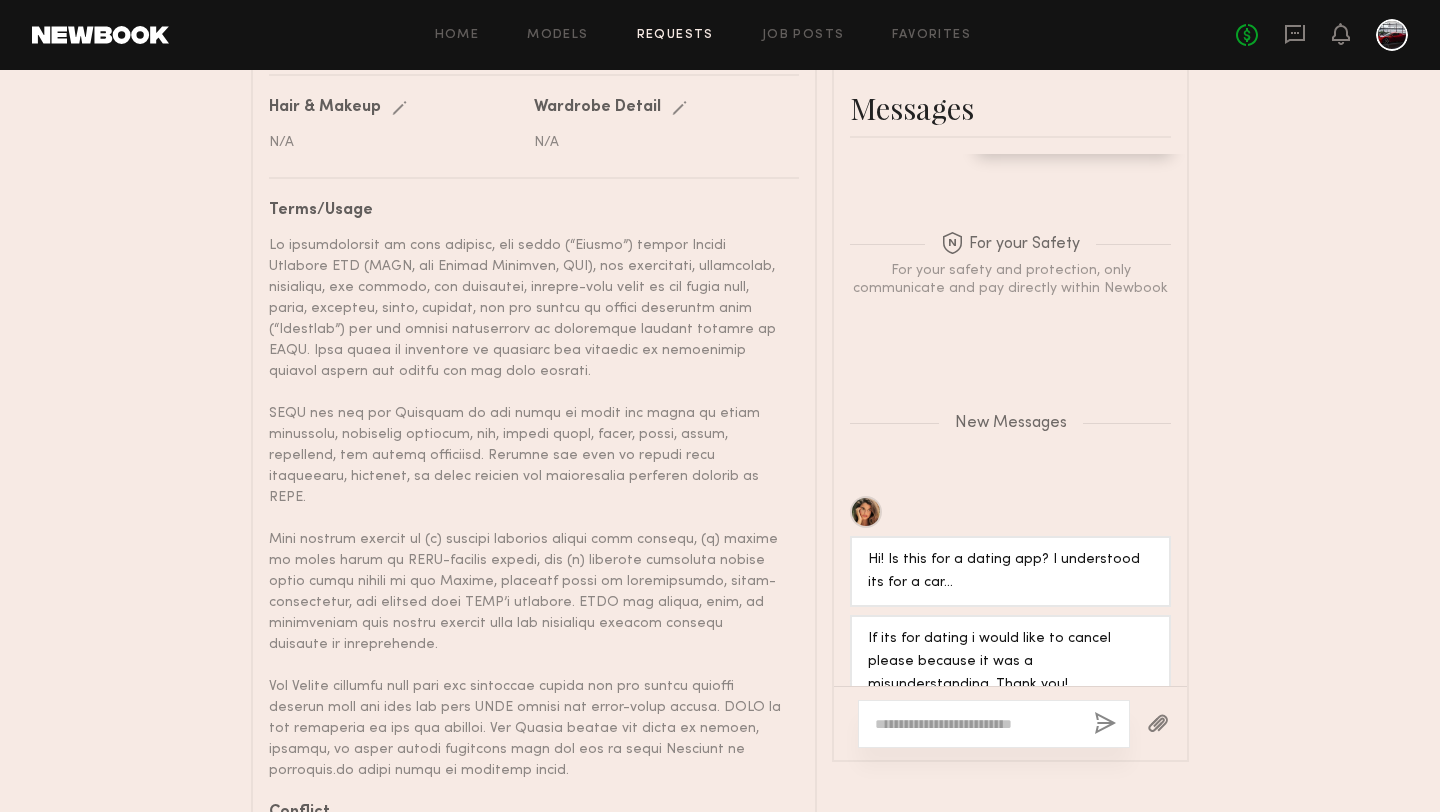 click 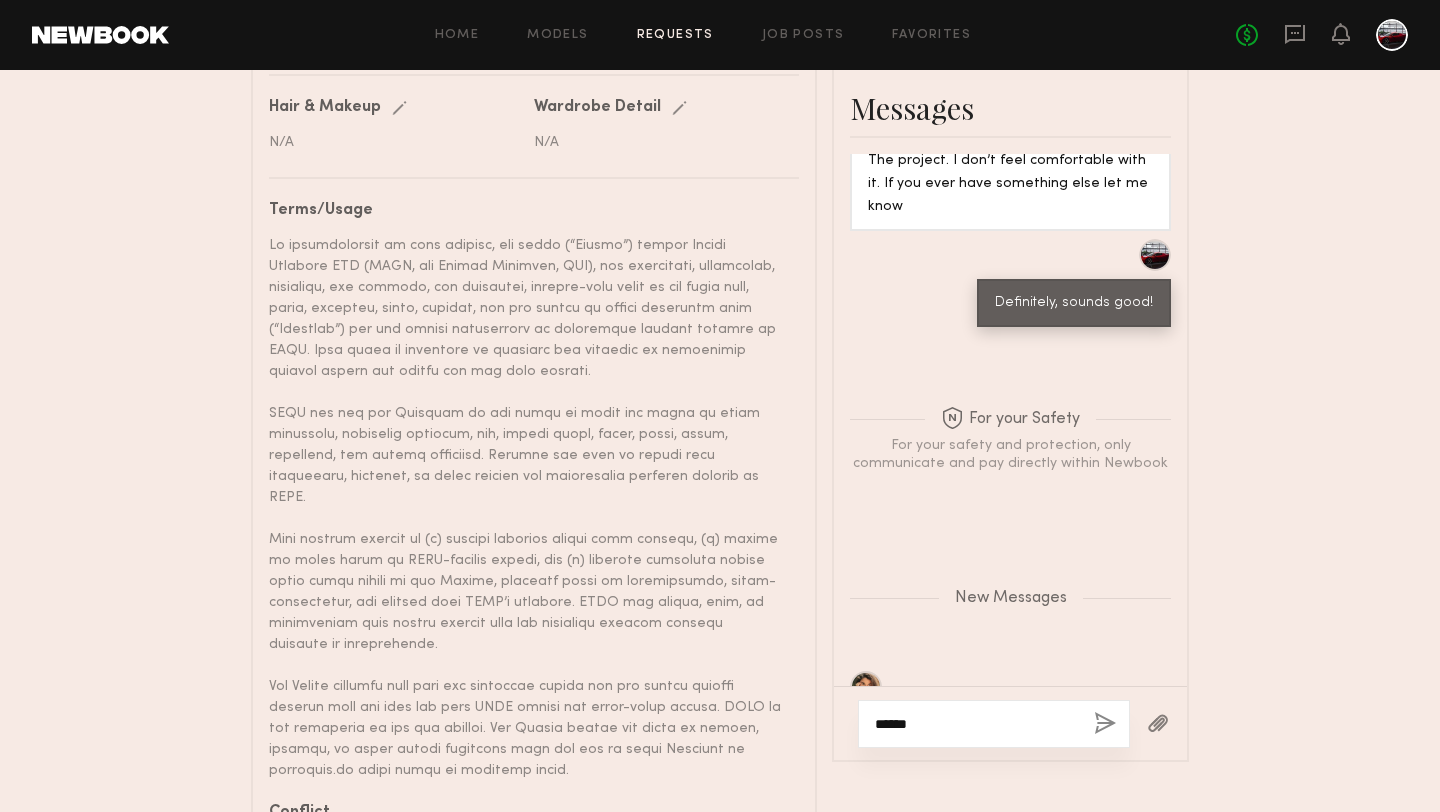 scroll, scrollTop: 1550, scrollLeft: 0, axis: vertical 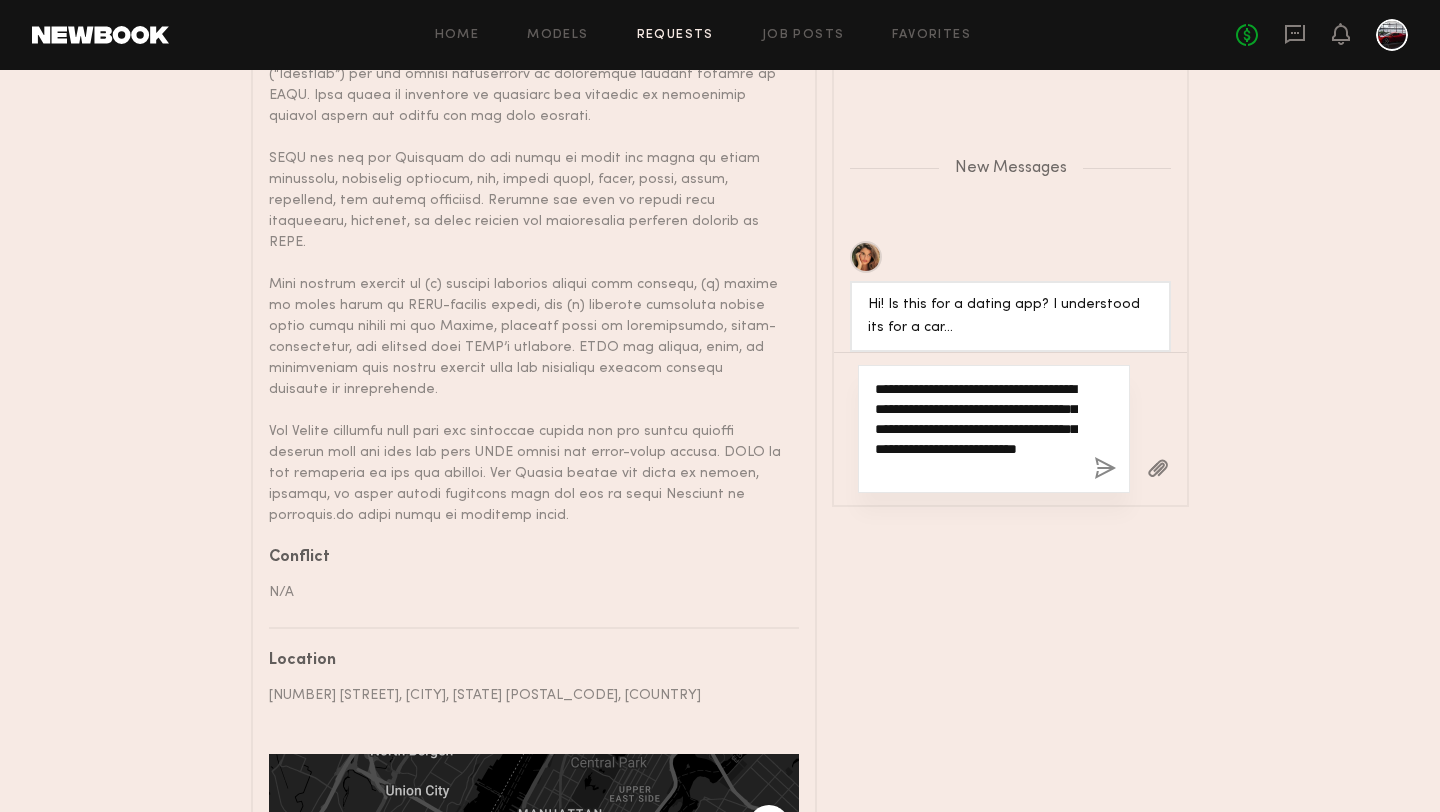 paste on "**********" 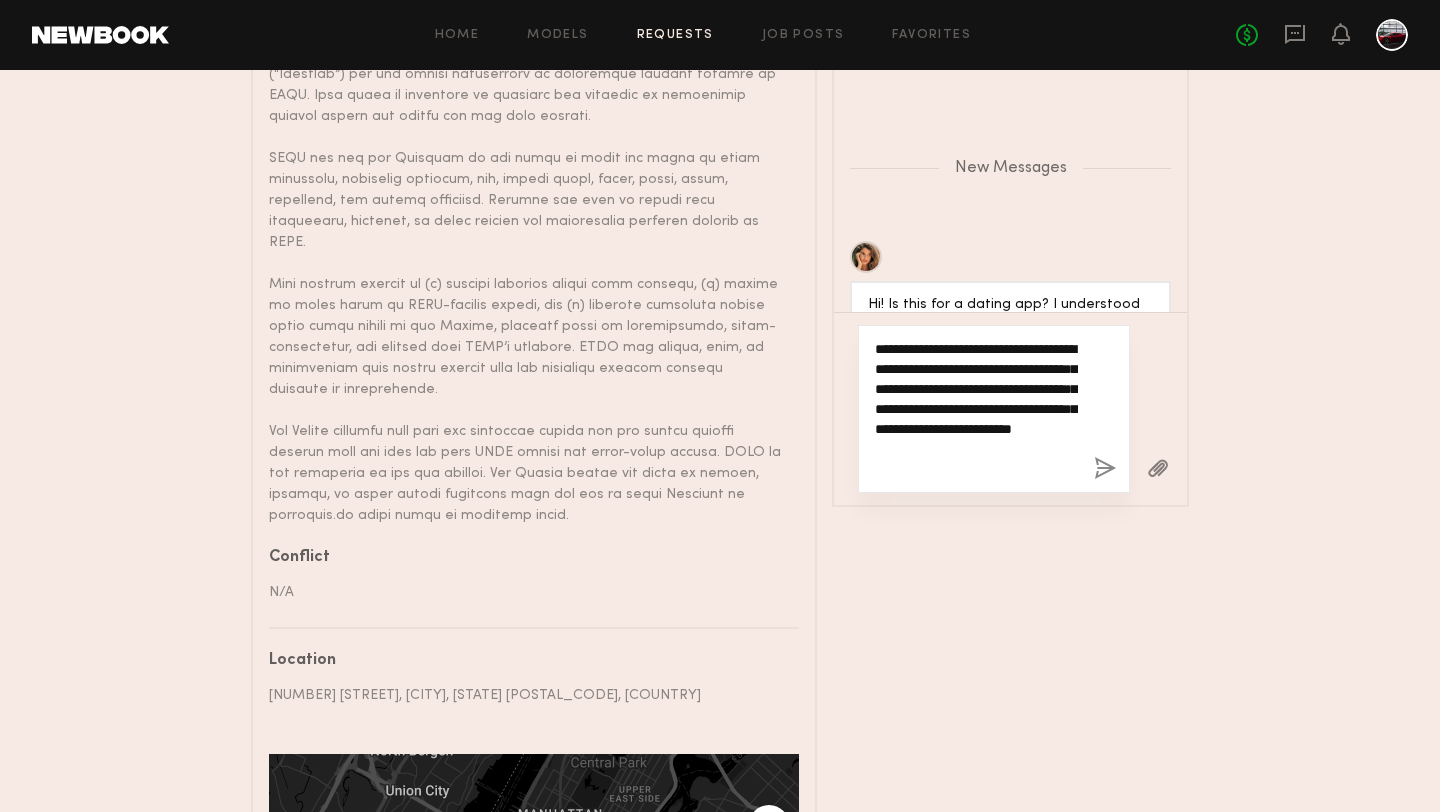 click on "**********" 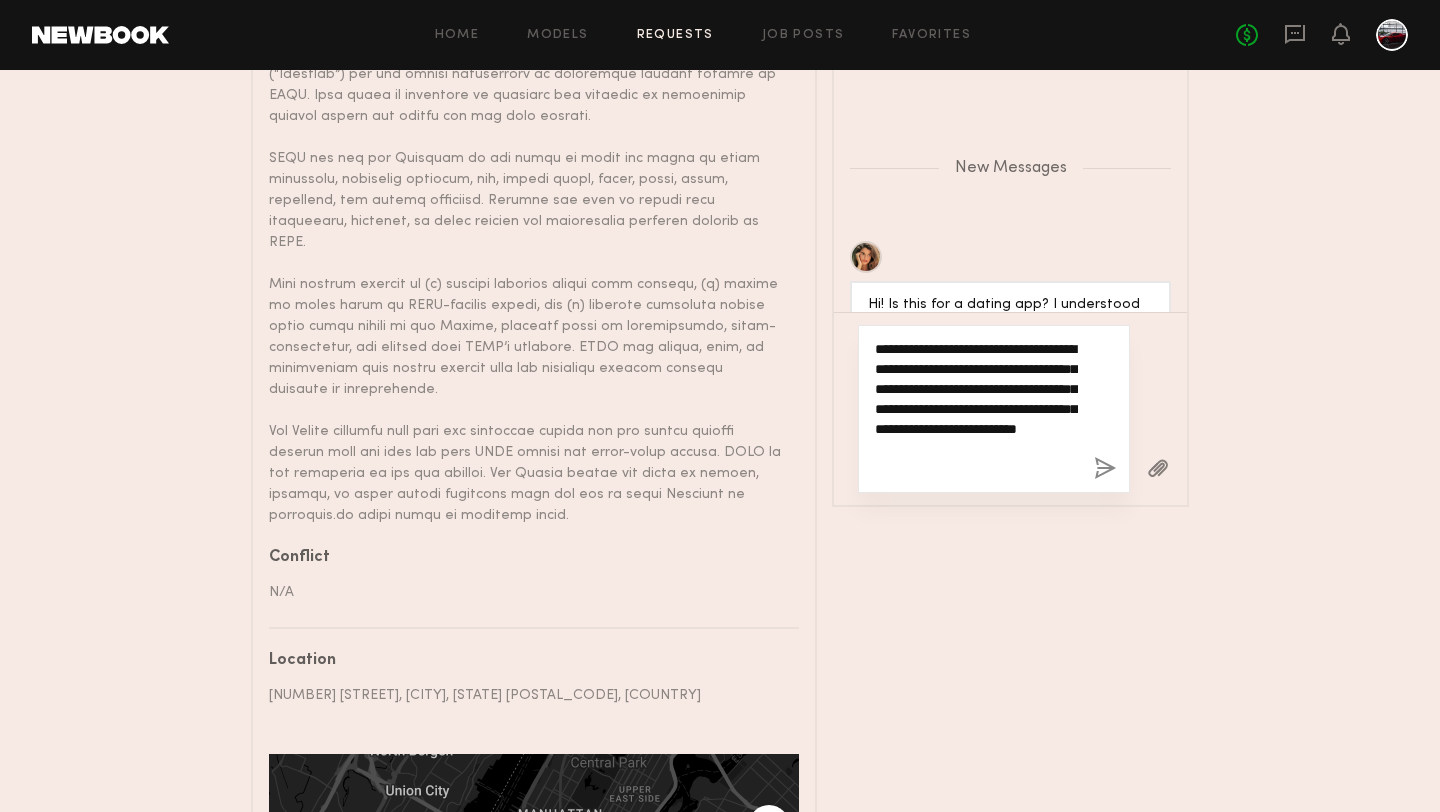 click on "**********" 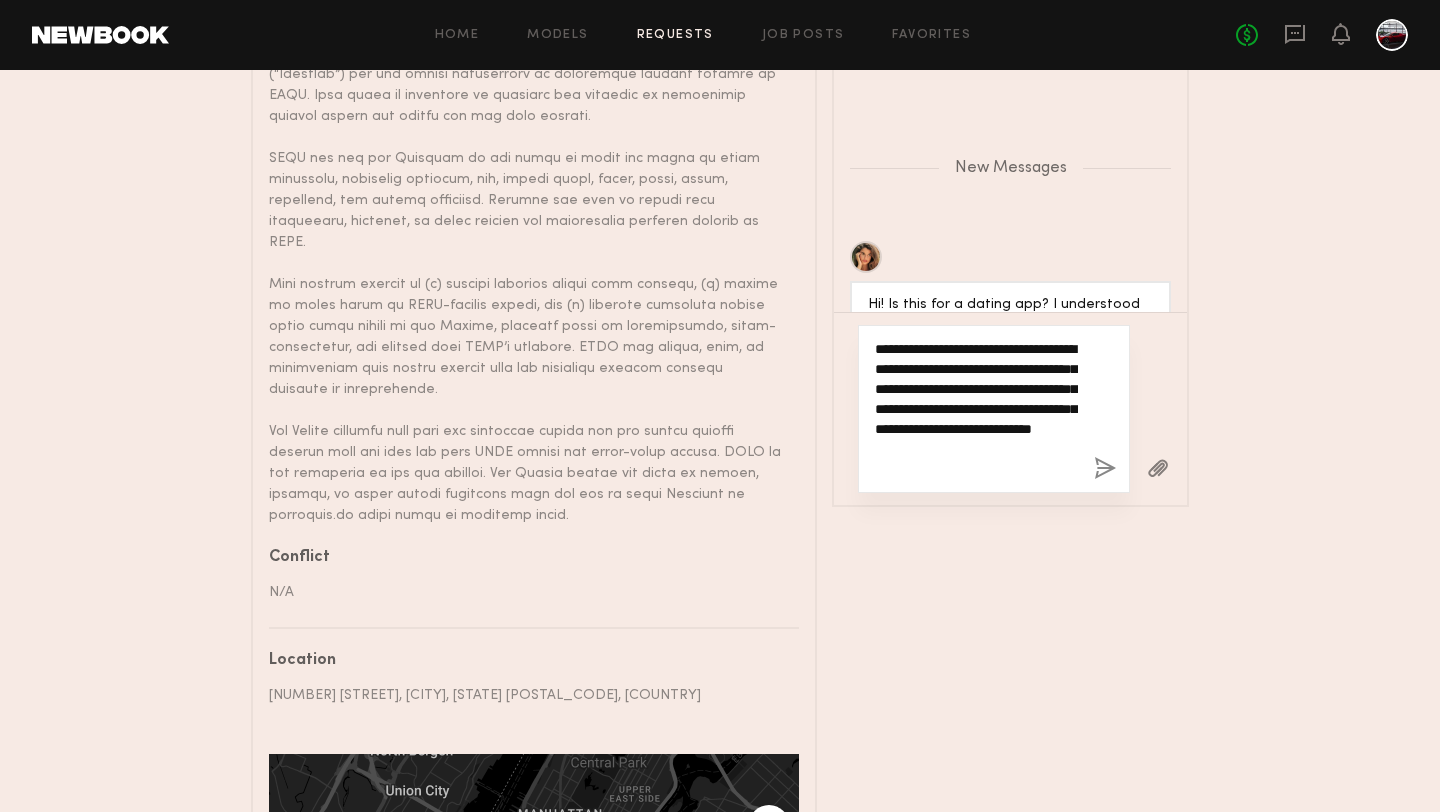 click on "**********" 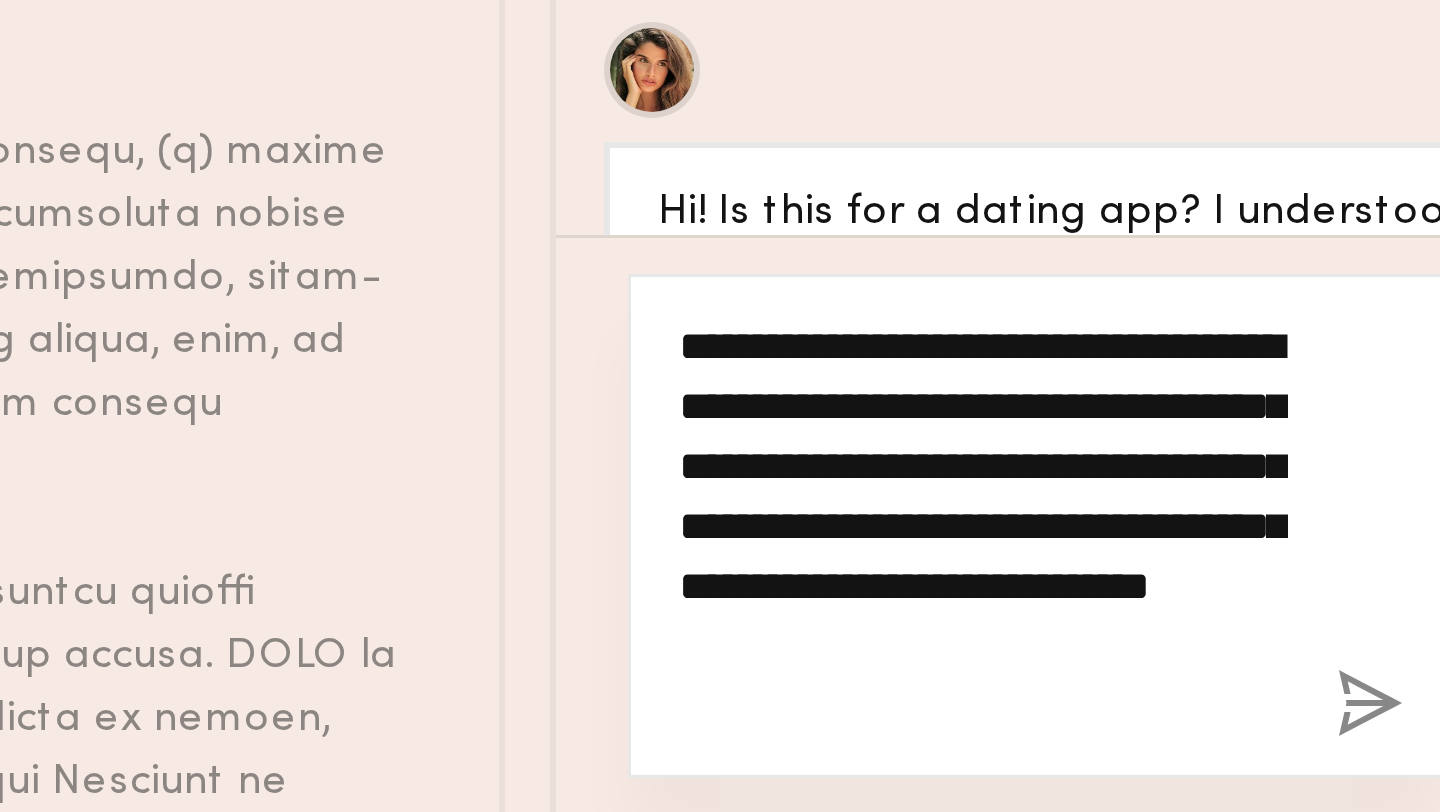 click on "**********" 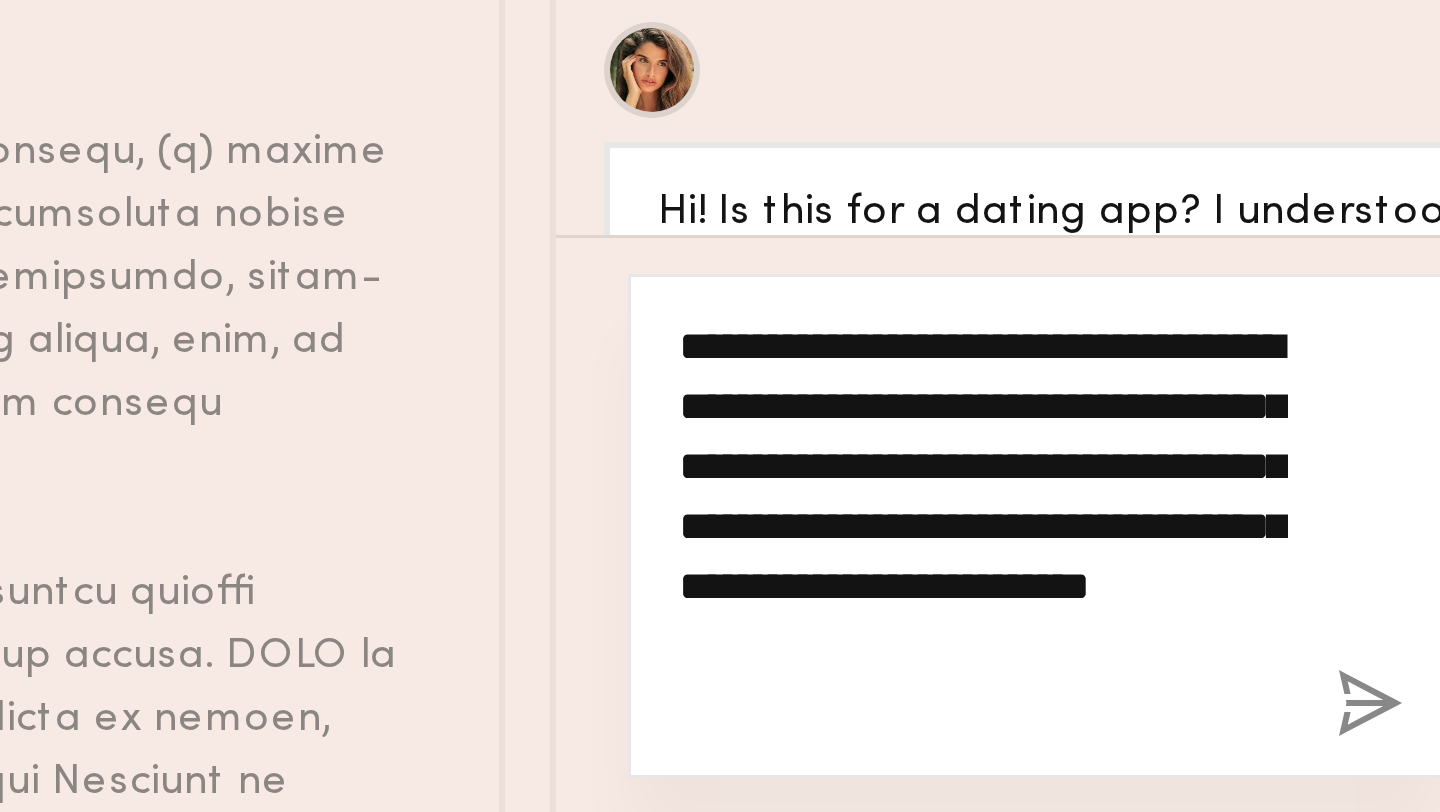 drag, startPoint x: 1006, startPoint y: 408, endPoint x: 981, endPoint y: 408, distance: 25 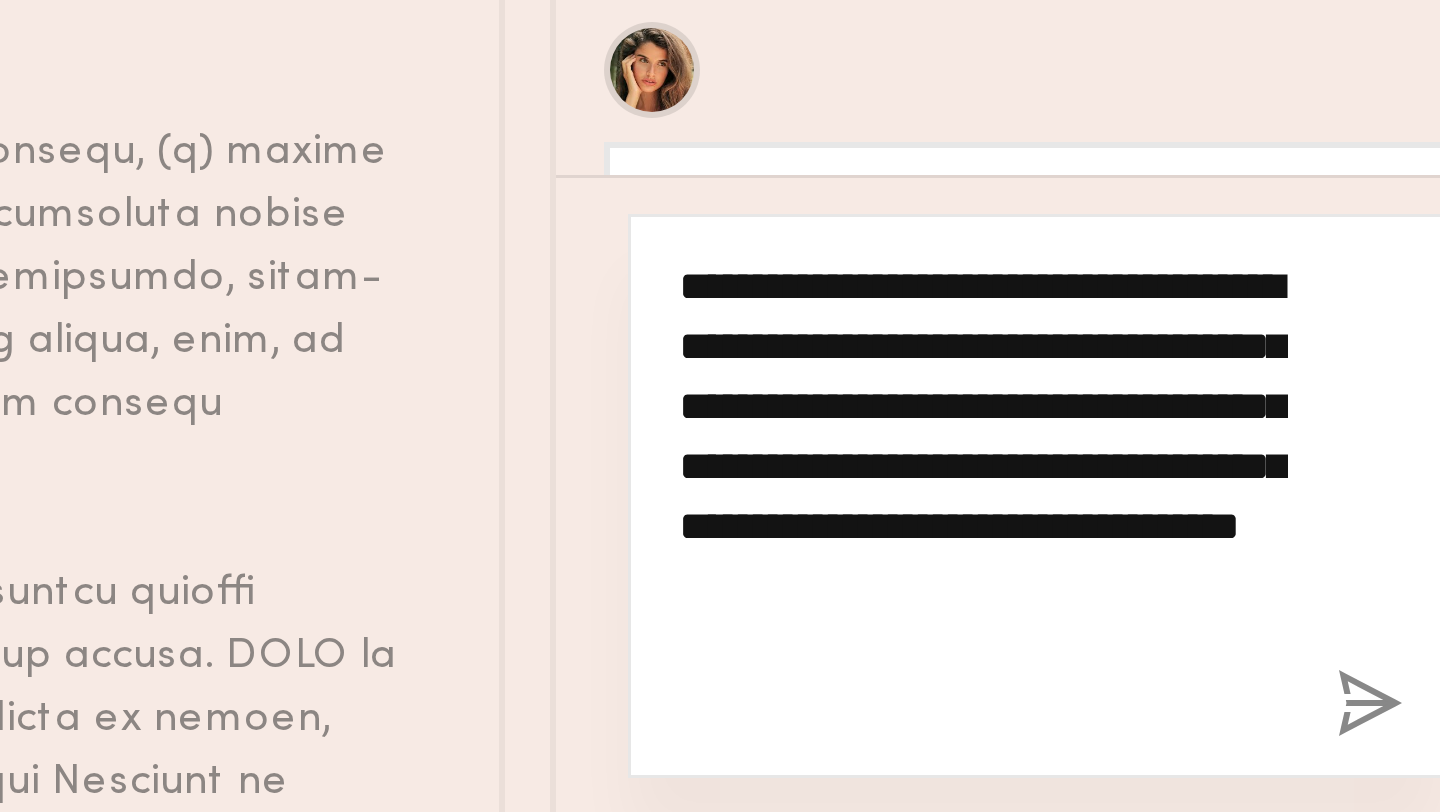 drag, startPoint x: 960, startPoint y: 385, endPoint x: 932, endPoint y: 388, distance: 28.160255 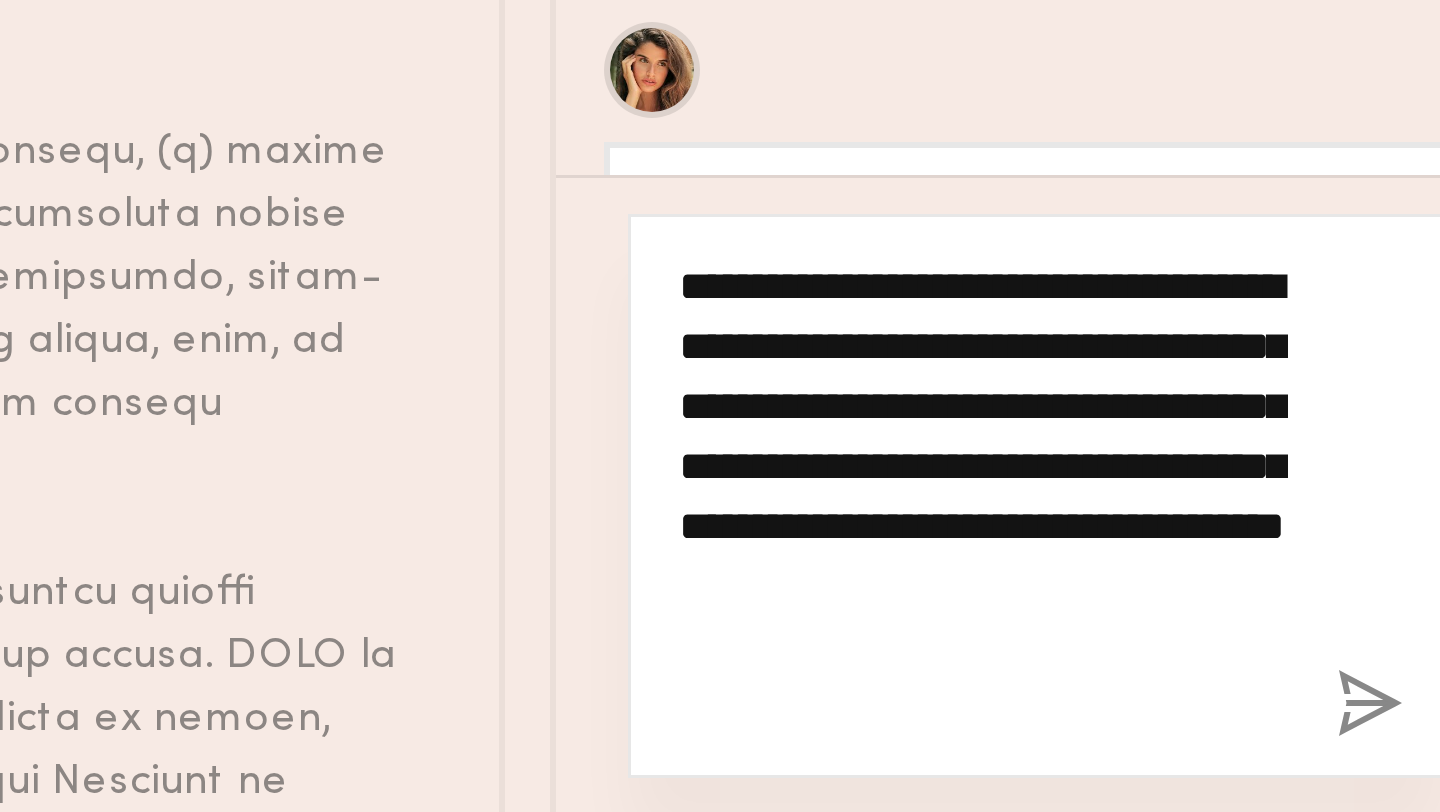type on "**********" 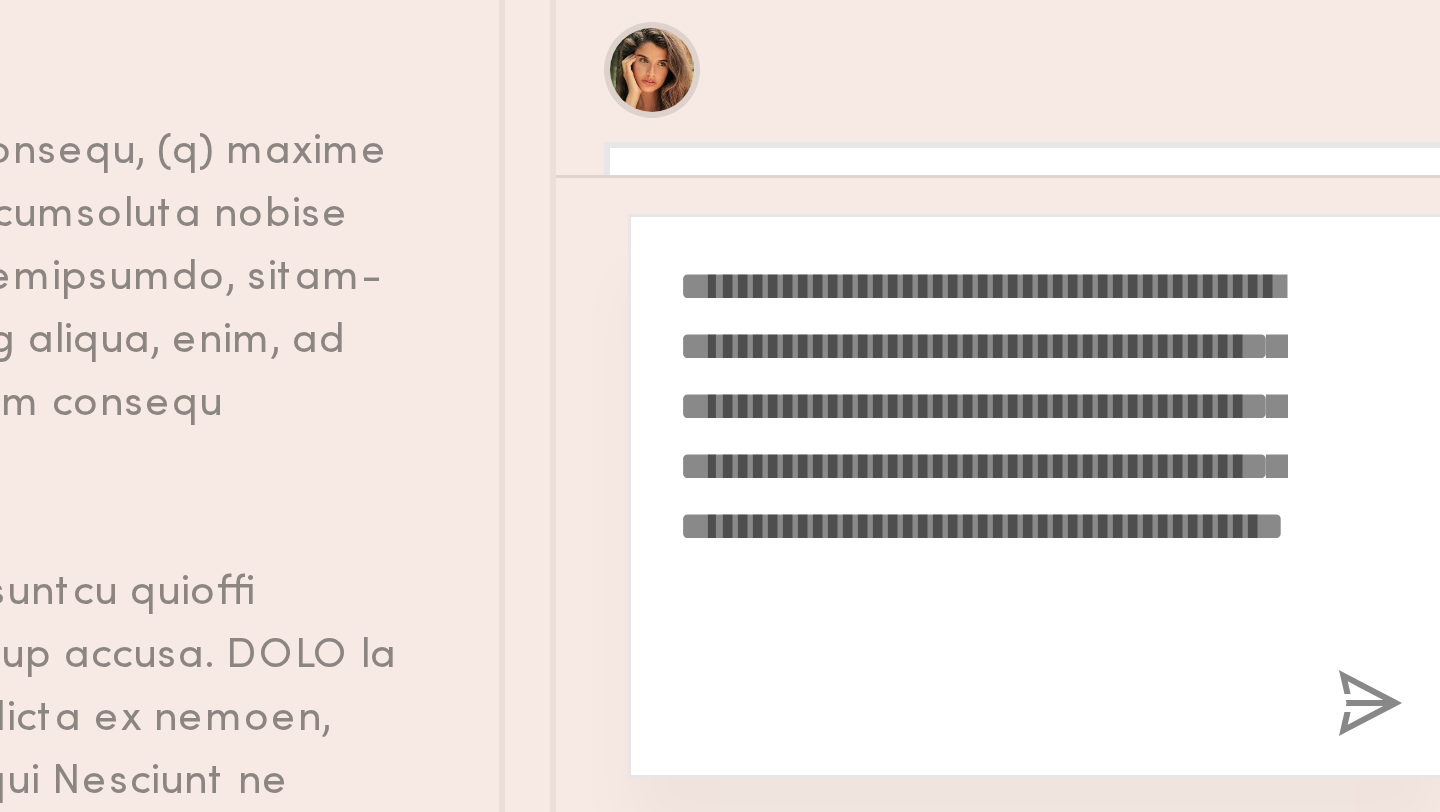 click 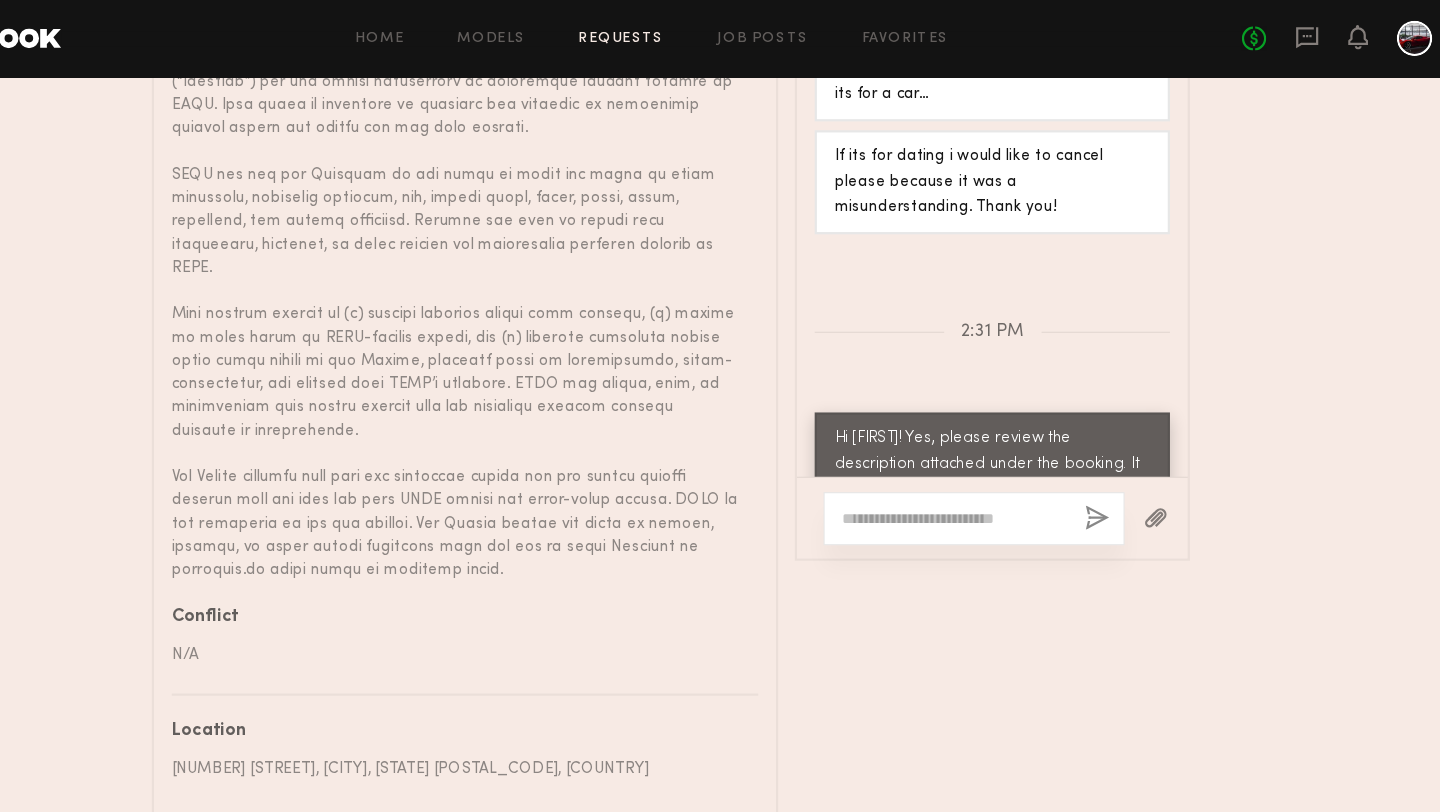scroll, scrollTop: 2311, scrollLeft: 0, axis: vertical 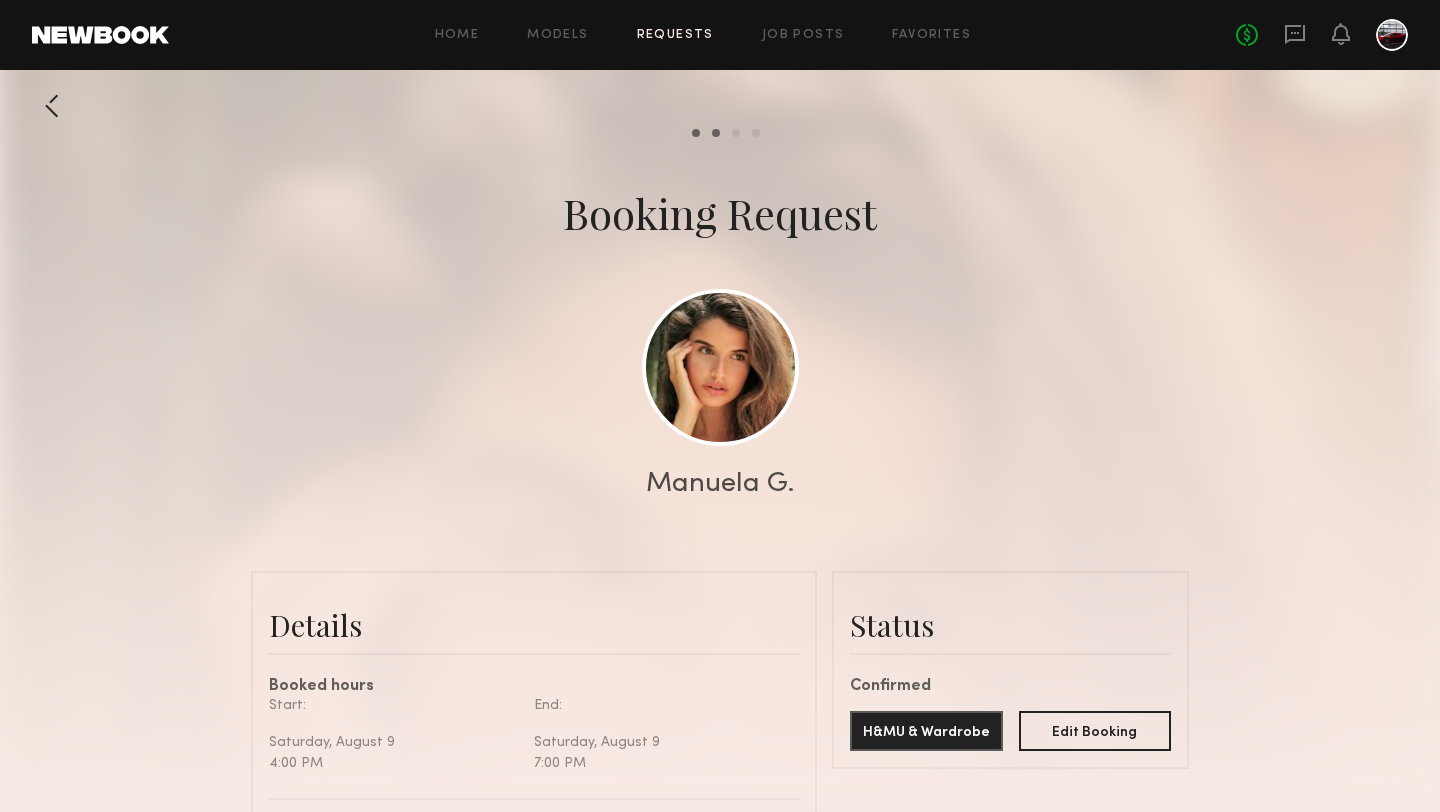 click on "Requests" 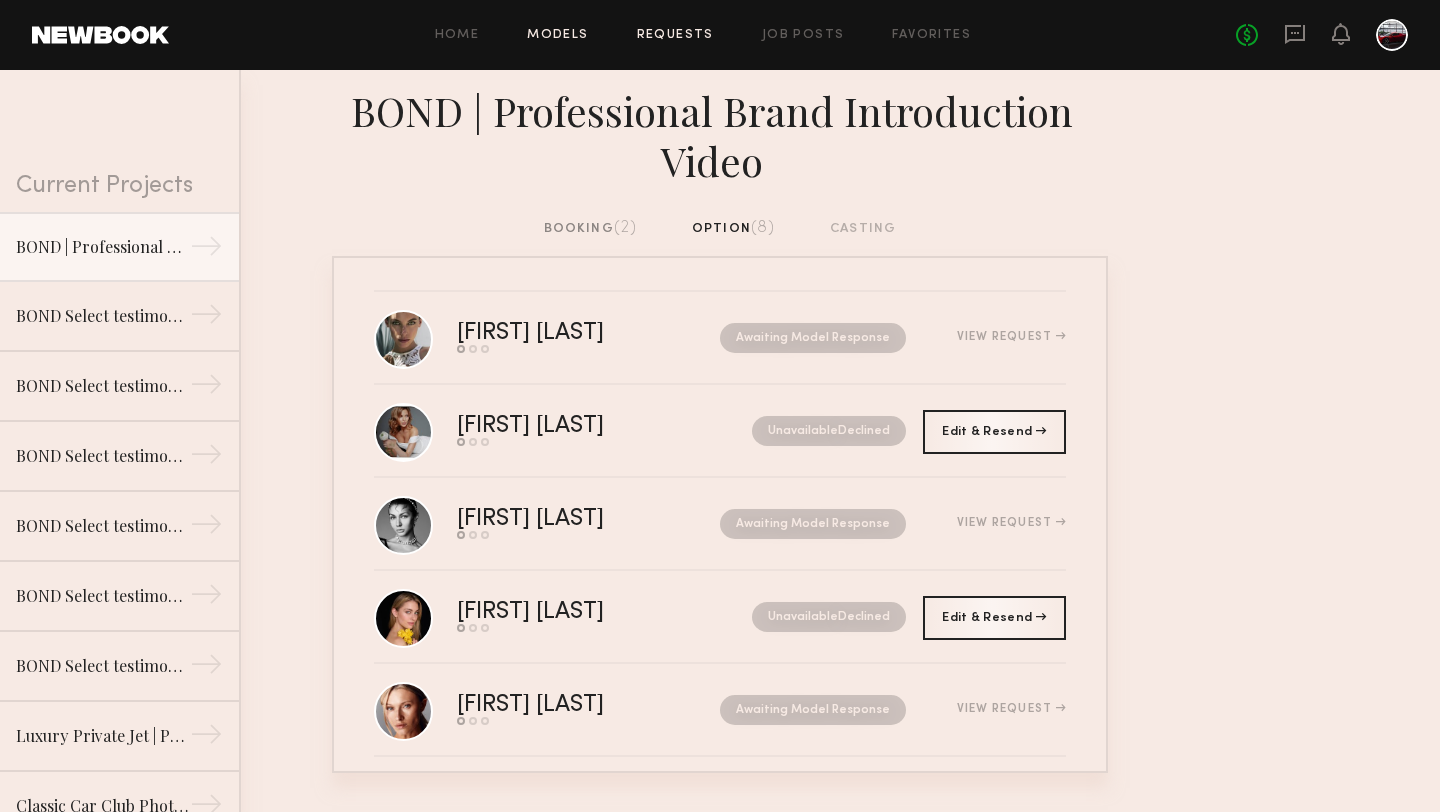 click on "Models" 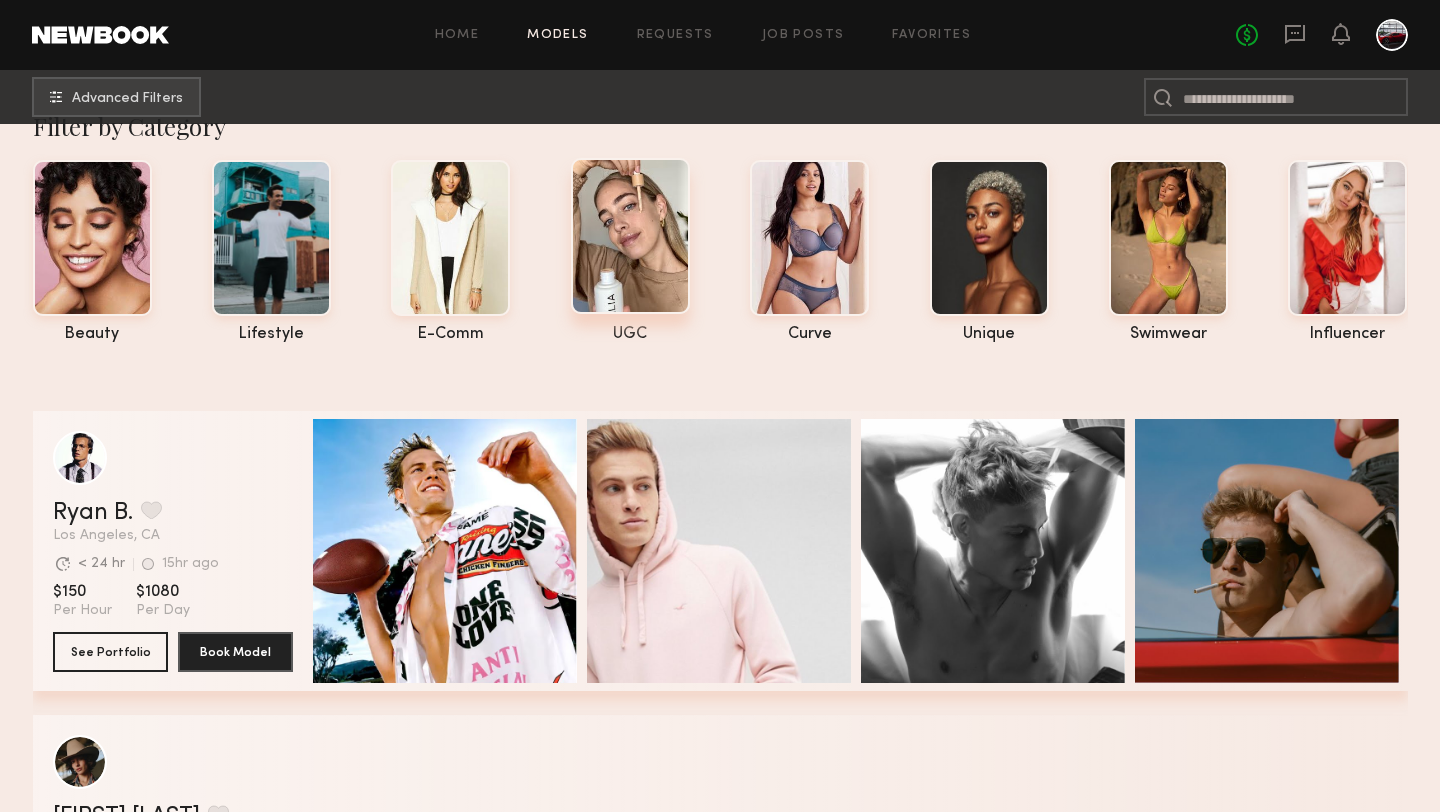 scroll, scrollTop: 0, scrollLeft: 0, axis: both 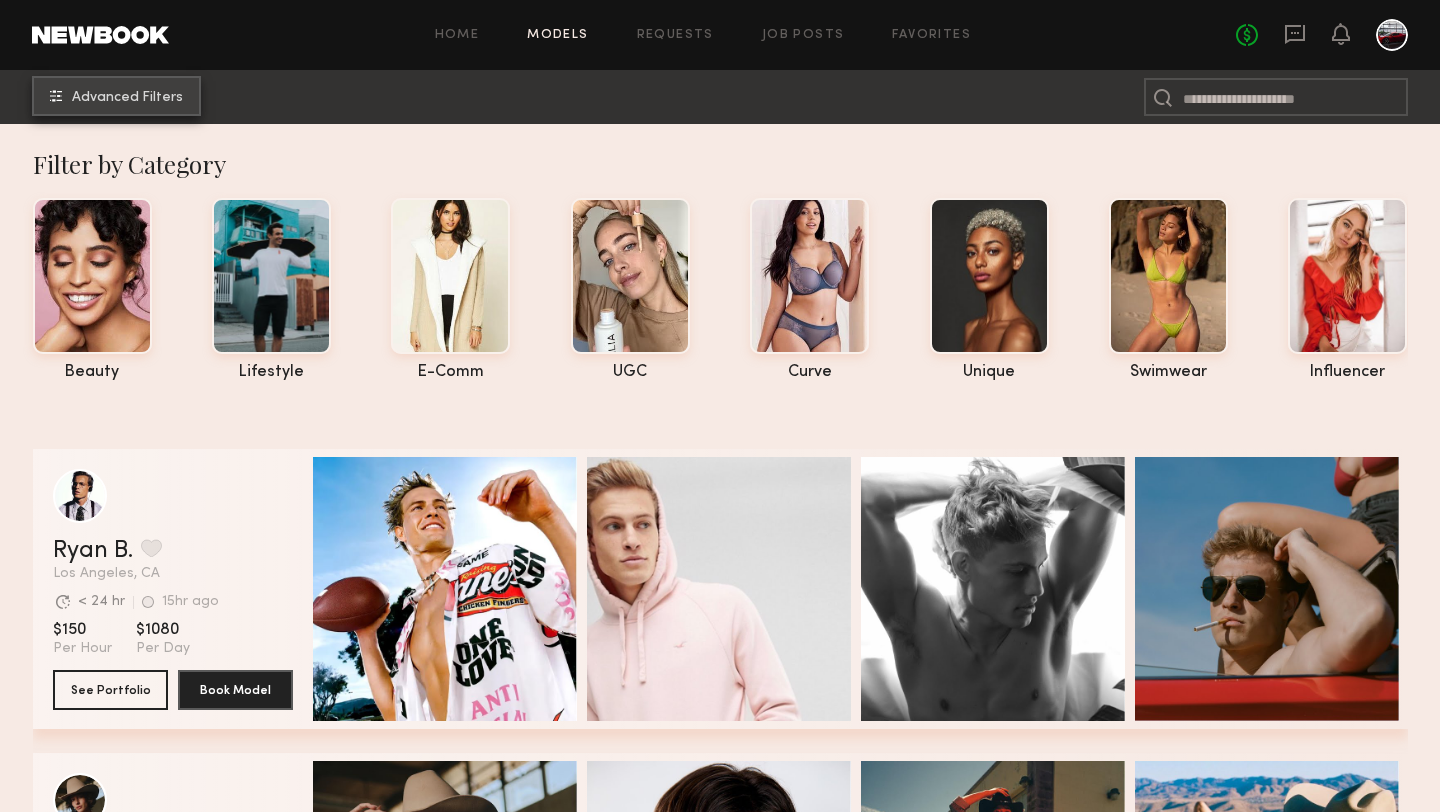 click on "Advanced Filters" 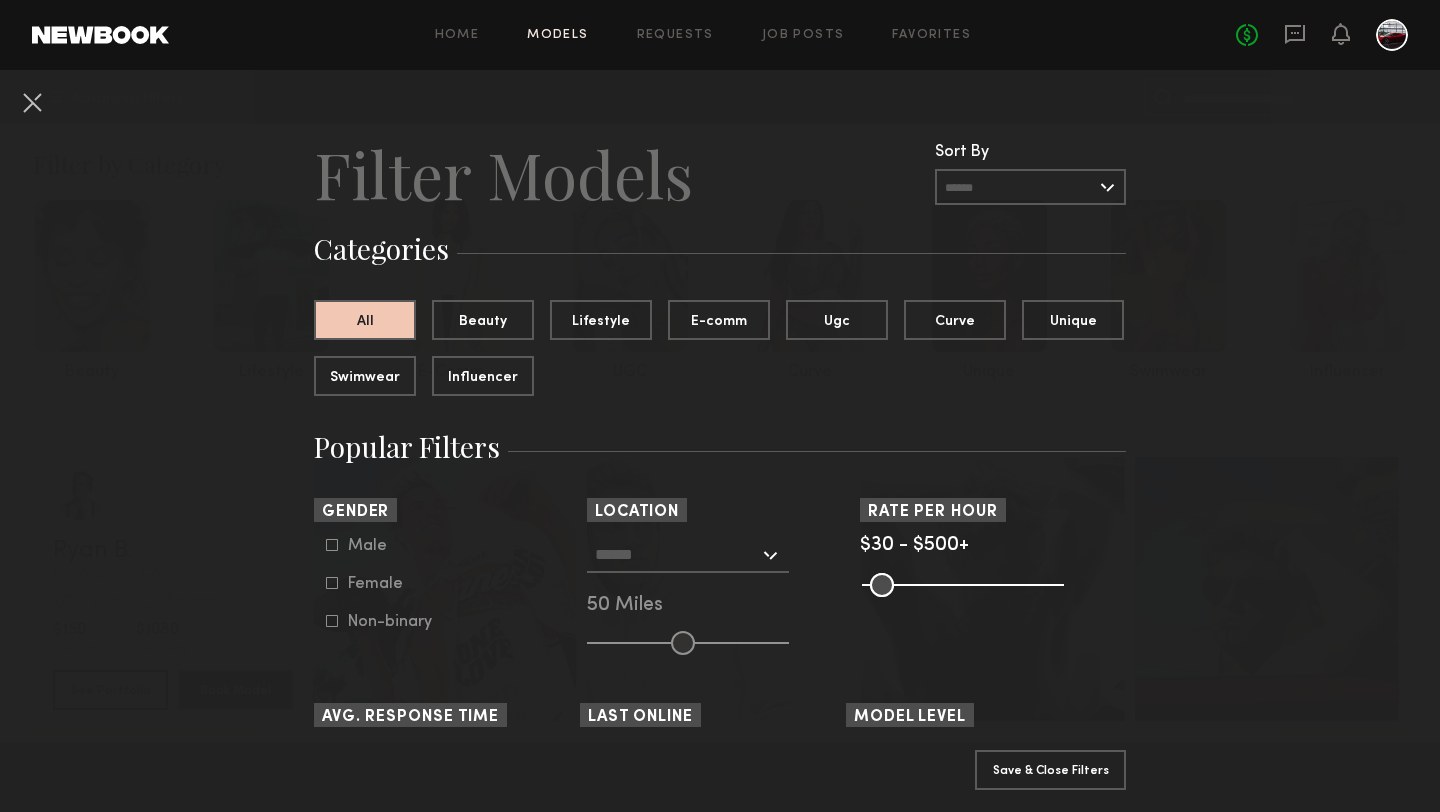 click 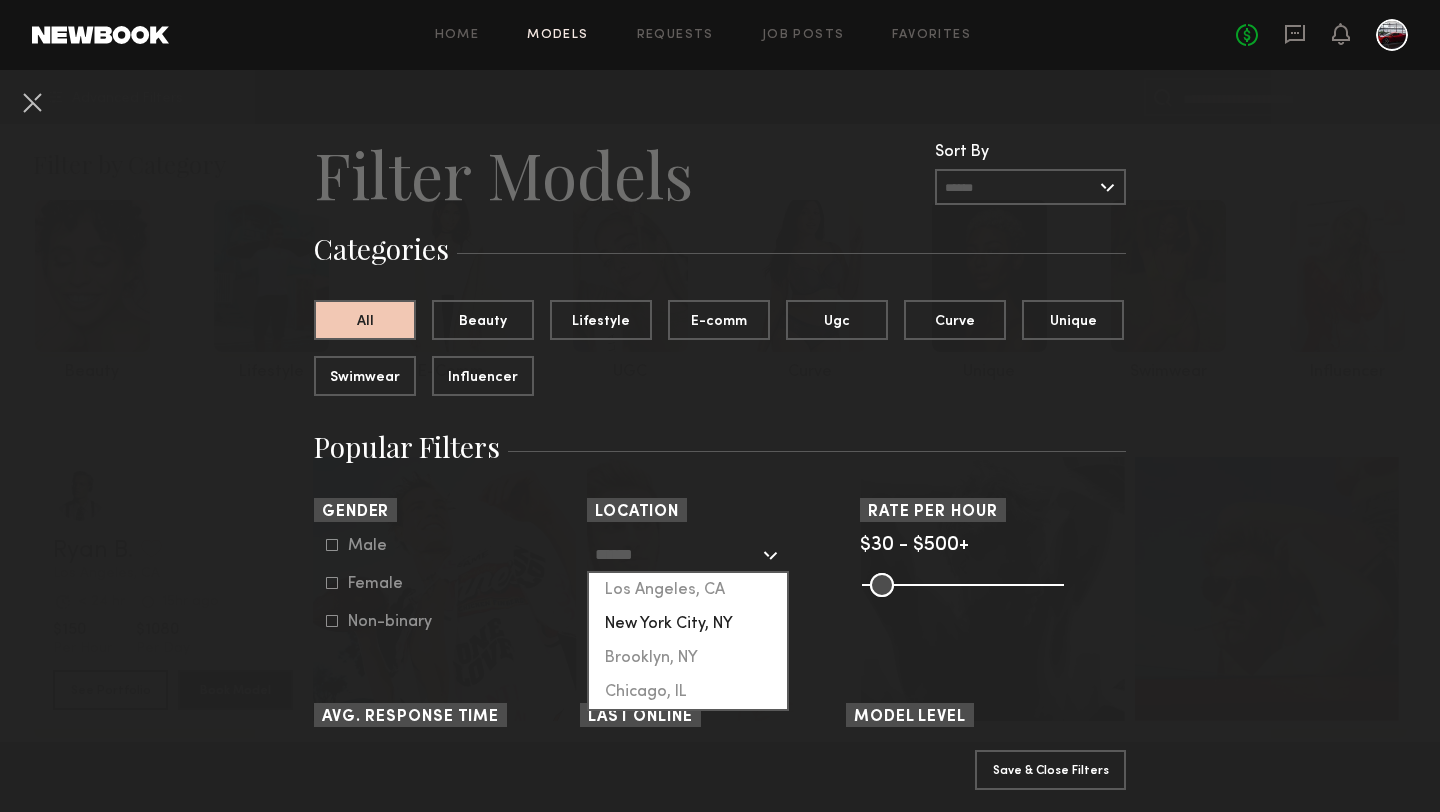 click on "New York City, NY" 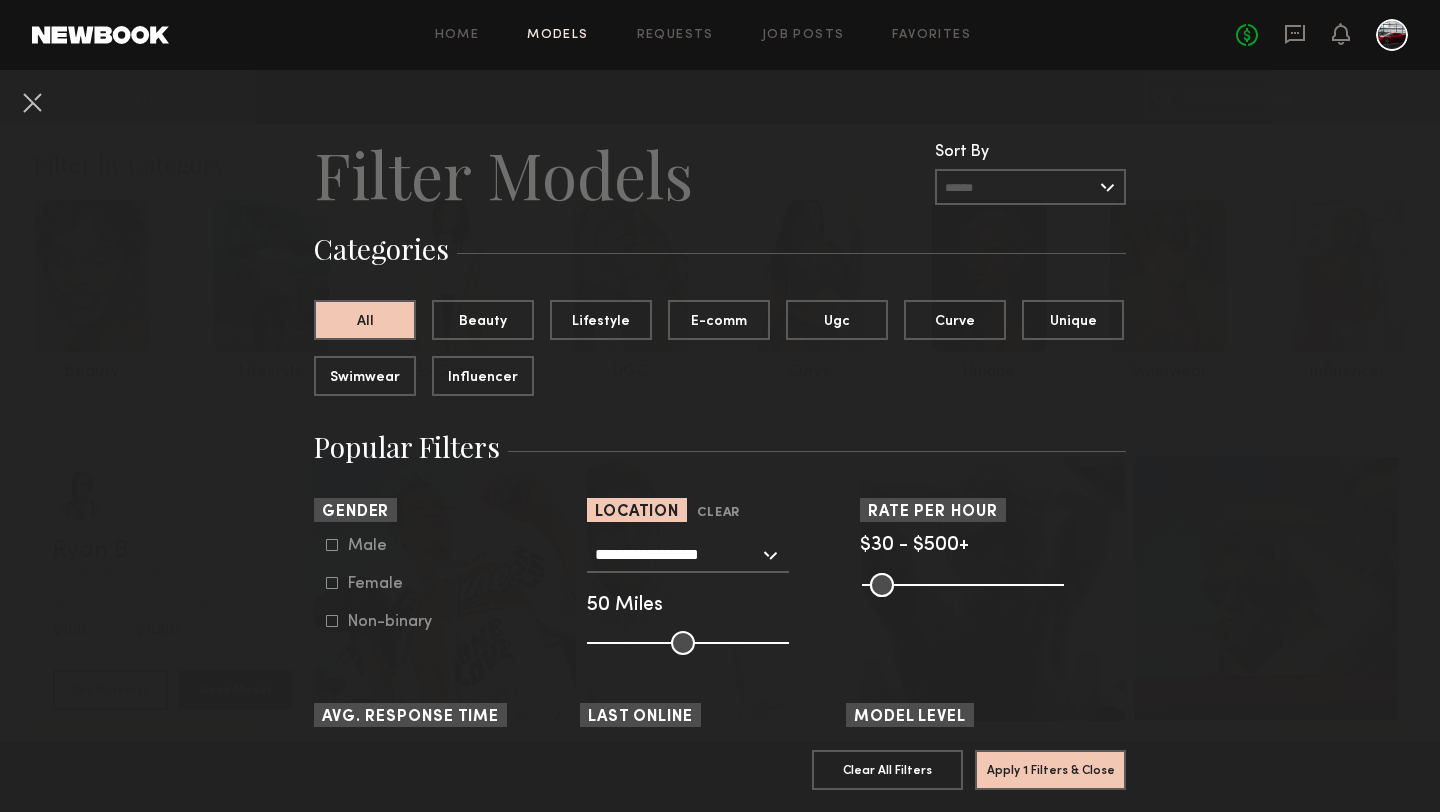 click 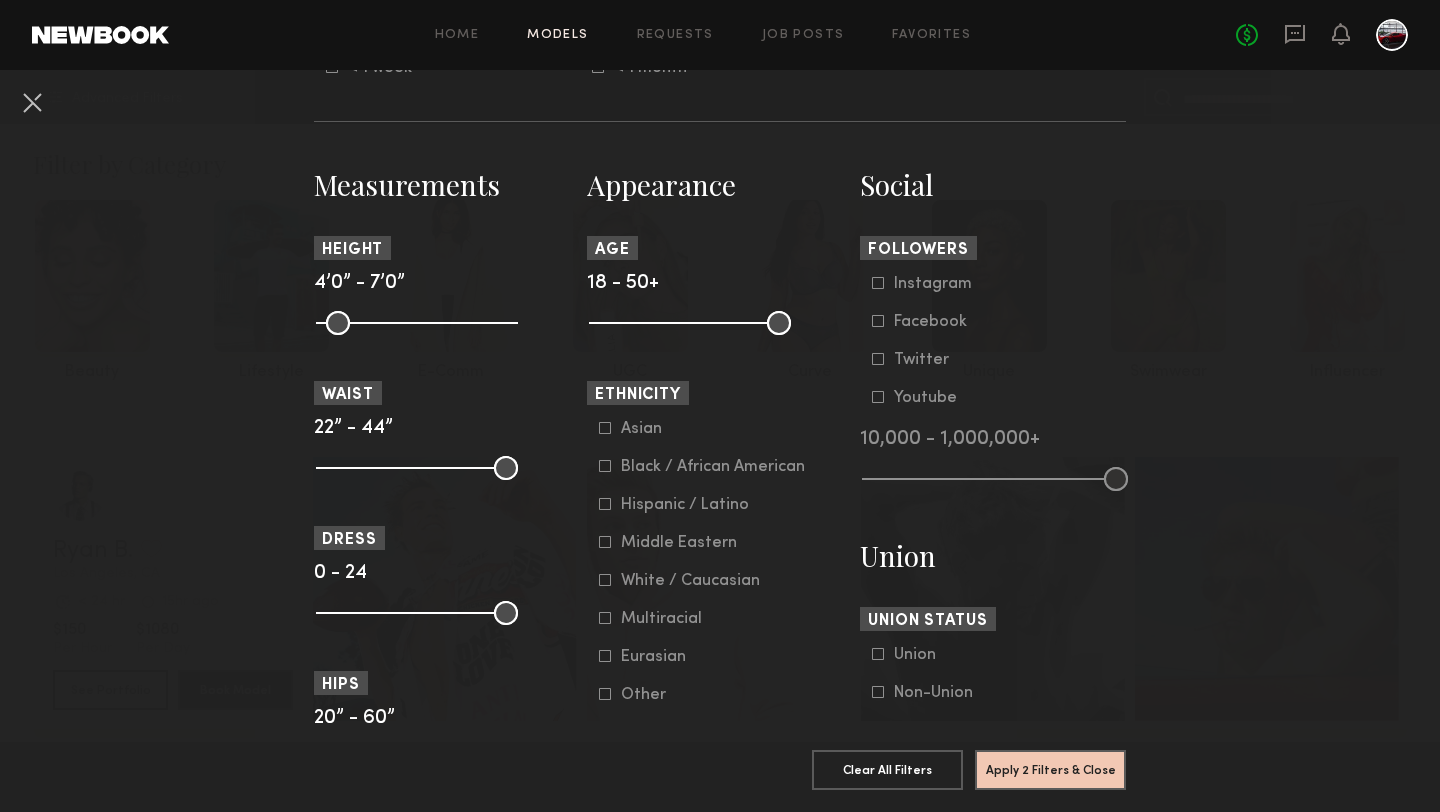 scroll, scrollTop: 819, scrollLeft: 0, axis: vertical 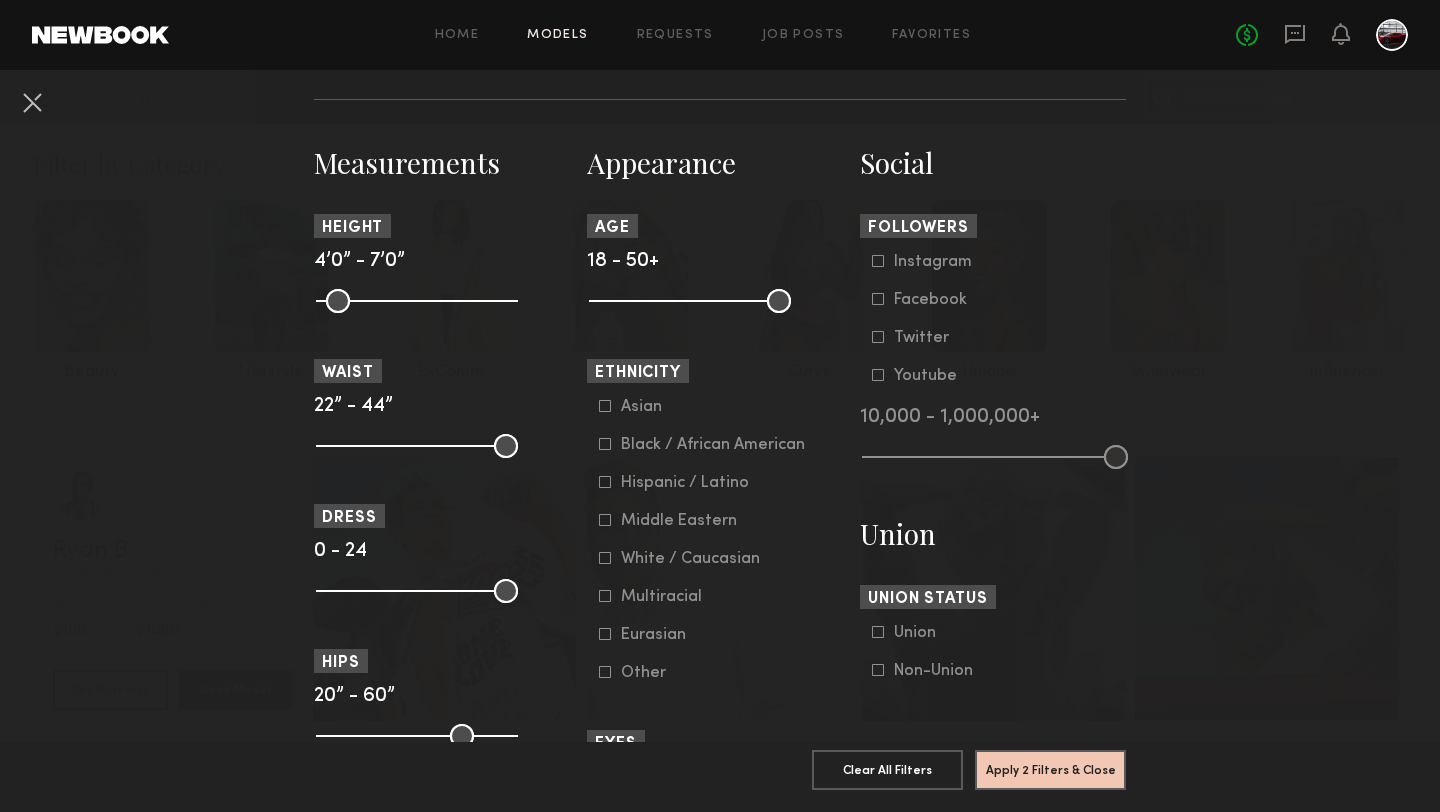 click 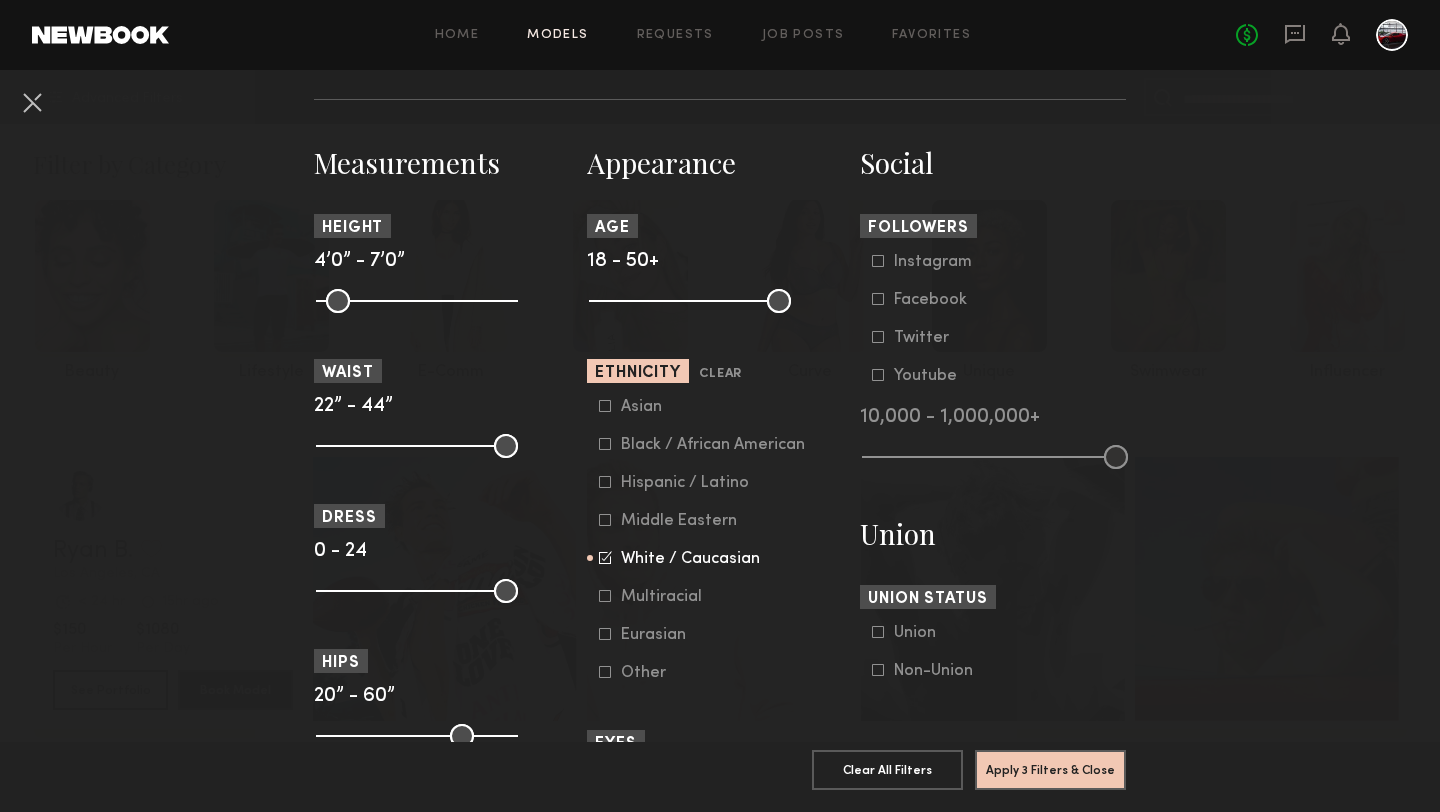 scroll, scrollTop: 0, scrollLeft: 0, axis: both 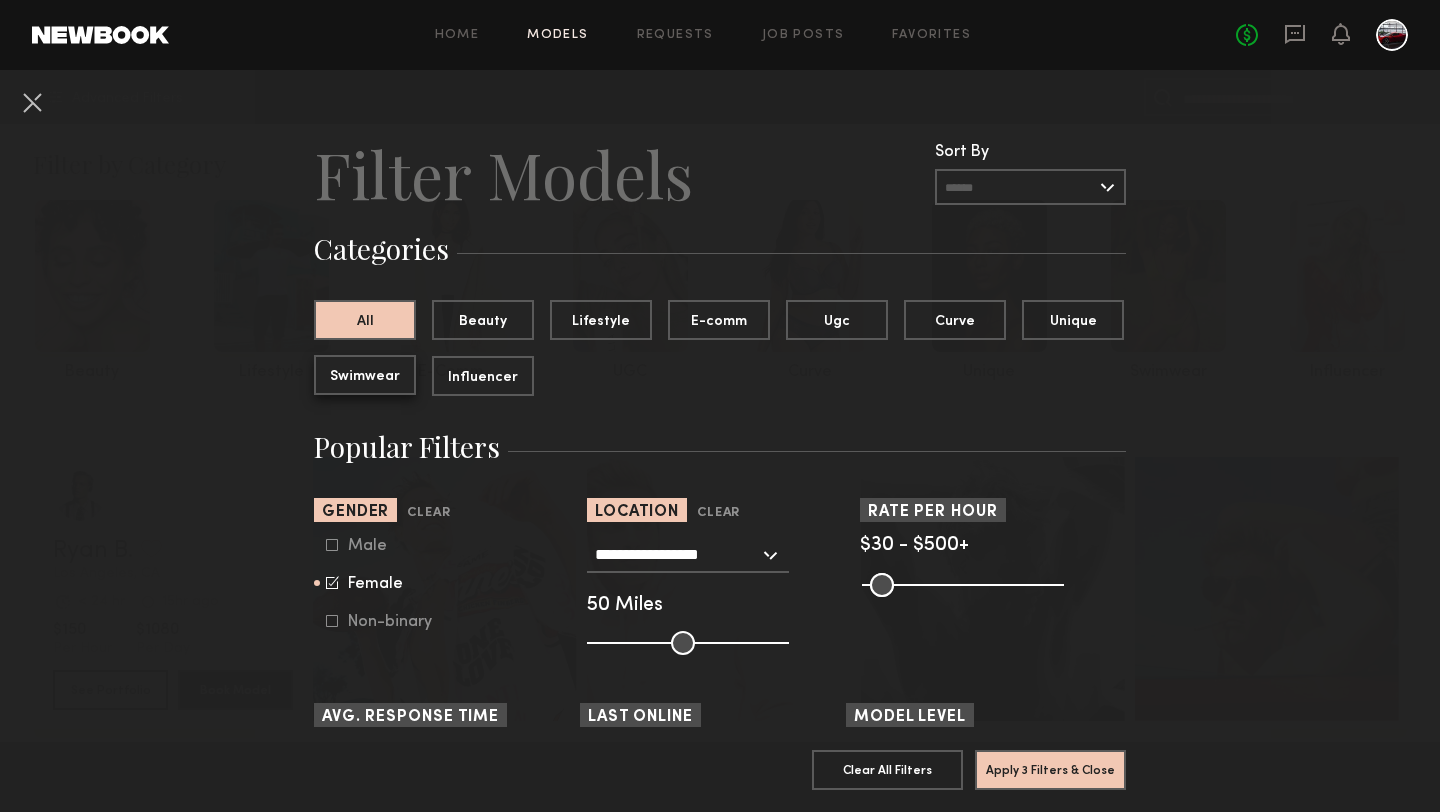 click on "Swimwear" 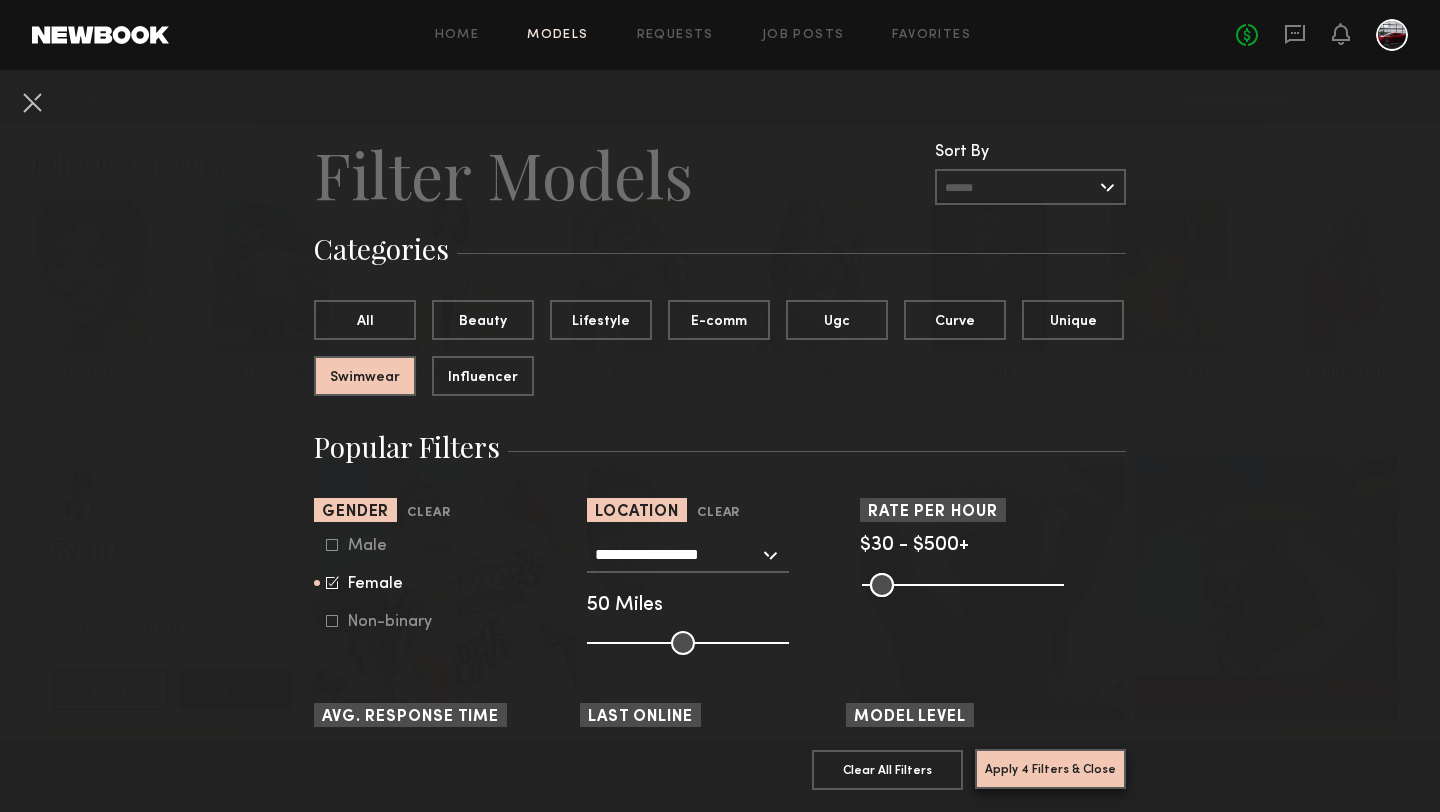 click on "Apply 4 Filters & Close" 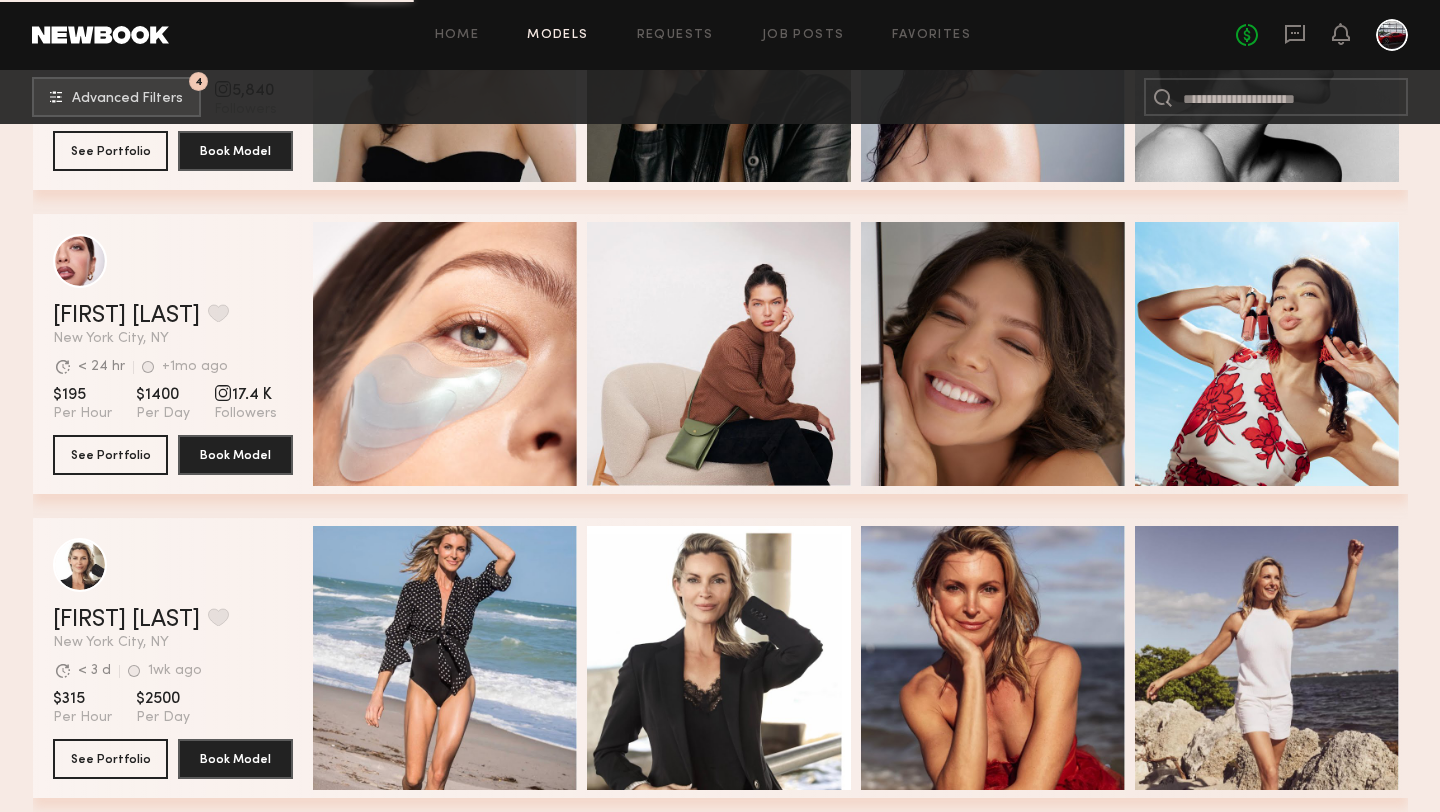 scroll, scrollTop: 2693, scrollLeft: 0, axis: vertical 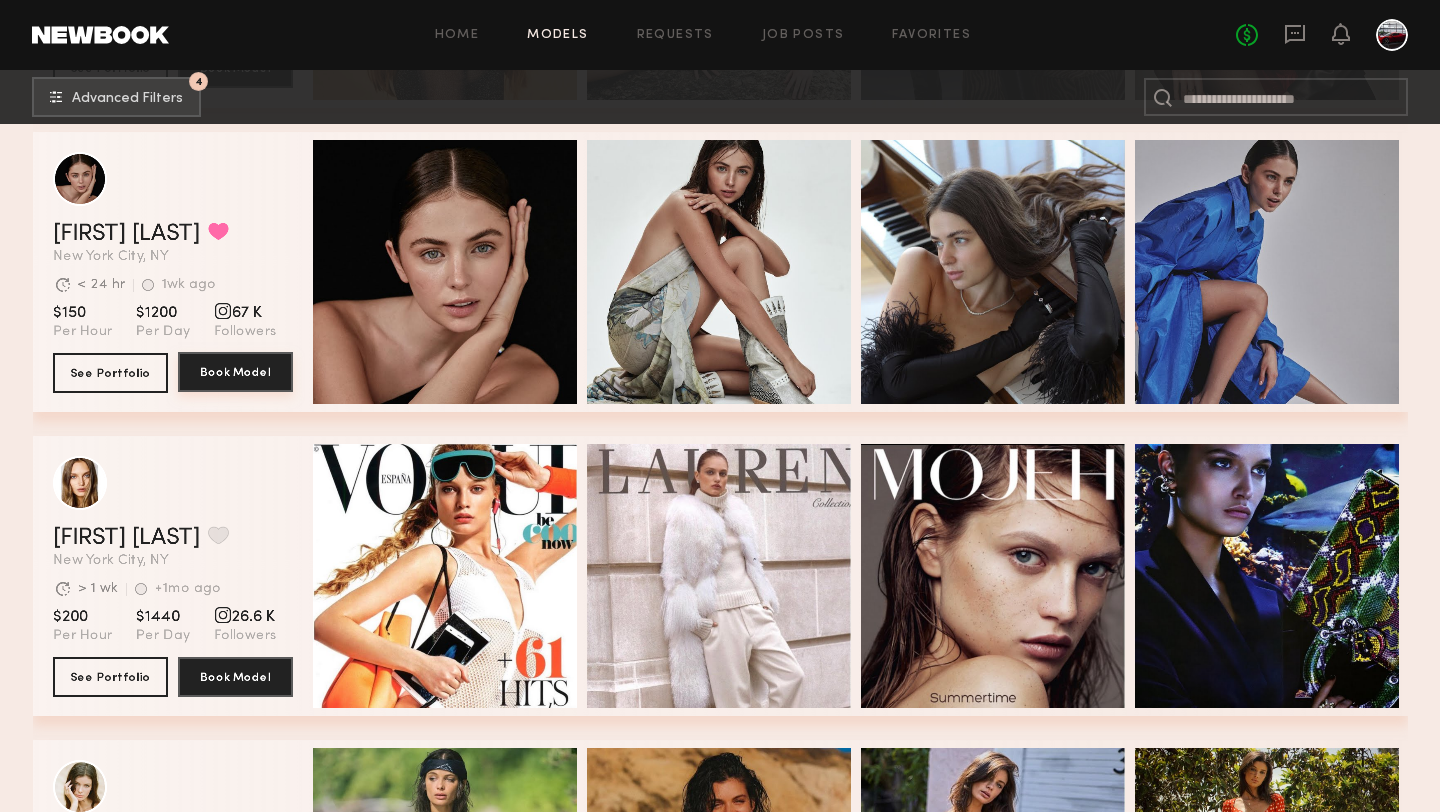 click on "Book Model" 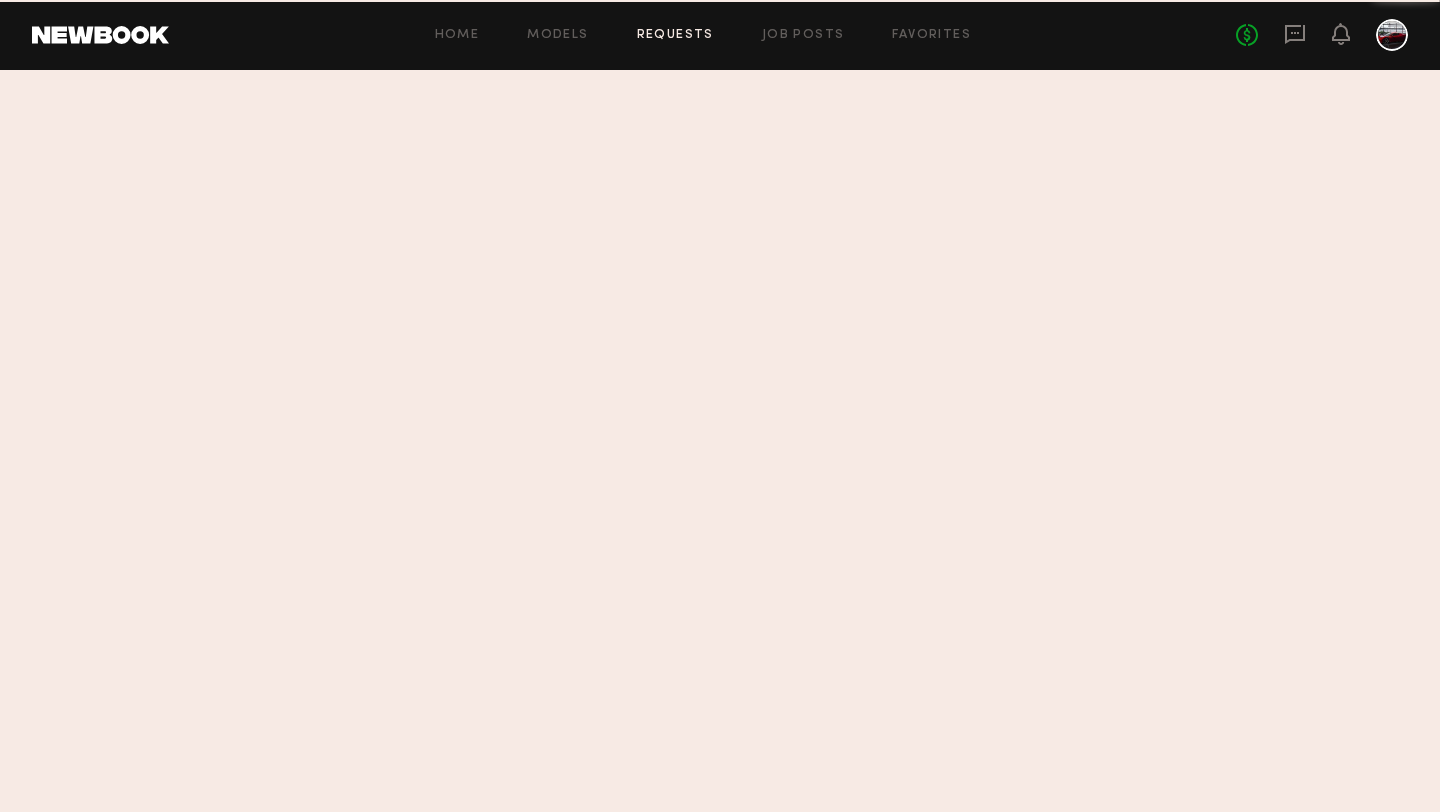 scroll, scrollTop: 0, scrollLeft: 0, axis: both 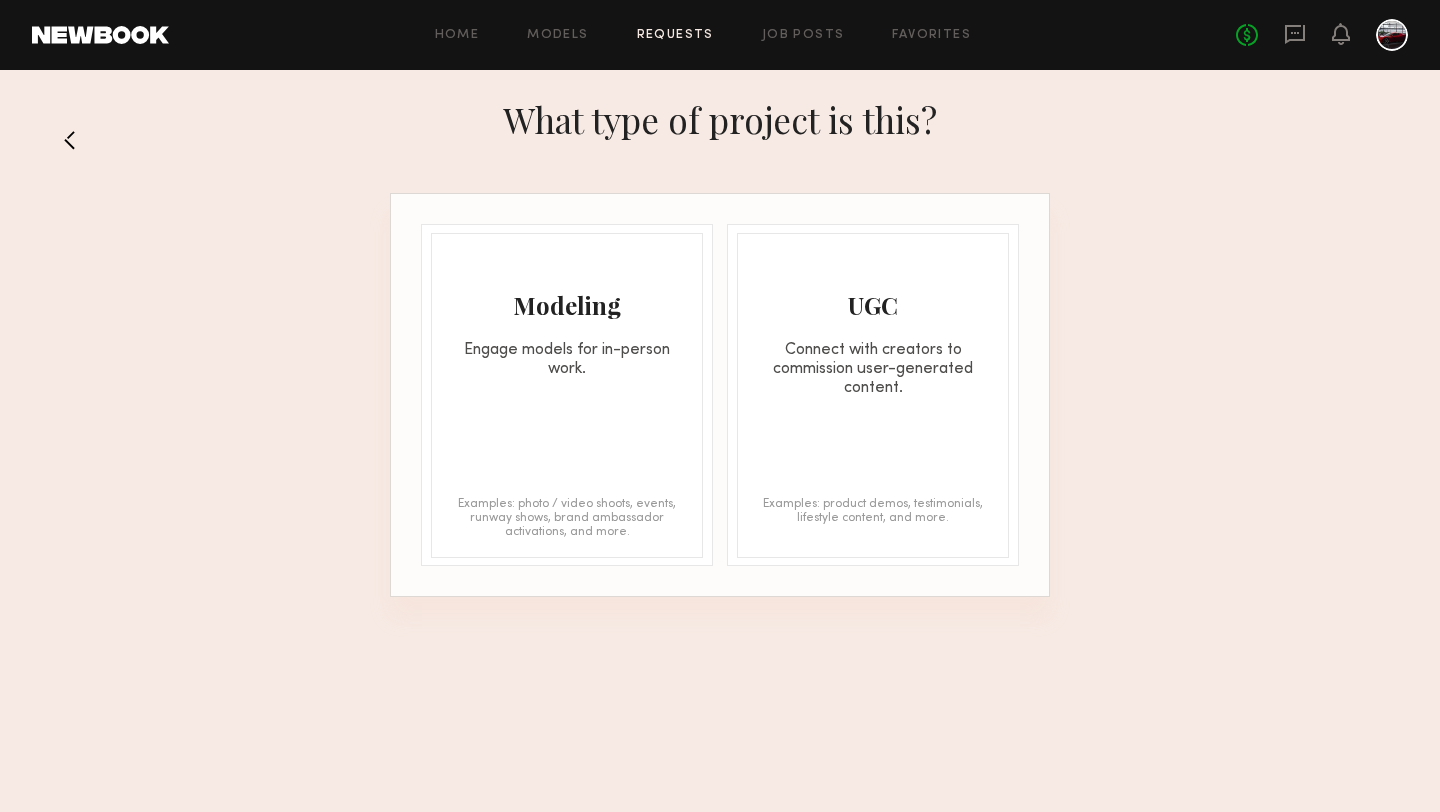 click on "Engage models for in-person work." 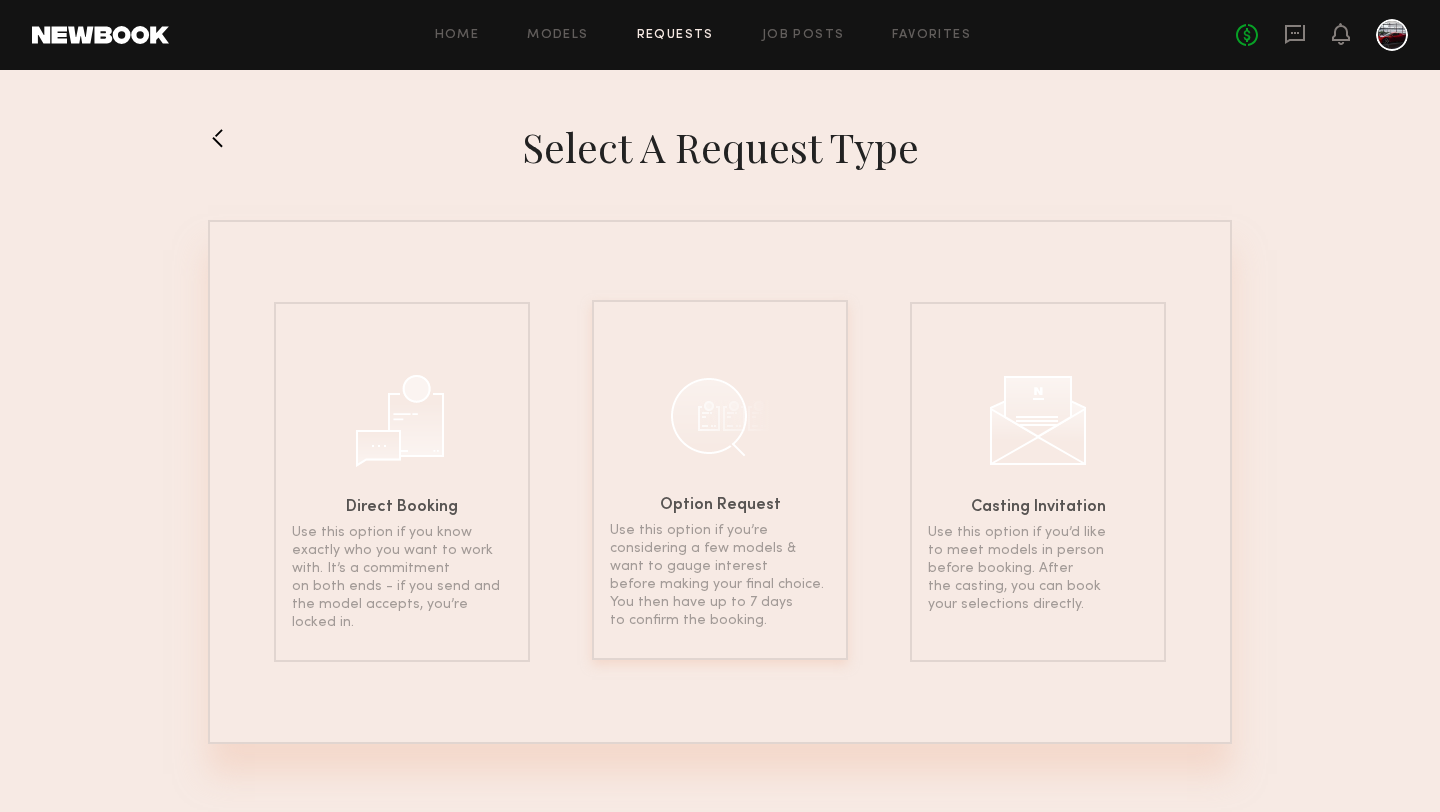 click 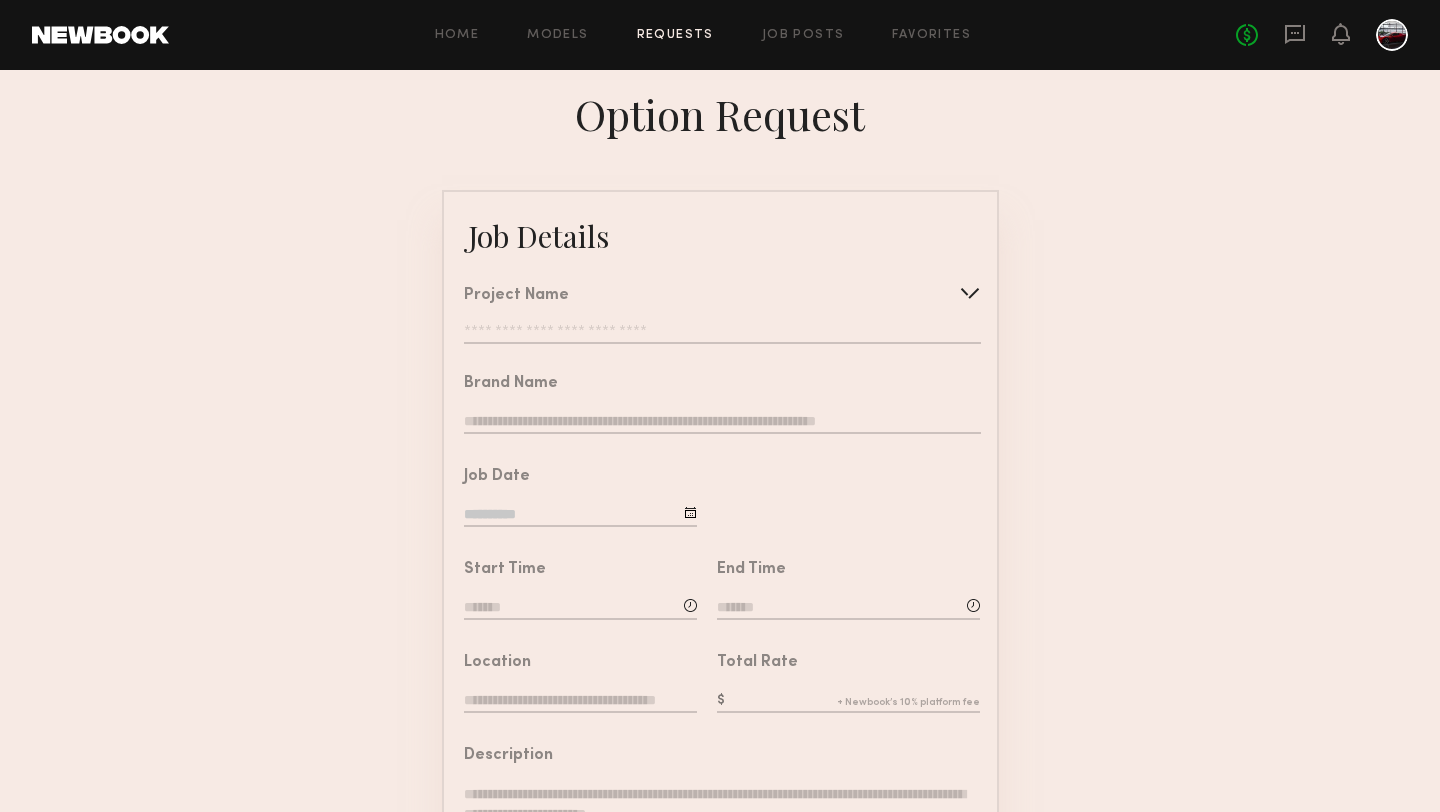 click on "Project Name   Create   Use recent modeling project  BOND | Professional Brand Introduction Video  Luxury Private Jet | Photoshoot  Classic Car Club Photoshoot" 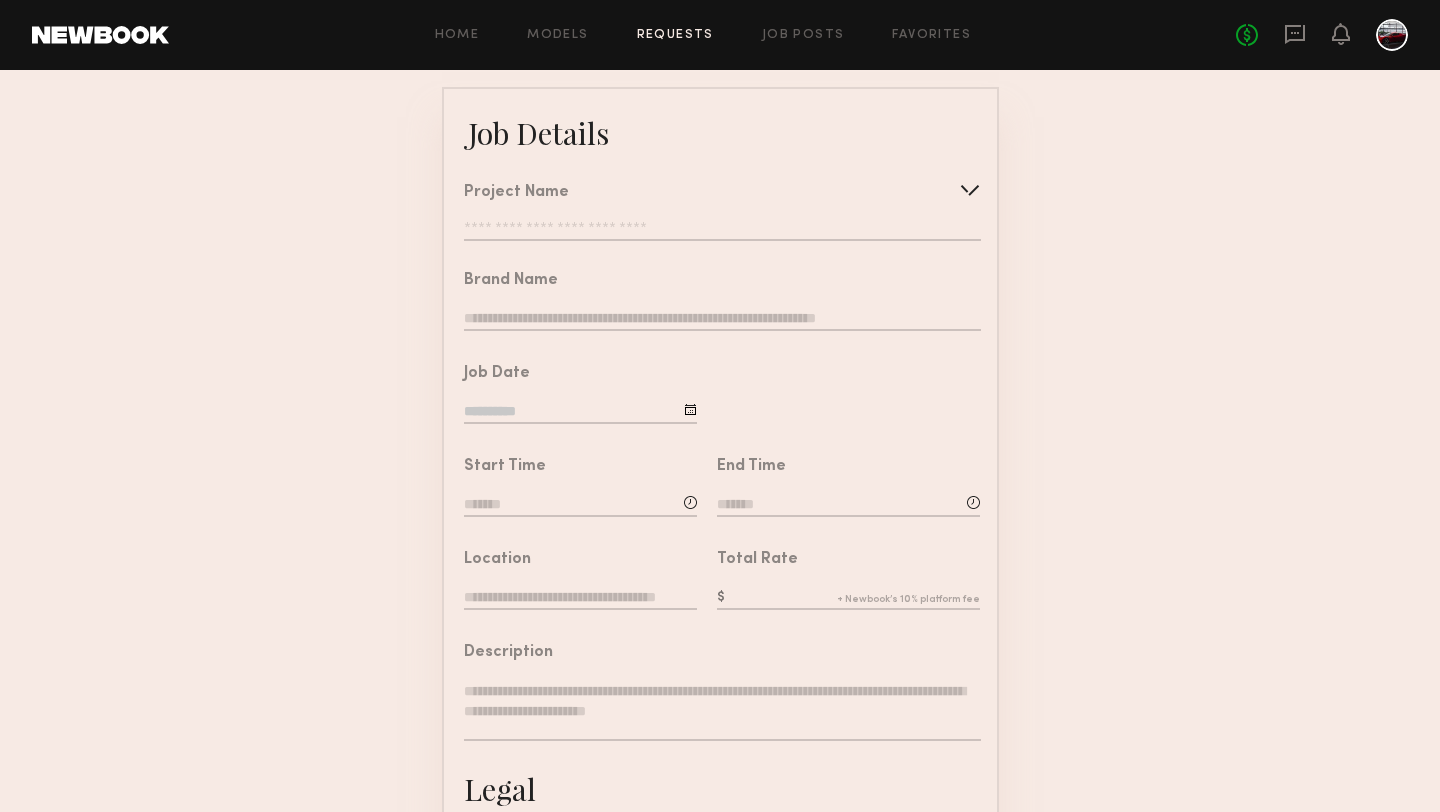 scroll, scrollTop: 0, scrollLeft: 0, axis: both 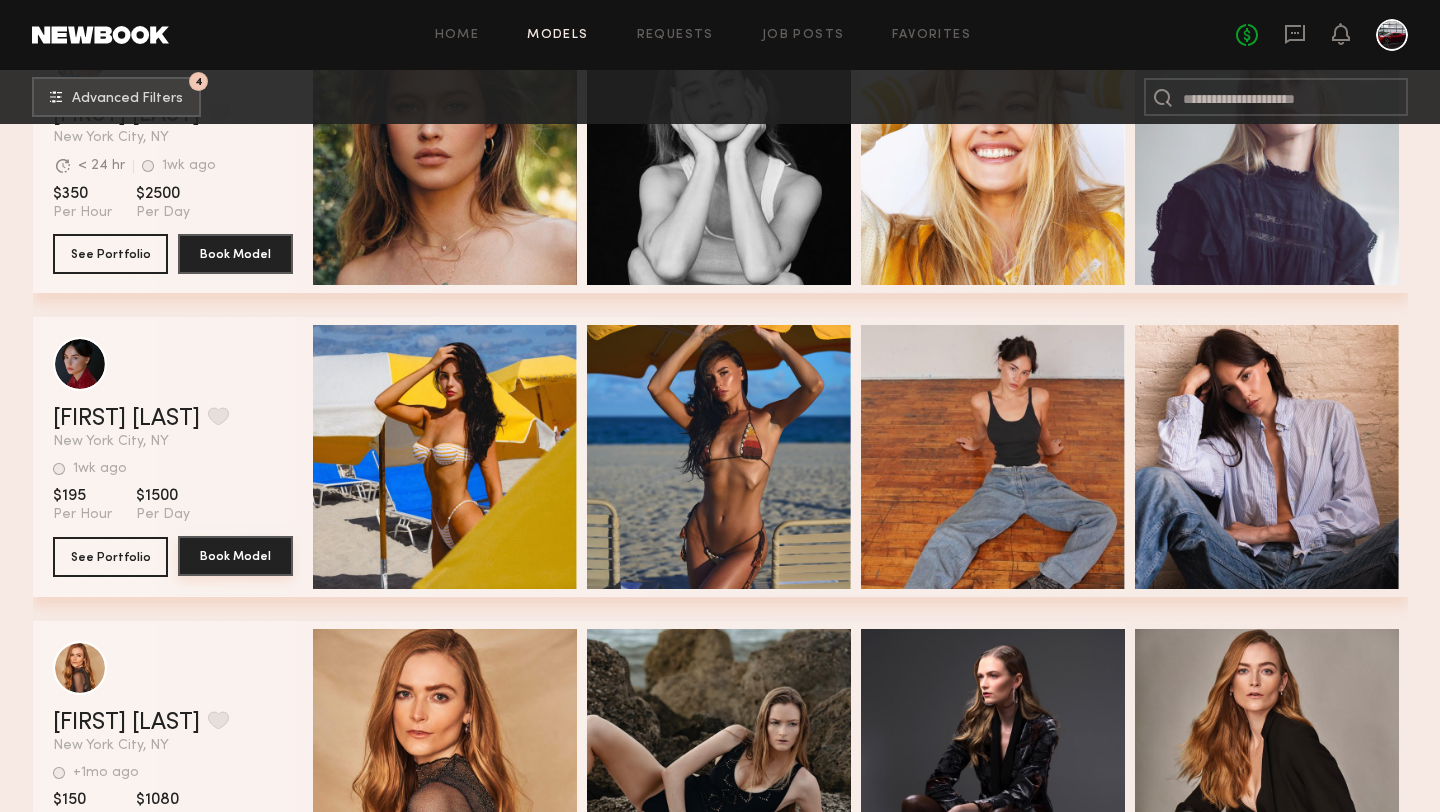 click on "Book Model" 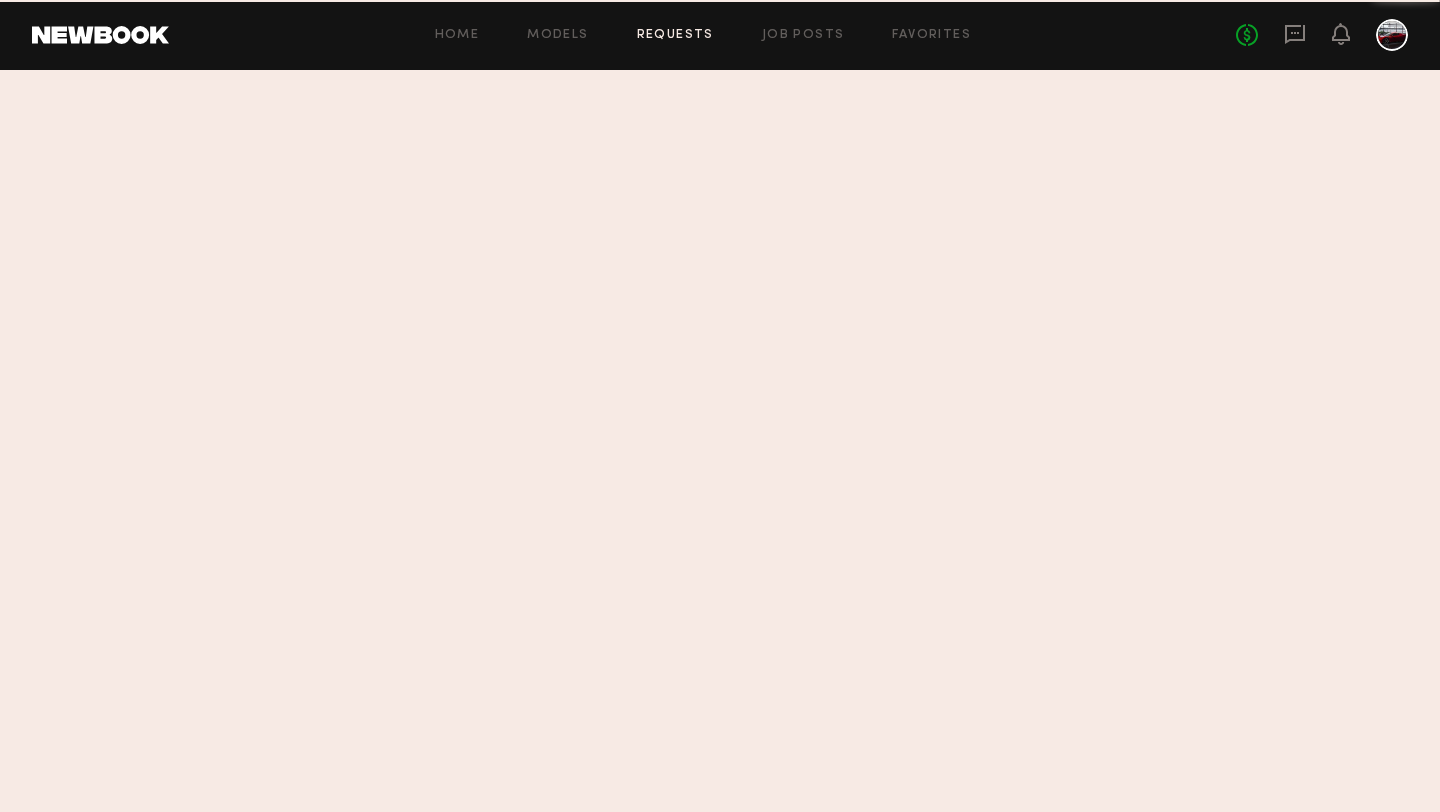 scroll, scrollTop: 0, scrollLeft: 0, axis: both 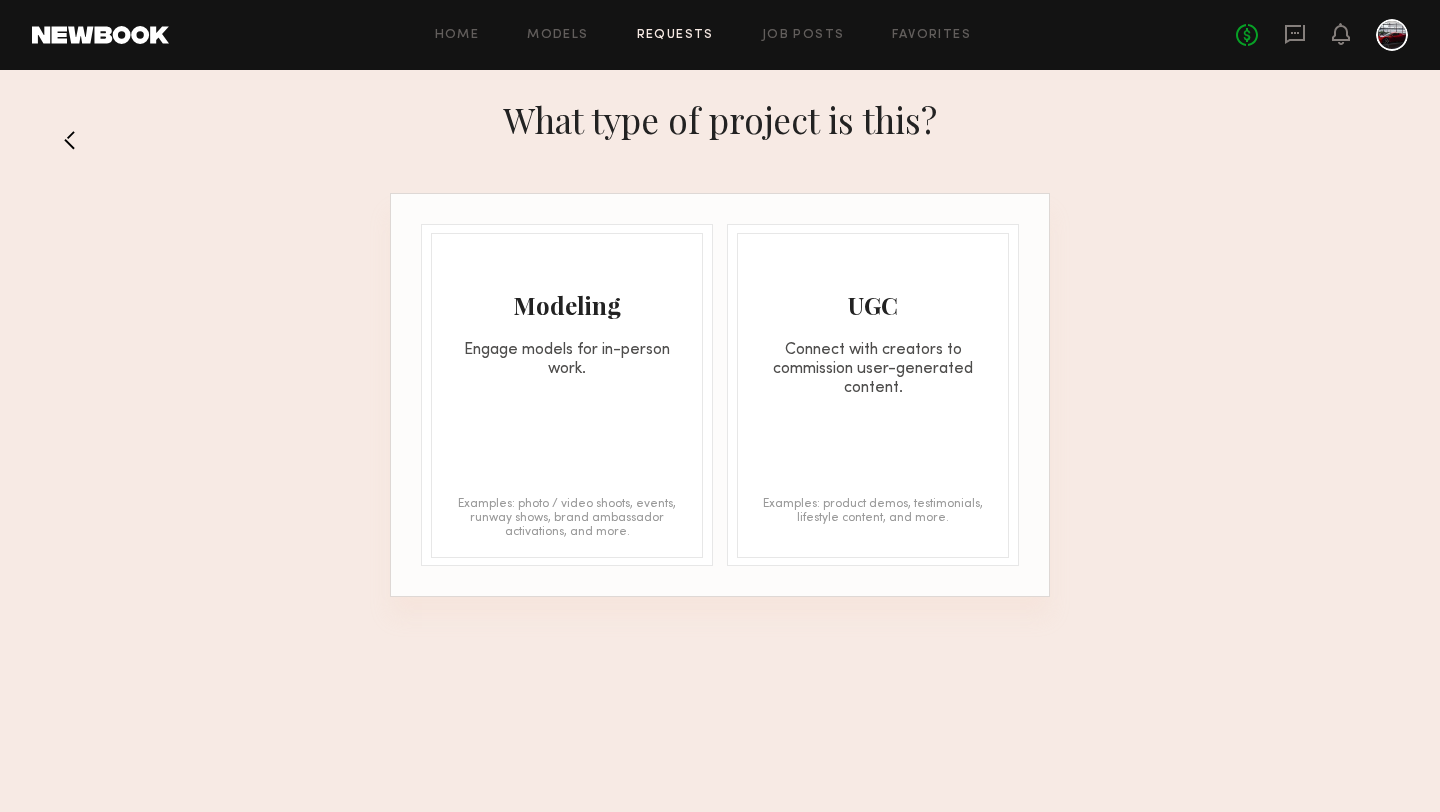 click on "Engage models for in-person work." 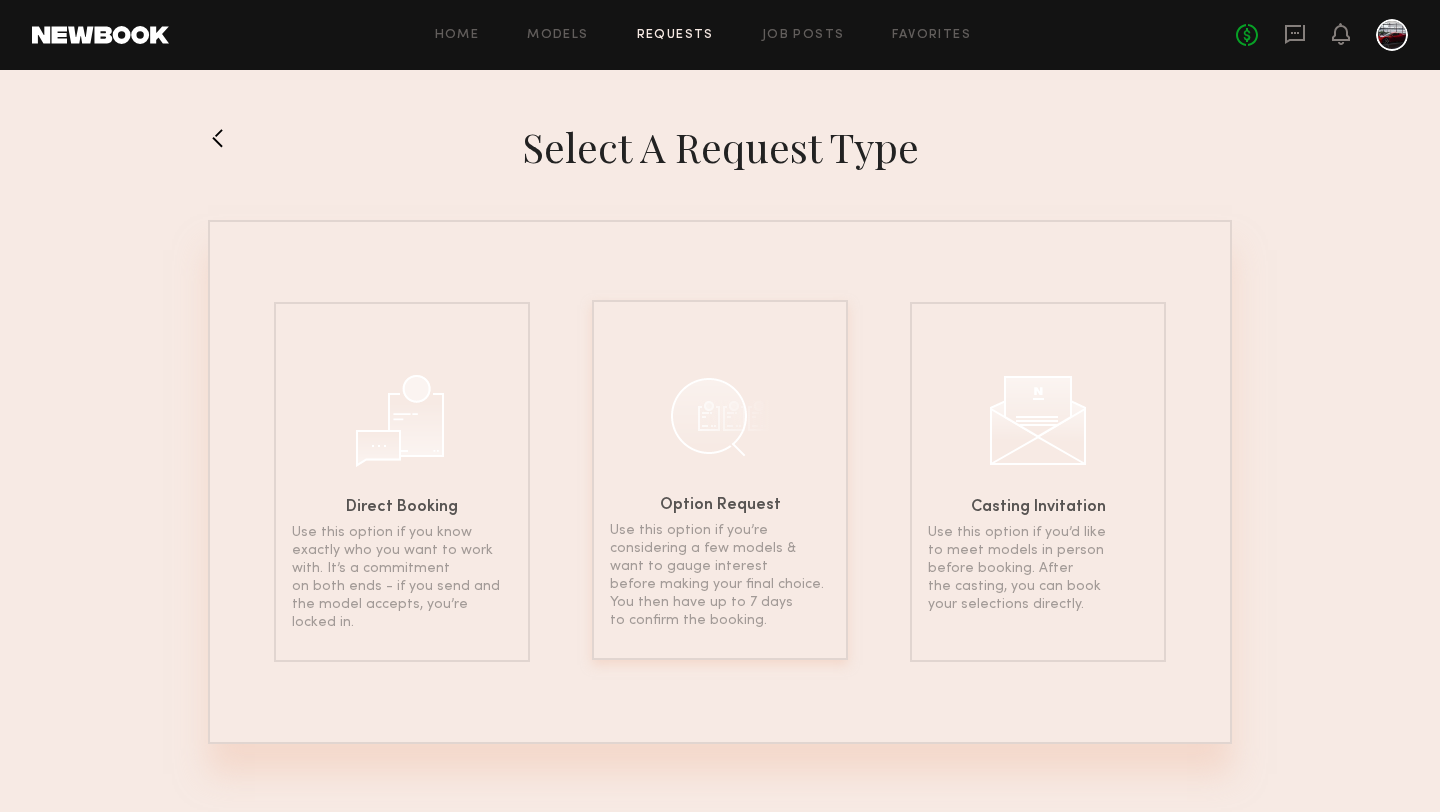 click 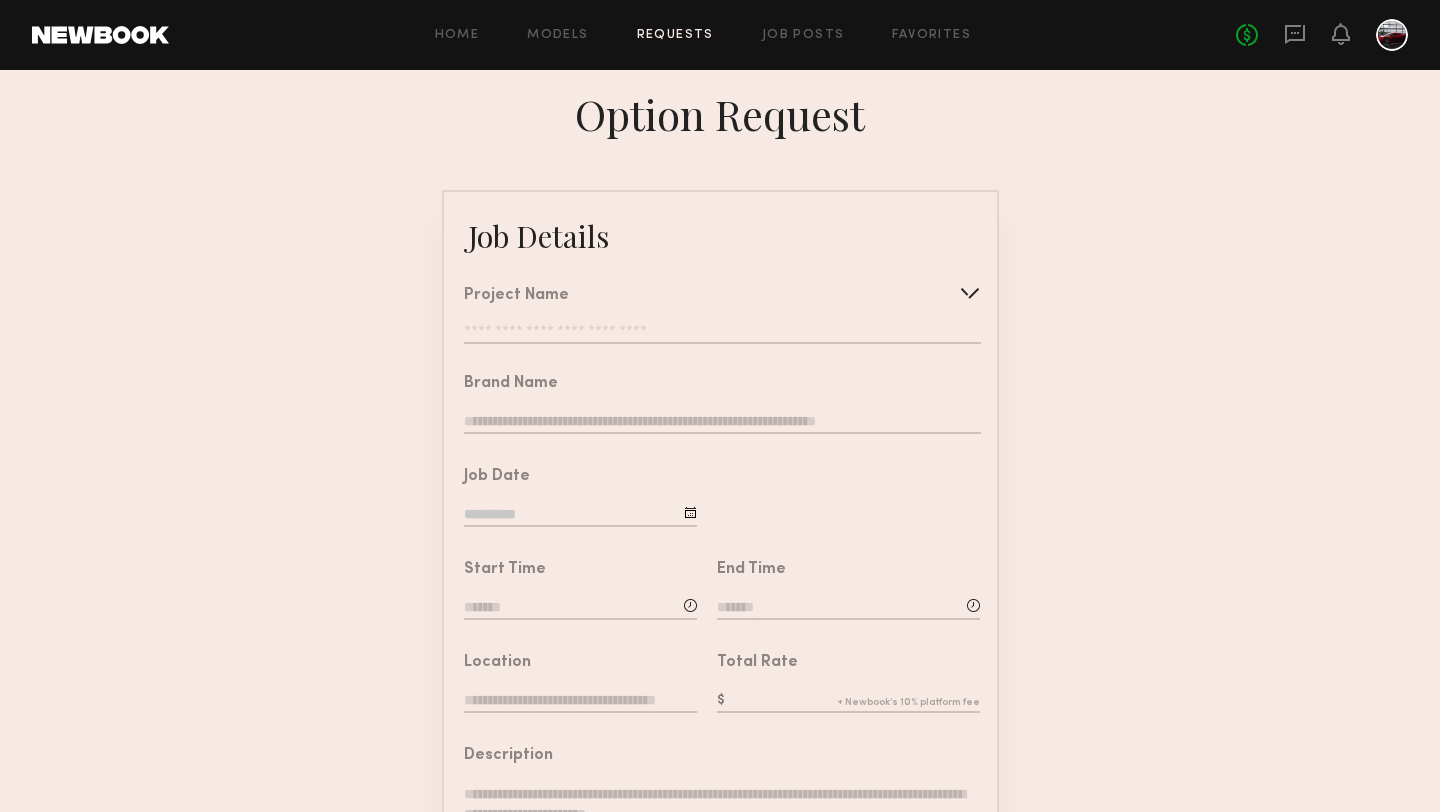 click on "Project Name   Create   Use recent modeling project  BOND | Professional Brand Introduction Video  Luxury Private Jet | Photoshoot  Classic Car Club Photoshoot" 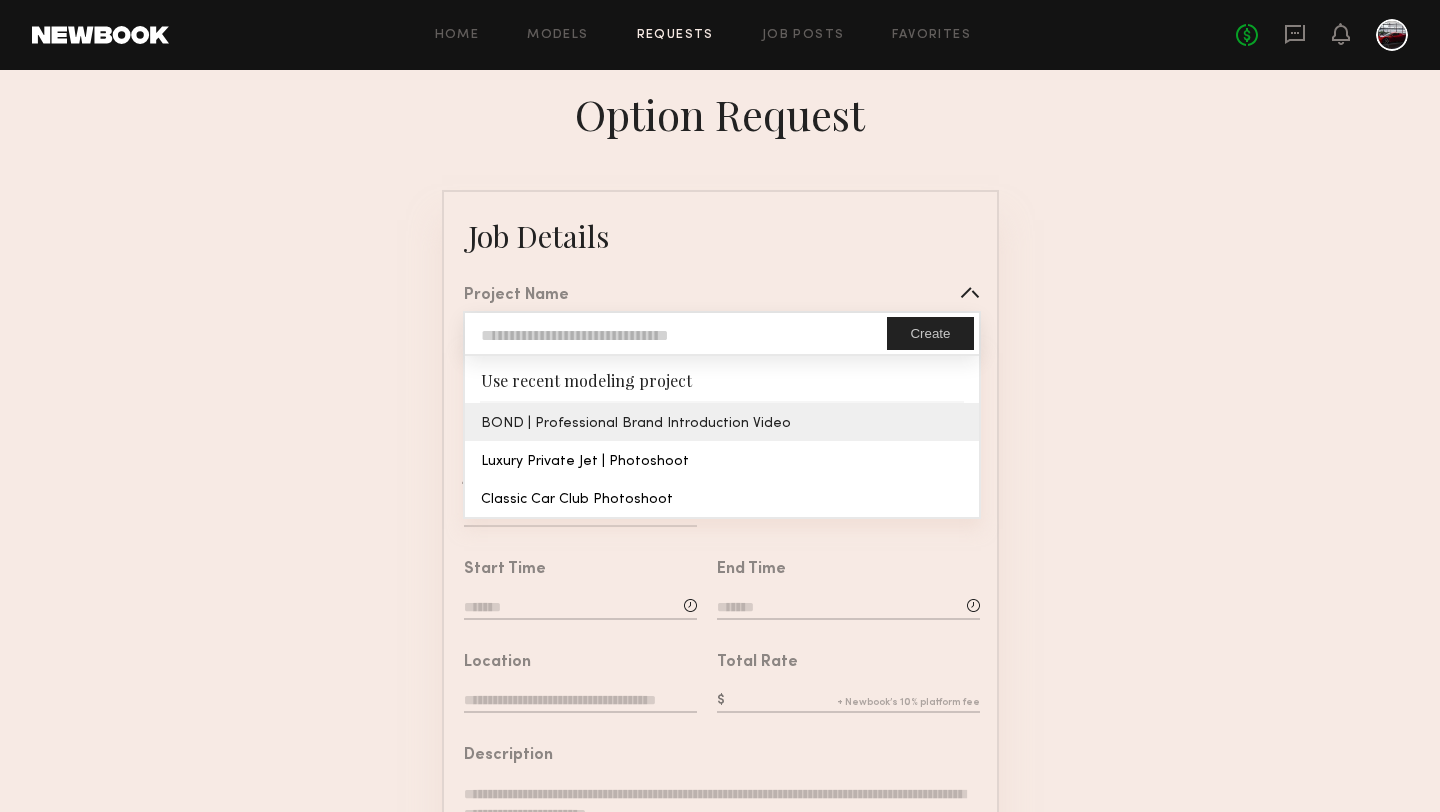 type on "**********" 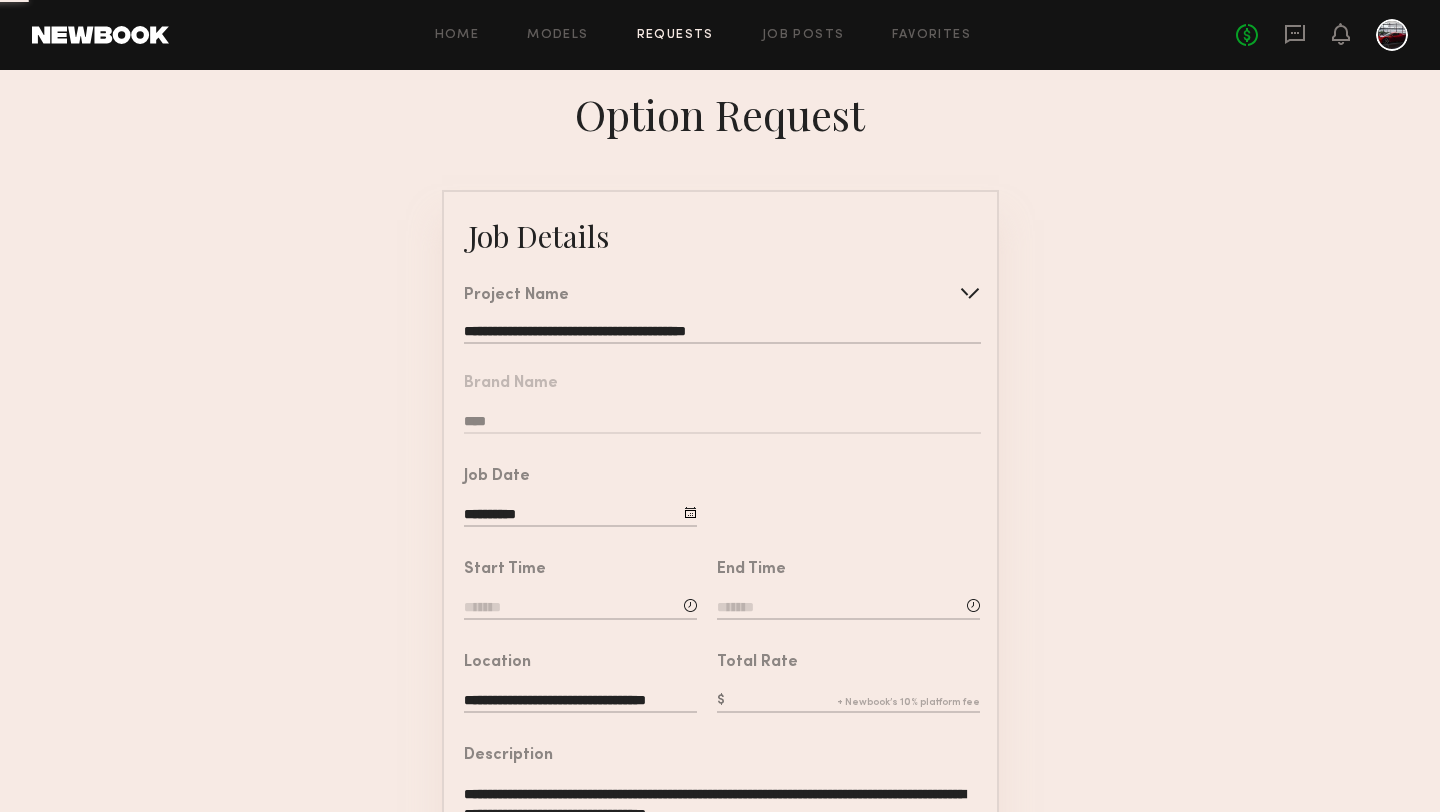click on "**********" 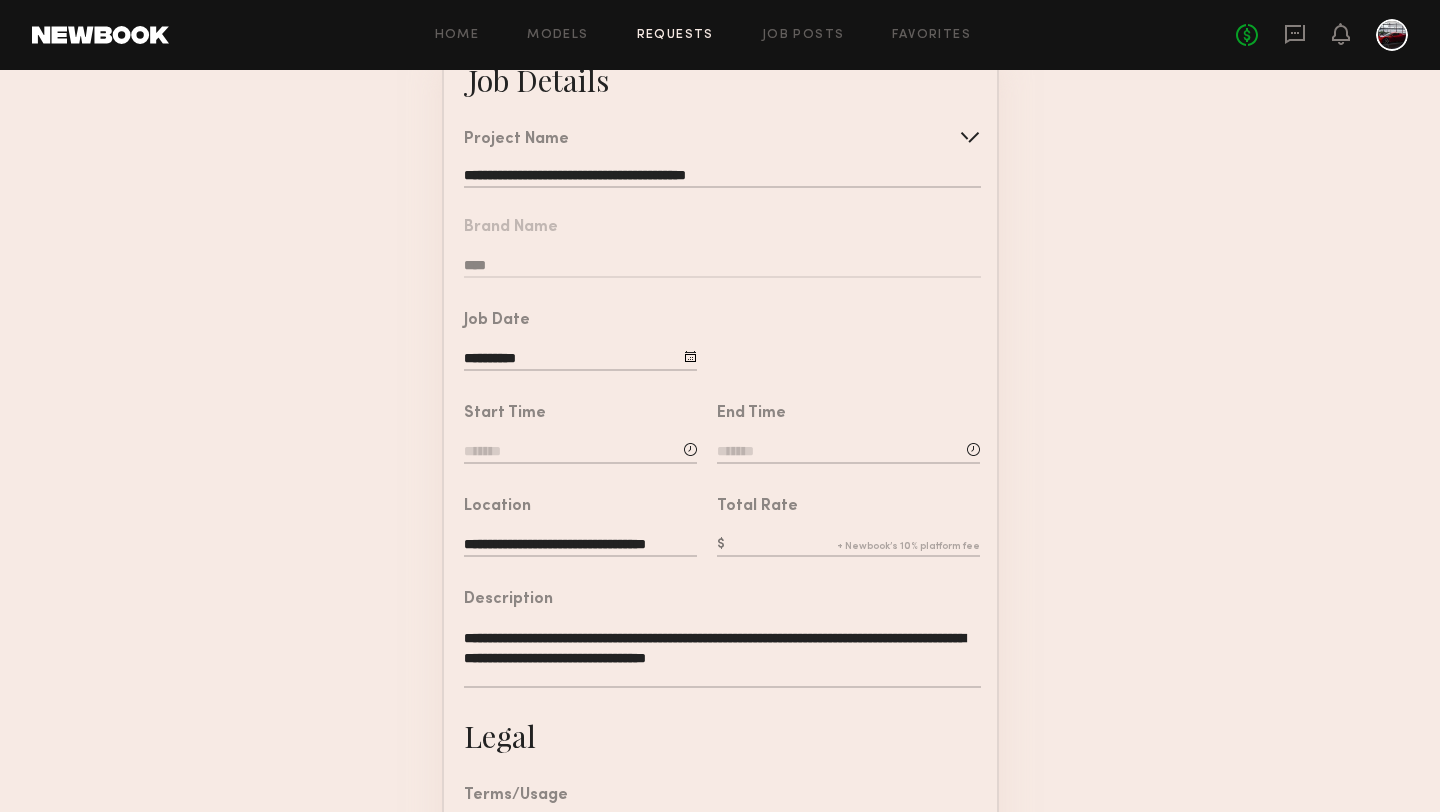 scroll, scrollTop: 199, scrollLeft: 0, axis: vertical 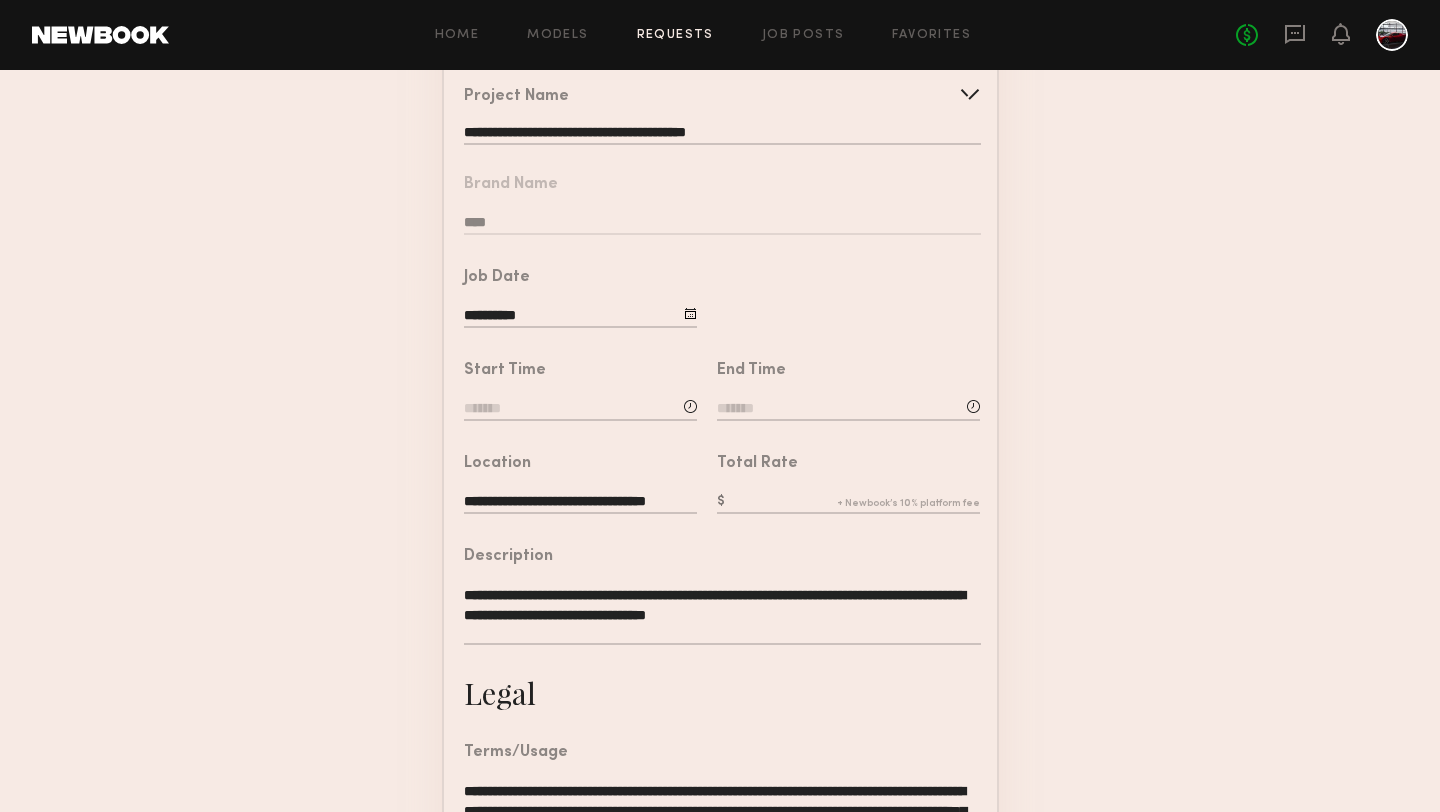 click 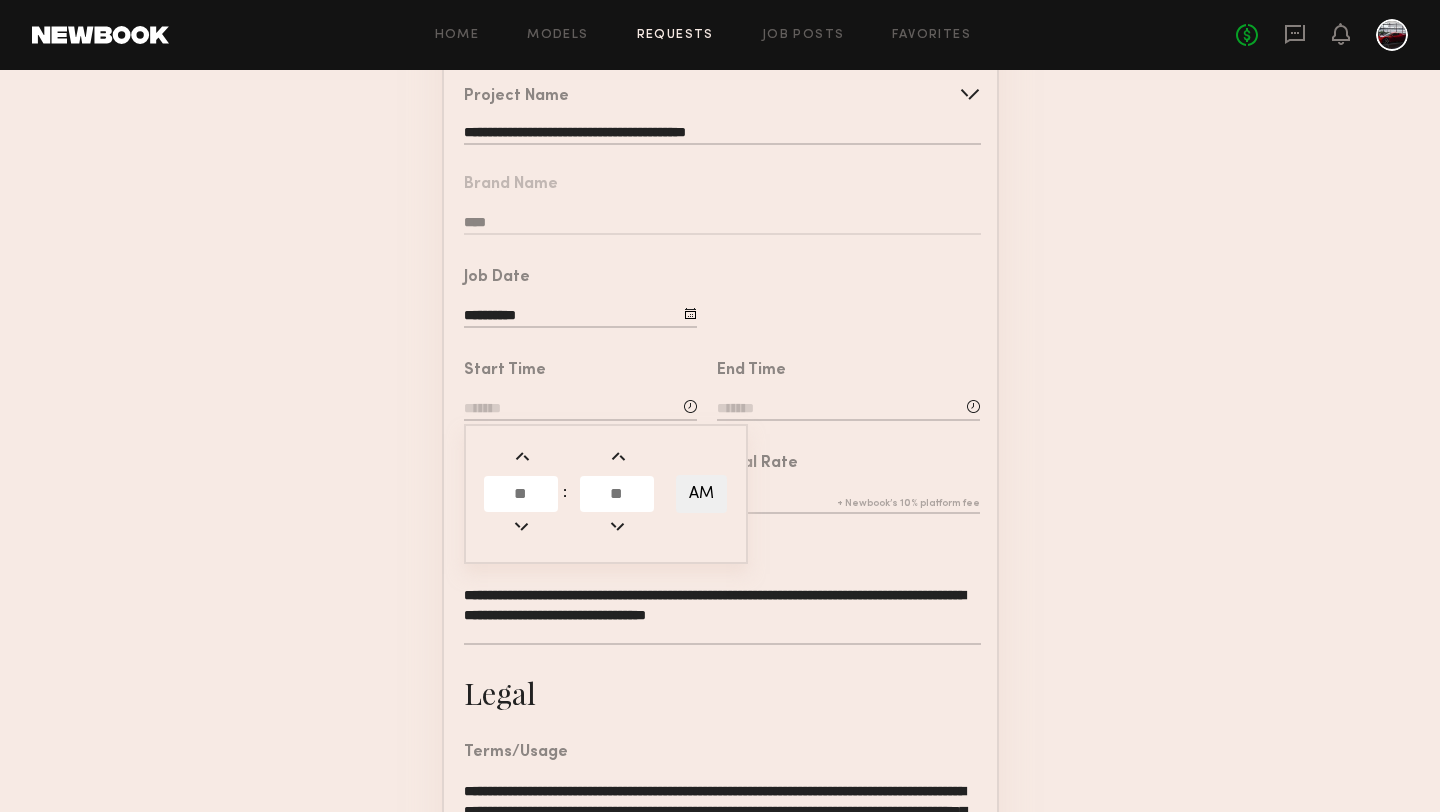 click 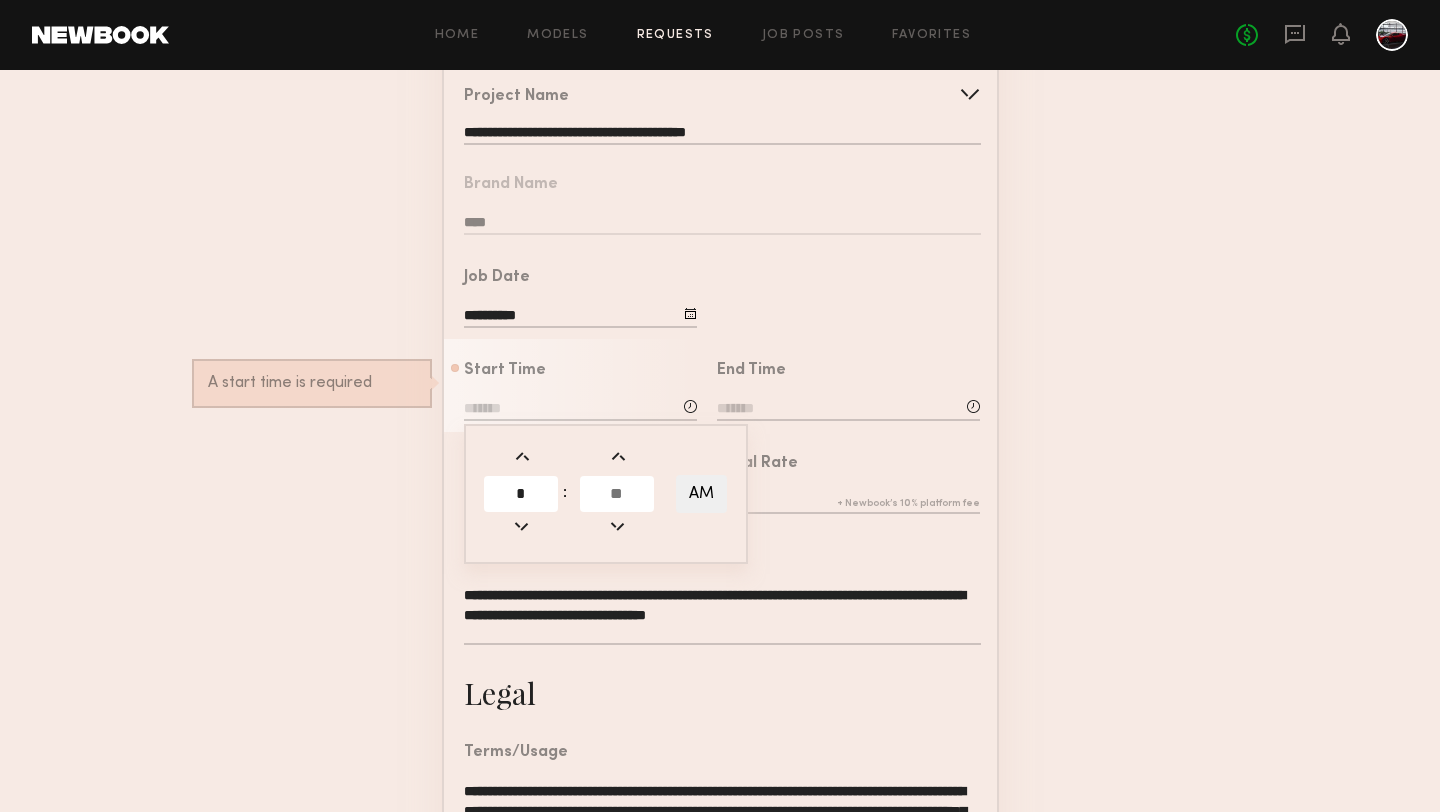 type on "*" 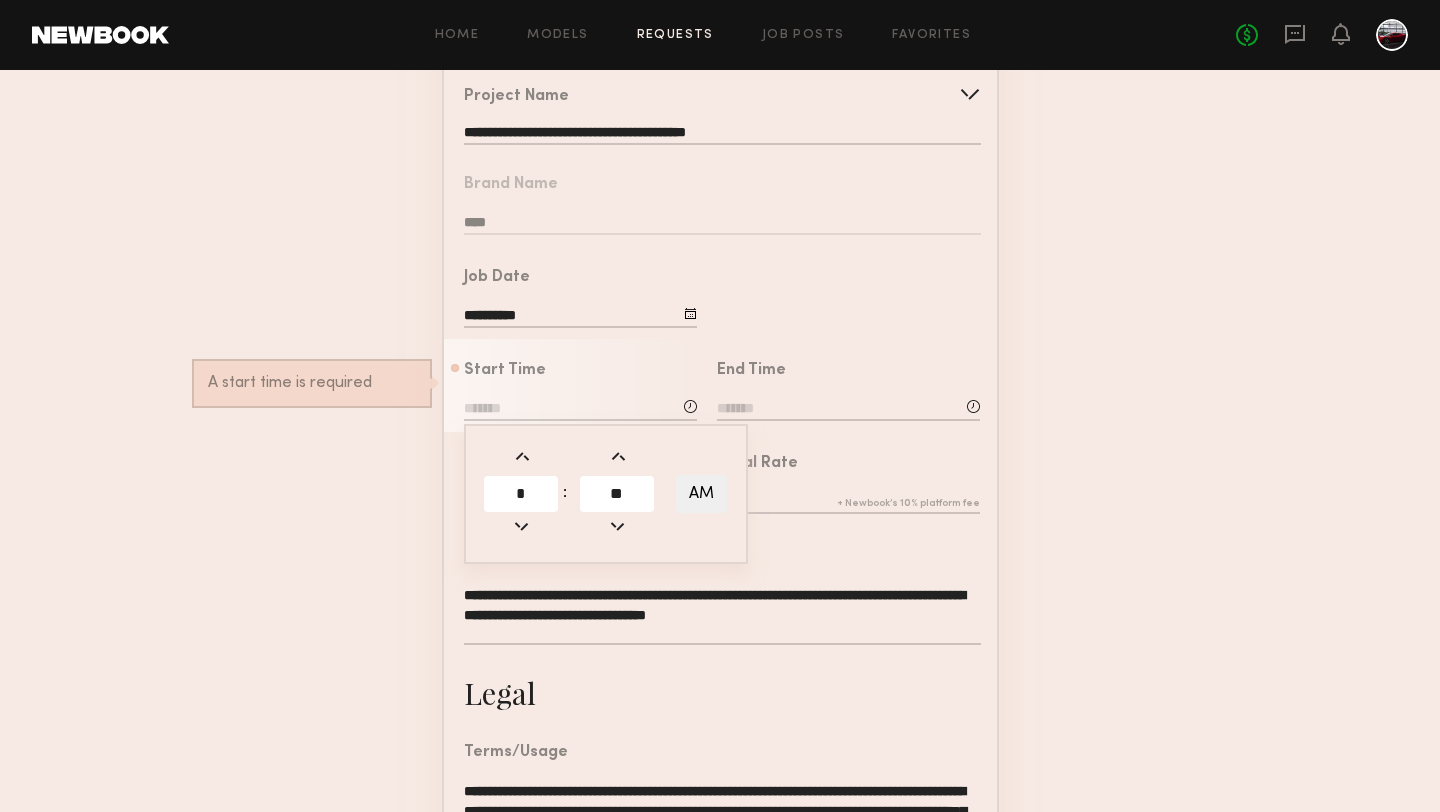 type on "**" 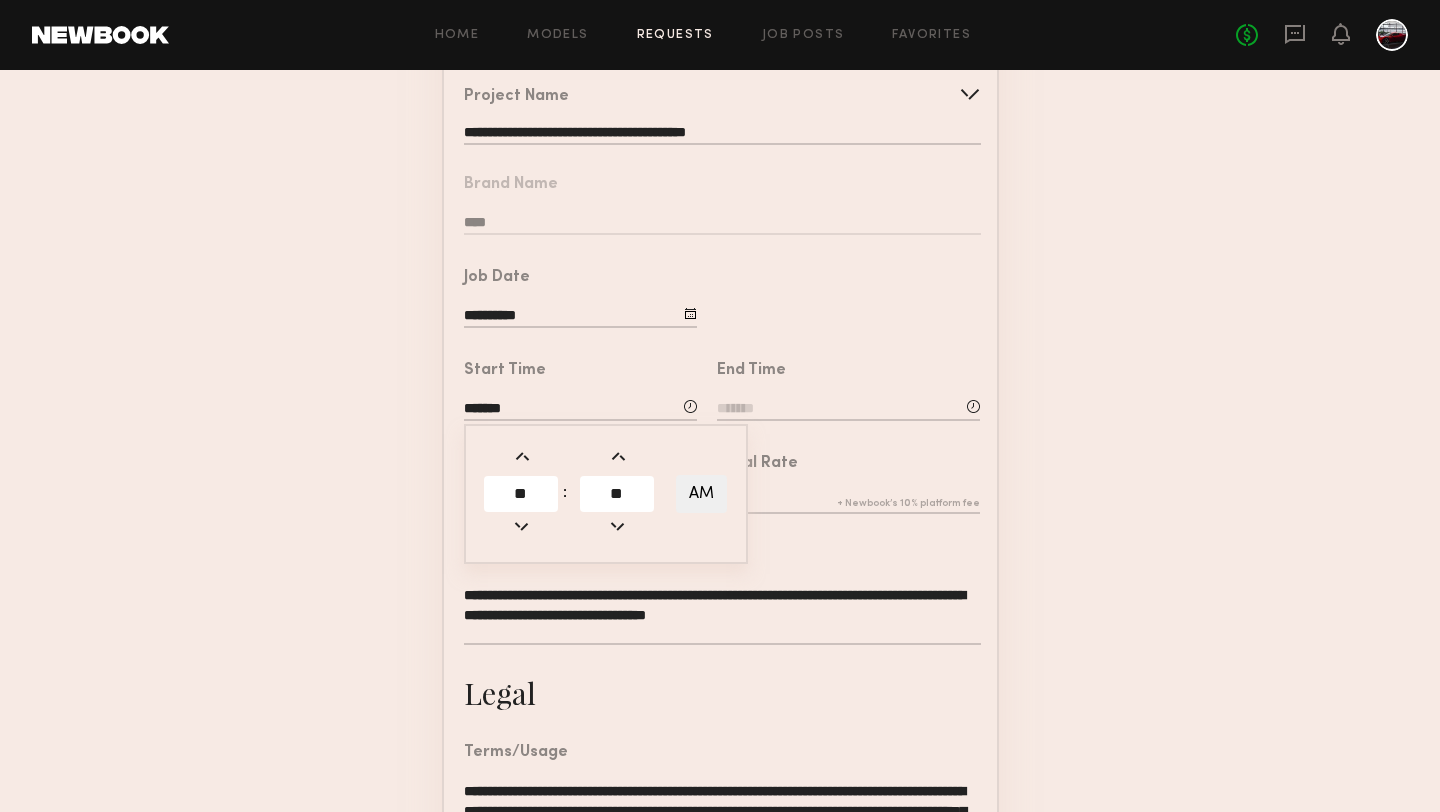 click on "AM" 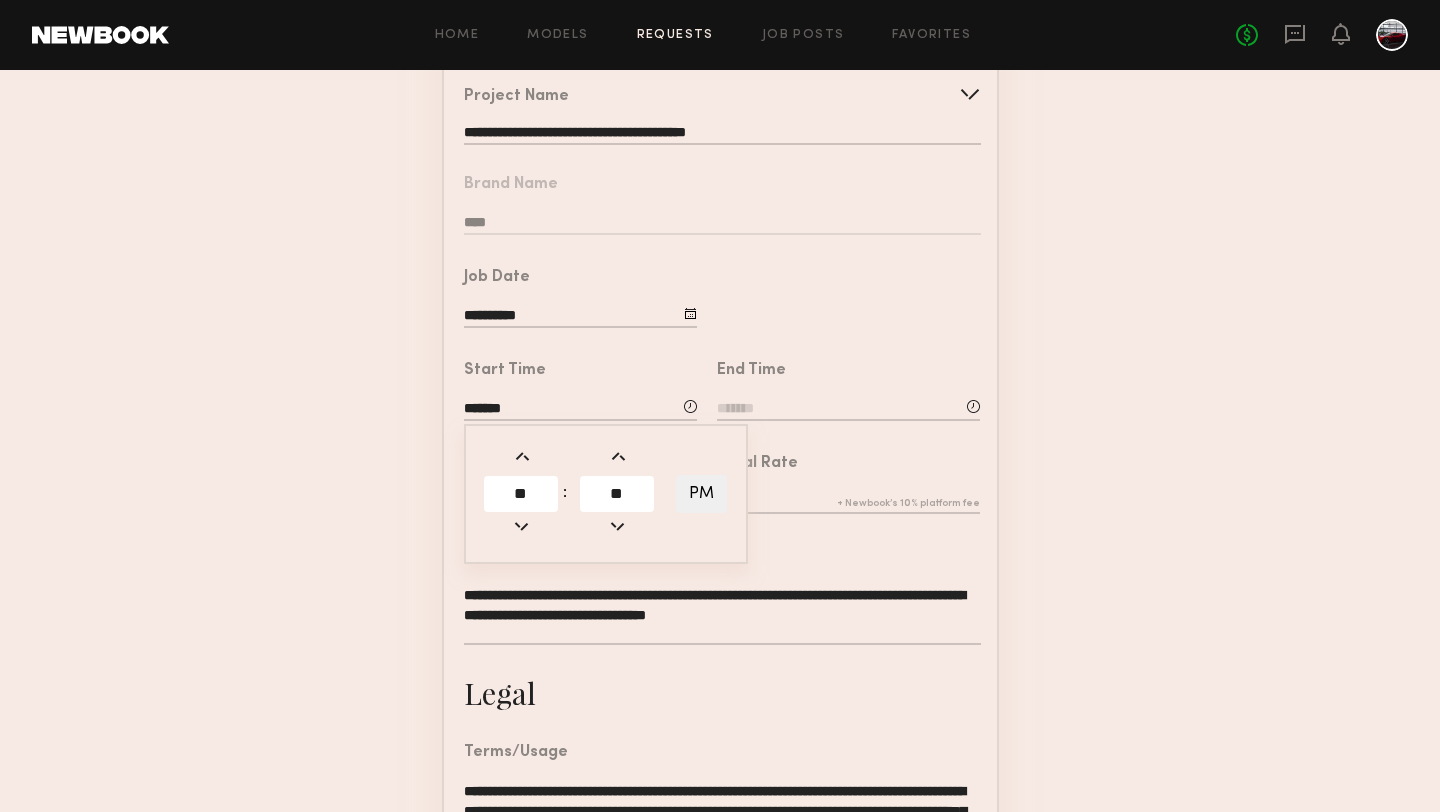 click on "End Time" 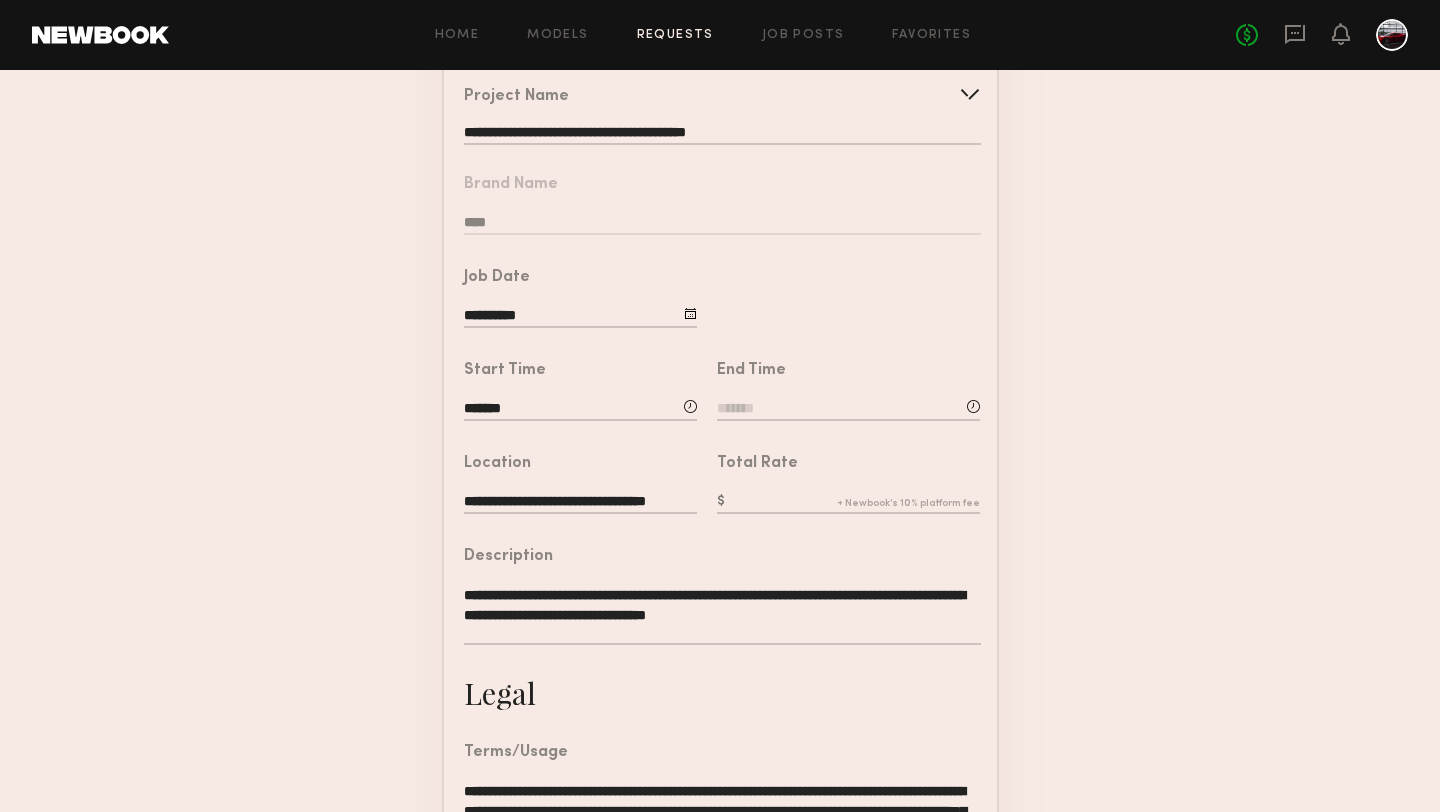 click 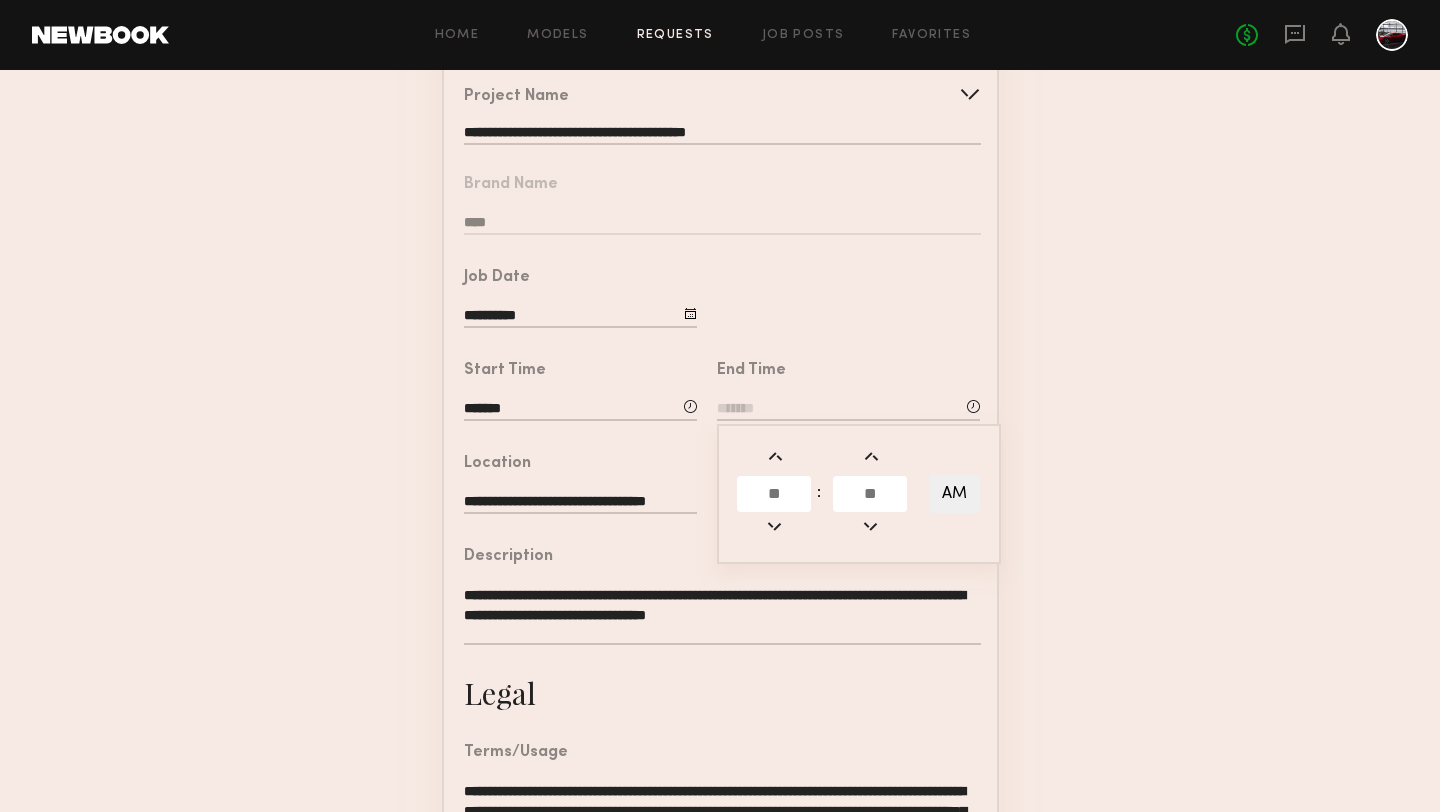 click 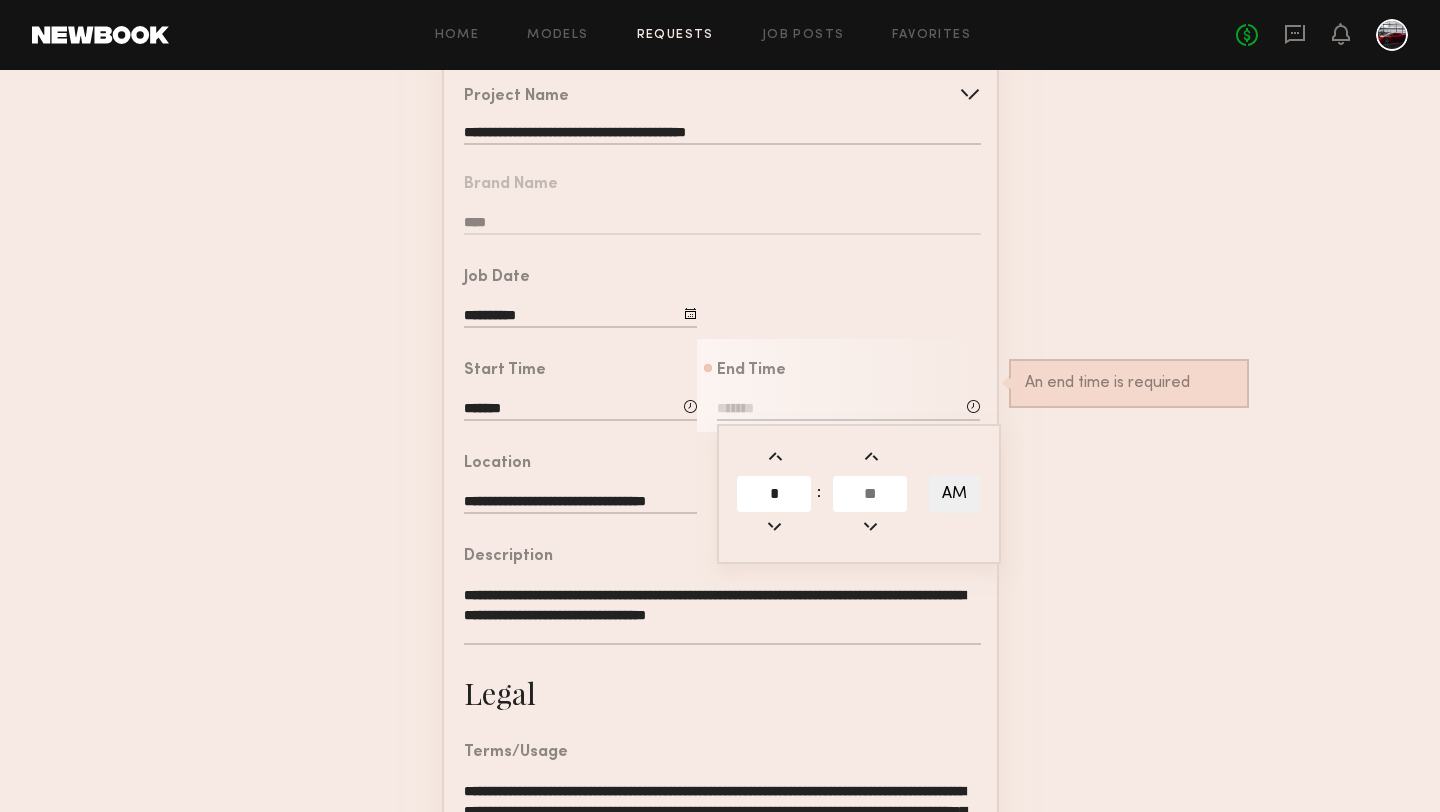 type on "*" 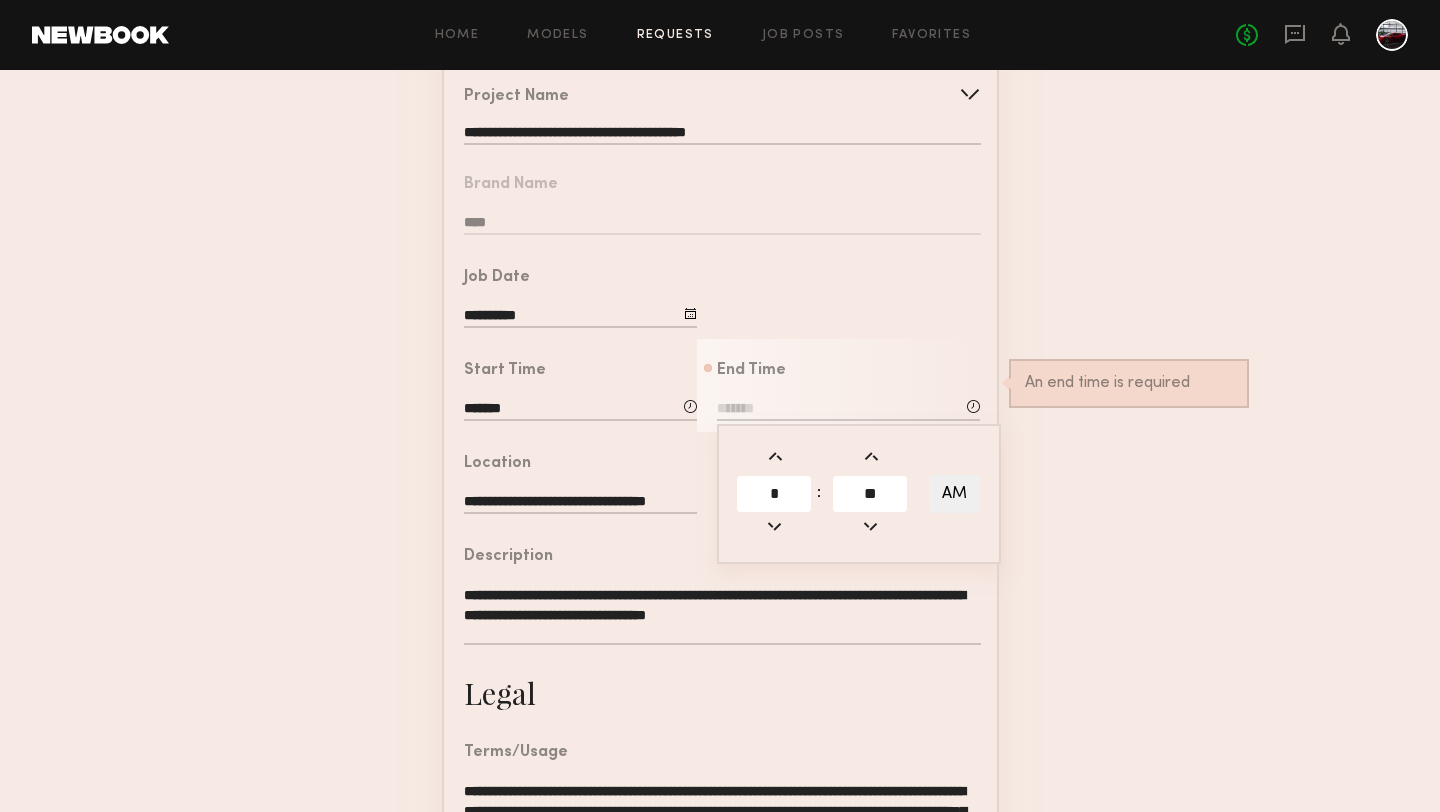 type on "**" 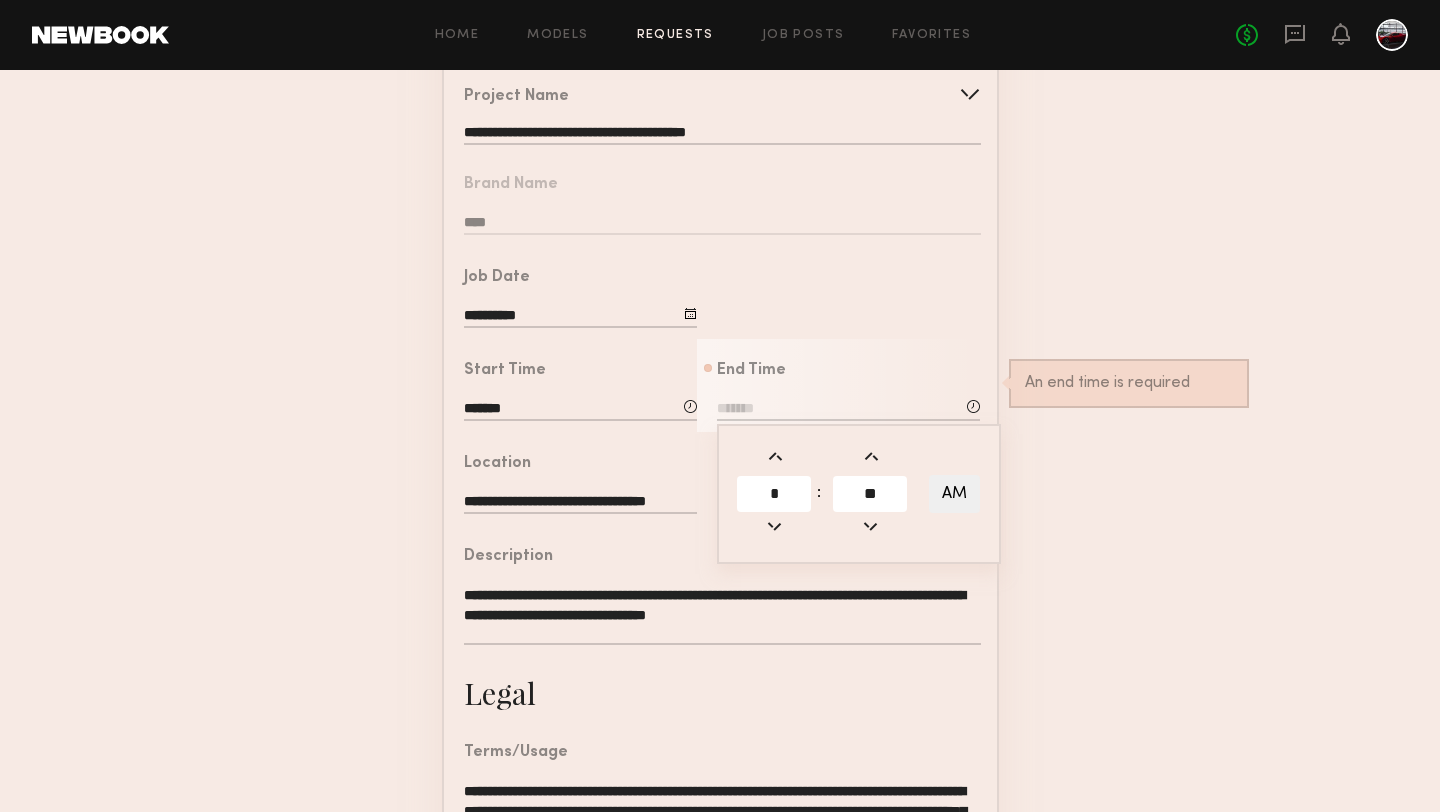 type on "*******" 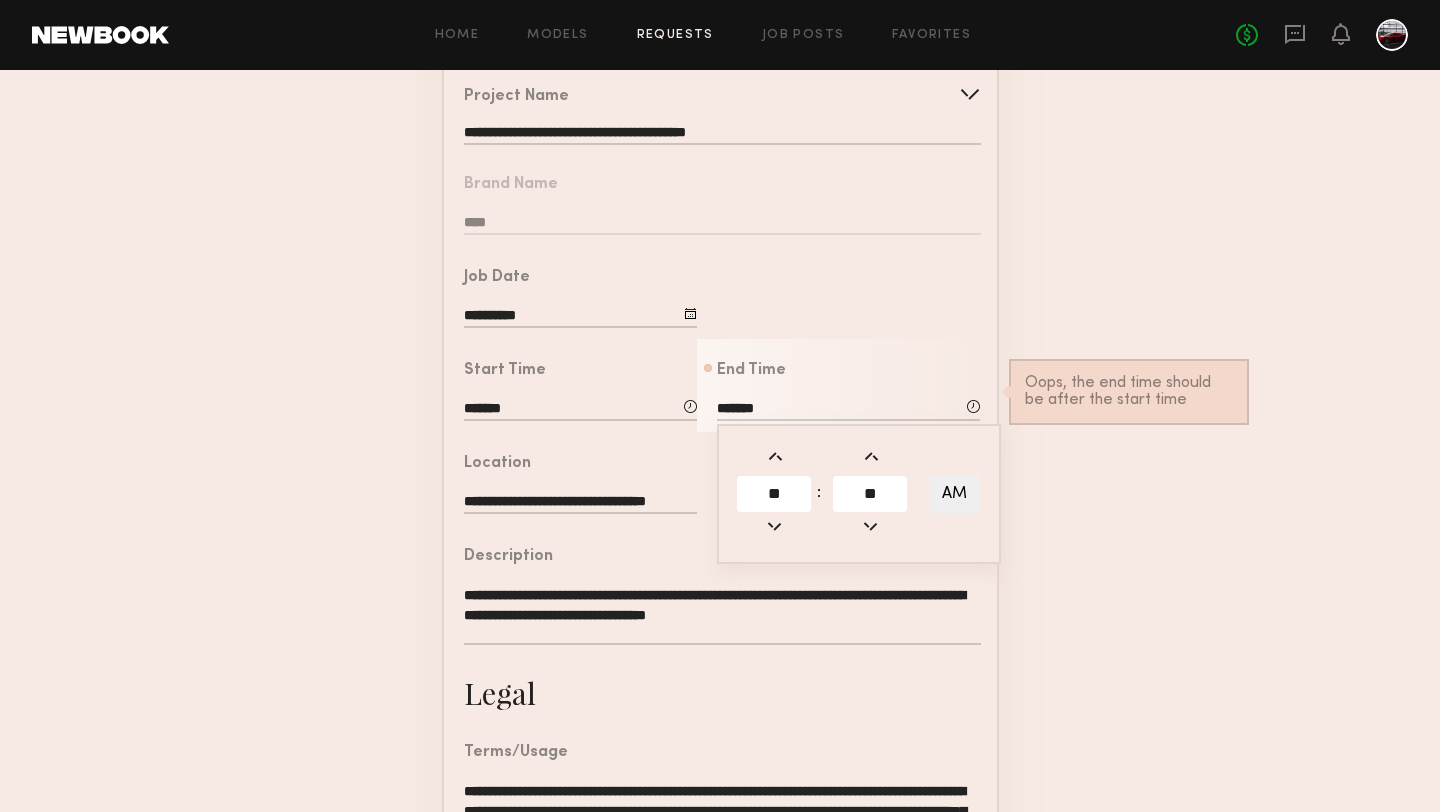 click on "AM" 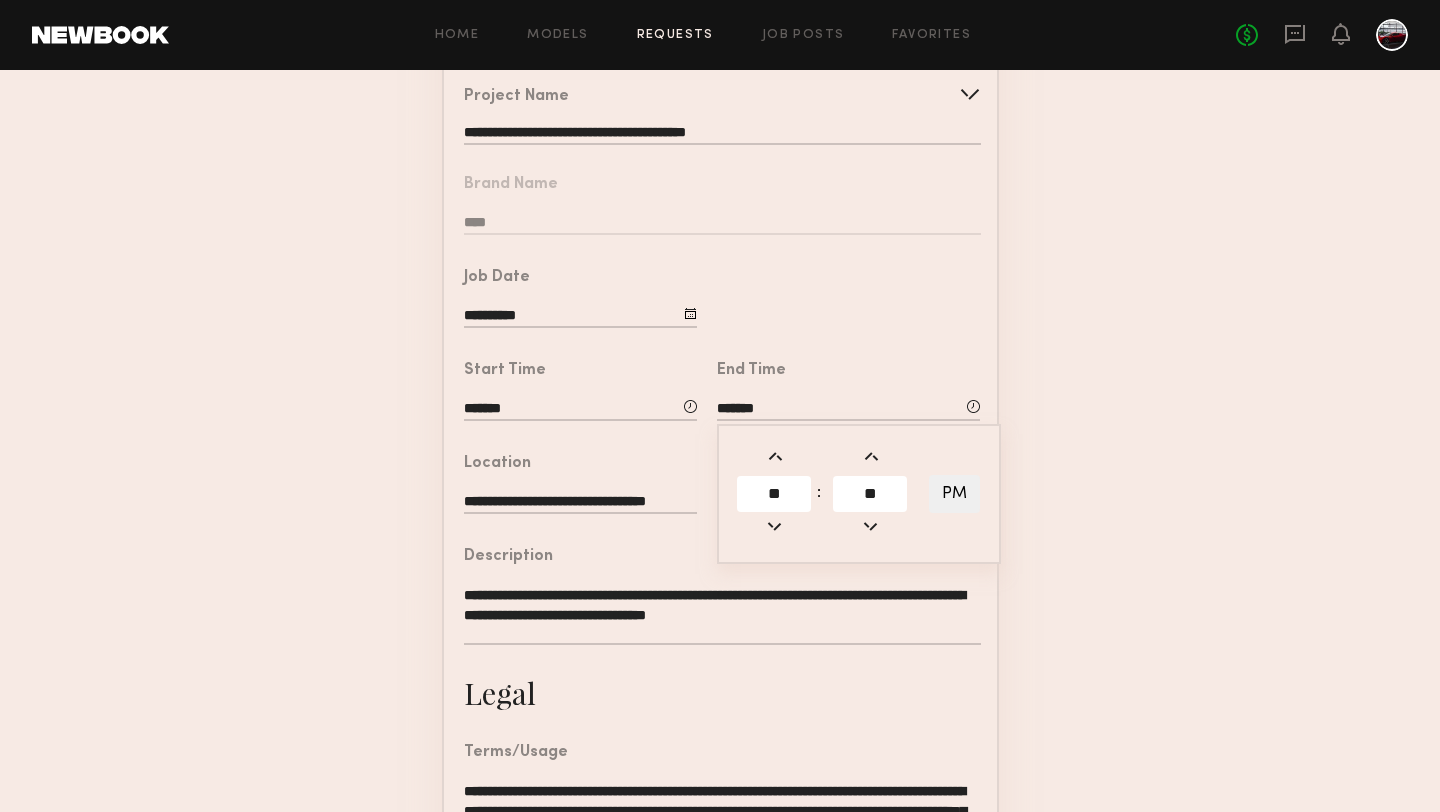 click on "**********" 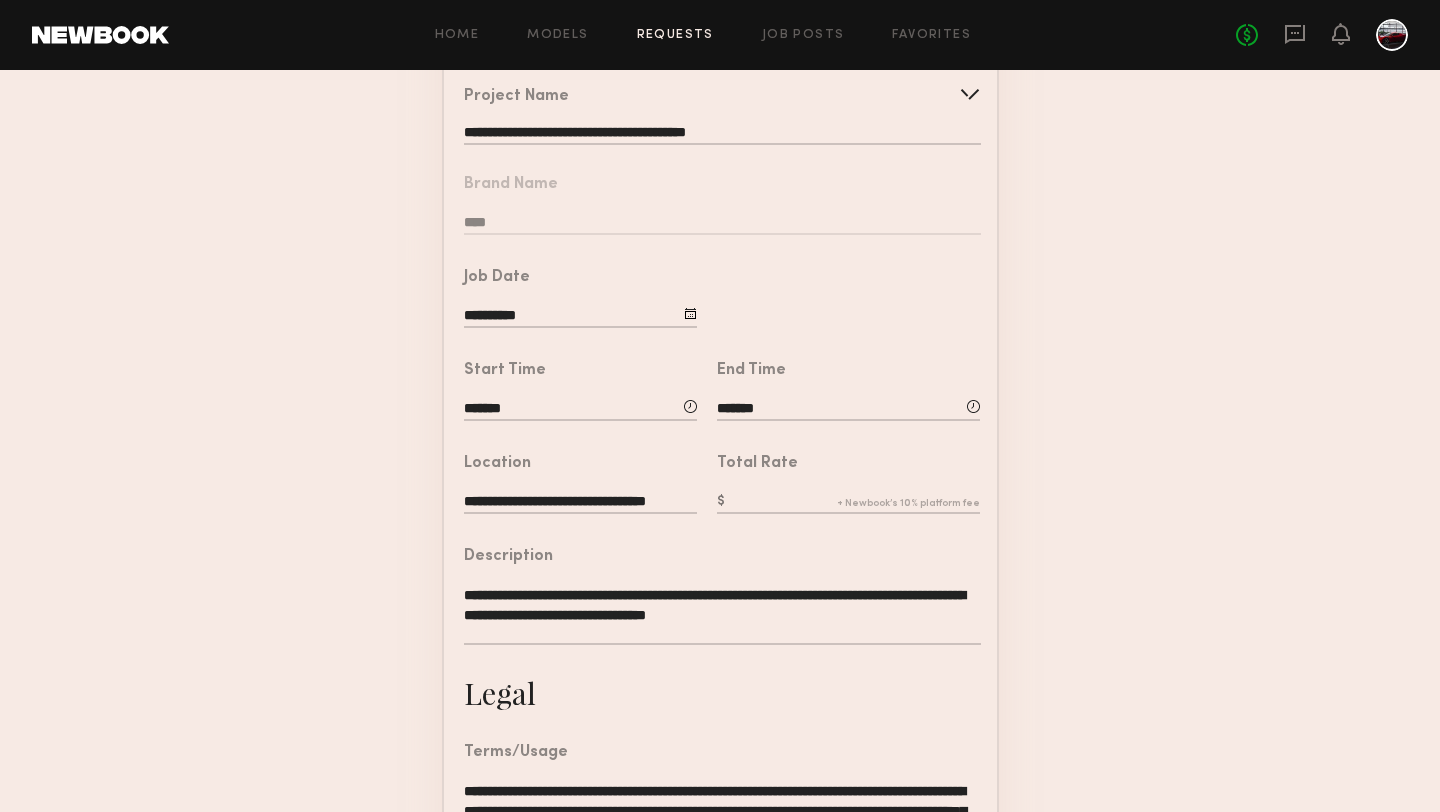 click 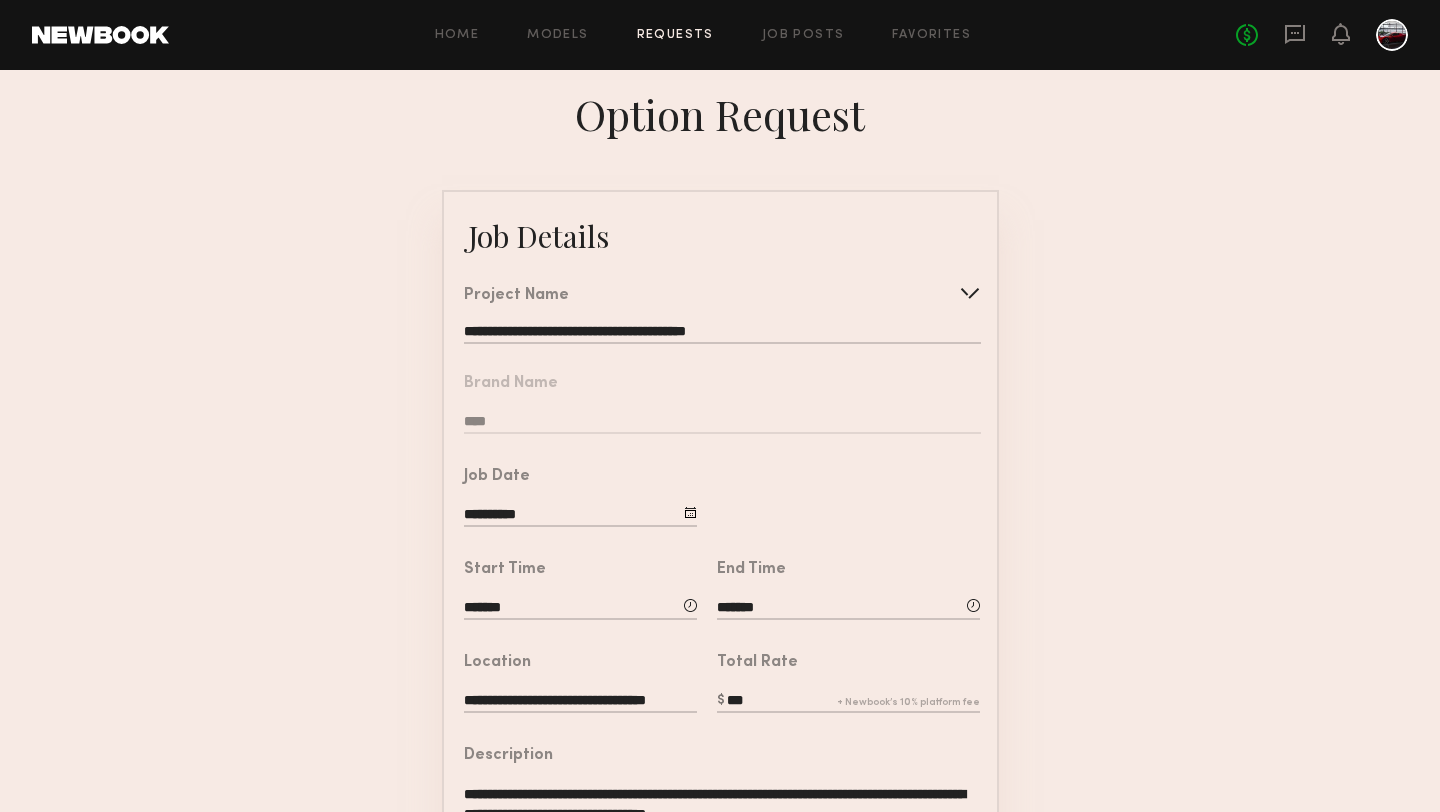 scroll, scrollTop: 504, scrollLeft: 0, axis: vertical 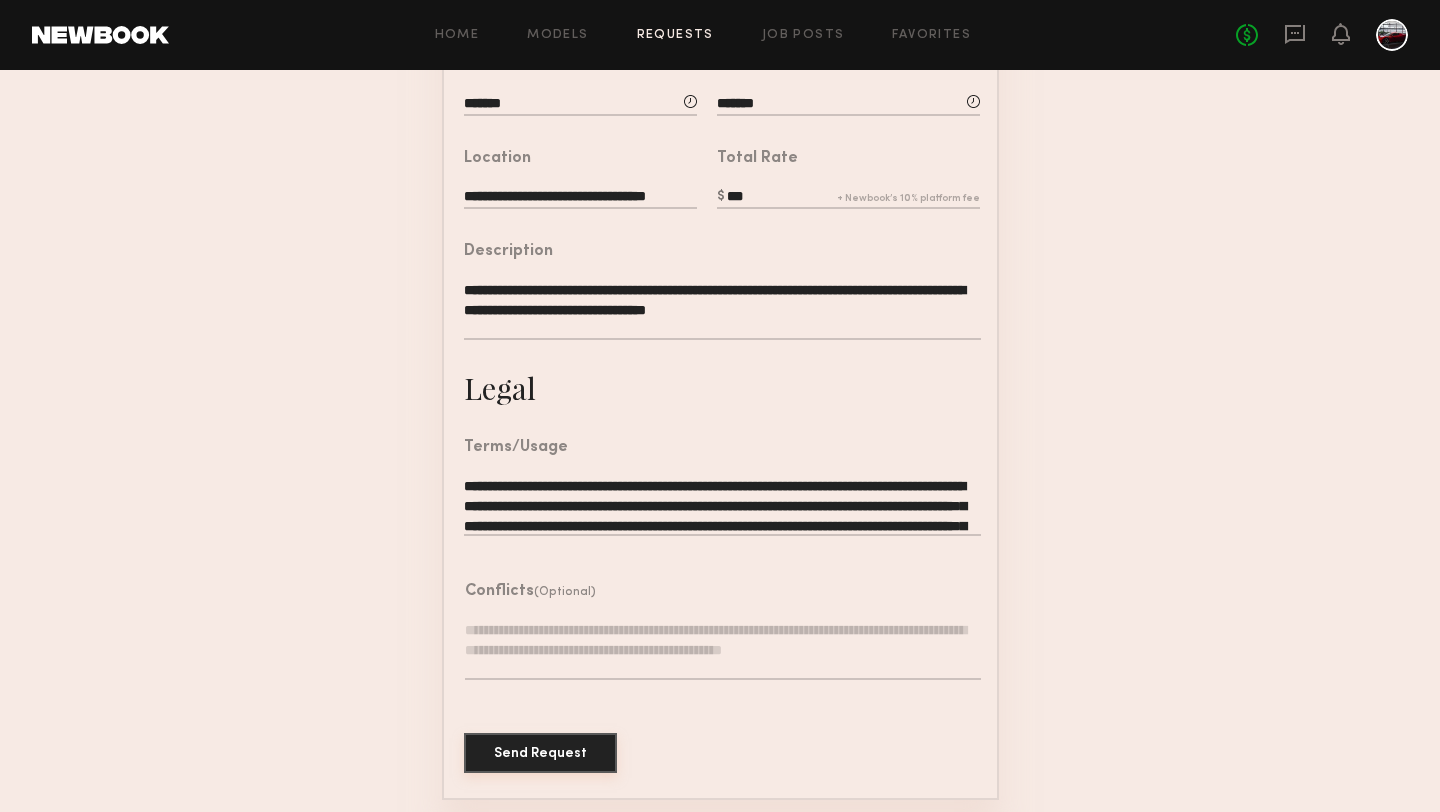 type on "***" 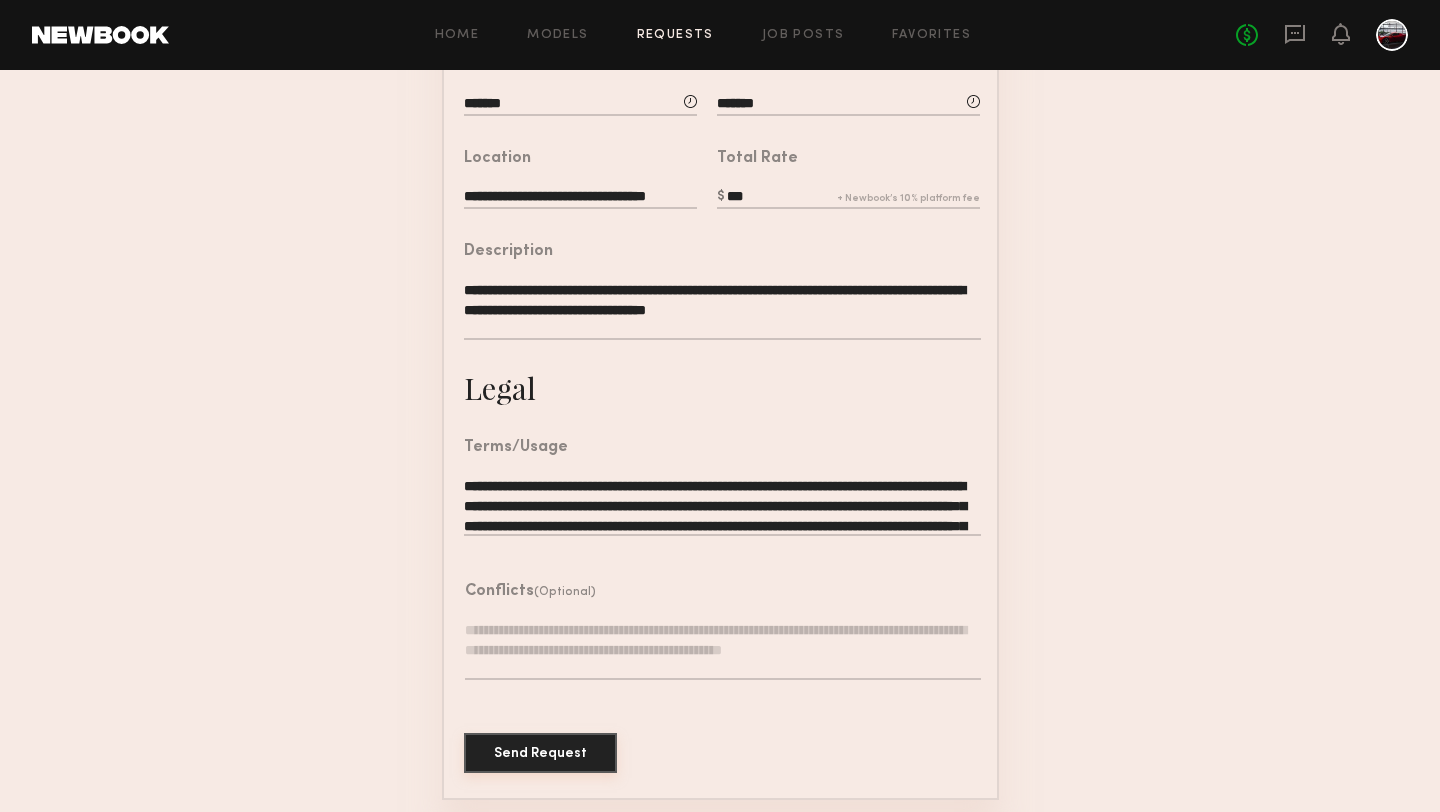 click on "Send Request" 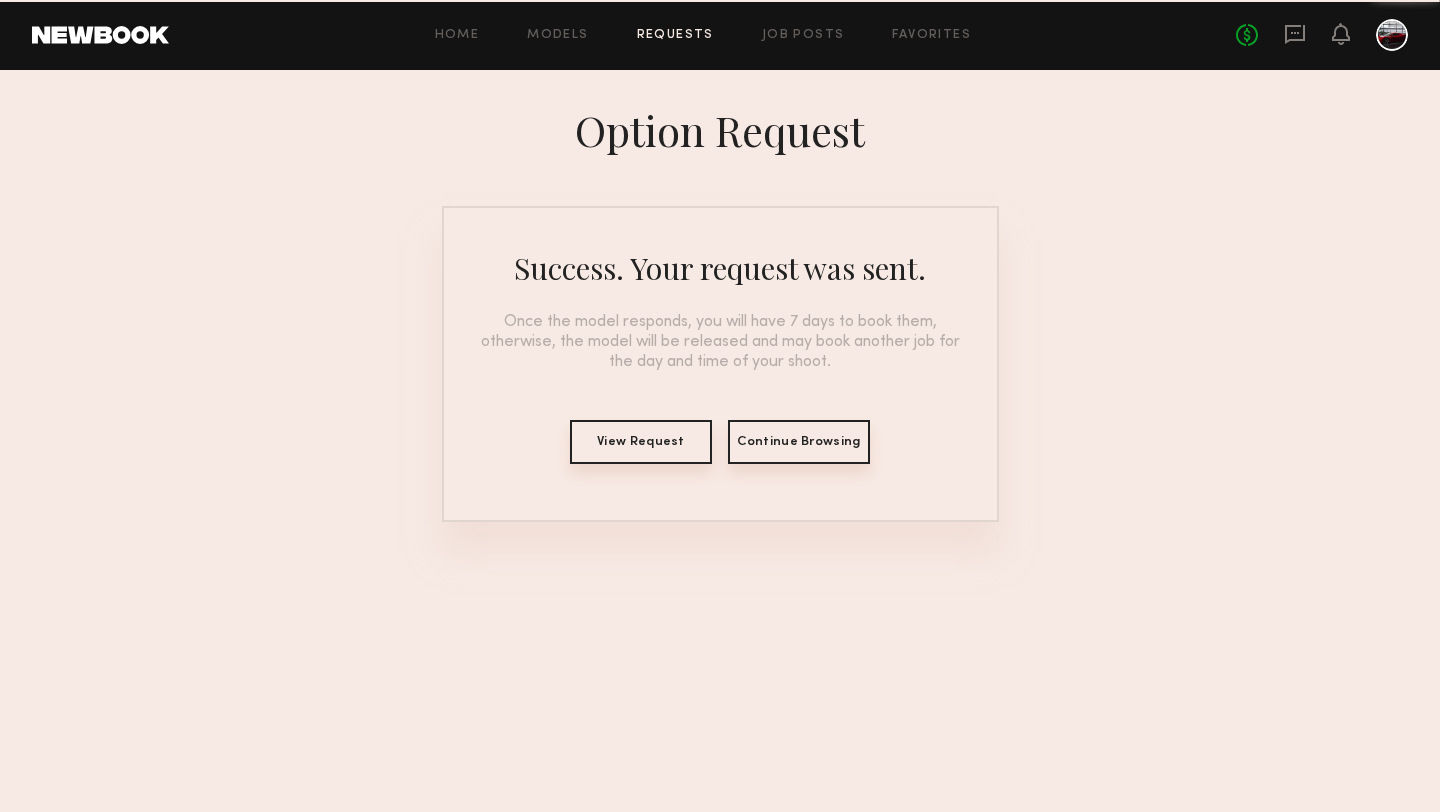 scroll, scrollTop: 0, scrollLeft: 0, axis: both 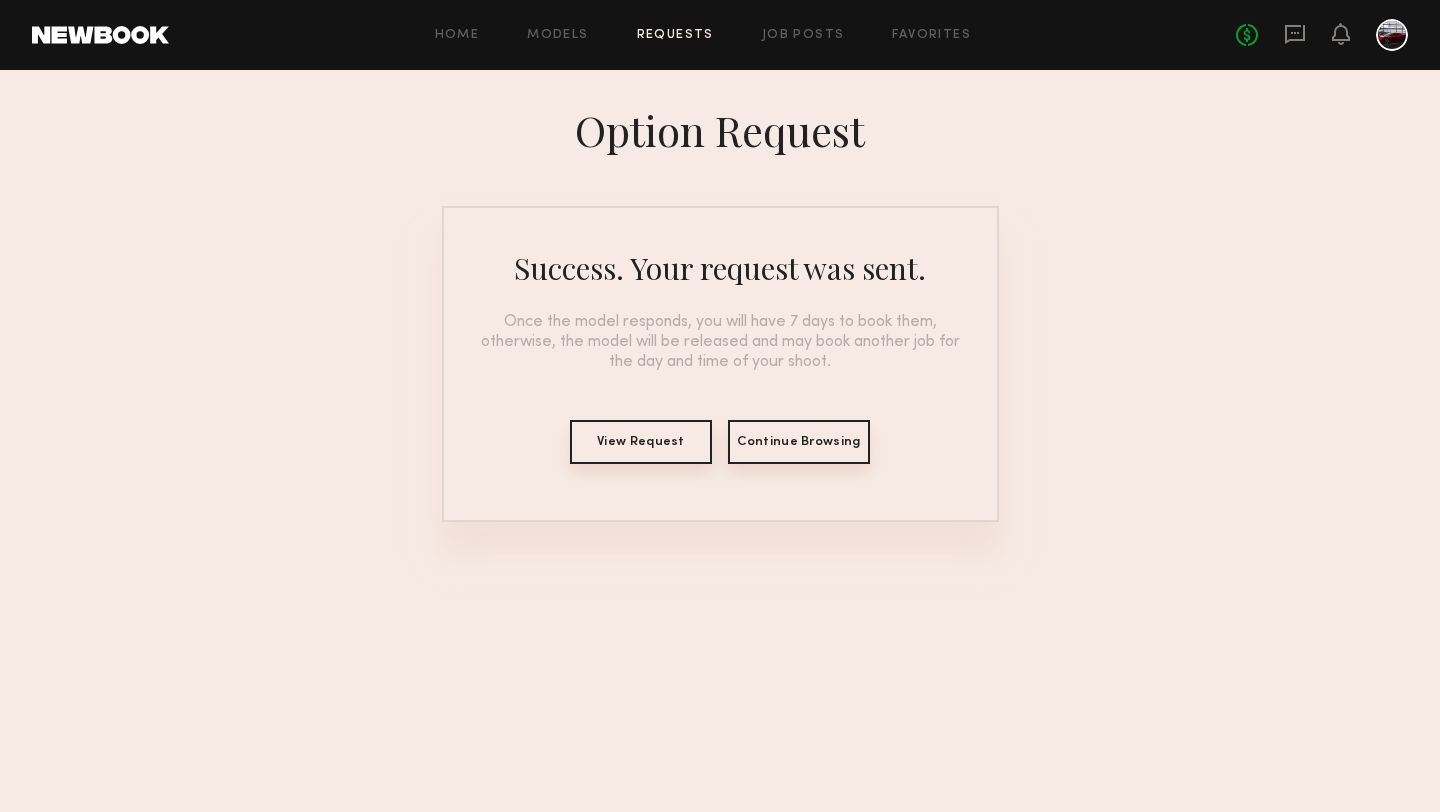 click on "Continue Browsing" 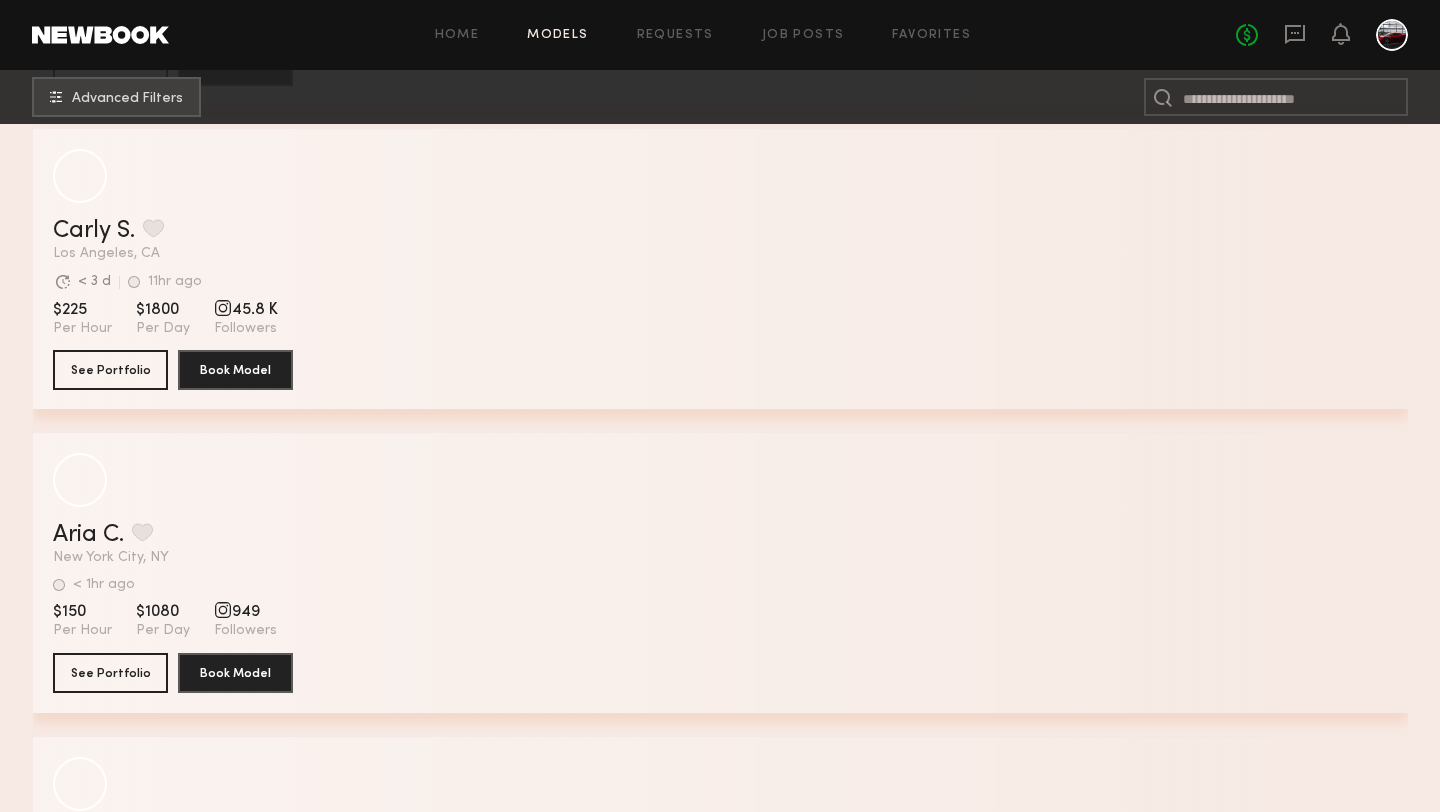 scroll, scrollTop: 3266, scrollLeft: 0, axis: vertical 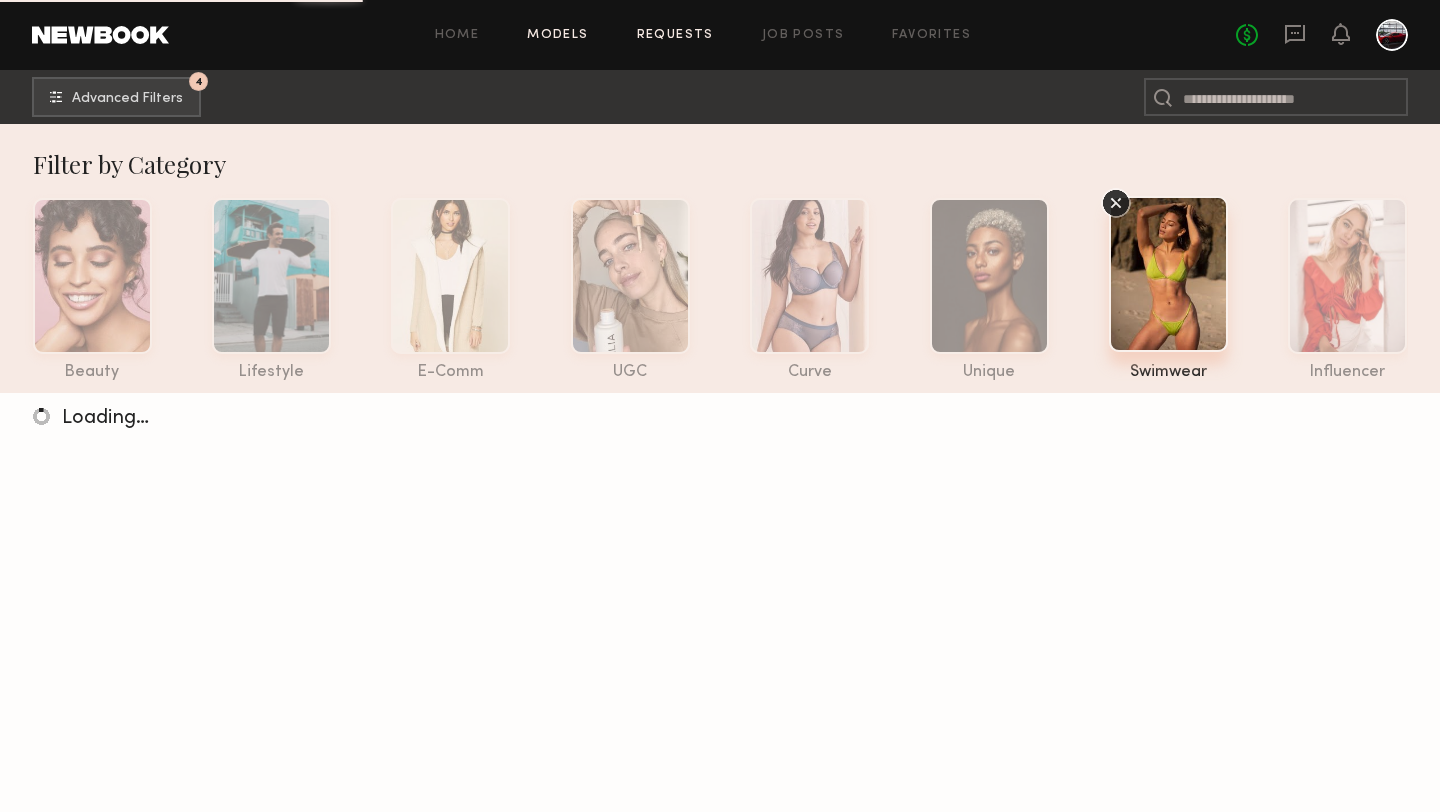 click on "Requests" 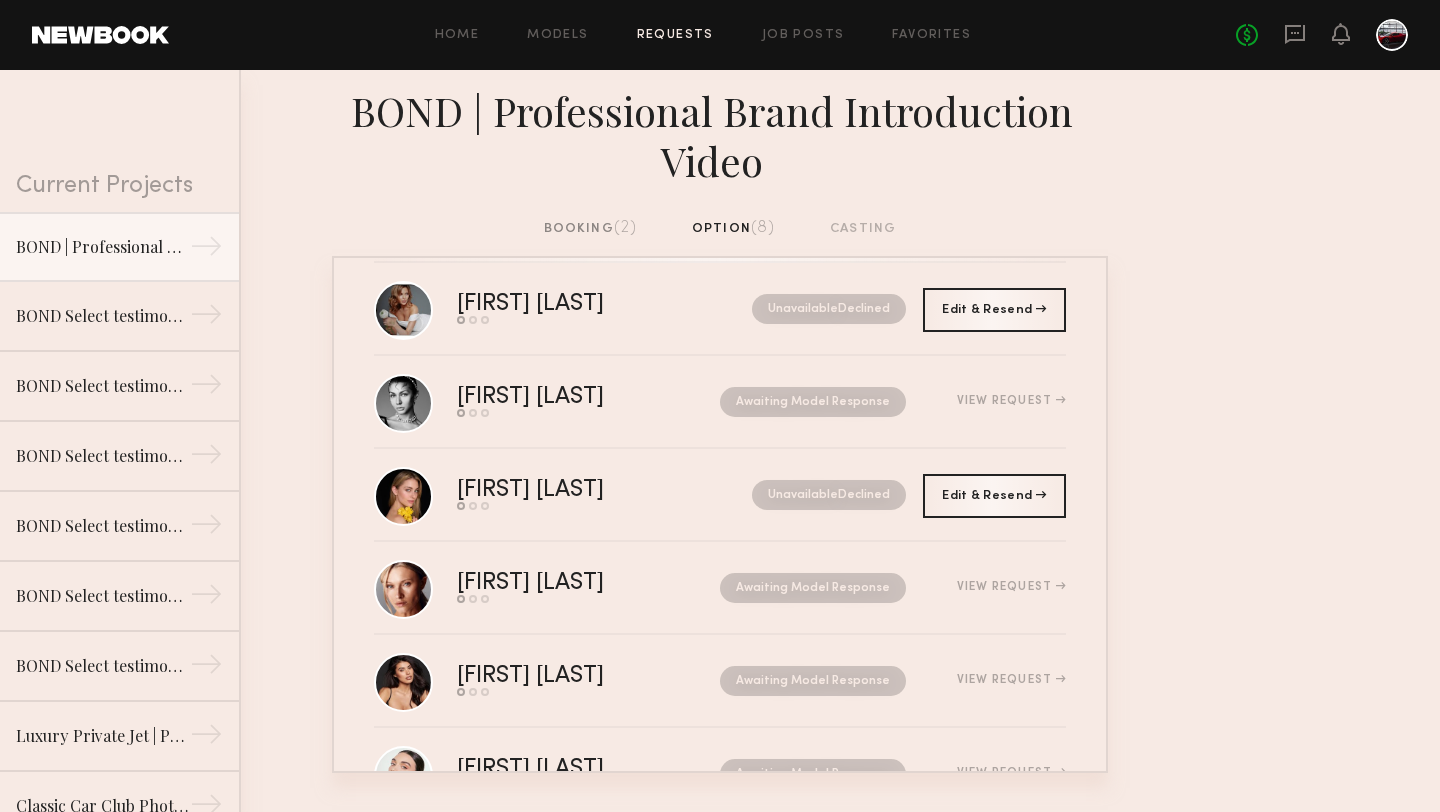 scroll, scrollTop: 297, scrollLeft: 0, axis: vertical 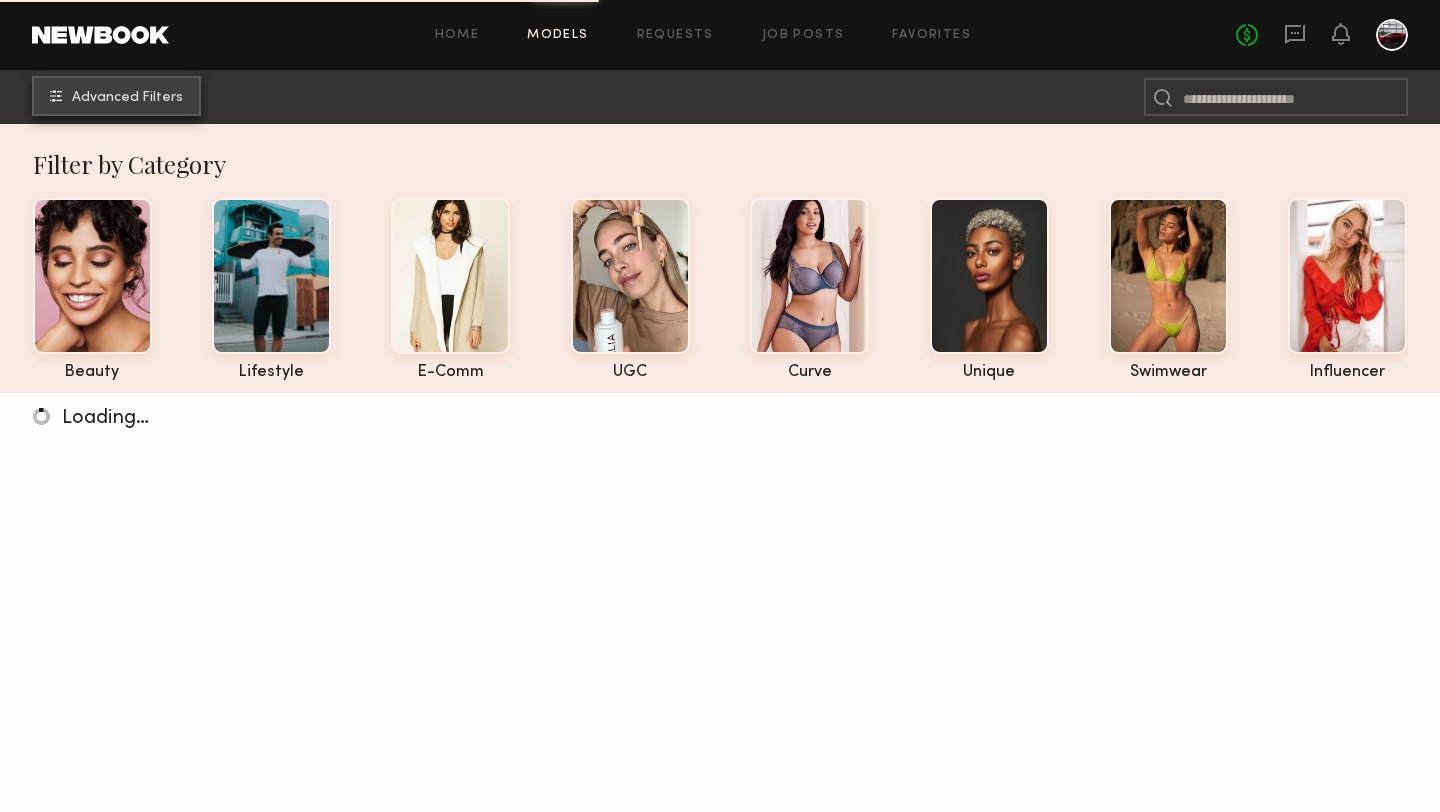 click on "Advanced Filters" 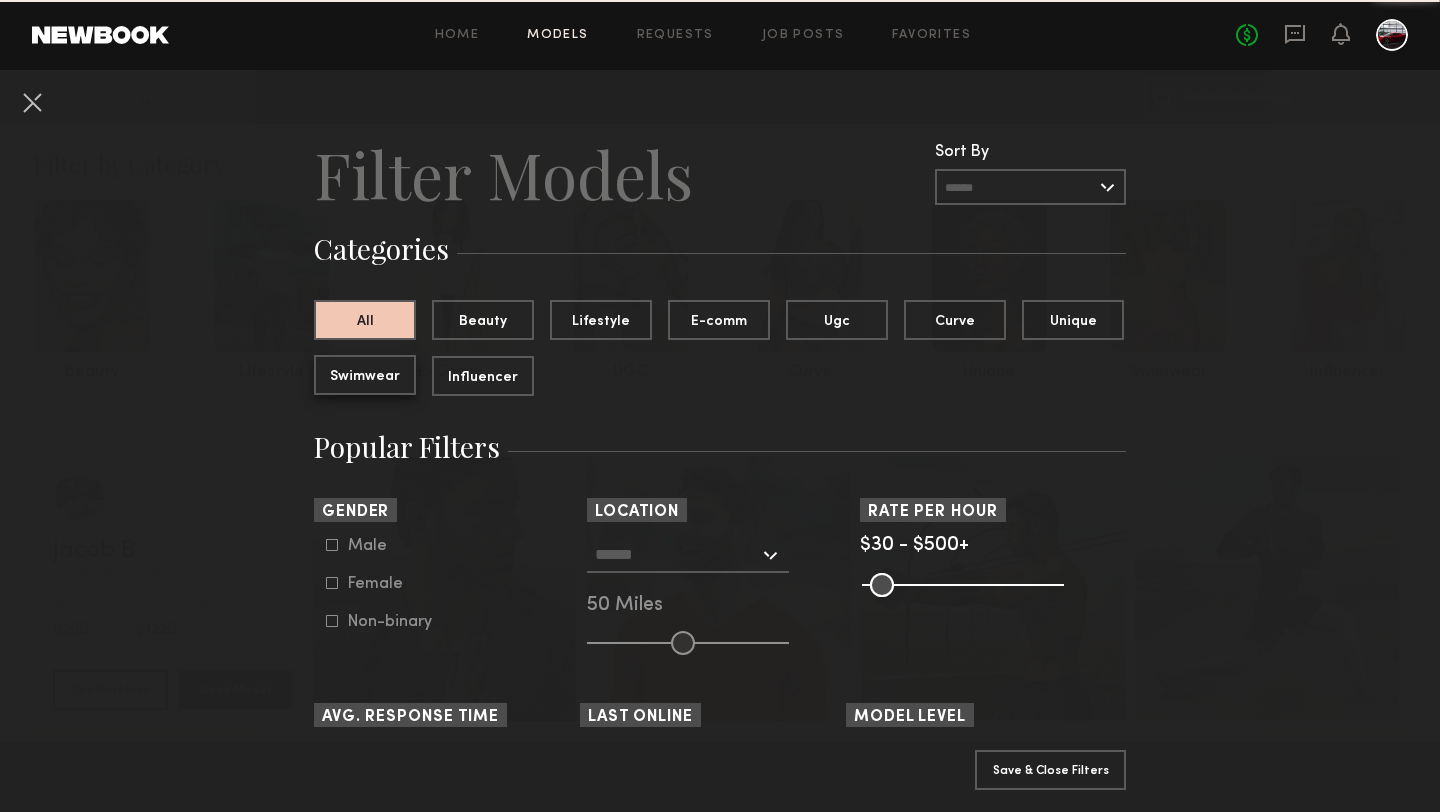 click on "Swimwear" 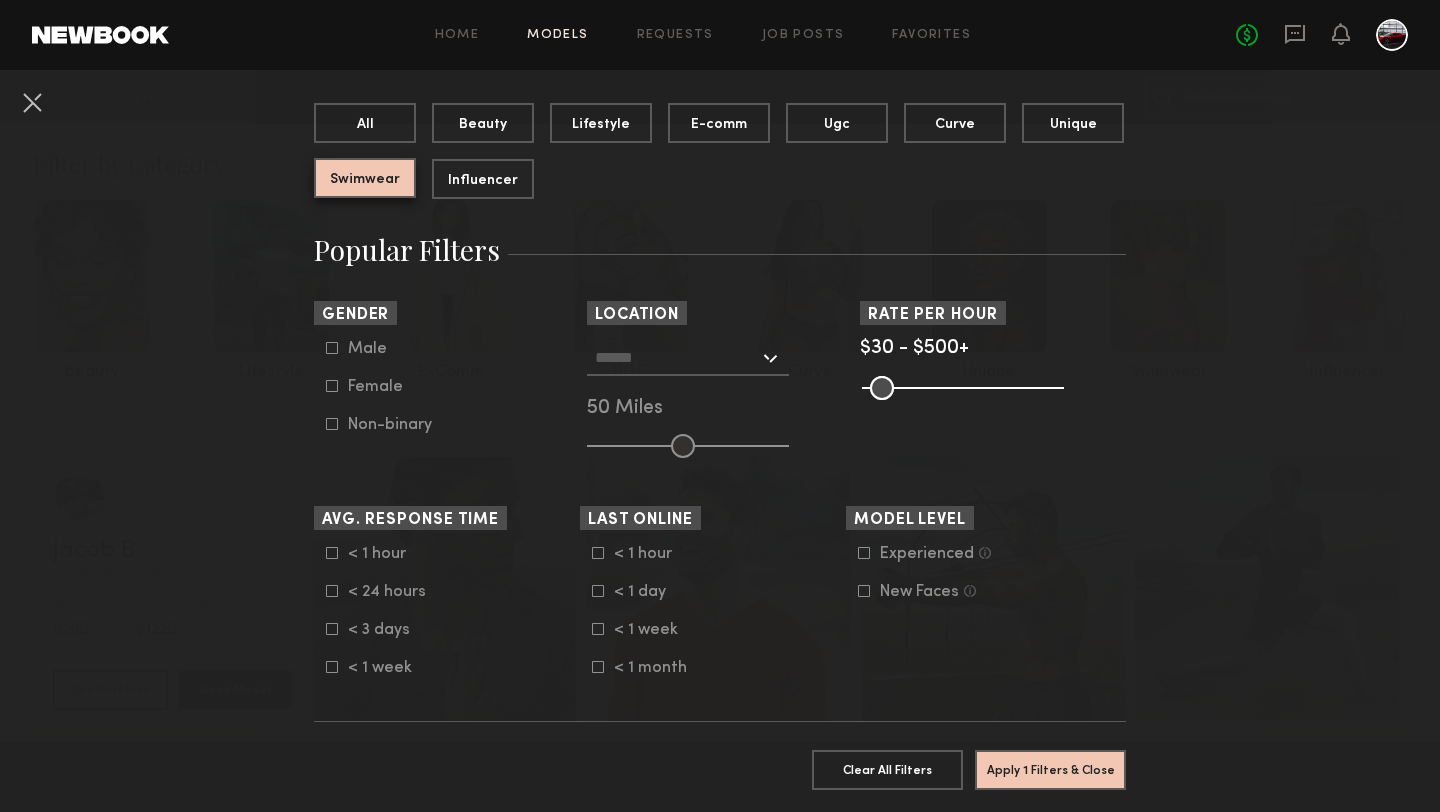 scroll, scrollTop: 237, scrollLeft: 0, axis: vertical 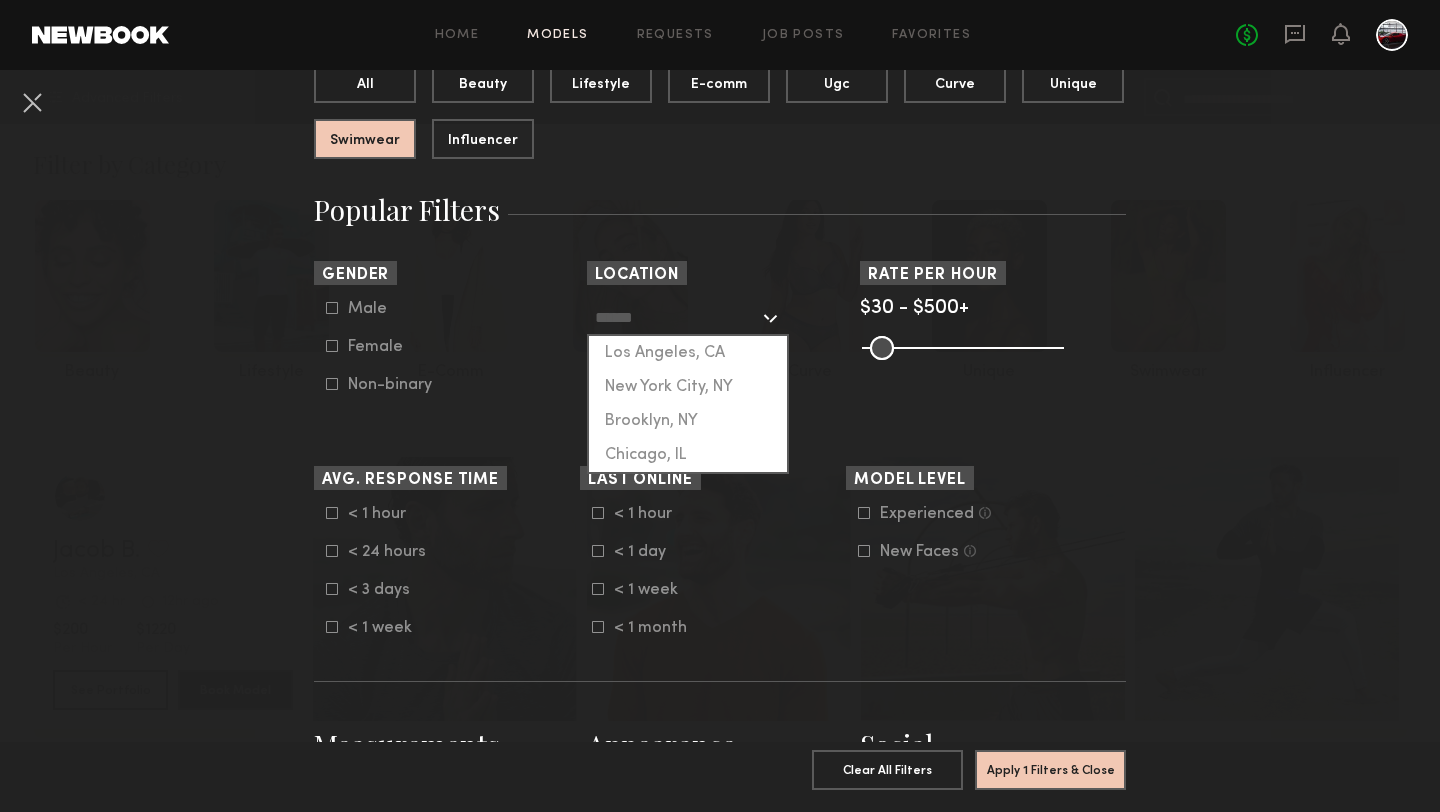 click 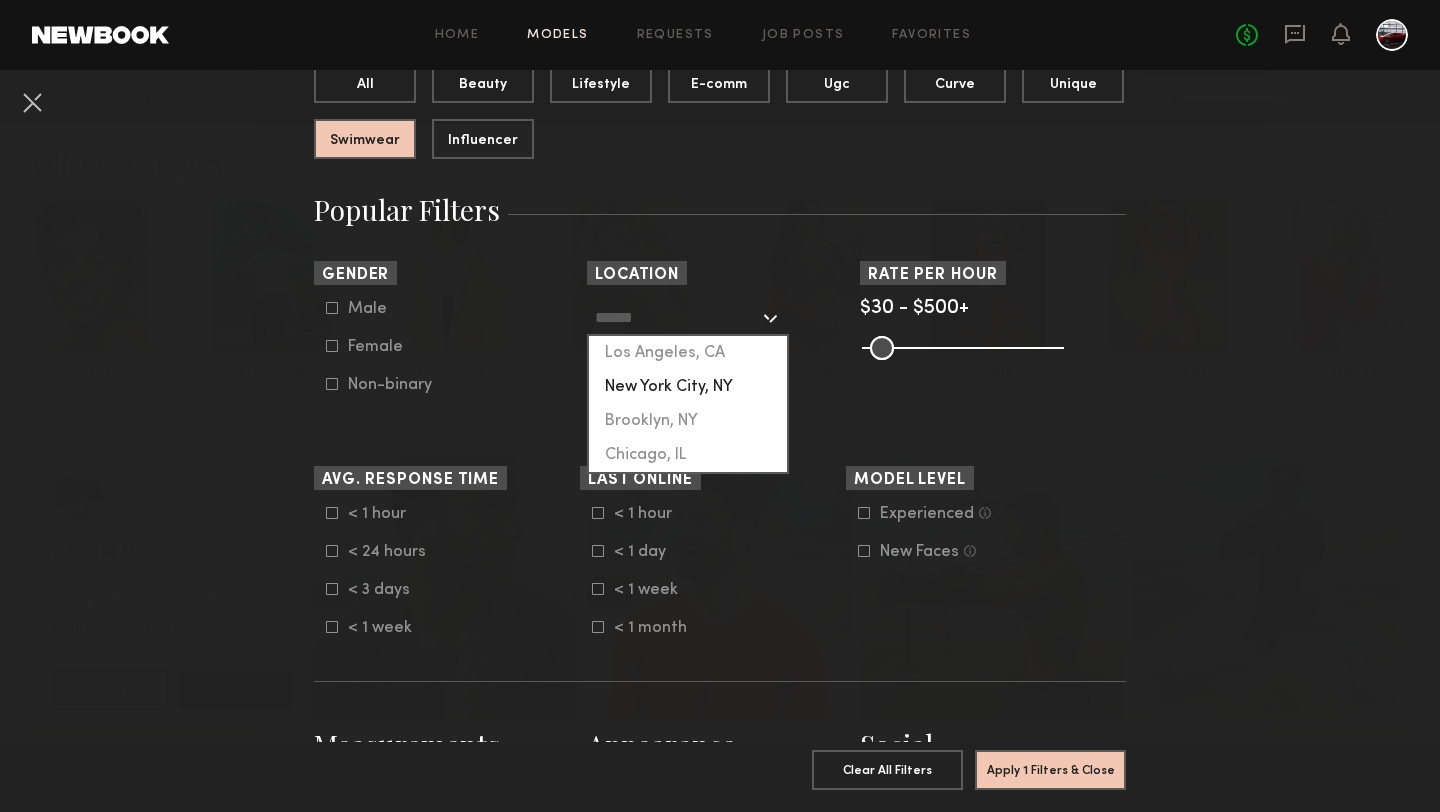 click on "New York City, NY" 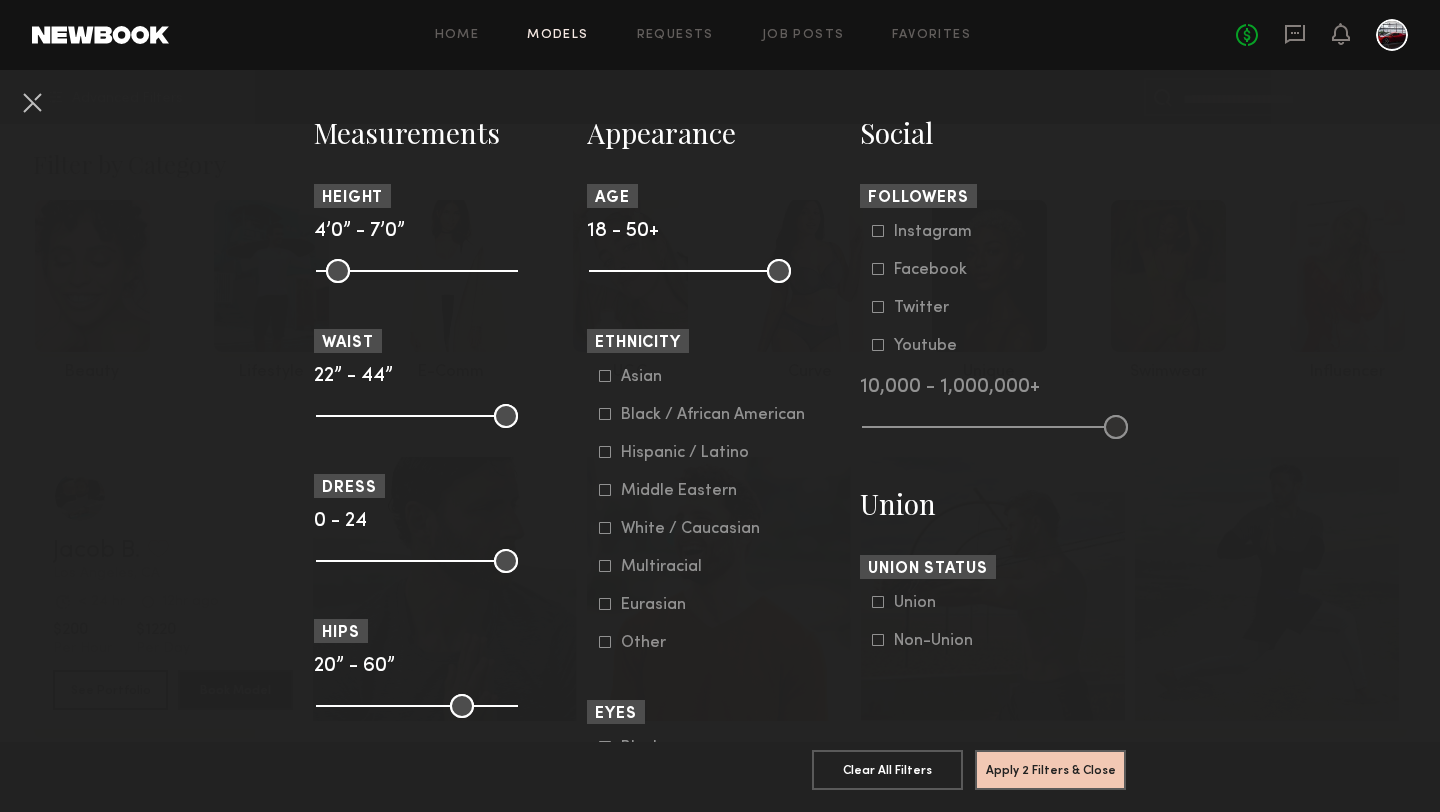 scroll, scrollTop: 869, scrollLeft: 0, axis: vertical 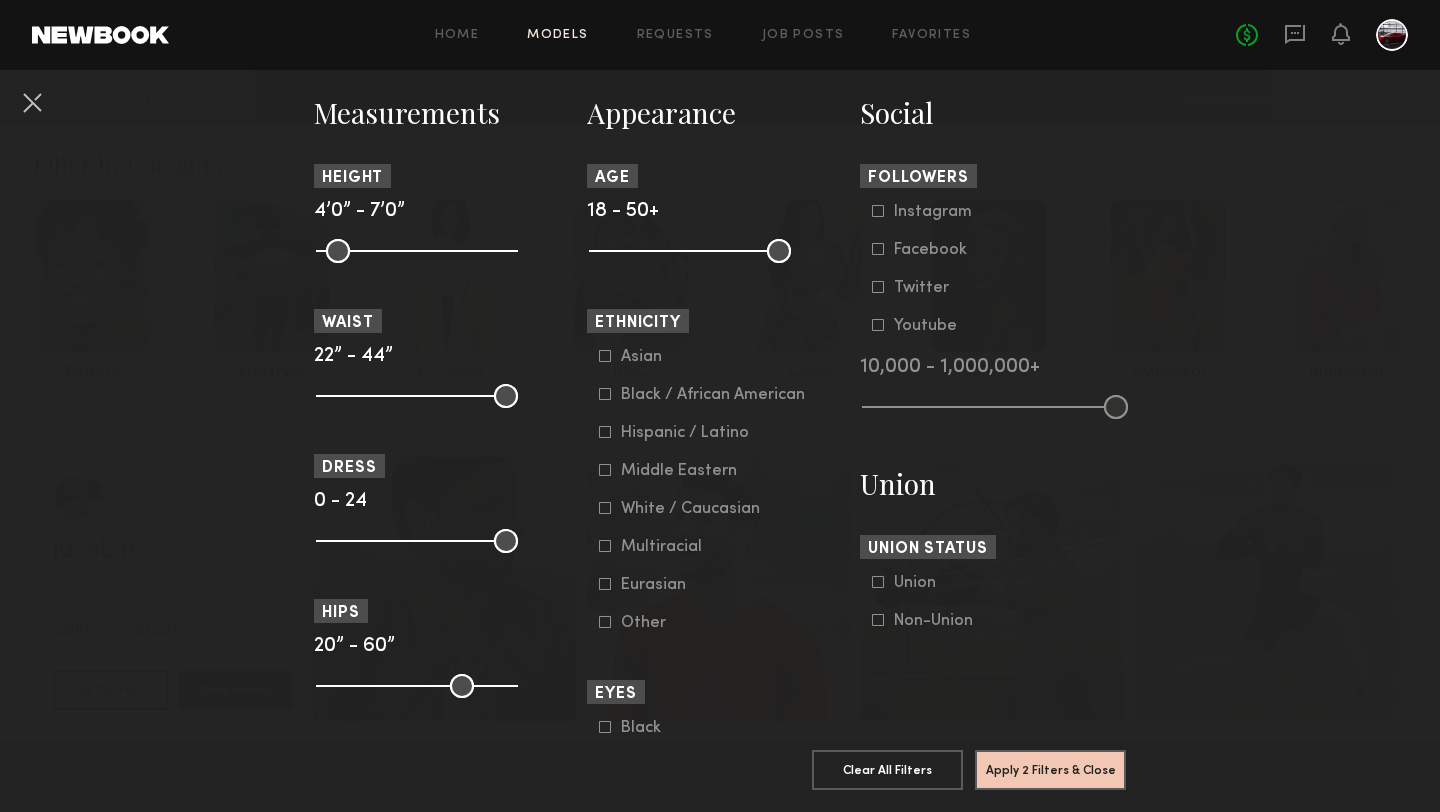 click 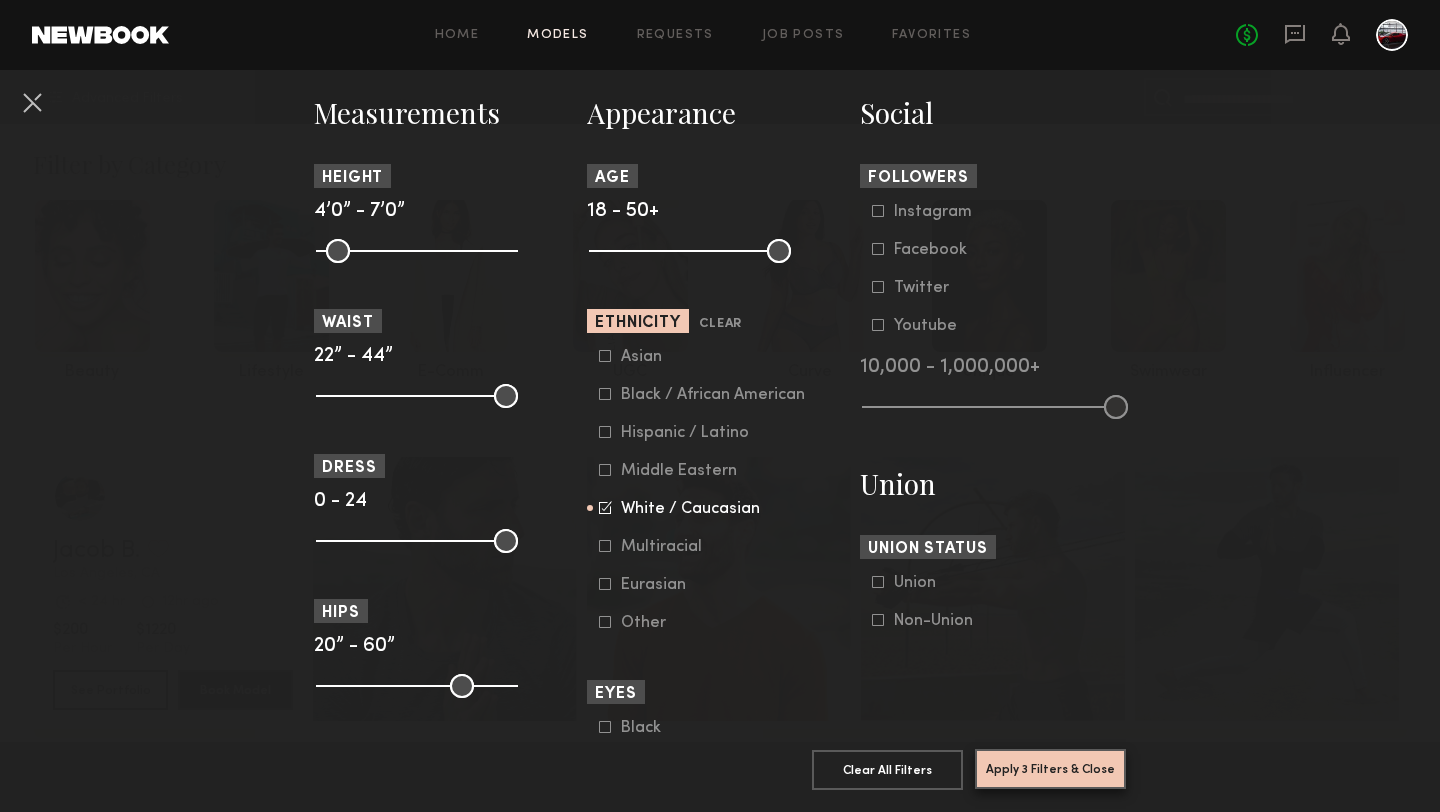 click on "Apply 3 Filters & Close" 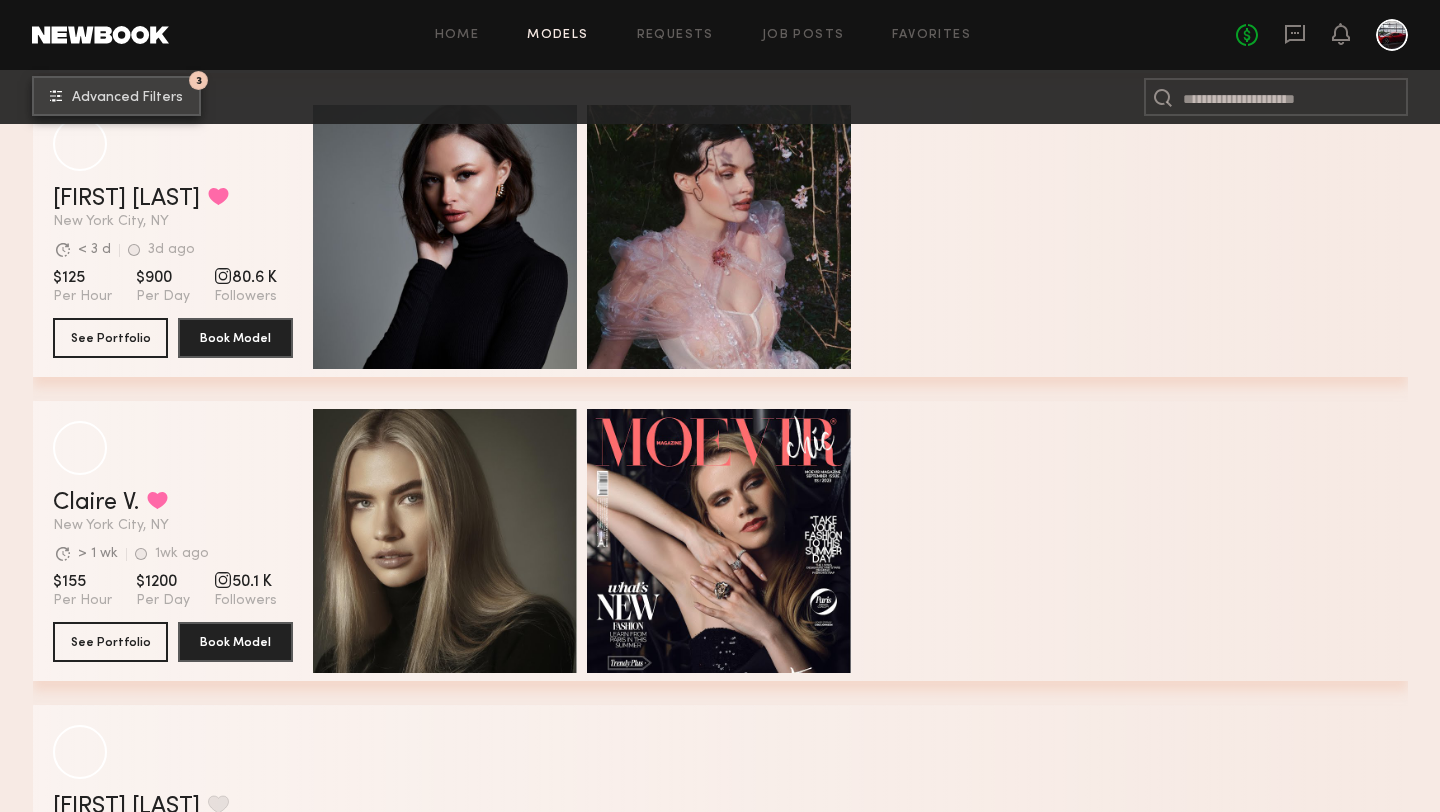 scroll, scrollTop: 0, scrollLeft: 0, axis: both 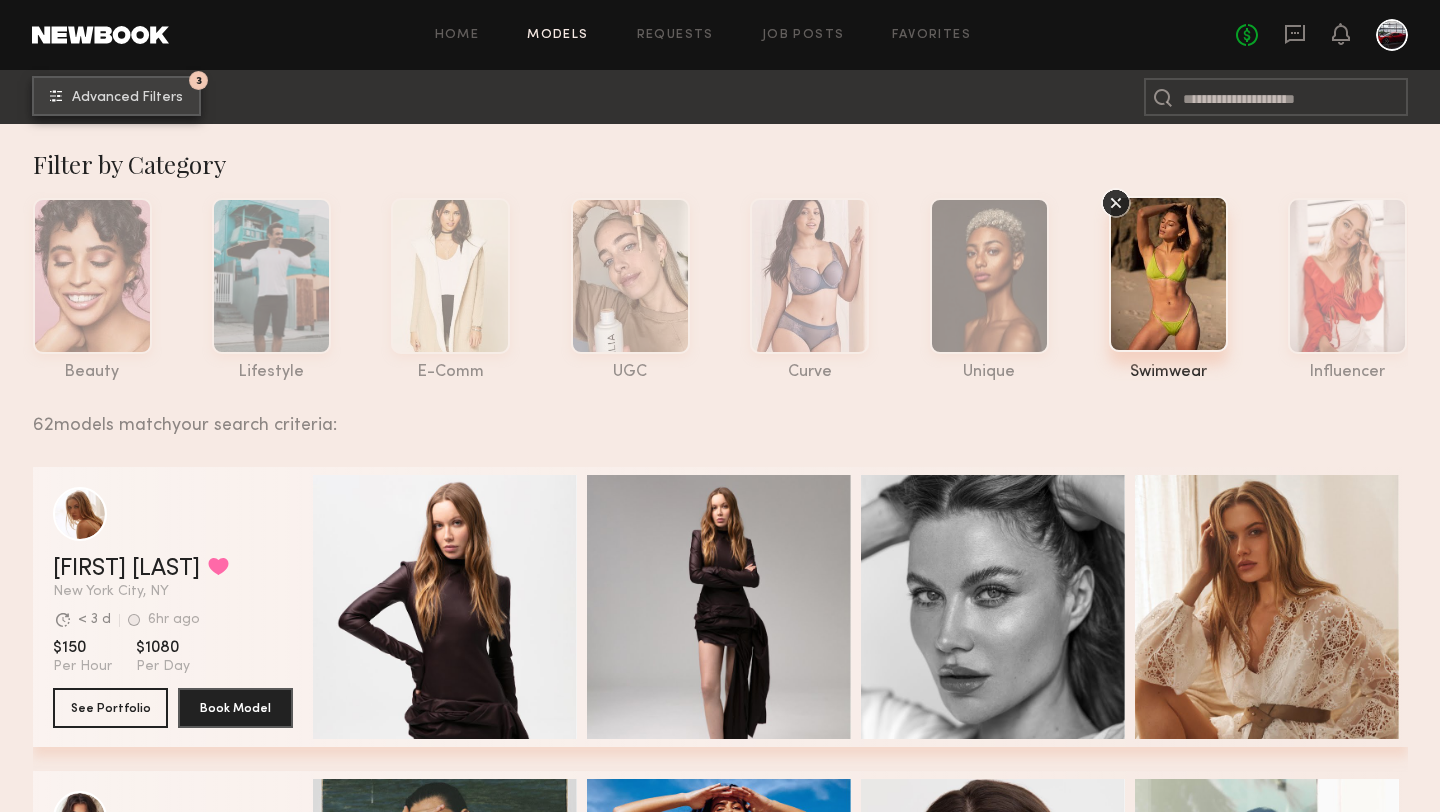 click on "Advanced Filters" 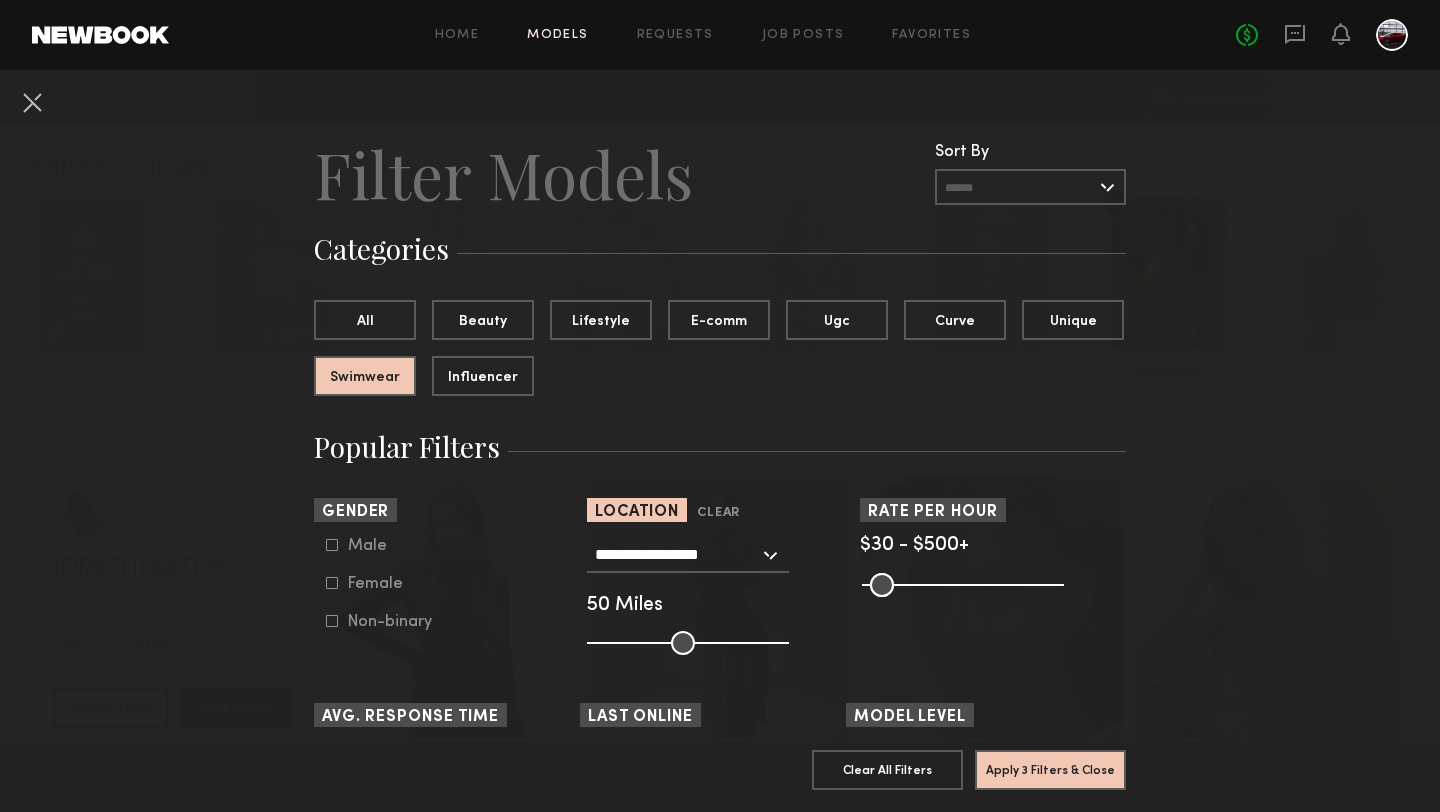 click 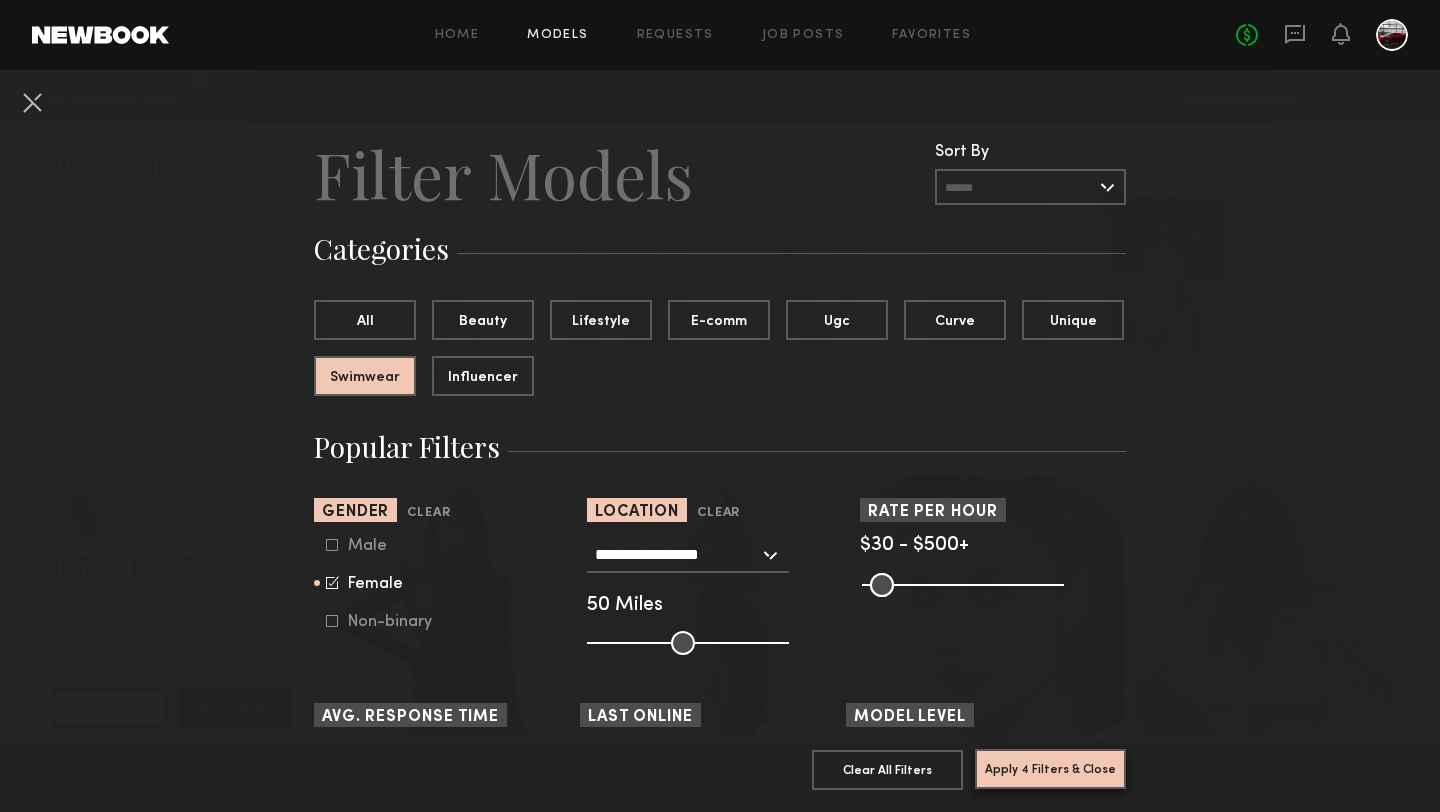 click on "Apply 4 Filters & Close" 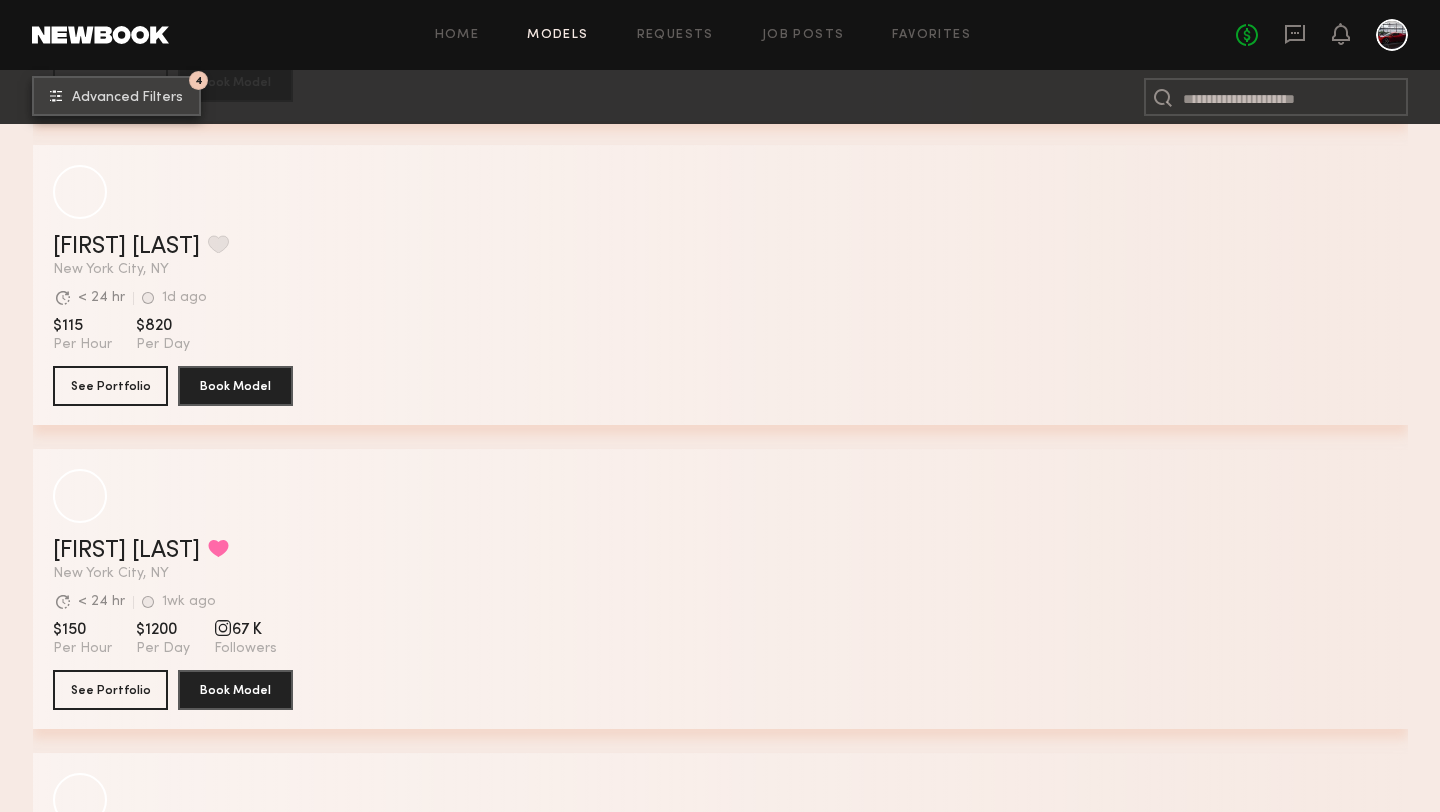 scroll, scrollTop: 5165, scrollLeft: 0, axis: vertical 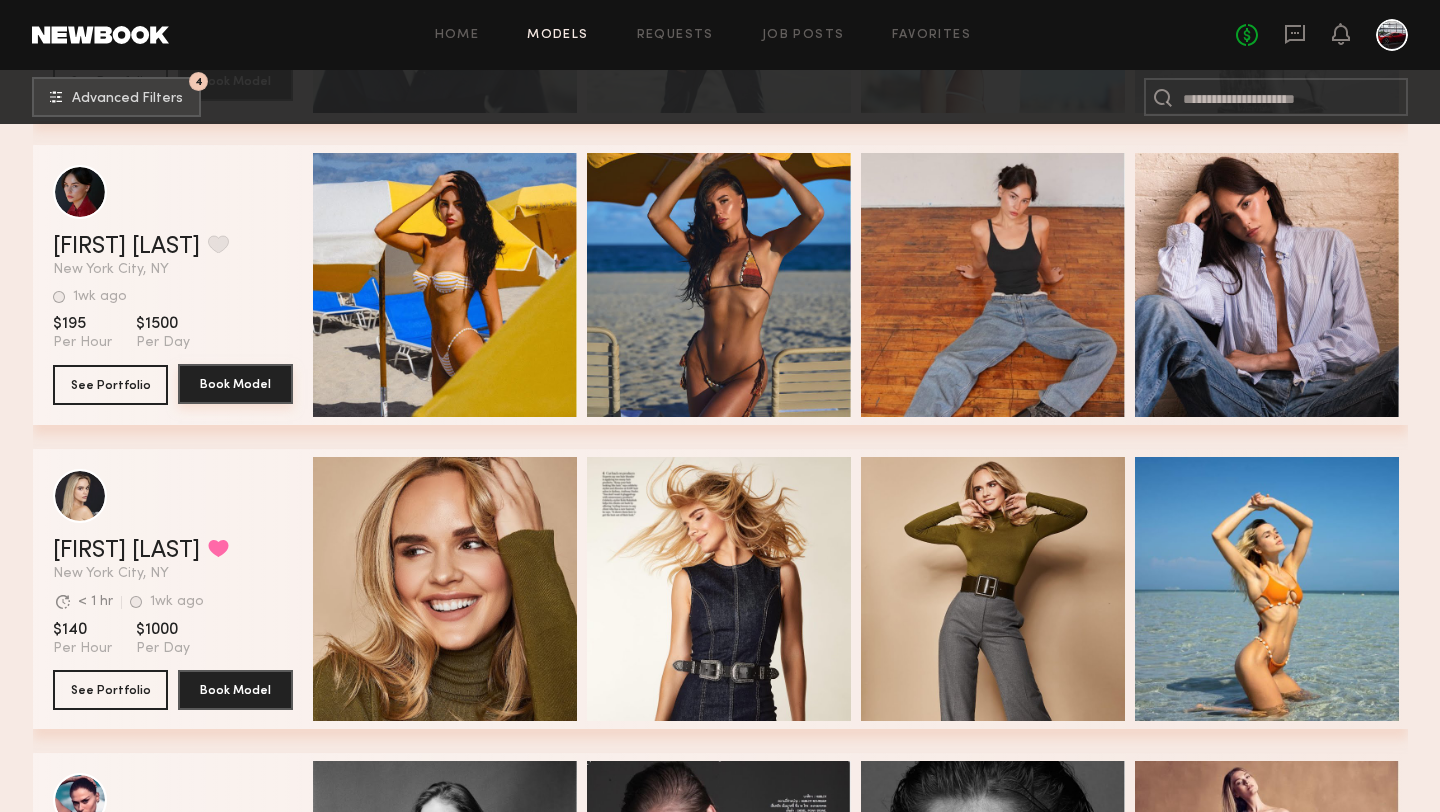 click on "Book Model" 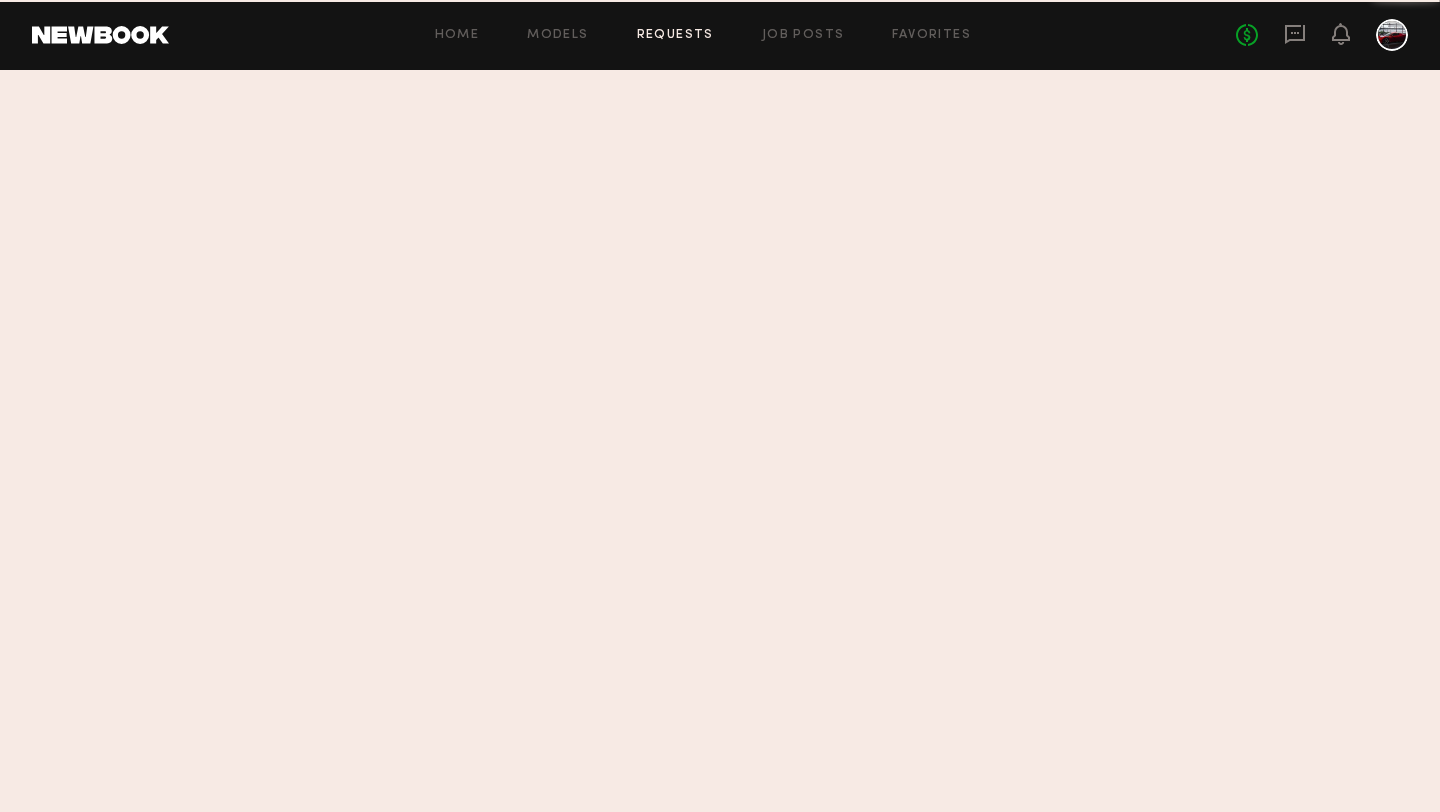 scroll, scrollTop: 0, scrollLeft: 0, axis: both 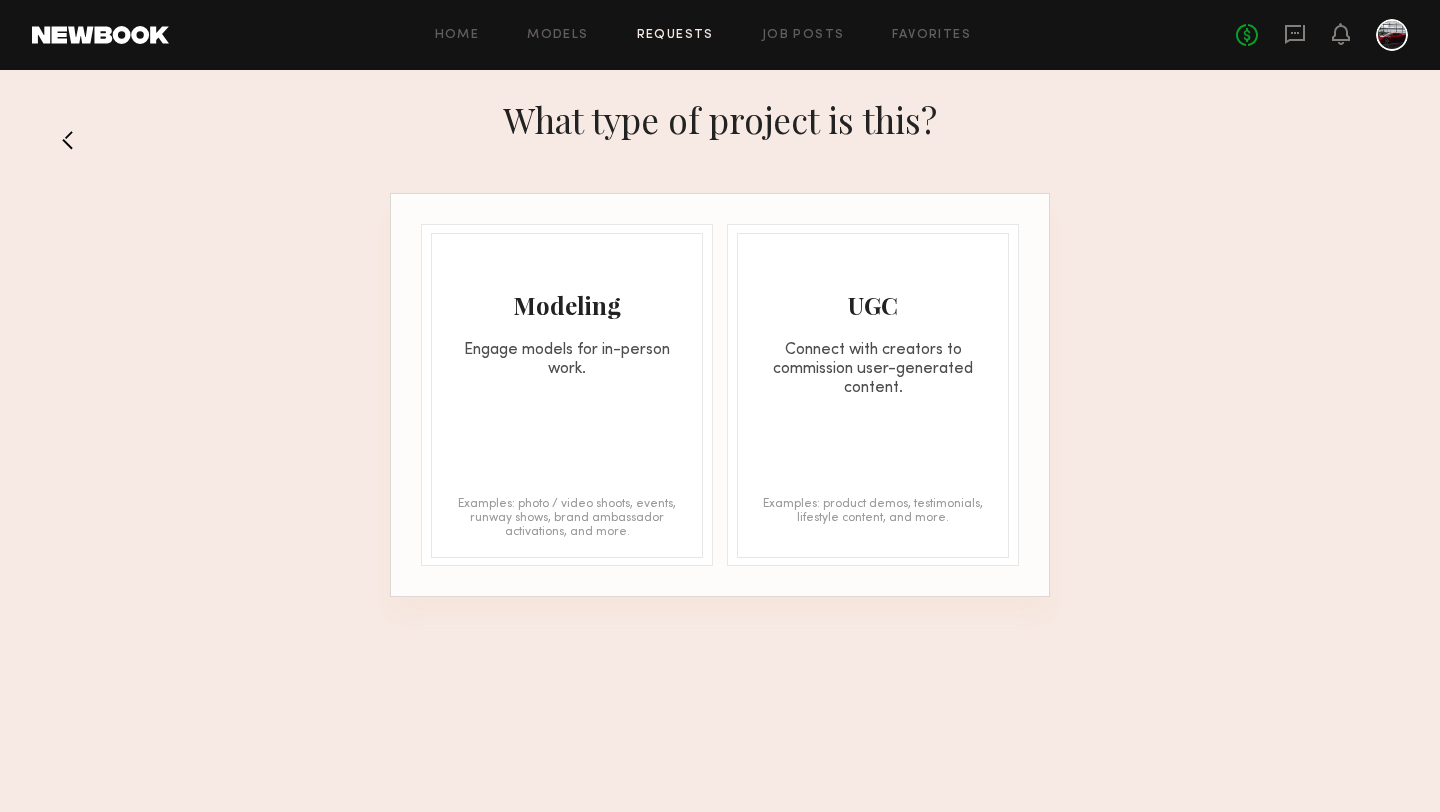 click 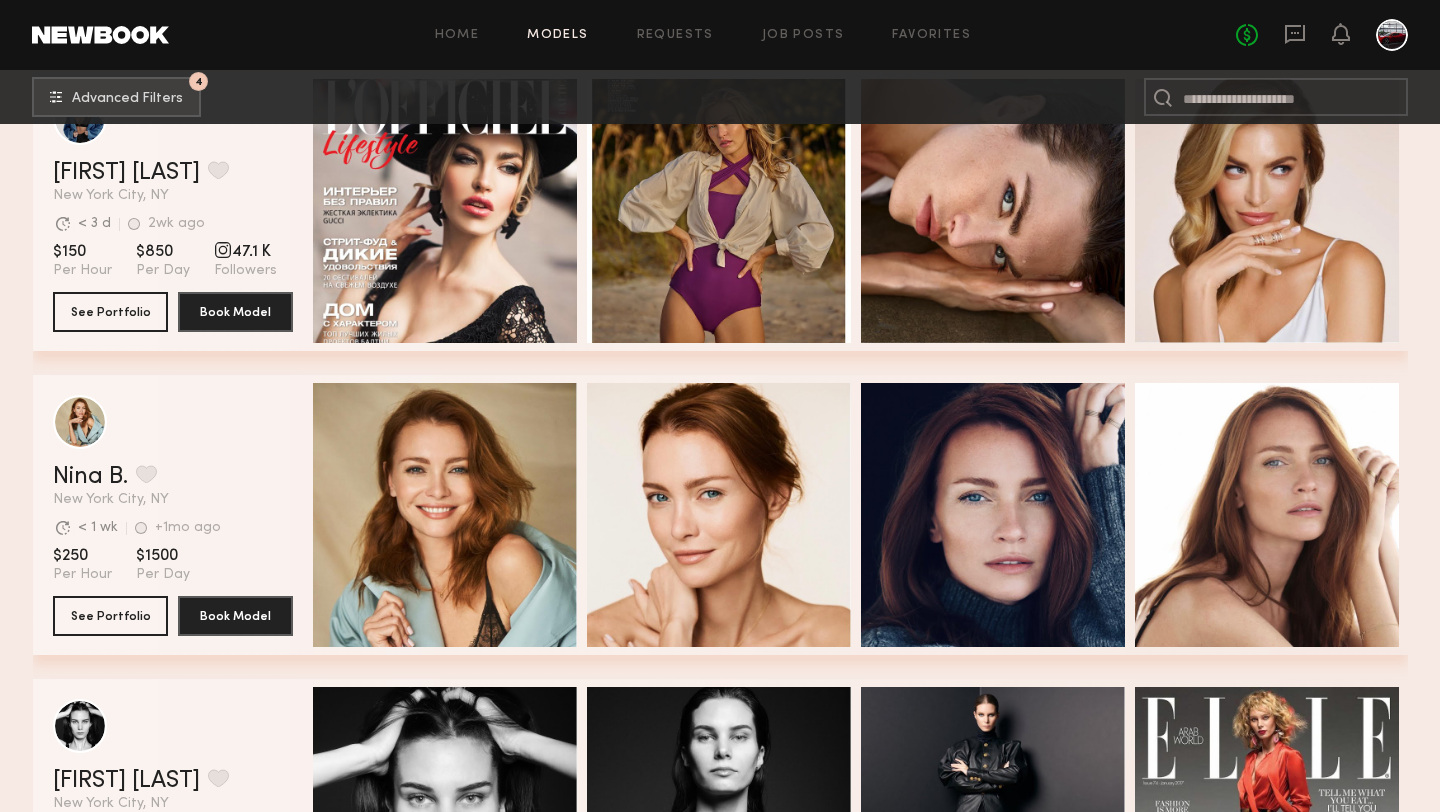 scroll, scrollTop: 9833, scrollLeft: 0, axis: vertical 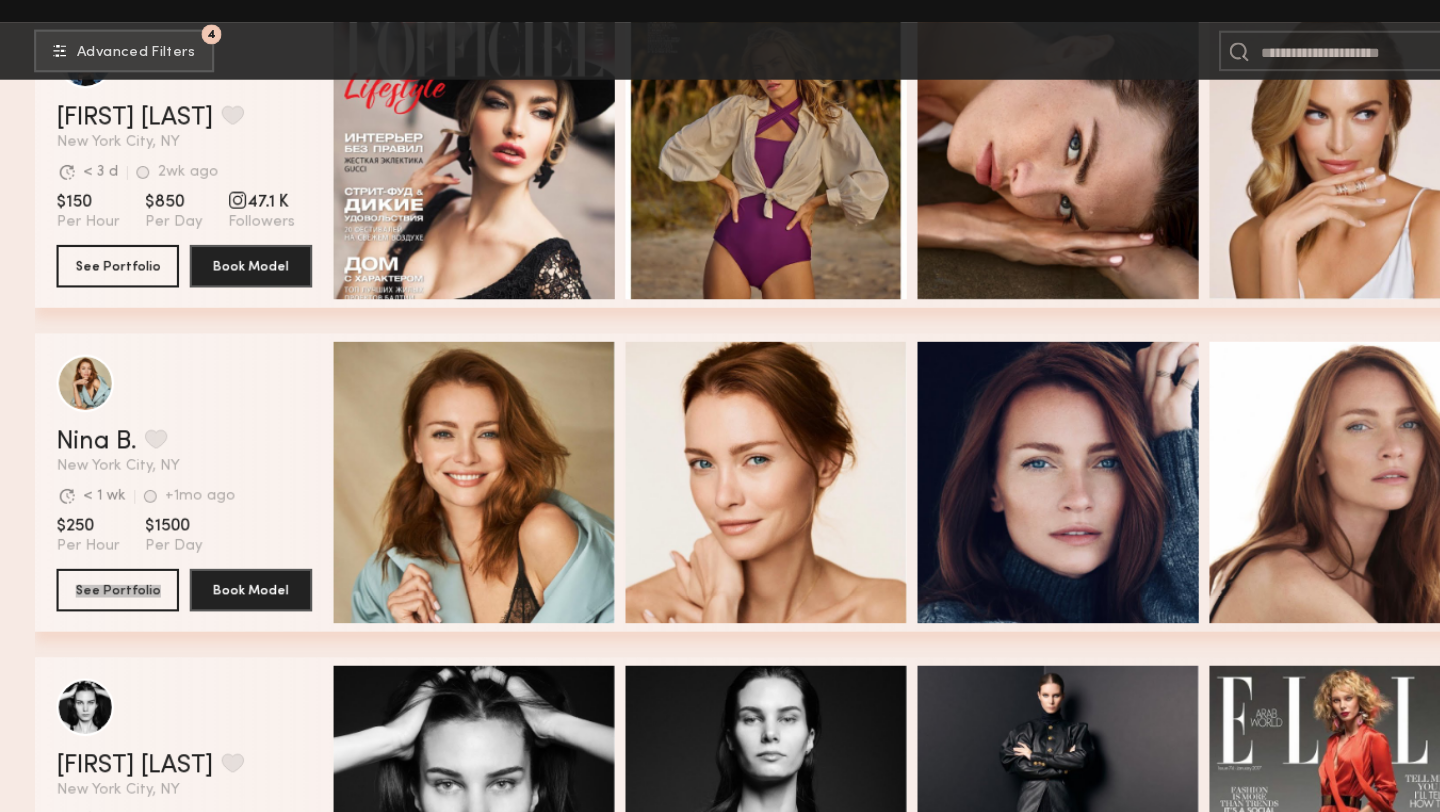 drag, startPoint x: 125, startPoint y: 606, endPoint x: 427, endPoint y: 54, distance: 629.2122 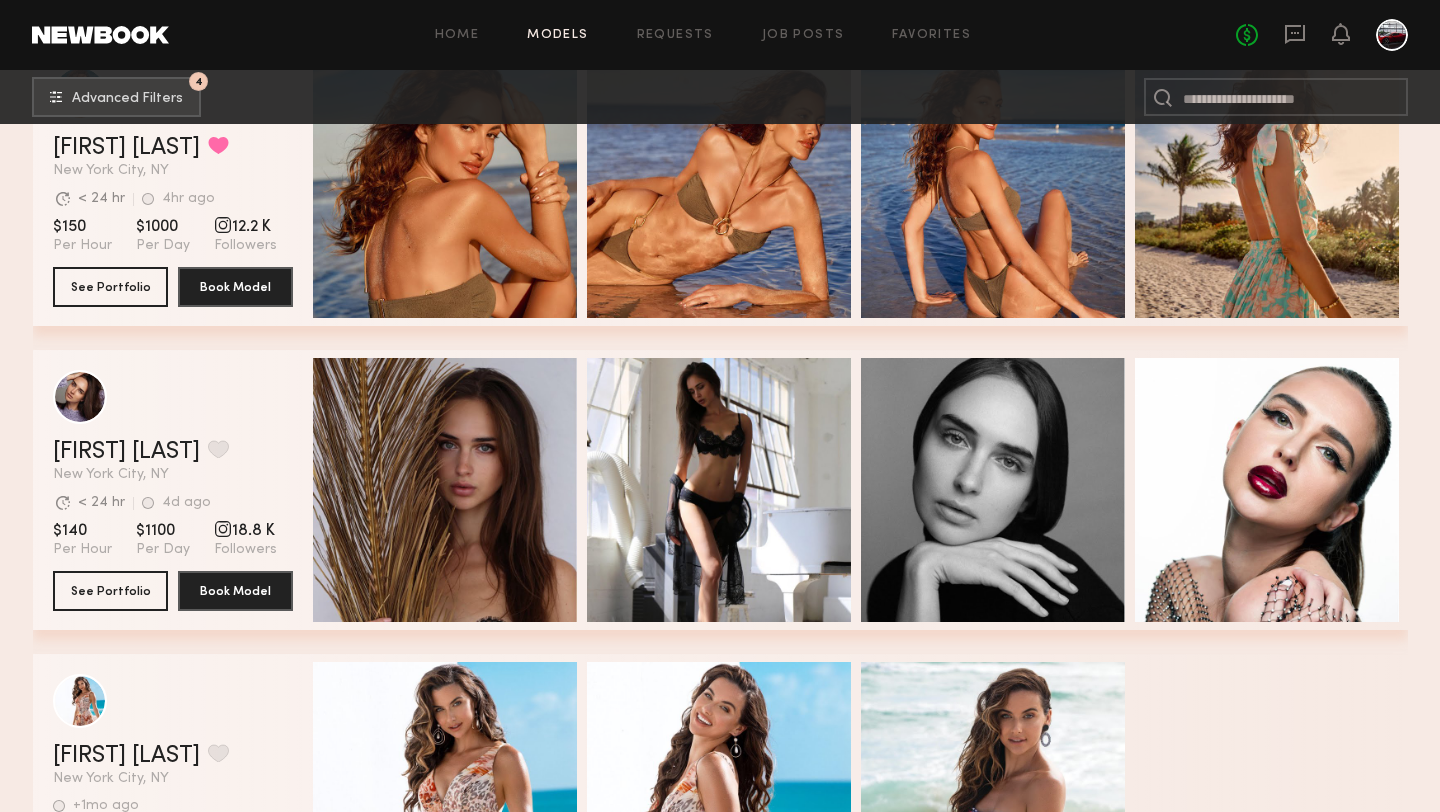 scroll, scrollTop: 13522, scrollLeft: 0, axis: vertical 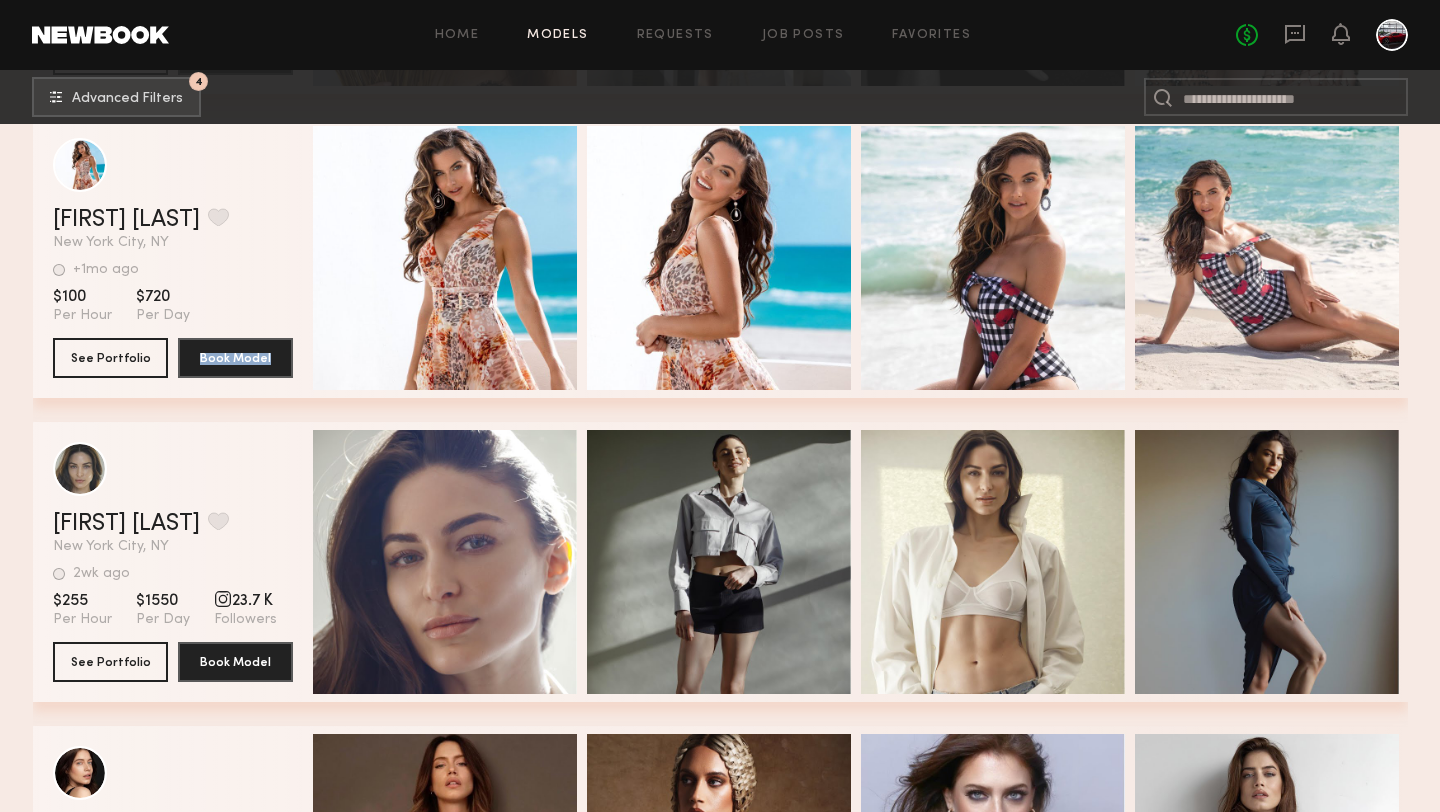 drag, startPoint x: 216, startPoint y: 357, endPoint x: 435, endPoint y: 1, distance: 417.9677 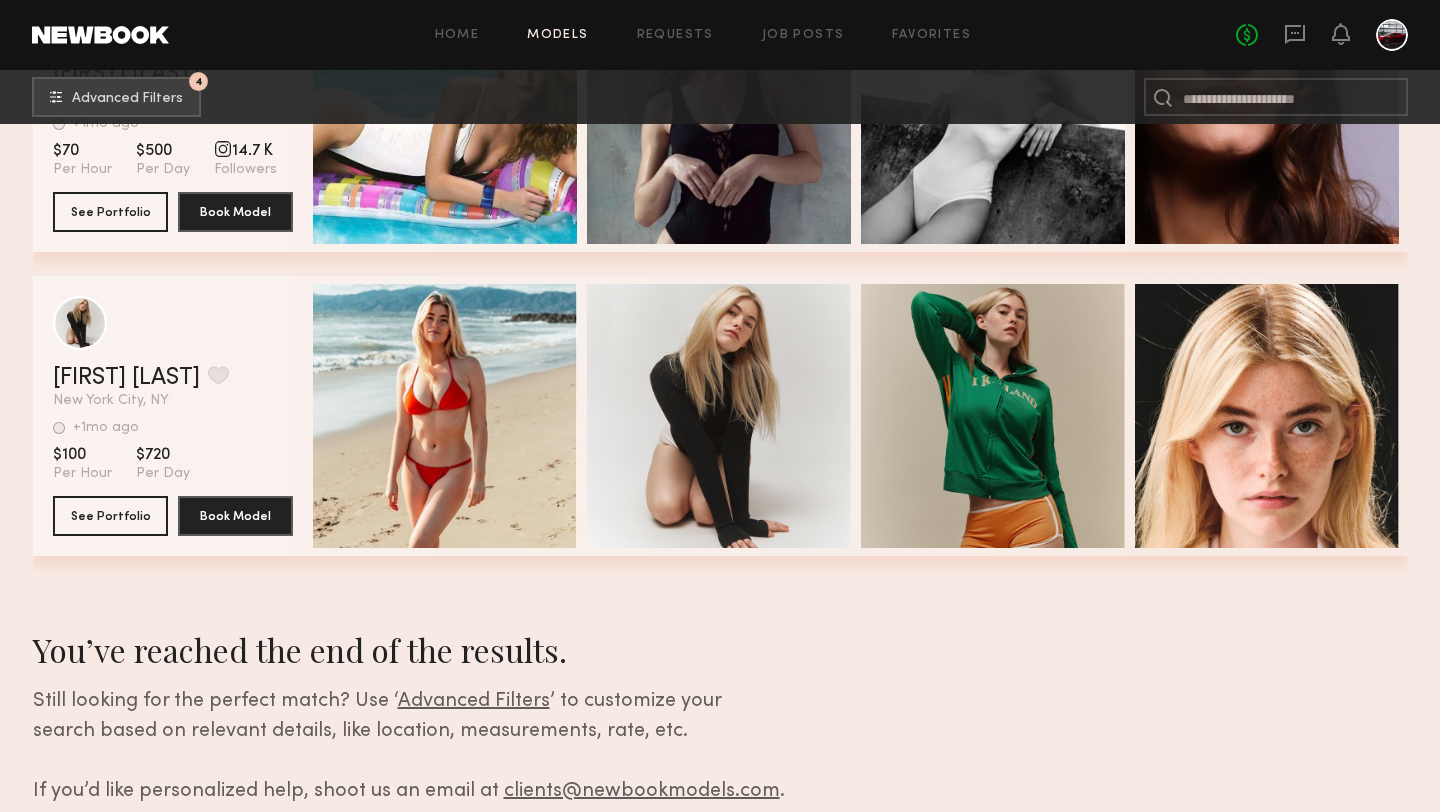 scroll, scrollTop: 14742, scrollLeft: 0, axis: vertical 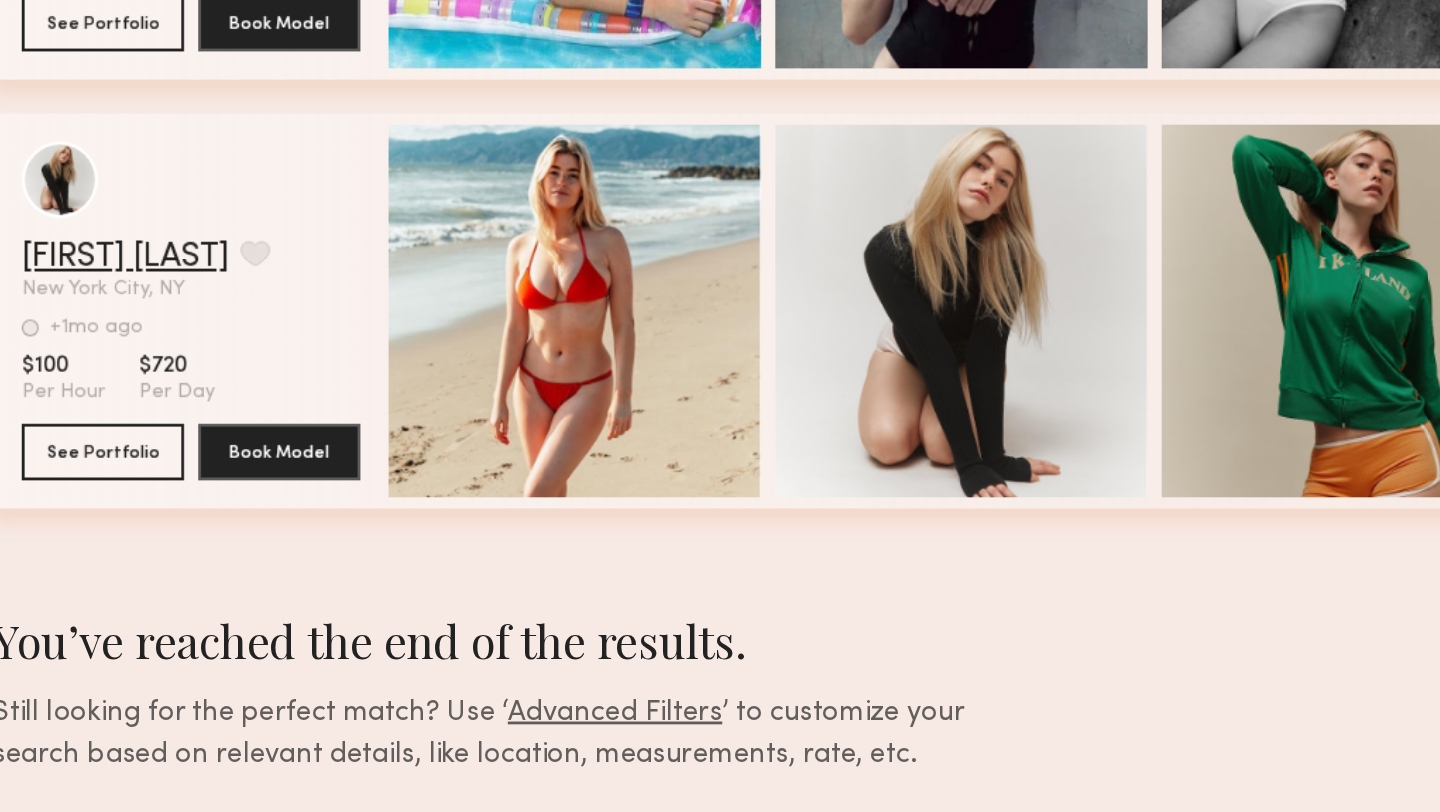 click on "Carlie W." 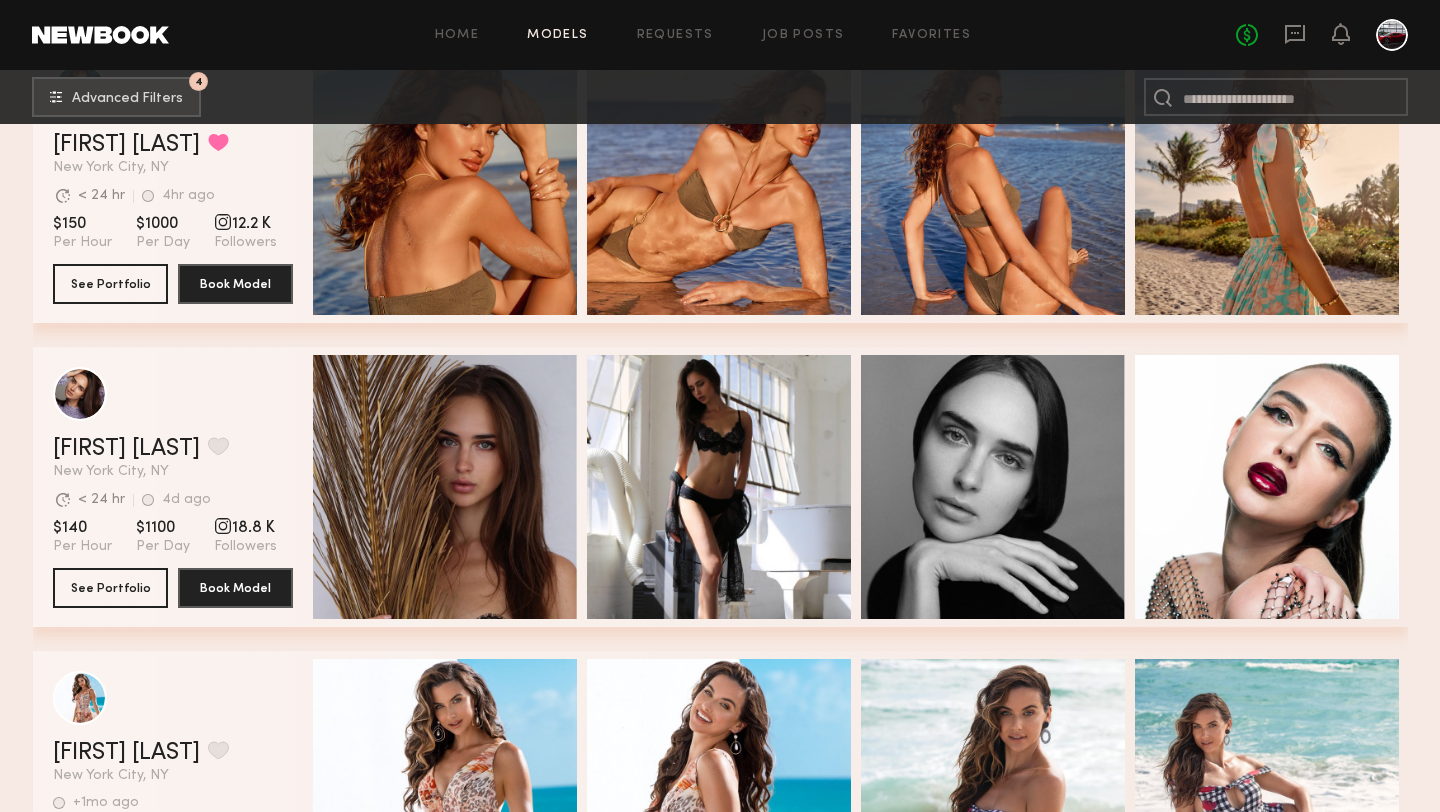 scroll, scrollTop: 13446, scrollLeft: 0, axis: vertical 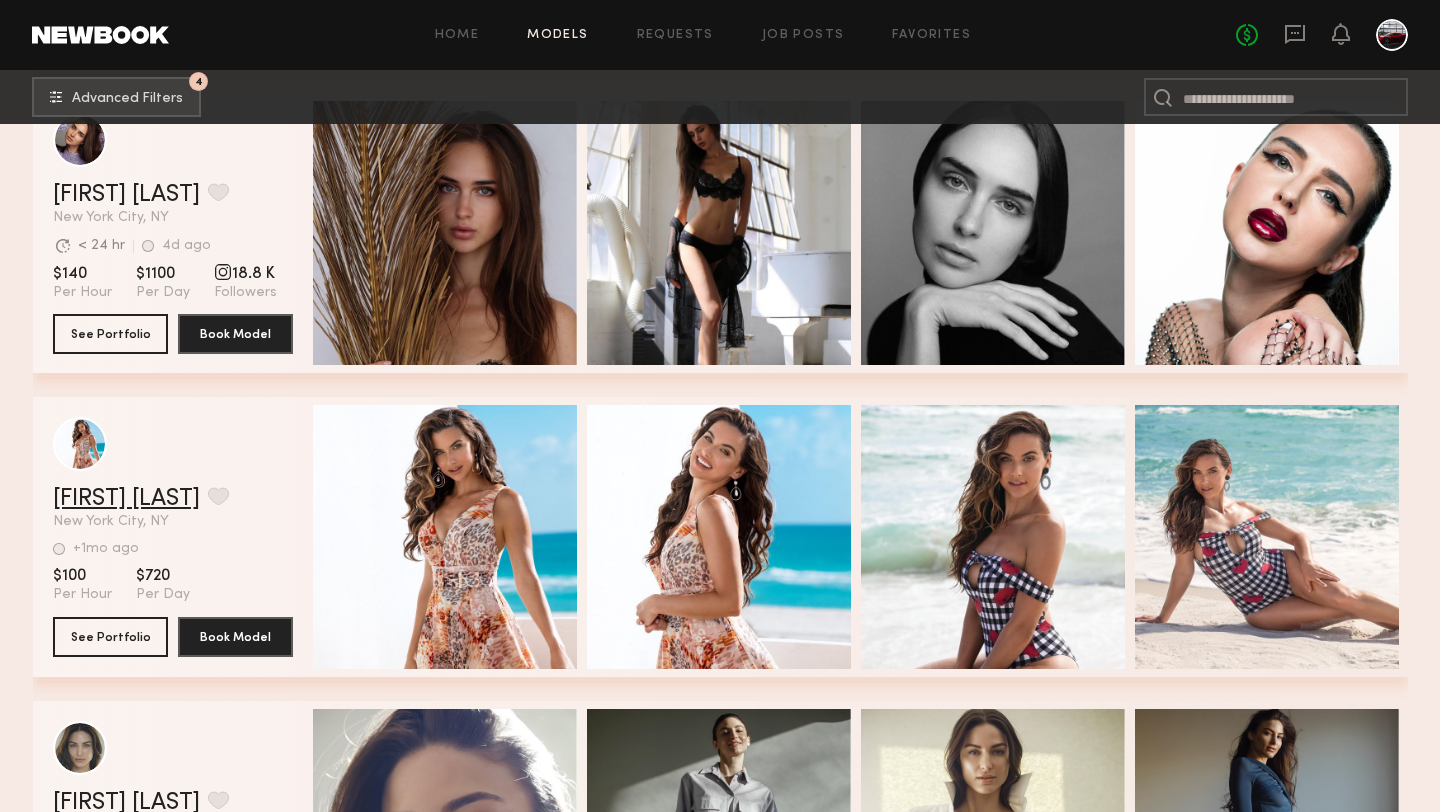 click on "[FIRST] [LAST]" 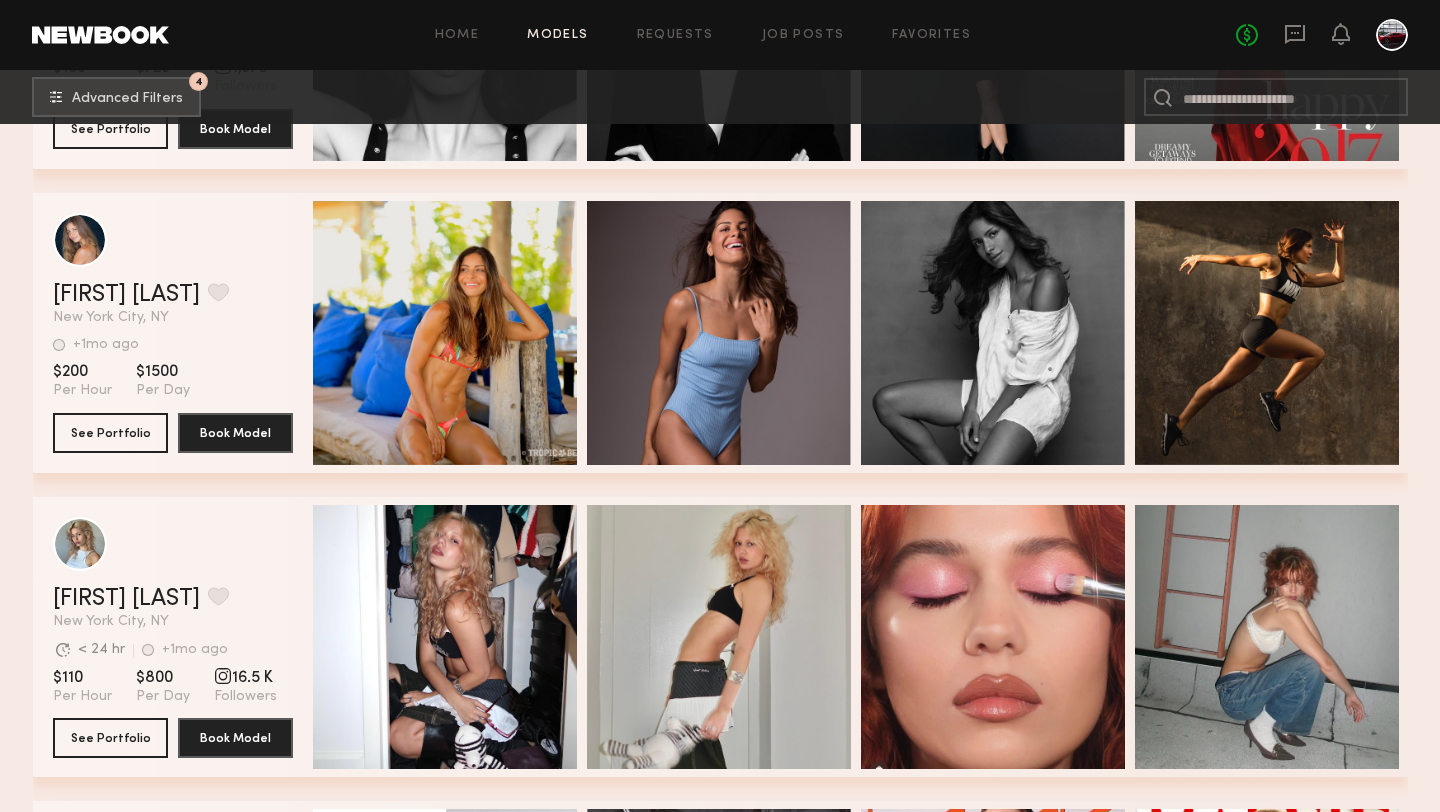 scroll, scrollTop: 10547, scrollLeft: 0, axis: vertical 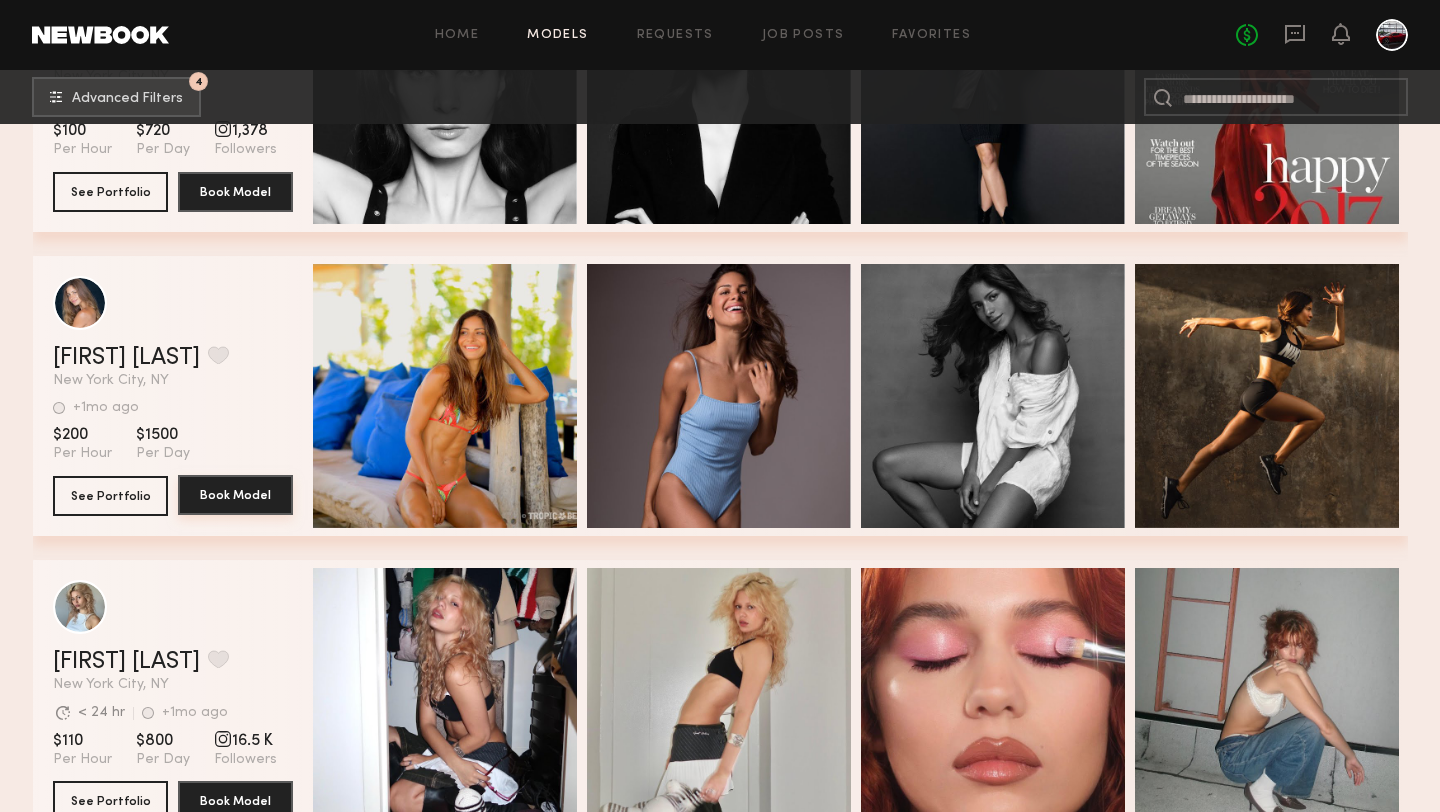 click on "Book Model" 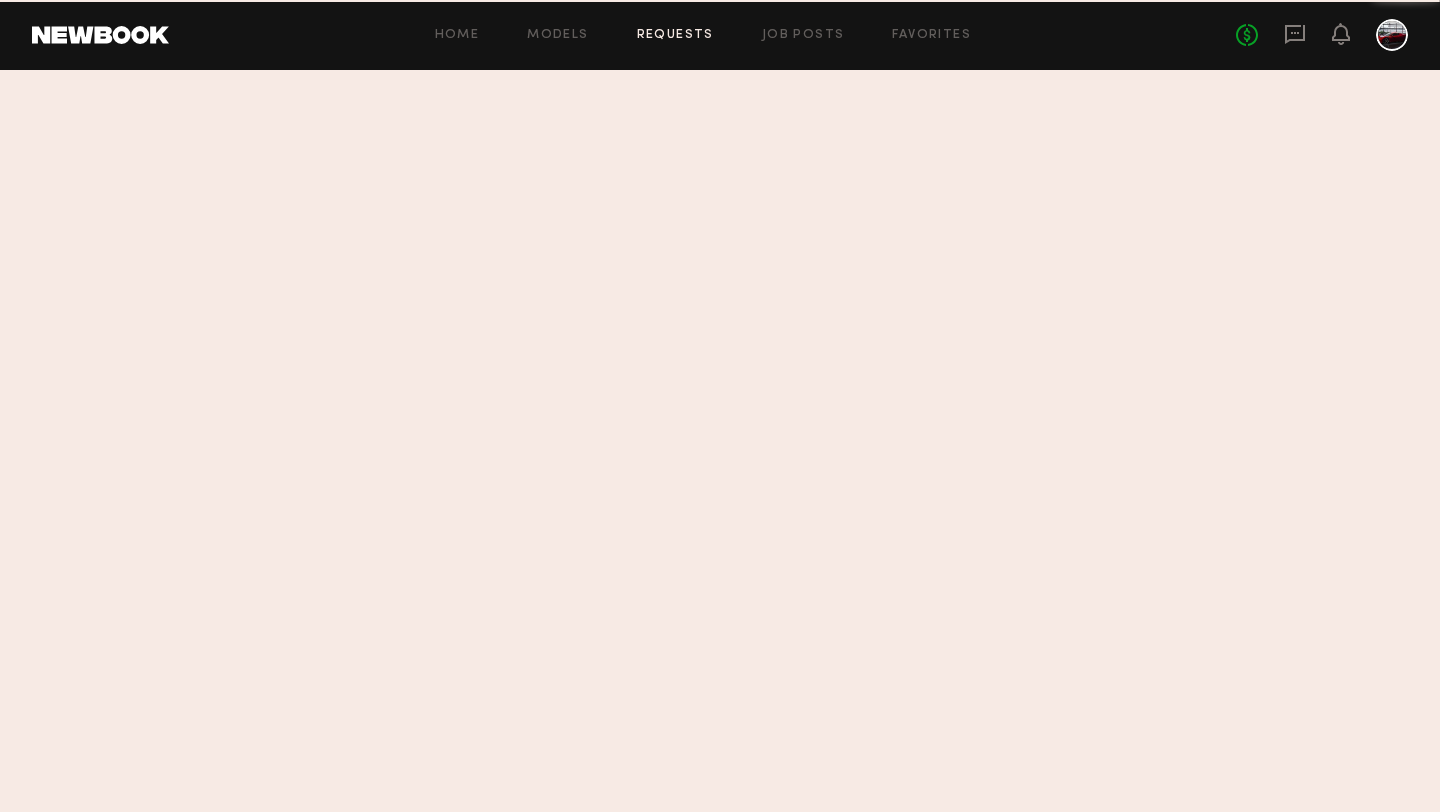 scroll, scrollTop: 0, scrollLeft: 0, axis: both 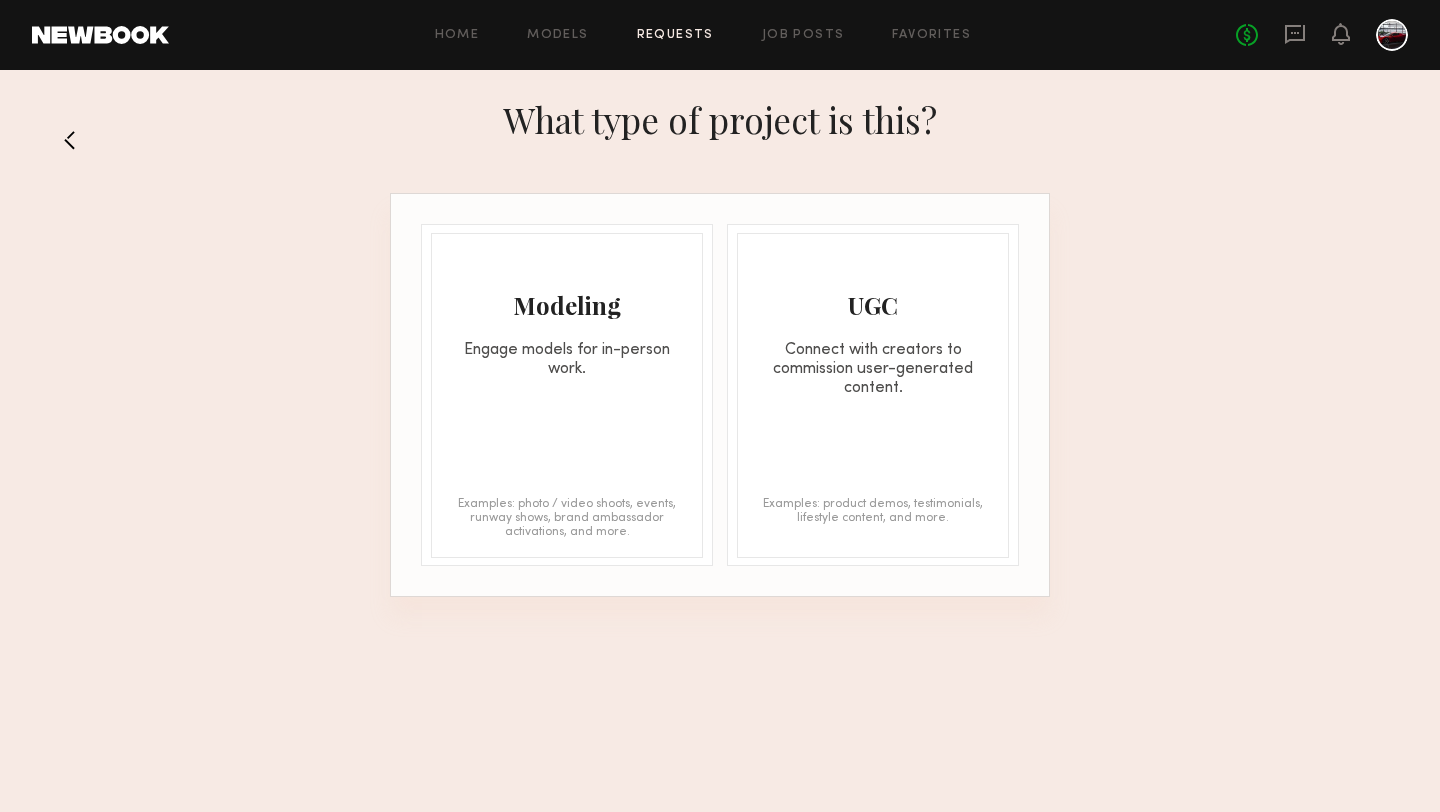 click on "Modeling Engage models for in-person work." 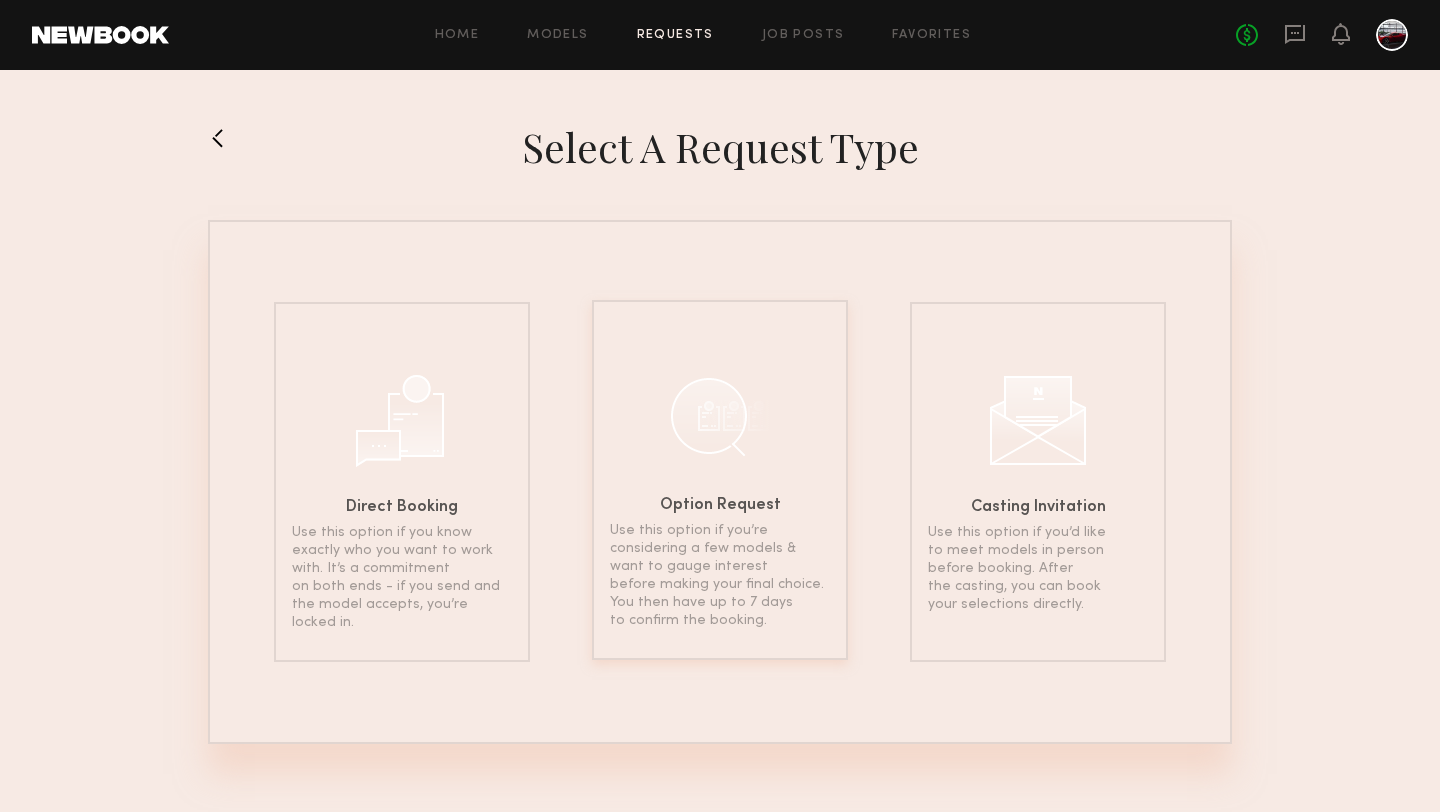 click 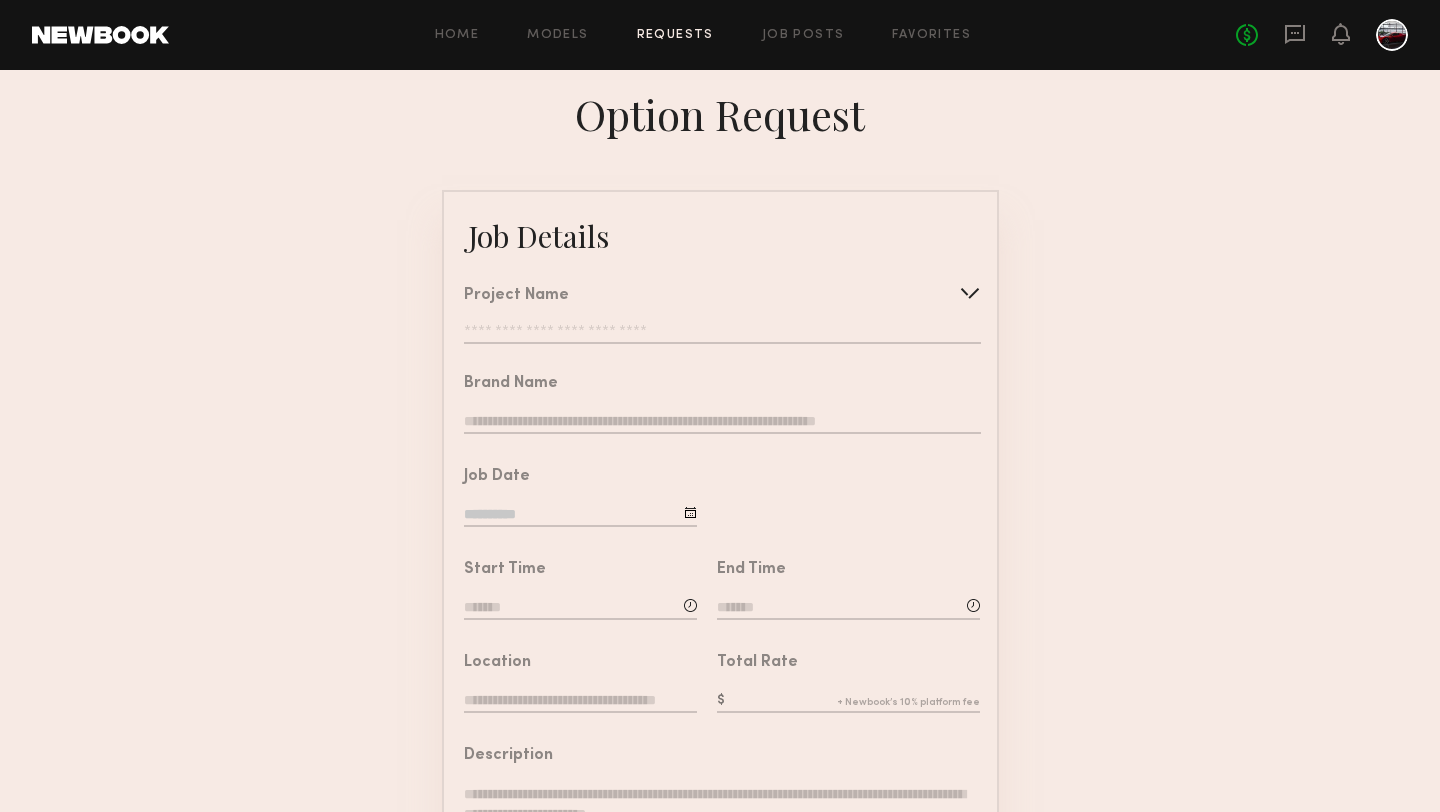 click on "Project Name   Create   Use recent modeling project  BOND | Professional Brand Introduction Video  Luxury Private Jet | Photoshoot  Classic Car Club Photoshoot" 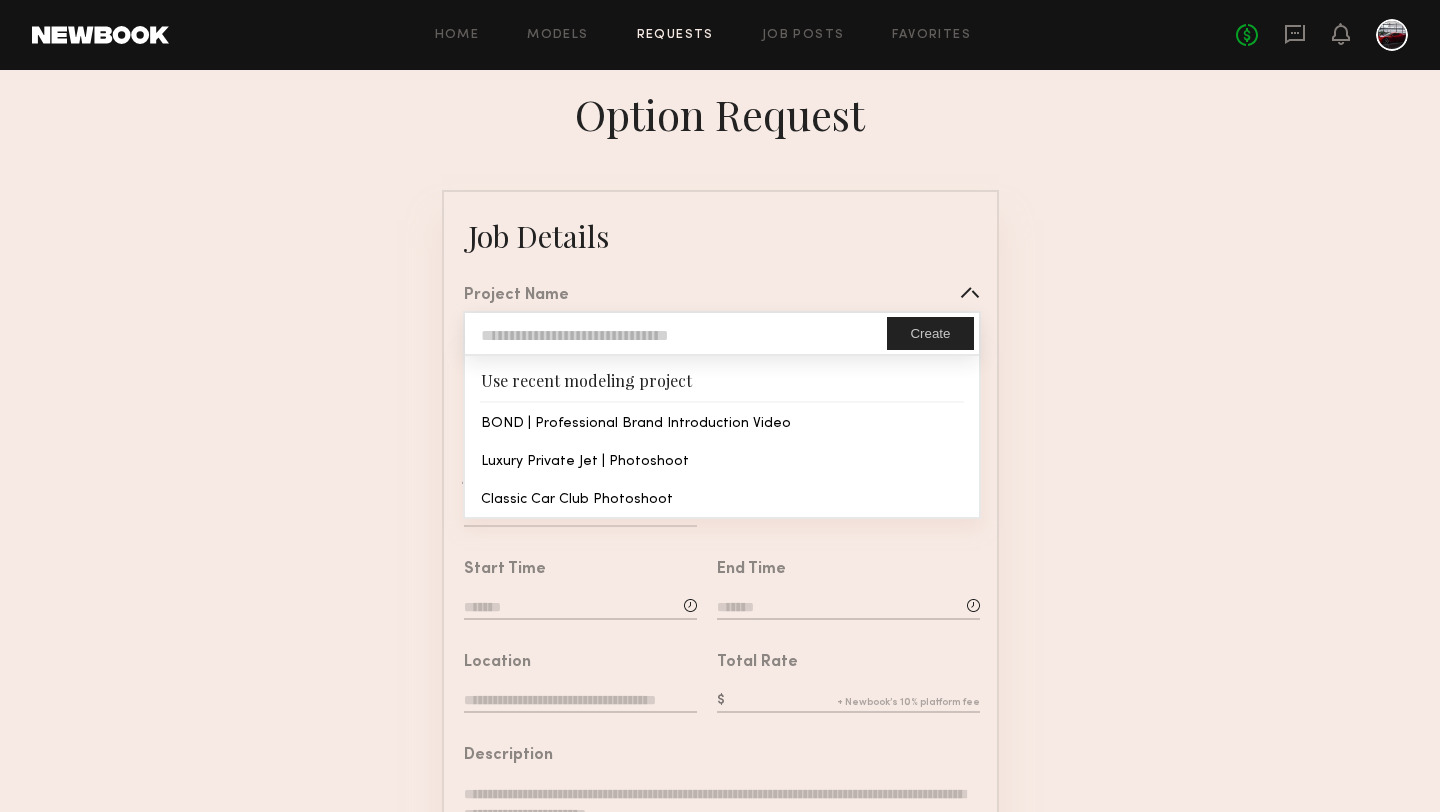 type on "**********" 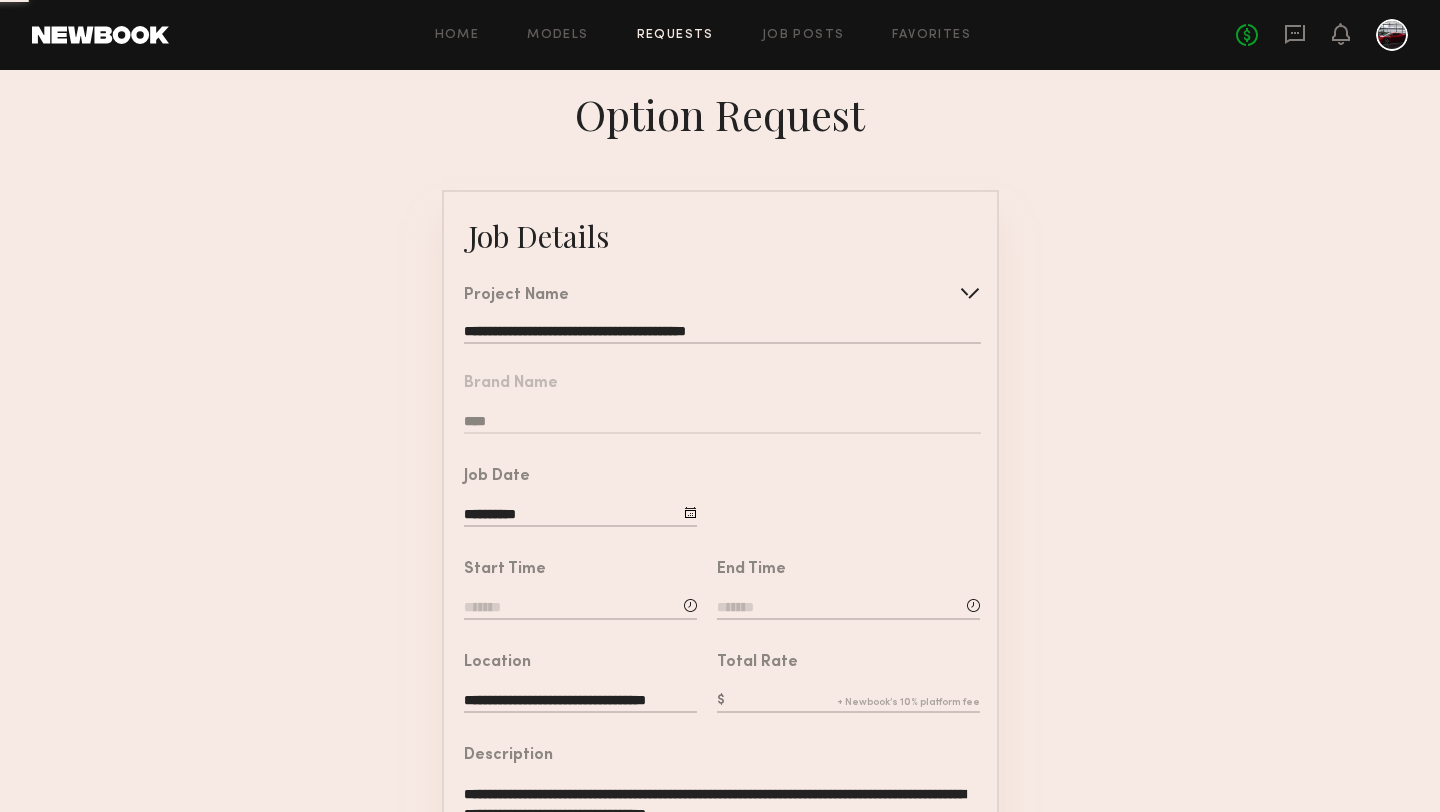 click on "**********" 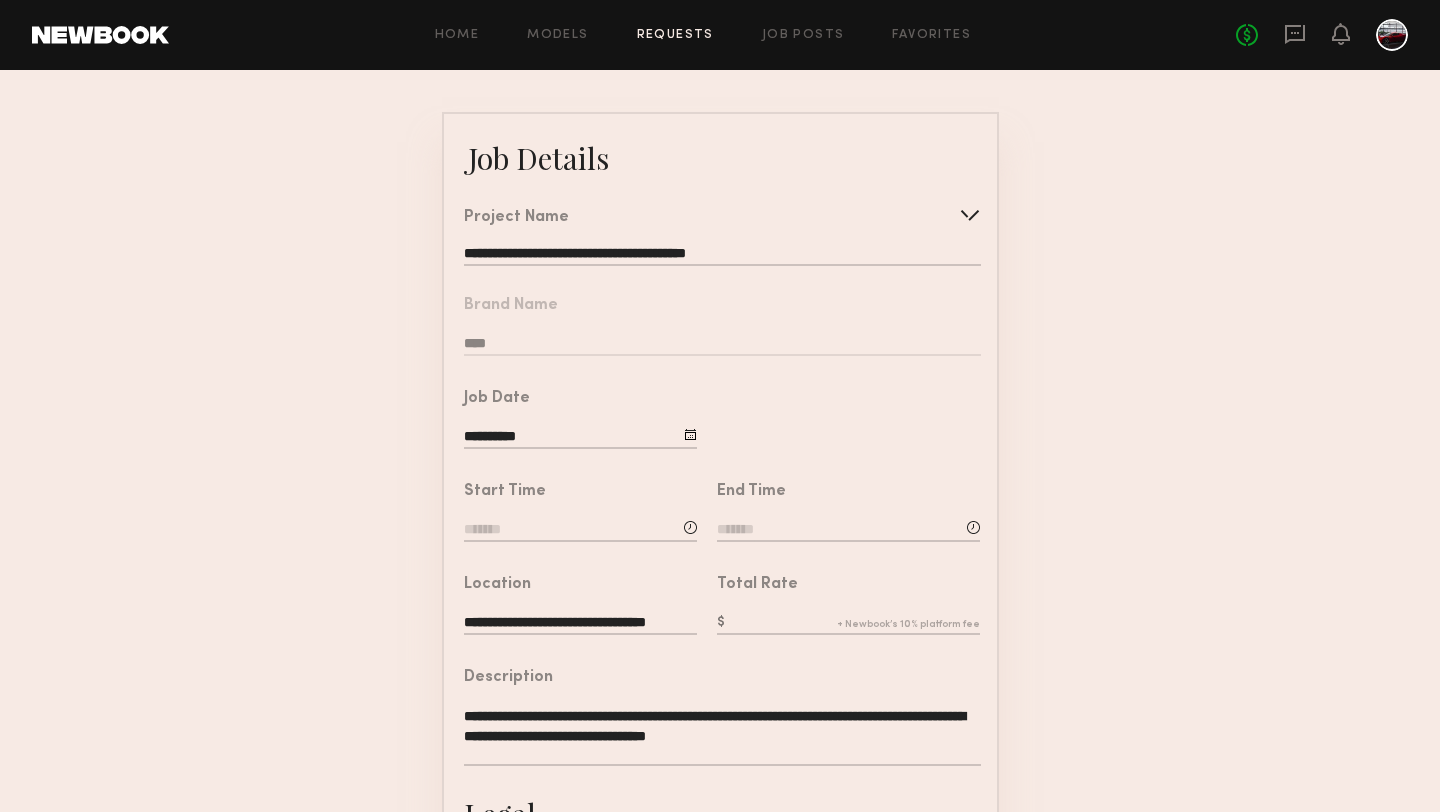 scroll, scrollTop: 156, scrollLeft: 0, axis: vertical 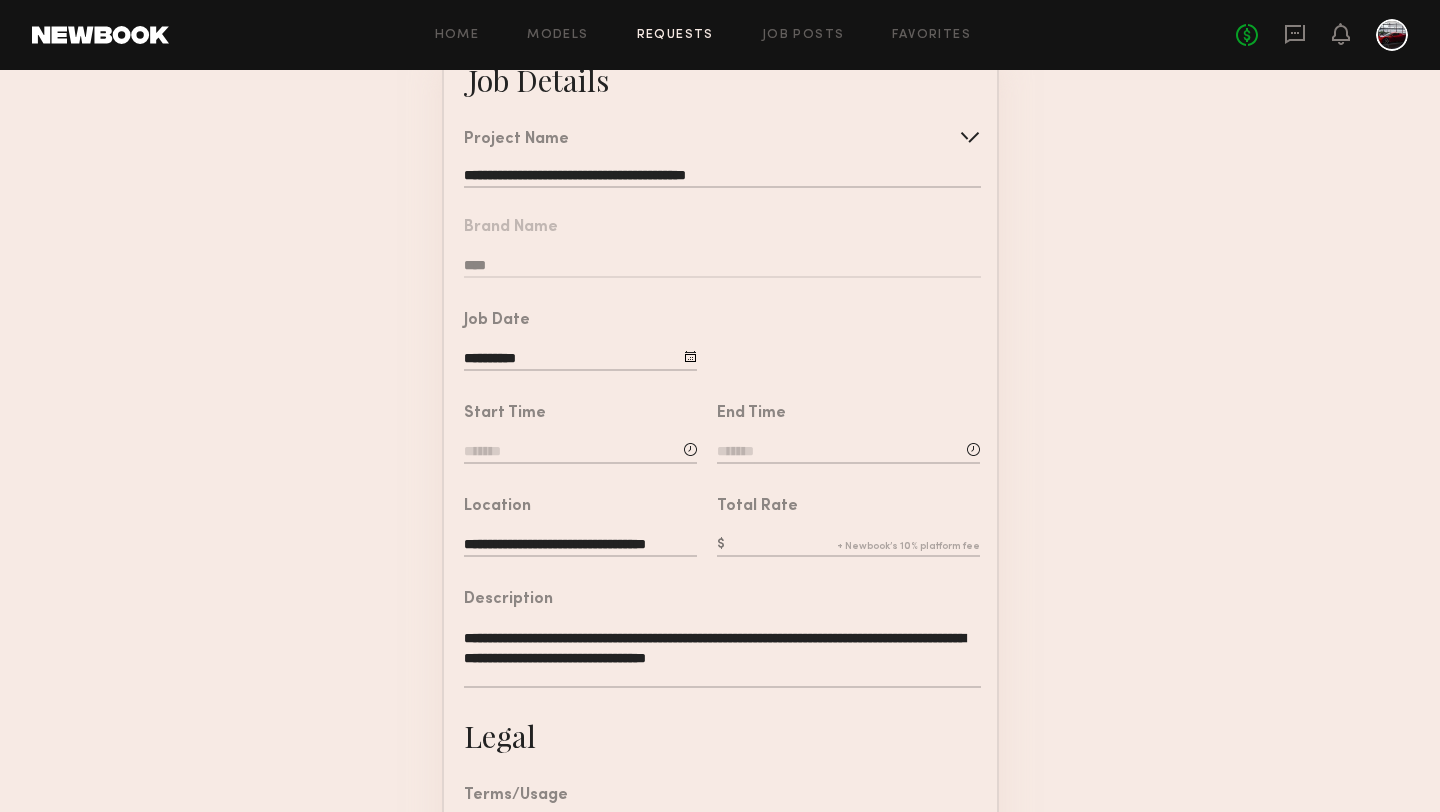 click 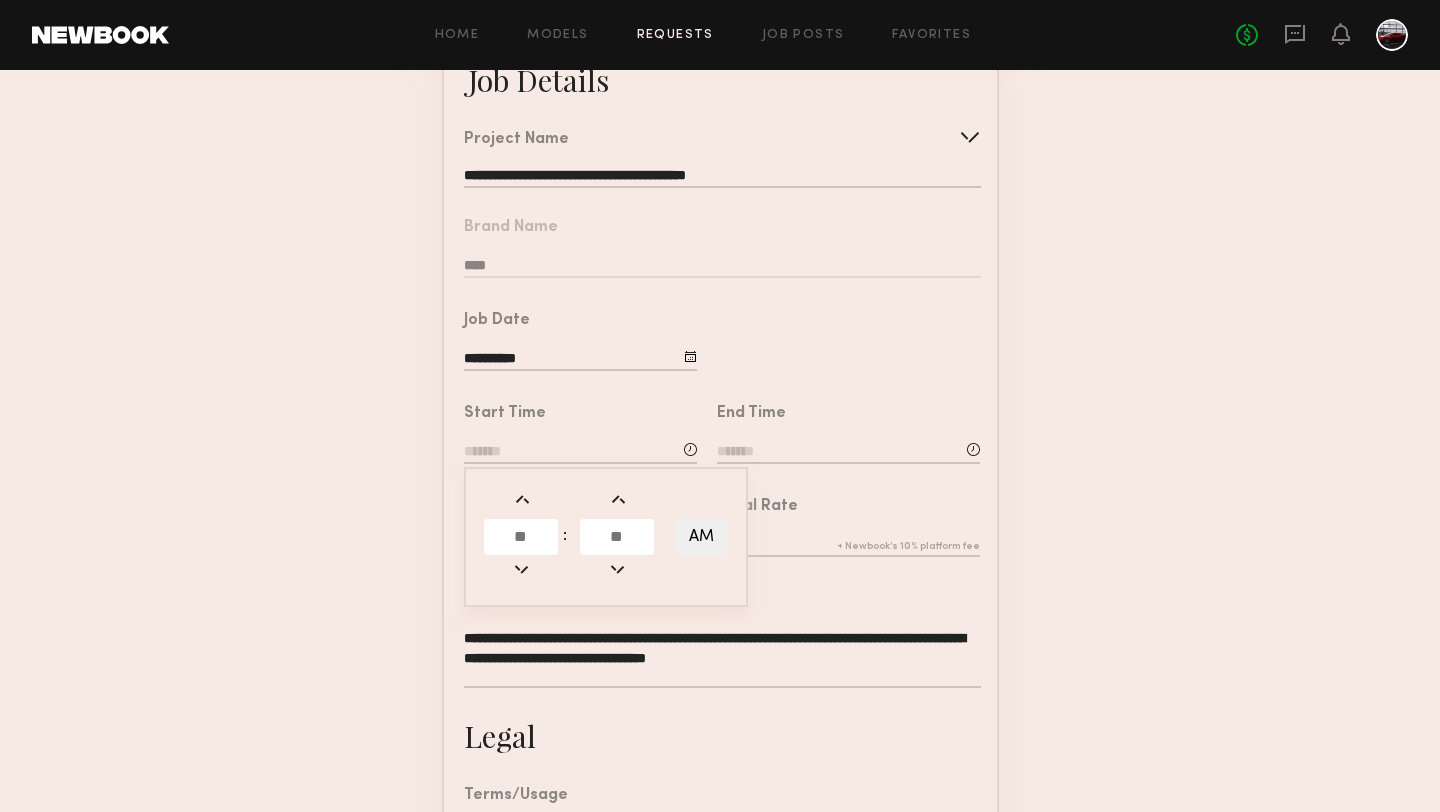 click 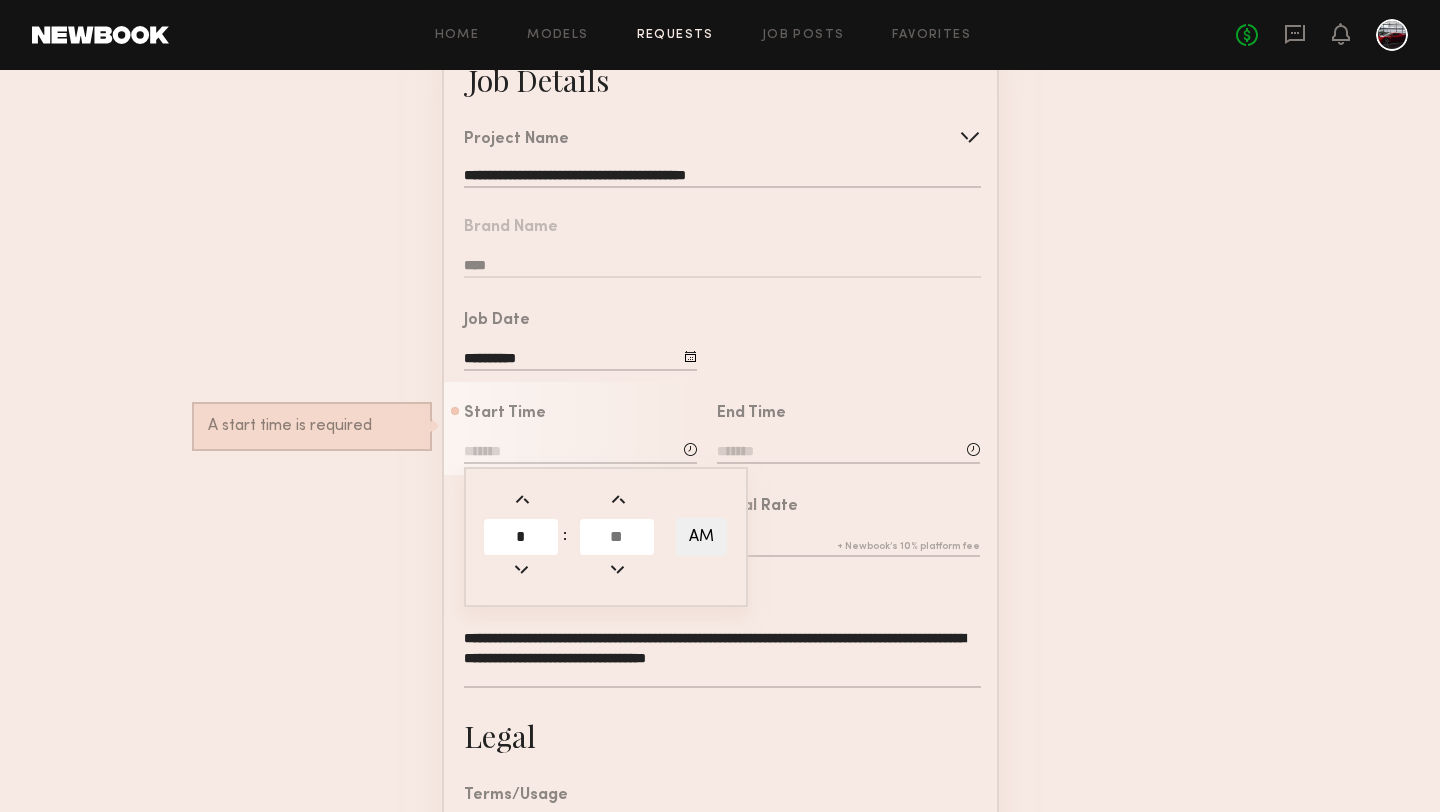 type on "*" 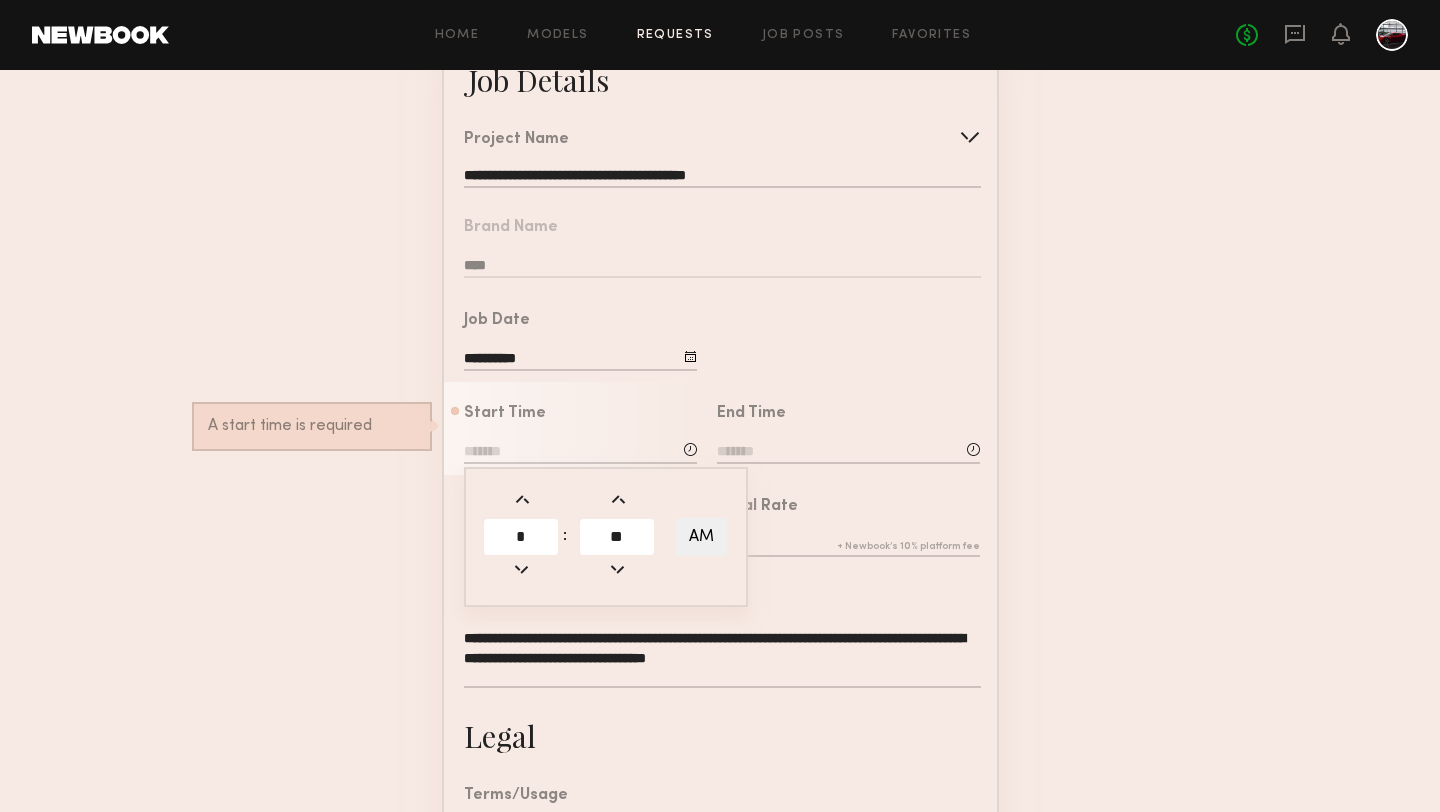 type on "**" 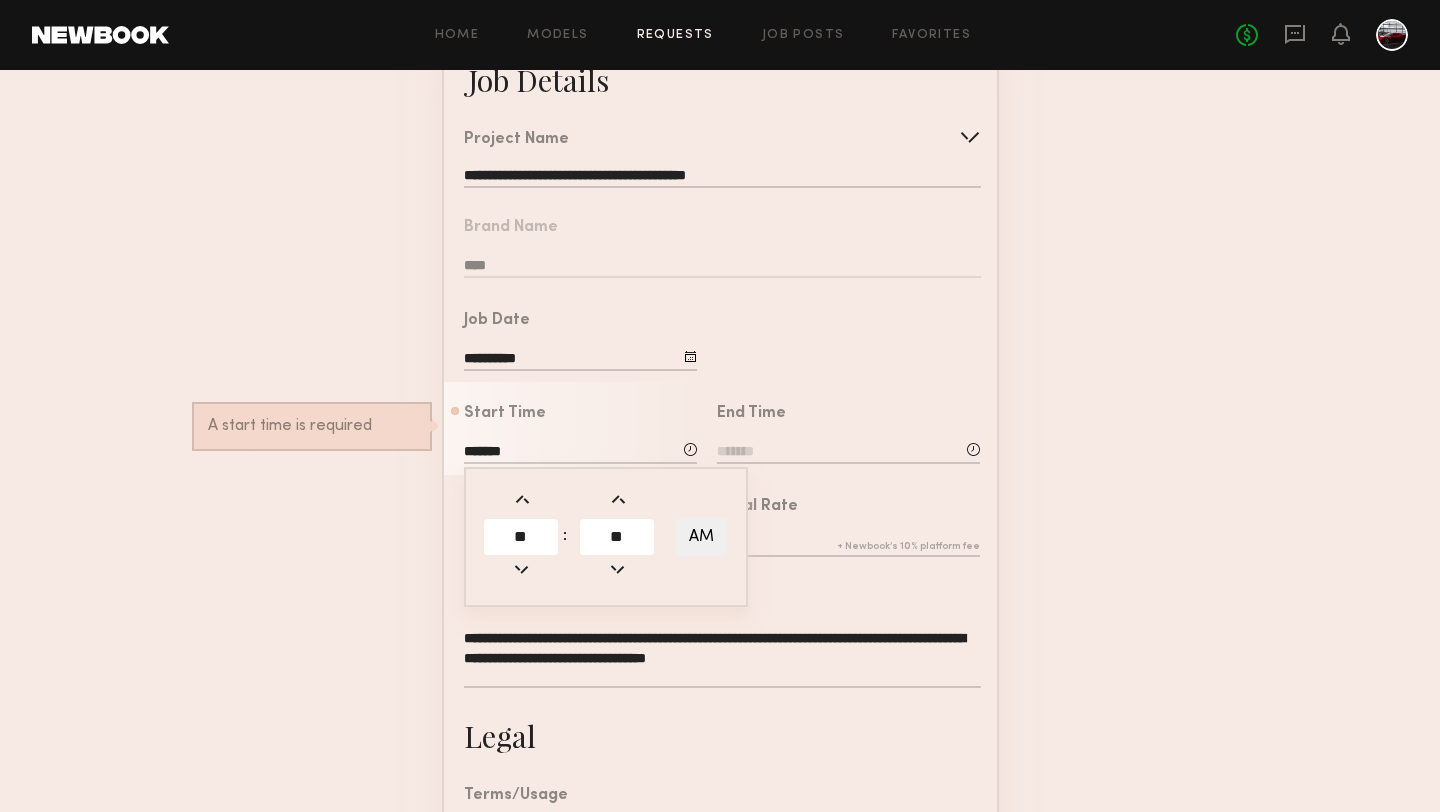 click on "AM" 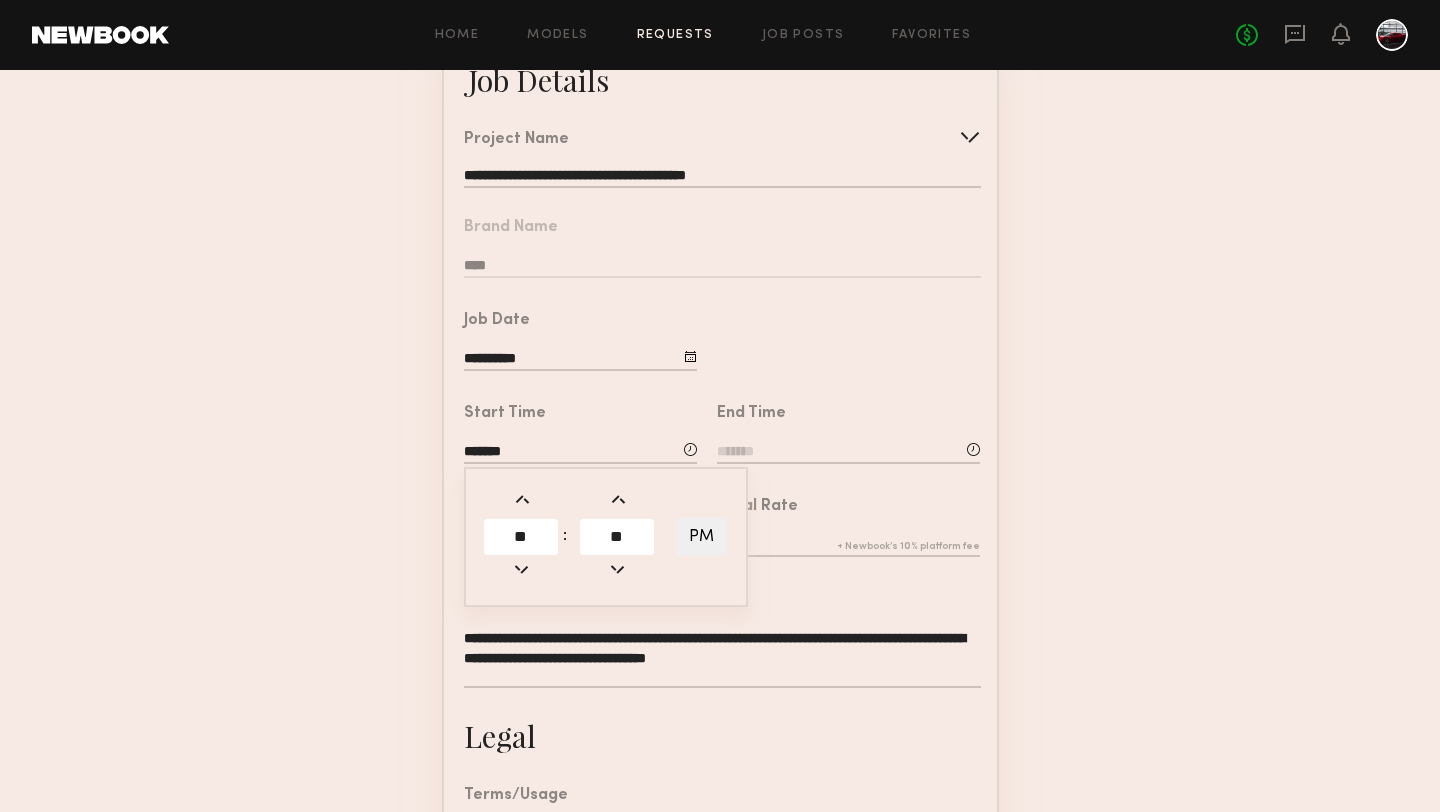 click on "End Time" 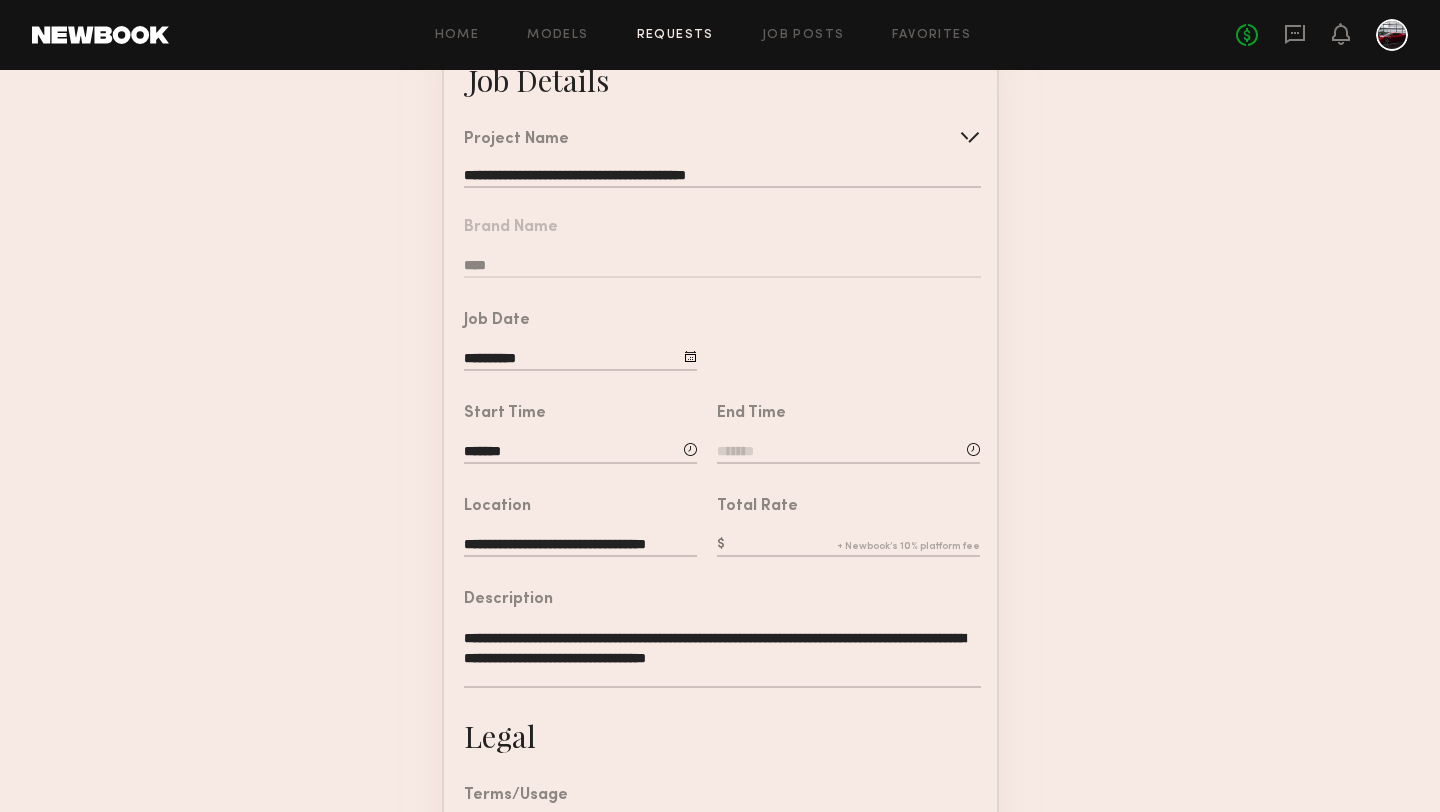 click 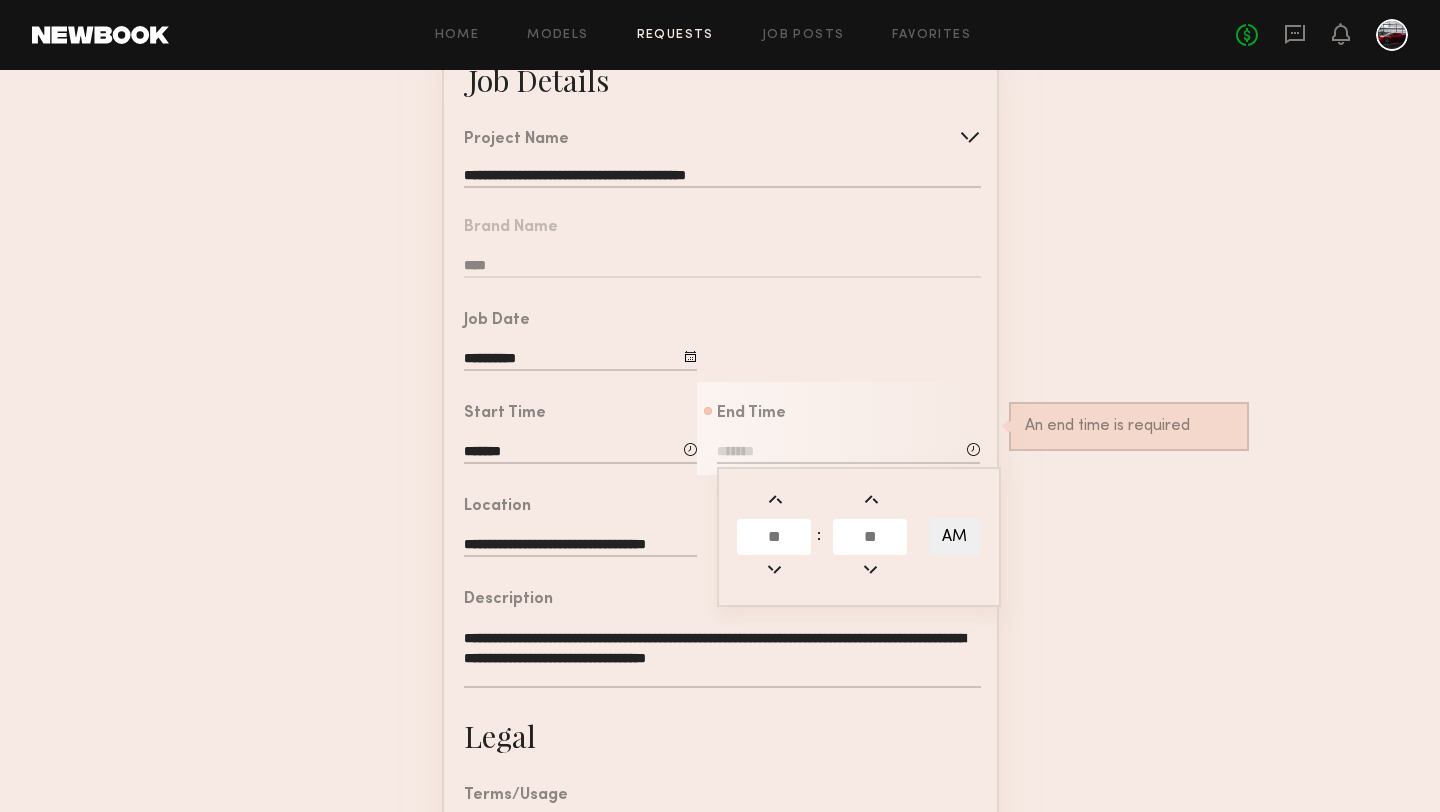 click 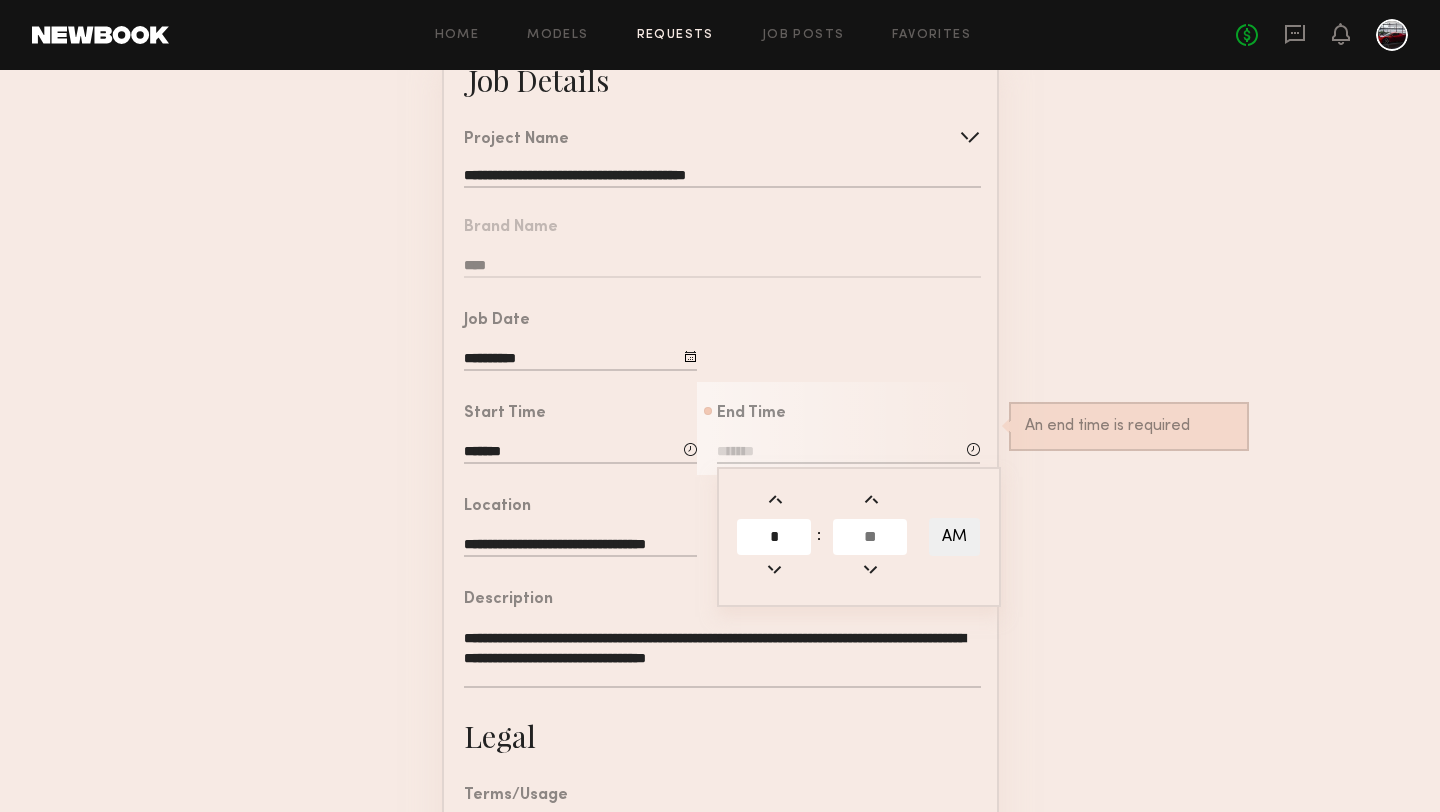 type on "*" 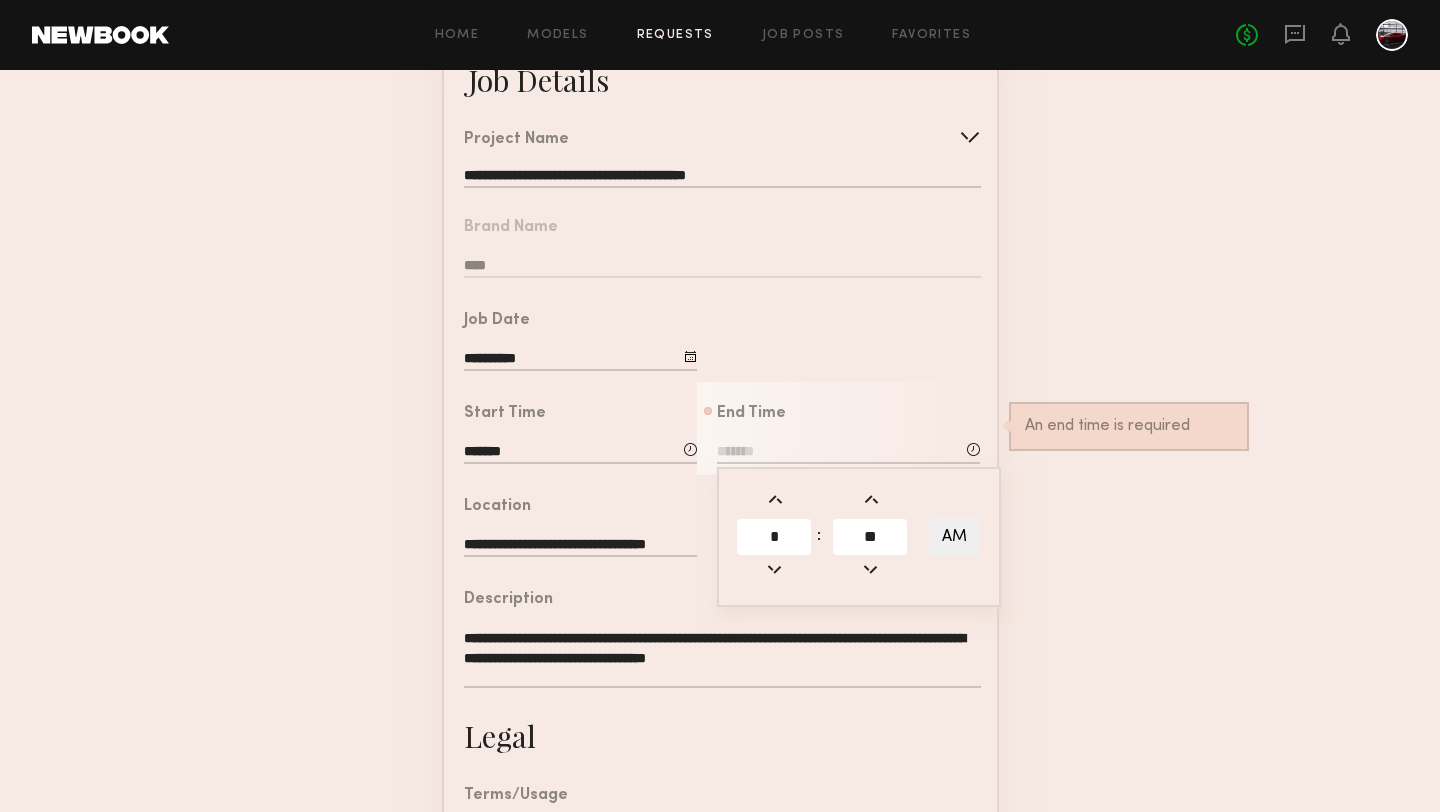 type on "**" 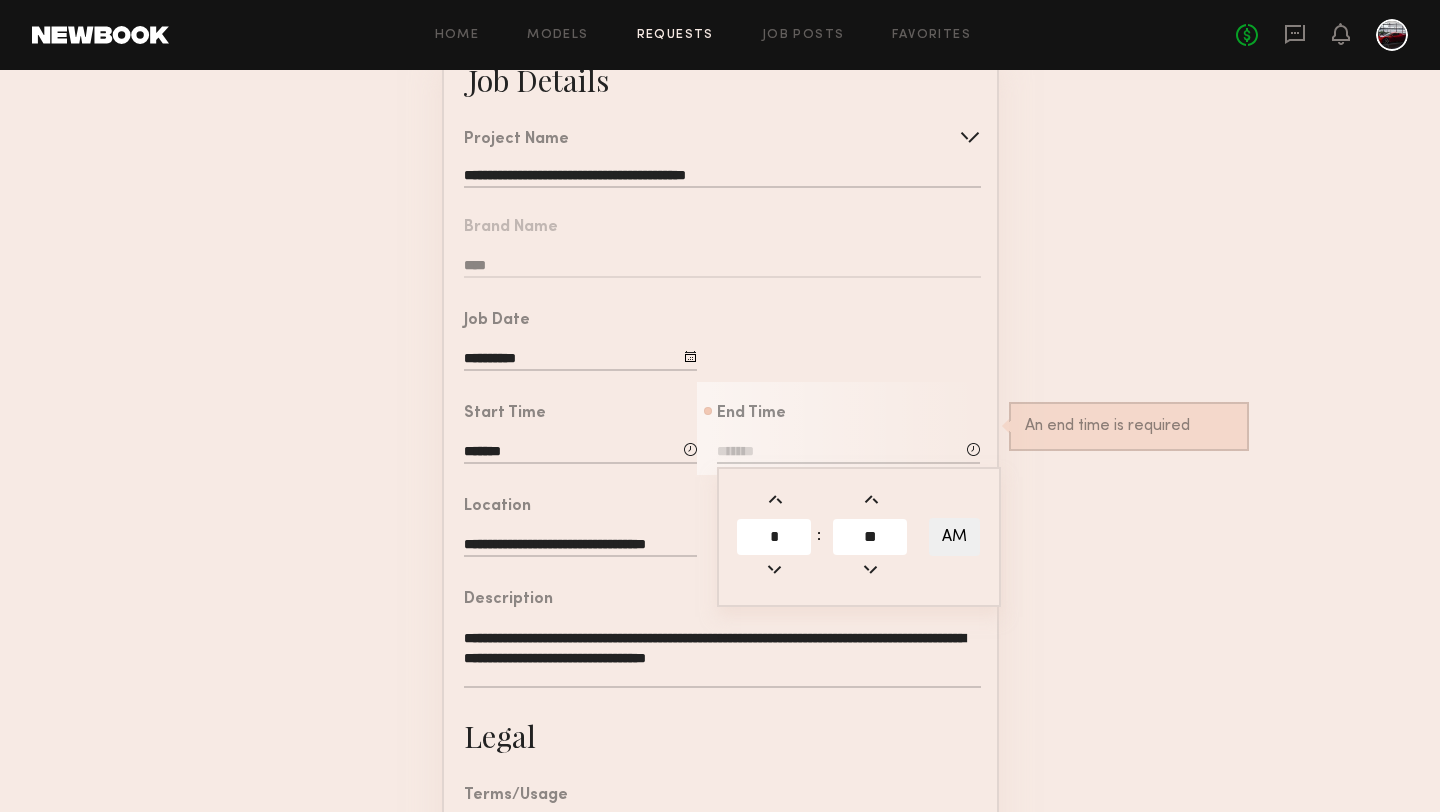 type on "*******" 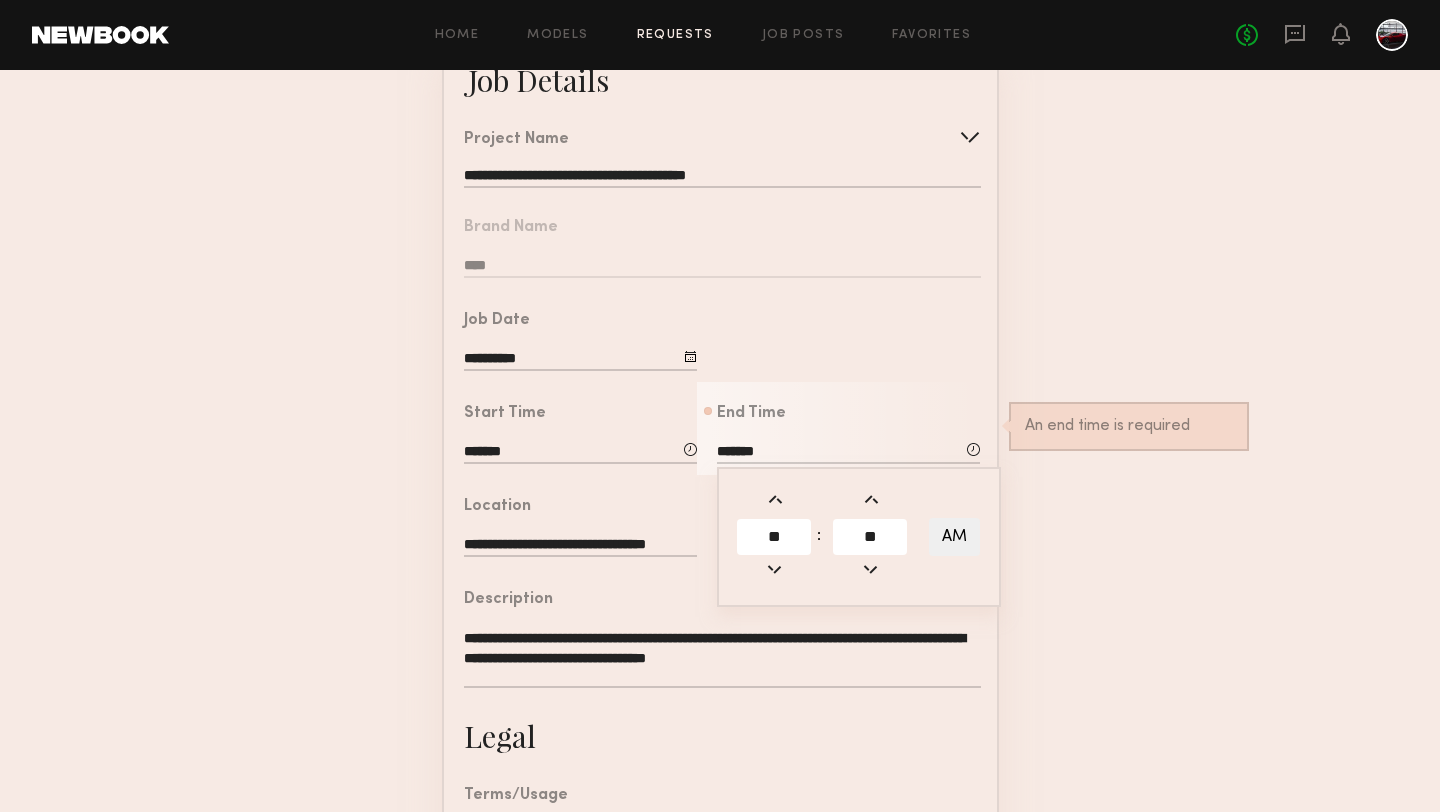 click on "AM" 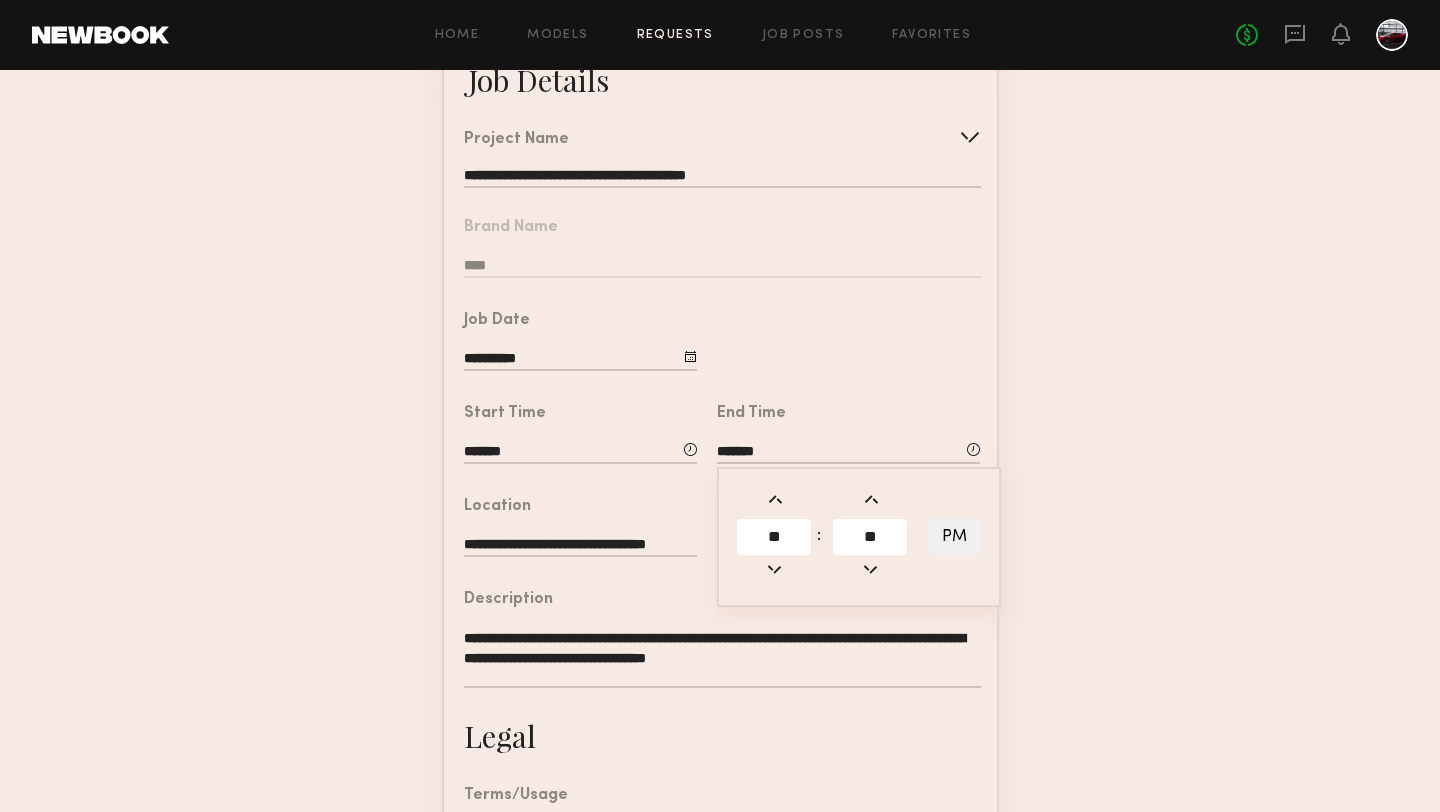 click on "**********" 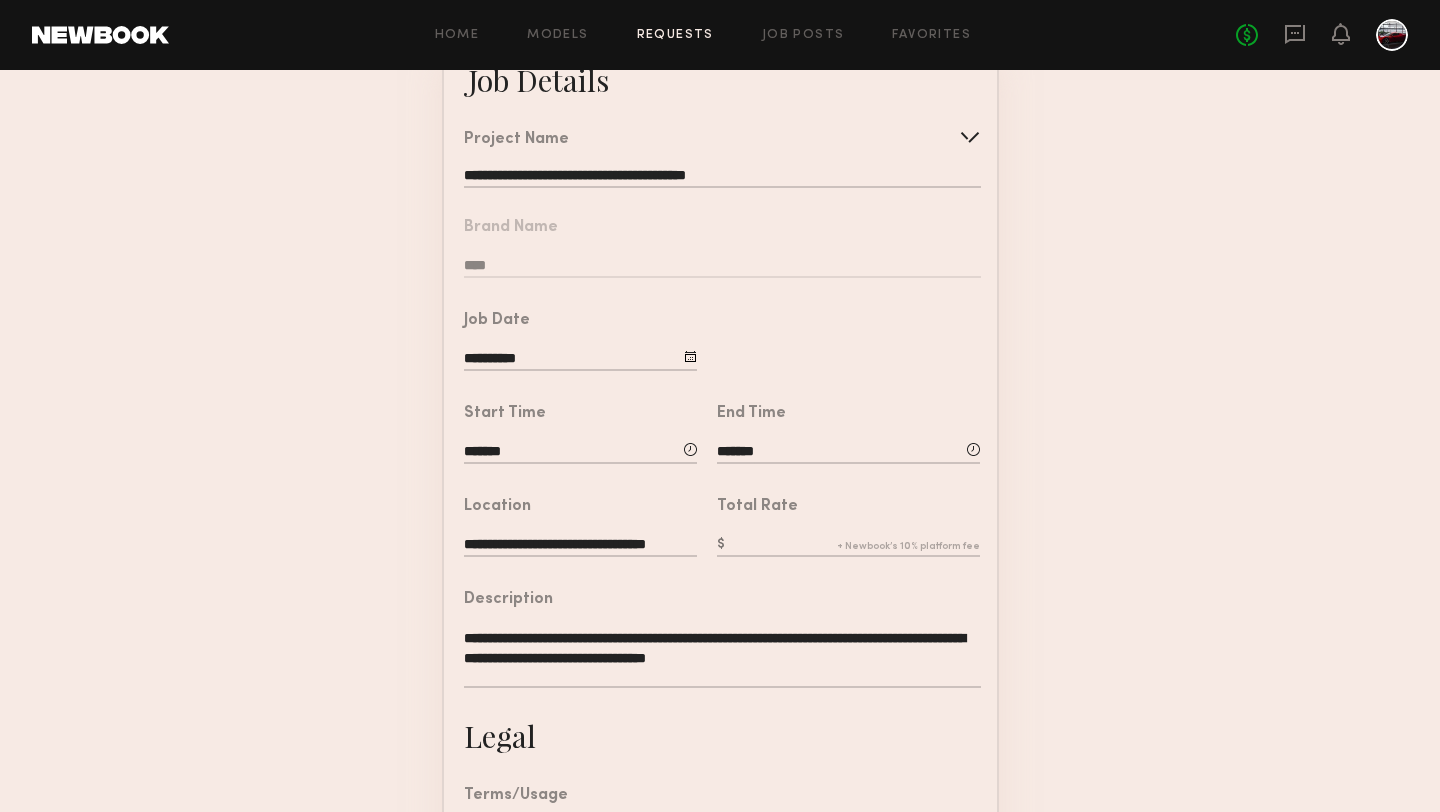 click 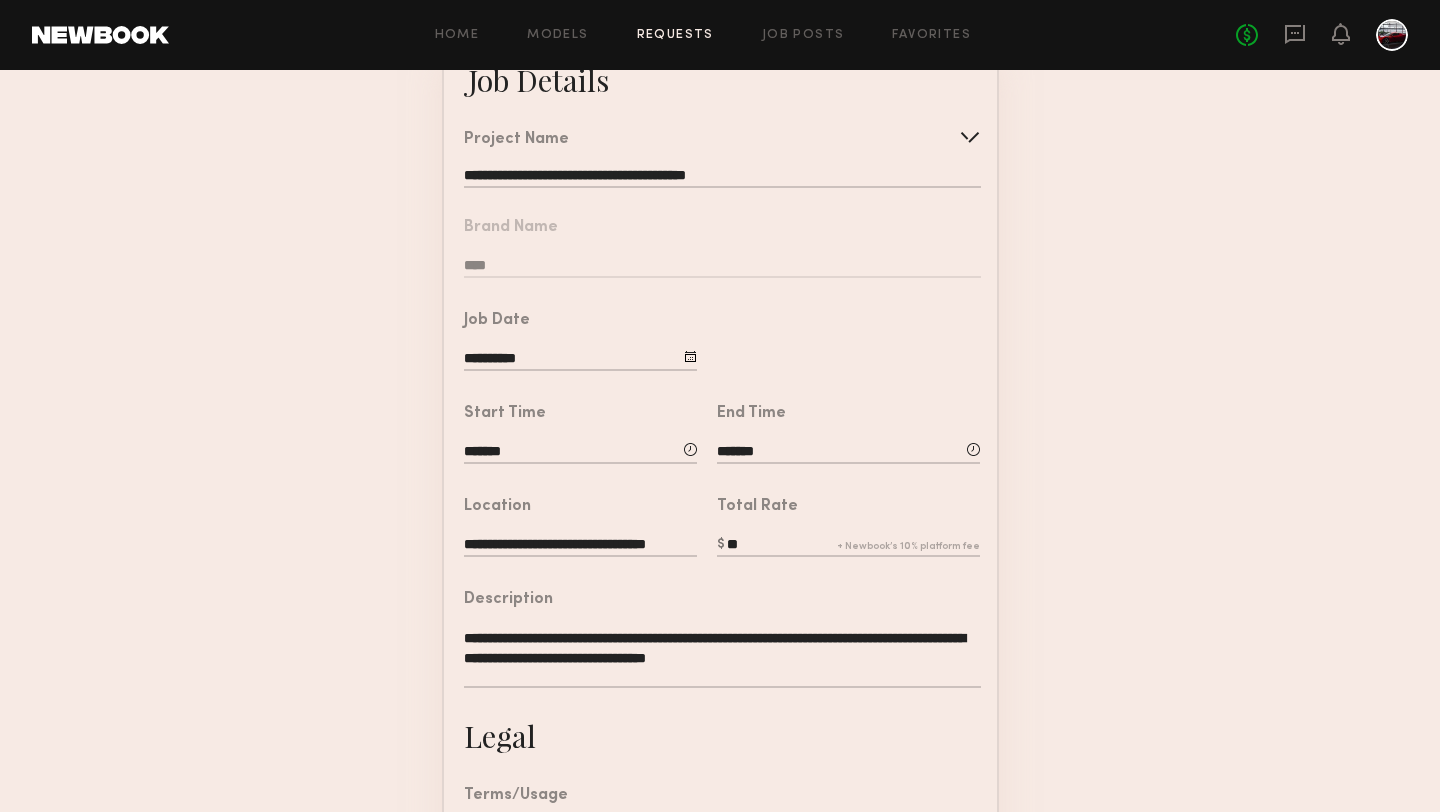 type on "*" 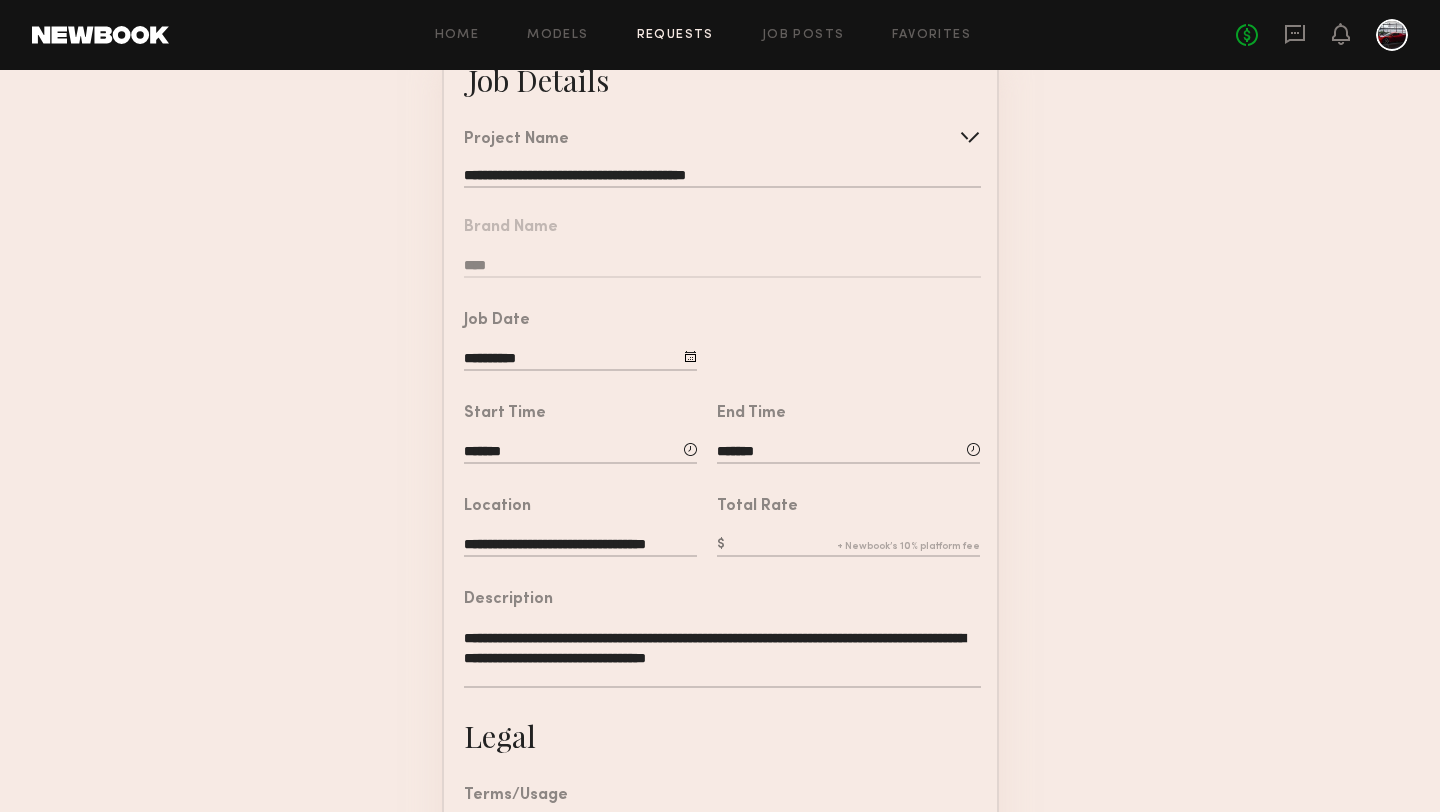 type on "*" 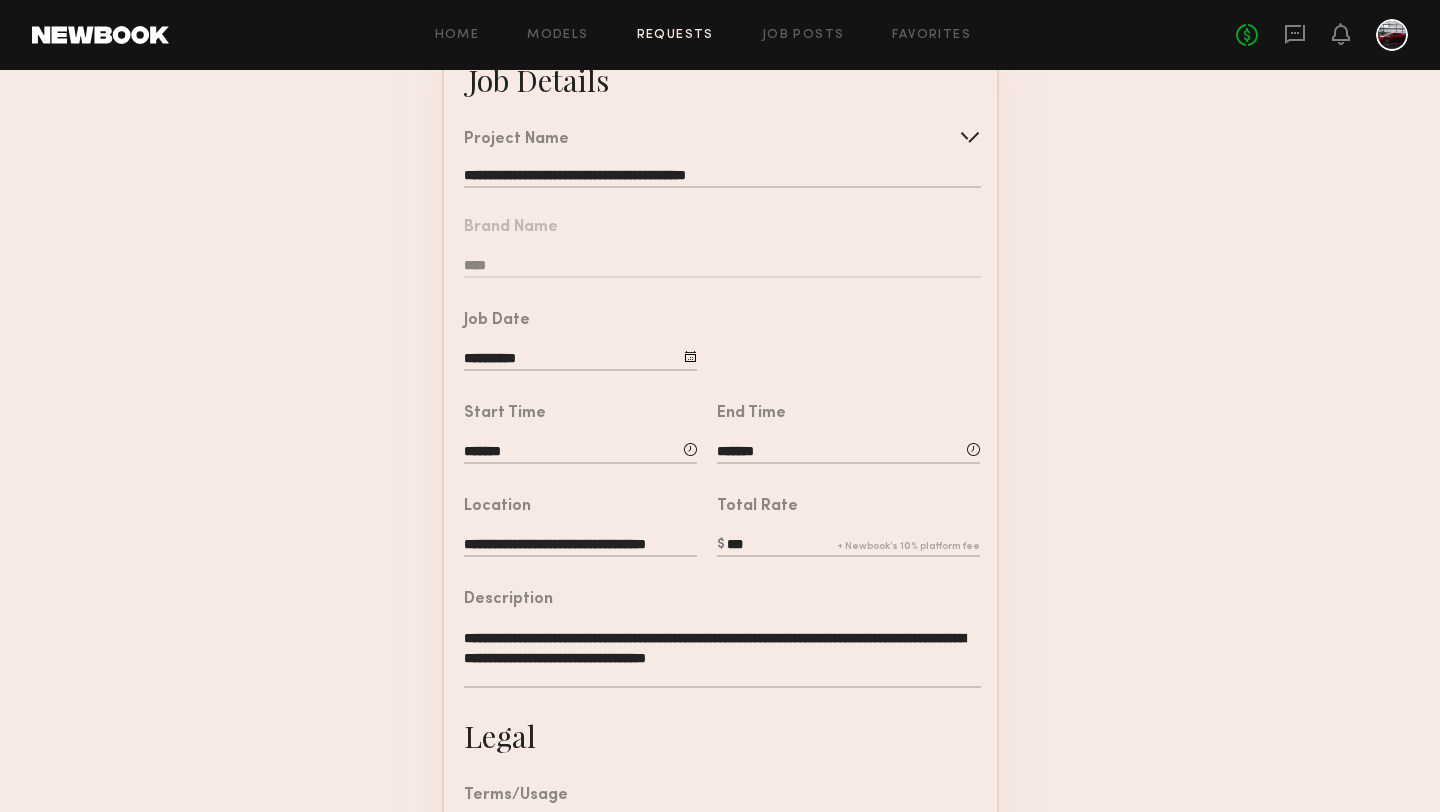 type on "***" 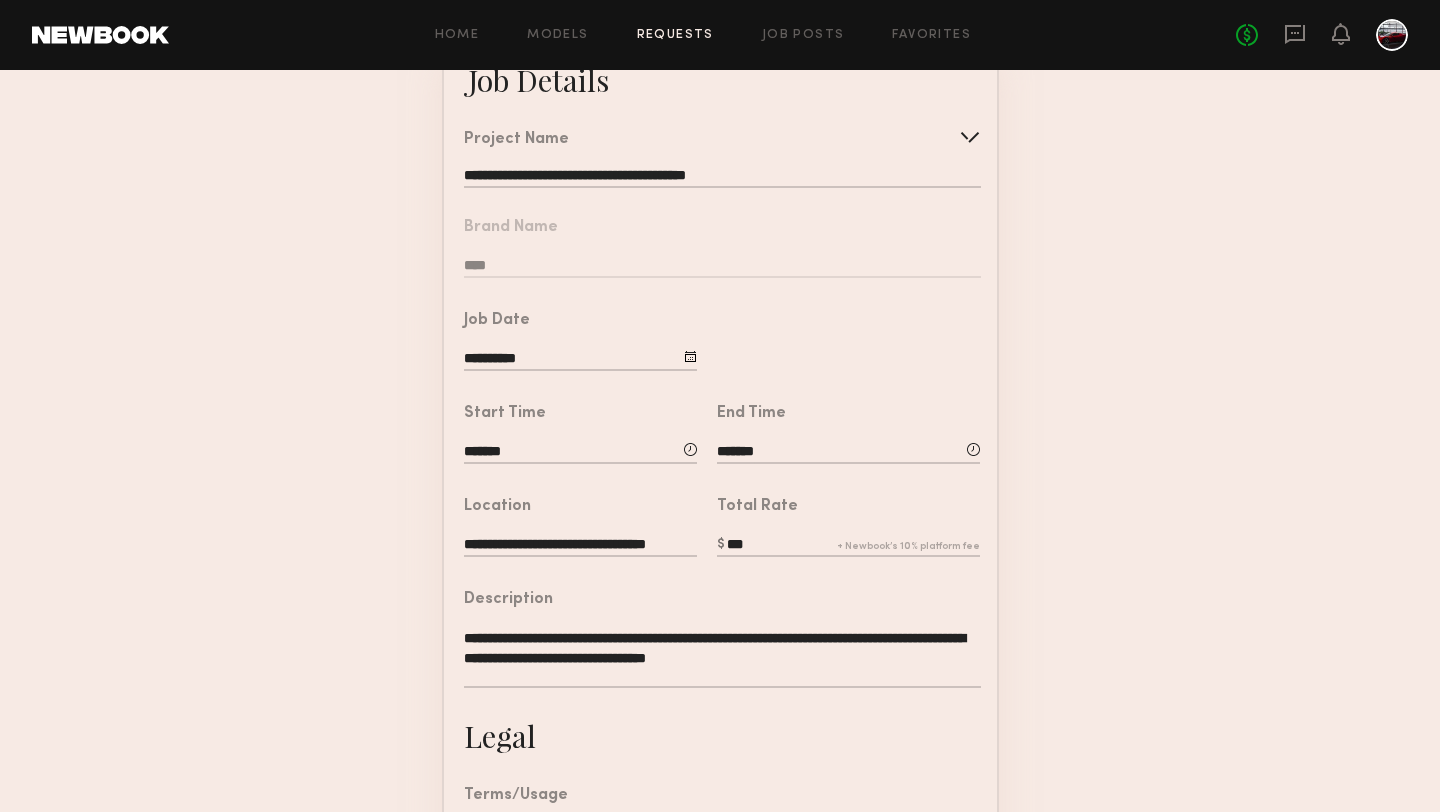click on "**********" 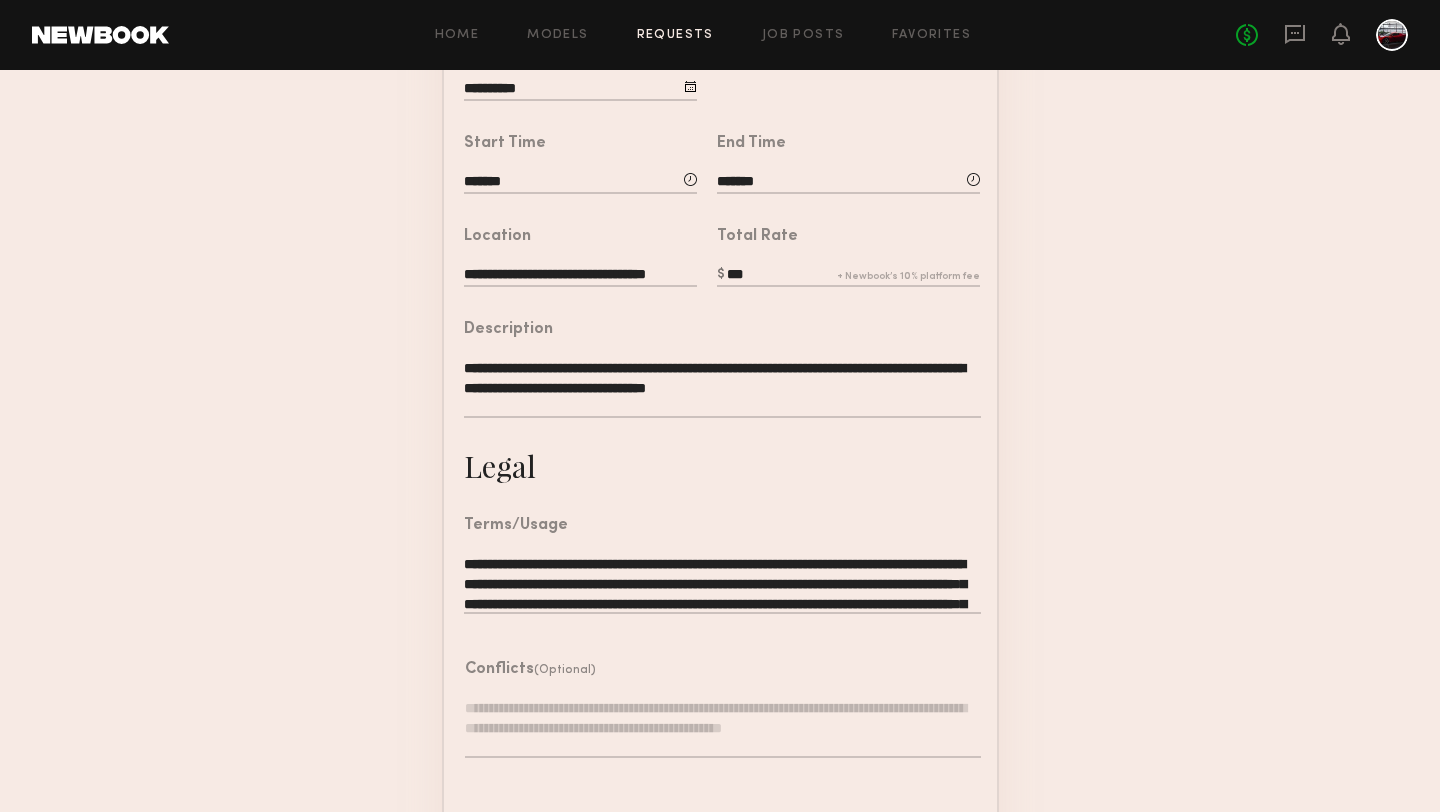 scroll, scrollTop: 504, scrollLeft: 0, axis: vertical 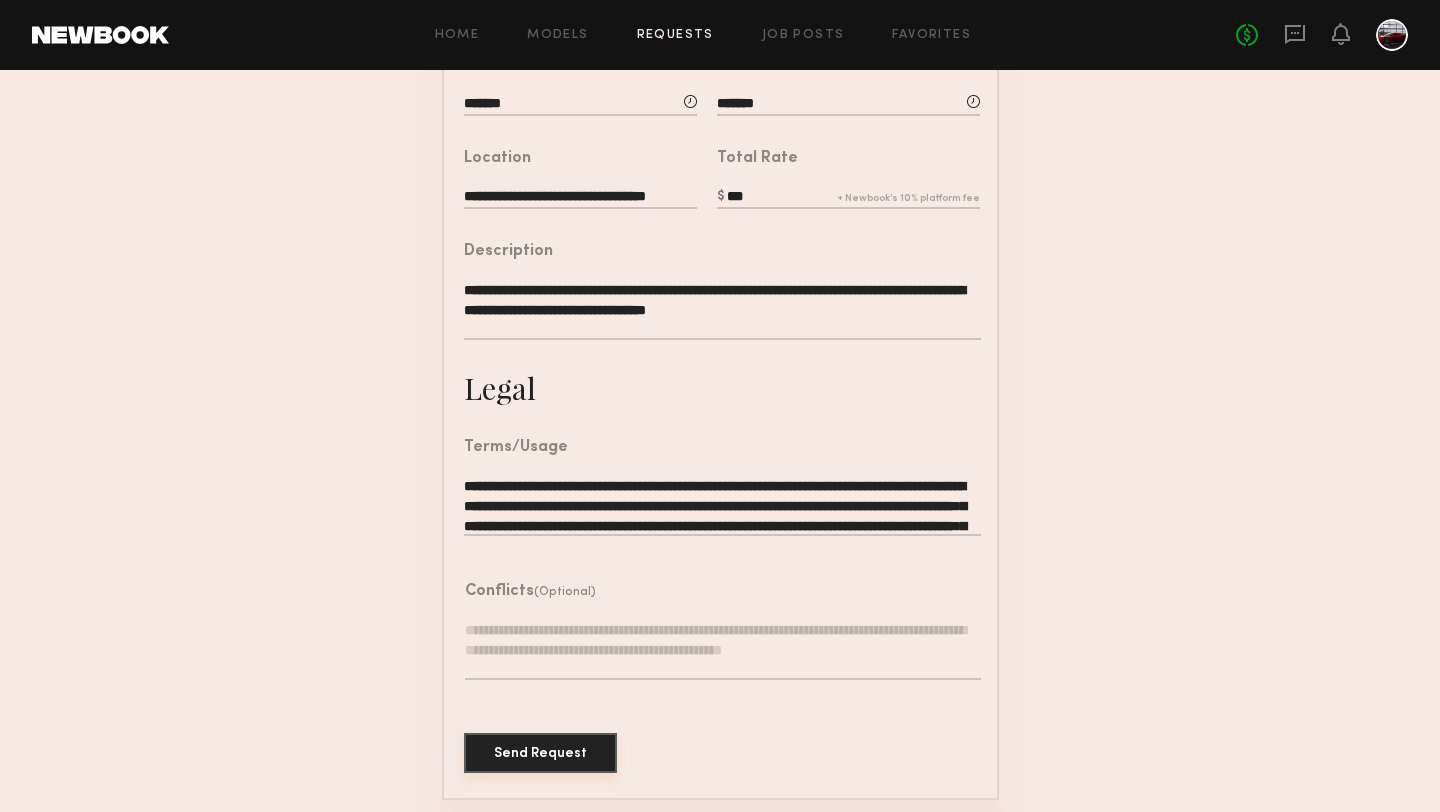 click on "Send Request" 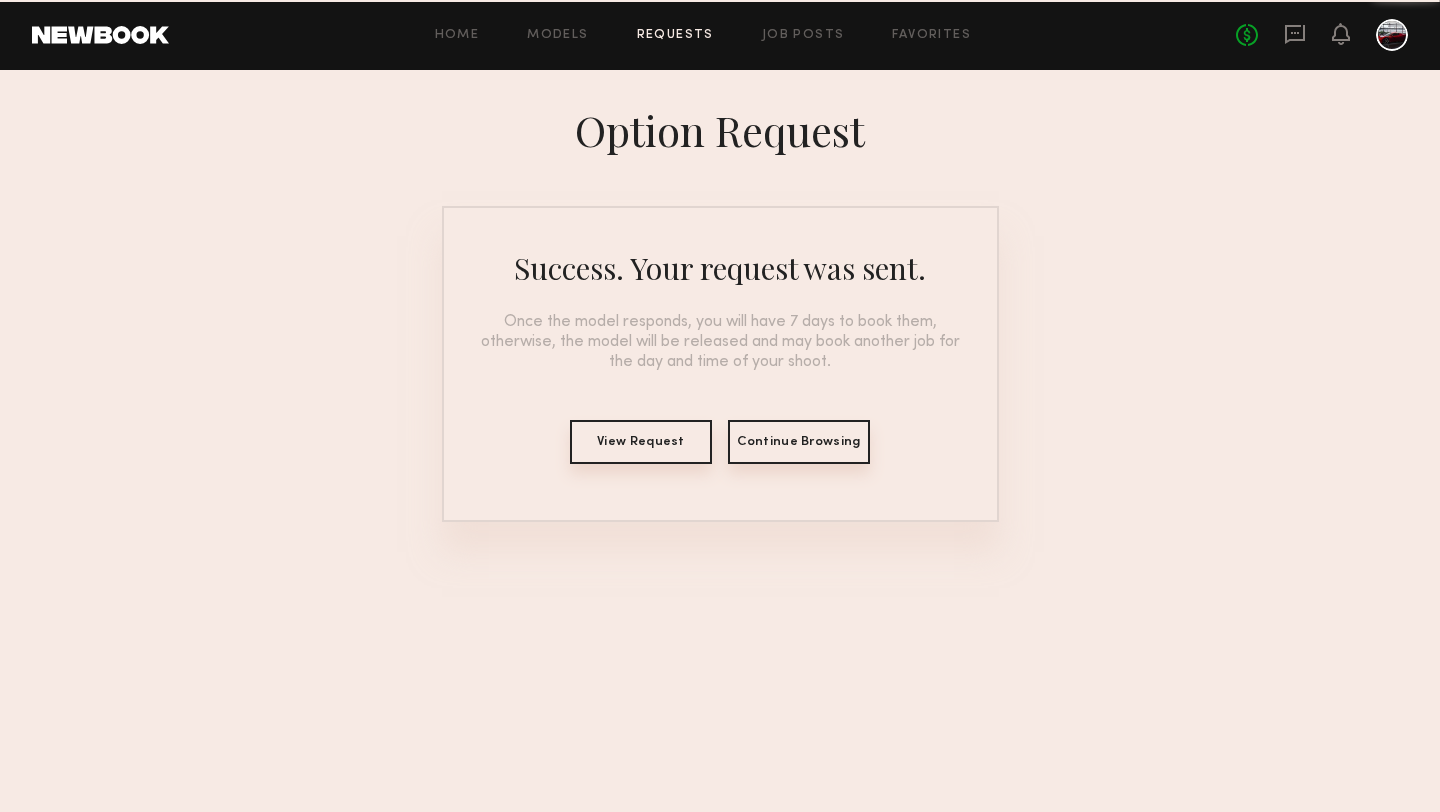 scroll, scrollTop: 0, scrollLeft: 0, axis: both 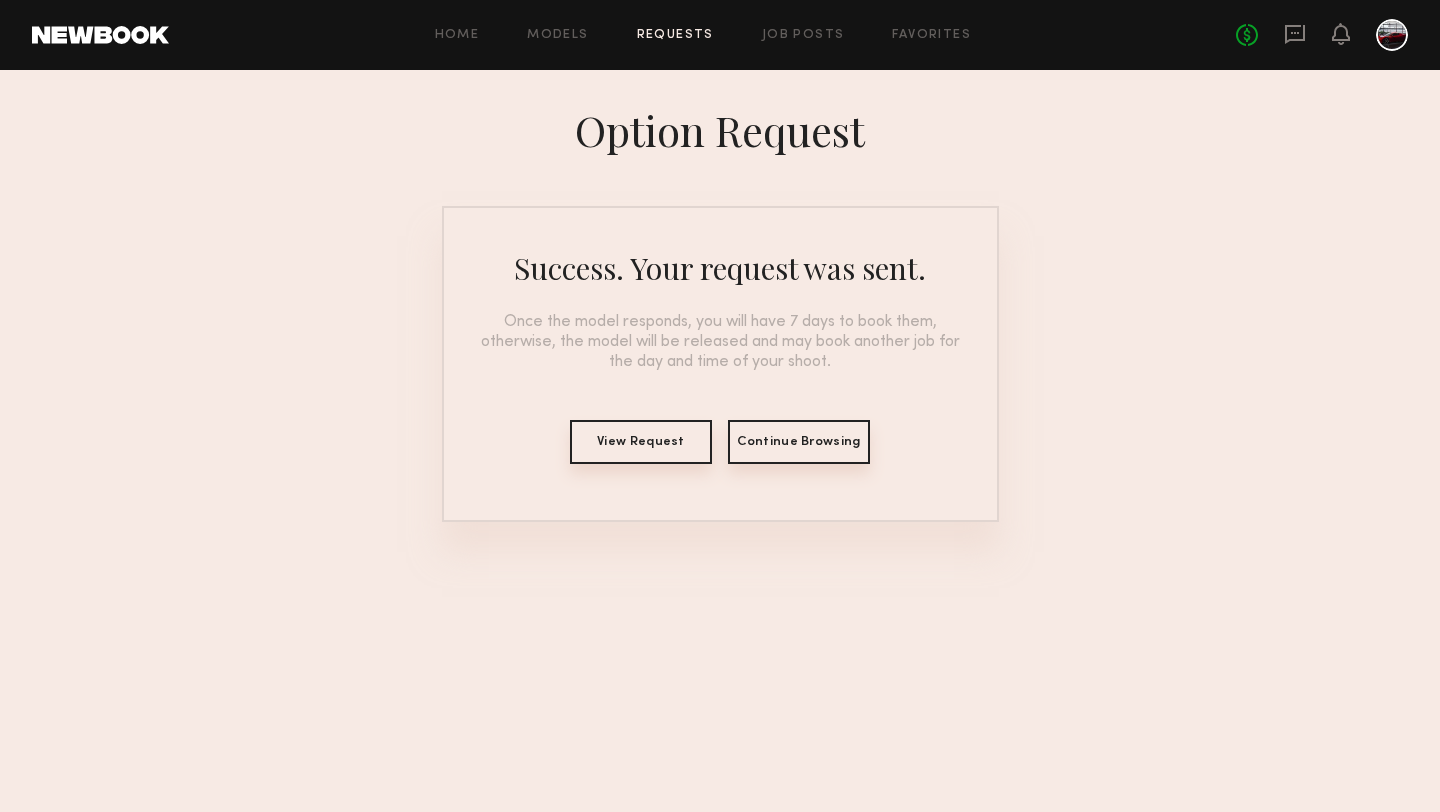 click on "Continue Browsing" 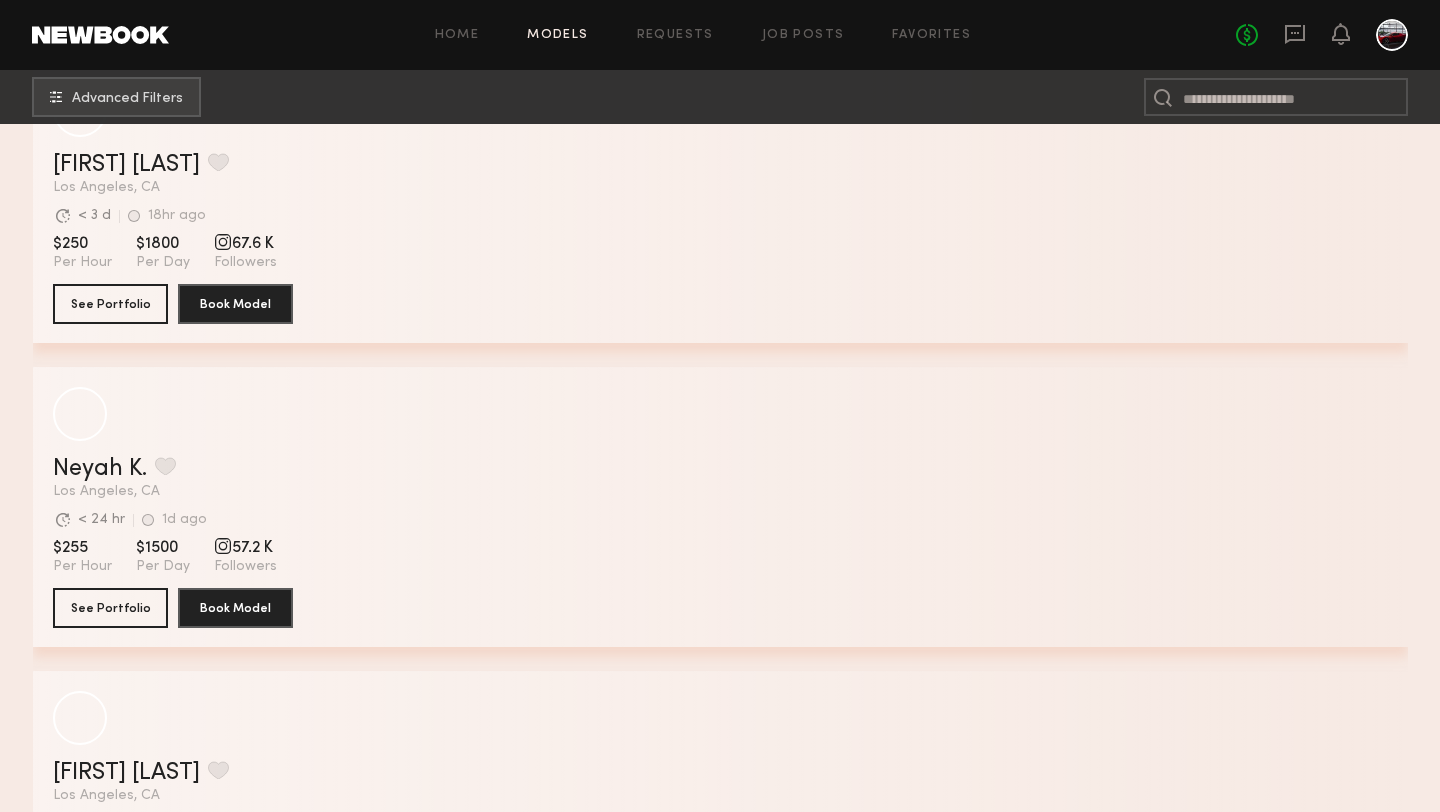 scroll, scrollTop: 8284, scrollLeft: 0, axis: vertical 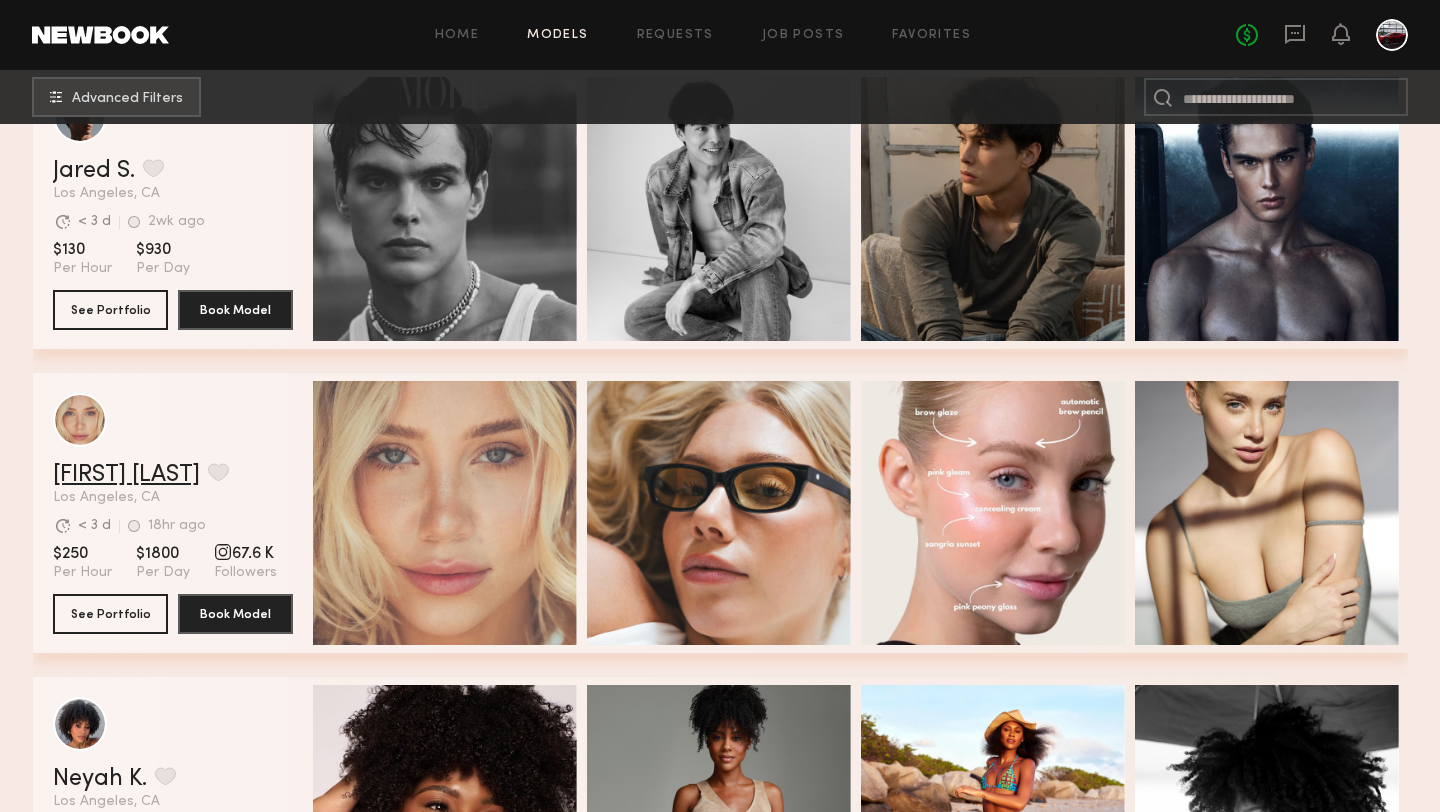 click on "[FIRST] [LAST]" 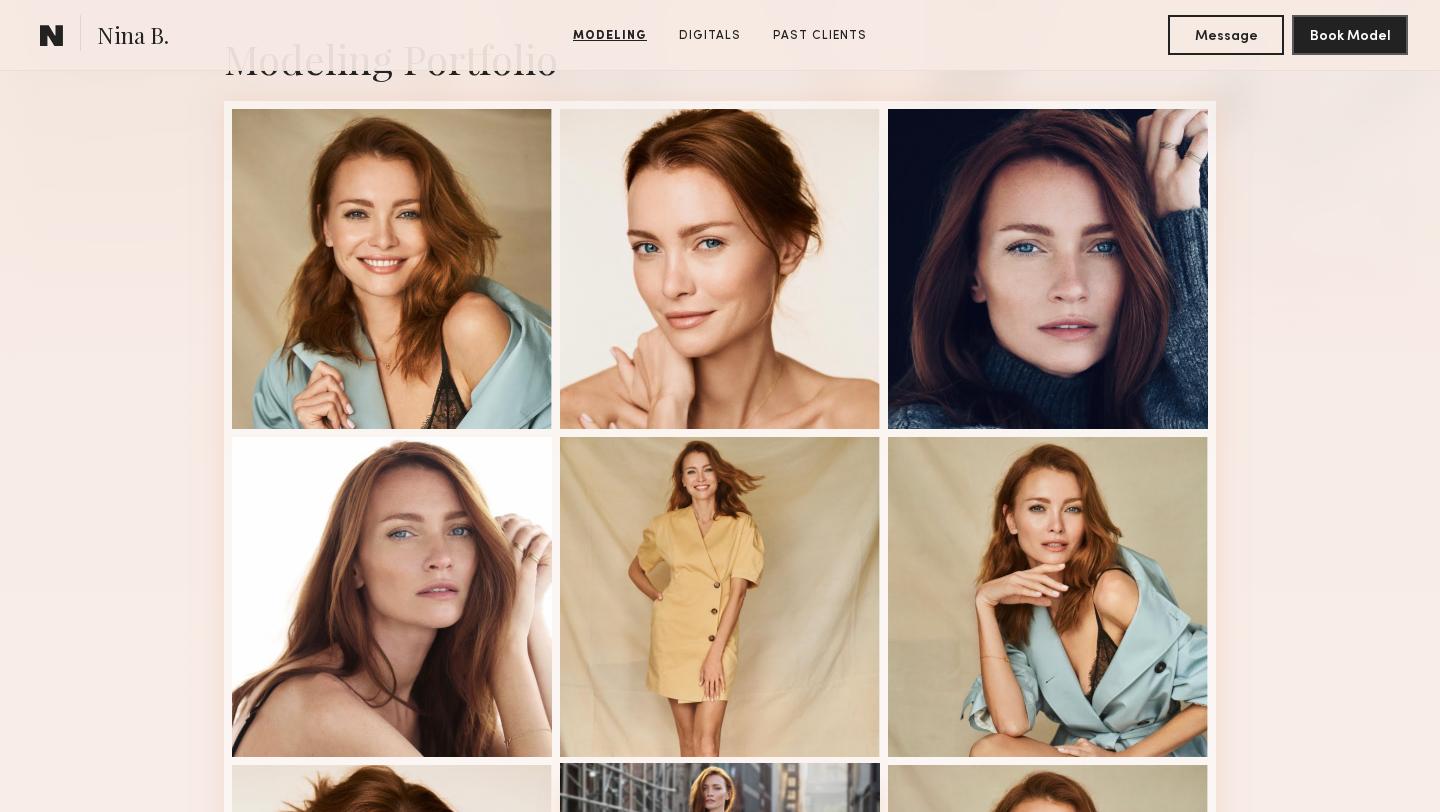 scroll, scrollTop: 0, scrollLeft: 0, axis: both 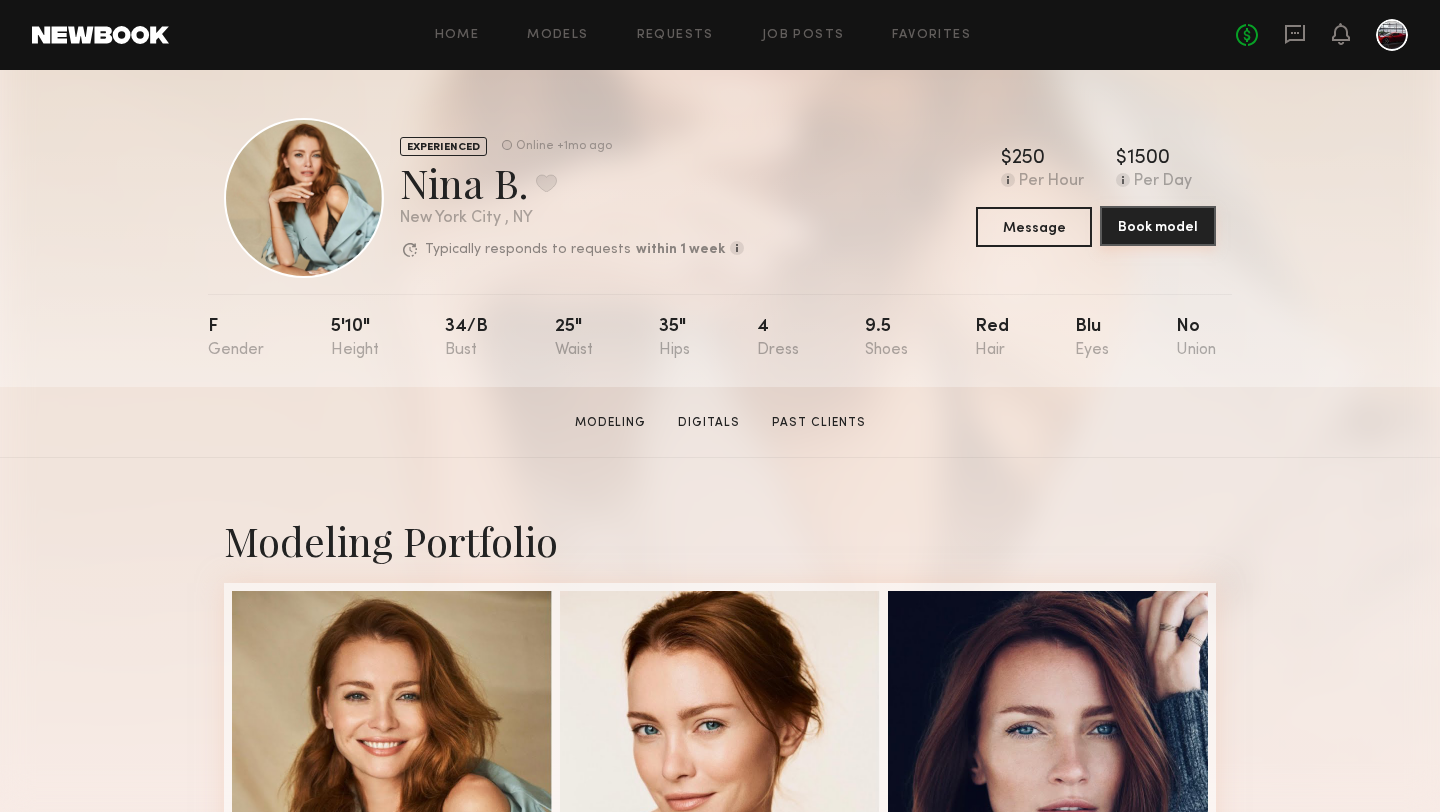 click on "Book model" 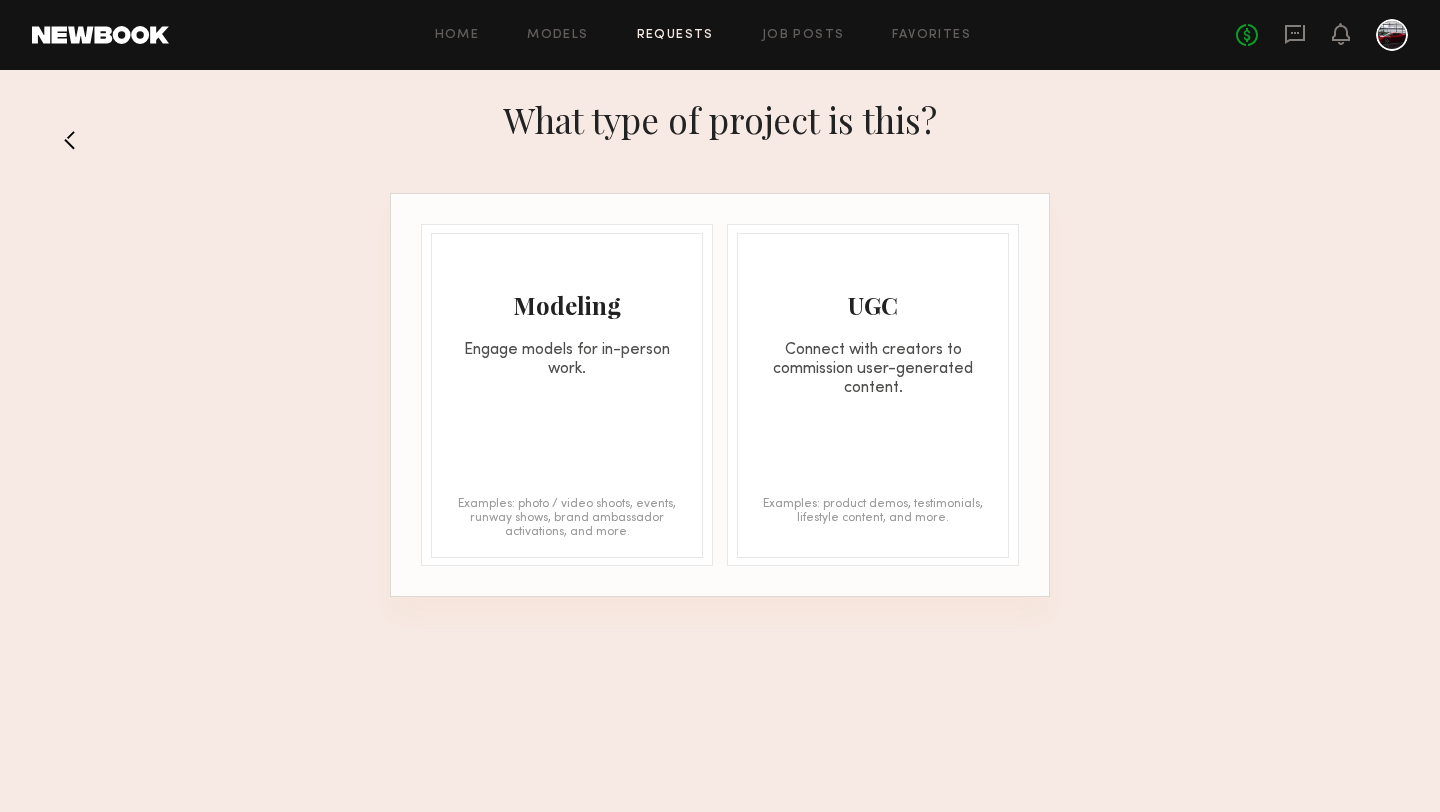 click on "Engage models for in-person work." 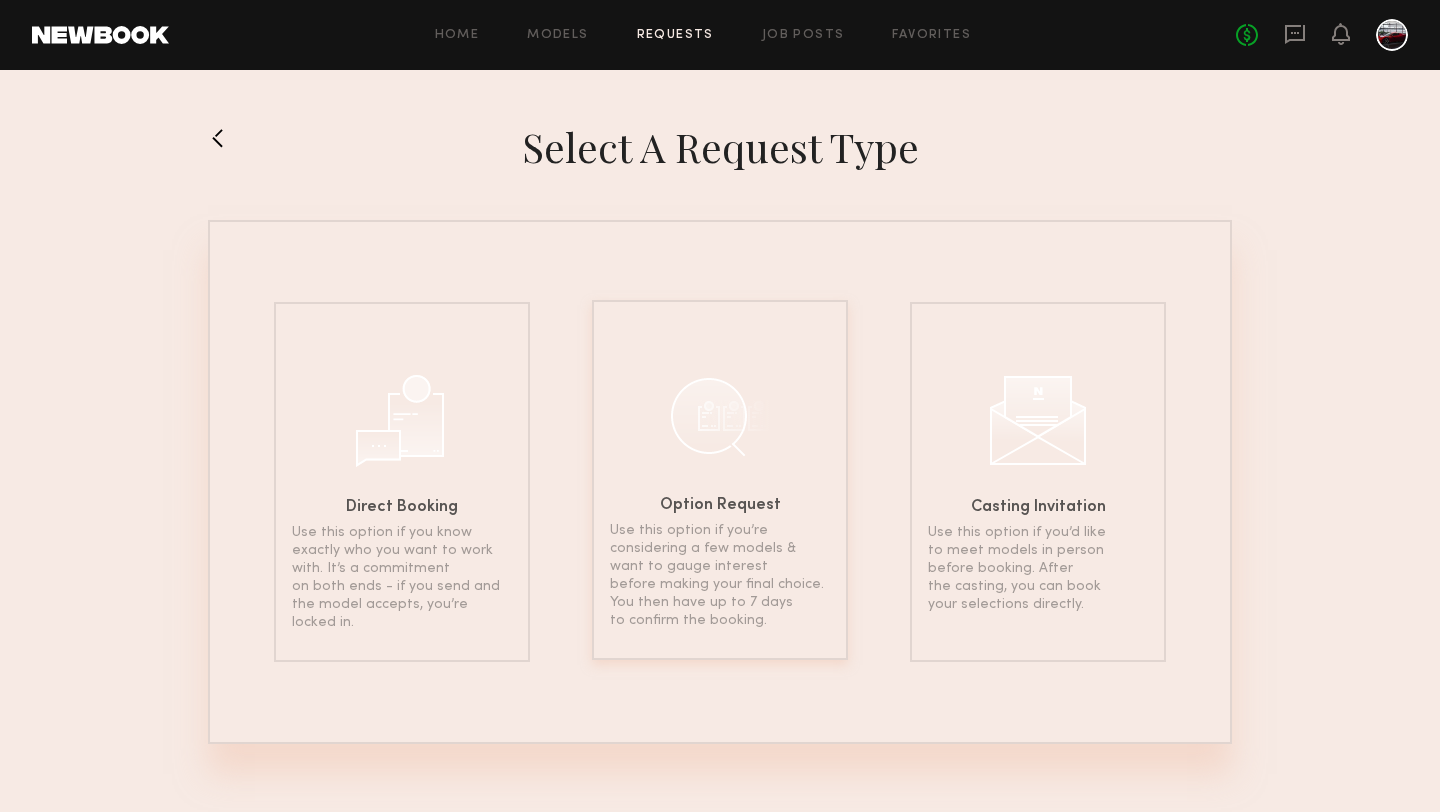 click on "Option Request Use this option if you’re considering a few models & want to gauge interest before making your final choice. You then have up to 7 days to confirm the booking." 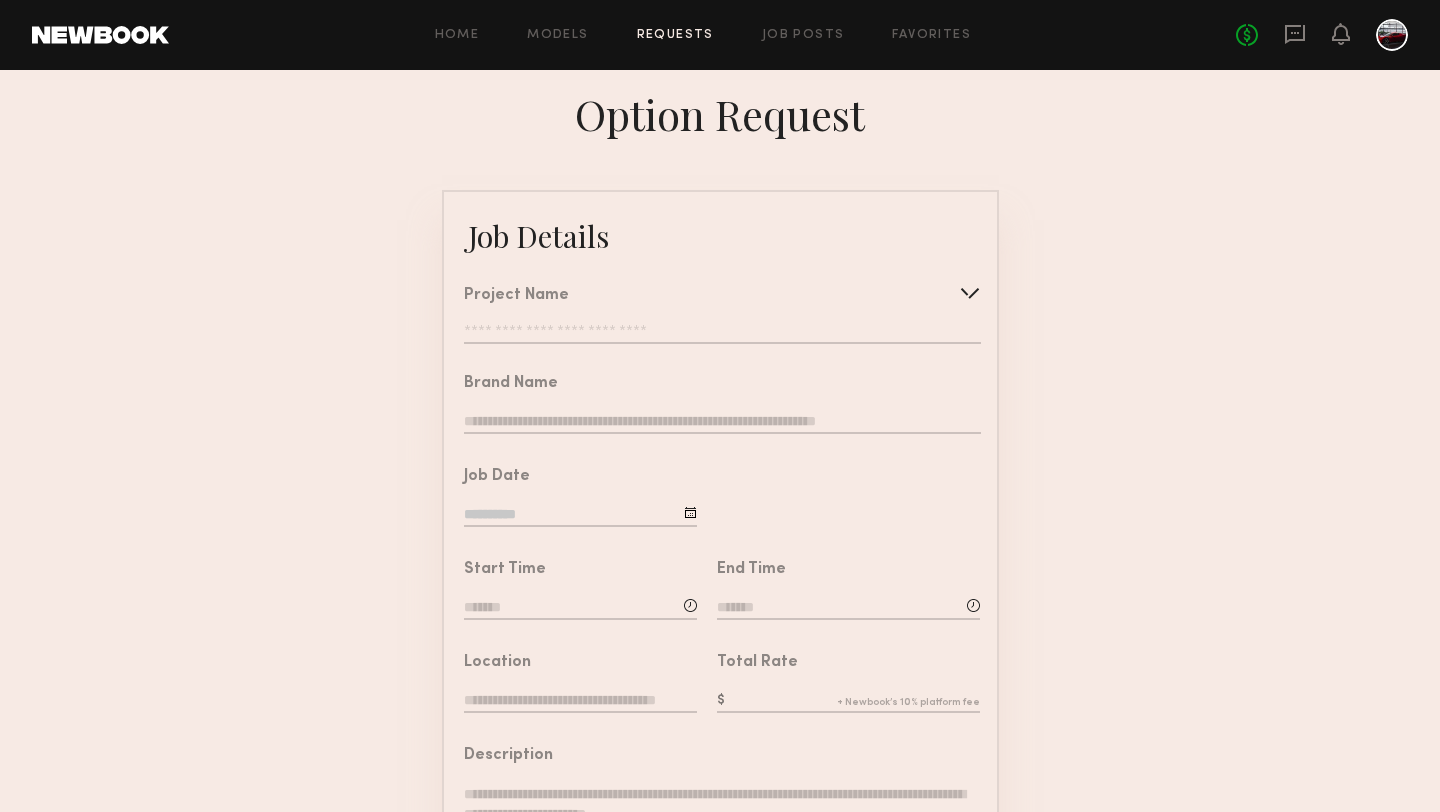 click 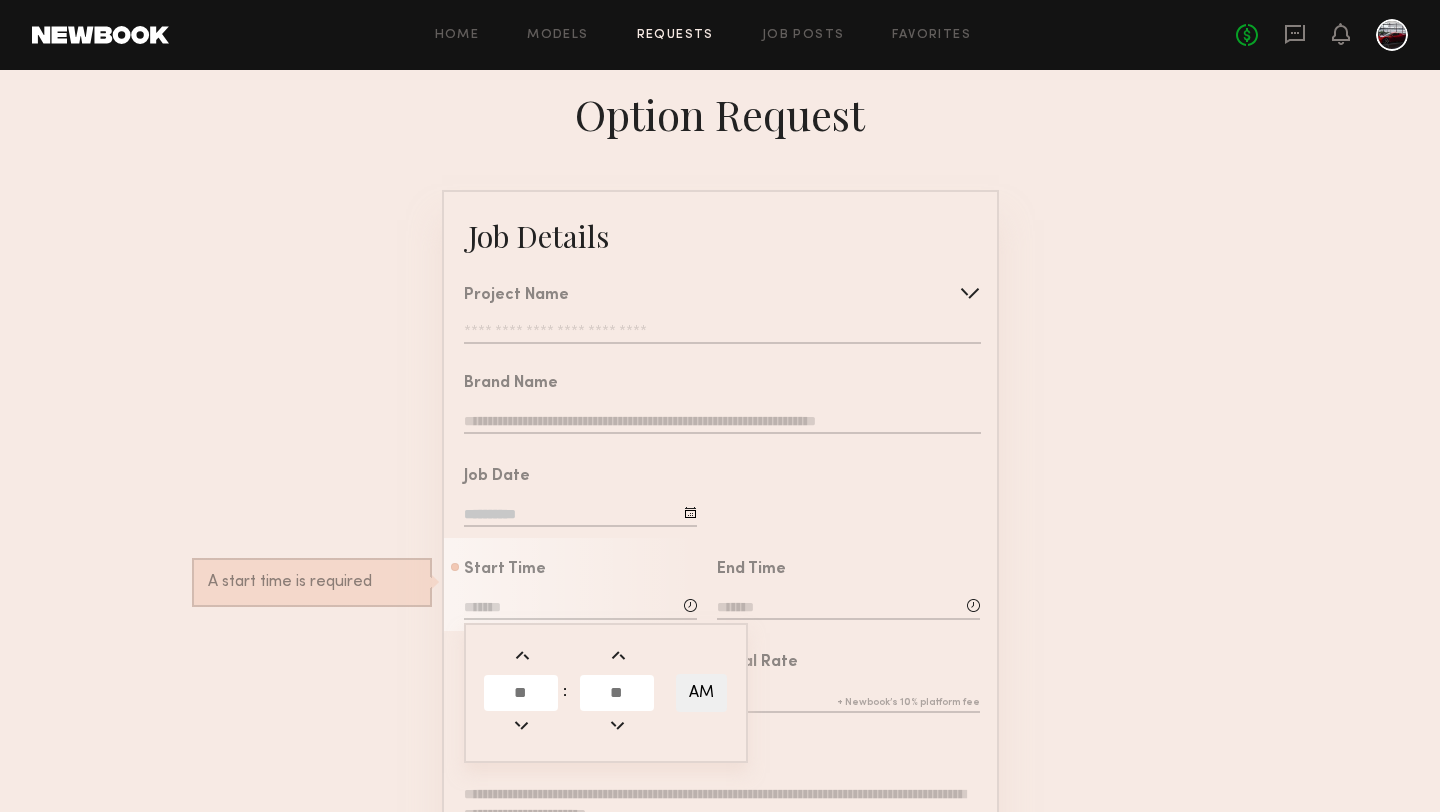 click 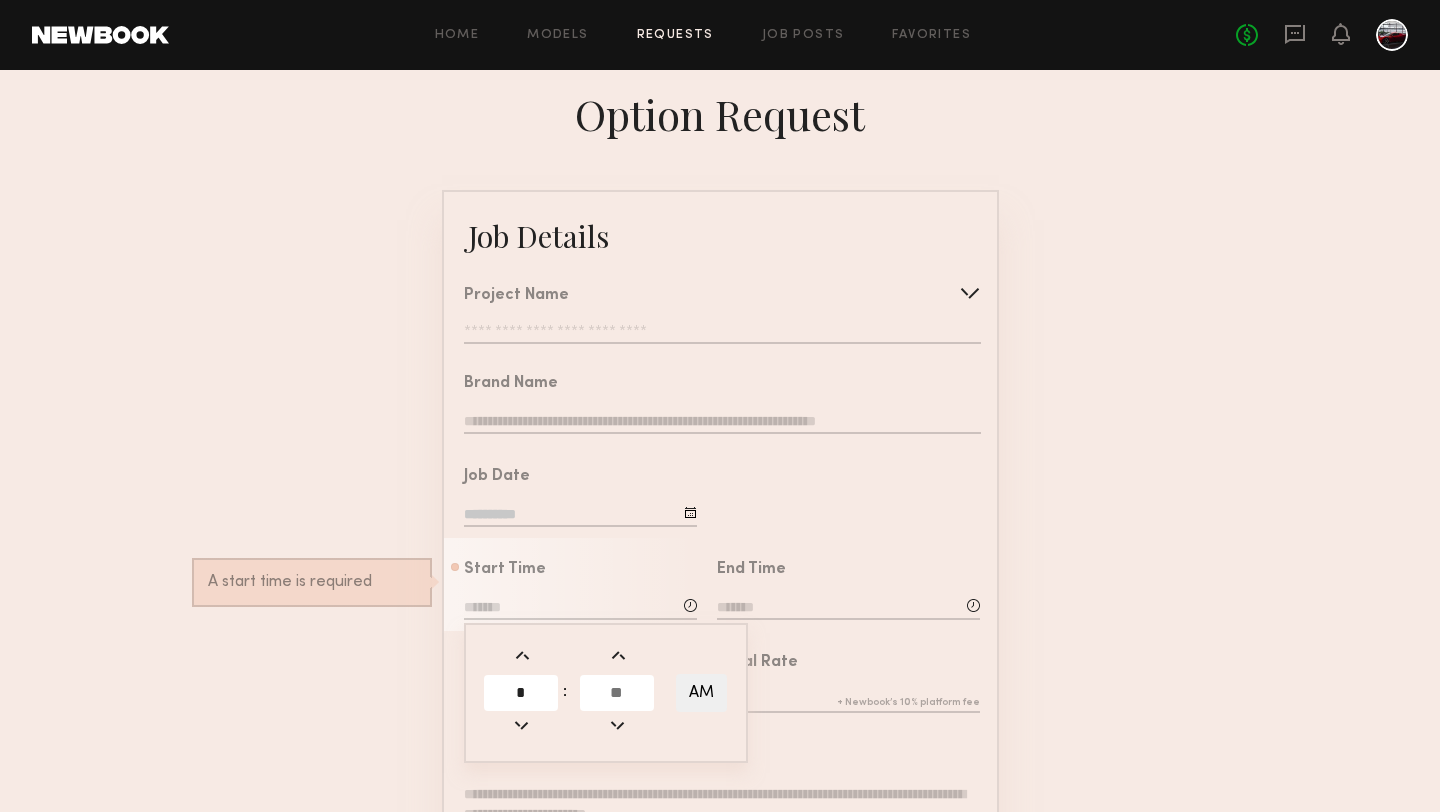 type on "*" 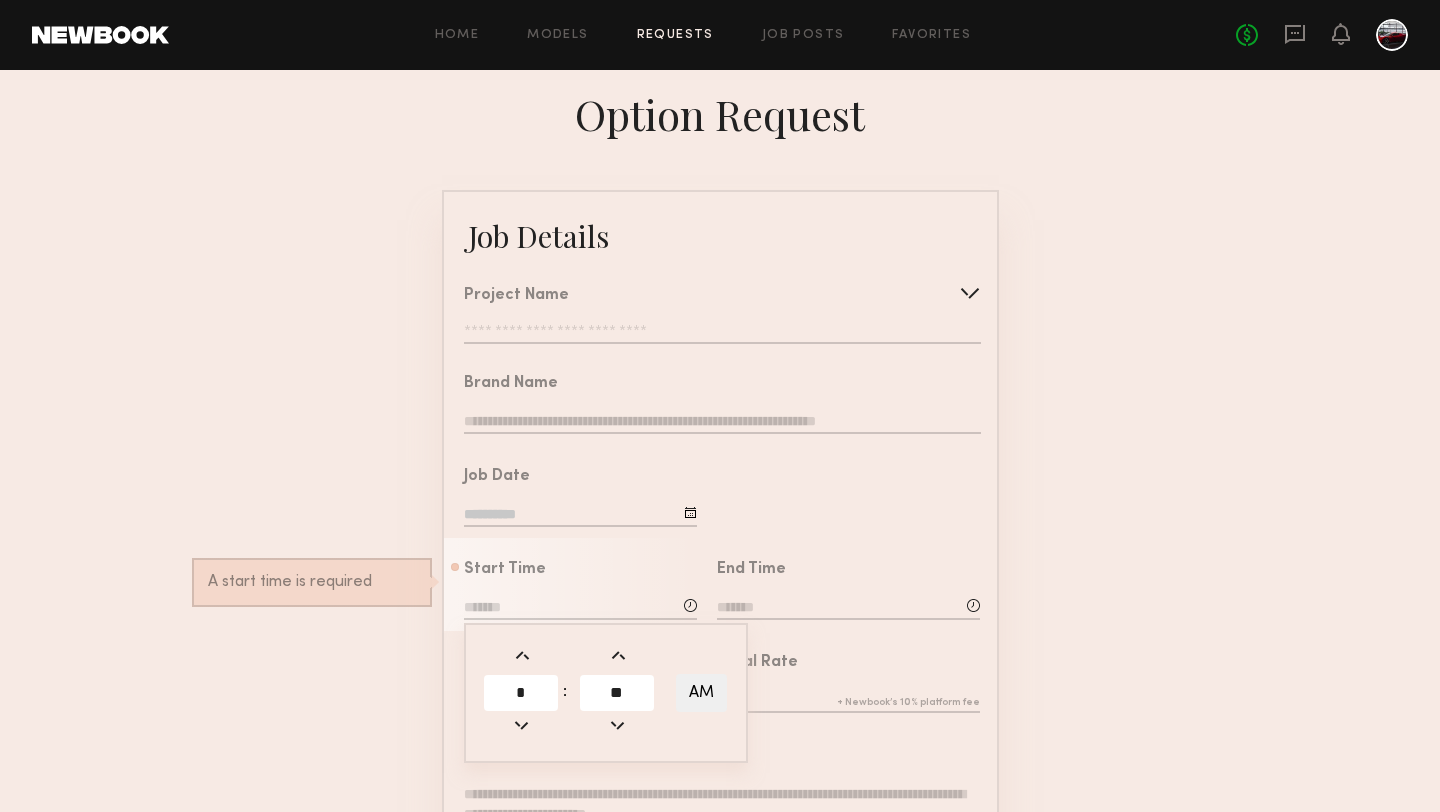 type on "**" 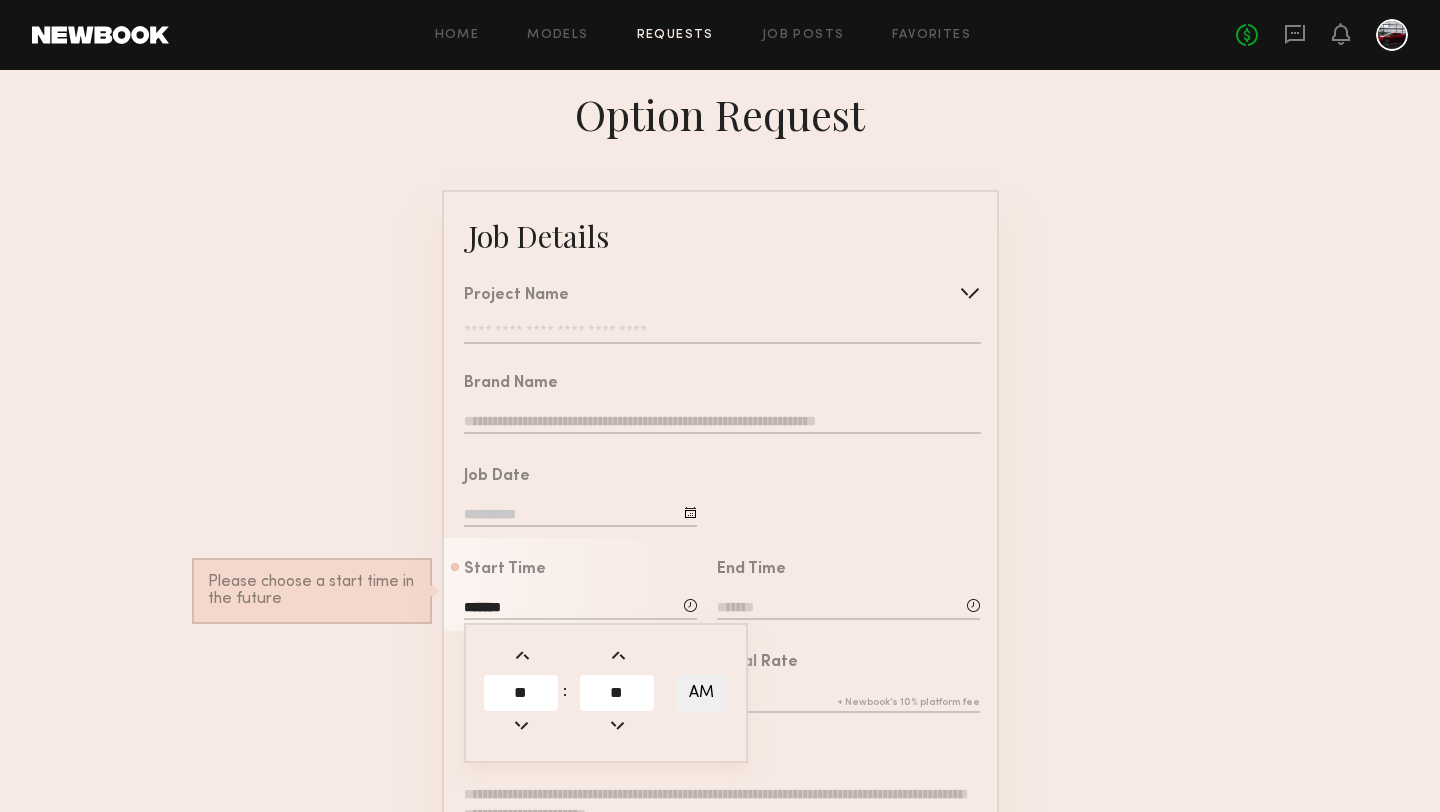 click on "AM" 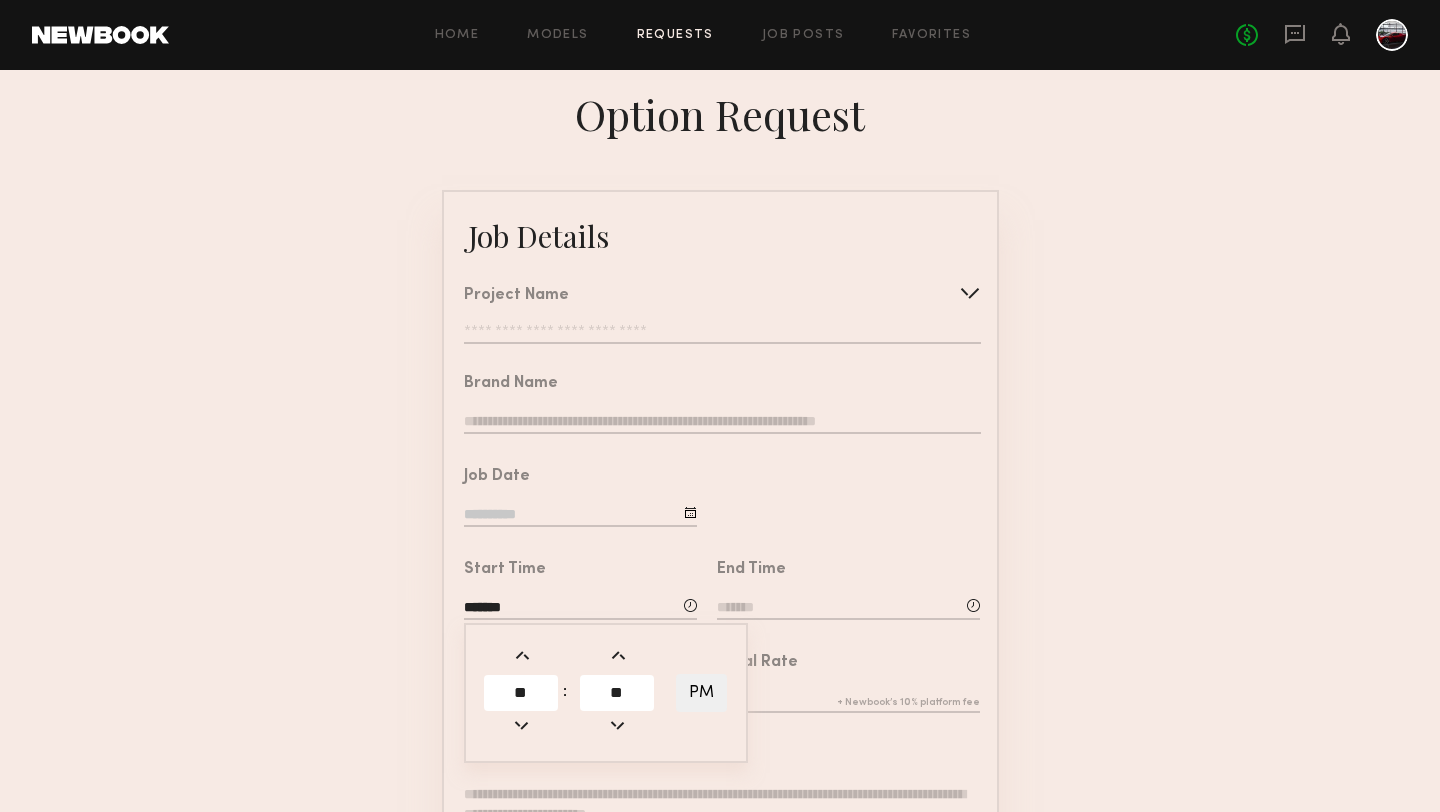 click on "End Time" 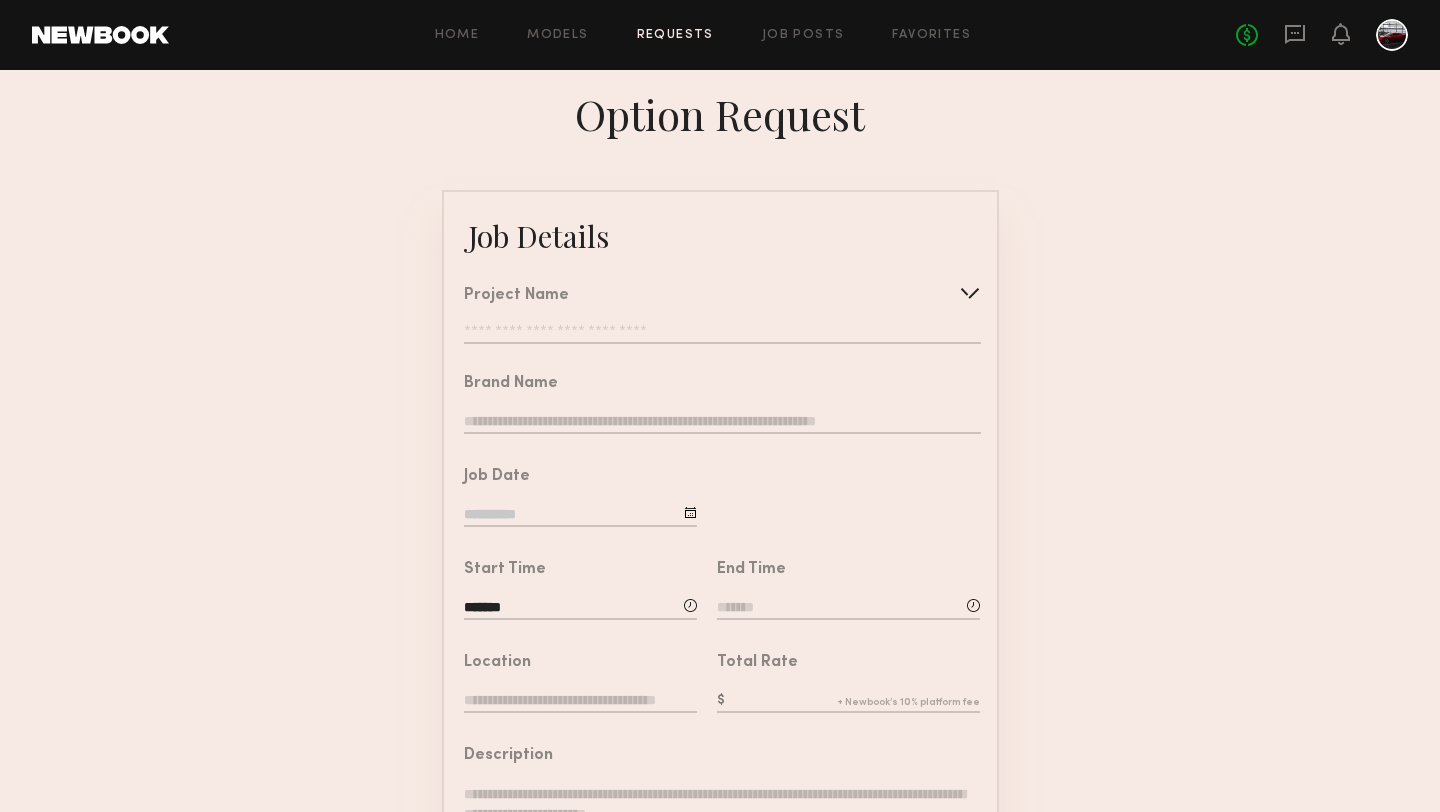 click 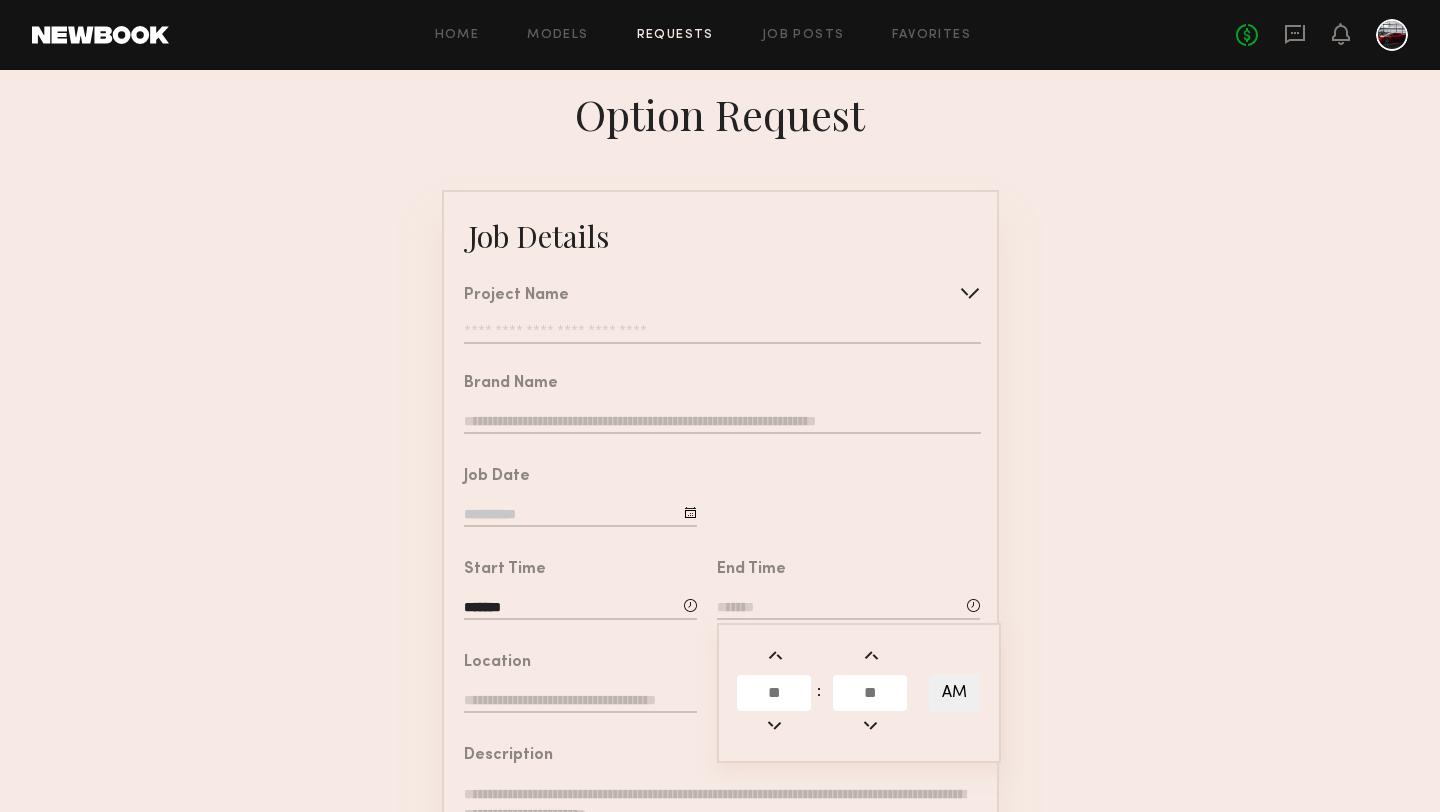 click 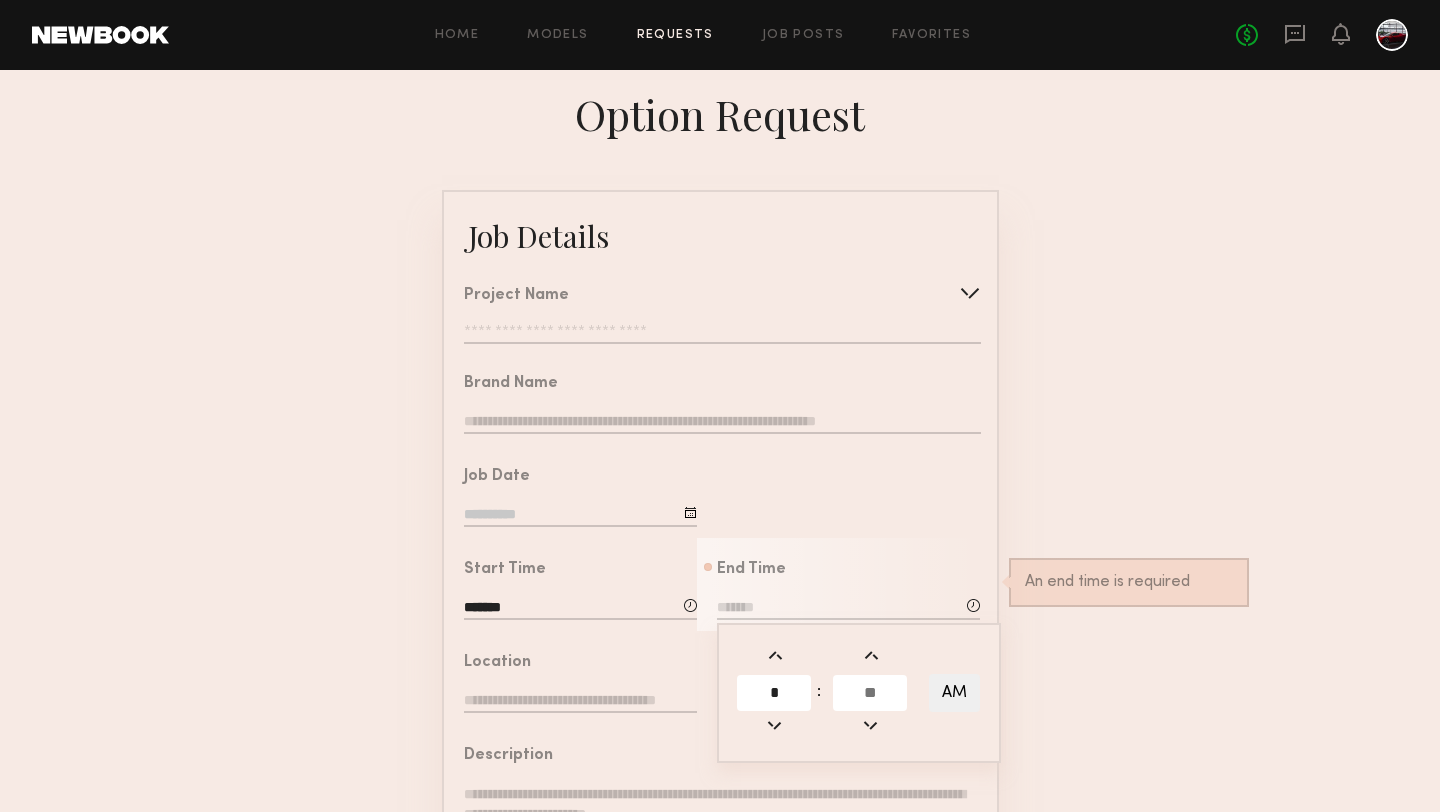 type on "*" 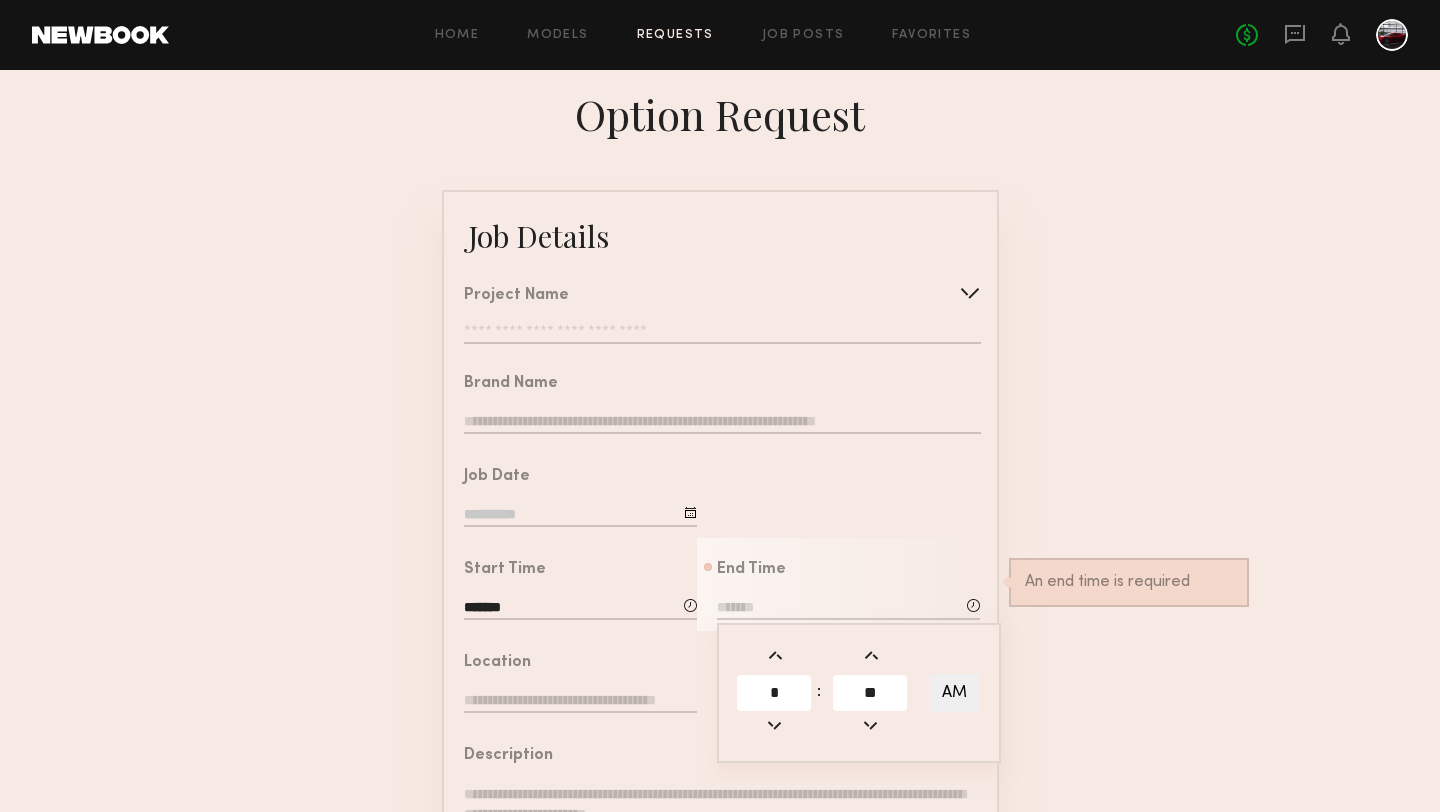 type on "**" 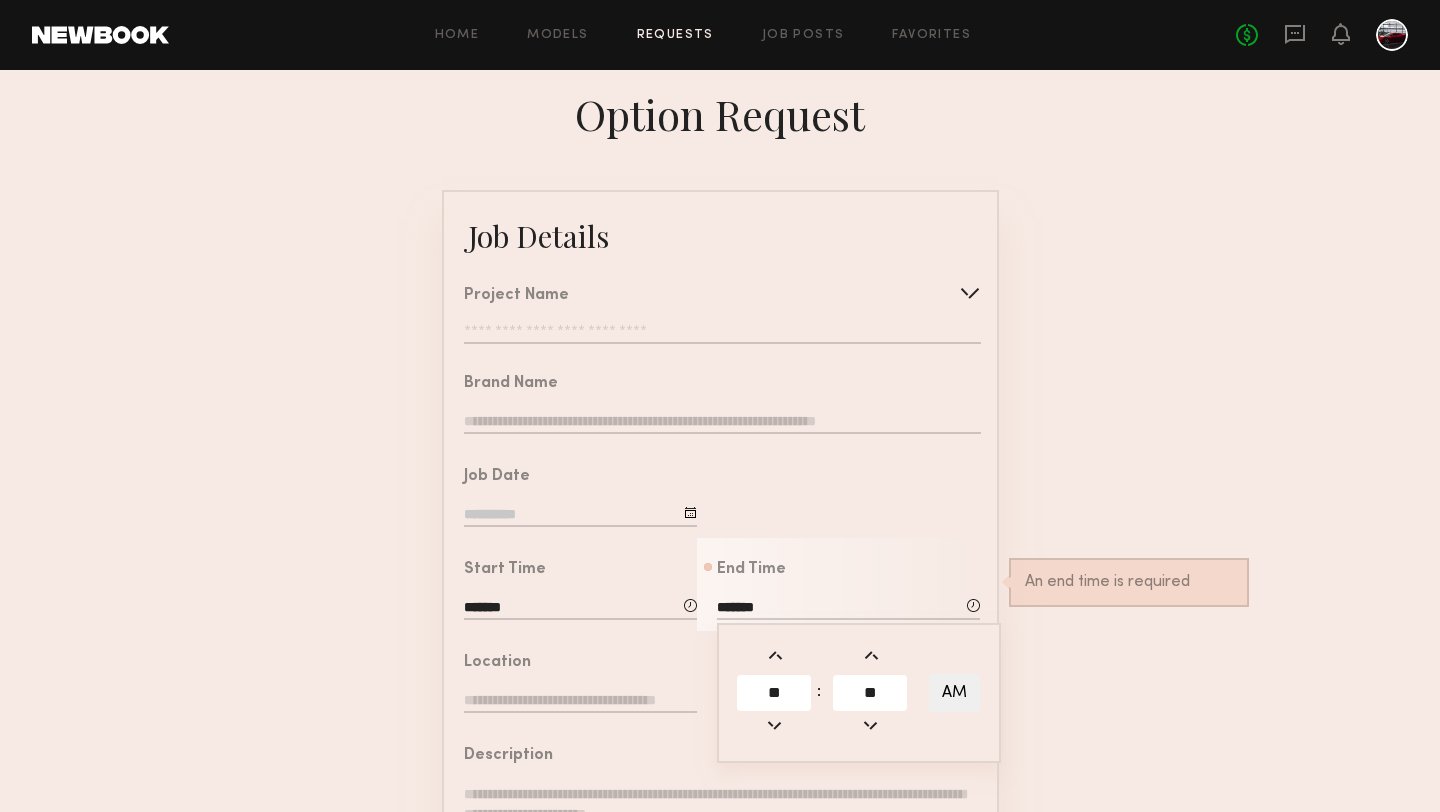click on "AM" 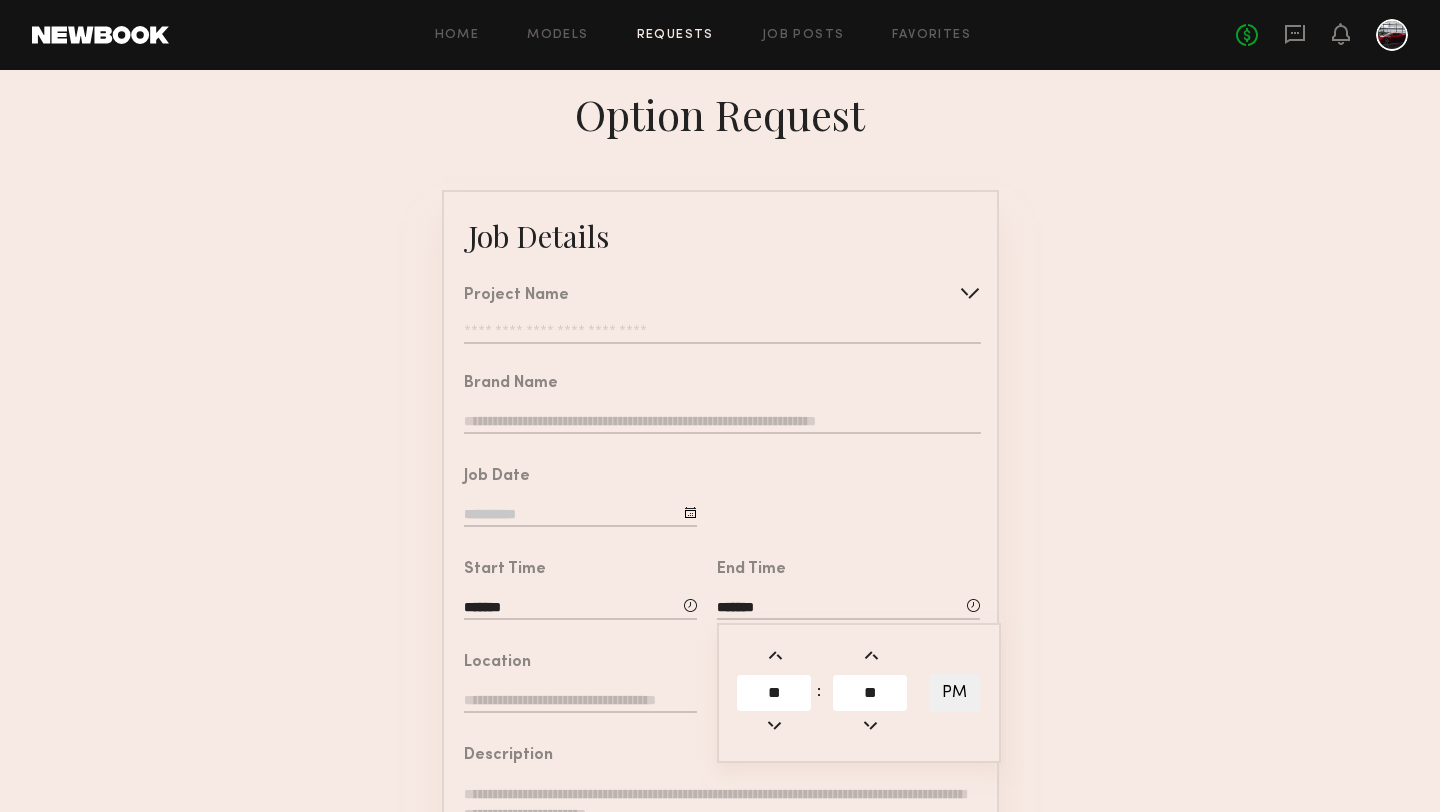 click on "Job Details   Project Name   Create   Use recent modeling project  BOND | Professional Brand Introduction Video  Luxury Private Jet | Photoshoot  Classic Car Club Photoshoot   Brand Name   Job Date   Start Time  *******         **  :  **     PM           End Time  *******         **  :  **     PM           Location   Total Rate  ***  Description   Legal   Terms/Usage  Conflicts  (Optional)  Send Request" 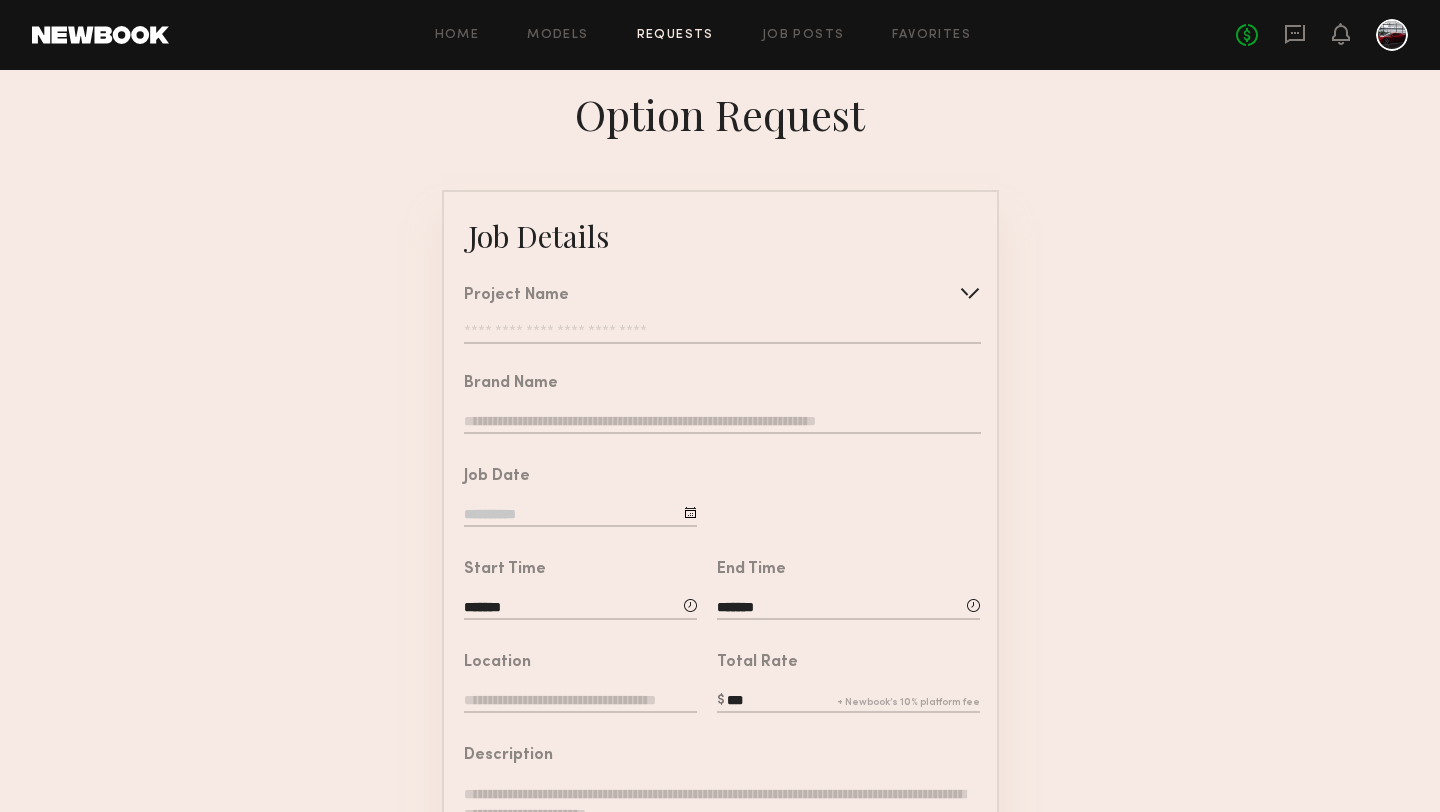 click 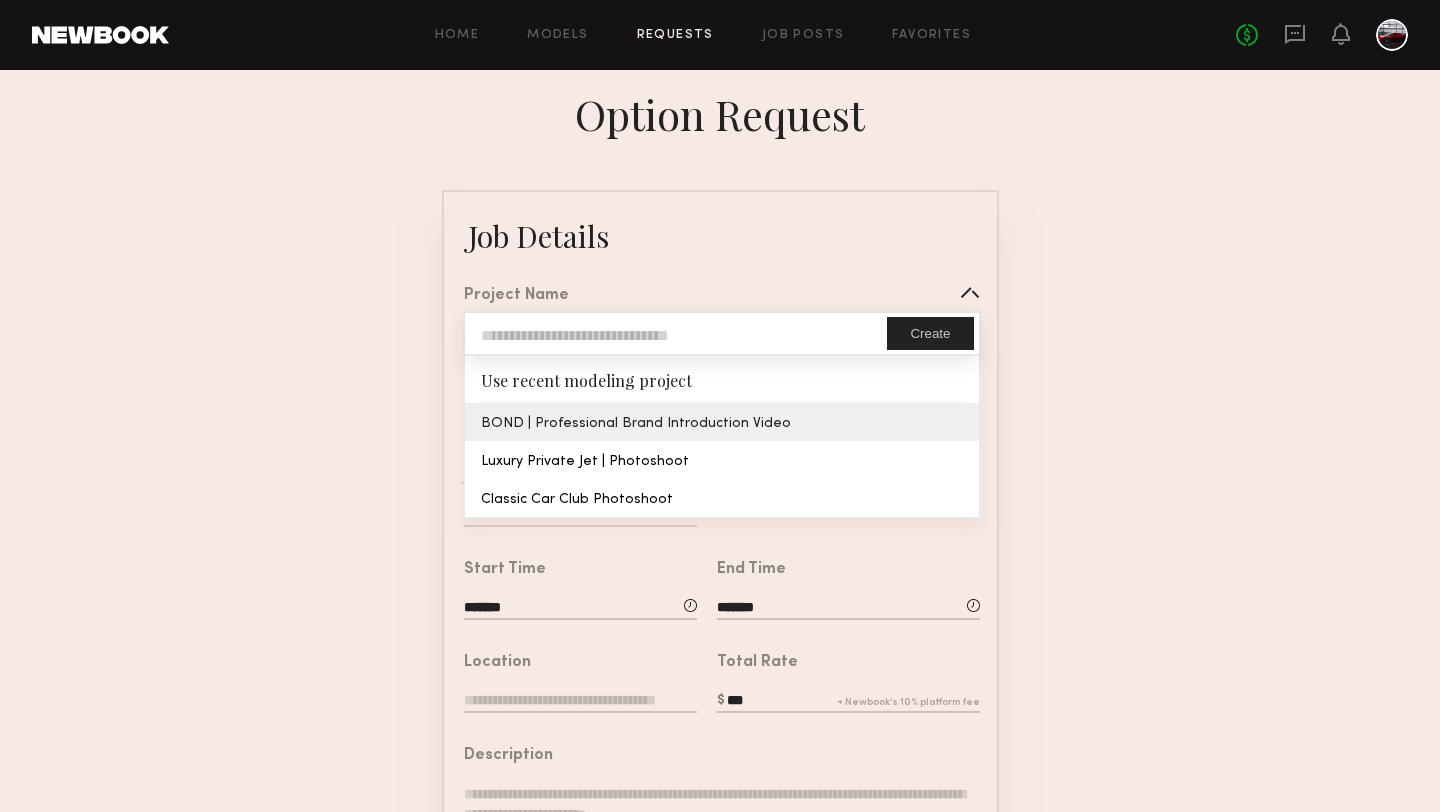 type on "**********" 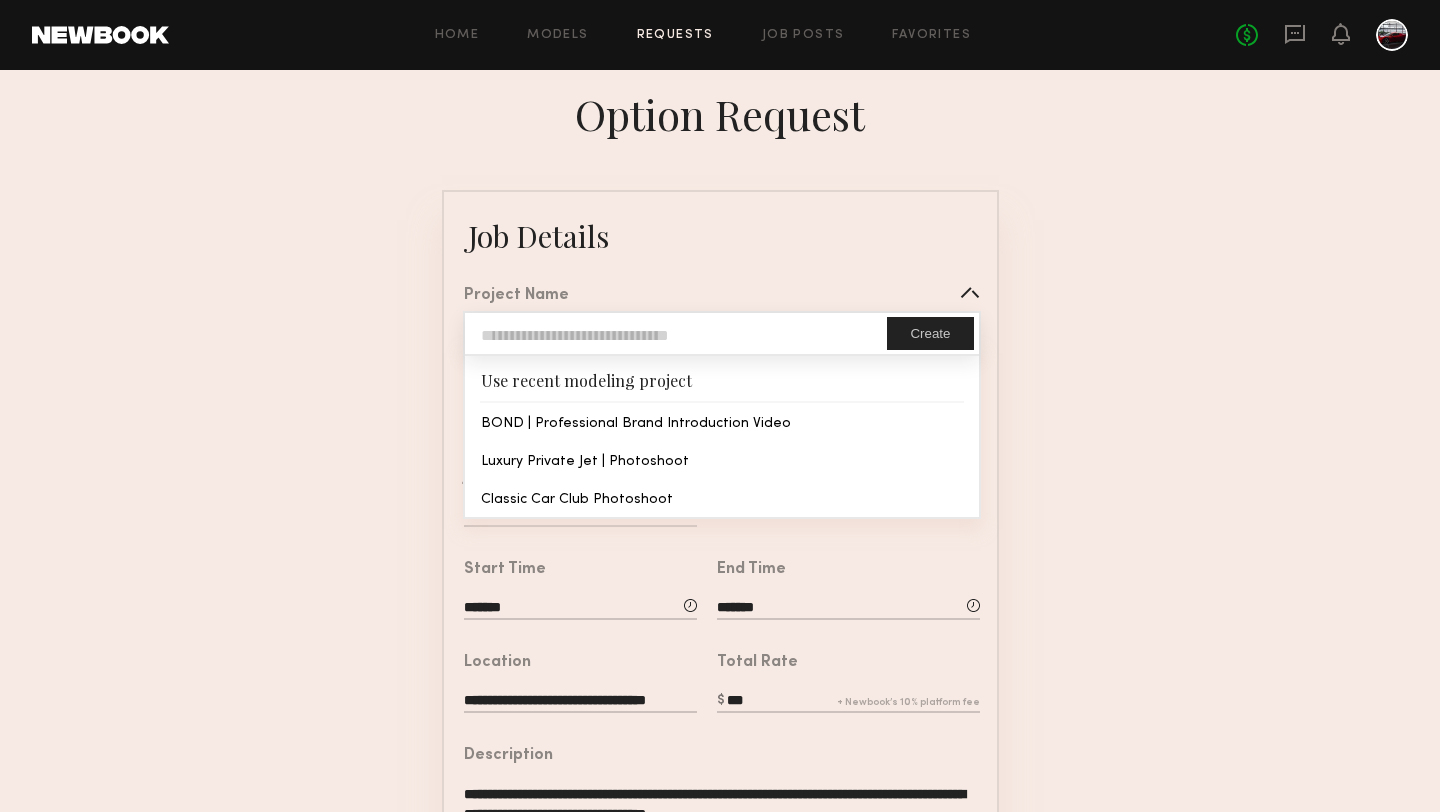 click on "**********" 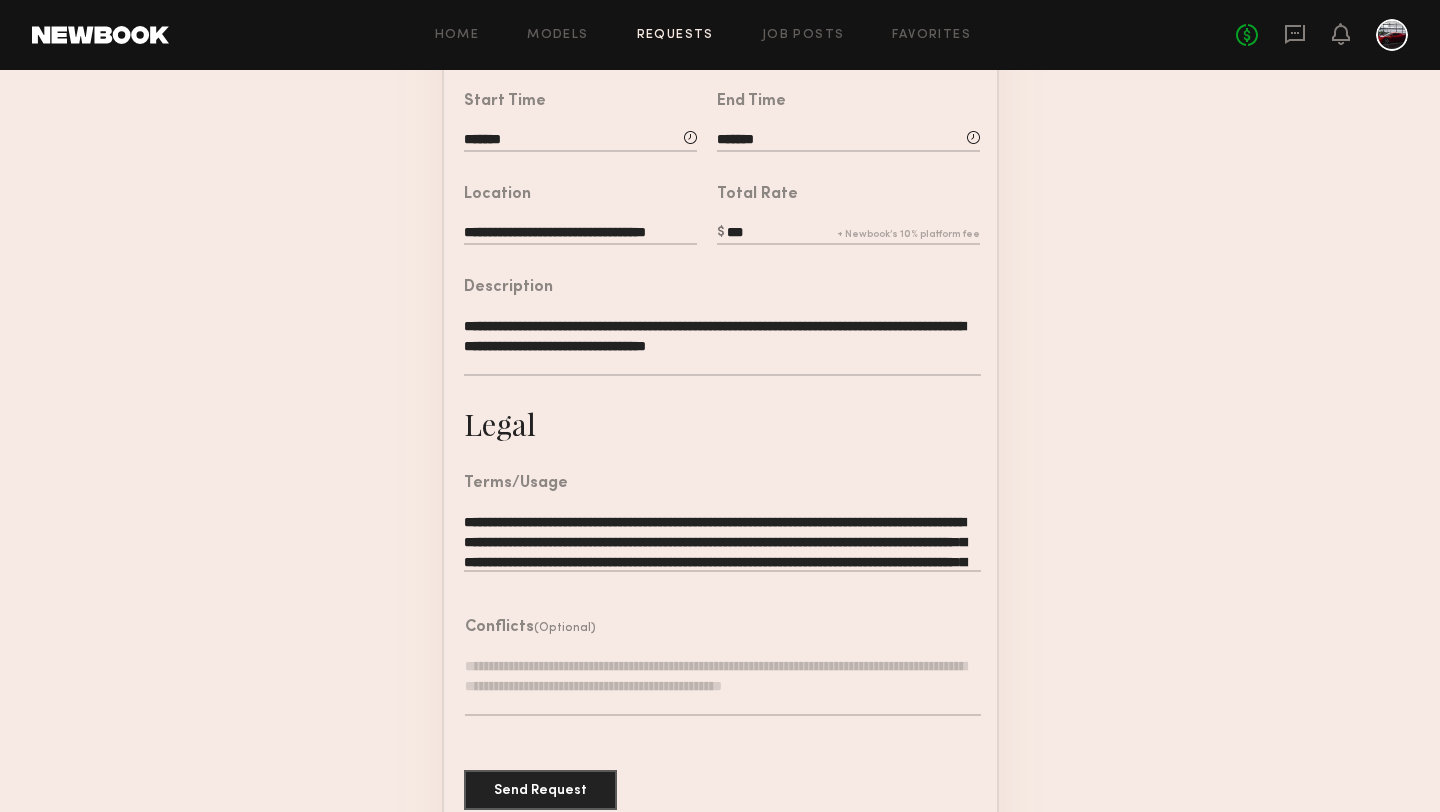 scroll, scrollTop: 472, scrollLeft: 0, axis: vertical 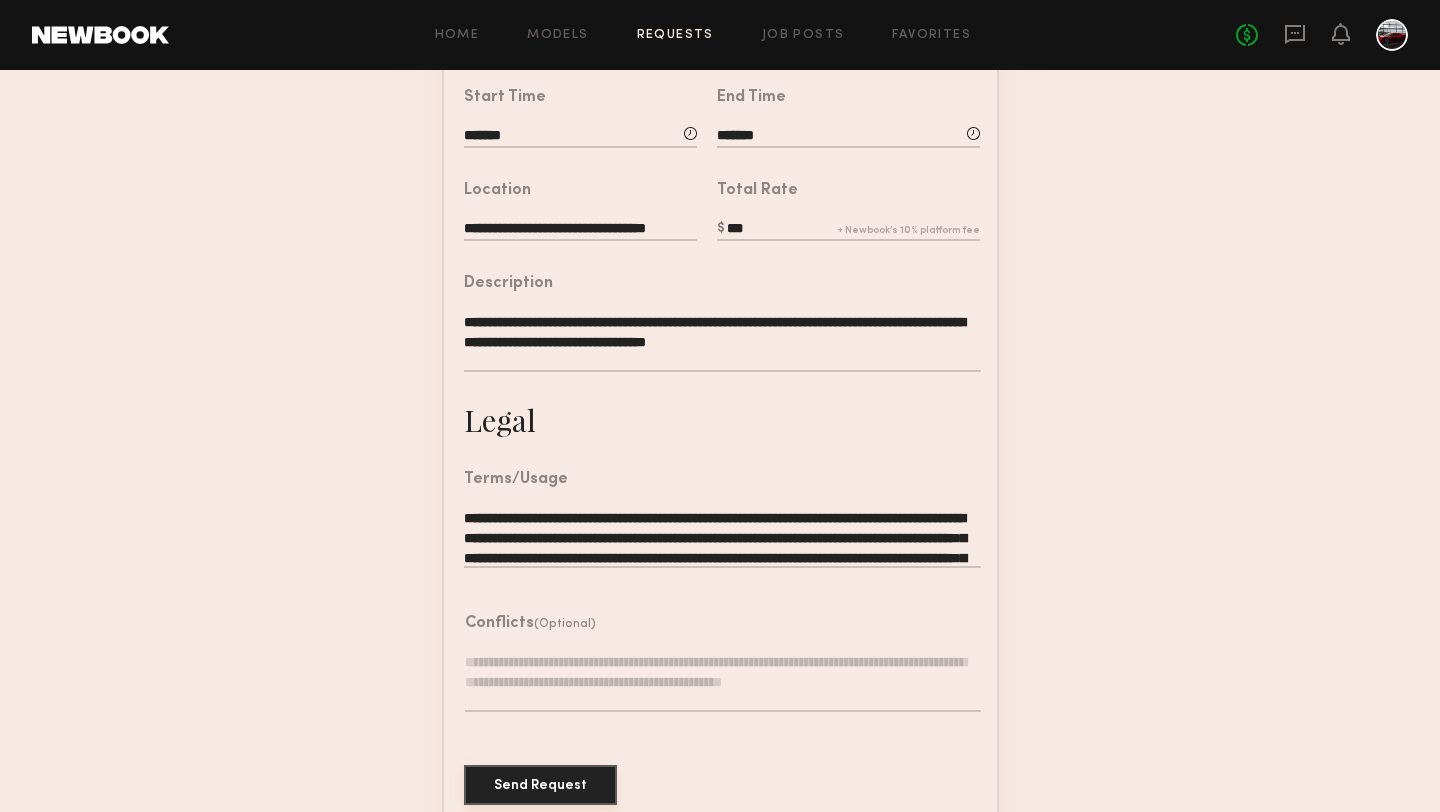 click on "Send Request" 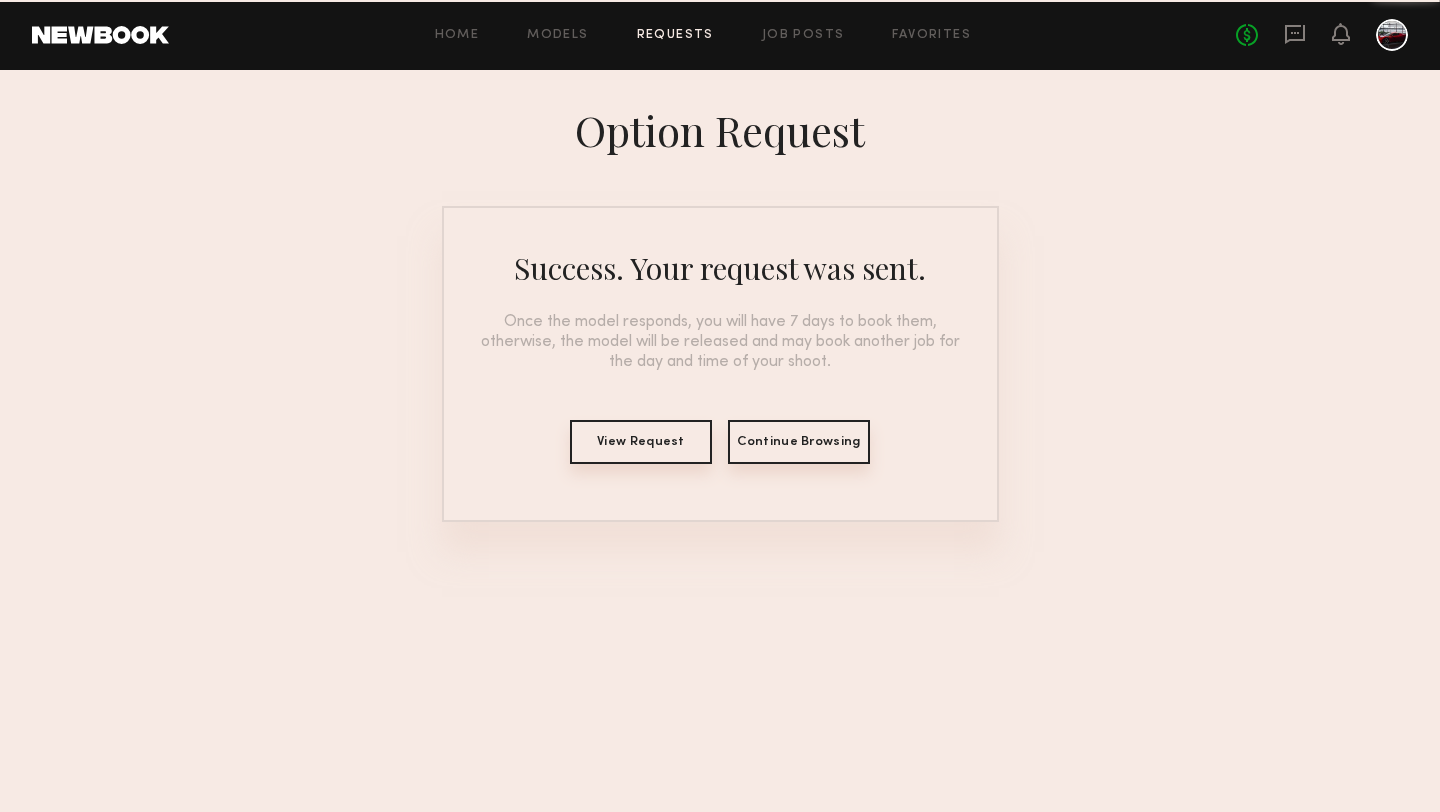 scroll, scrollTop: 0, scrollLeft: 0, axis: both 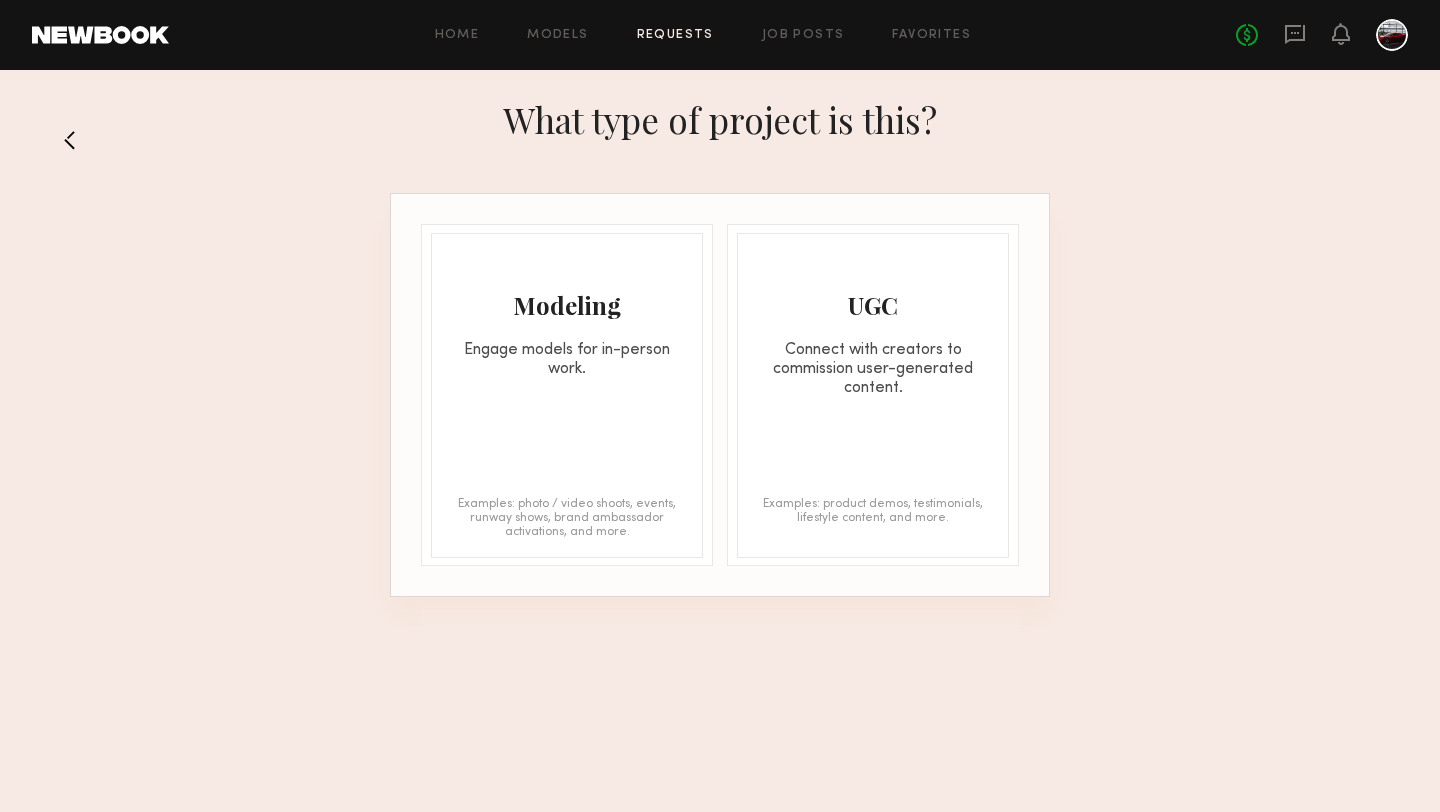 click on "Engage models for in-person work." 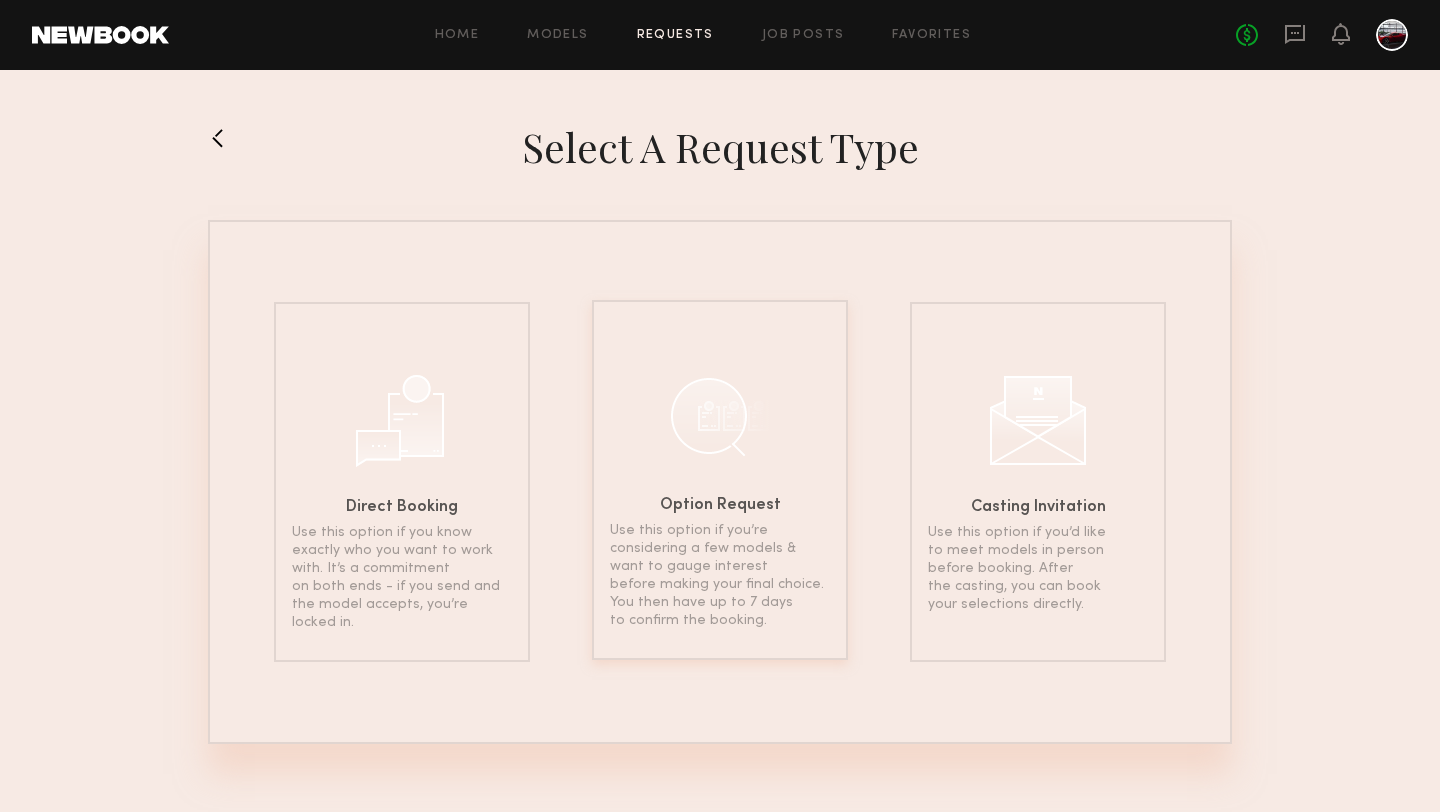 click 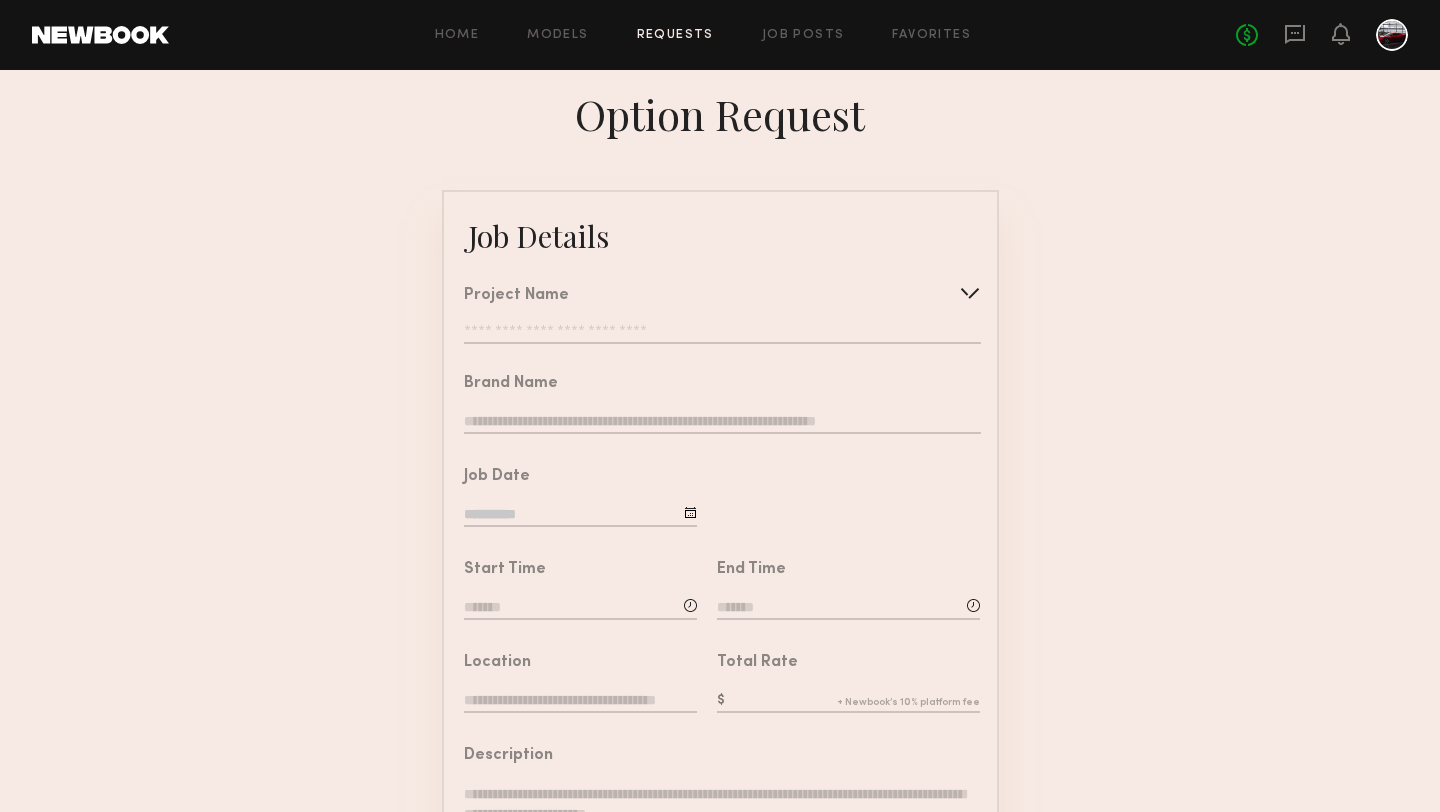 click on "Project Name   Create   Use recent modeling project  BOND | Professional Brand Introduction Video  Luxury Private Jet | Photoshoot  Classic Car Club Photoshoot" 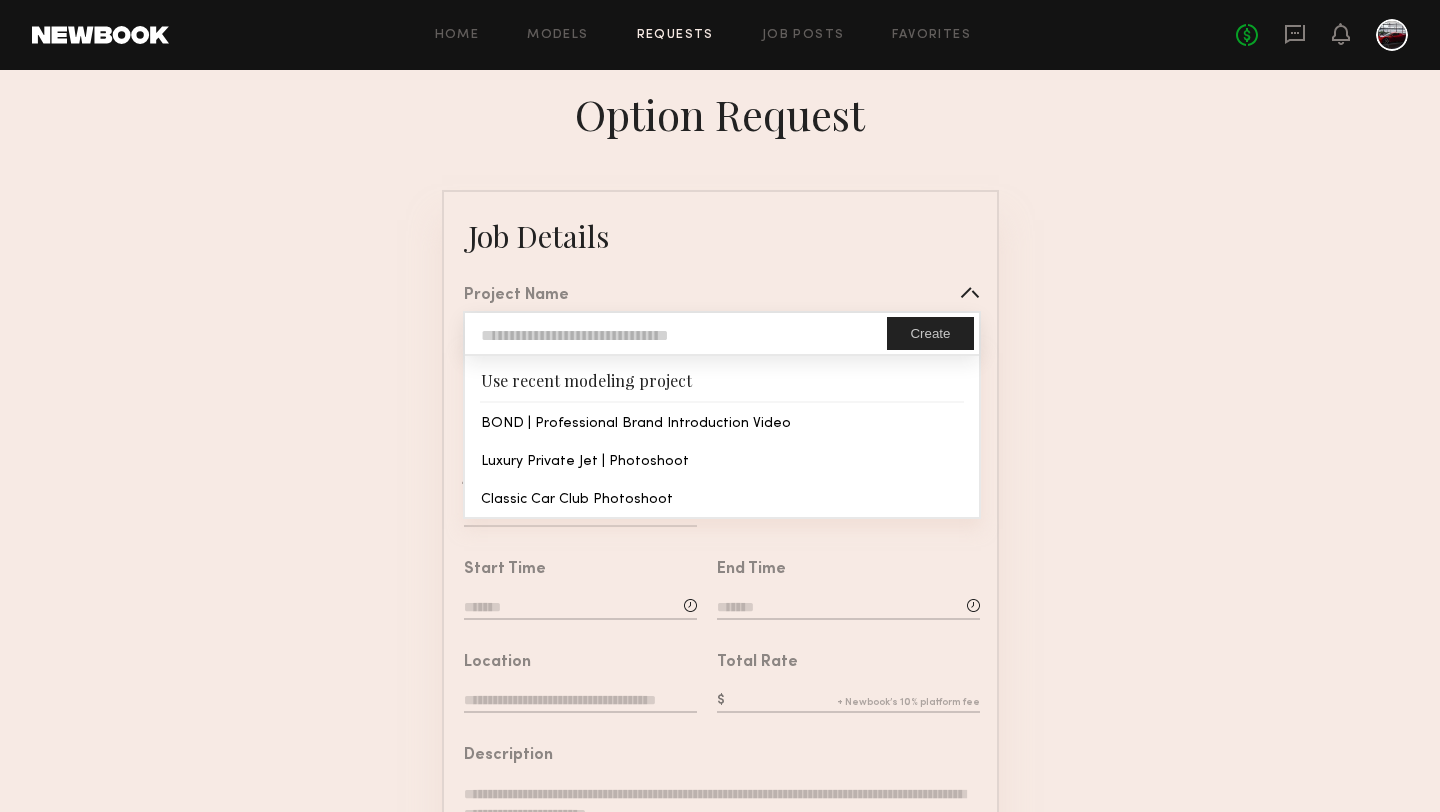 type on "**********" 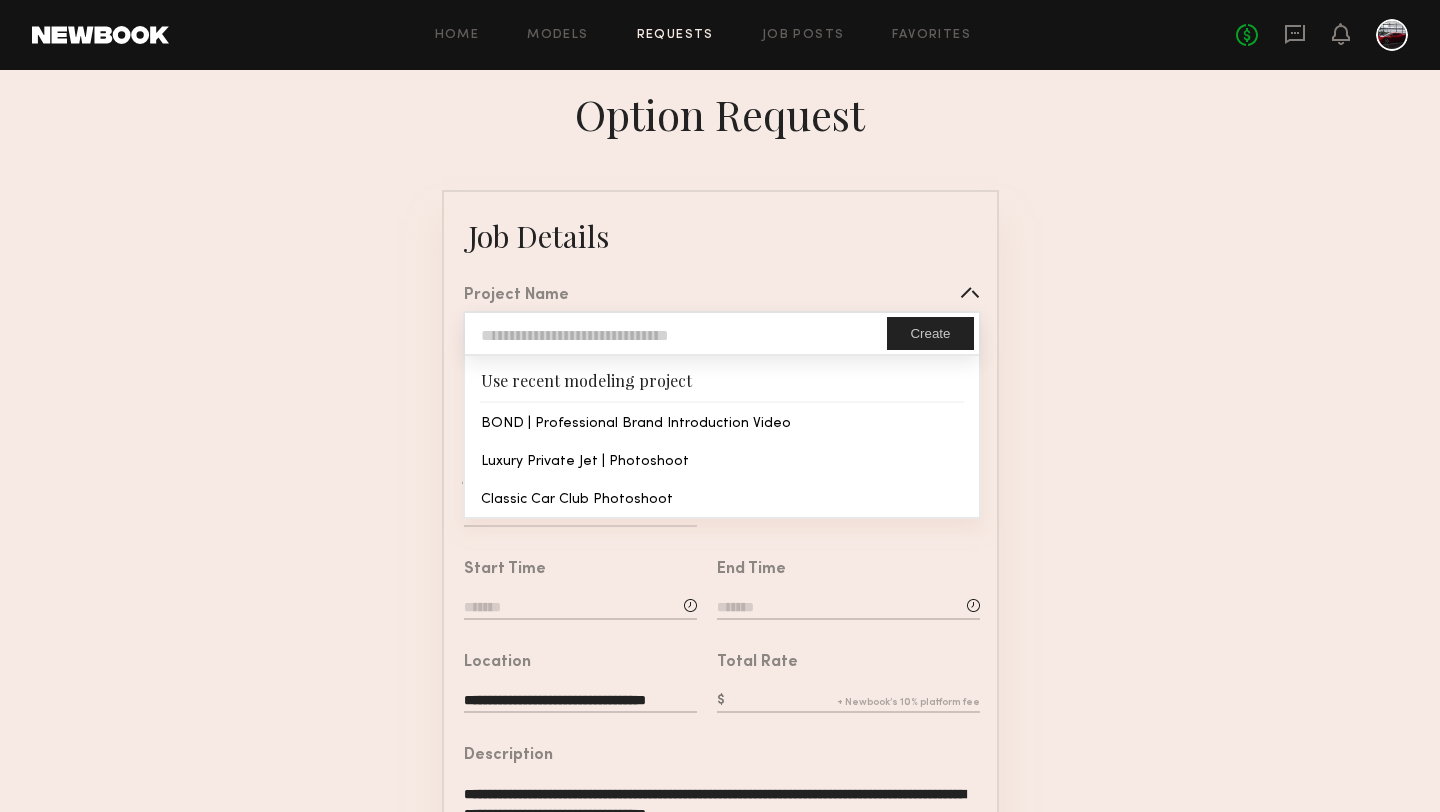 click on "**********" 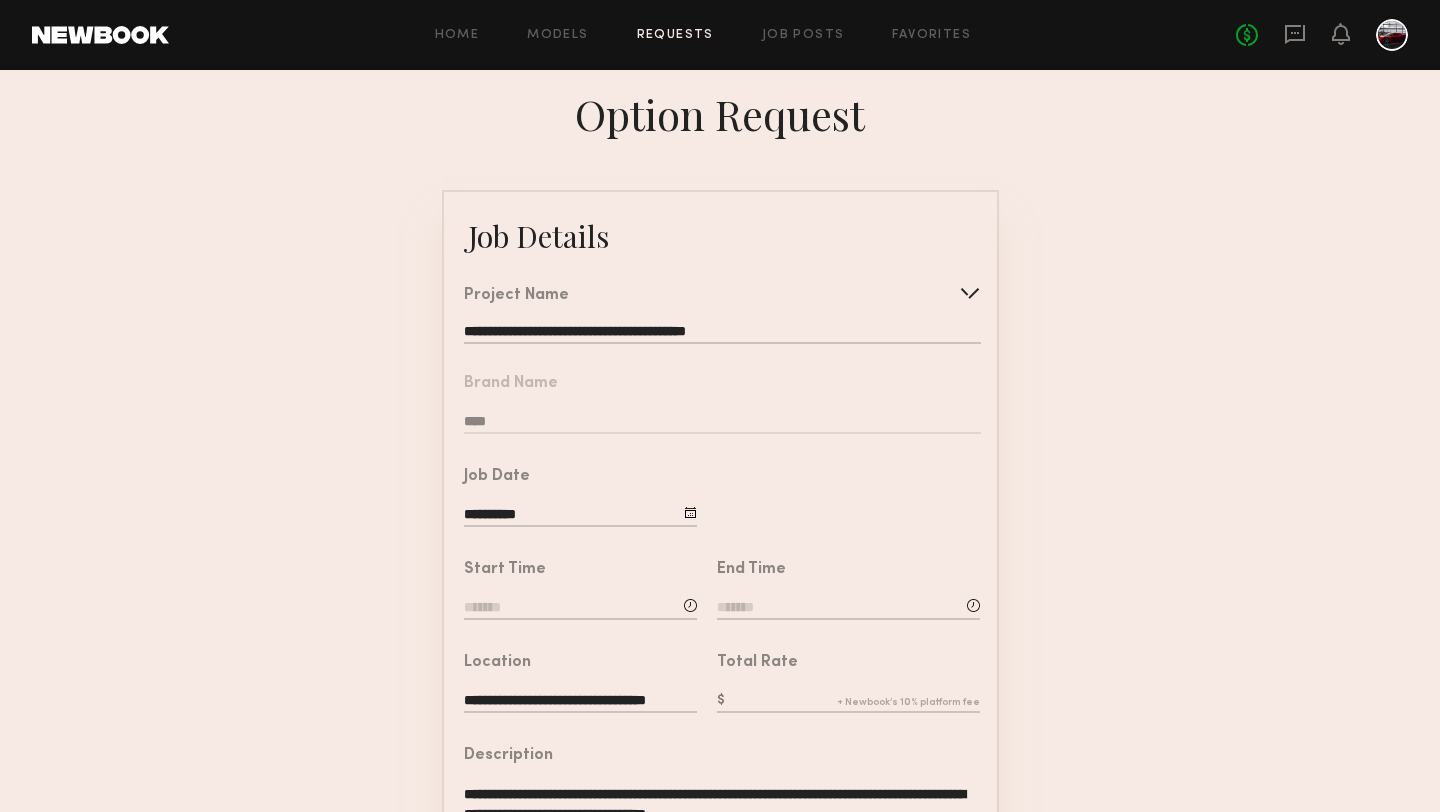 click 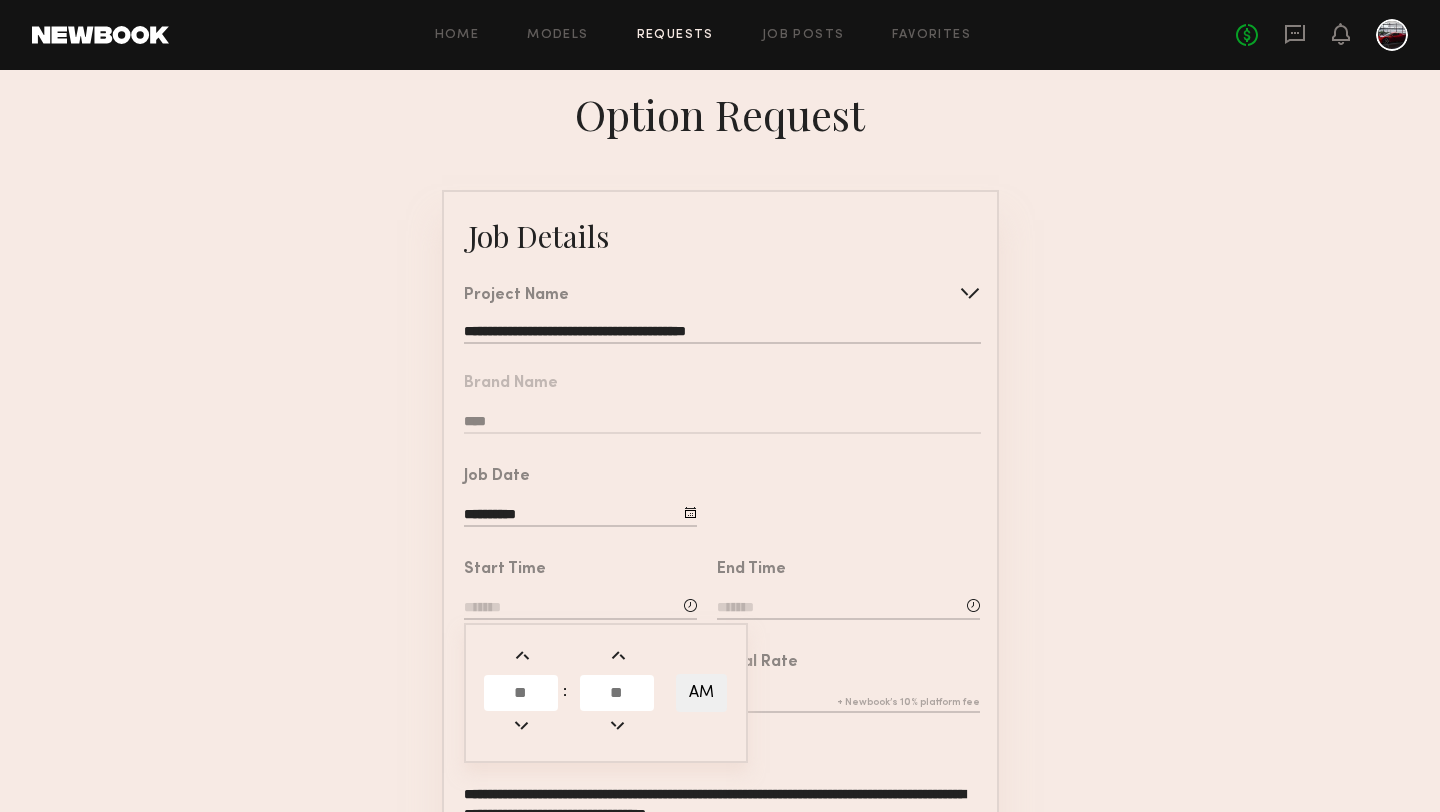 click 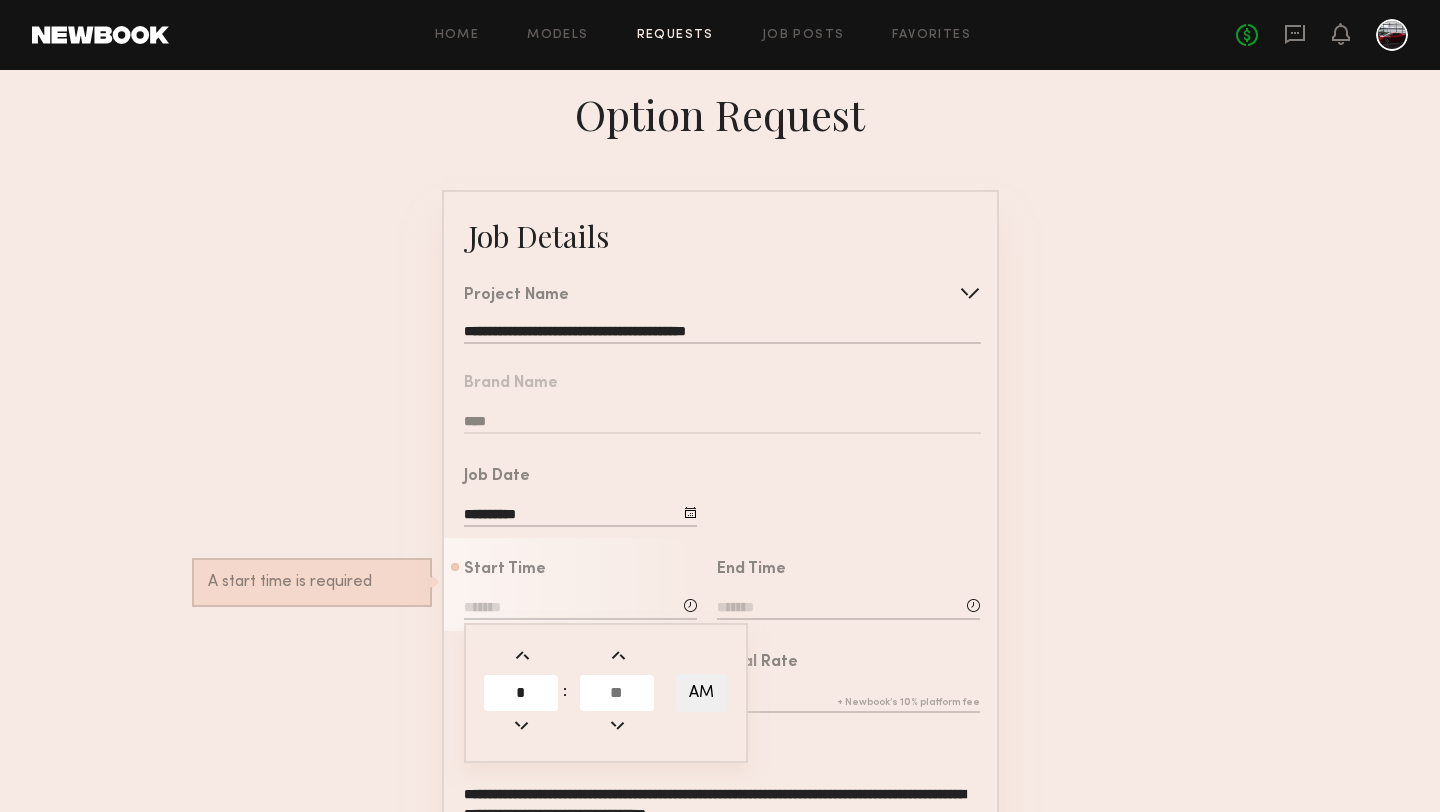 type on "*" 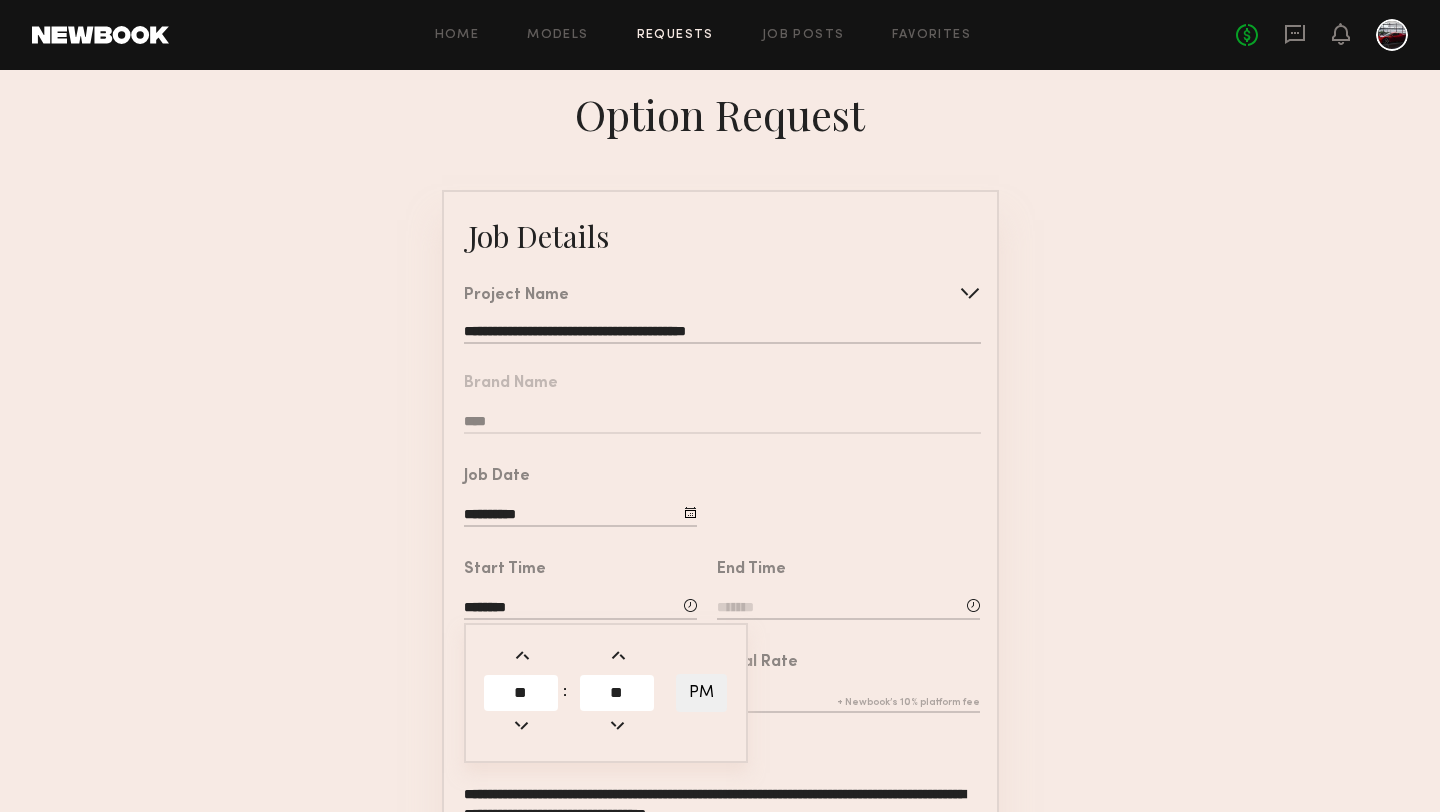 click on "**" 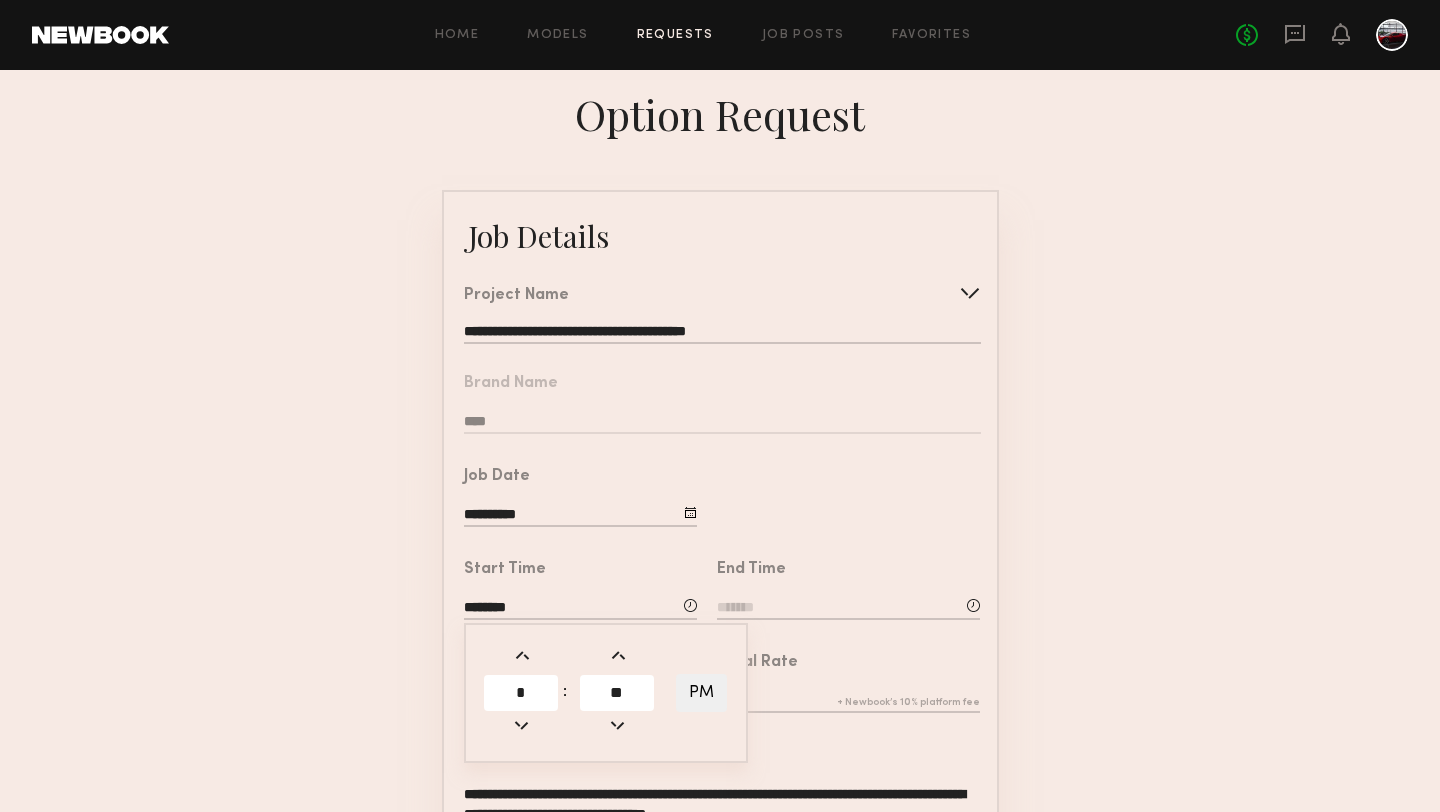 type on "*" 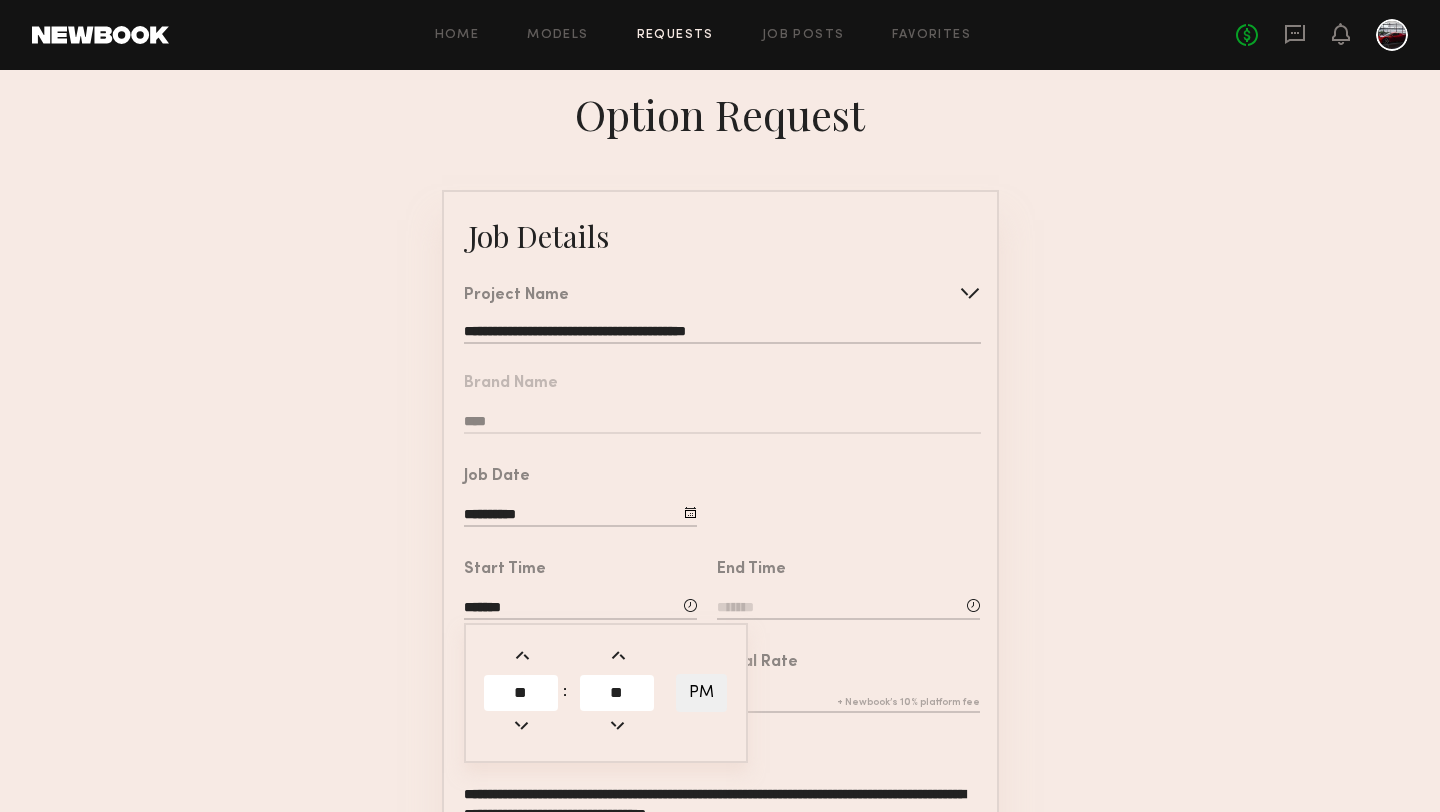 click 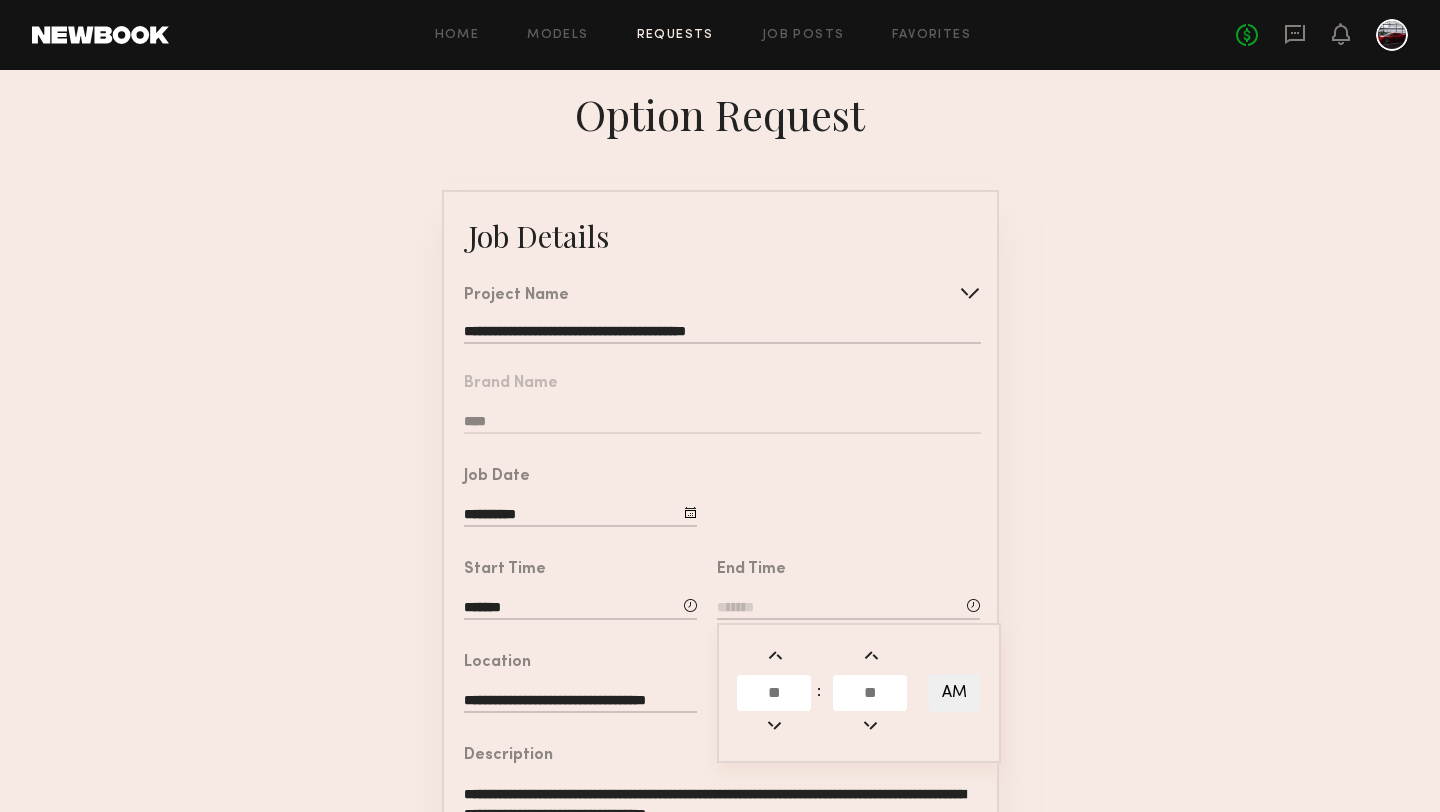 click 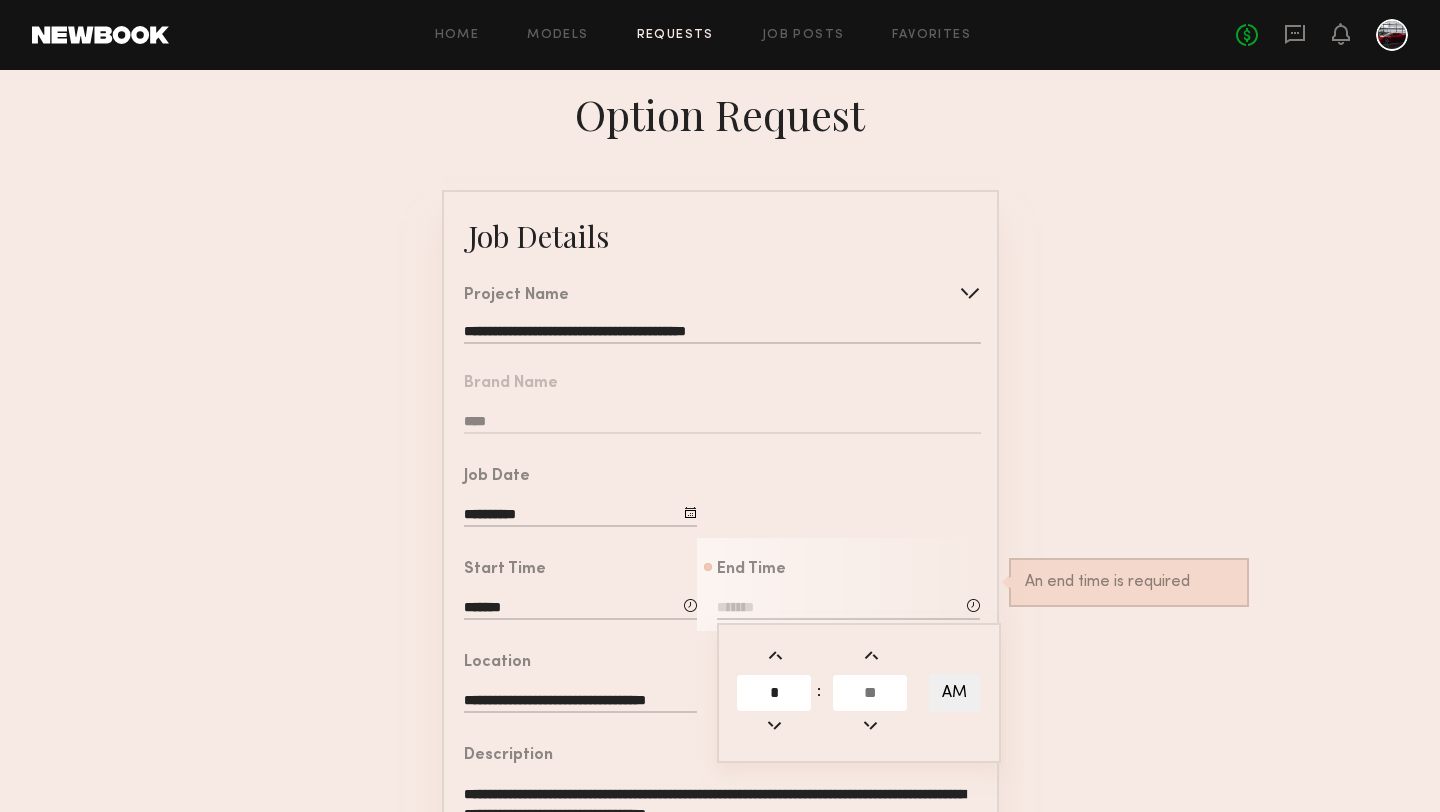 type on "*" 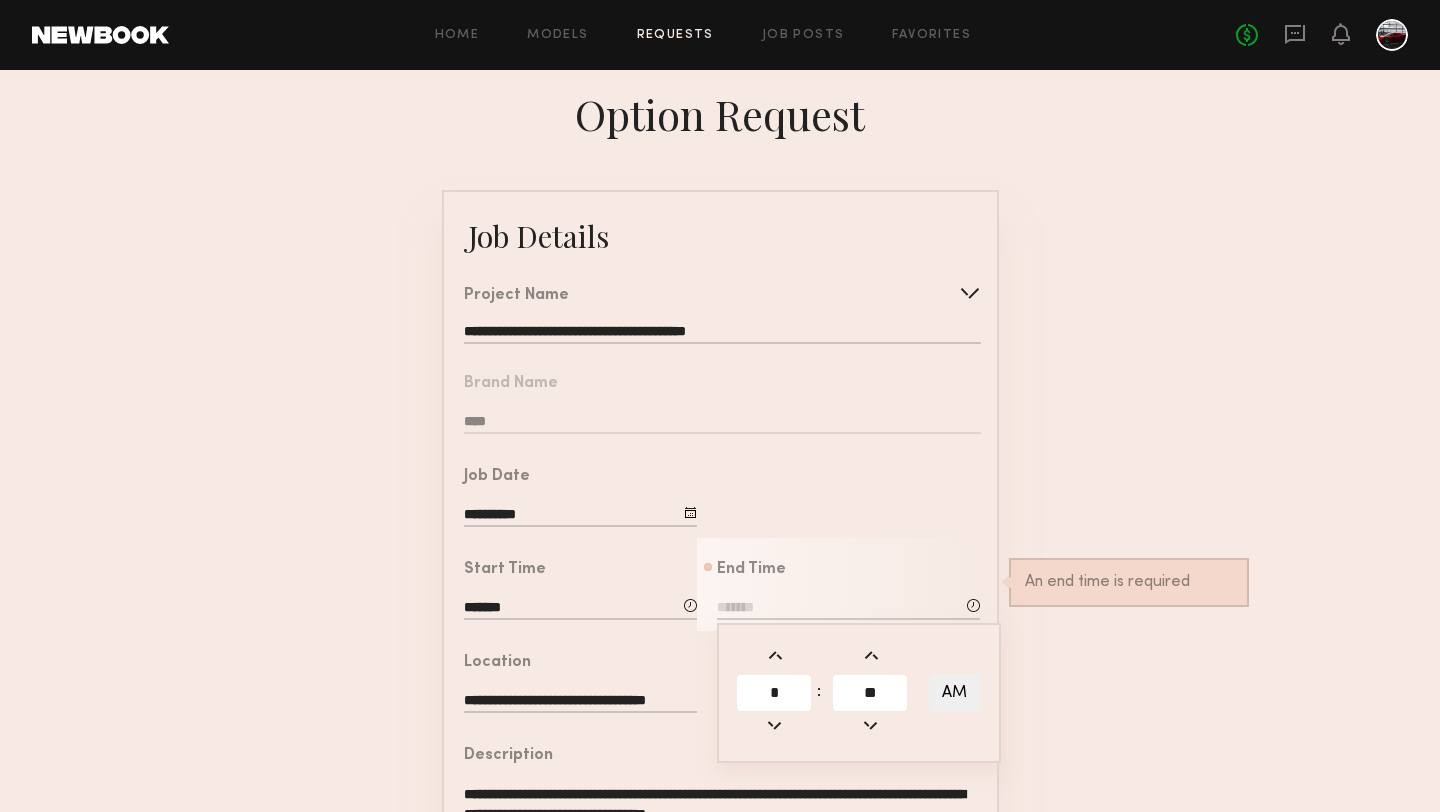 type on "**" 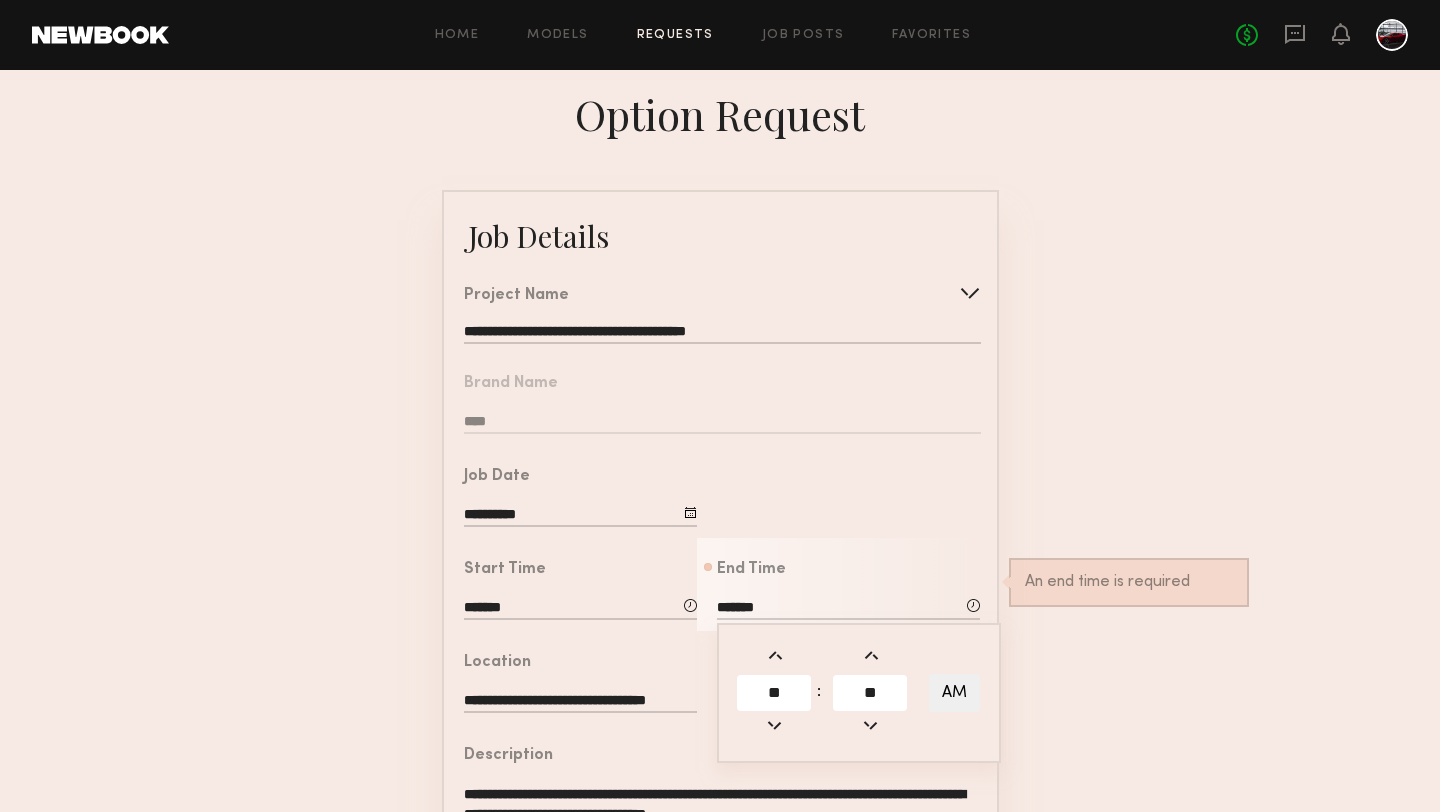 click on "AM" 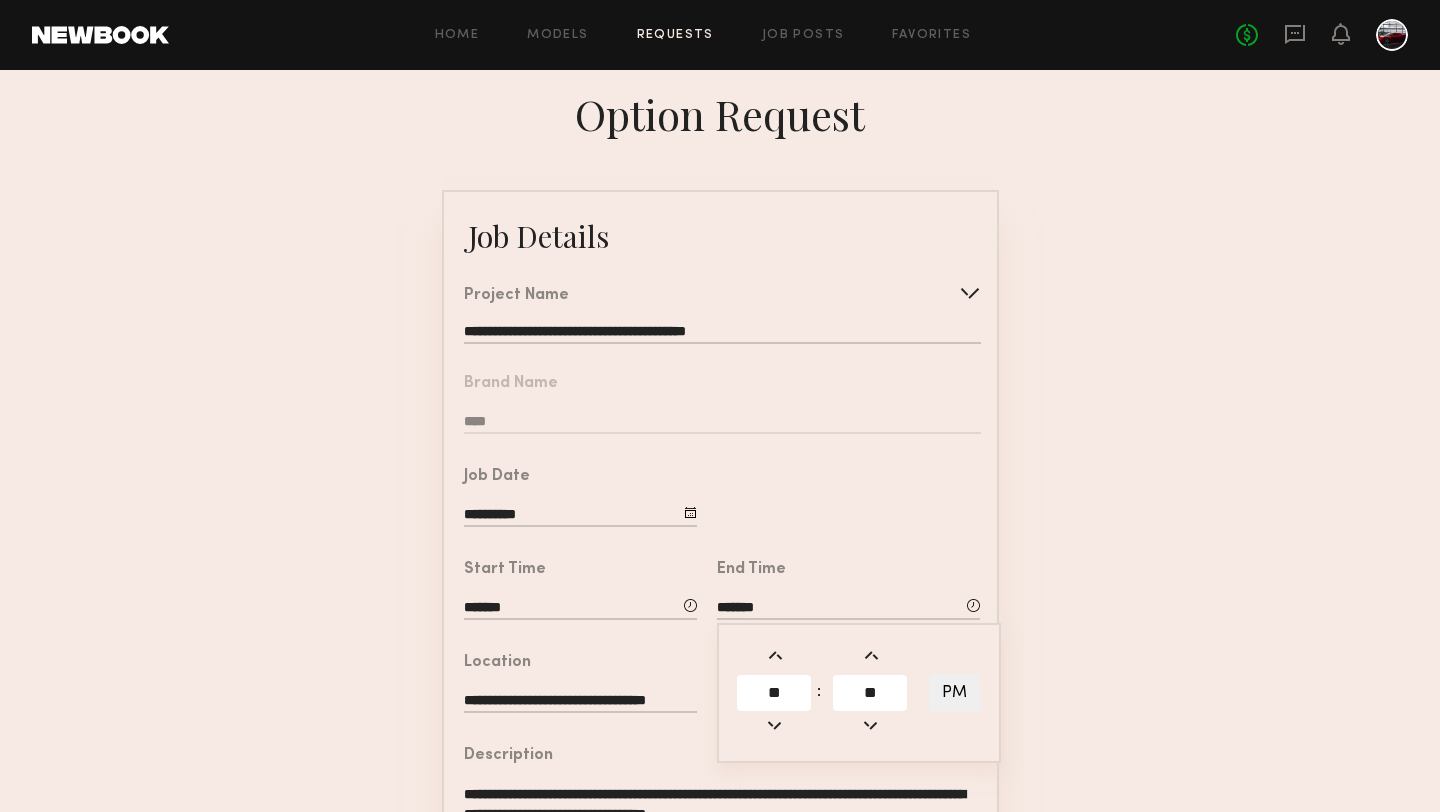 click on "**********" 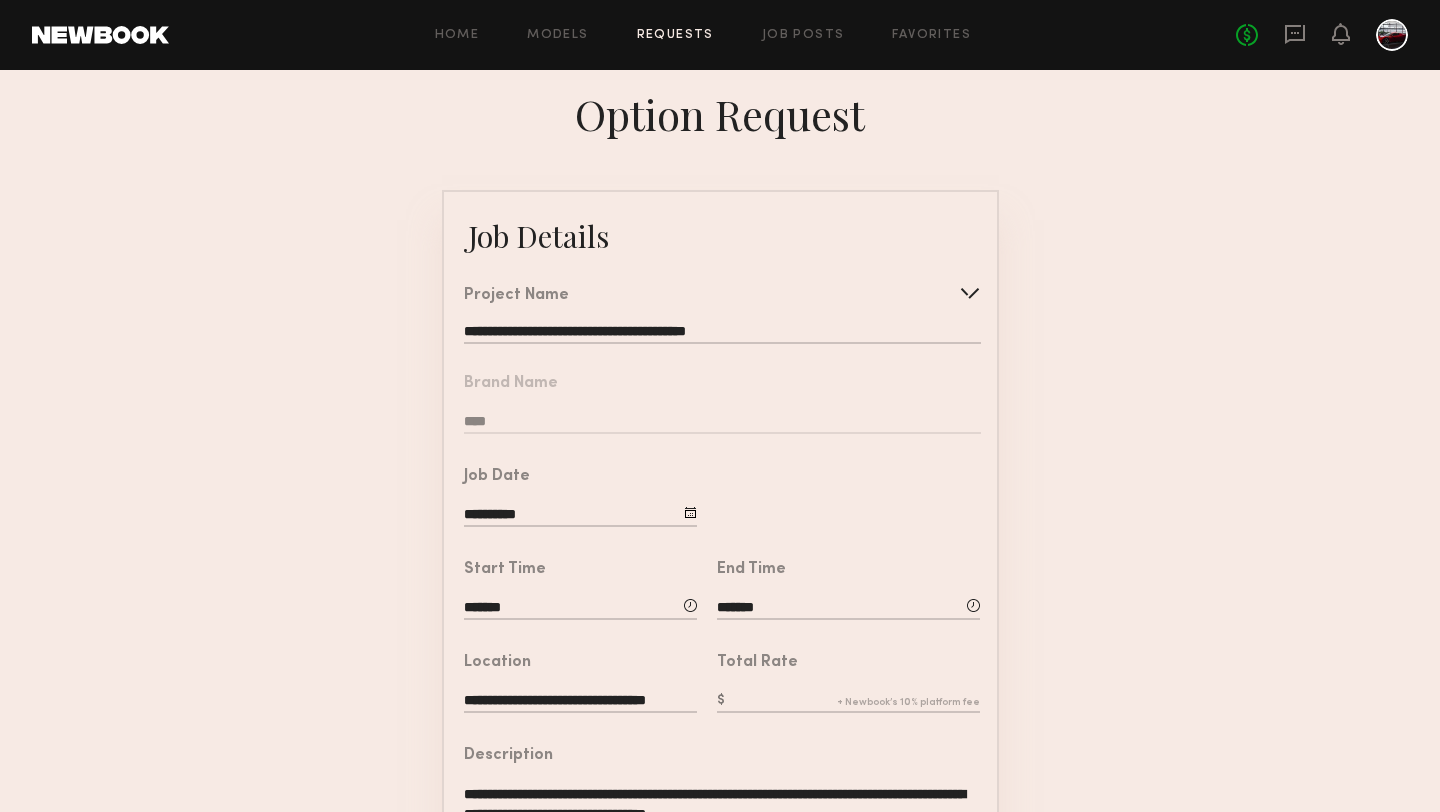 click 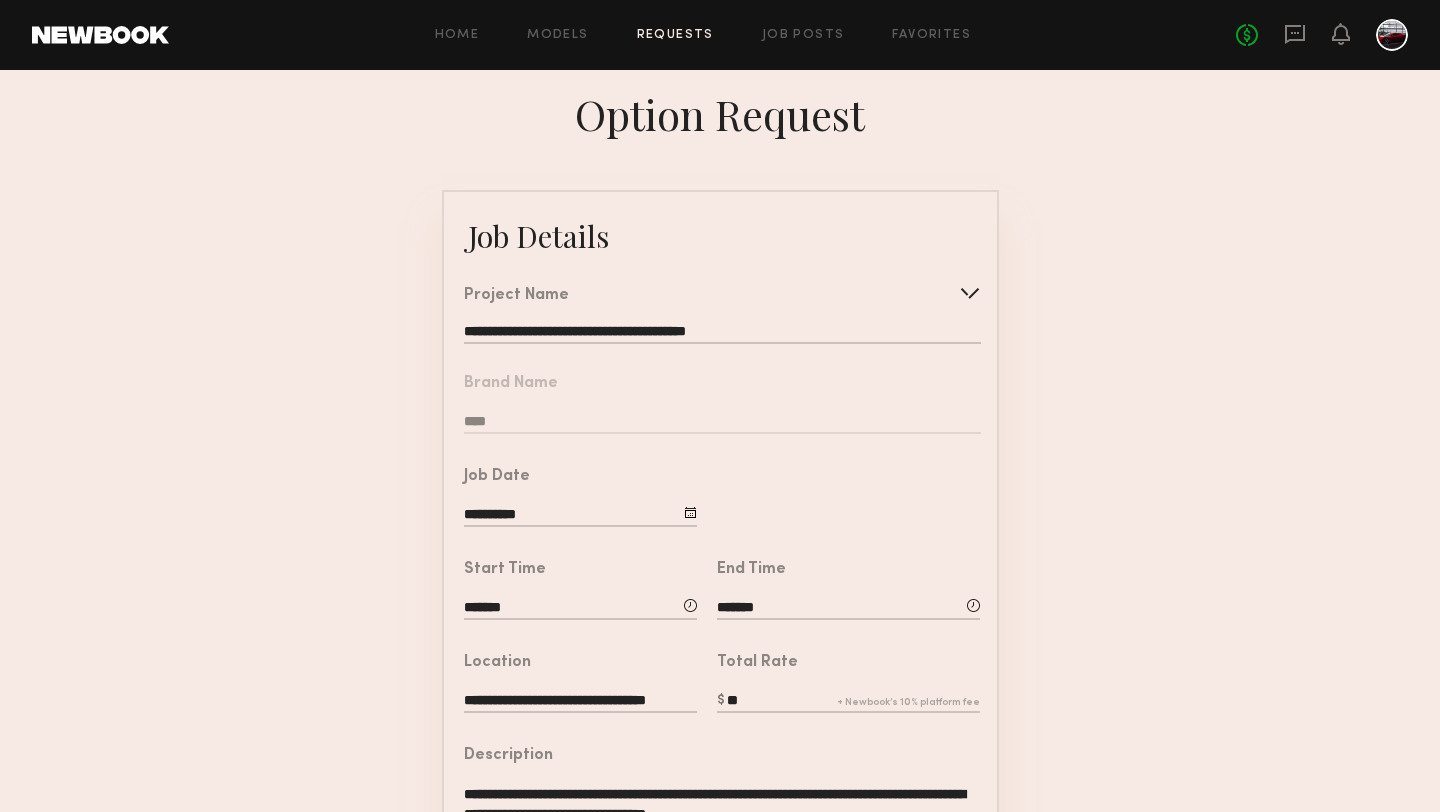 type on "*" 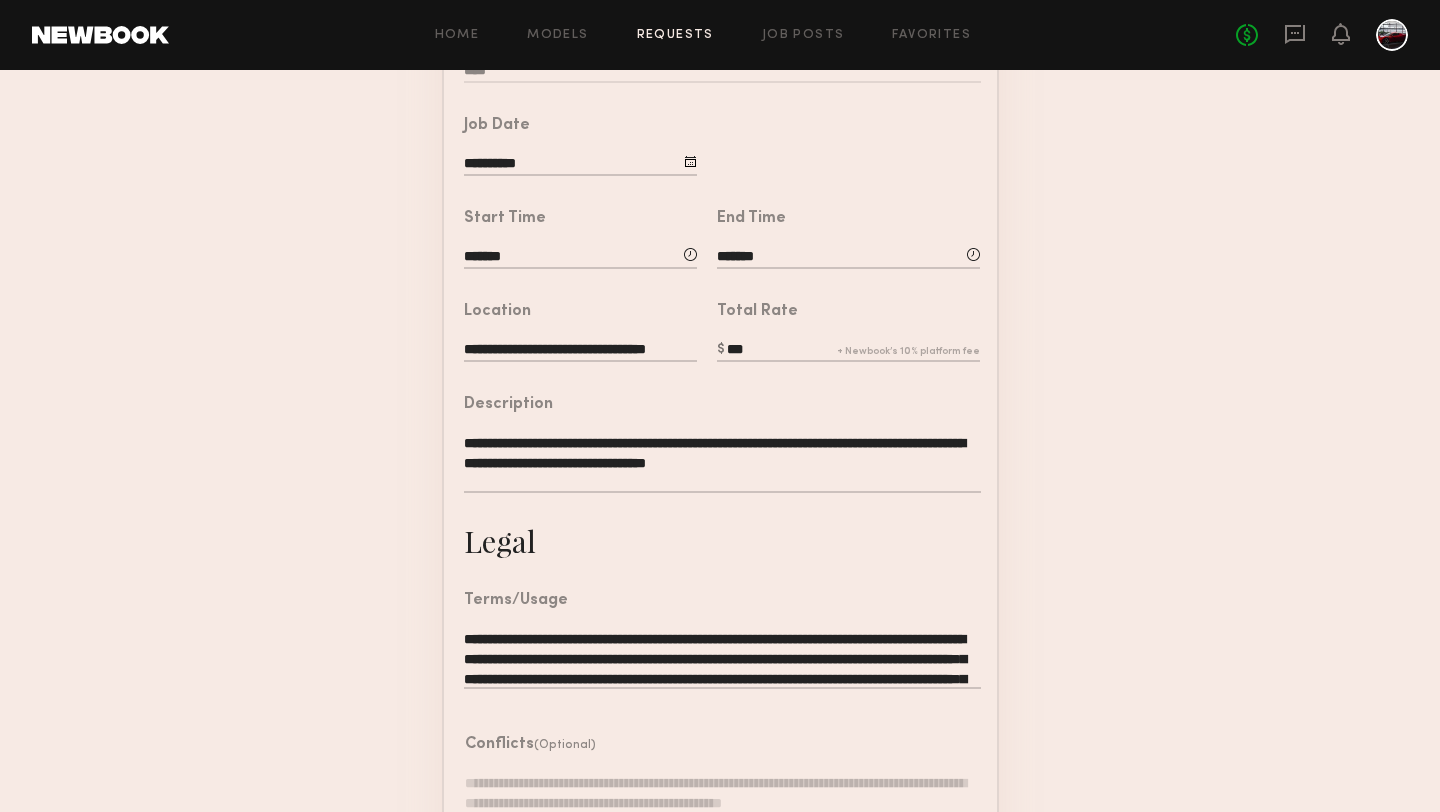scroll, scrollTop: 504, scrollLeft: 0, axis: vertical 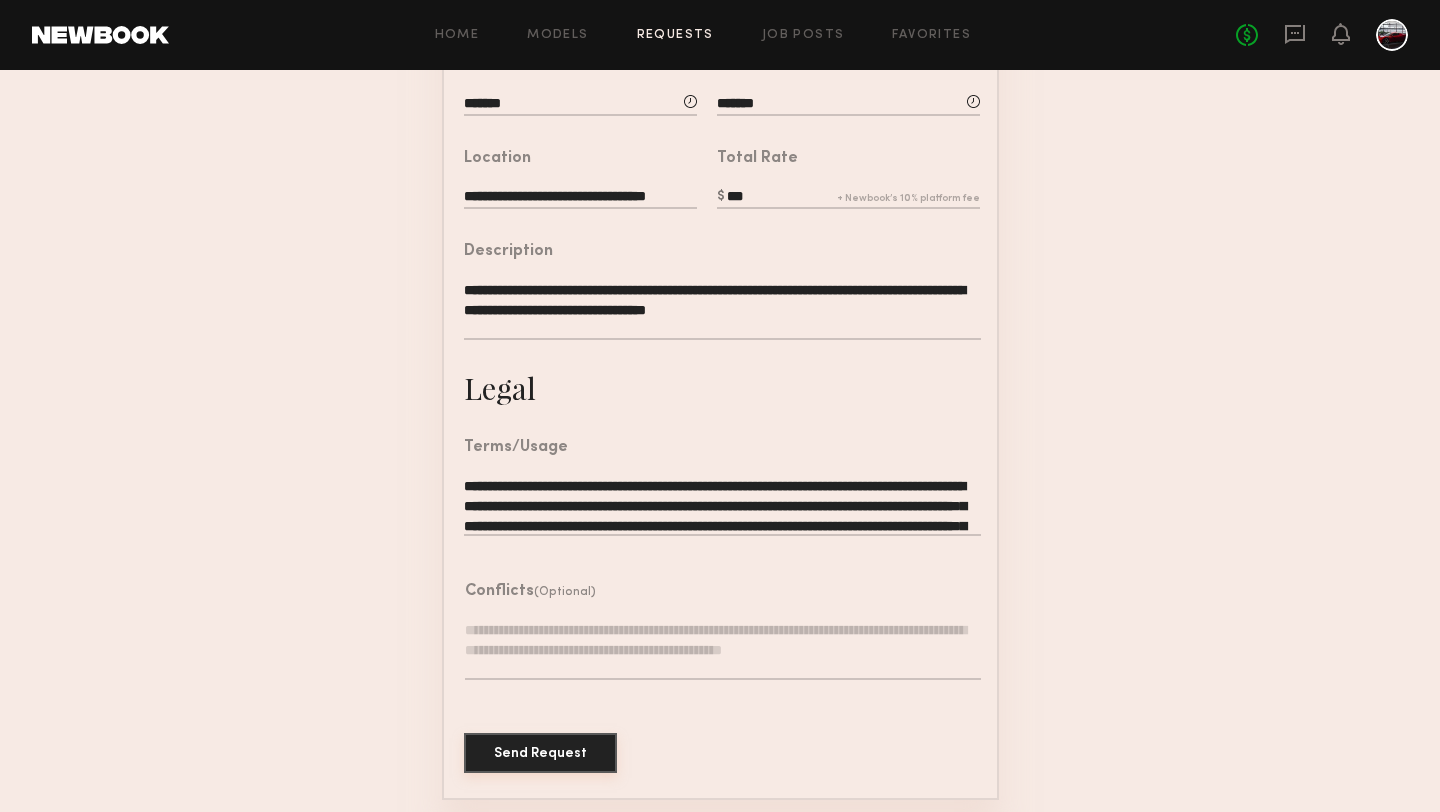 type on "***" 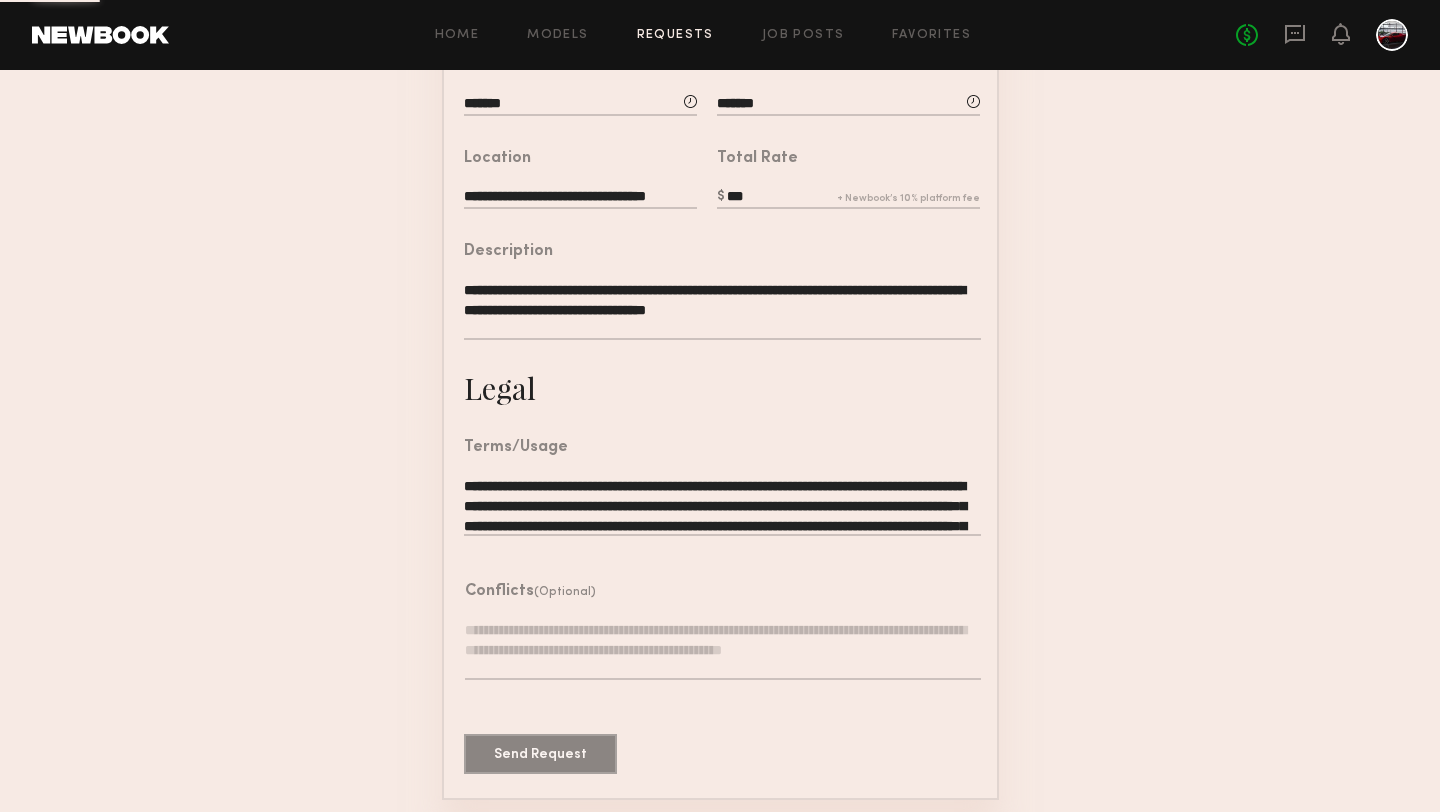 scroll, scrollTop: 0, scrollLeft: 0, axis: both 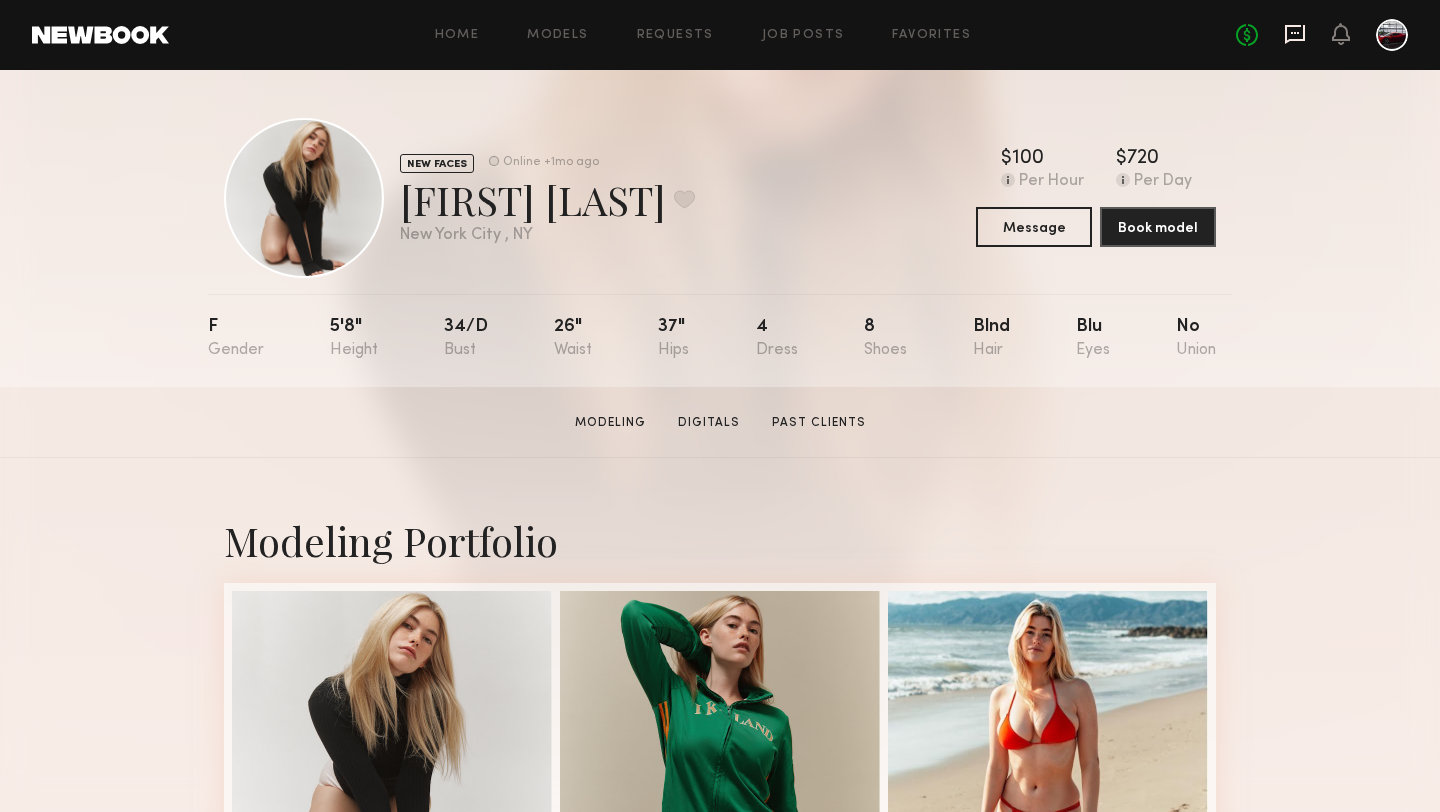 click 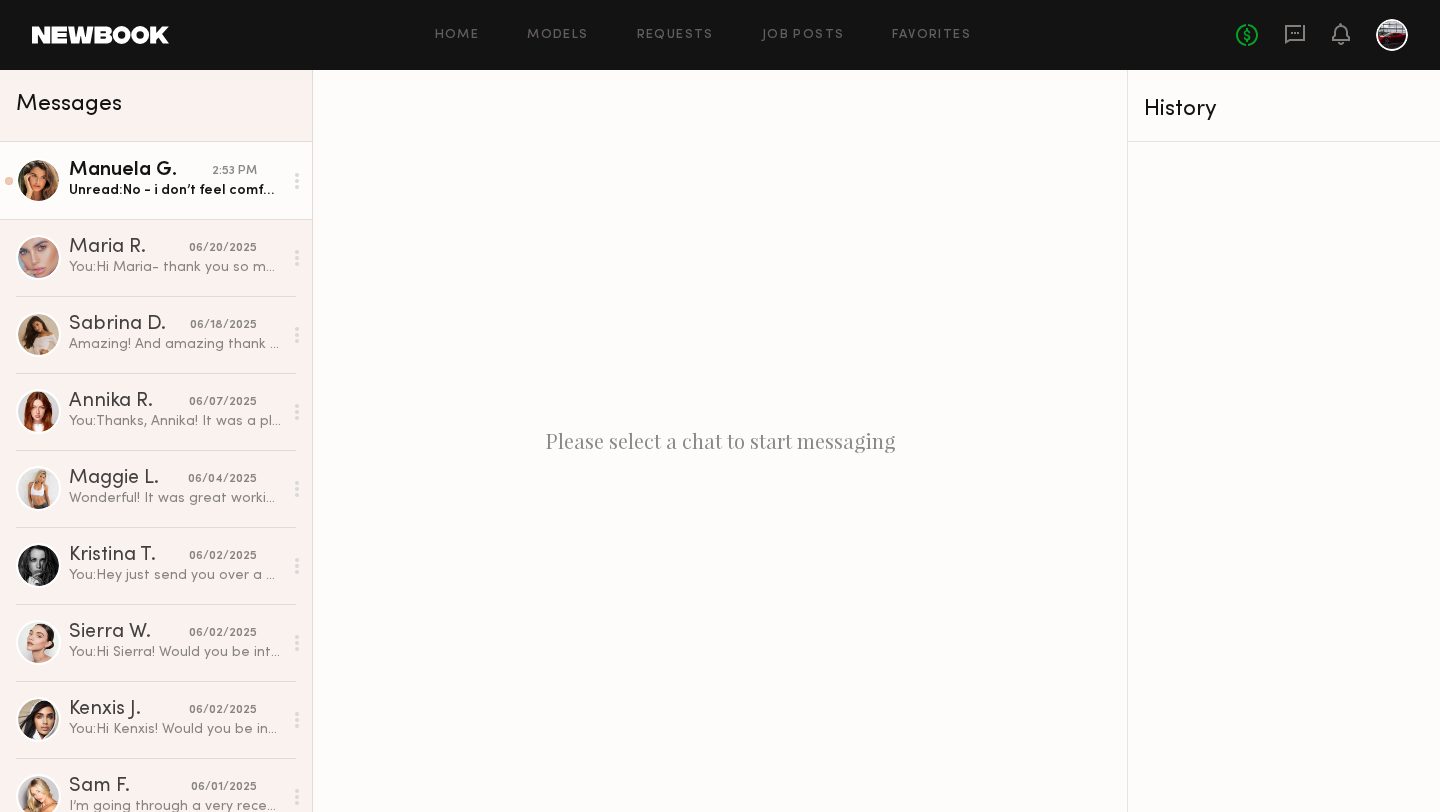 click on "Unread:  No - i don’t feel comfortable. I apologize for the misunderstanding" 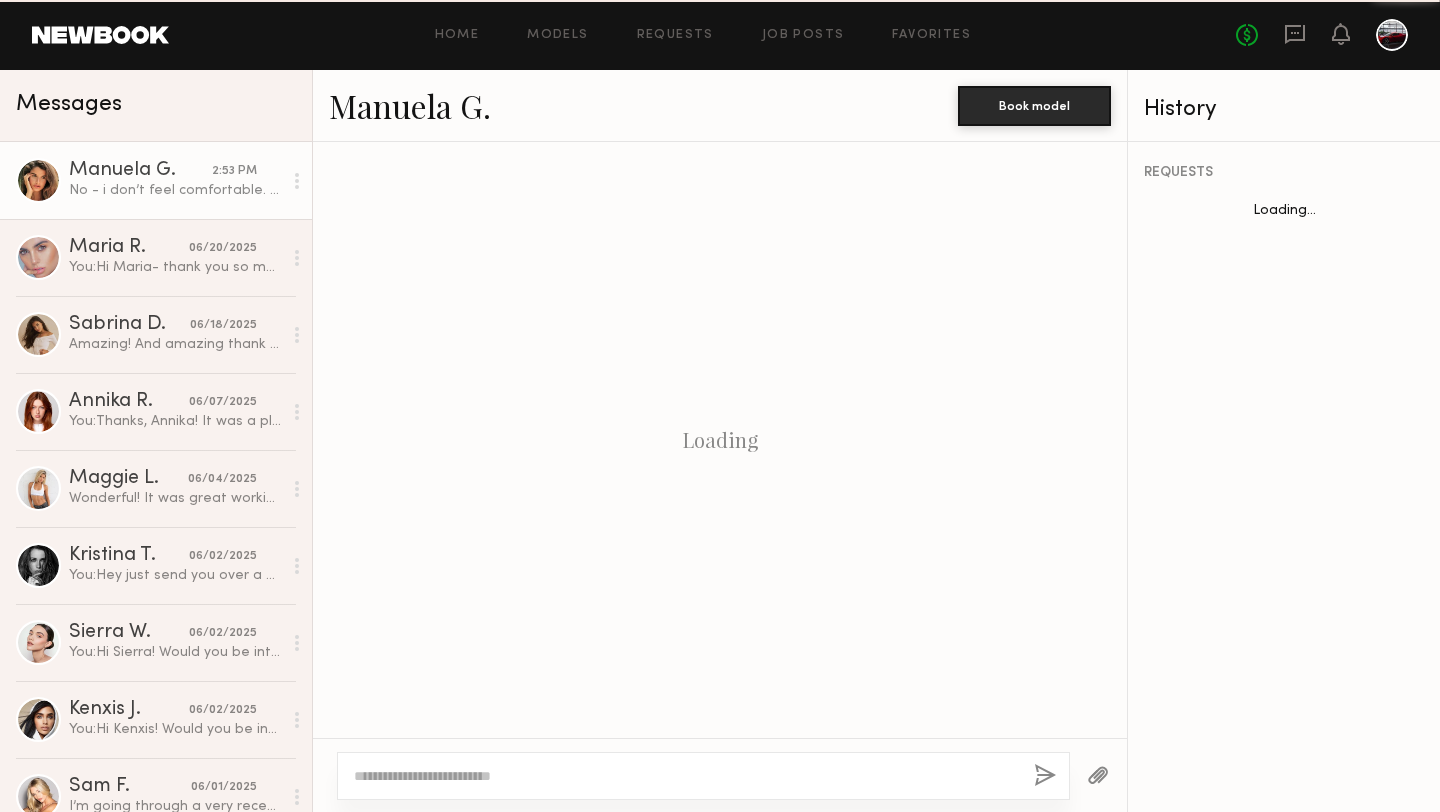 scroll, scrollTop: 1385, scrollLeft: 0, axis: vertical 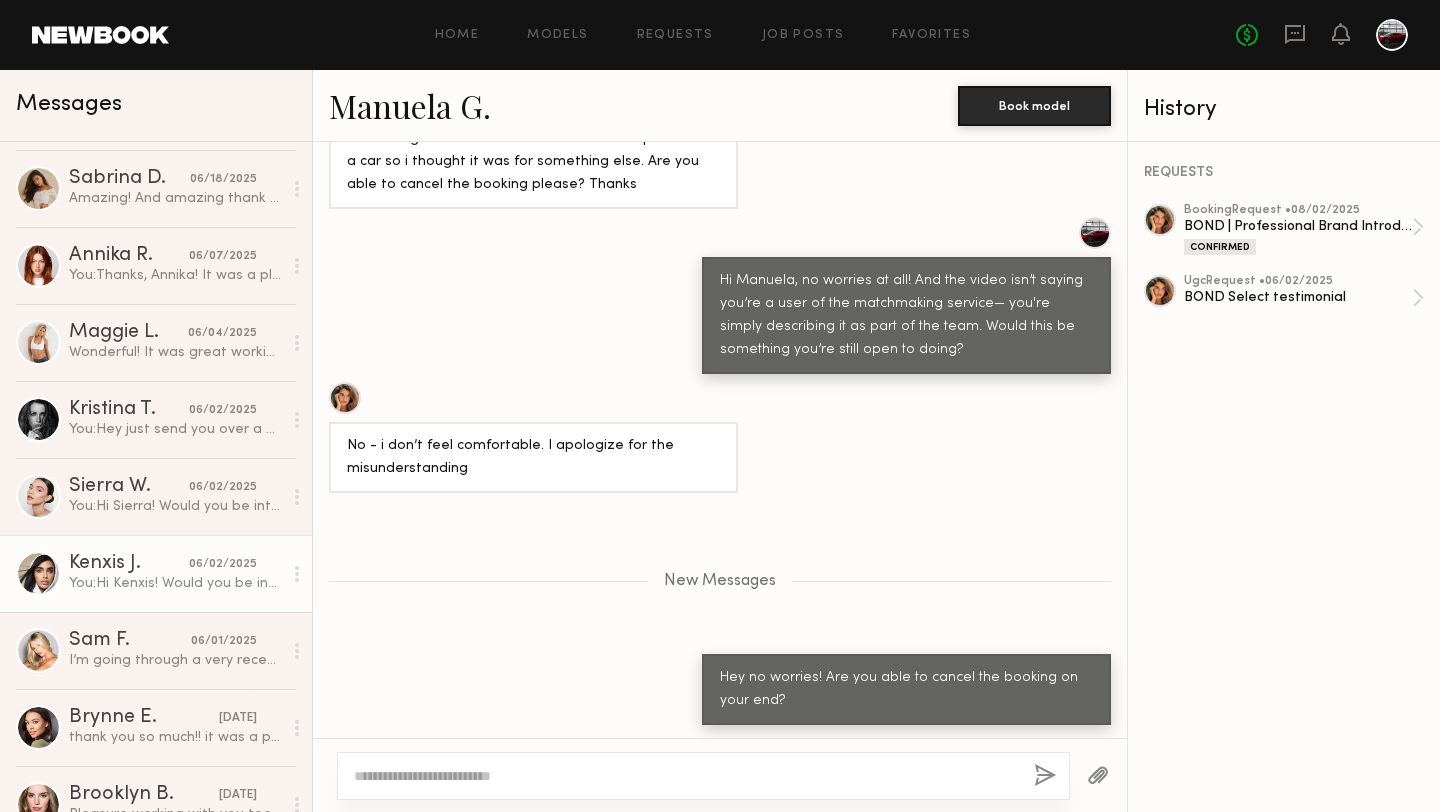 click on "Kenxis J." 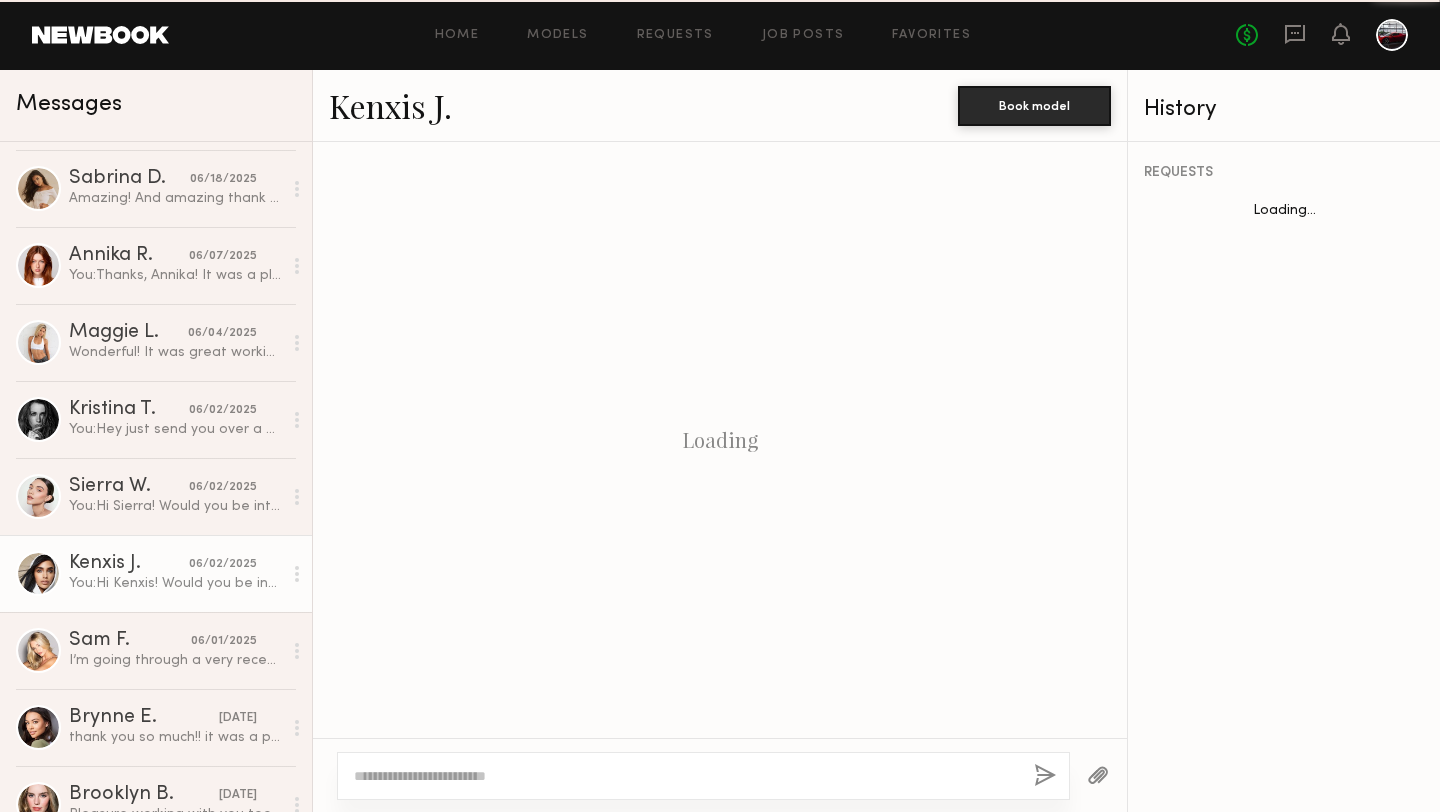 scroll, scrollTop: 451, scrollLeft: 0, axis: vertical 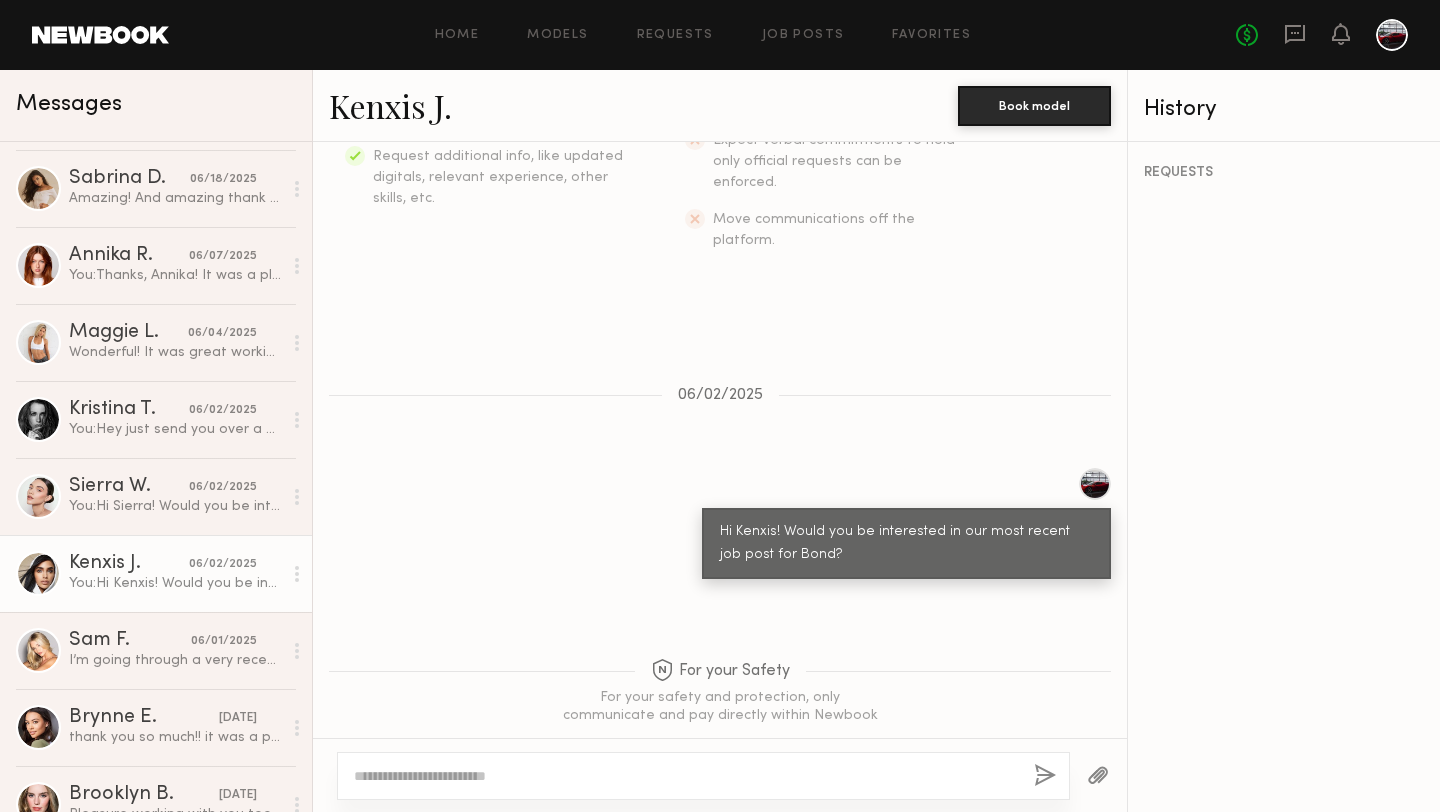click on "Kenxis J." 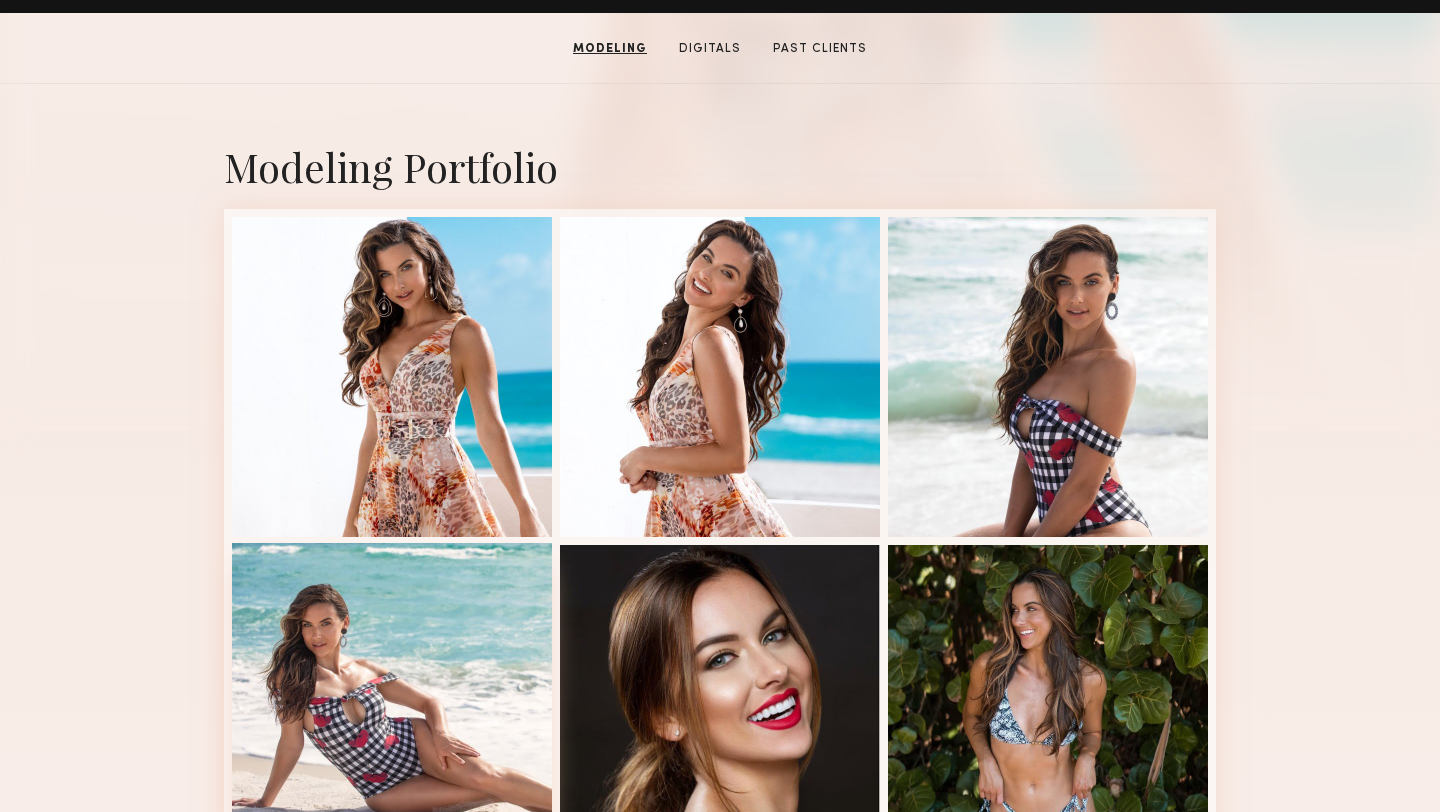 scroll, scrollTop: 283, scrollLeft: 0, axis: vertical 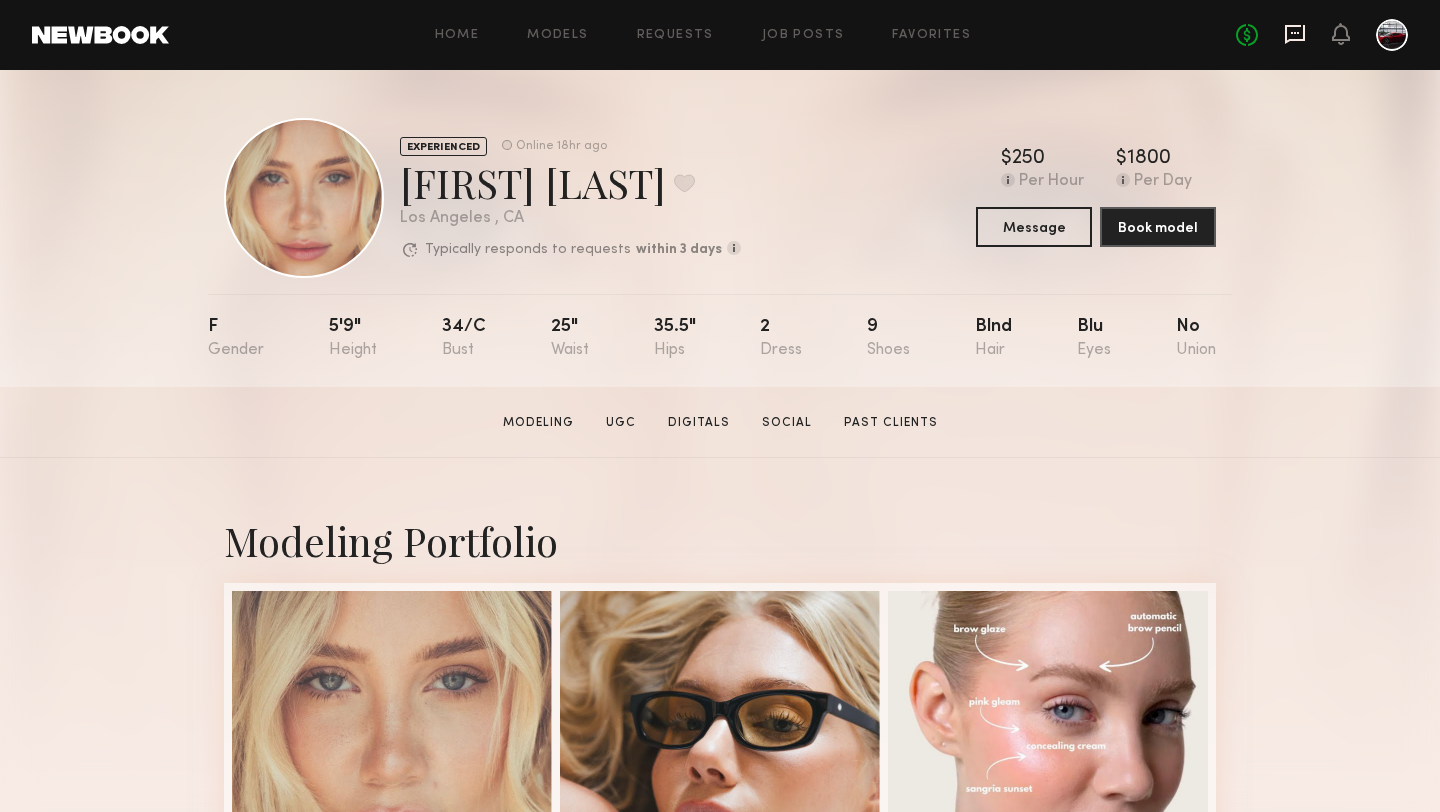 click 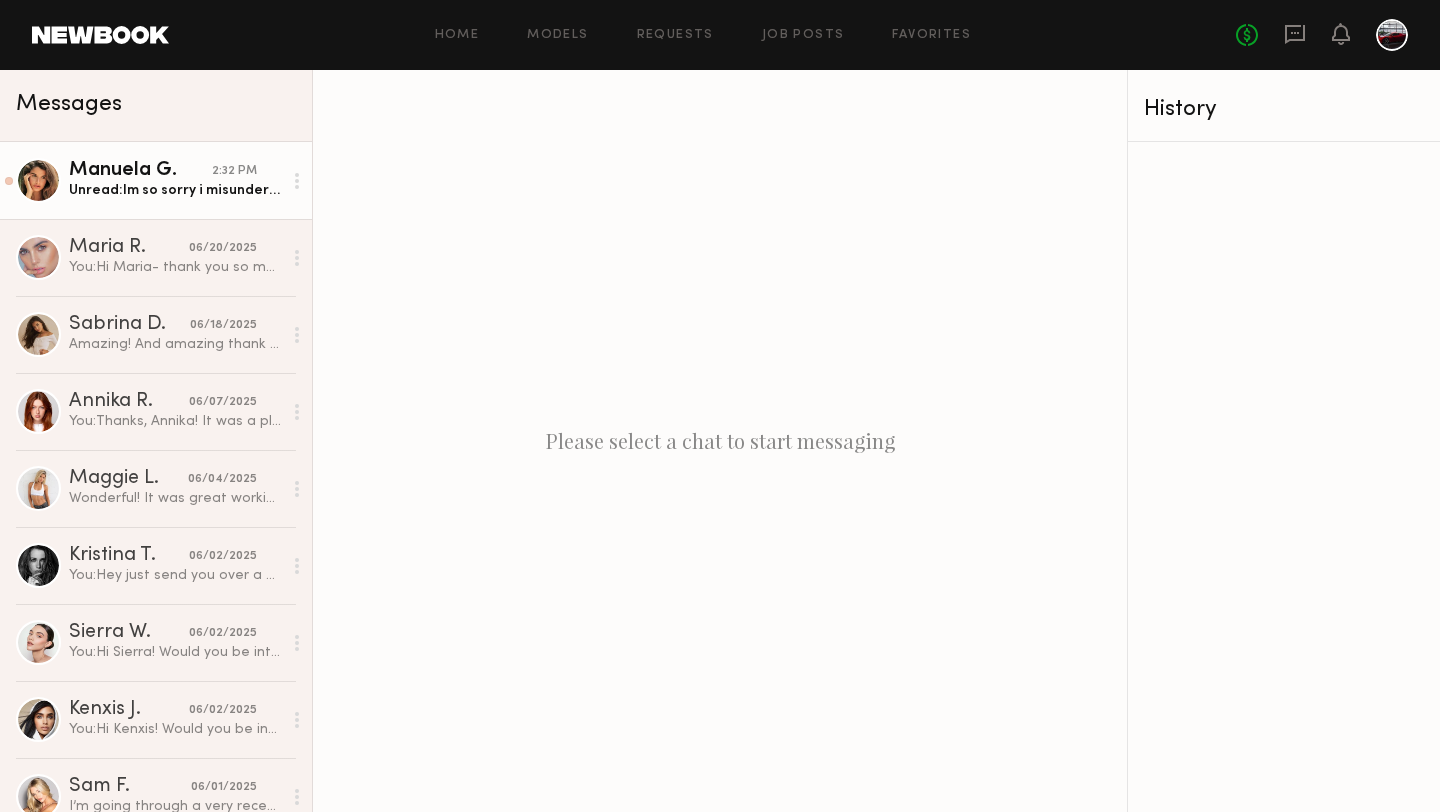 click on "Manuela G." 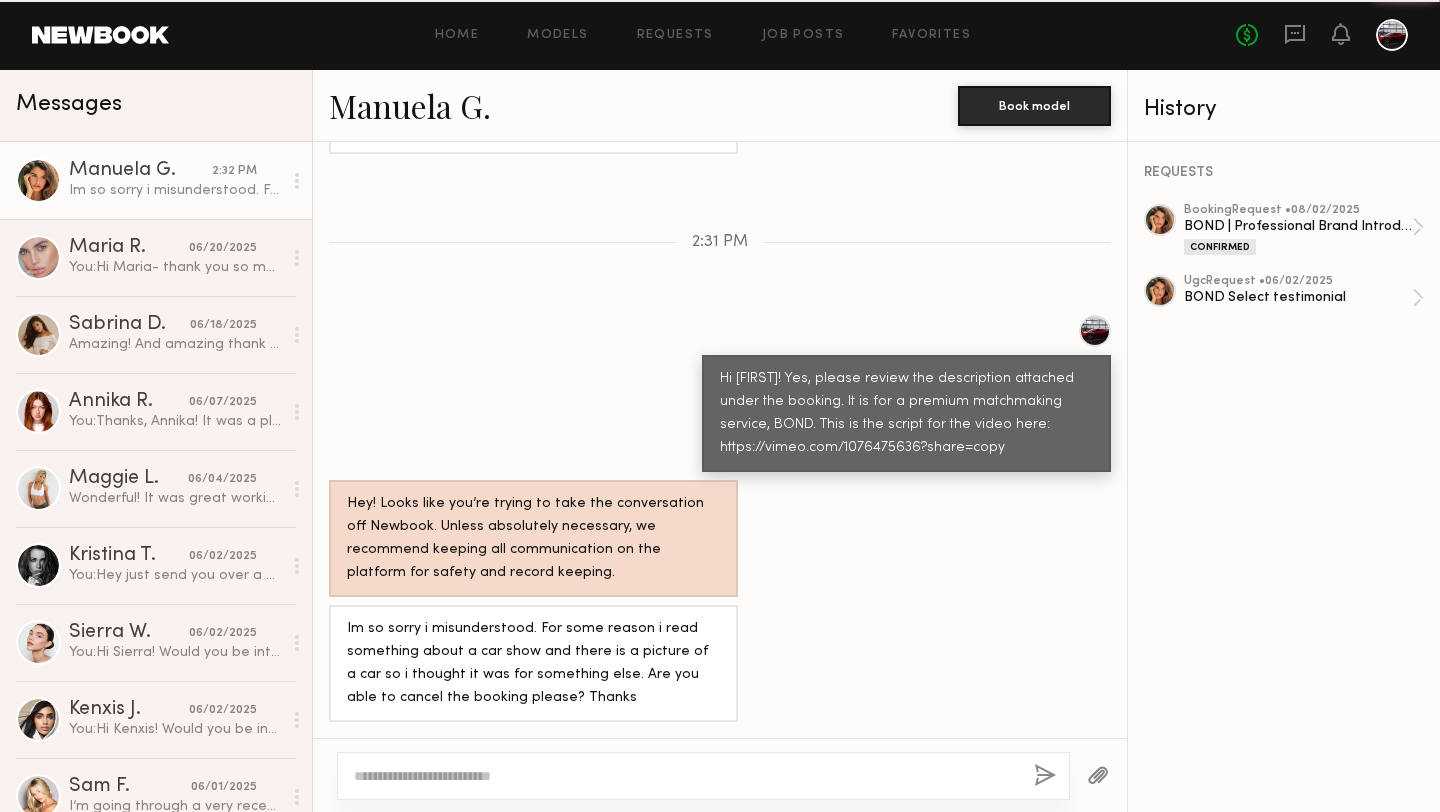 scroll, scrollTop: 1118, scrollLeft: 0, axis: vertical 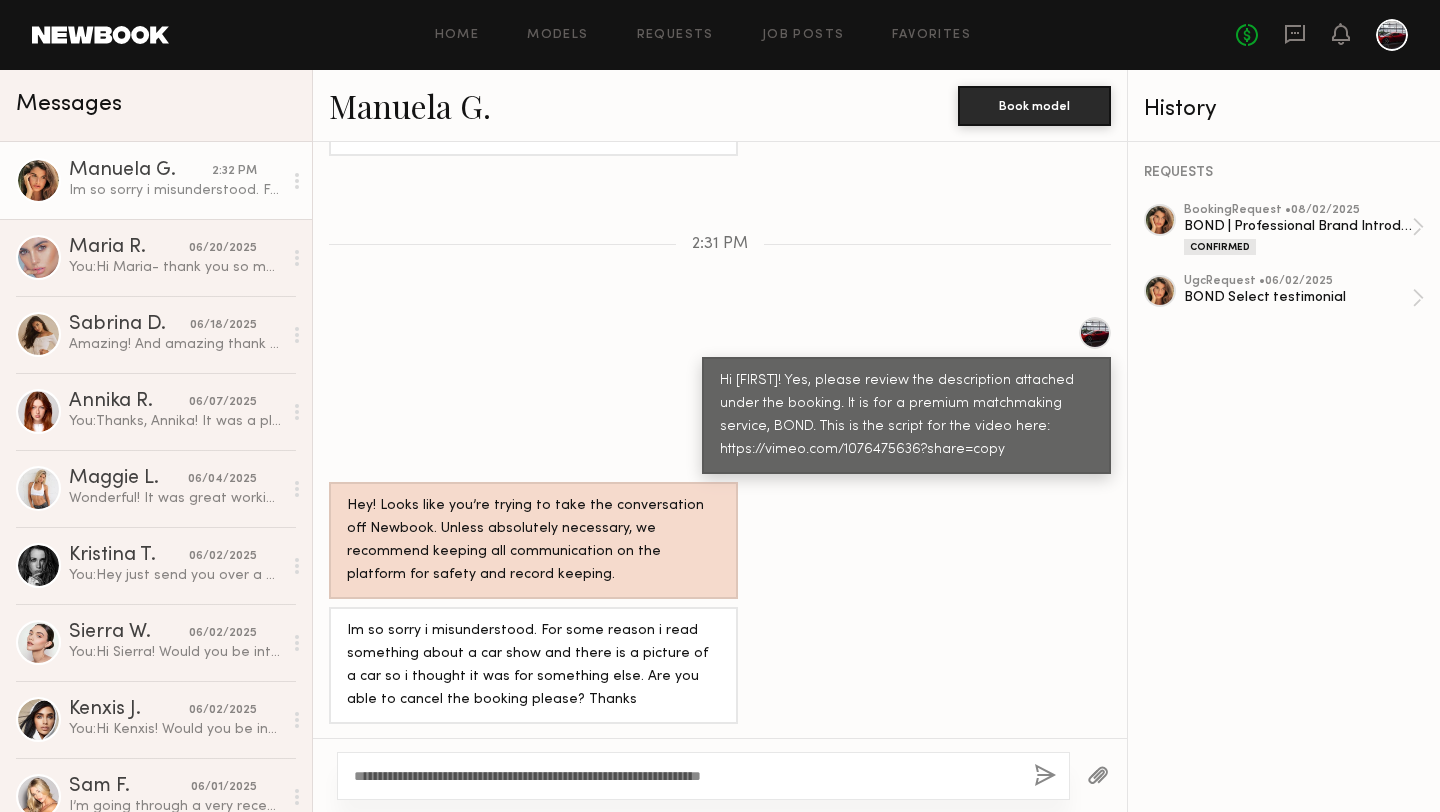click on "**********" 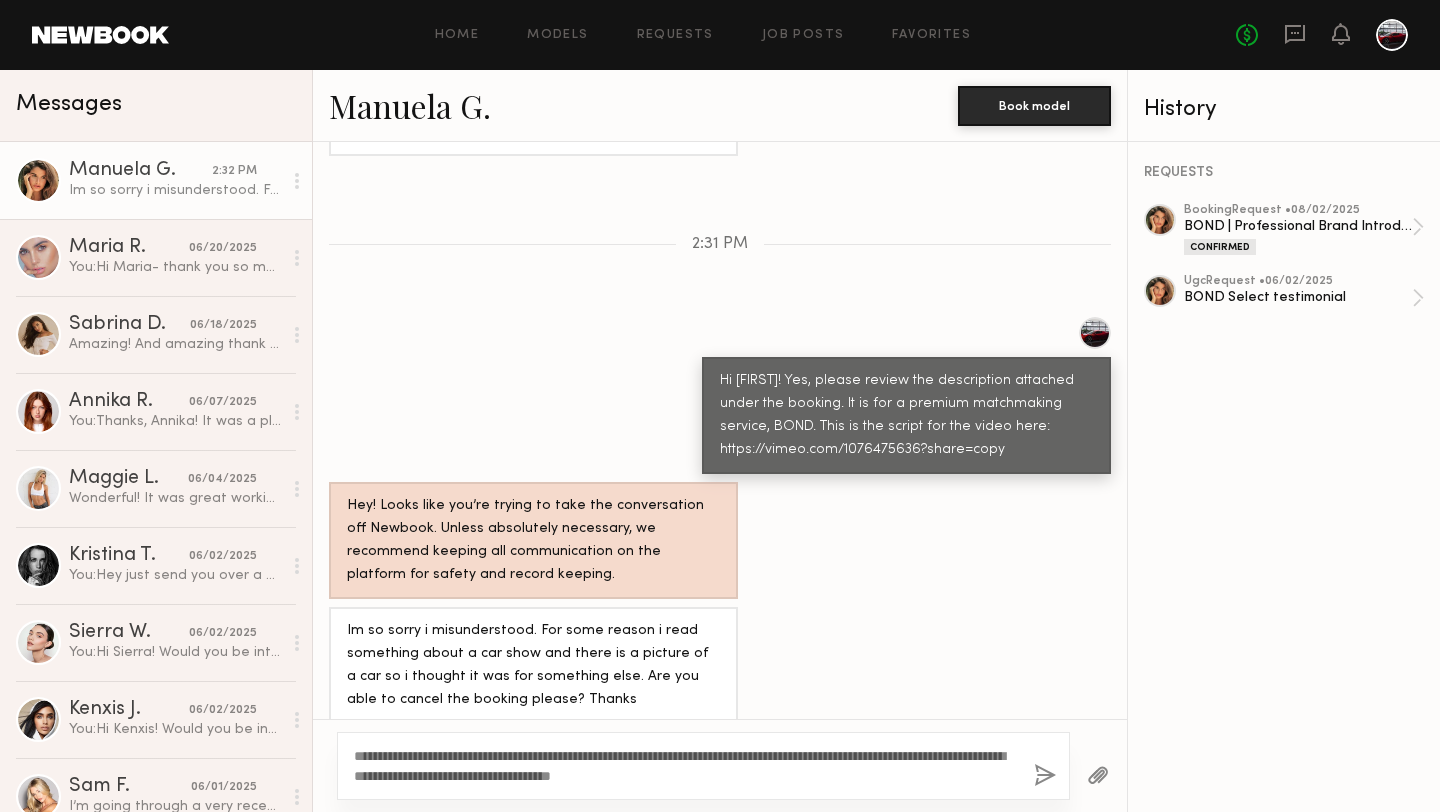 click on "**********" 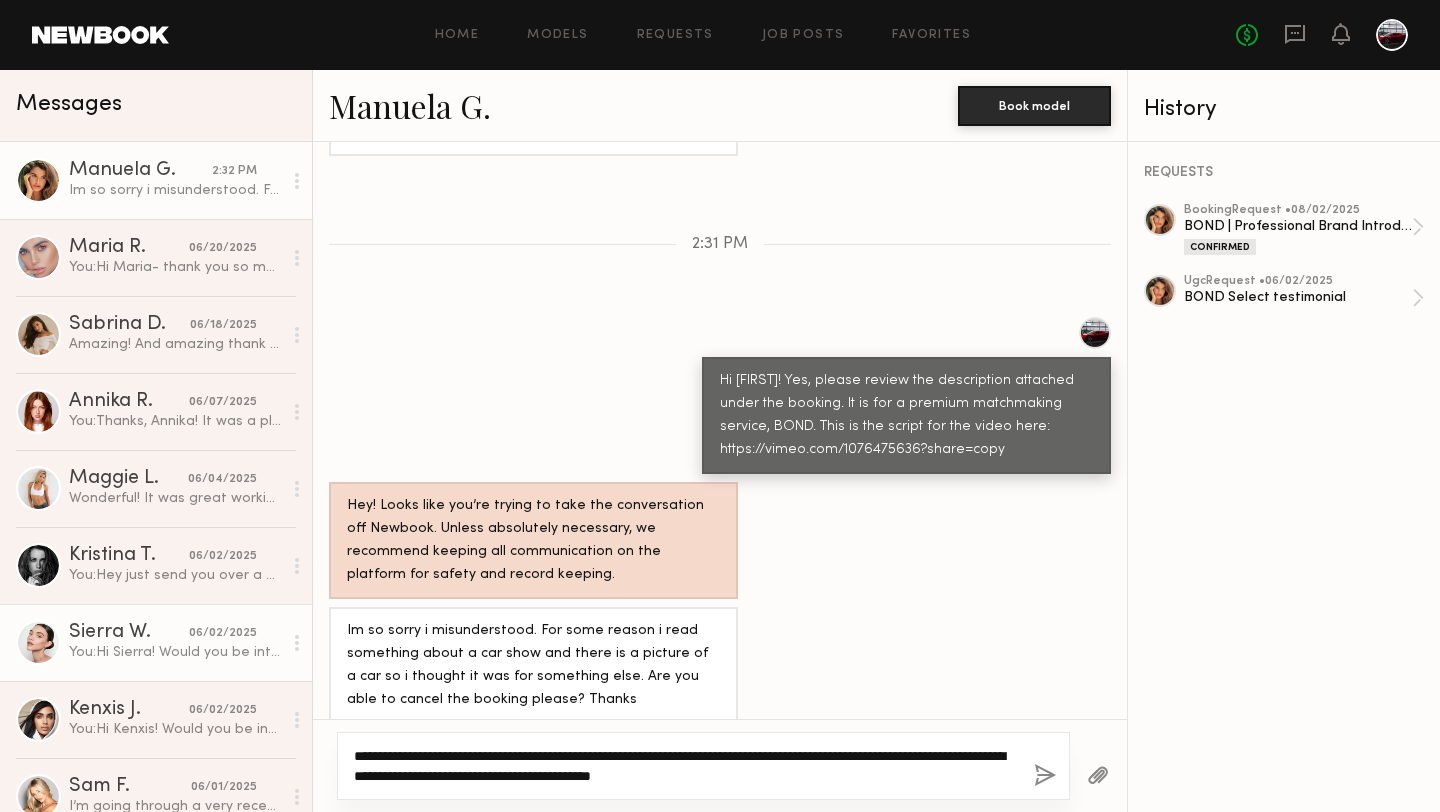 drag, startPoint x: 788, startPoint y: 779, endPoint x: 219, endPoint y: 679, distance: 577.7205 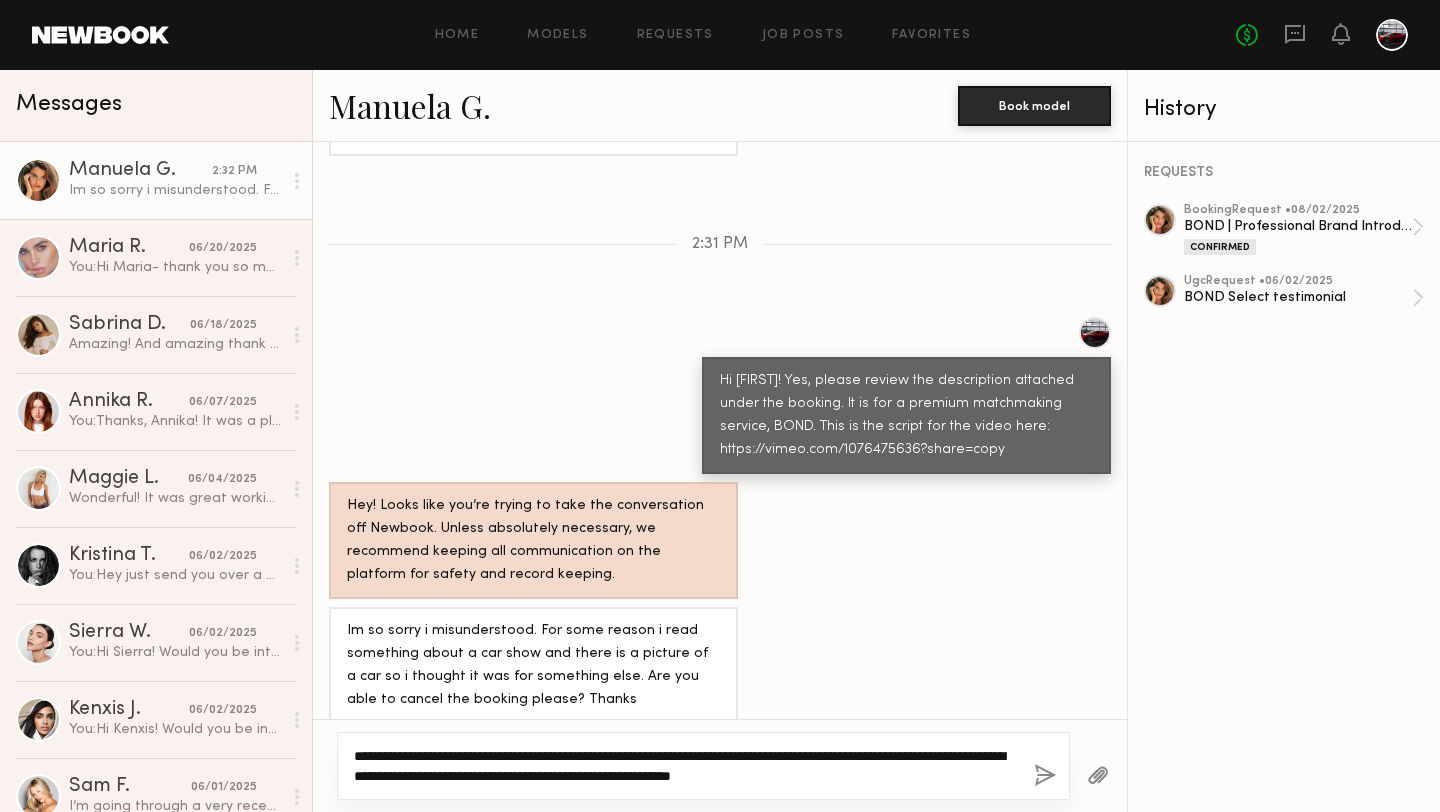 click on "**********" 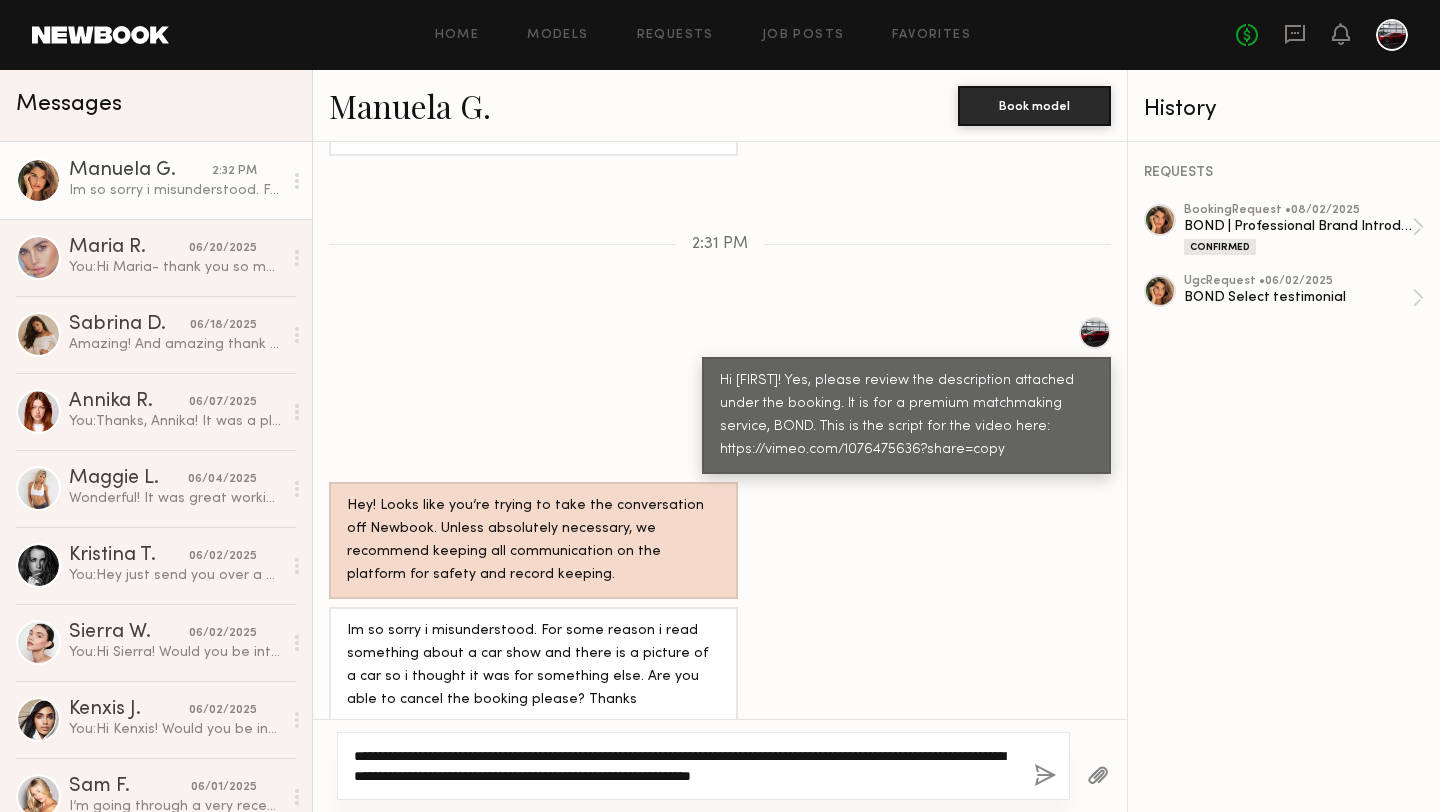 click on "**********" 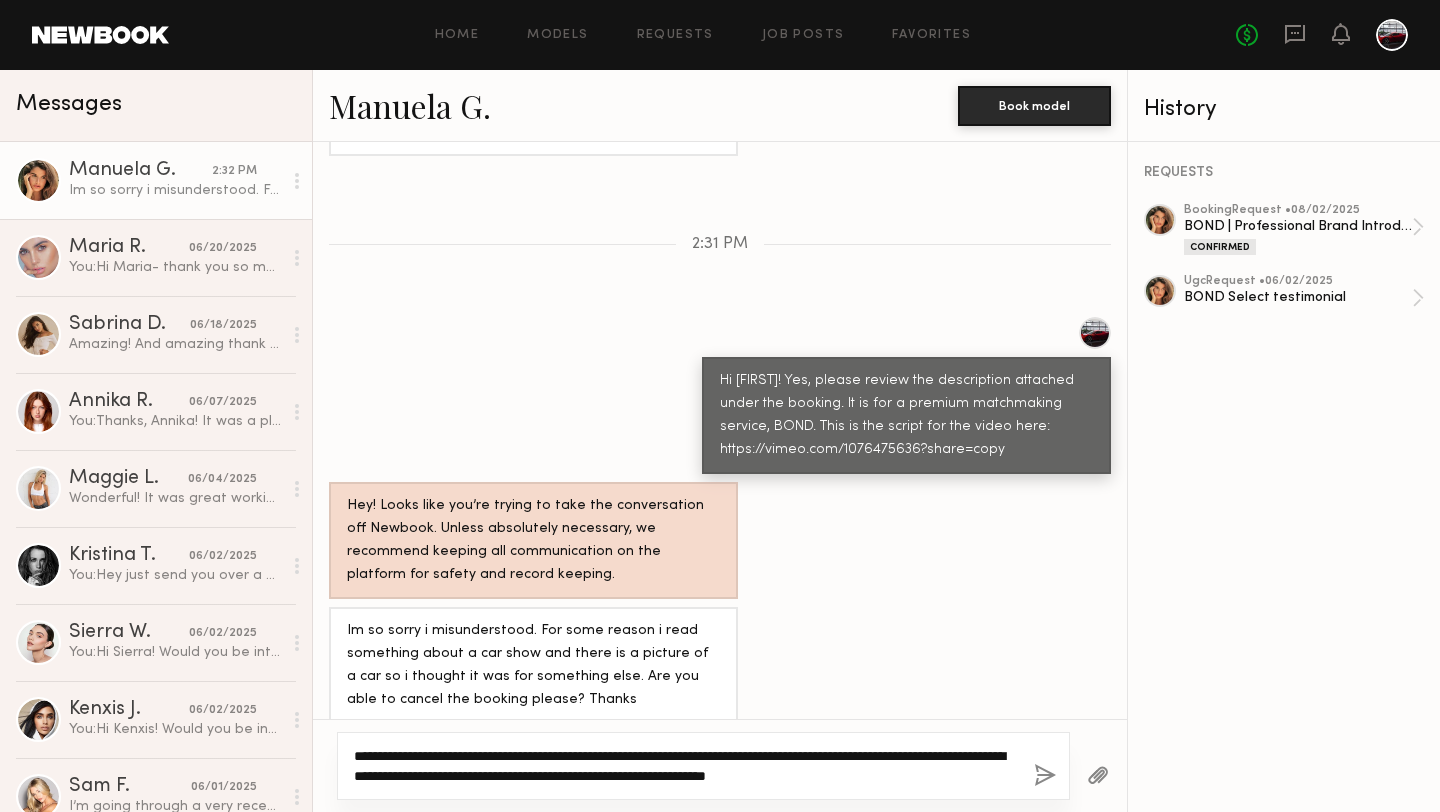 type on "**********" 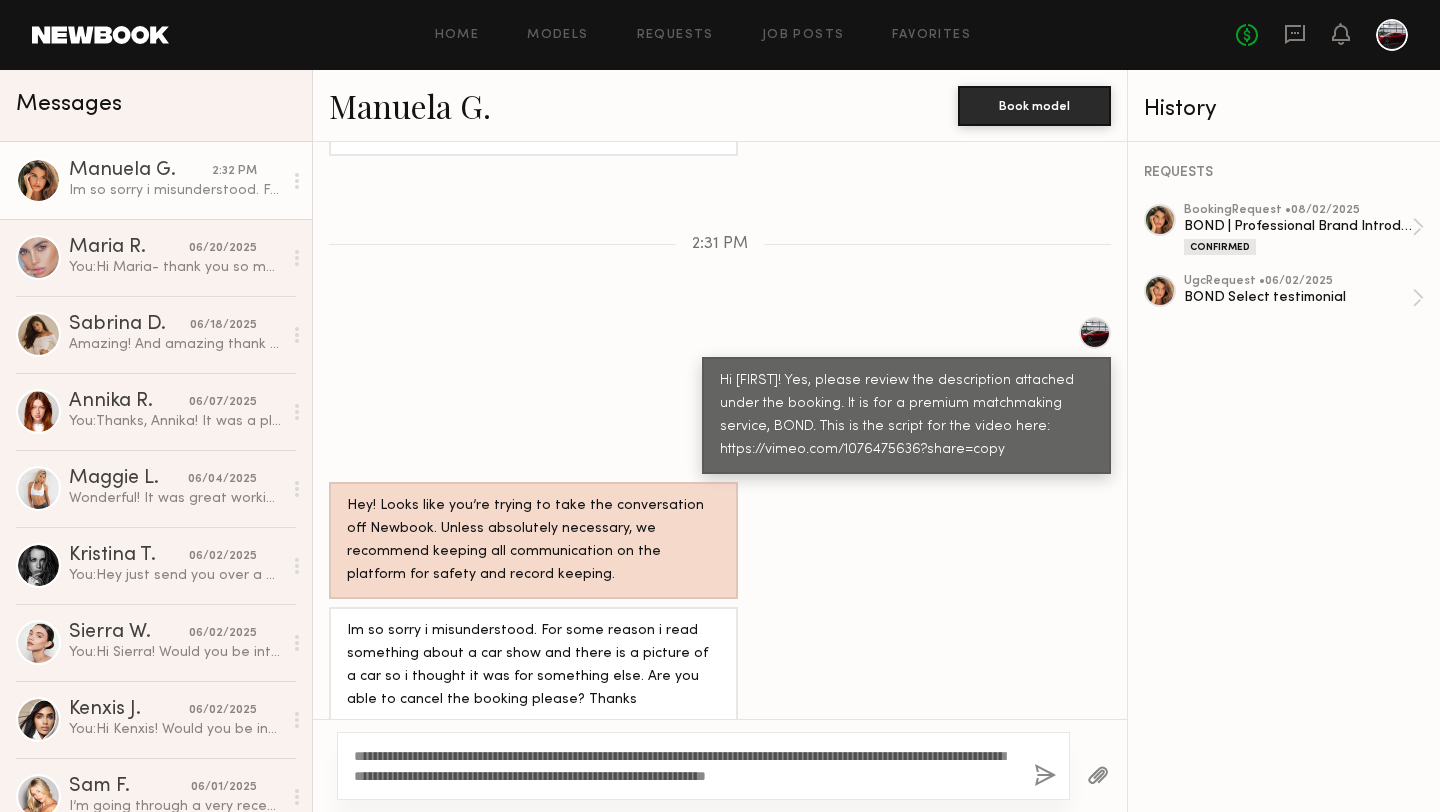 click 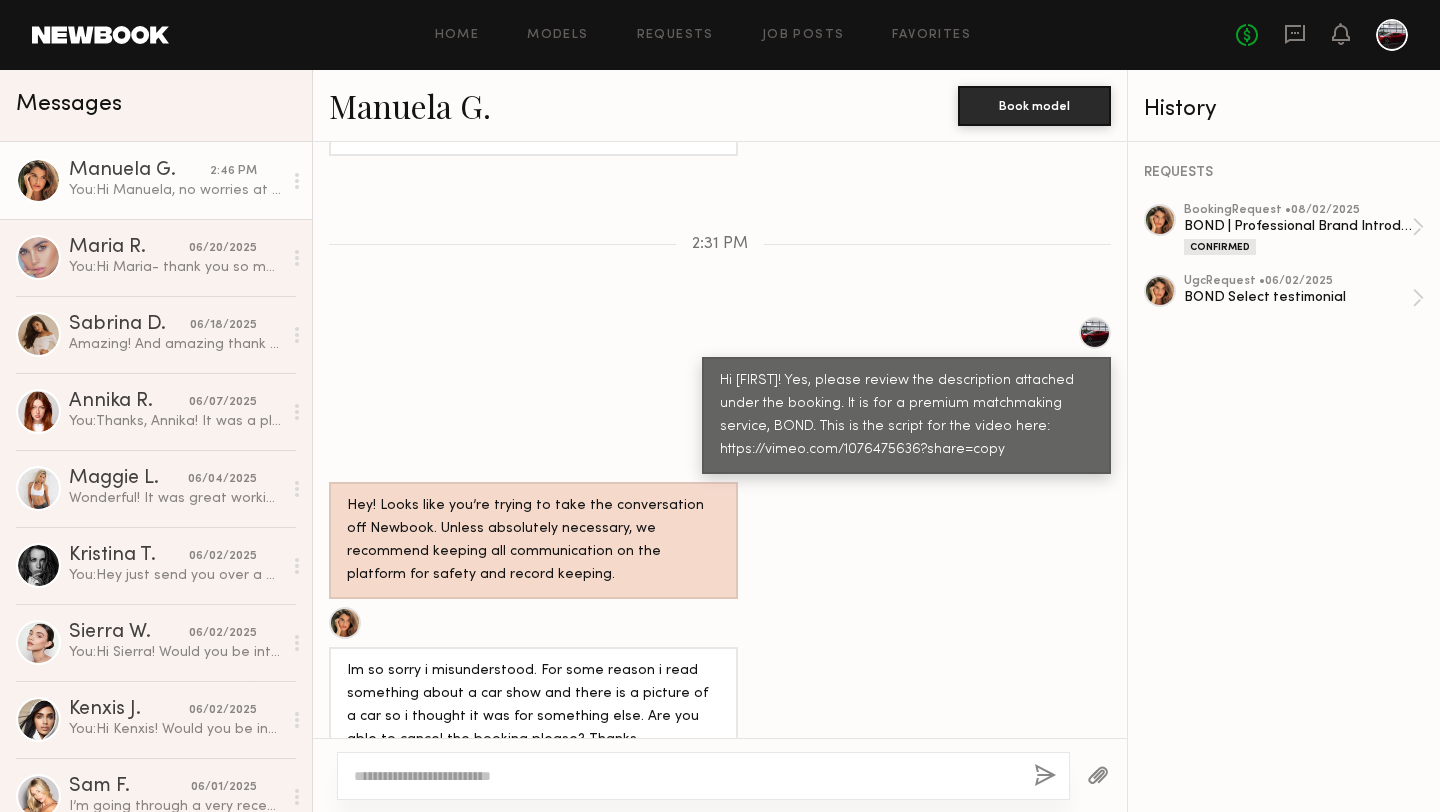 scroll, scrollTop: 1435, scrollLeft: 0, axis: vertical 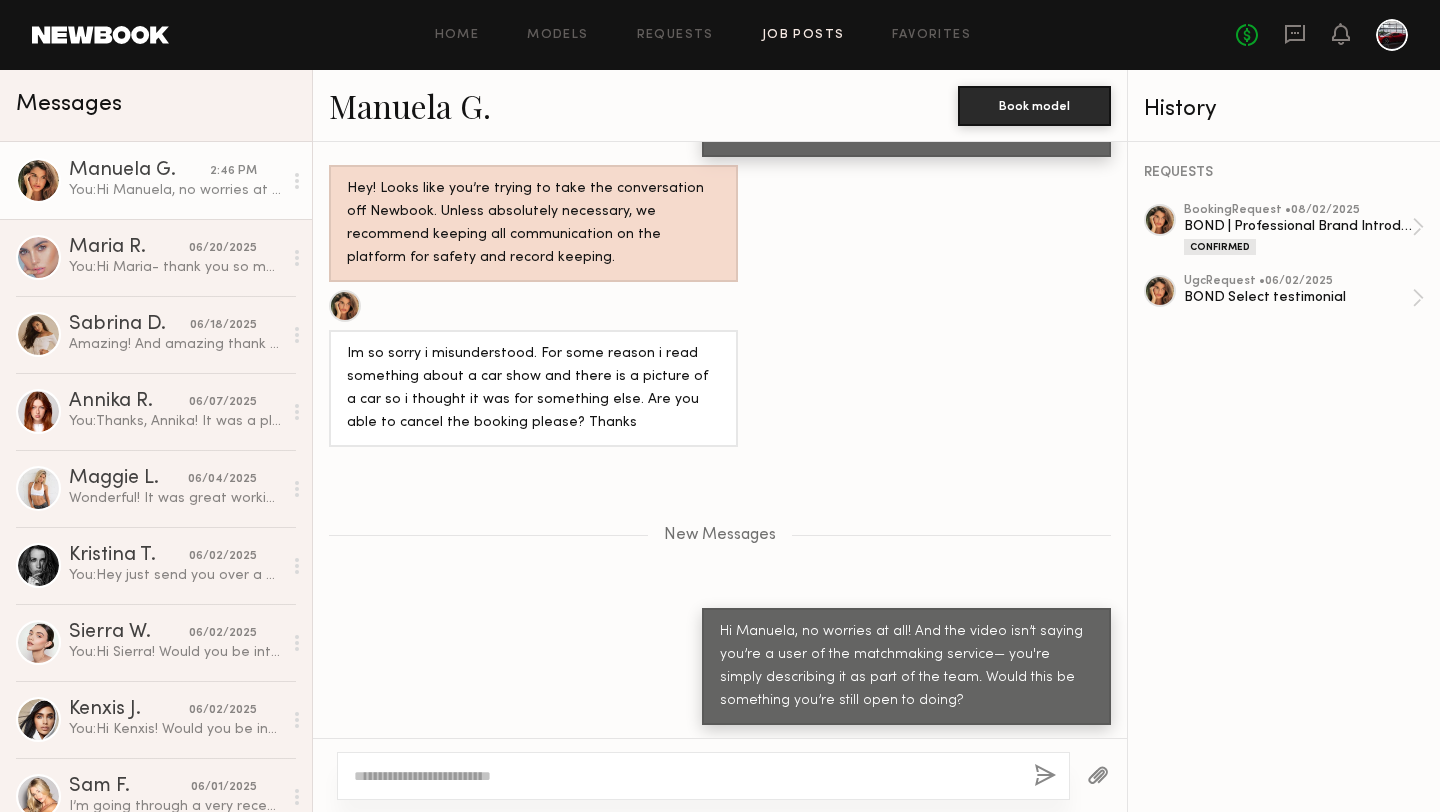 click on "Job Posts" 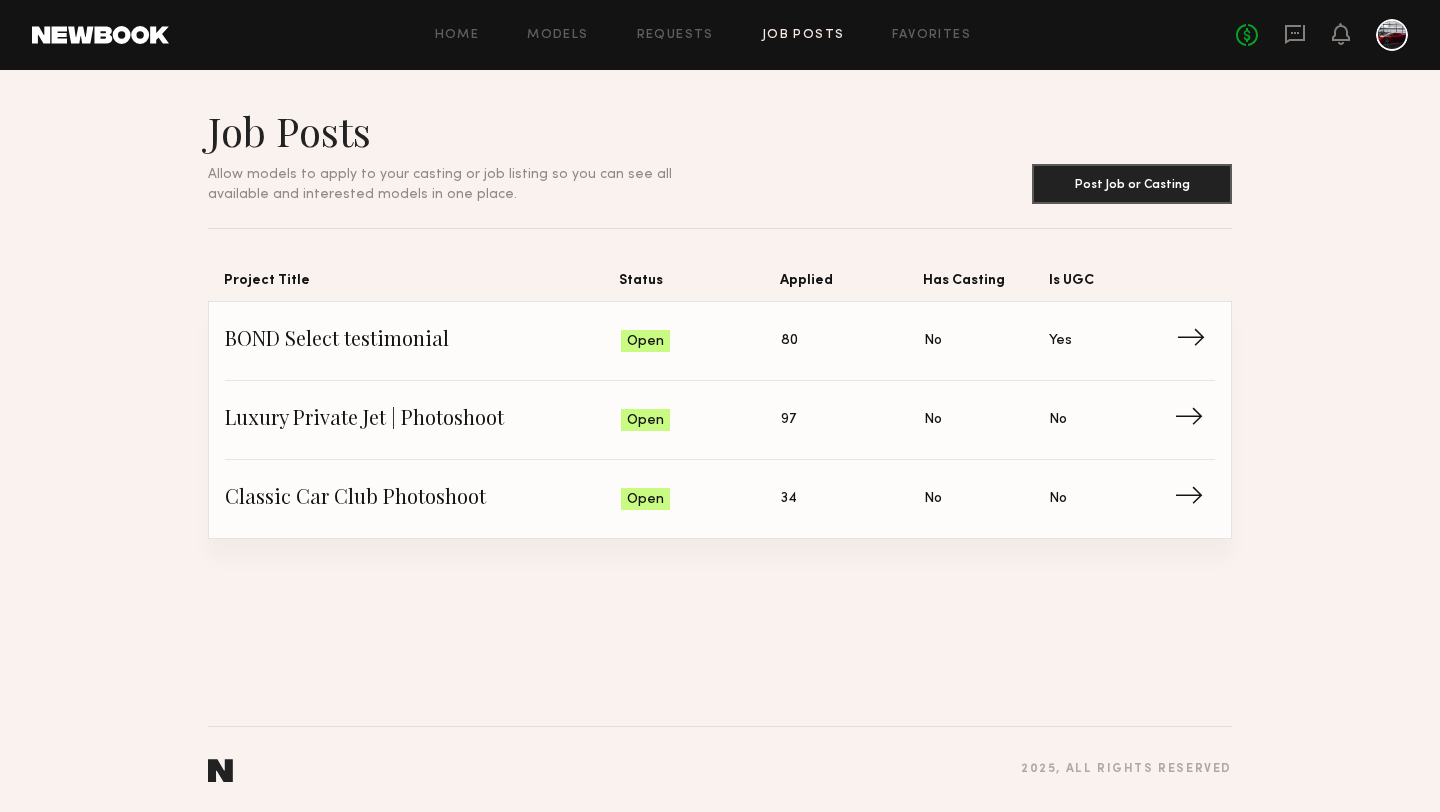 click on "BOND Select testimonial" 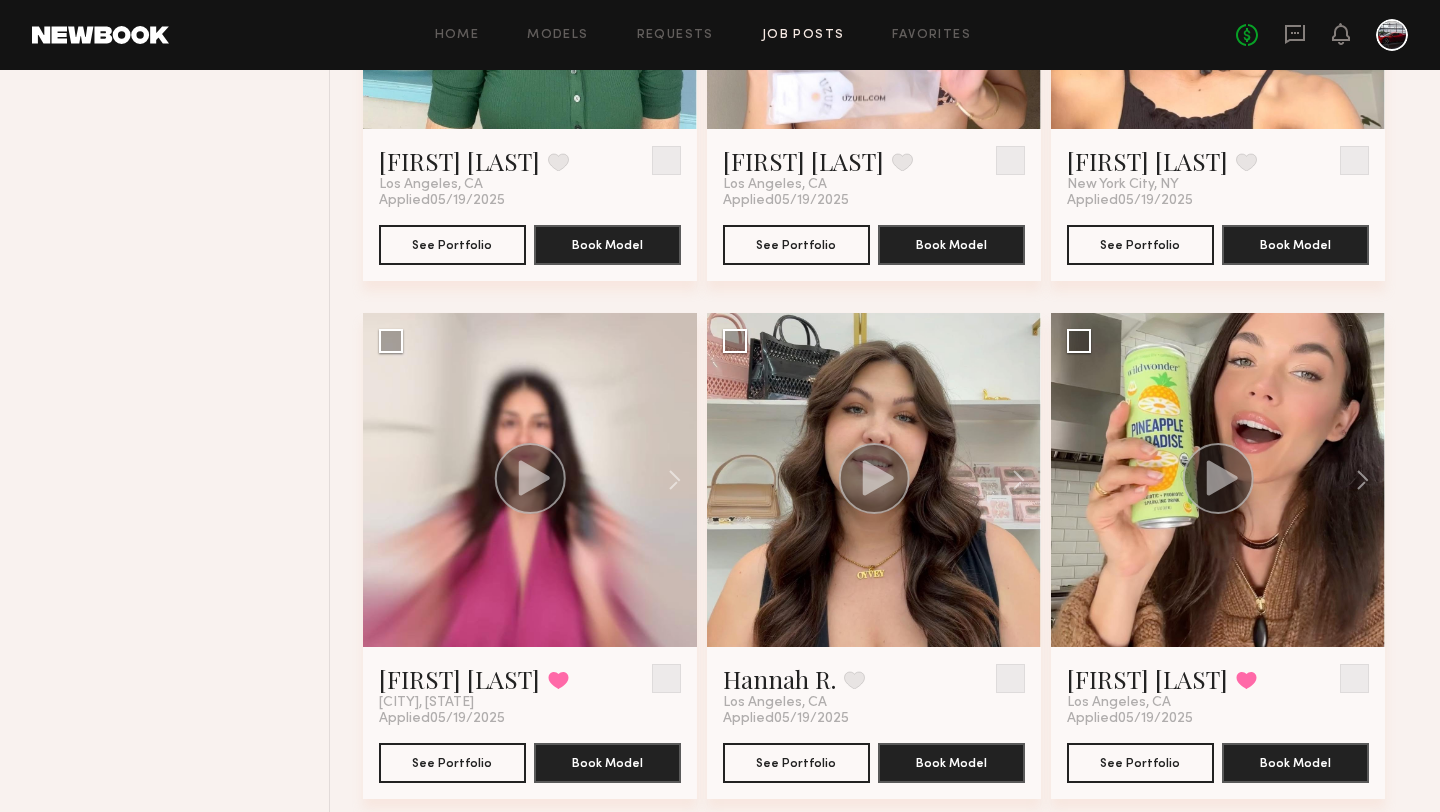 scroll, scrollTop: 3634, scrollLeft: 0, axis: vertical 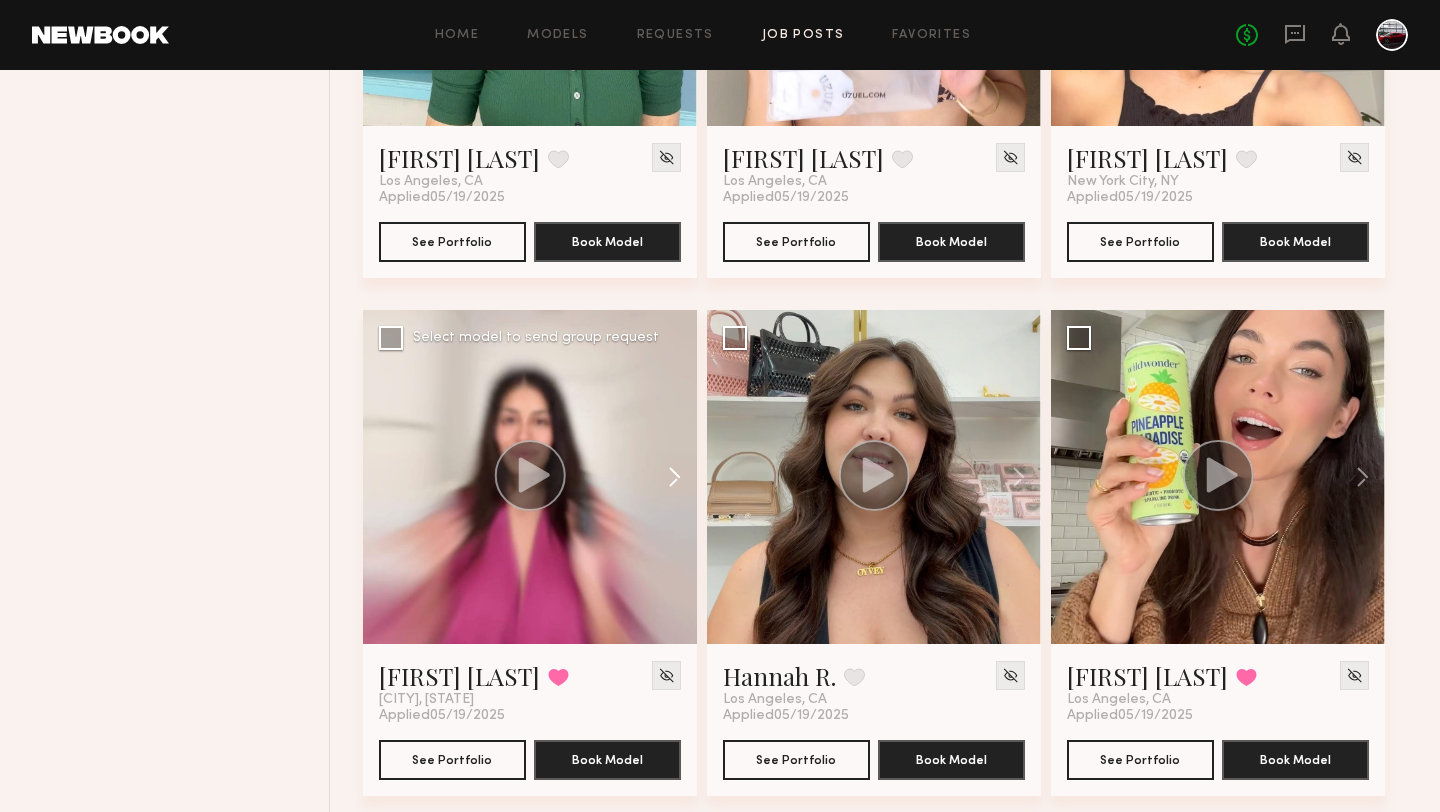 click 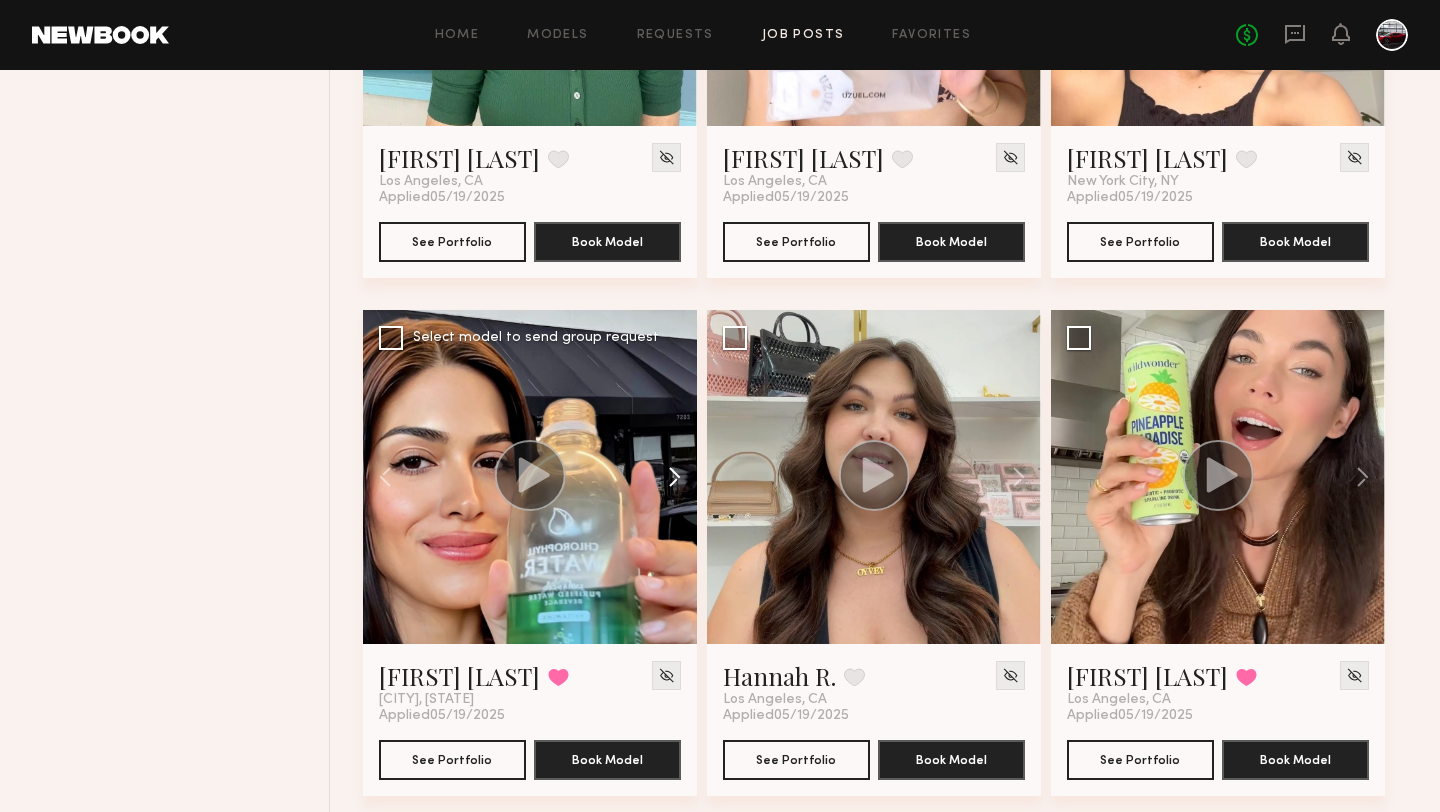 click 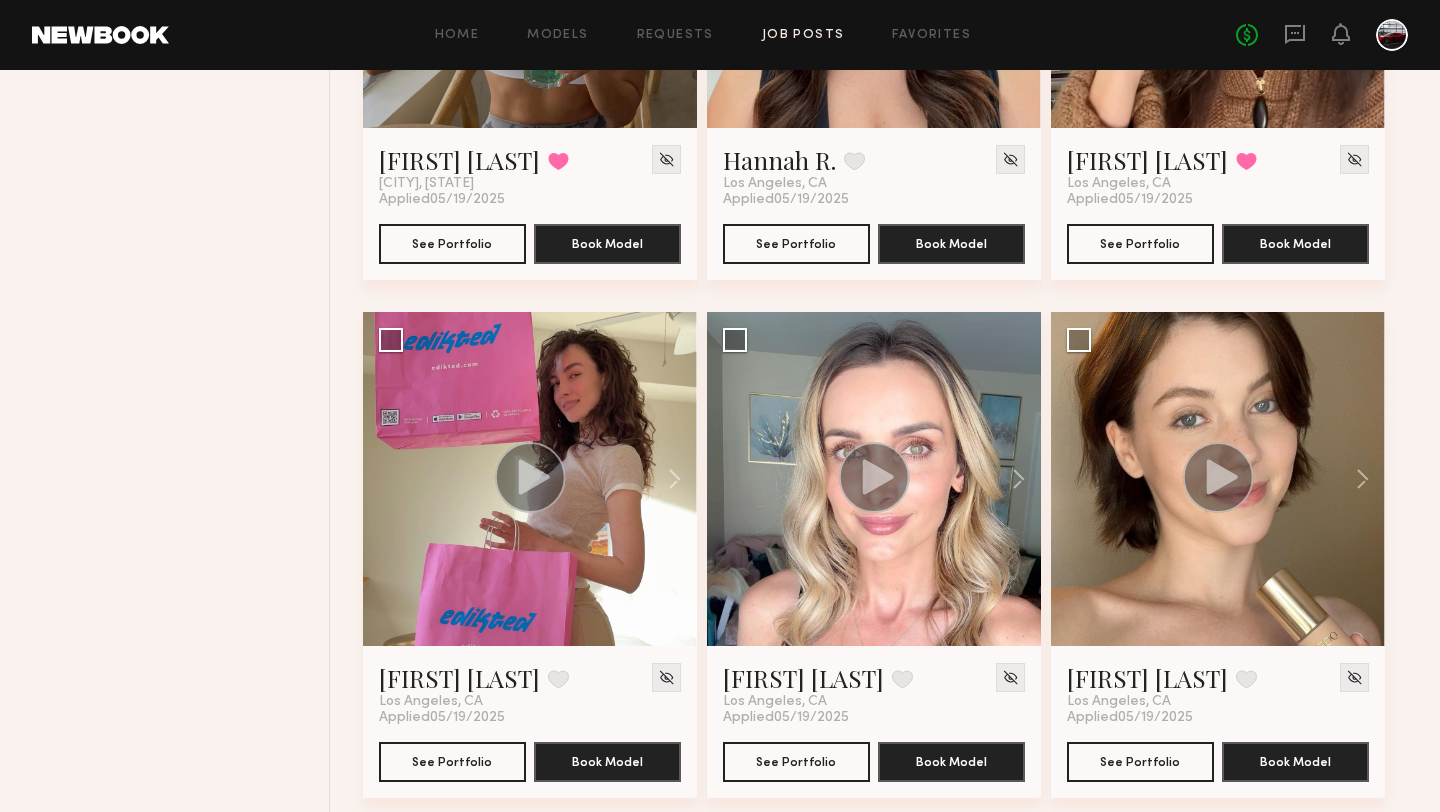 scroll, scrollTop: 4153, scrollLeft: 0, axis: vertical 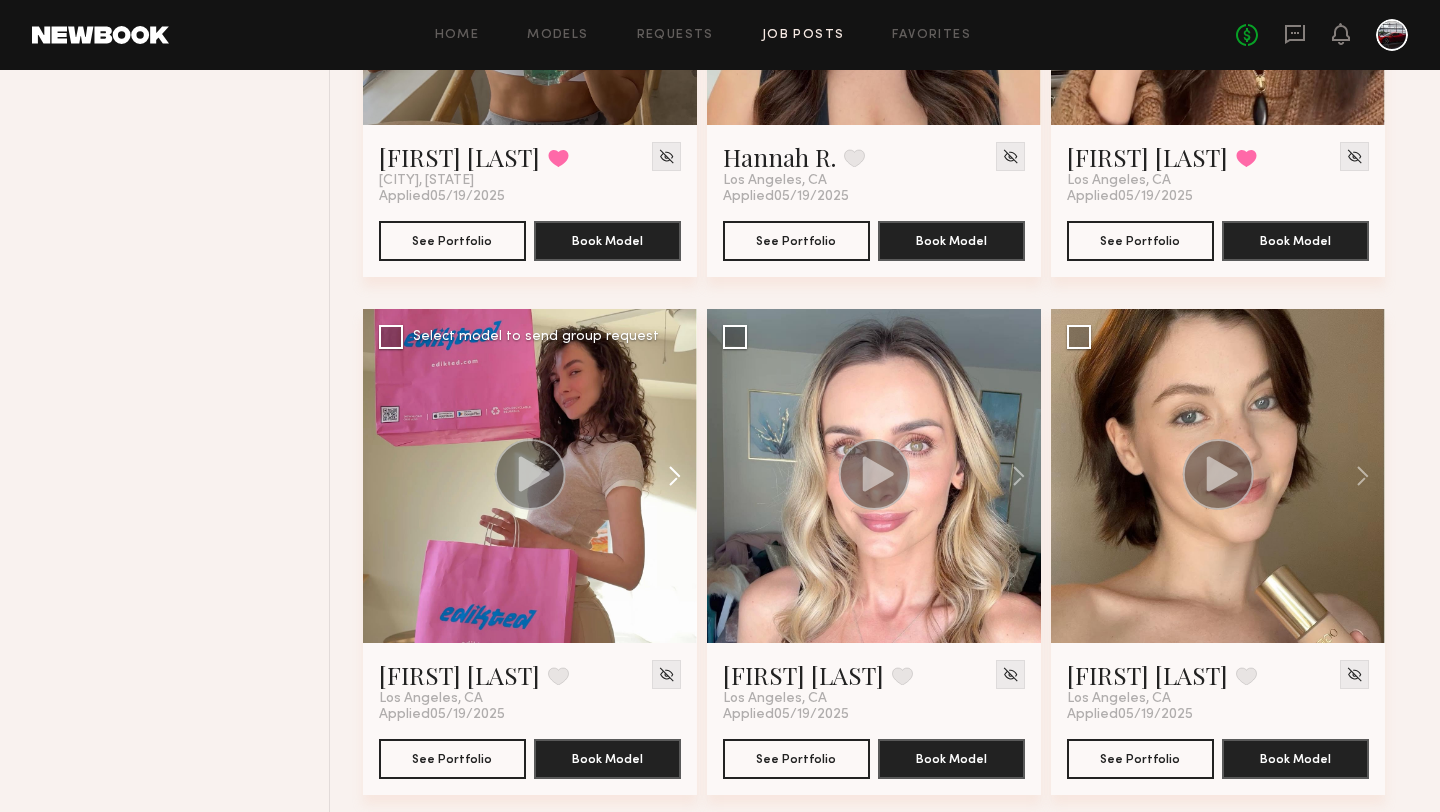 click 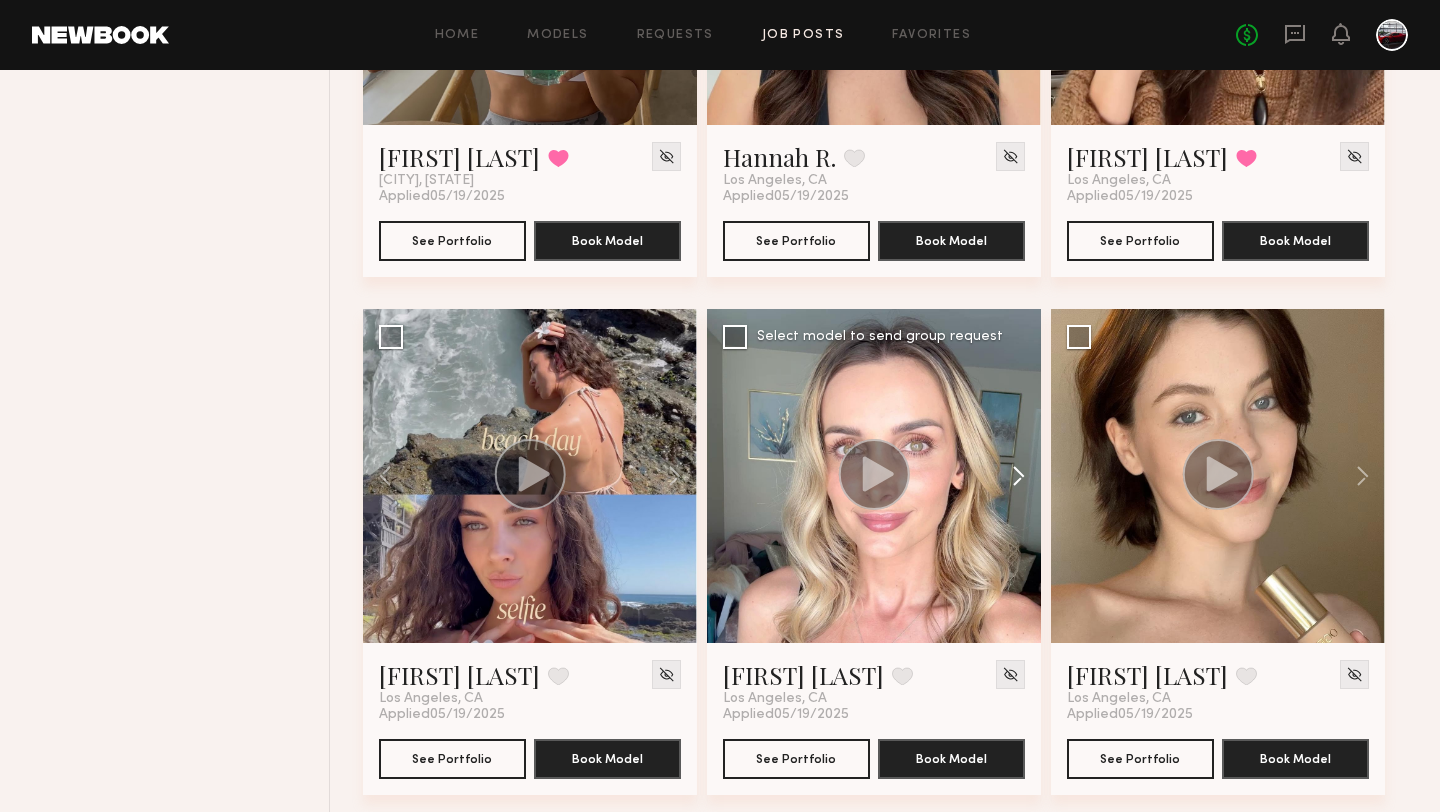 click 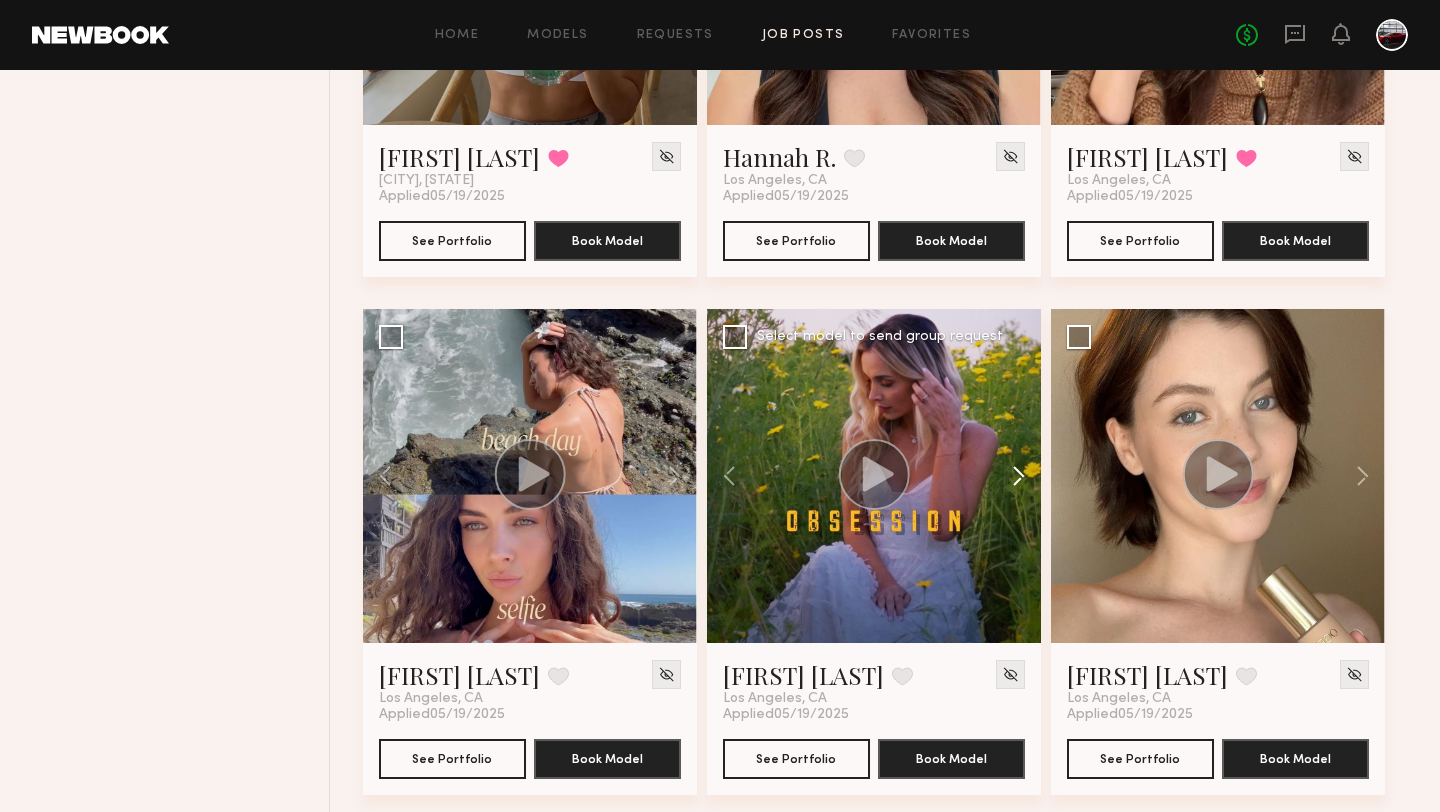 click 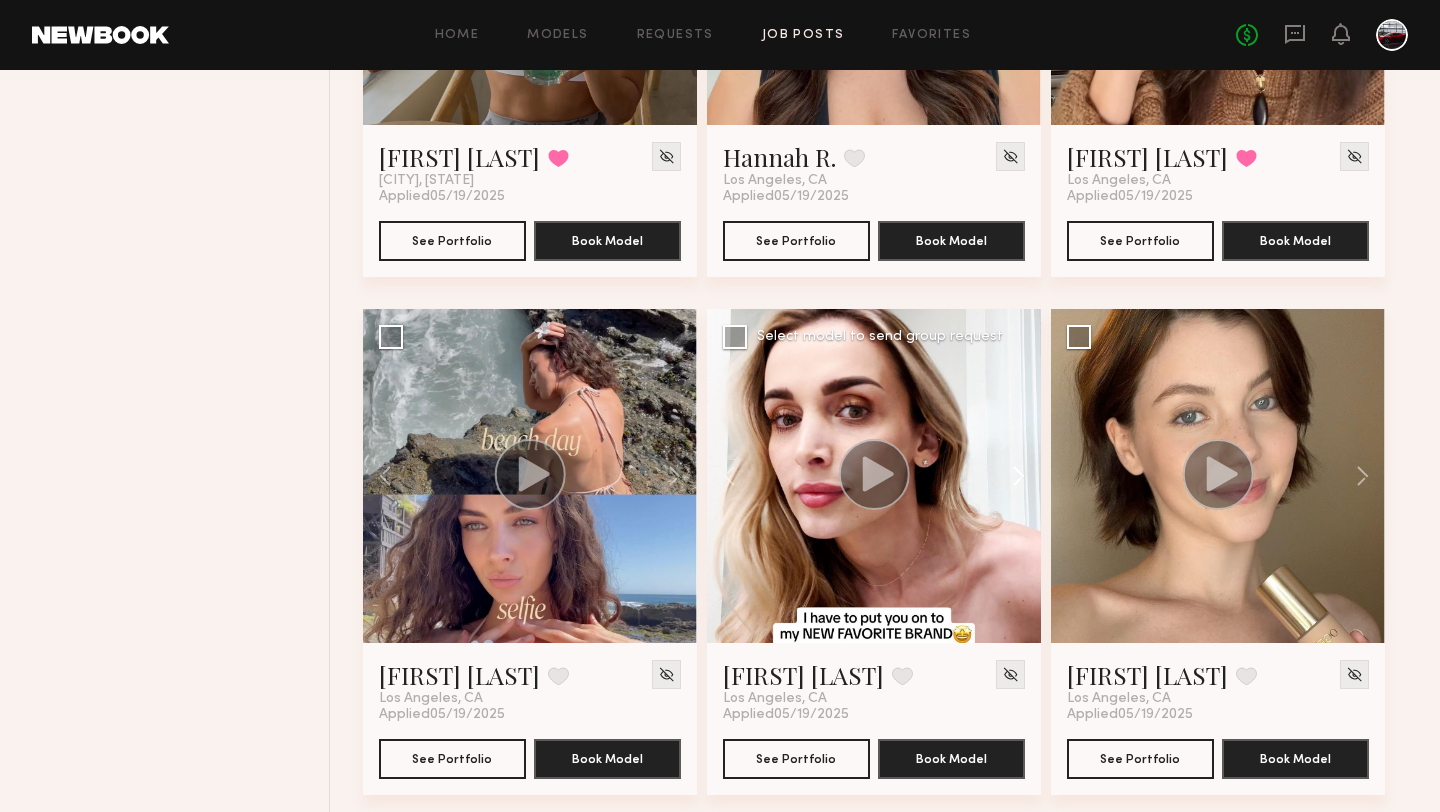 click 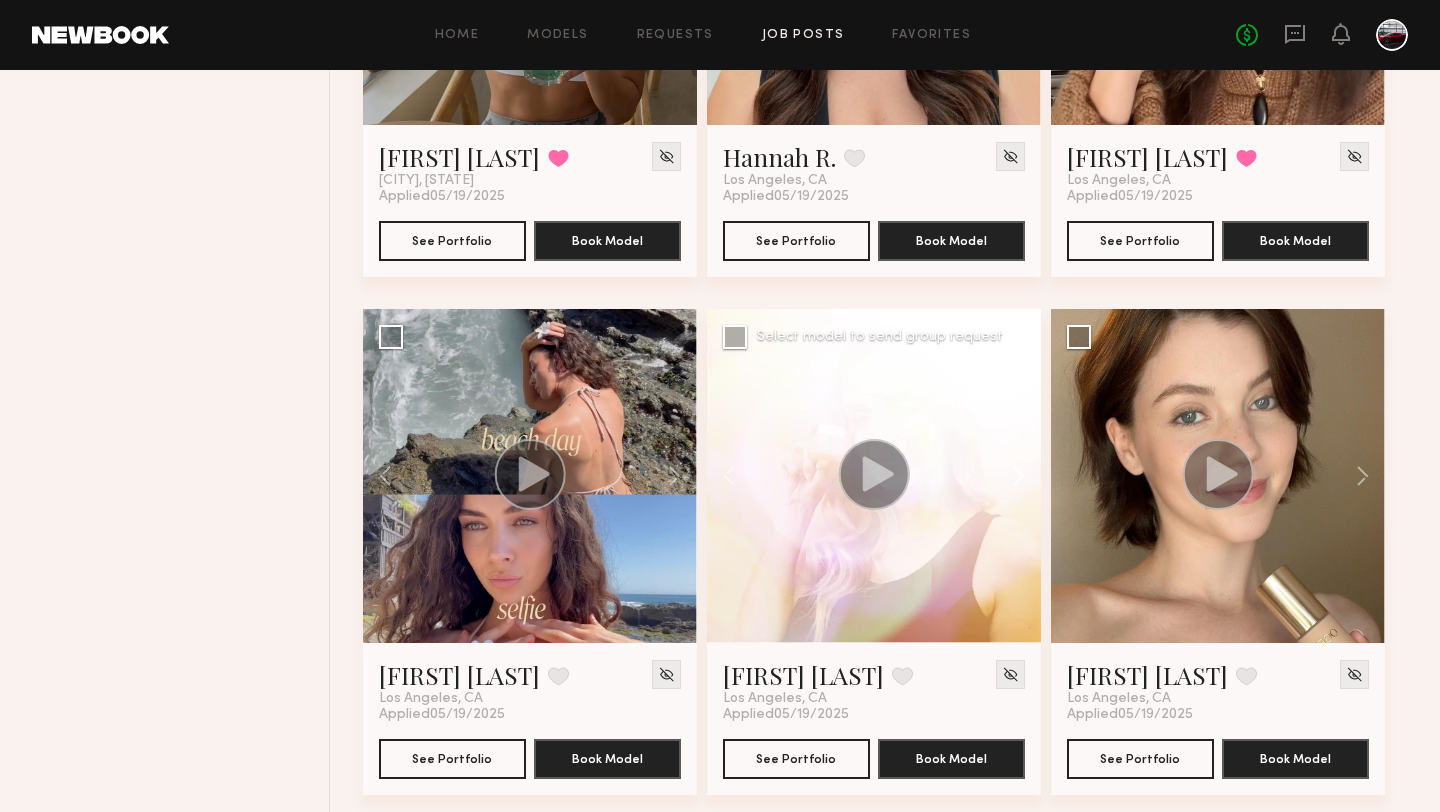 click 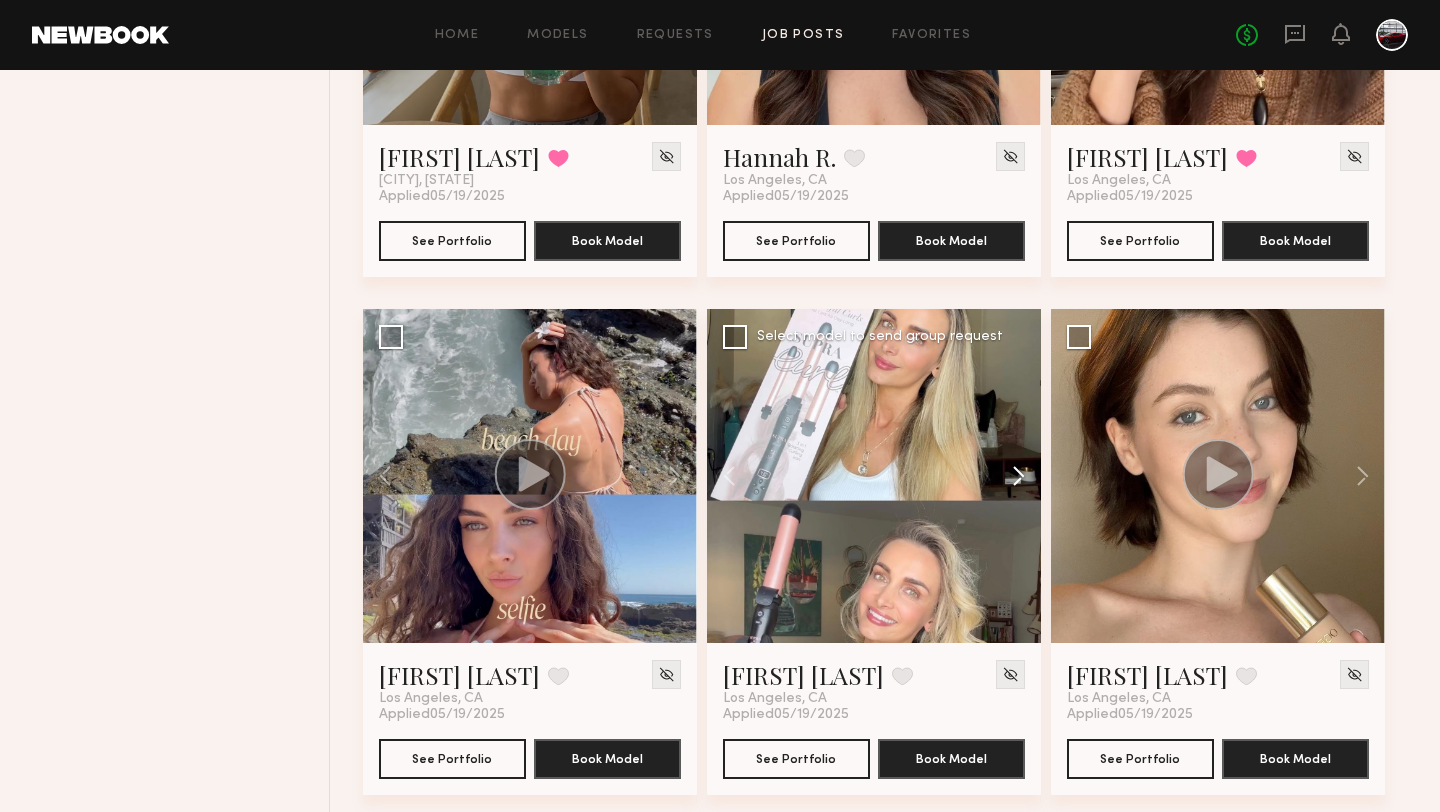 click 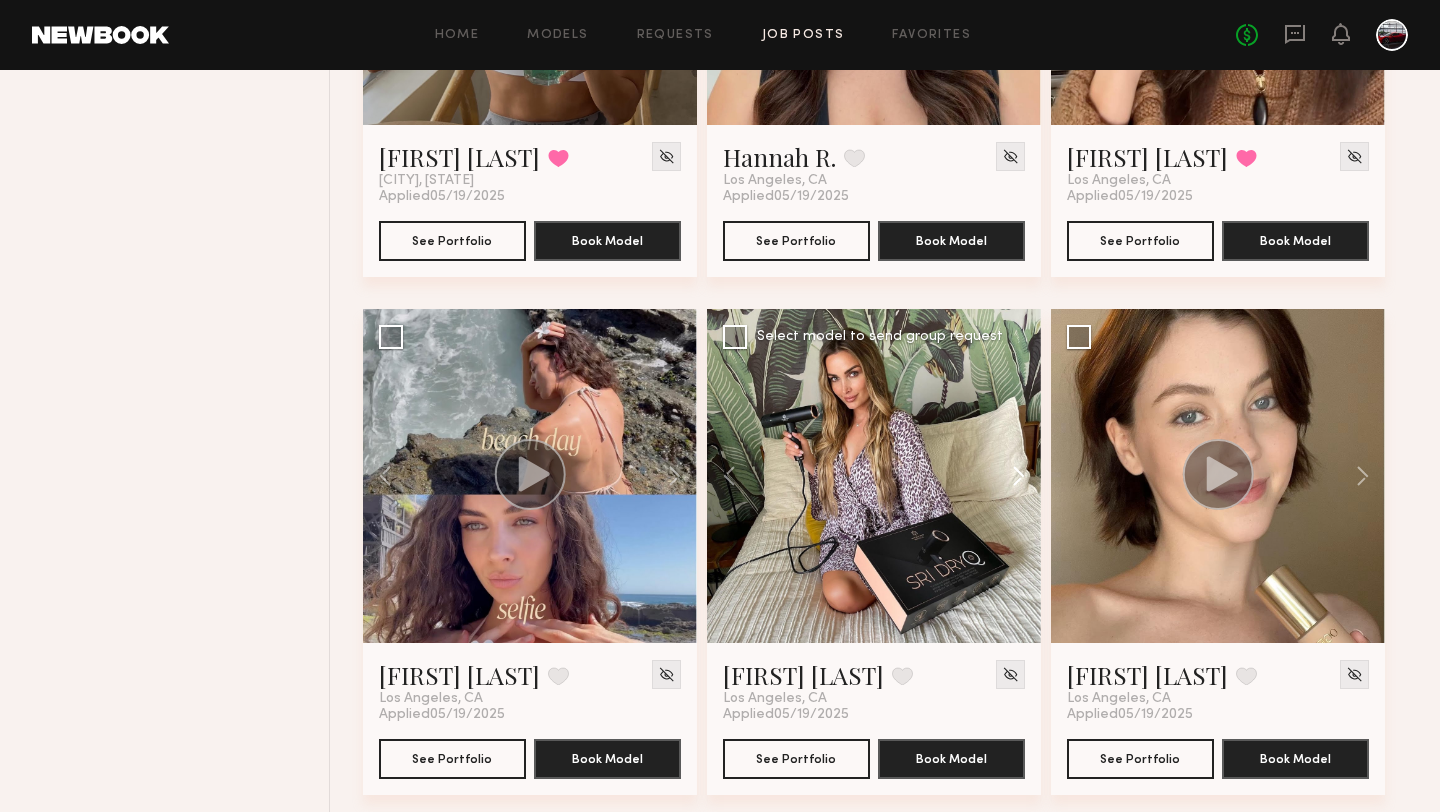 click 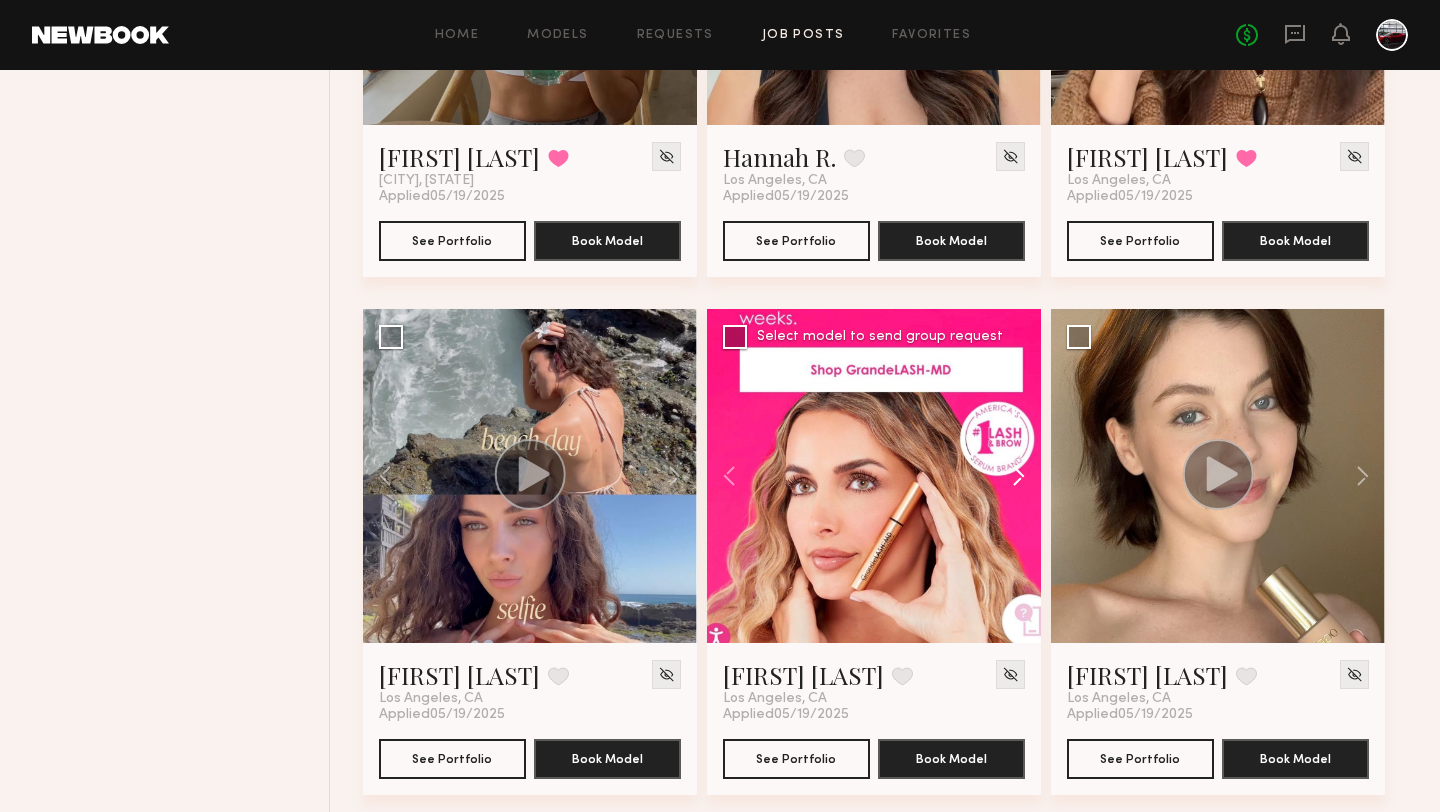 click 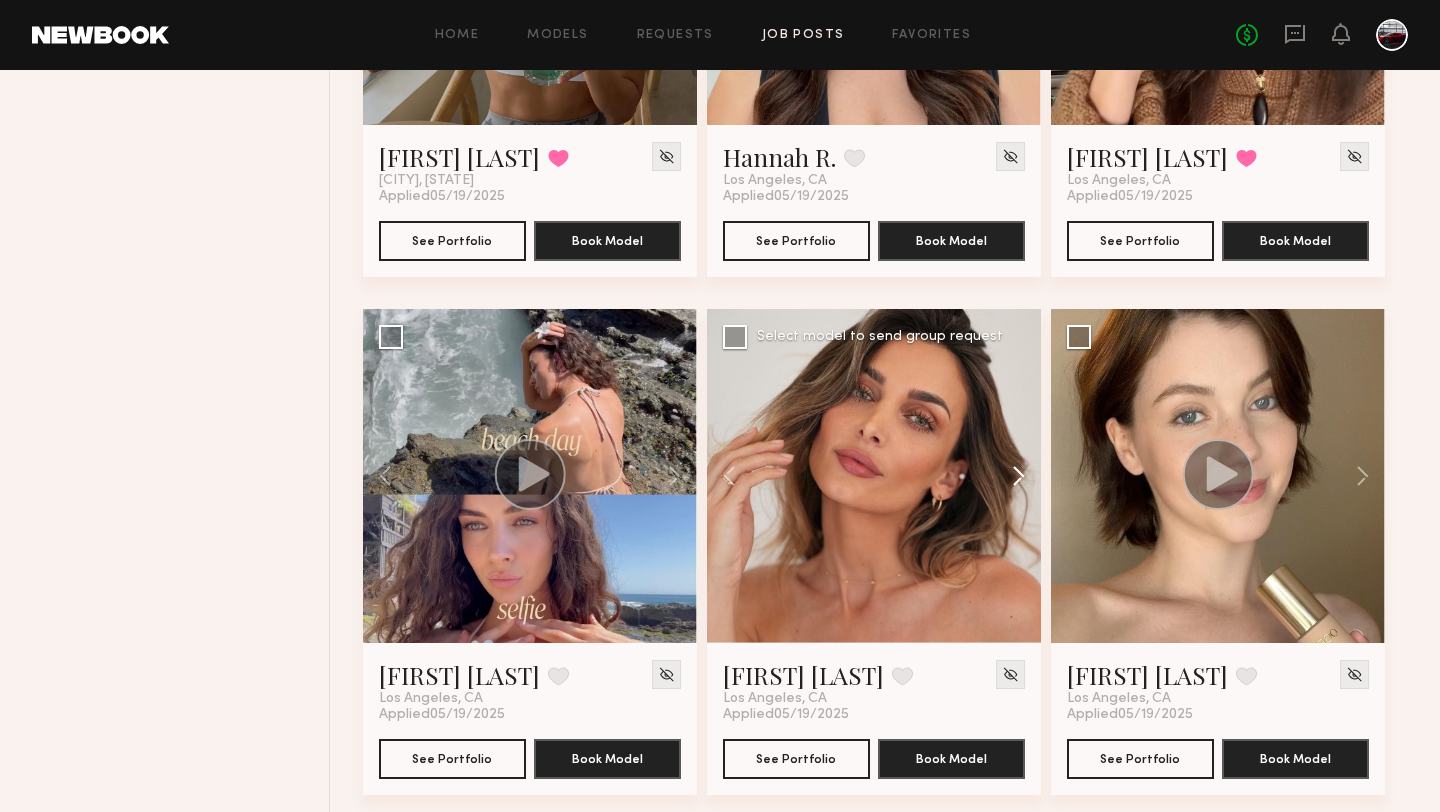 click 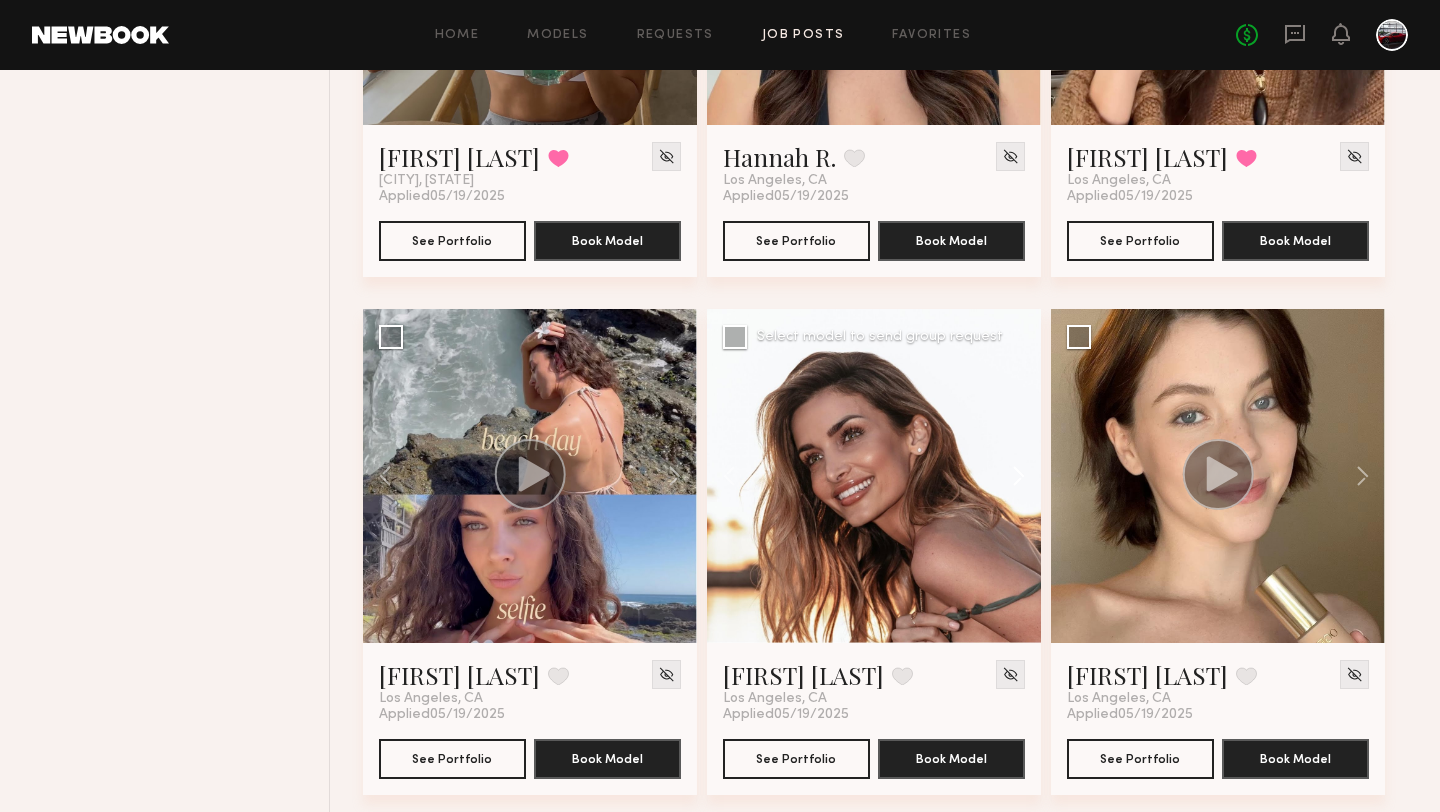 click 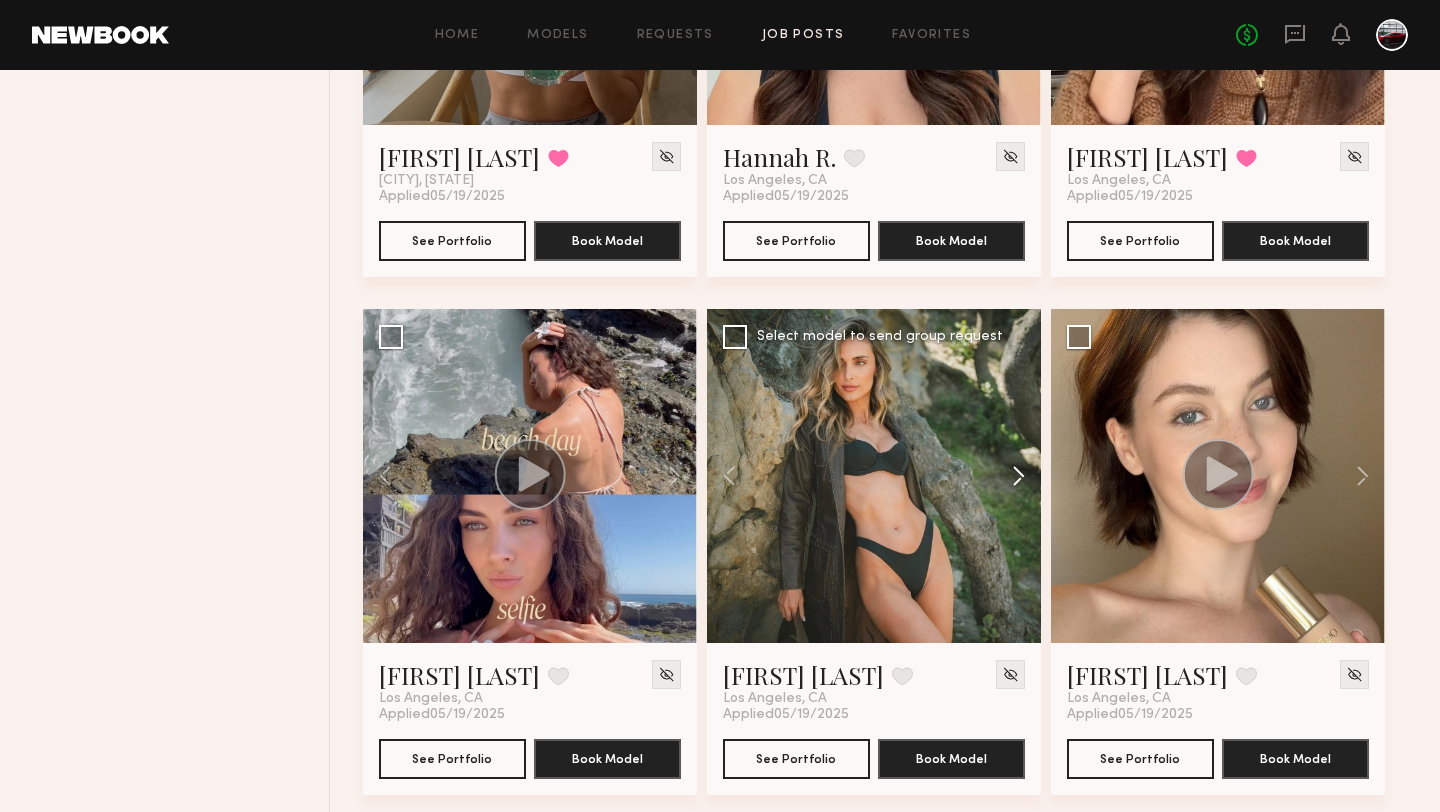click 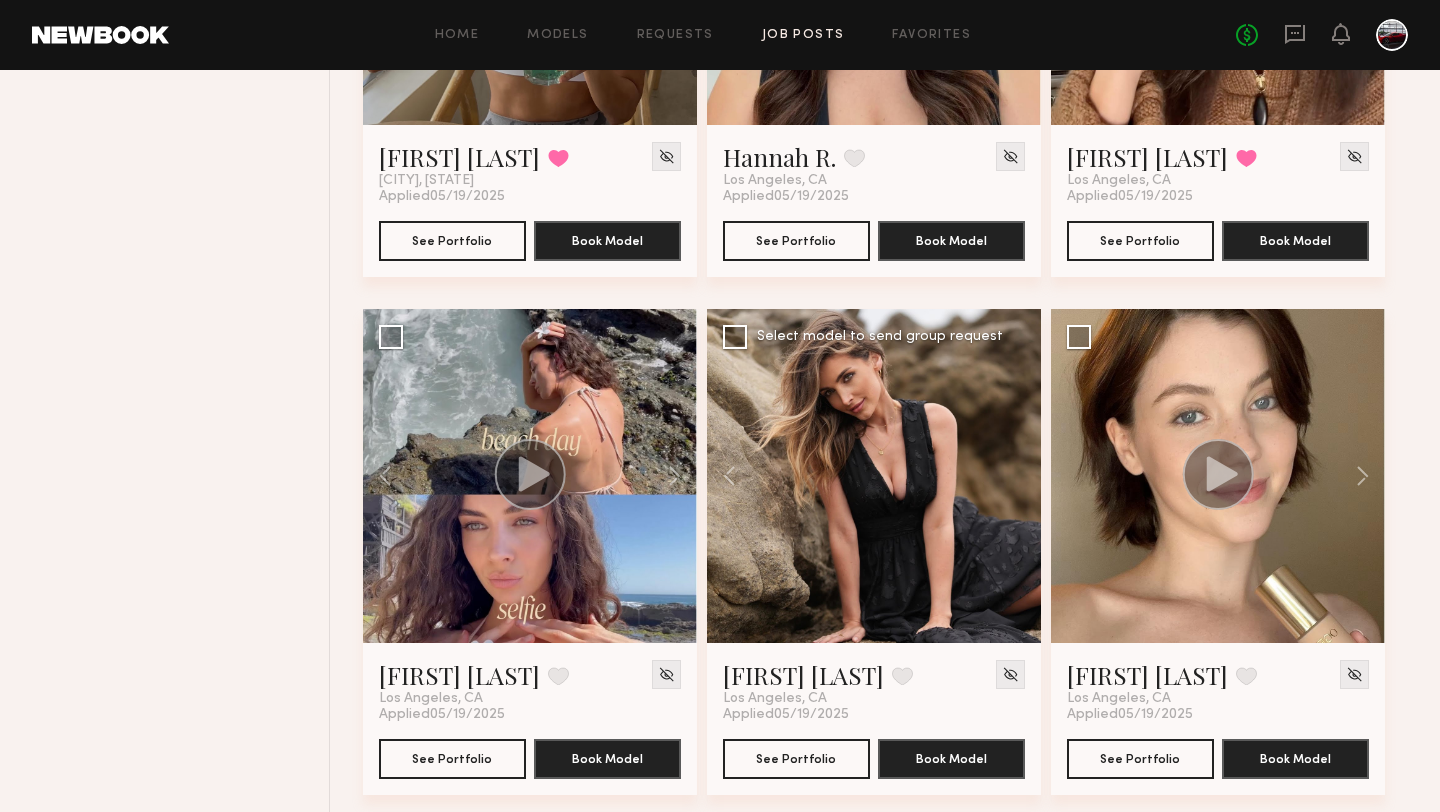 click 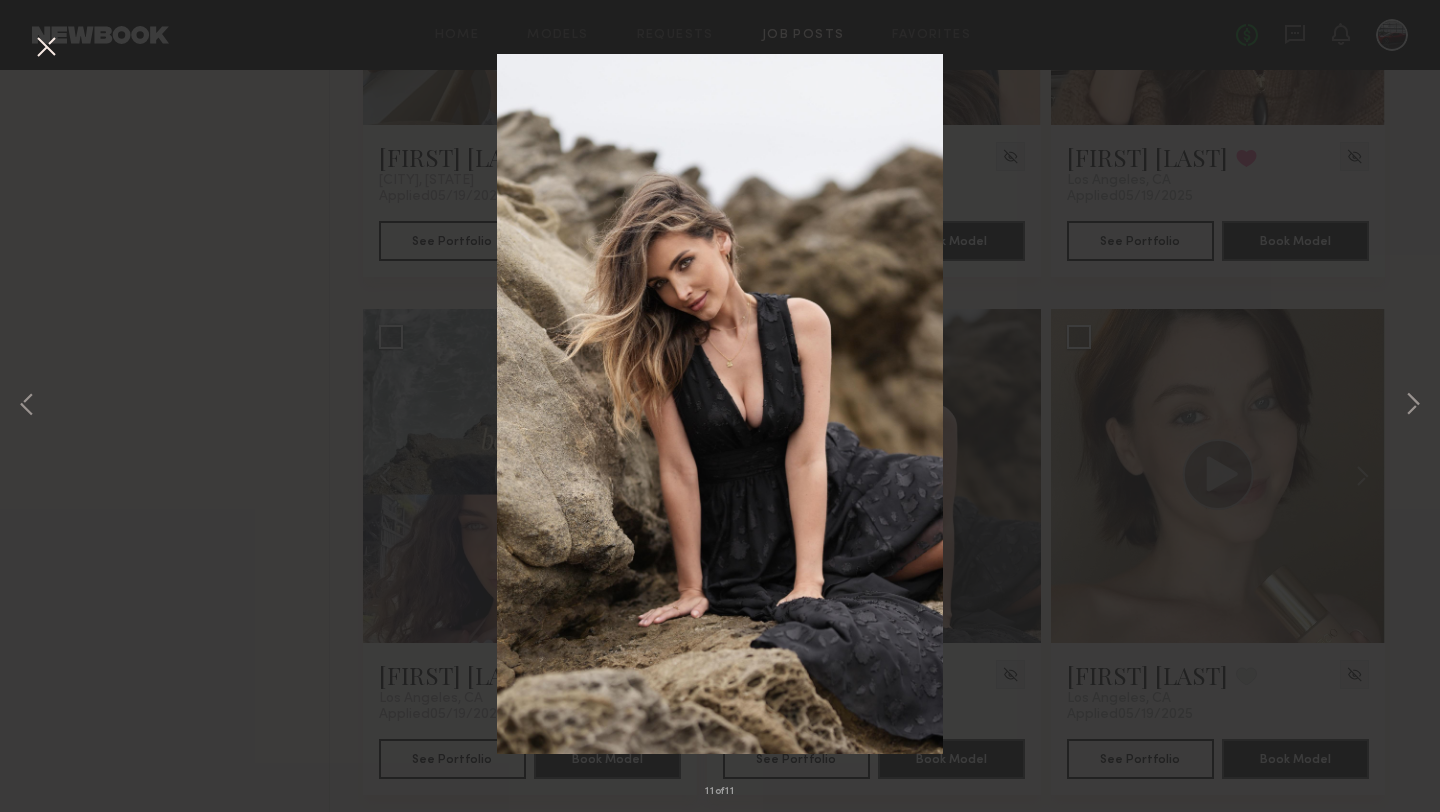 click at bounding box center [46, 48] 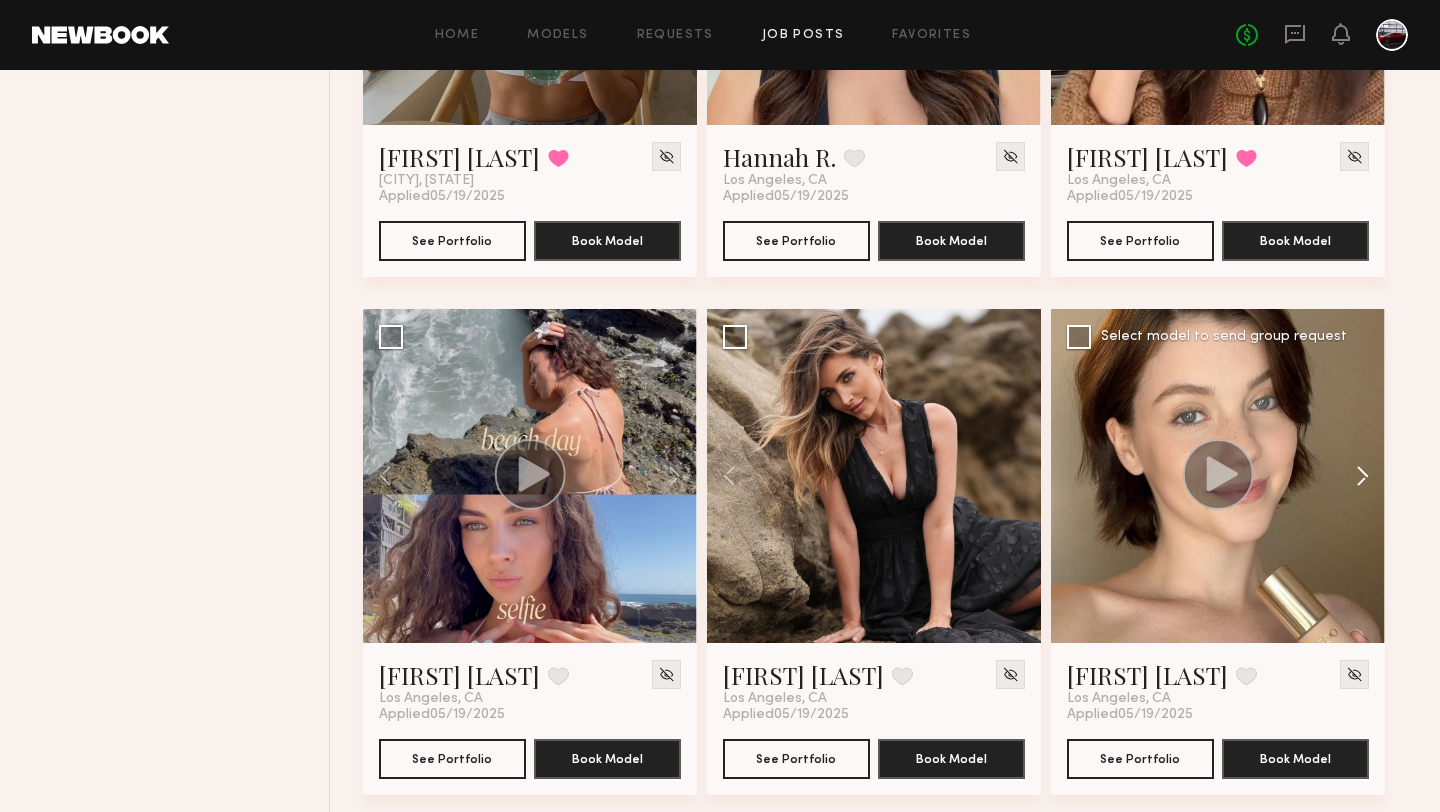 click 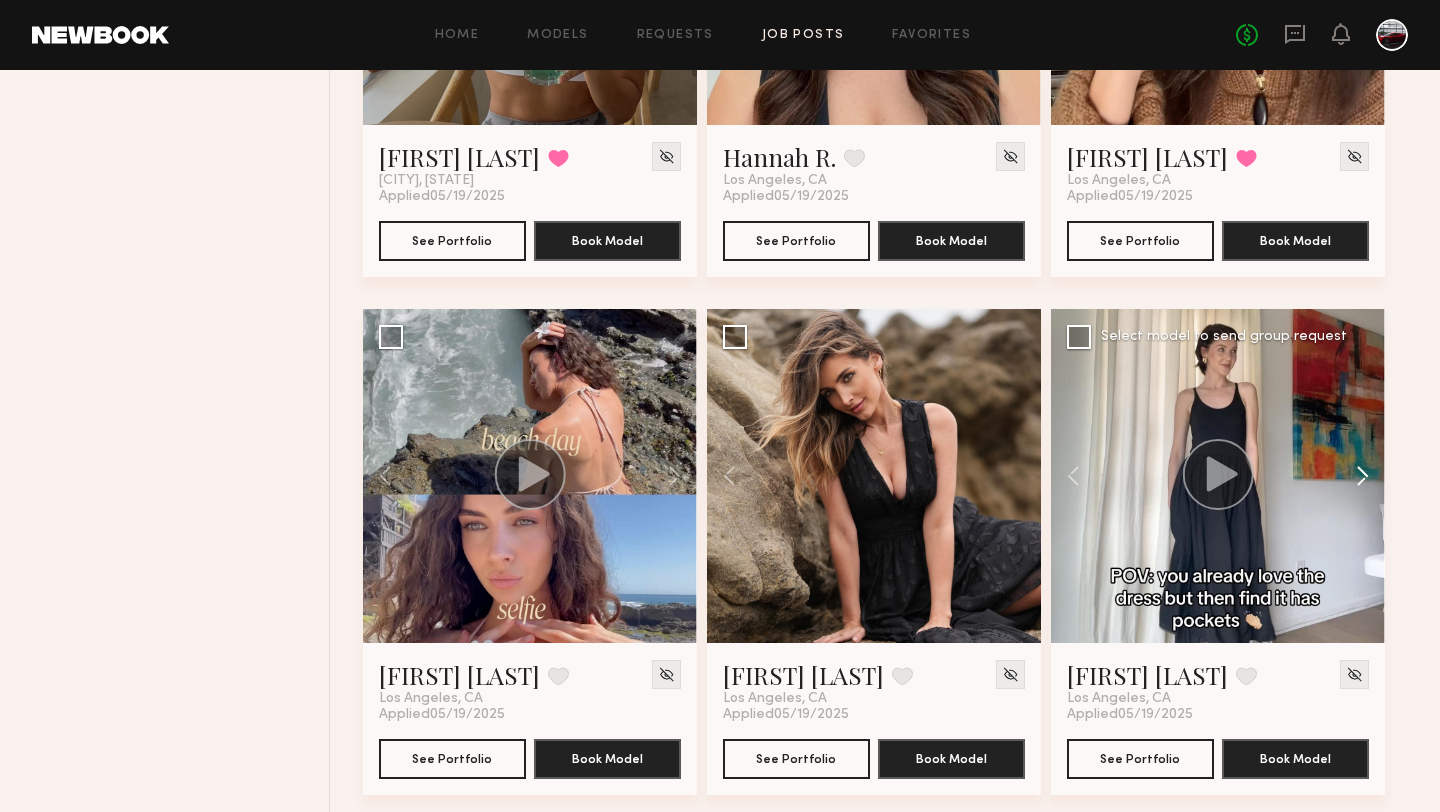 click 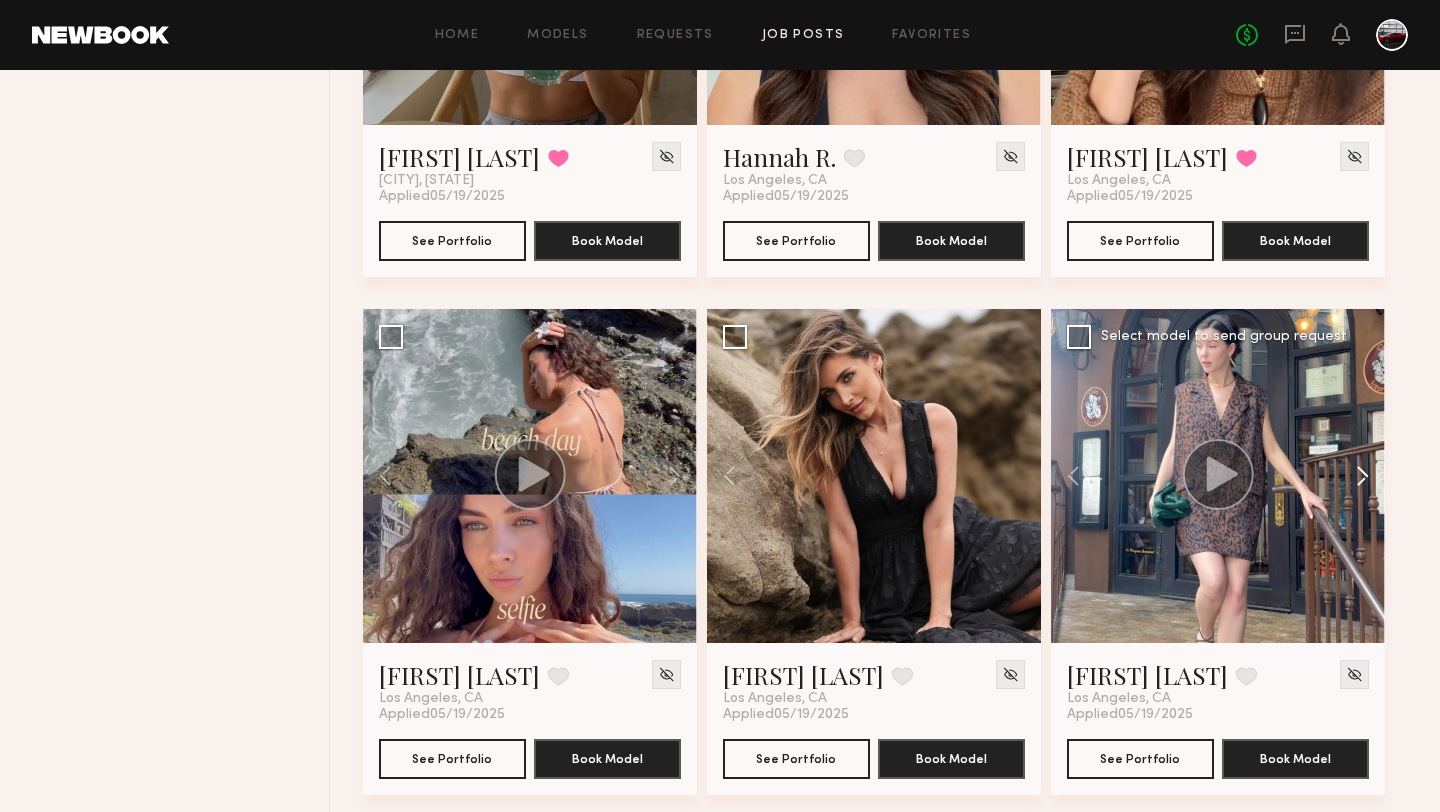 click 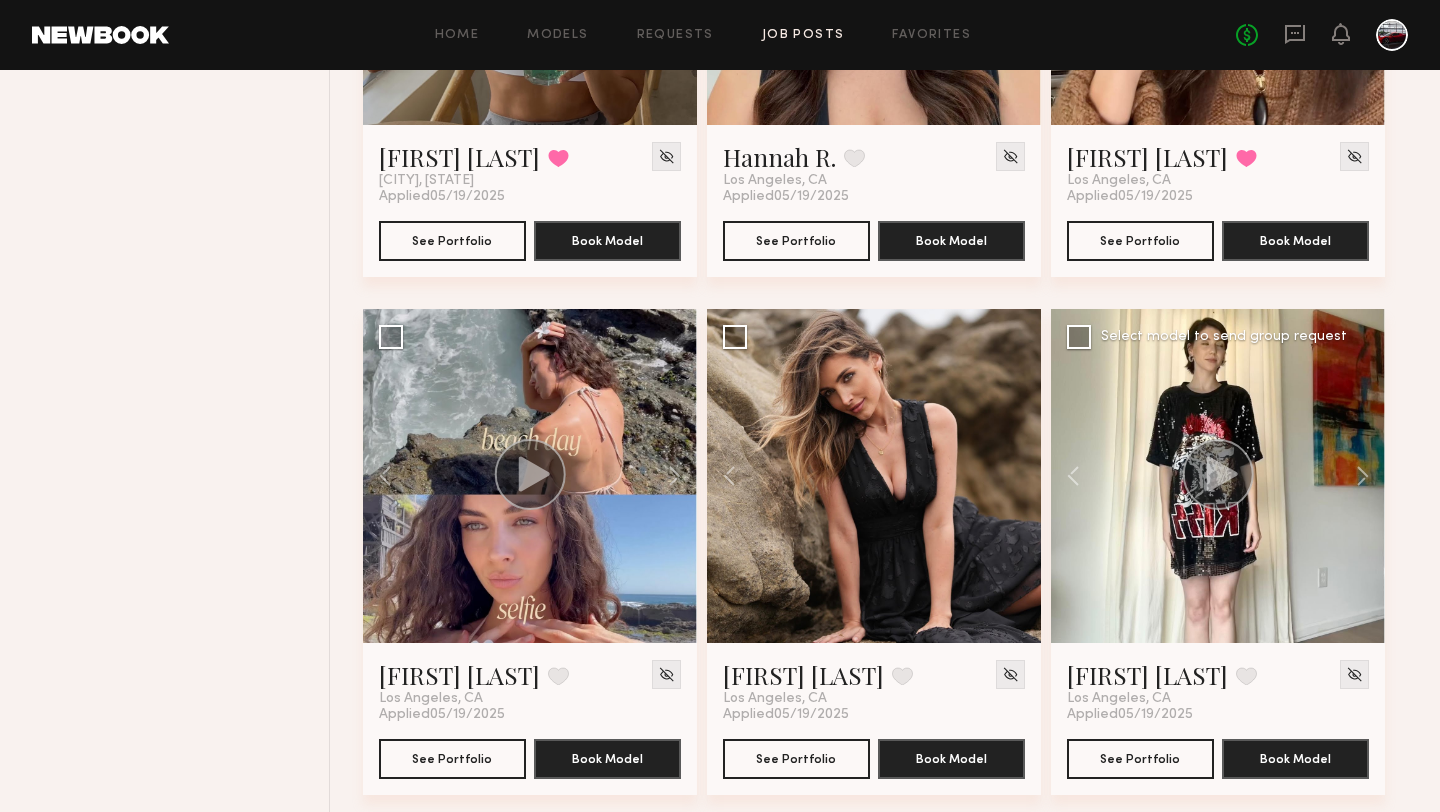 scroll, scrollTop: 4848, scrollLeft: 0, axis: vertical 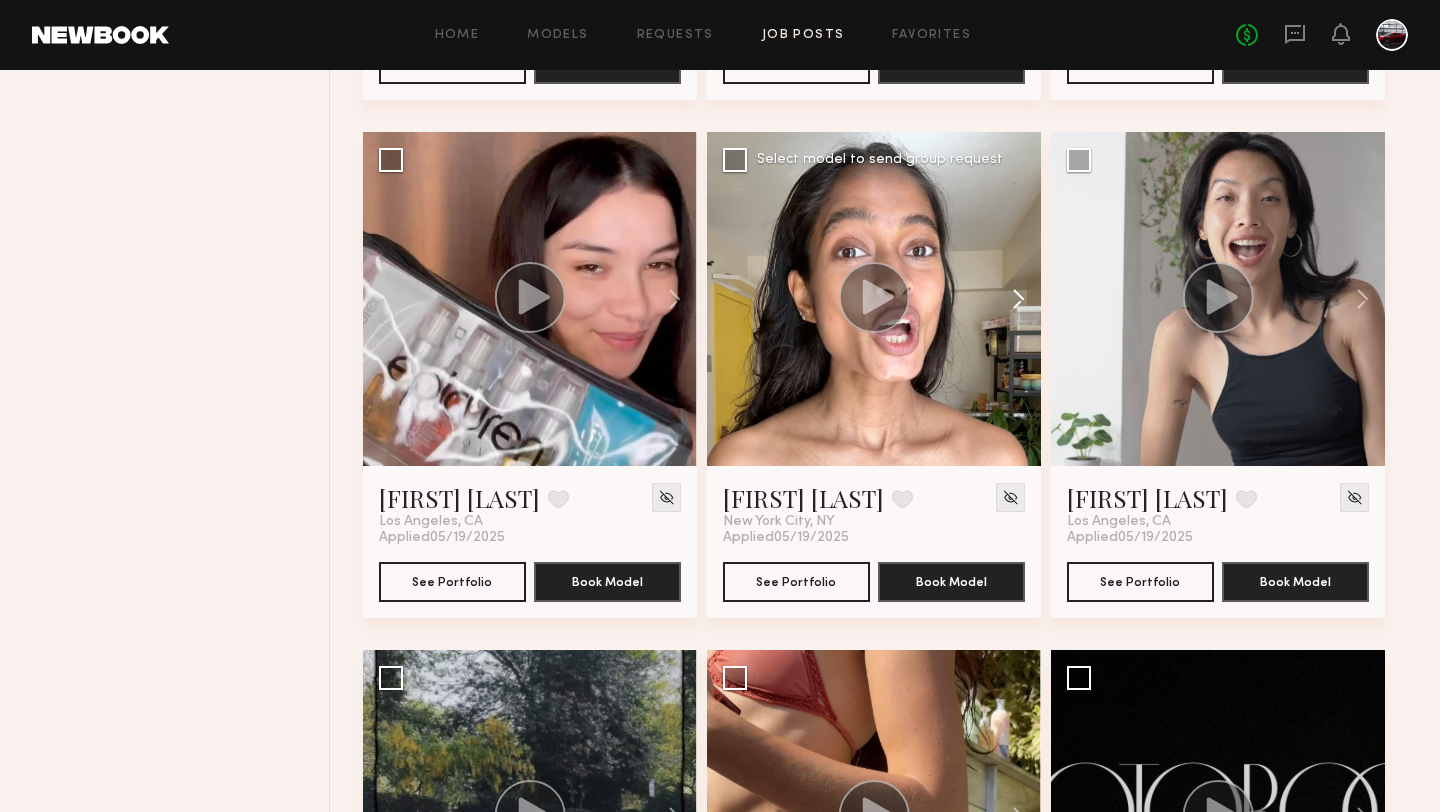 click 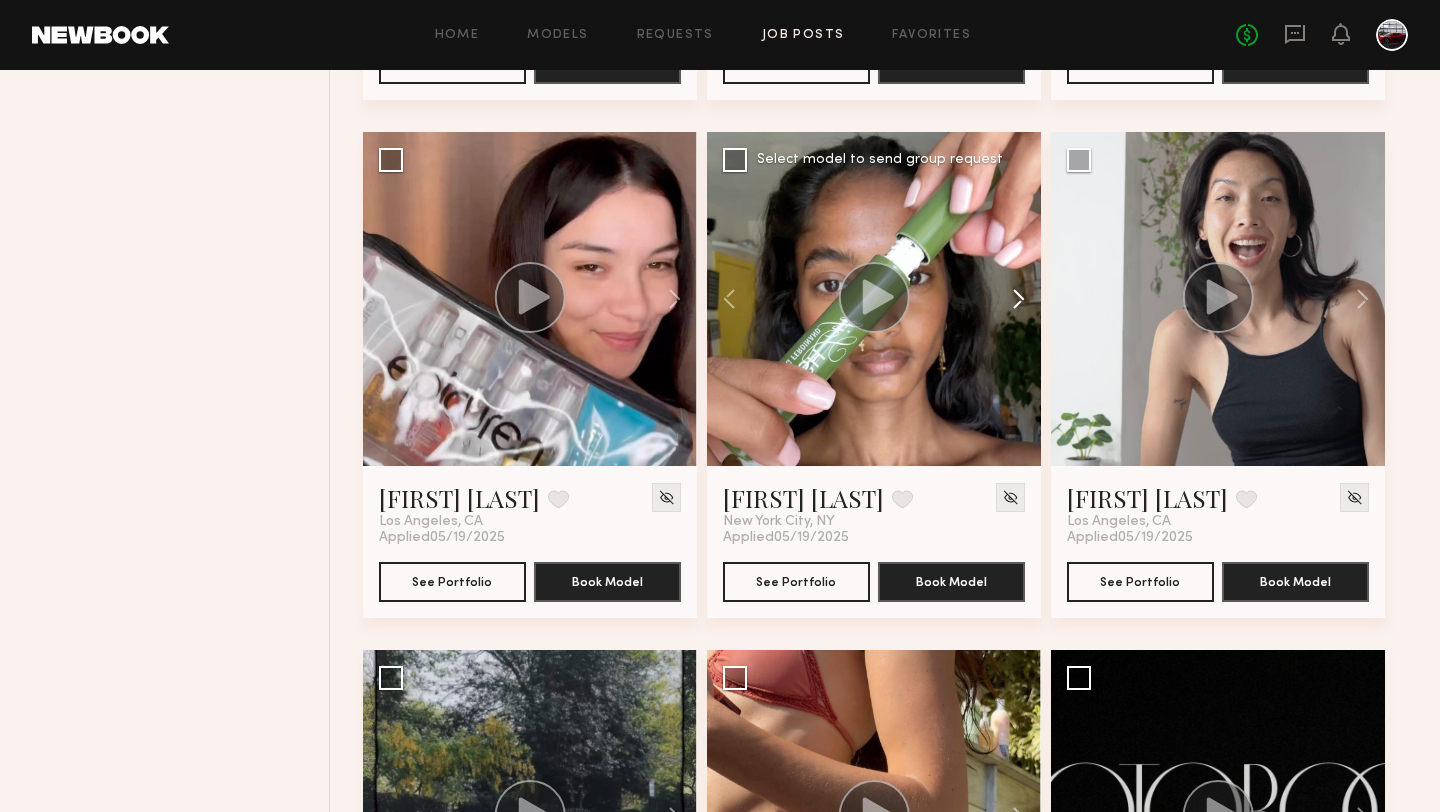 click 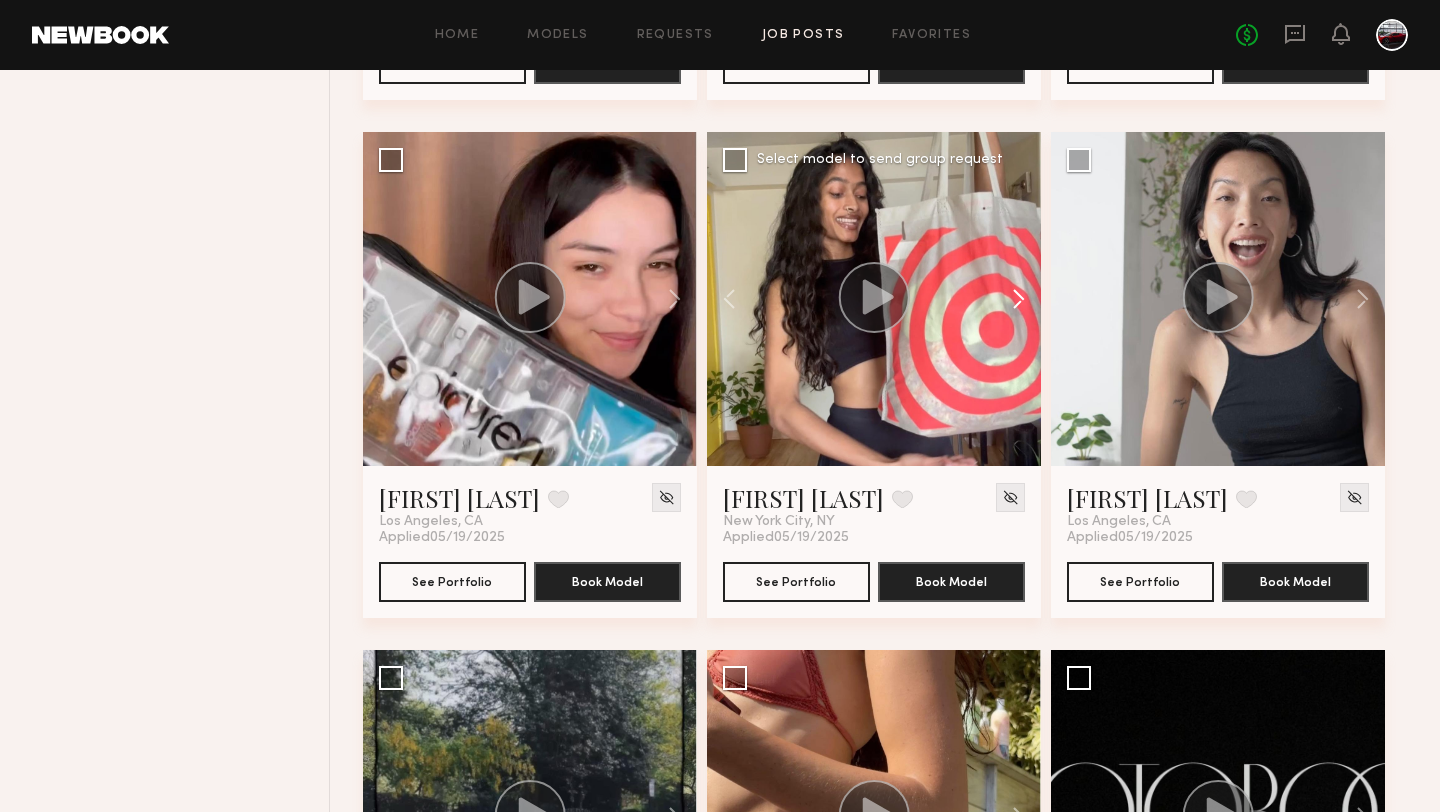click 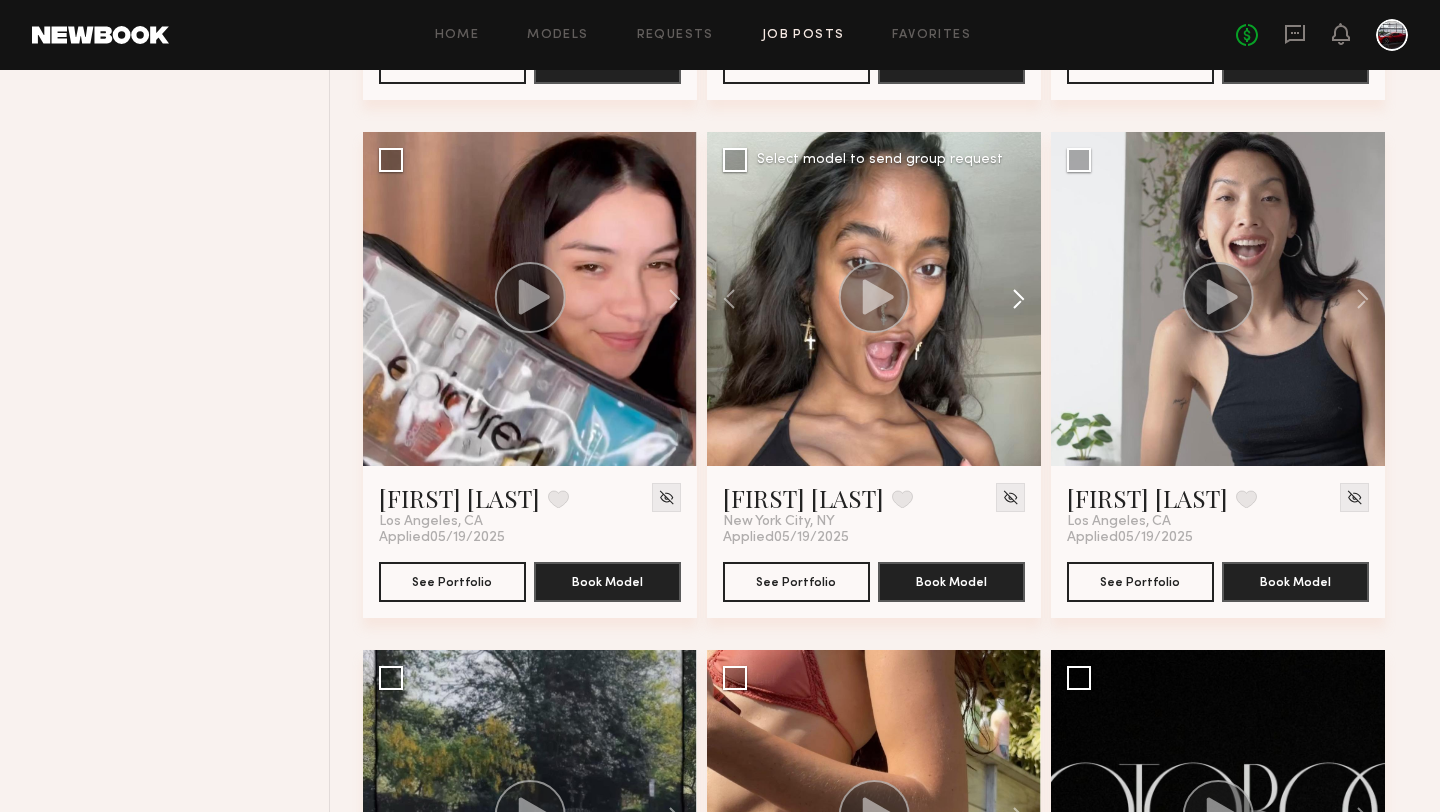 click 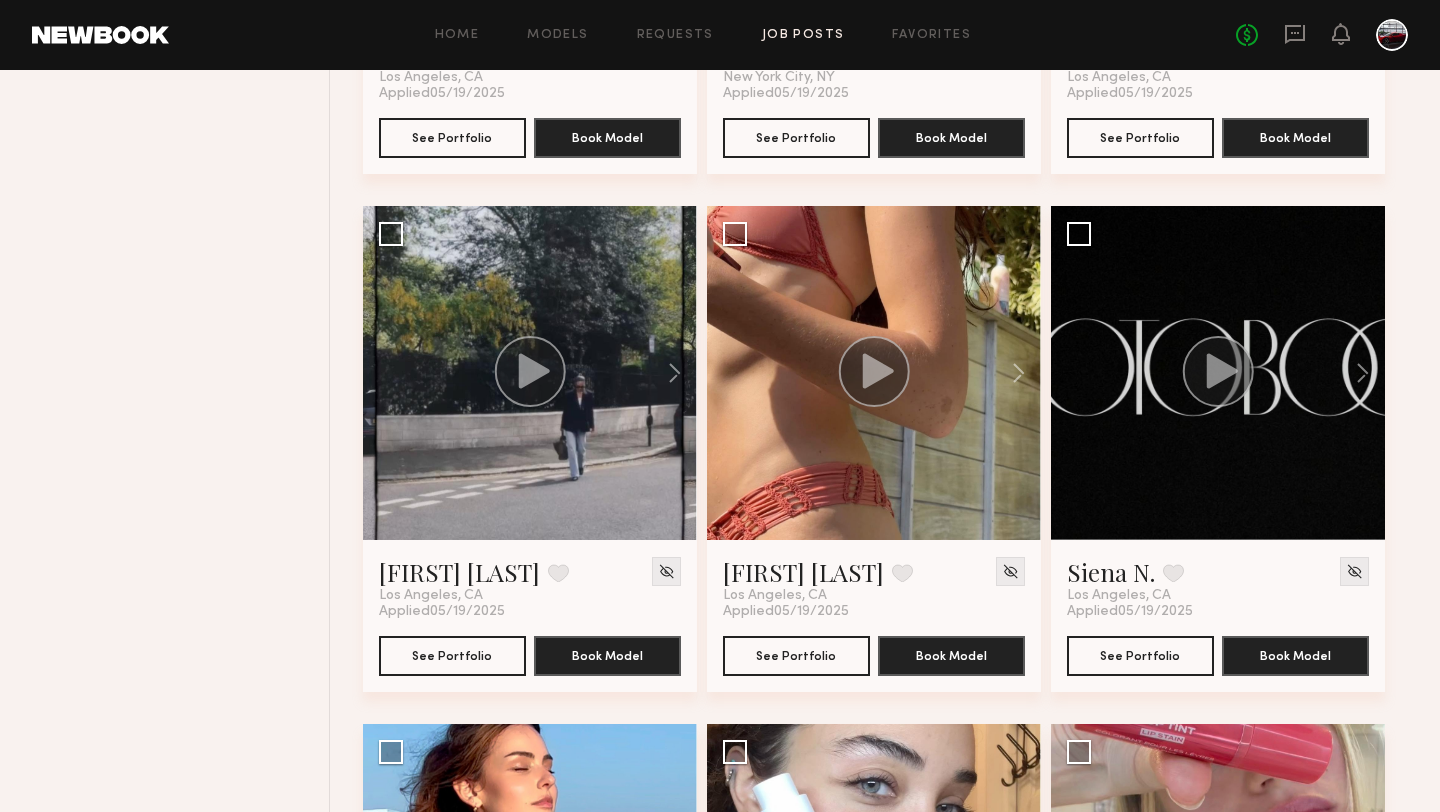 scroll, scrollTop: 5401, scrollLeft: 0, axis: vertical 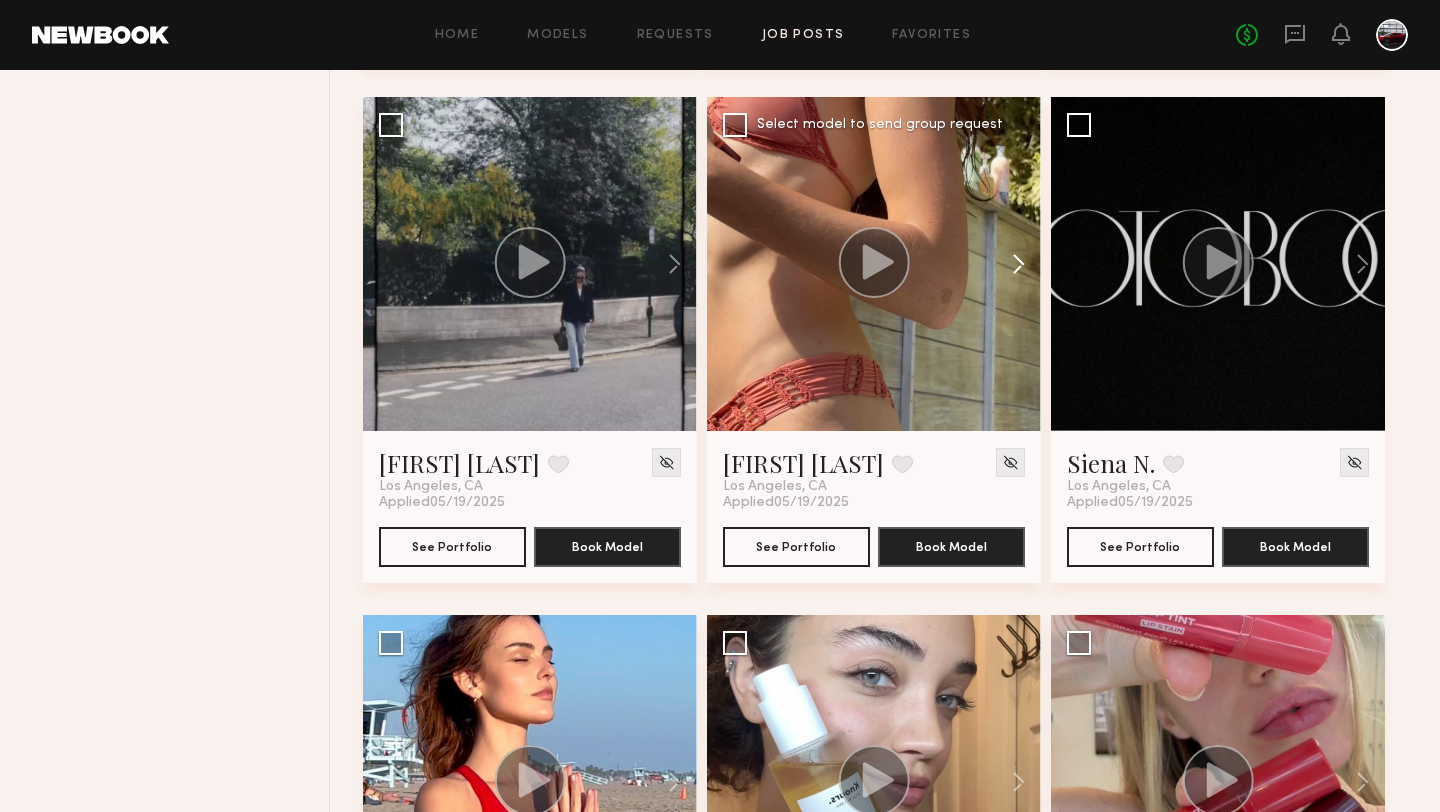 click 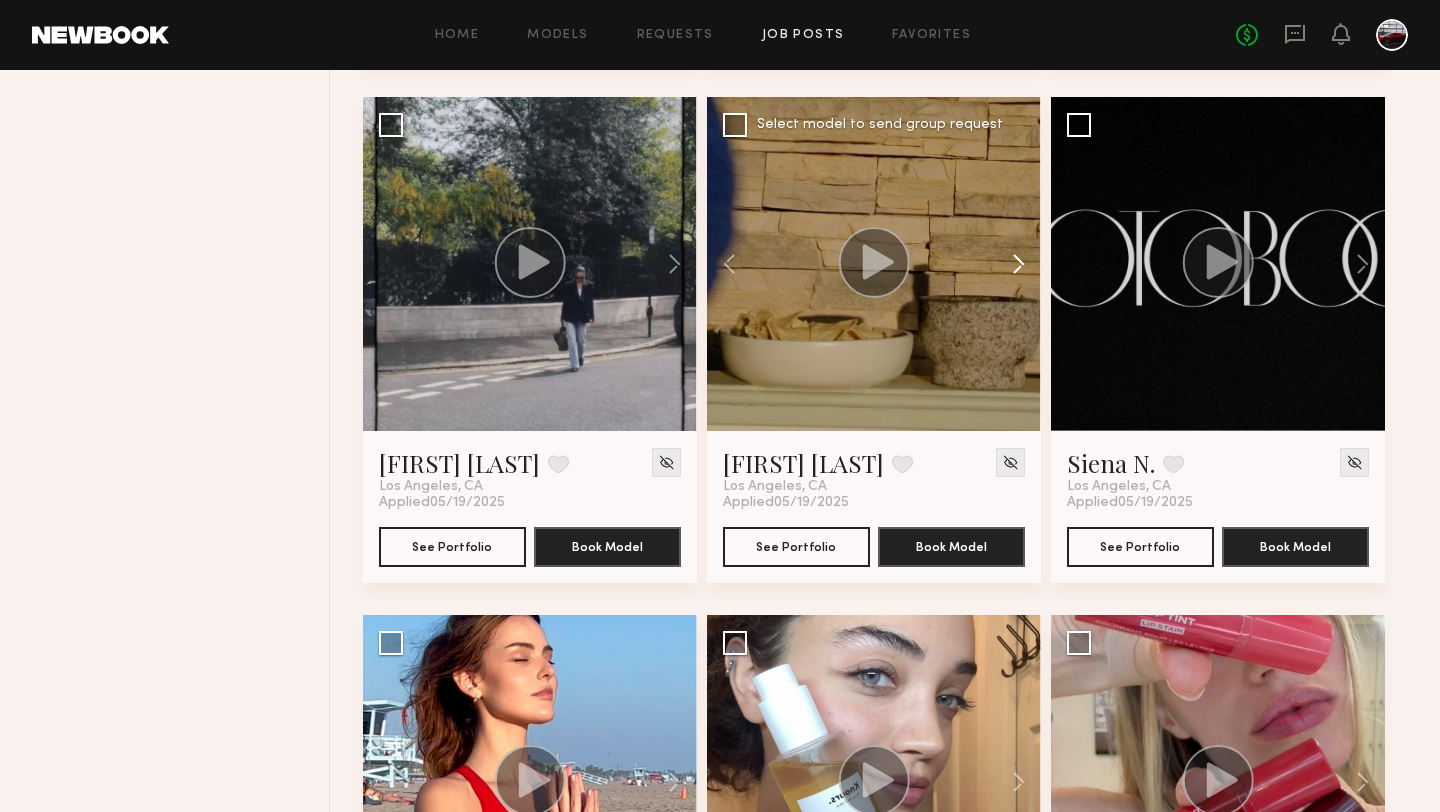 click 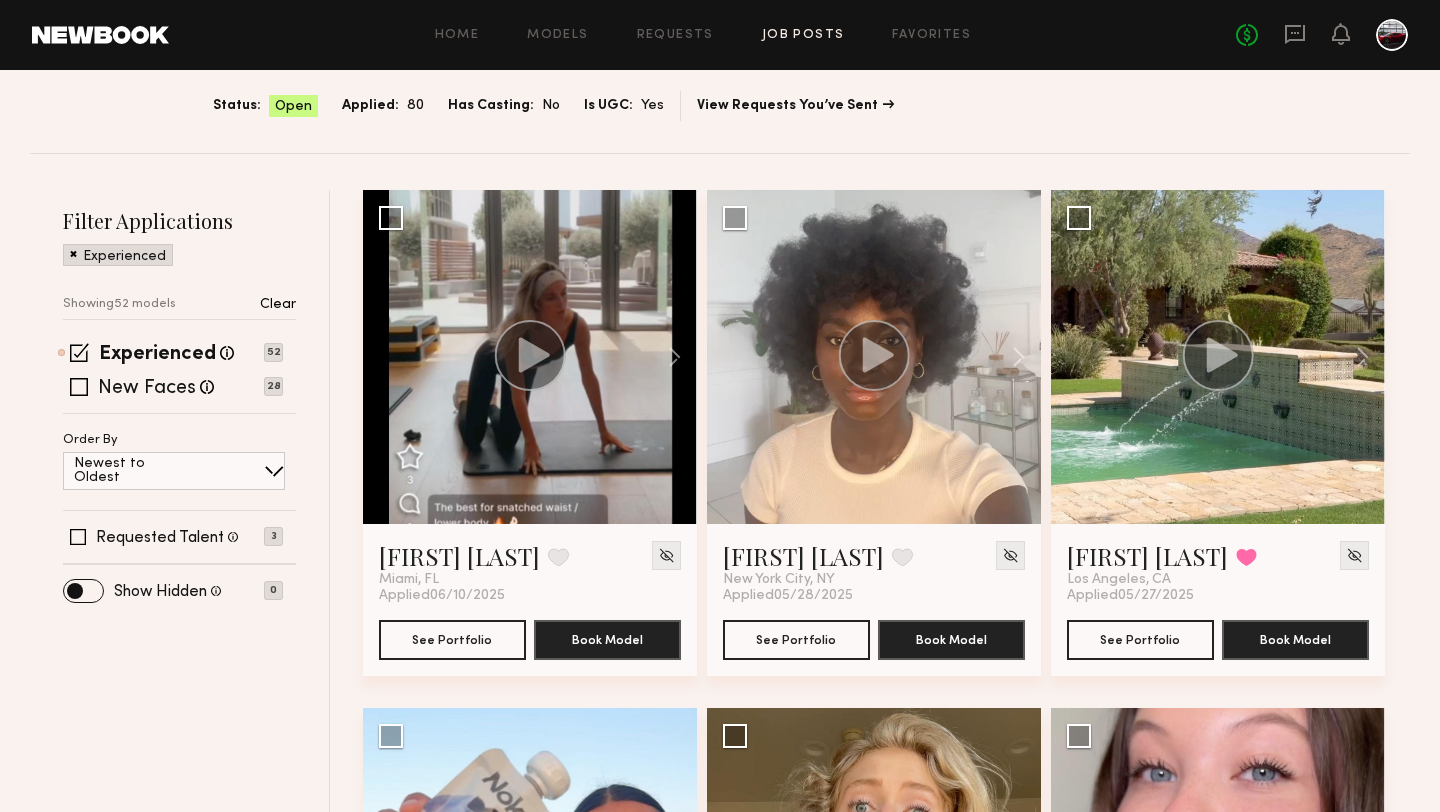scroll, scrollTop: 0, scrollLeft: 0, axis: both 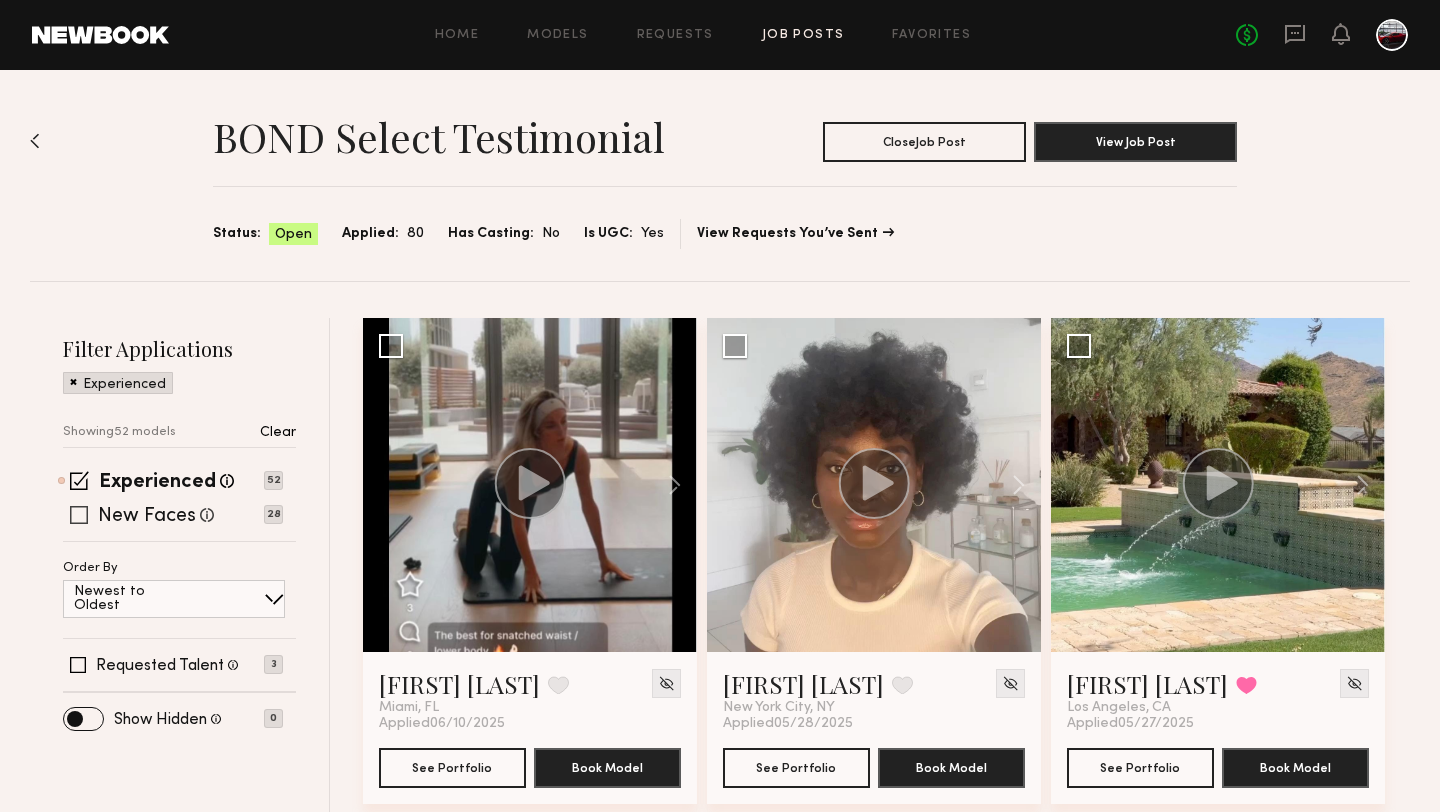 click 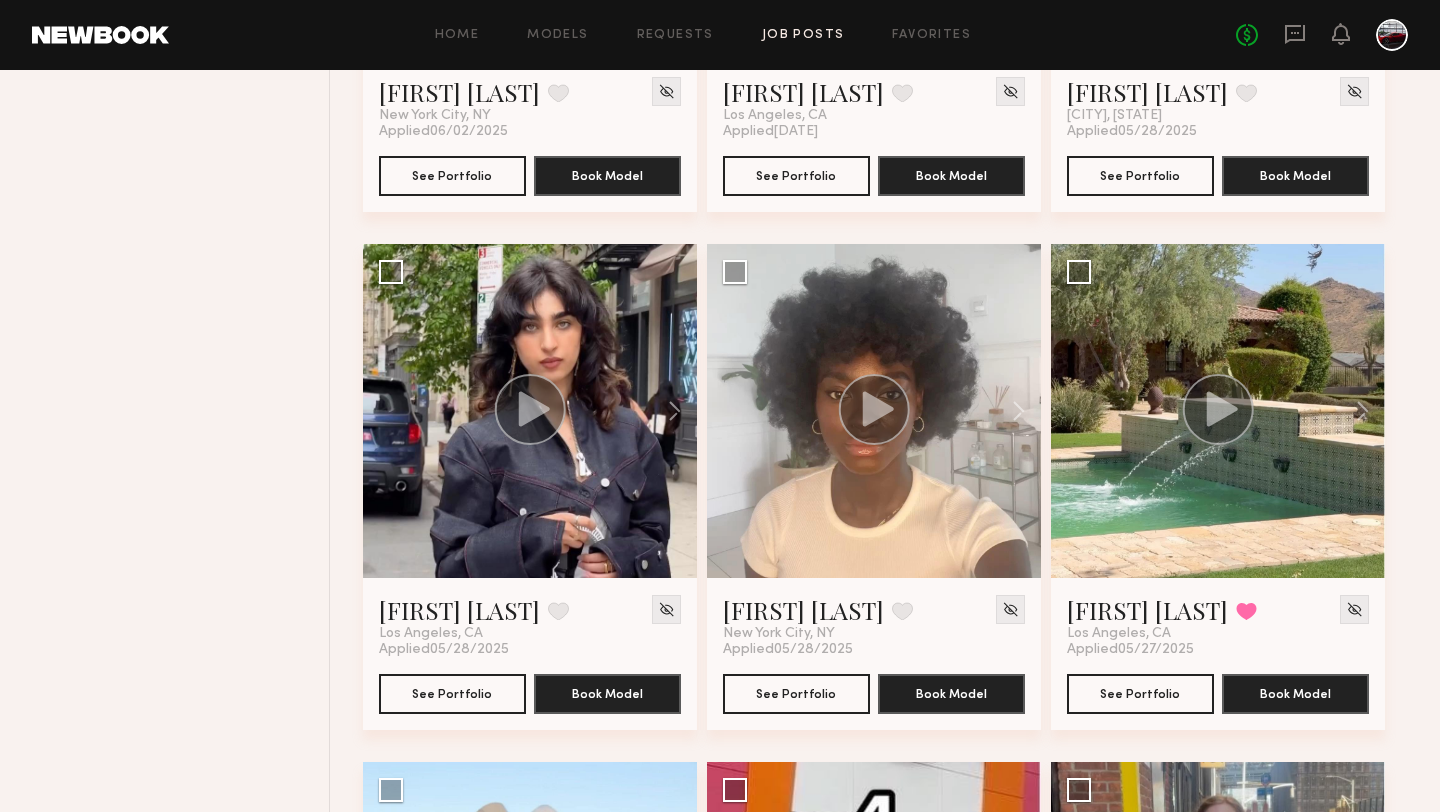 scroll, scrollTop: 1123, scrollLeft: 0, axis: vertical 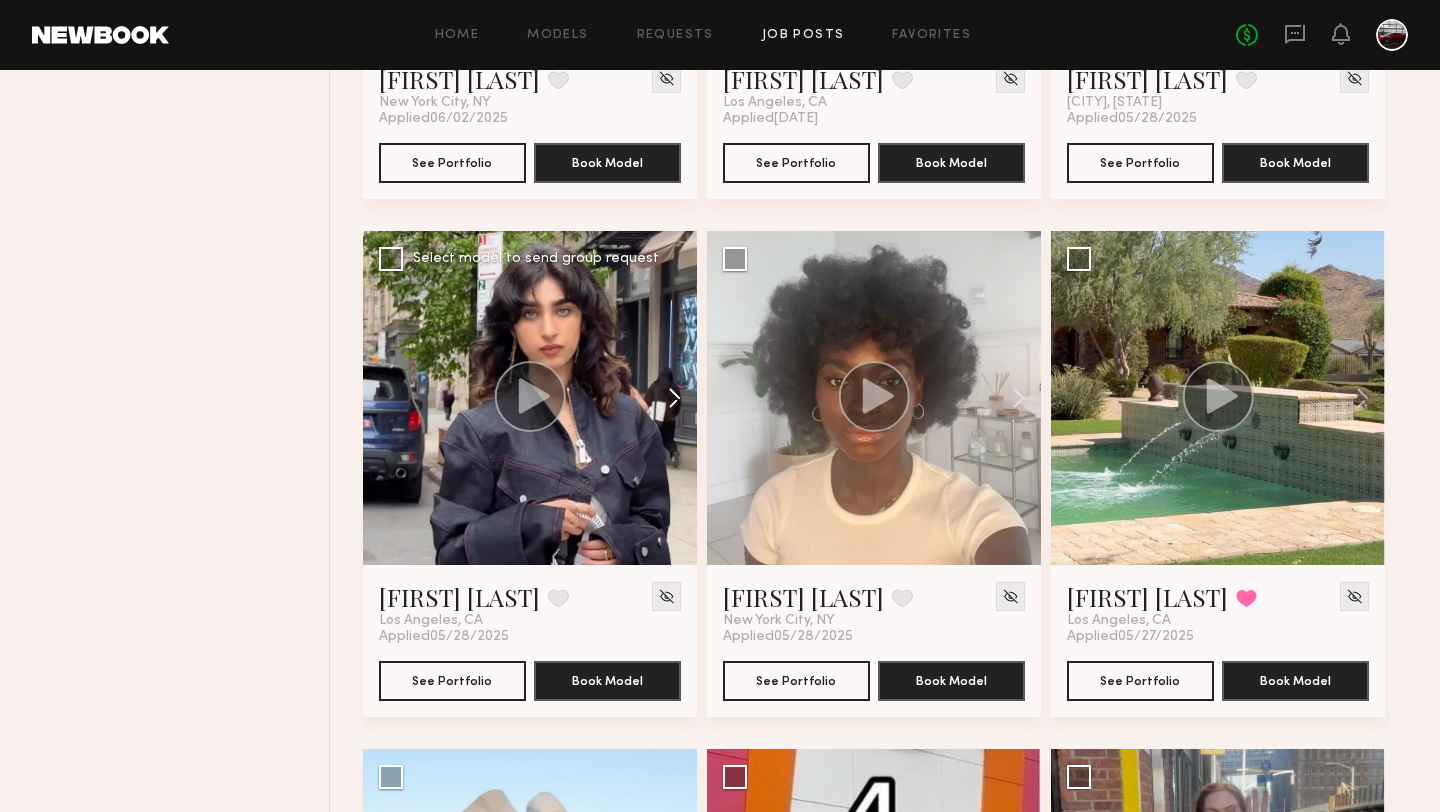 click 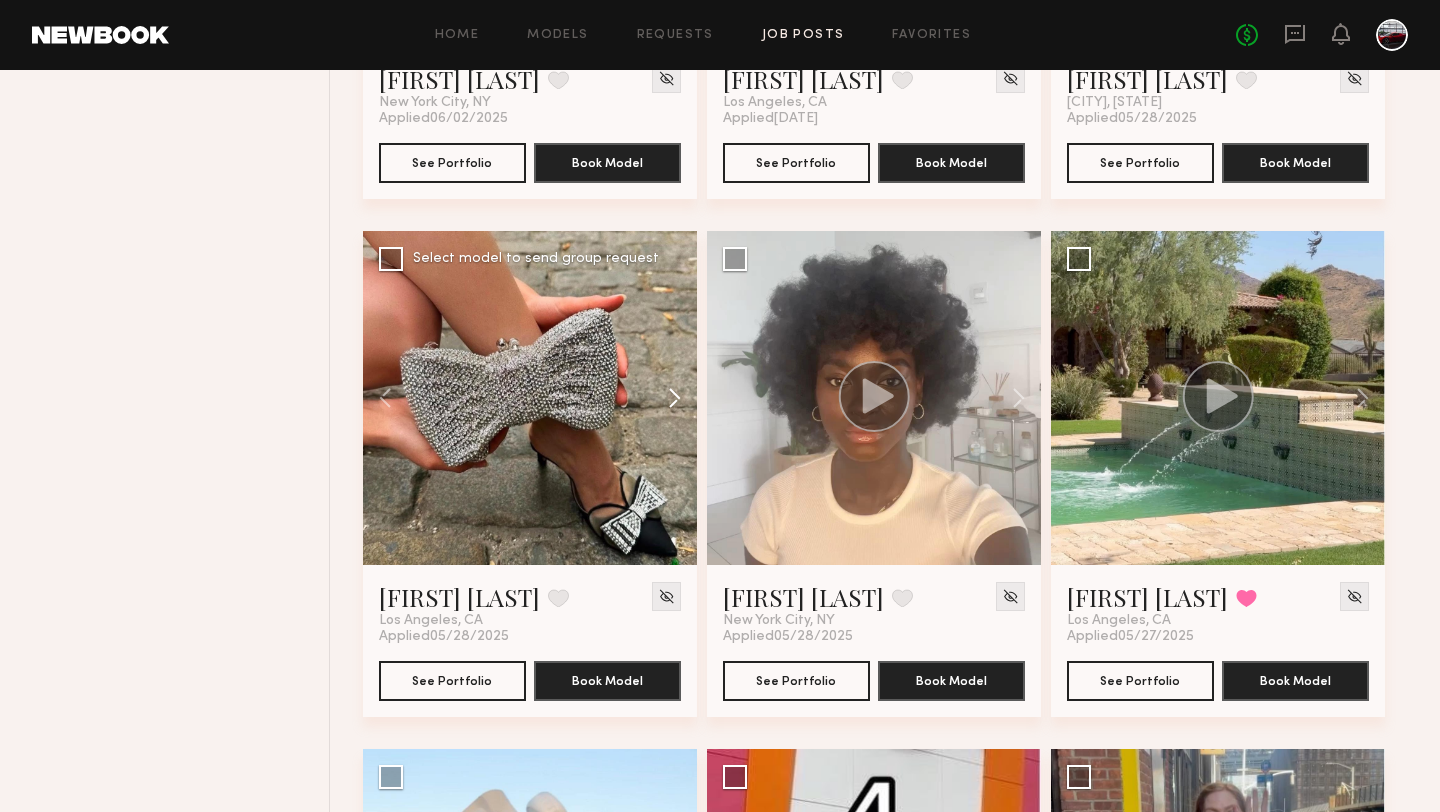 click 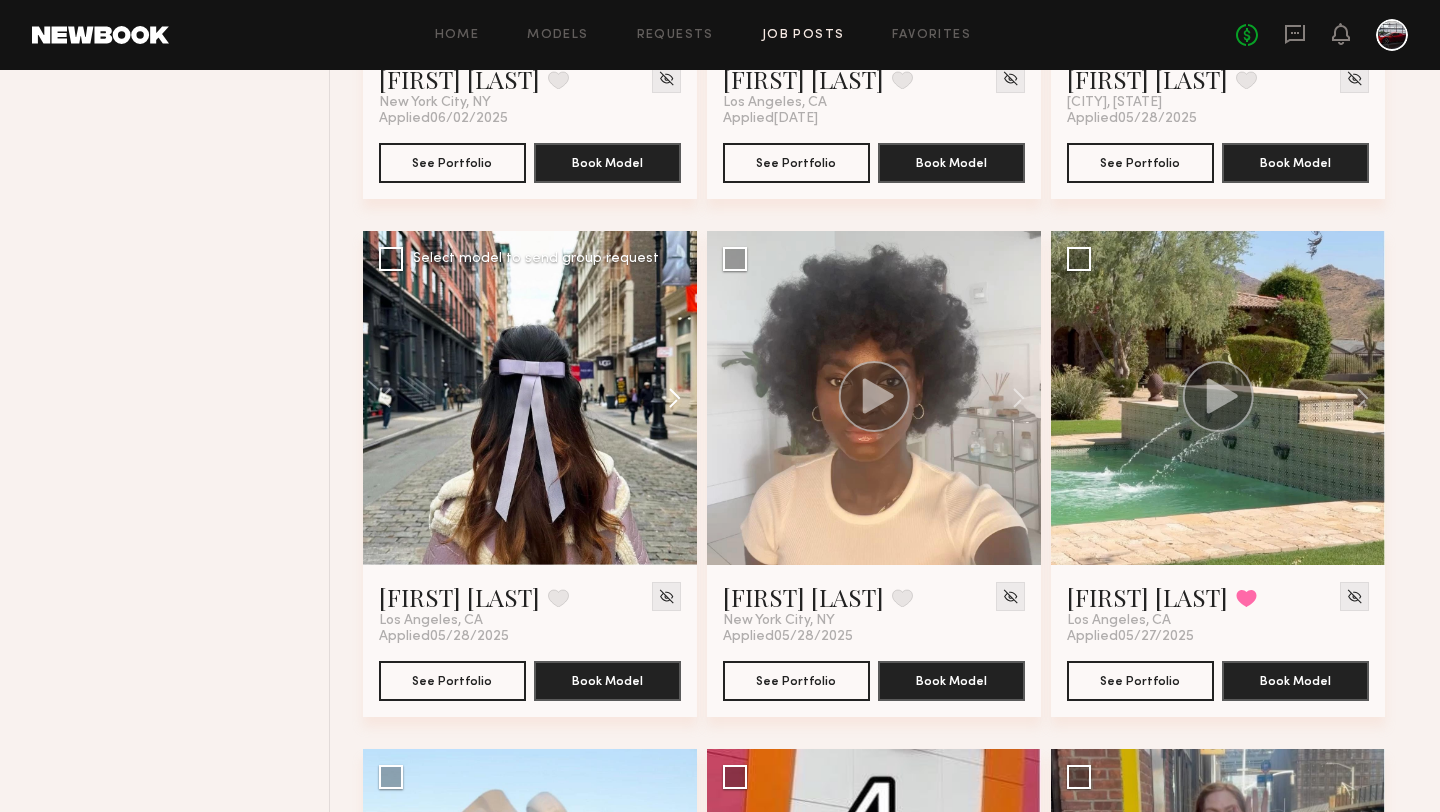 click 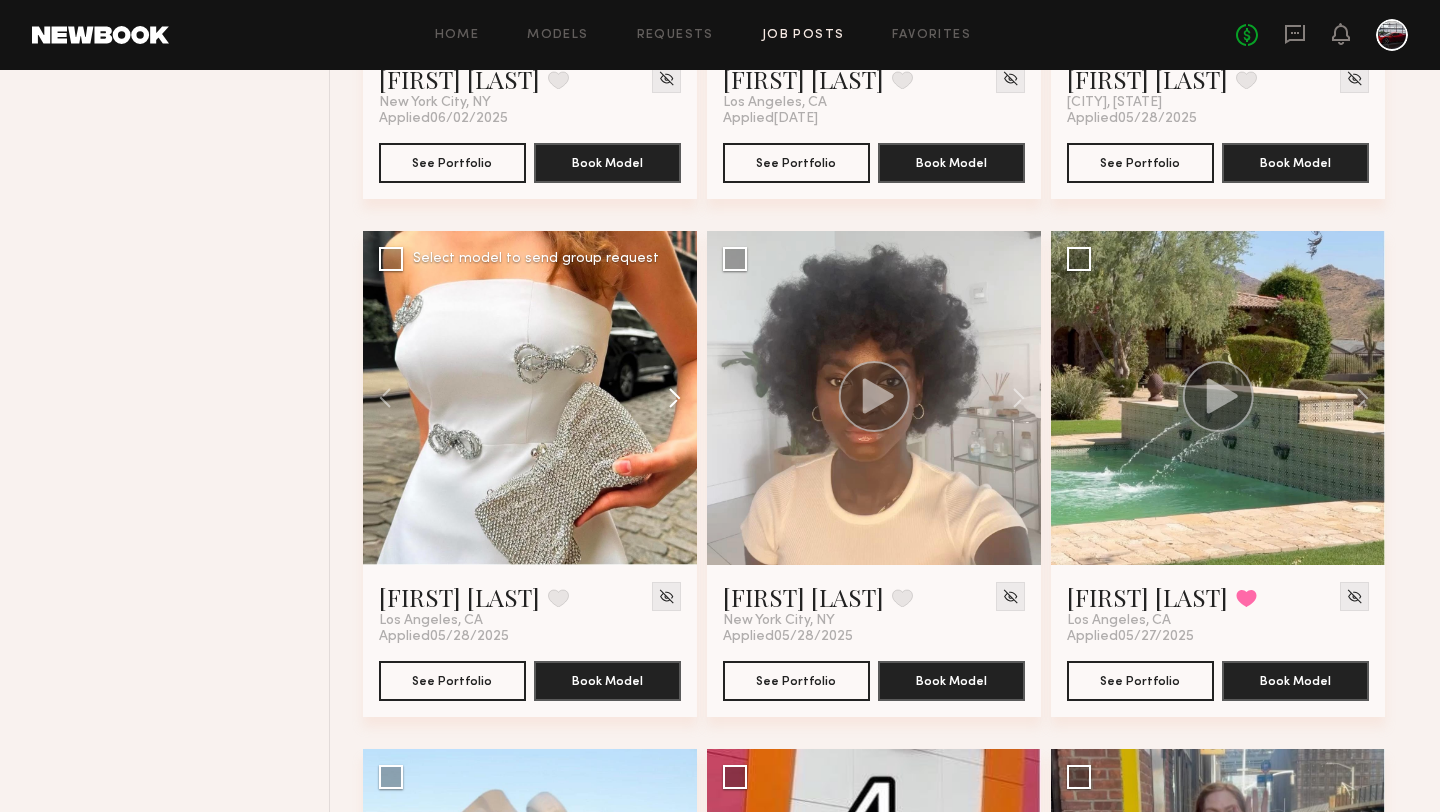 click 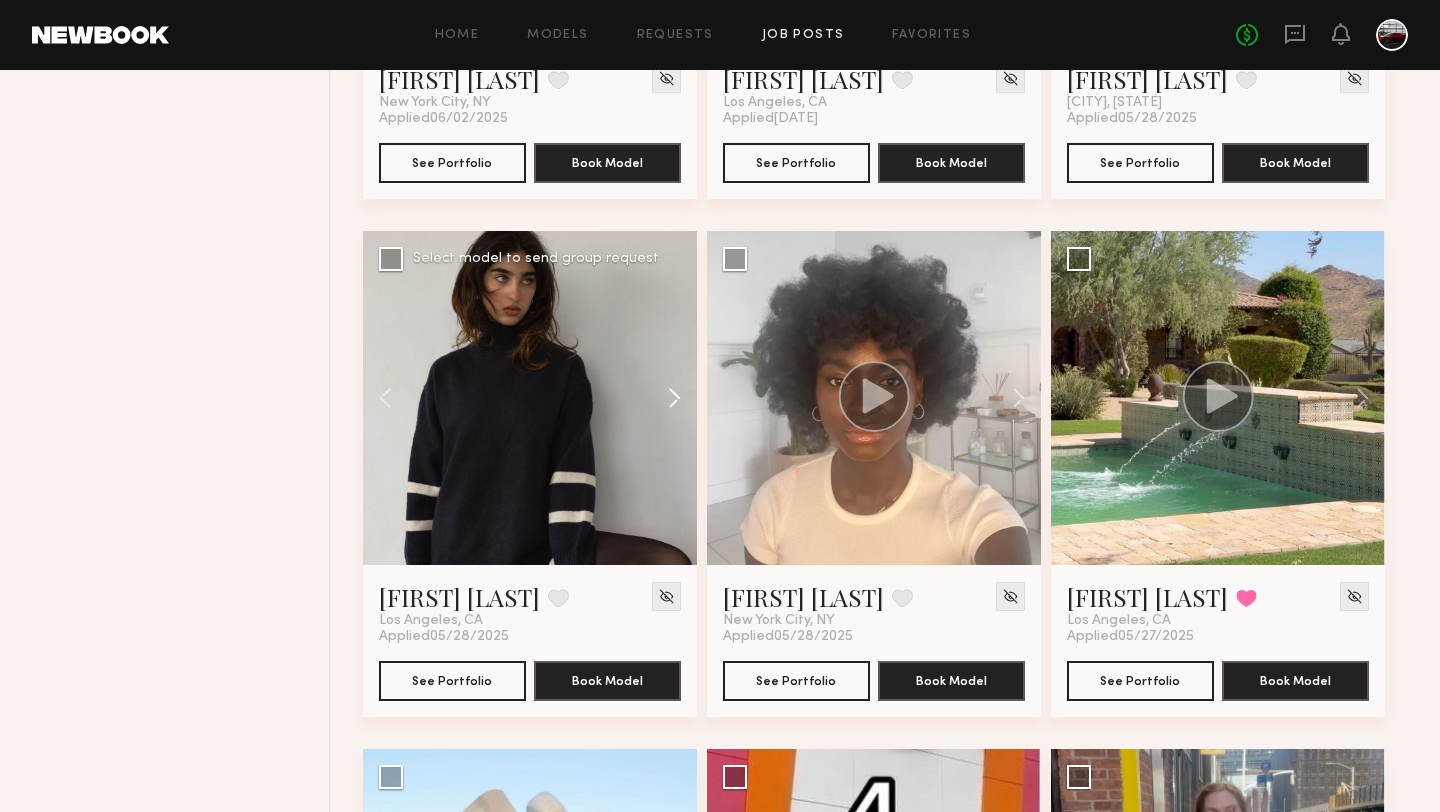 click 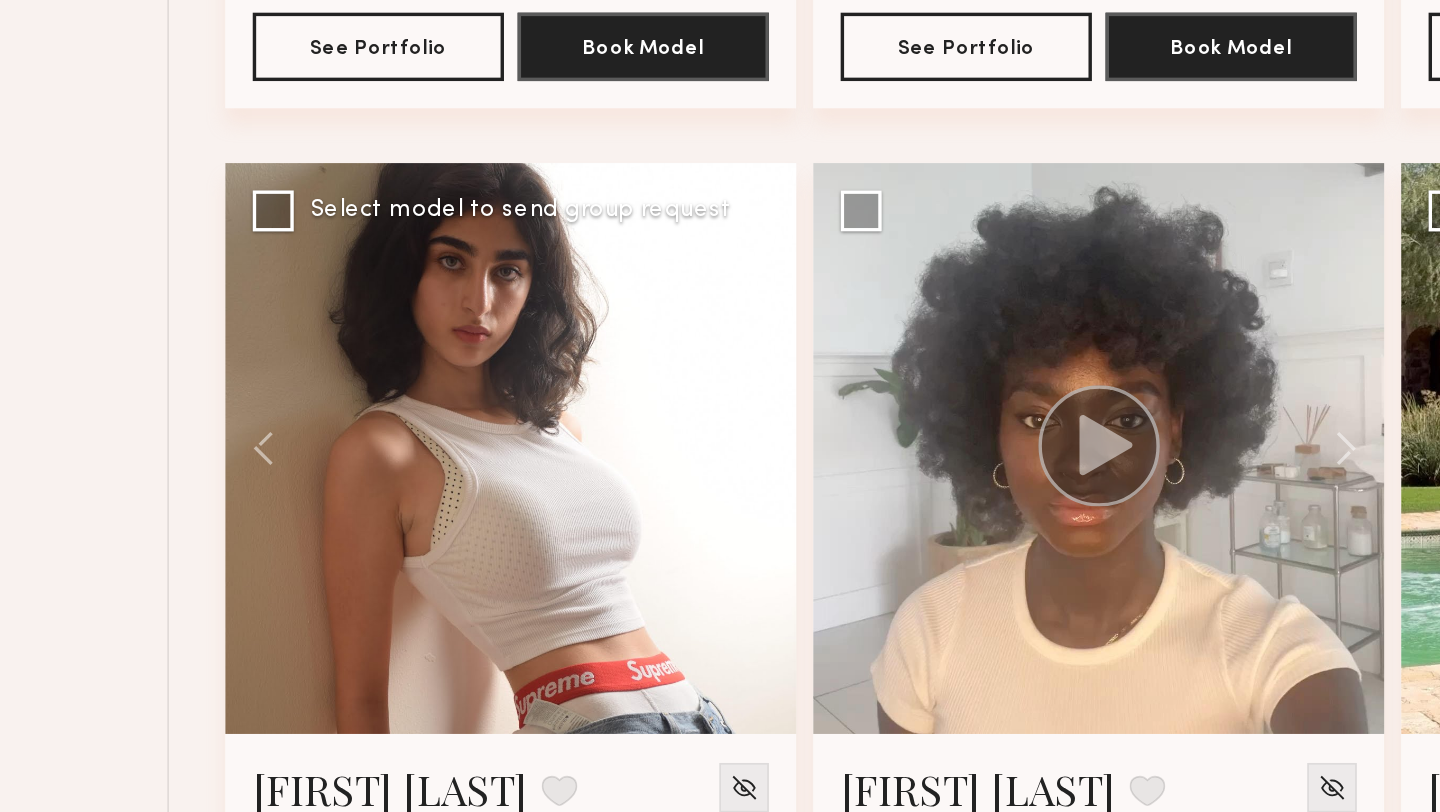 click 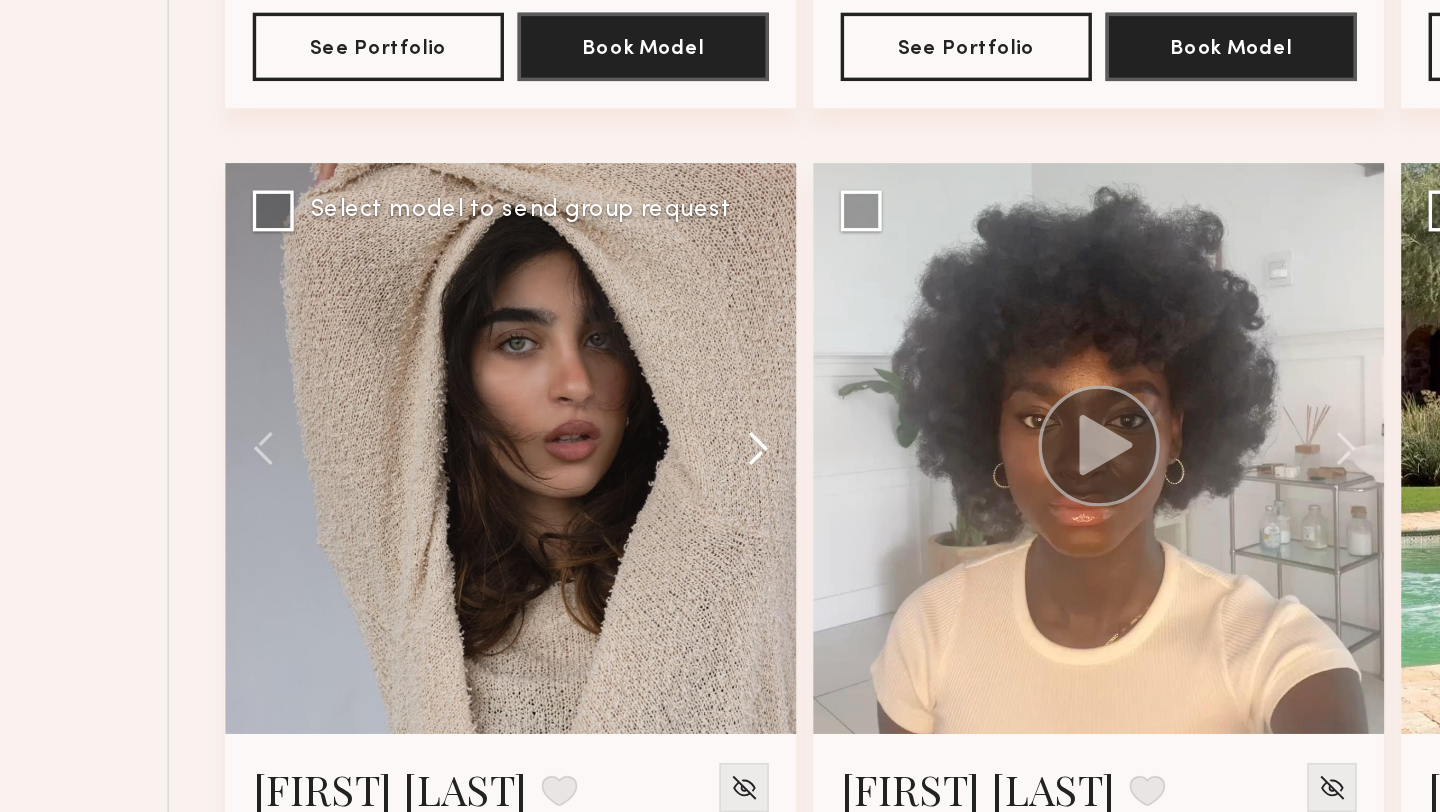 click 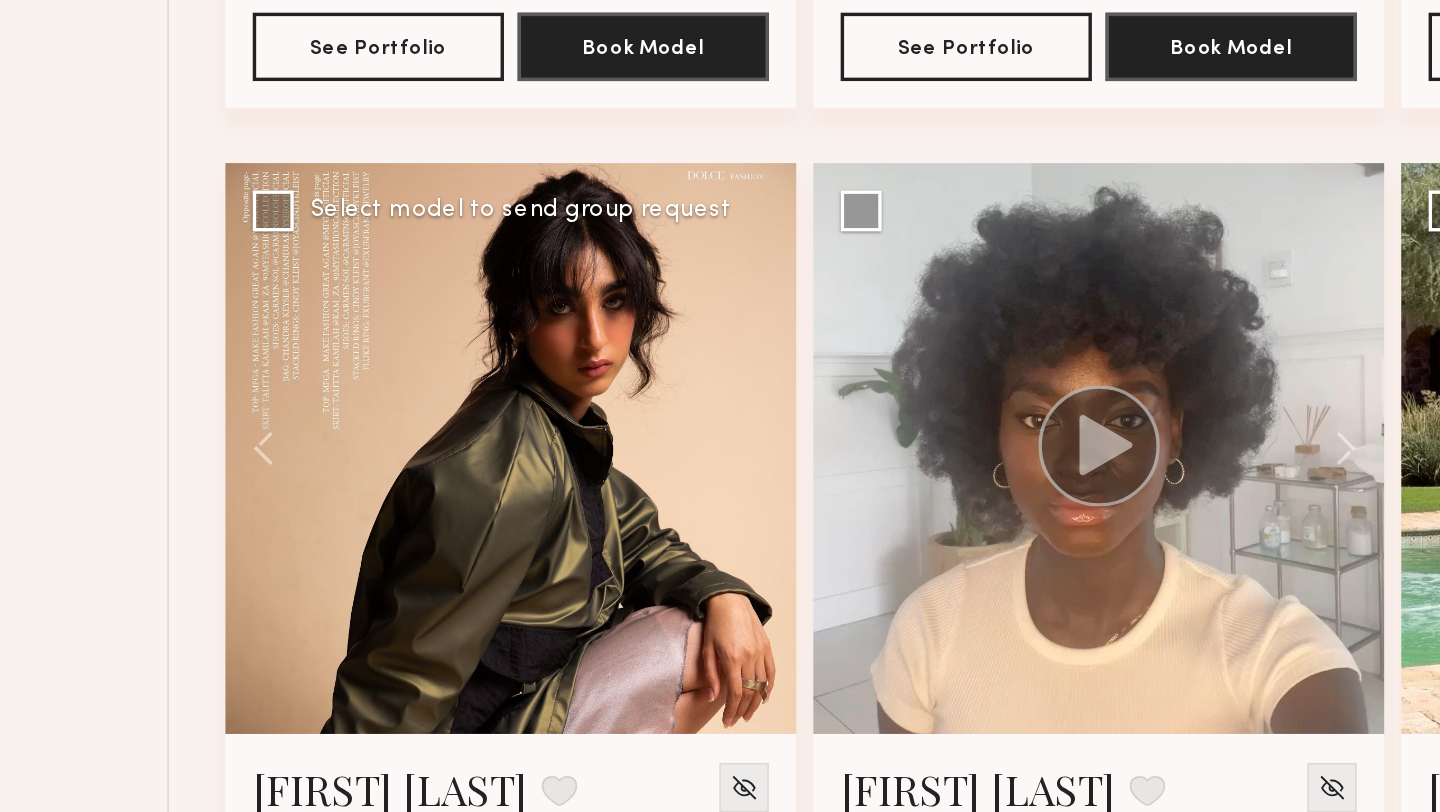 click 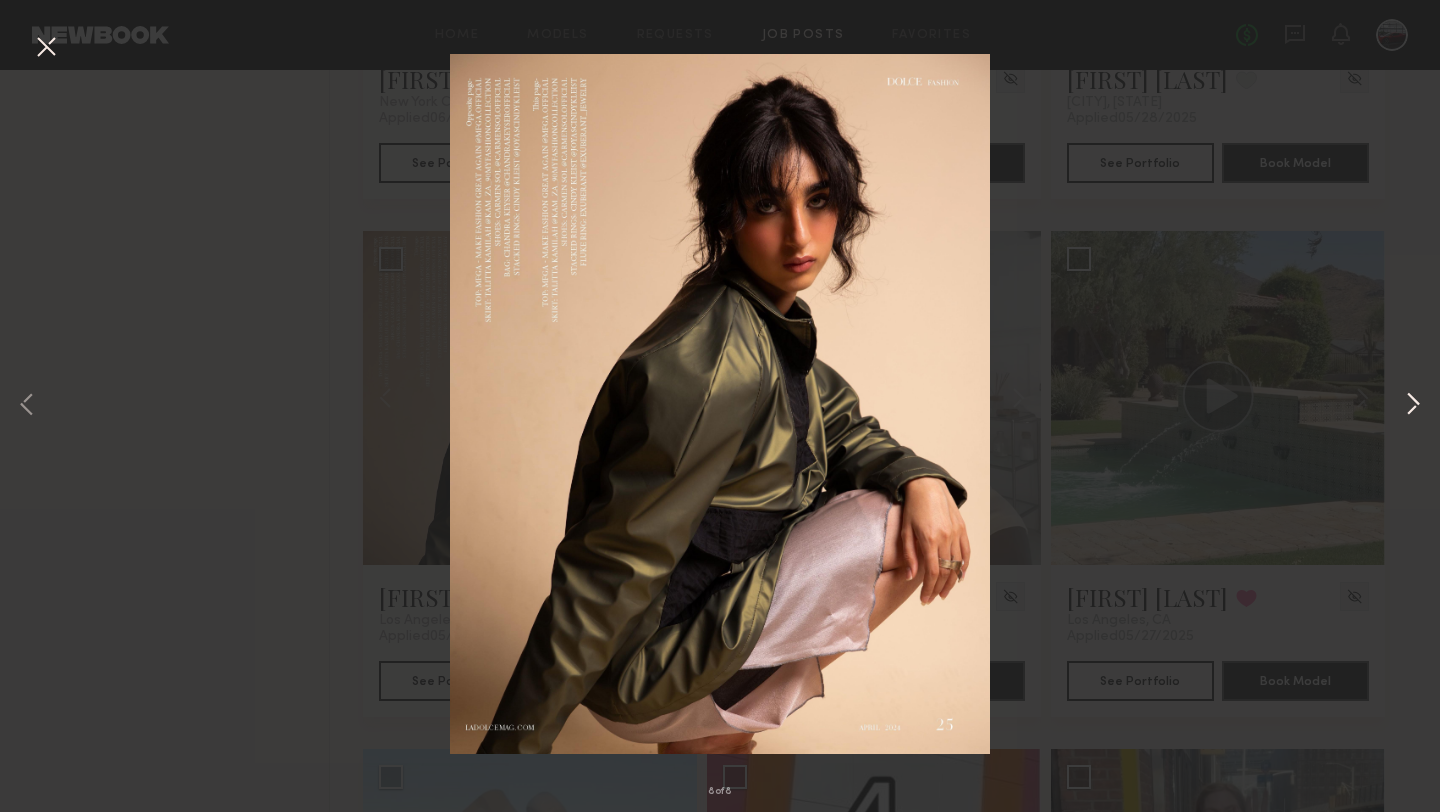 click at bounding box center (1413, 406) 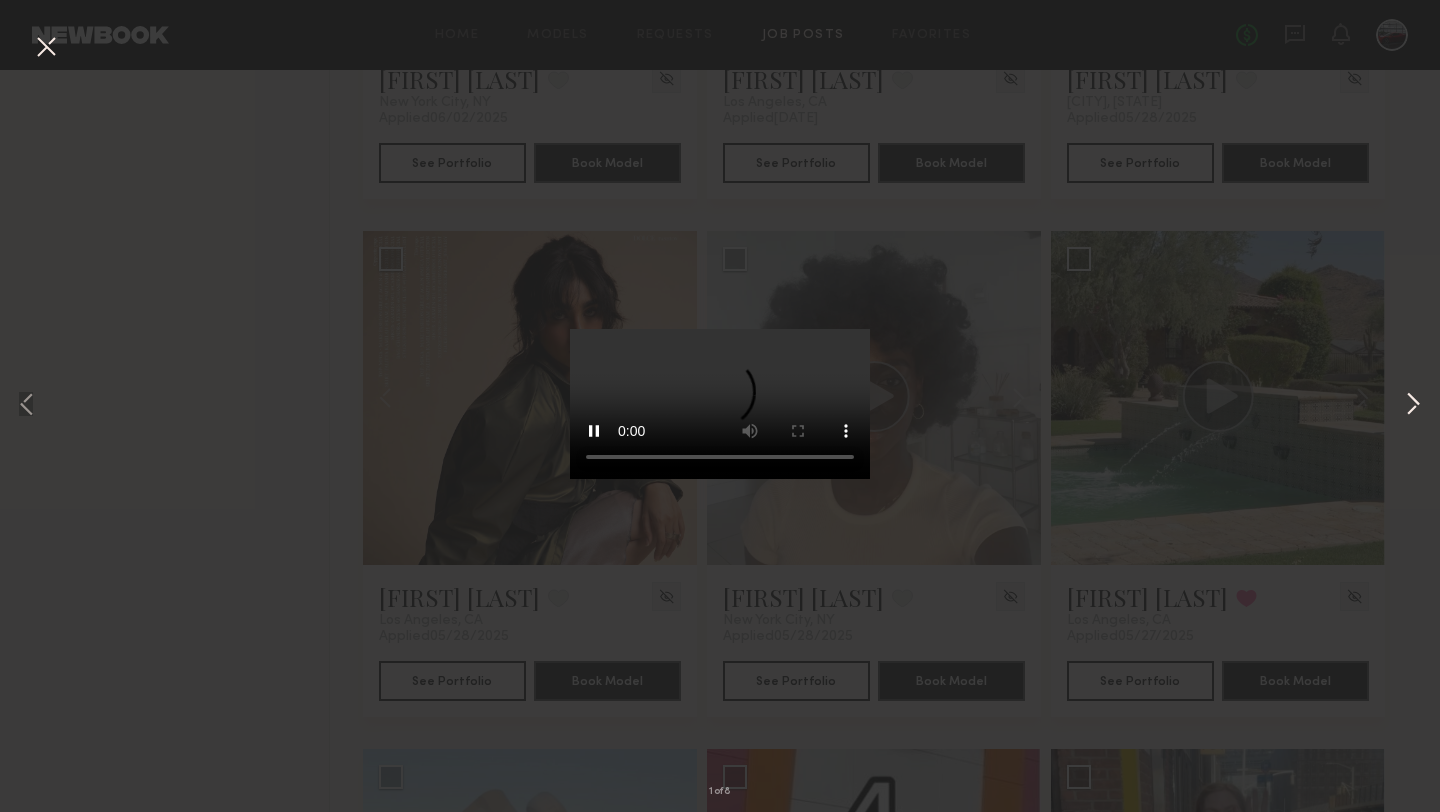 click at bounding box center (1413, 406) 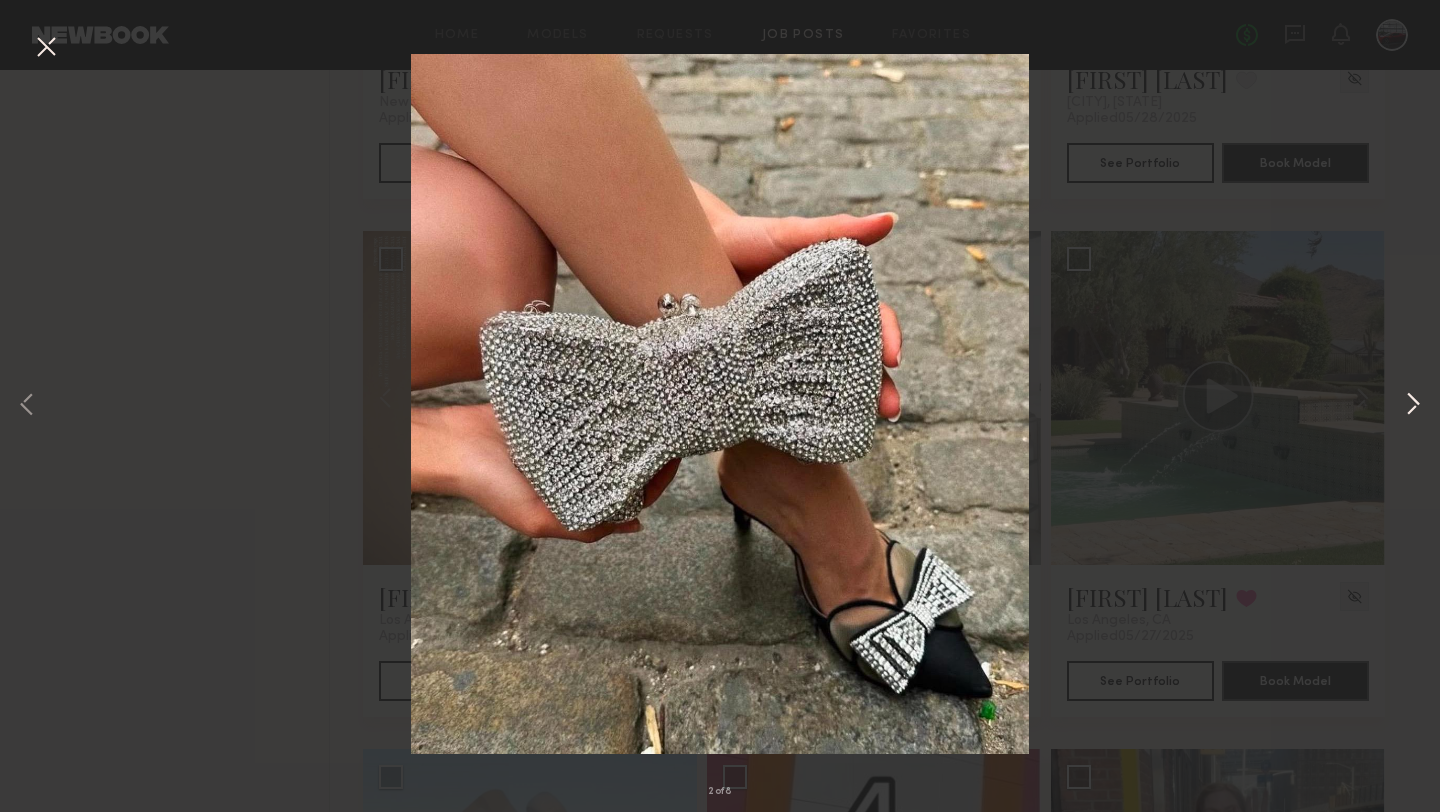 click at bounding box center [1413, 406] 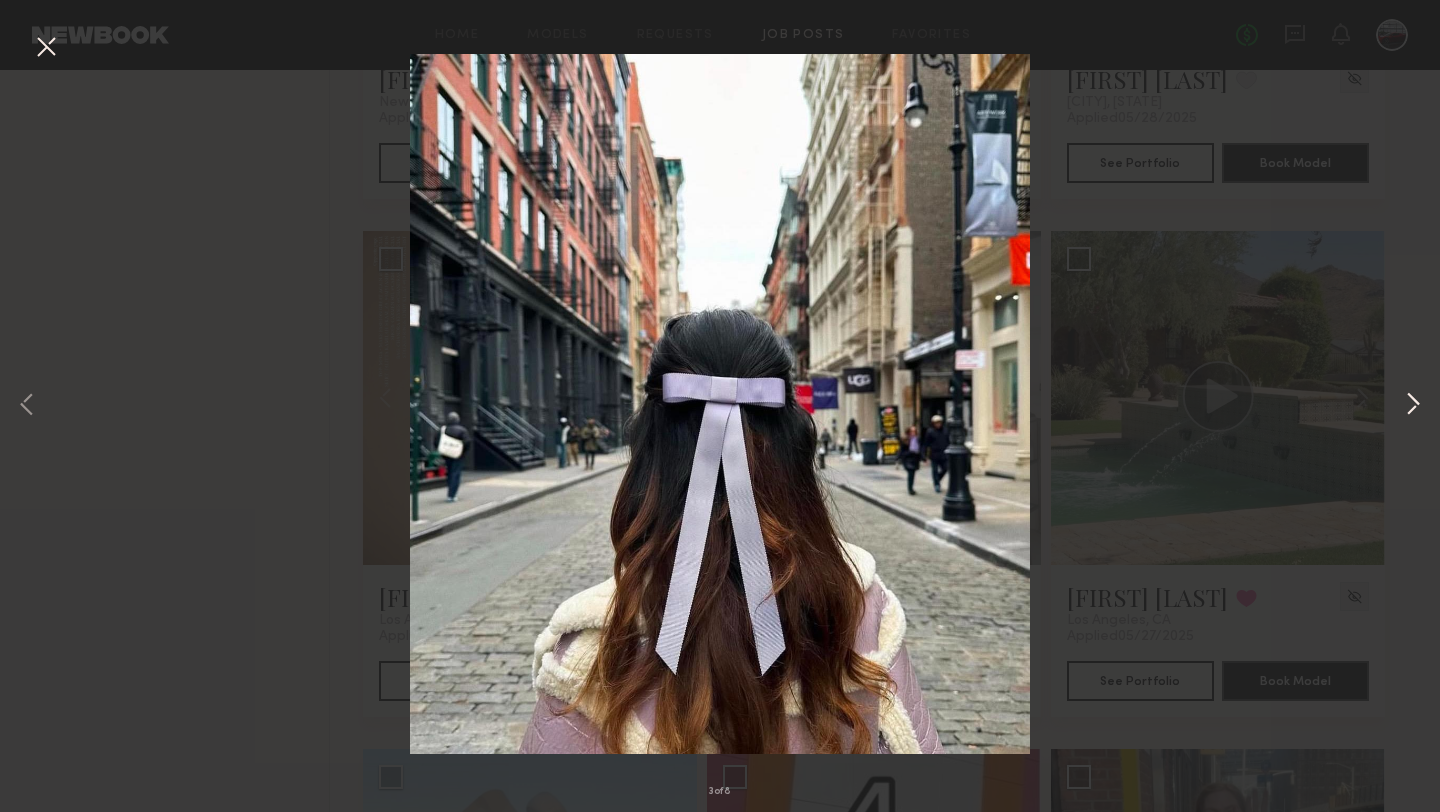 click at bounding box center [1413, 406] 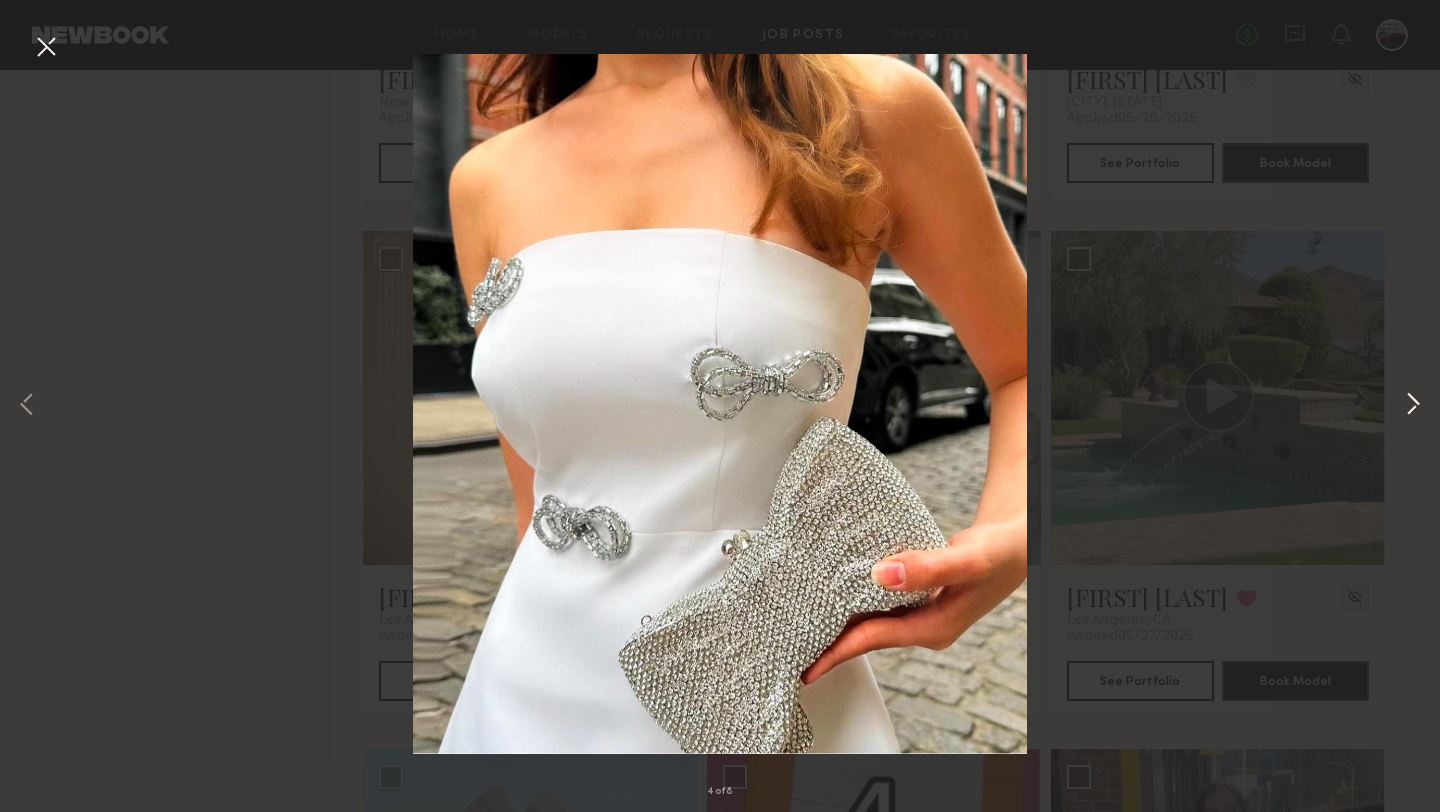 click at bounding box center [1413, 406] 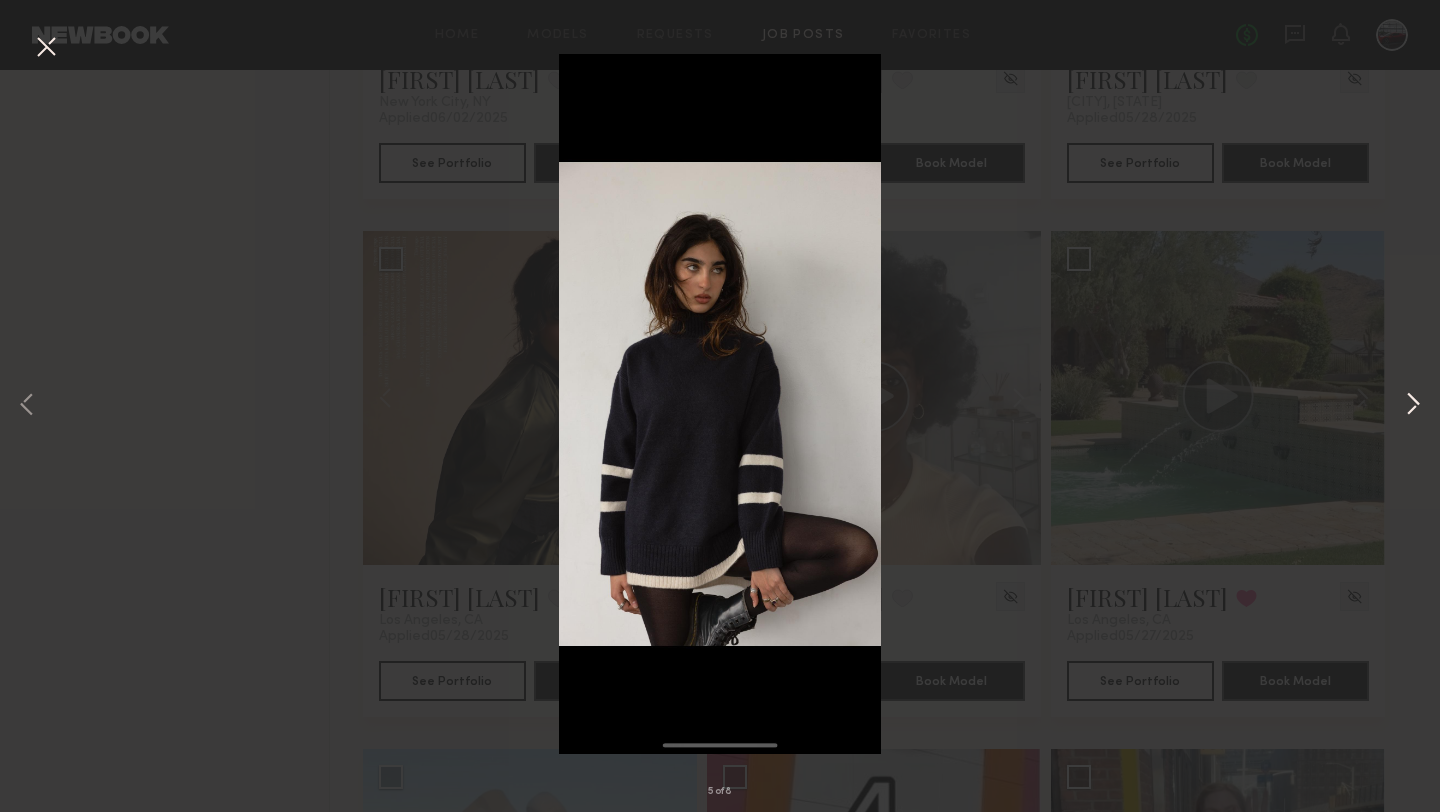 click at bounding box center (1413, 406) 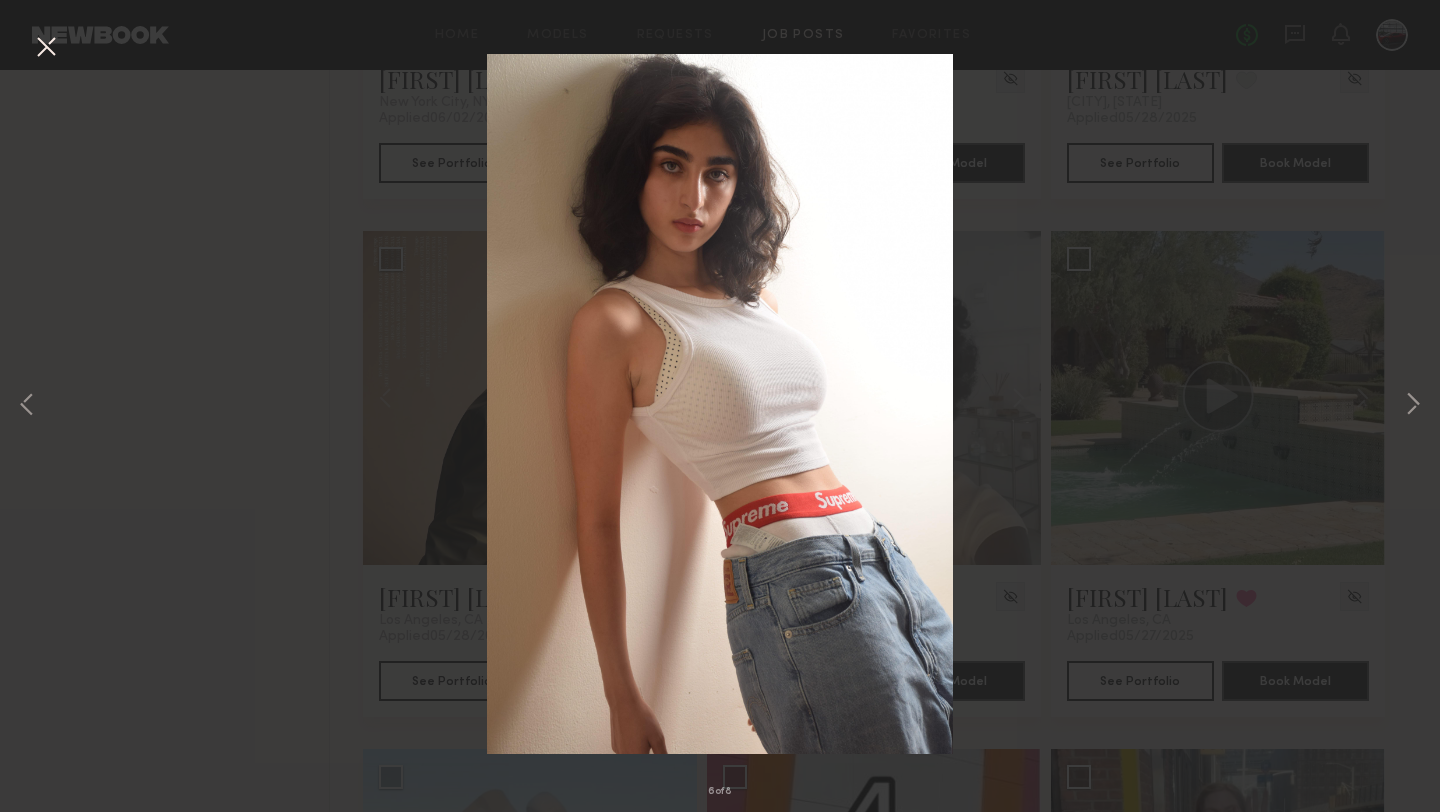 click on "6  of  8" at bounding box center (720, 406) 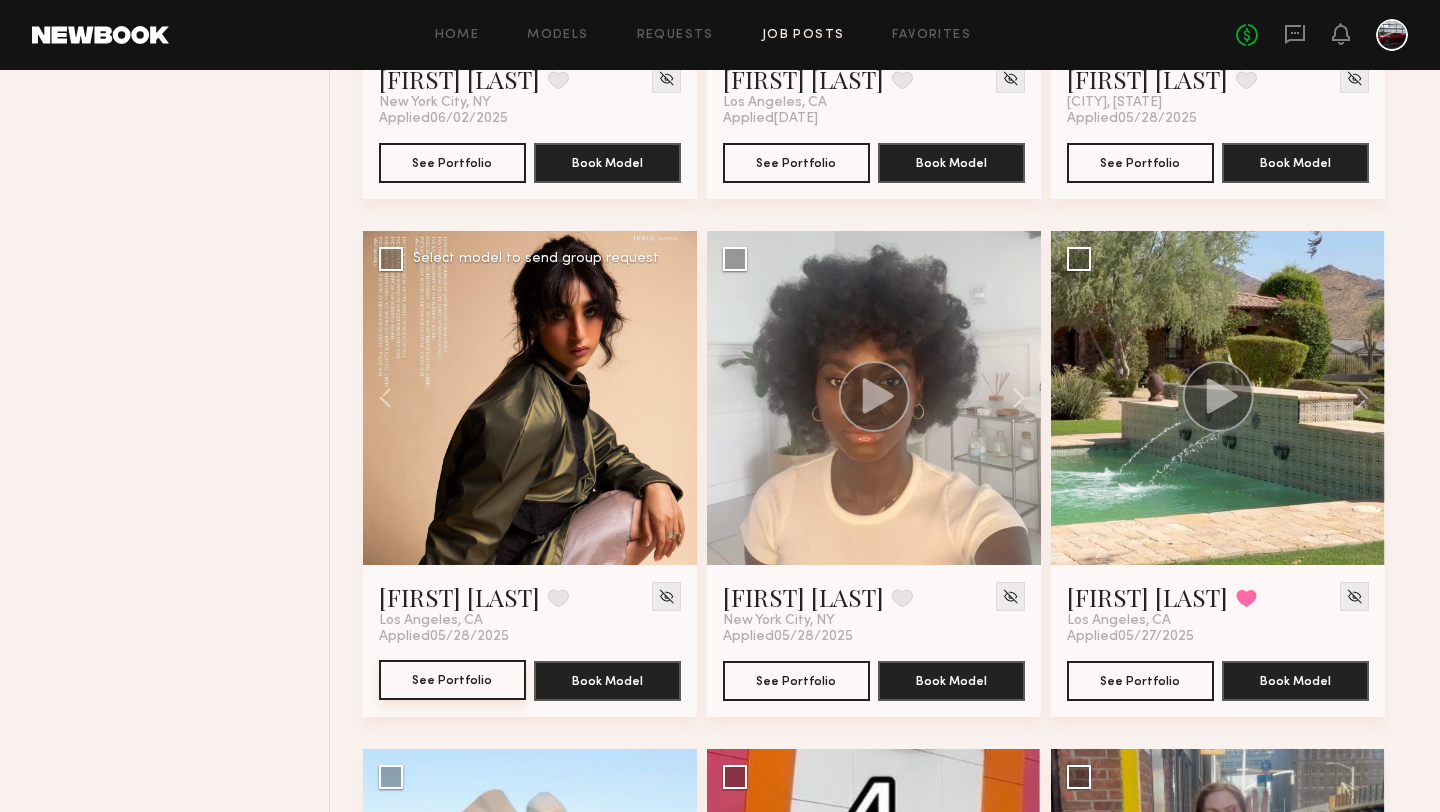 click on "See Portfolio" 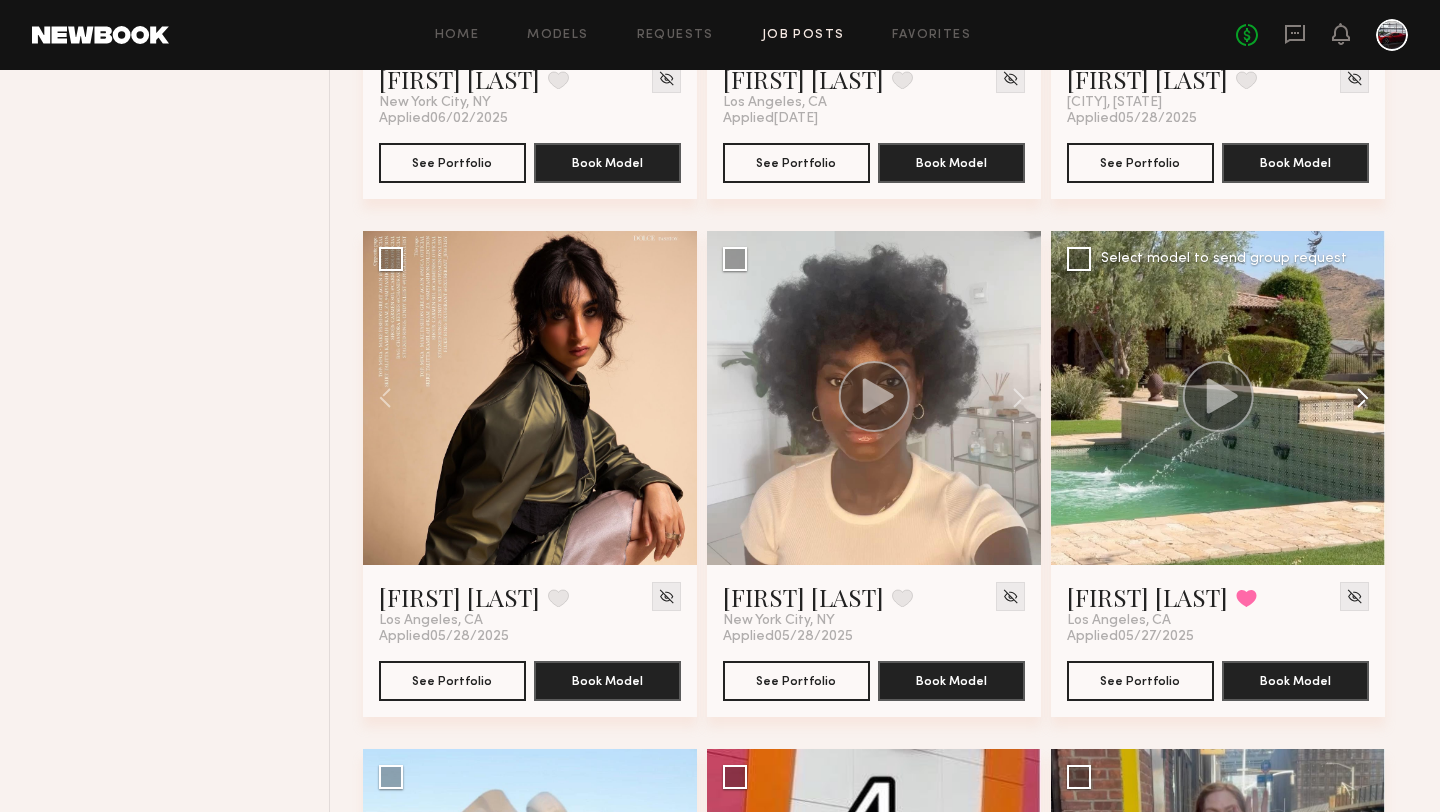 click 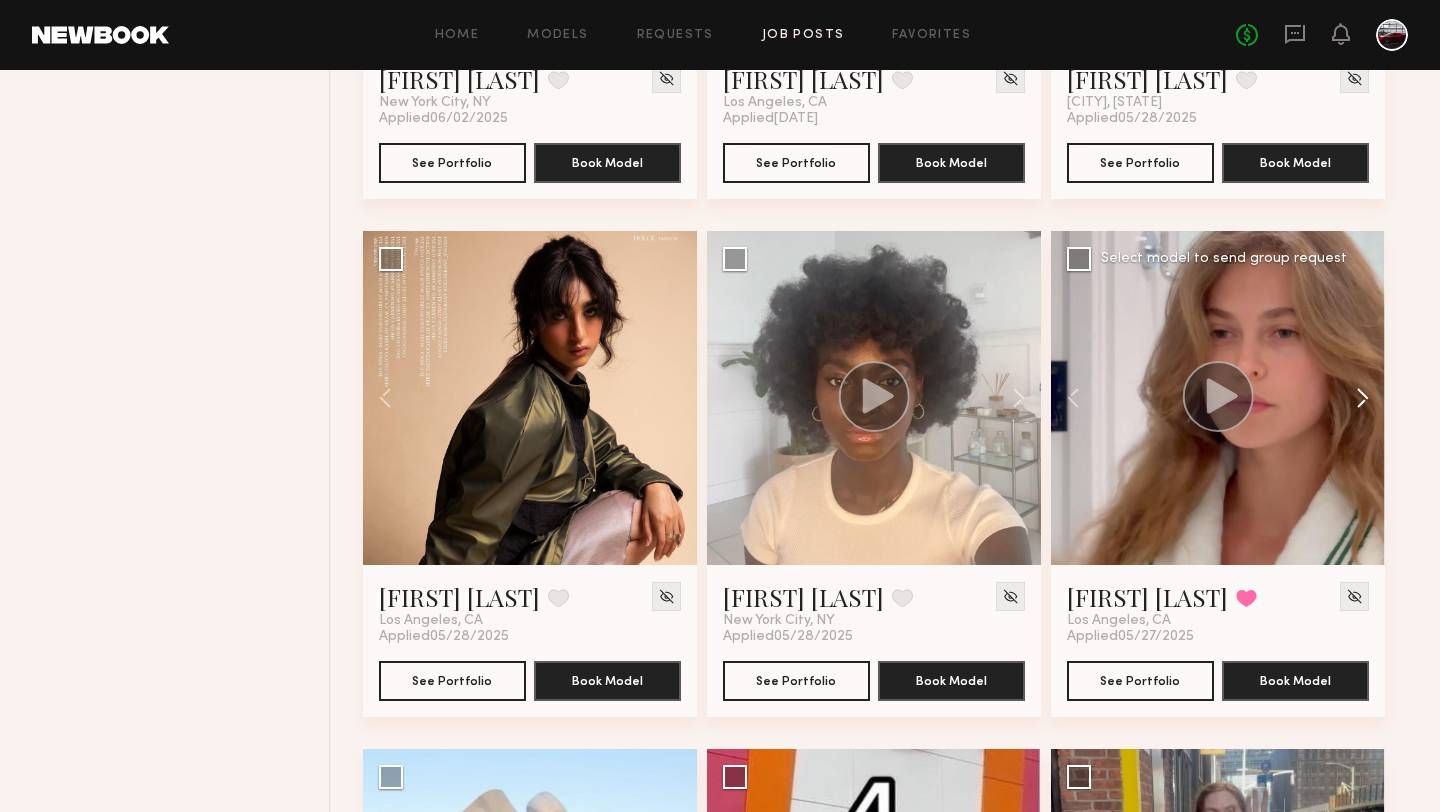 click 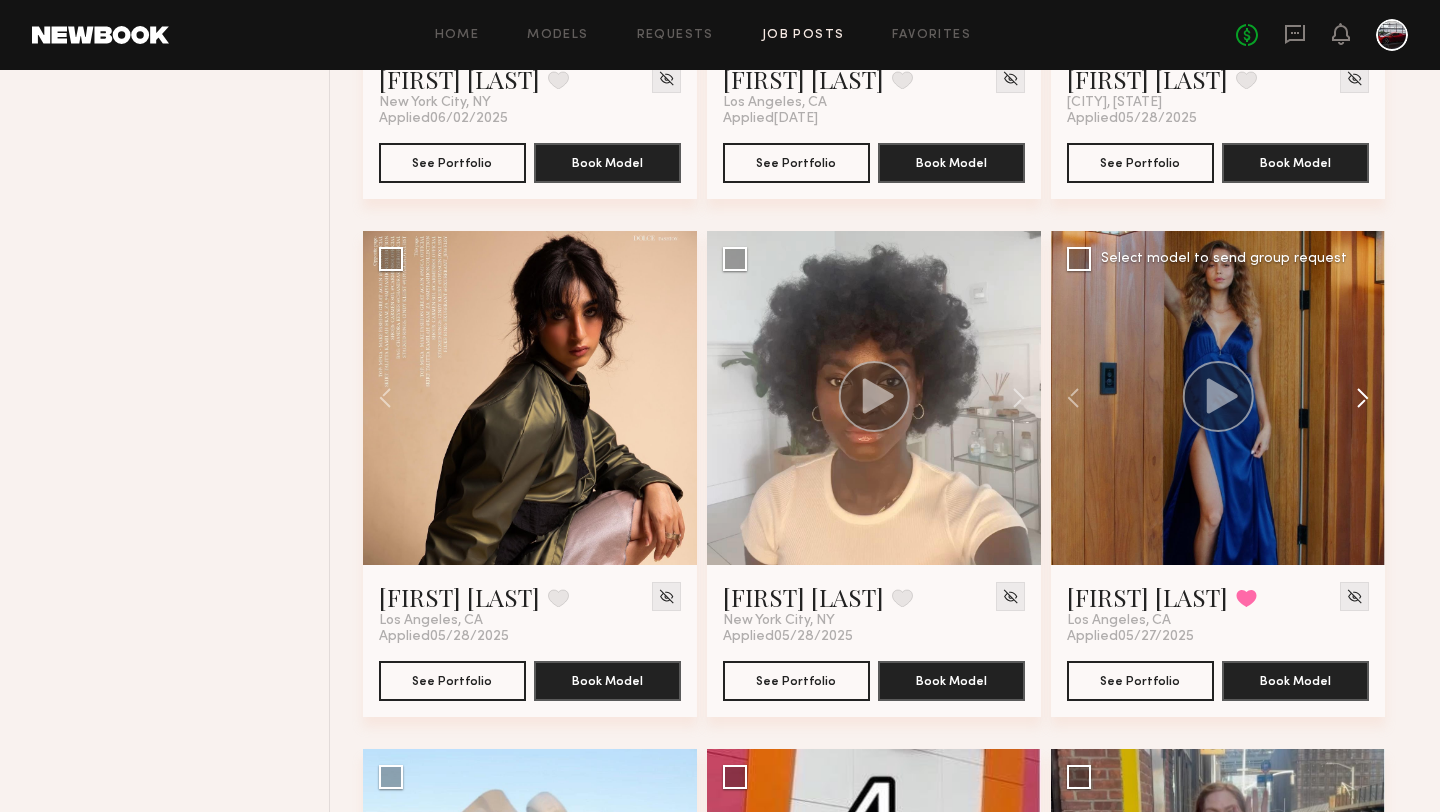 click 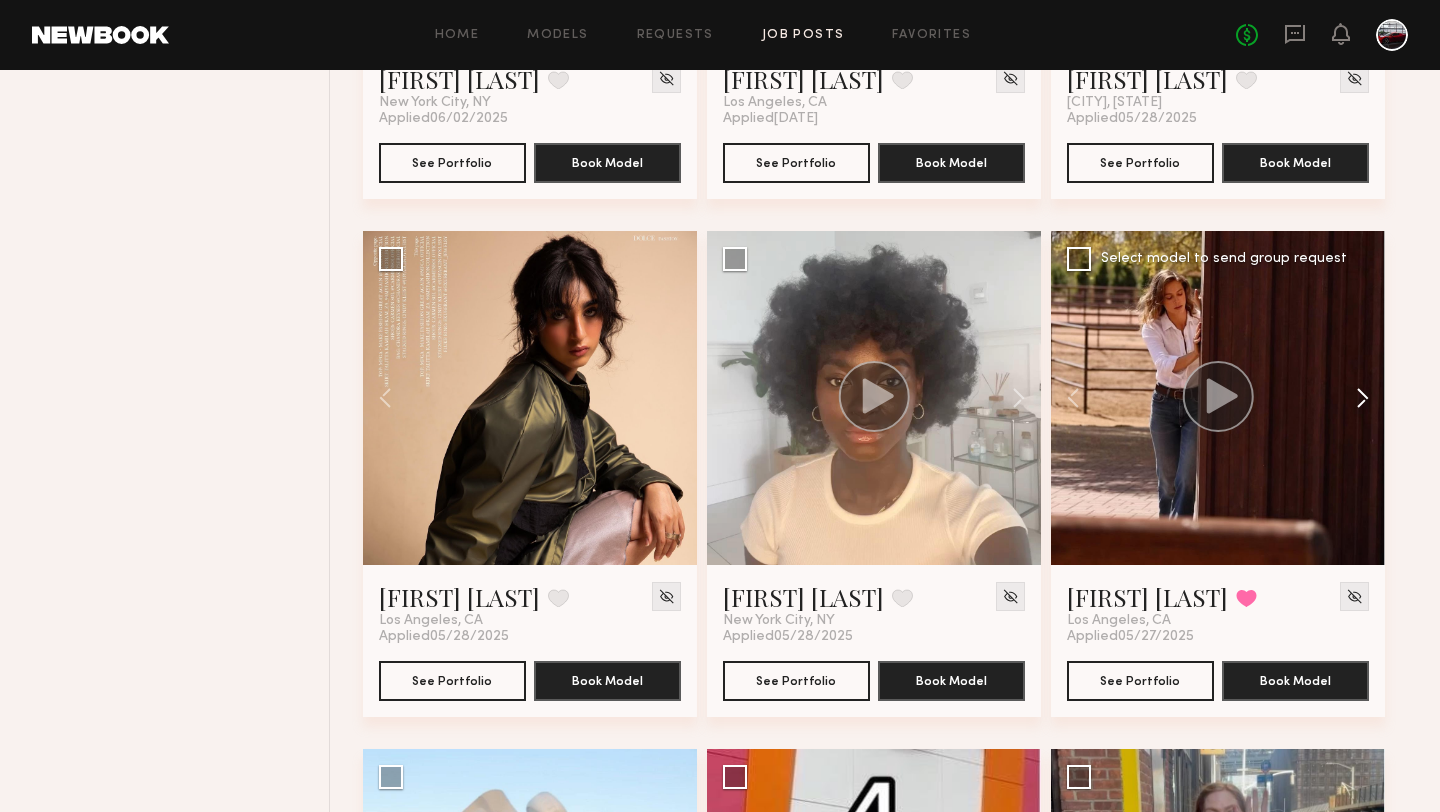 click 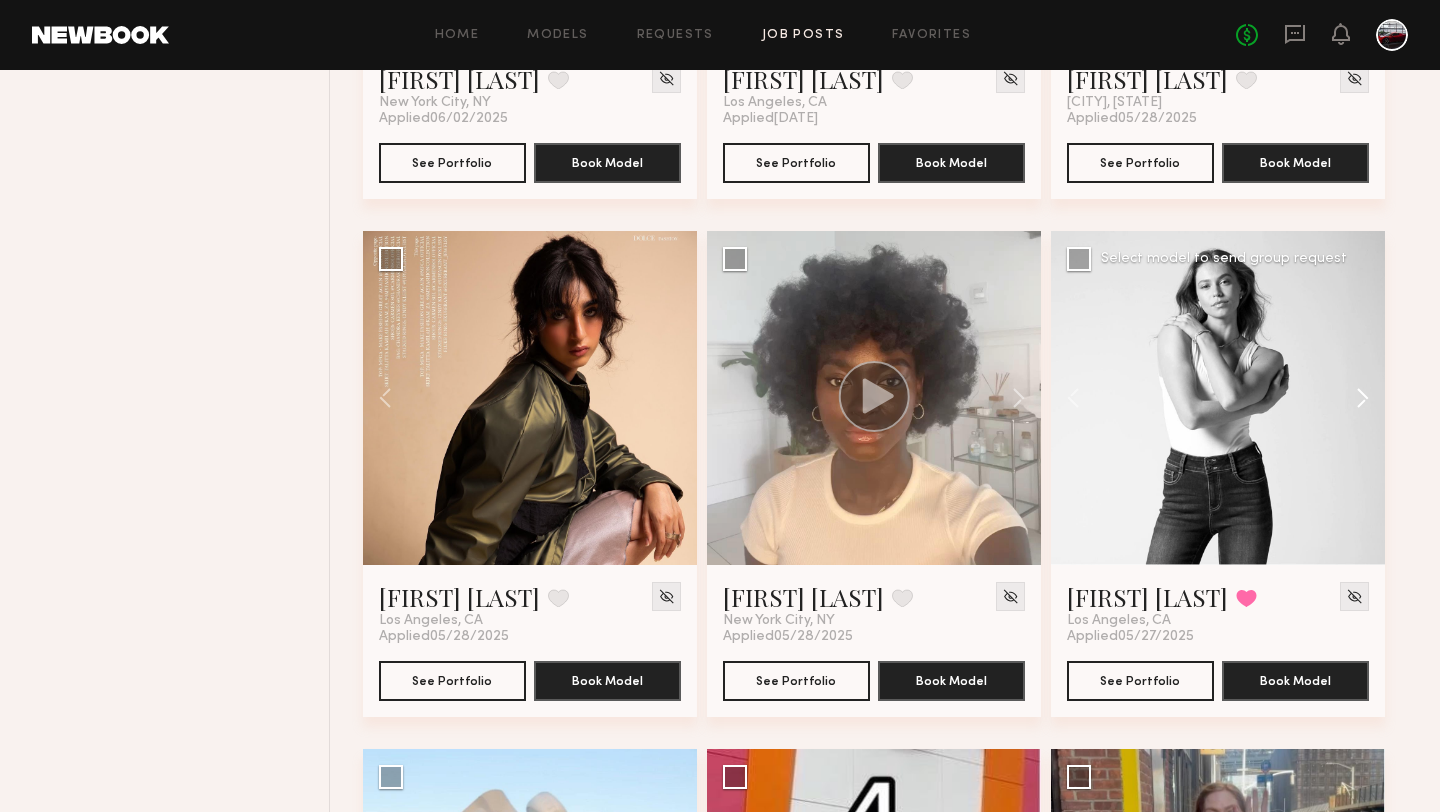 click 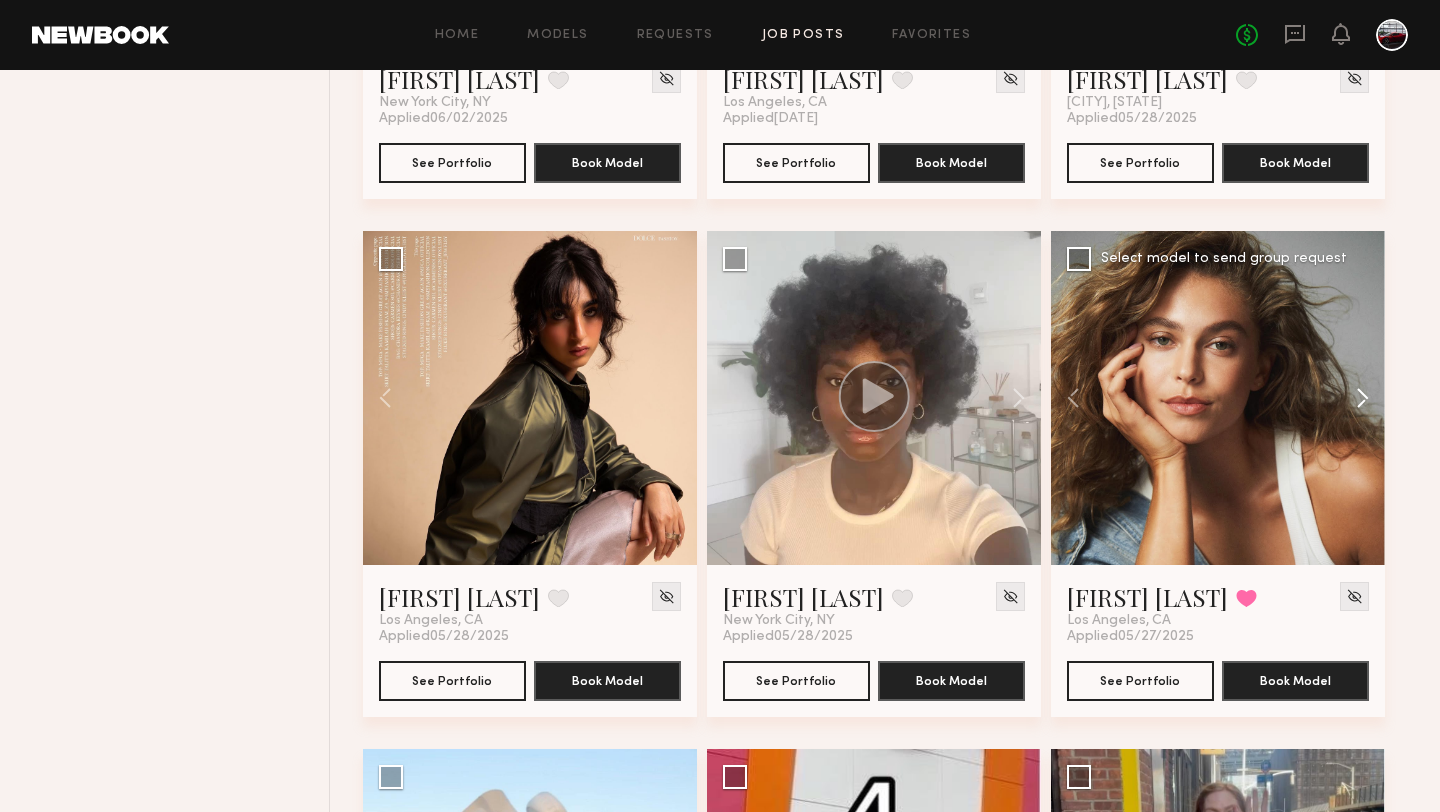 click 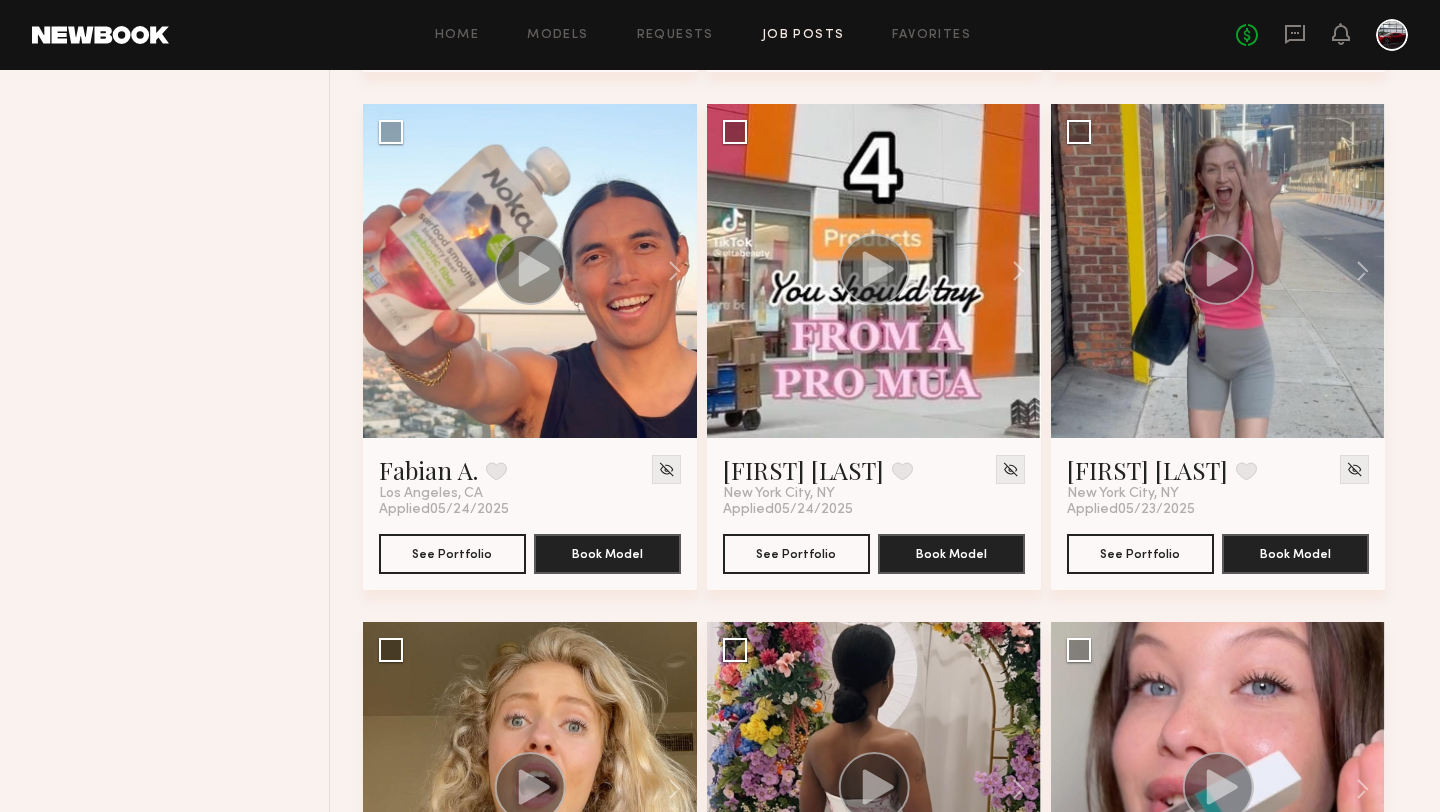 scroll, scrollTop: 1760, scrollLeft: 0, axis: vertical 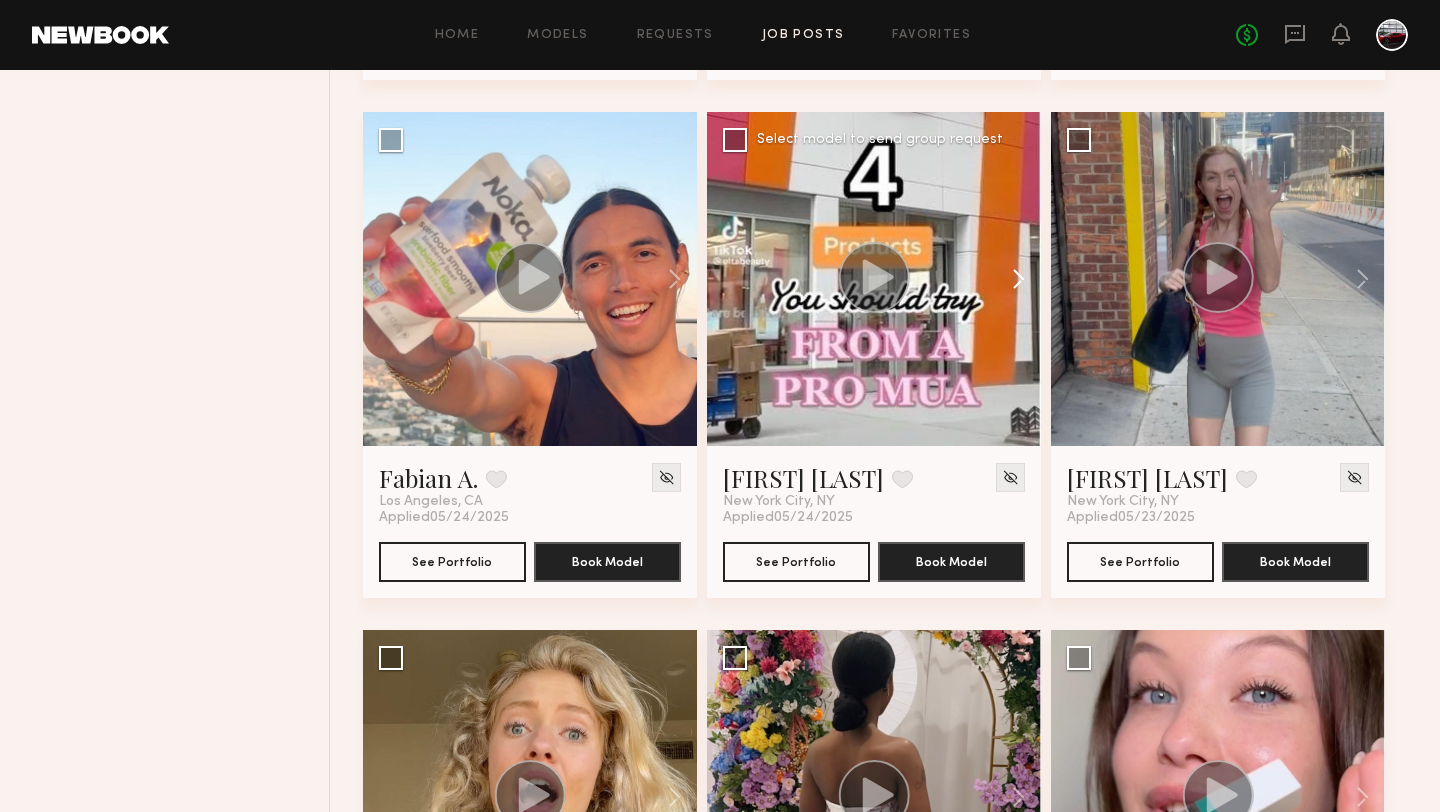 click 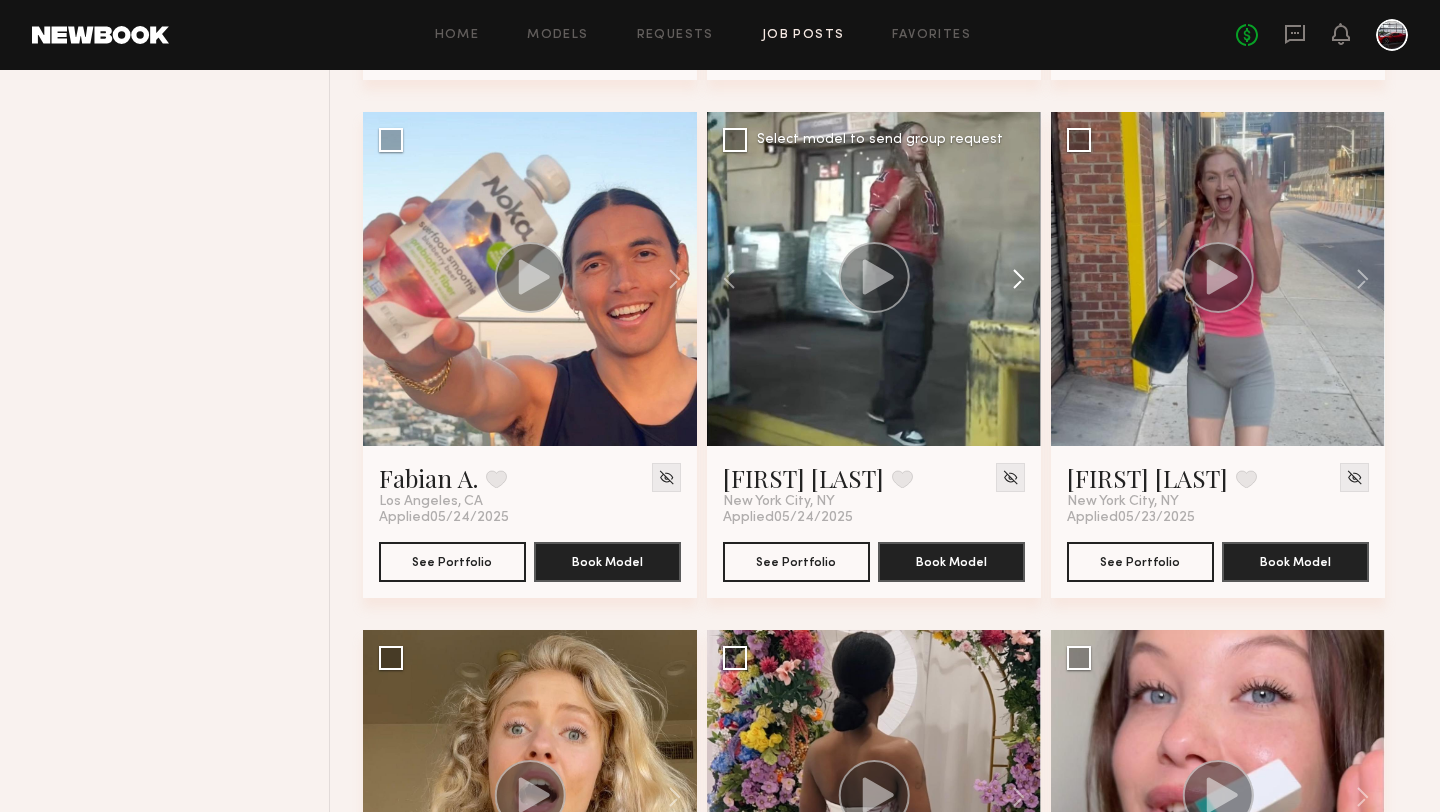 click 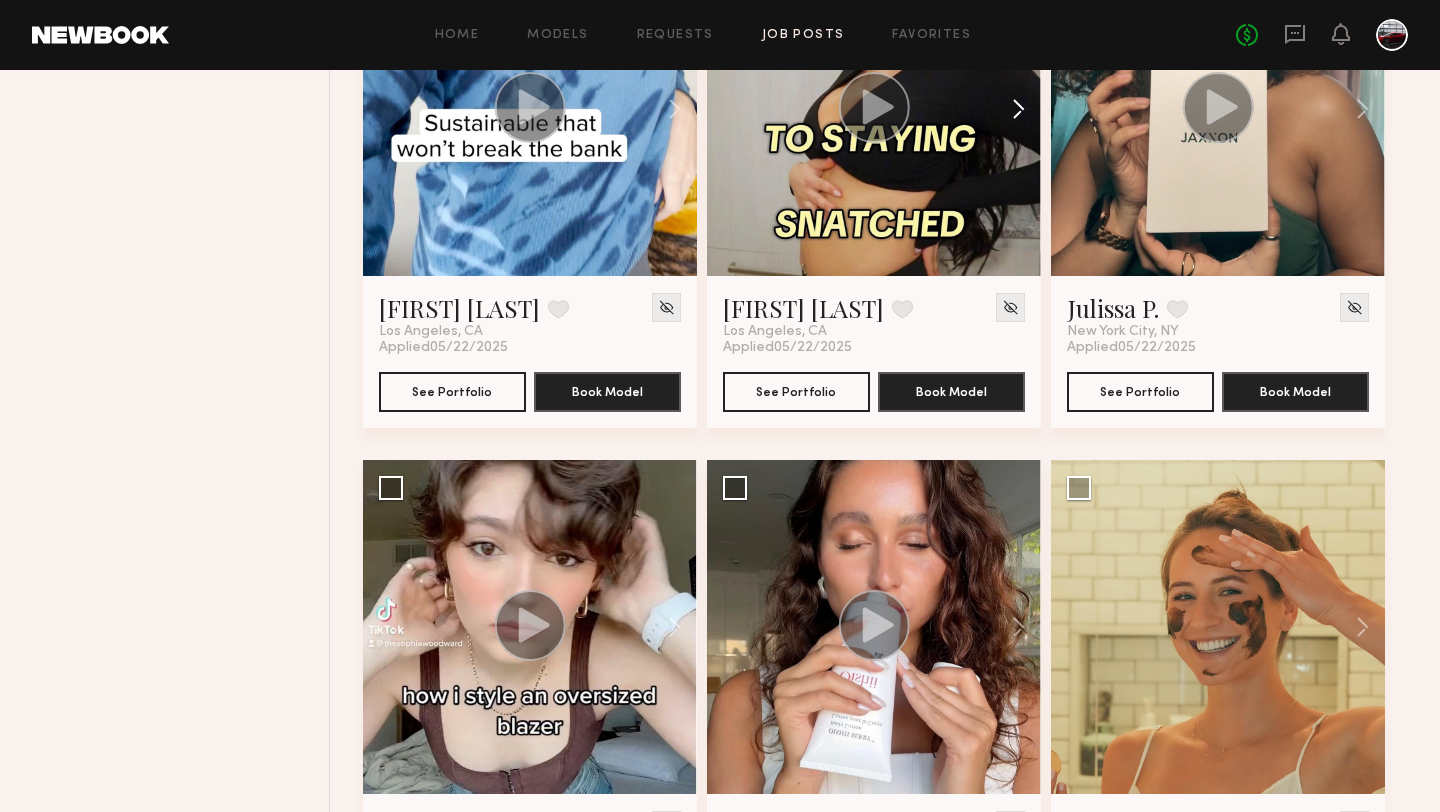 scroll, scrollTop: 3062, scrollLeft: 0, axis: vertical 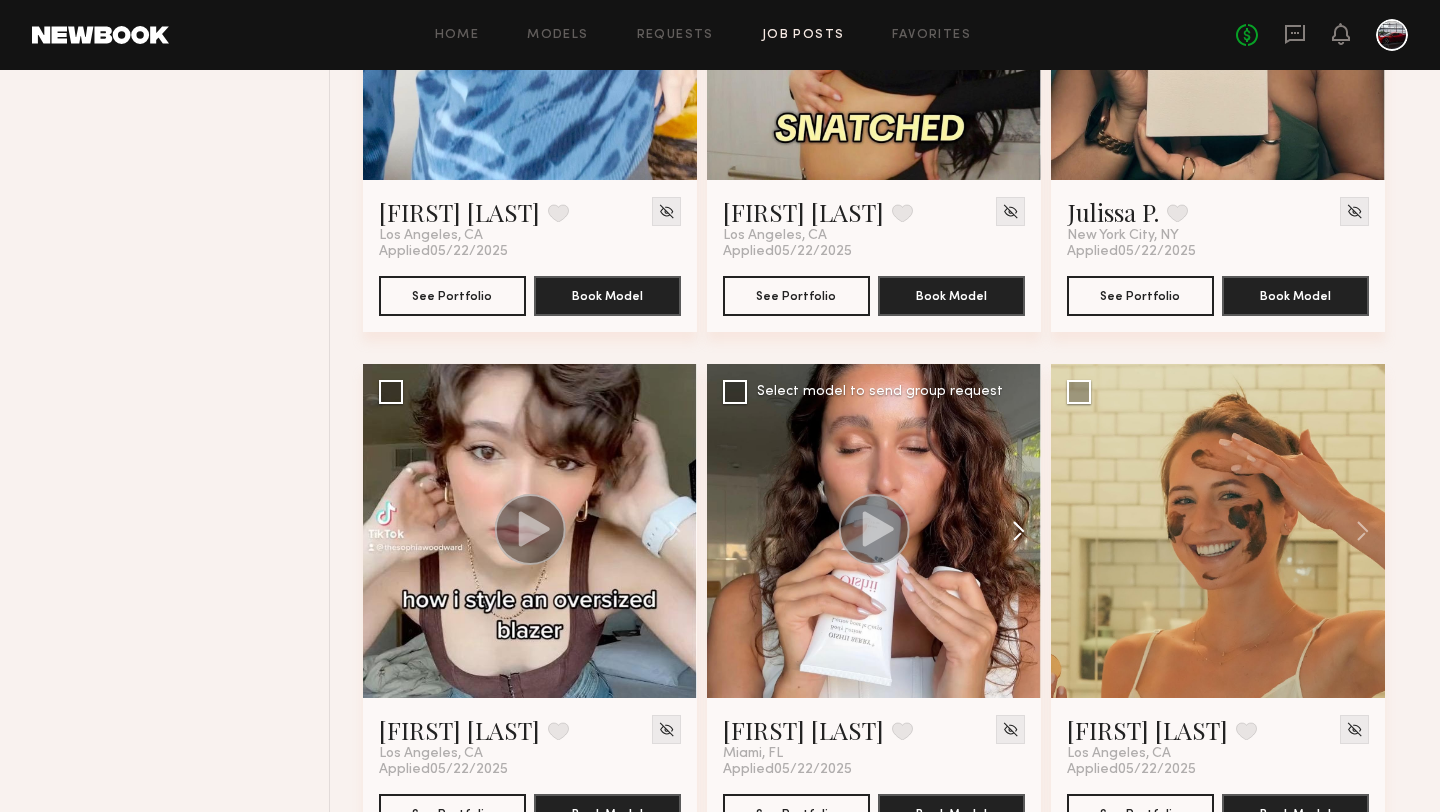 click 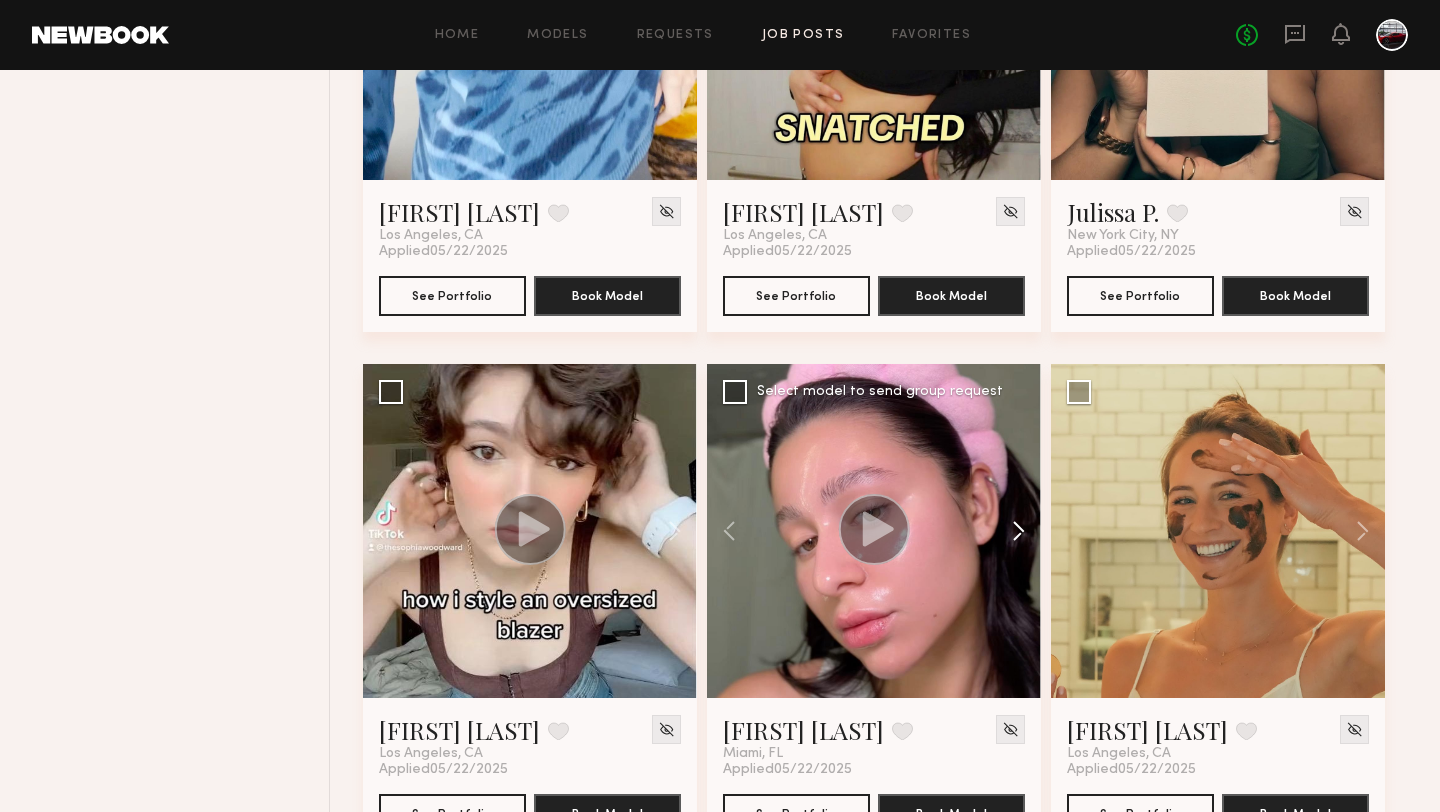 click 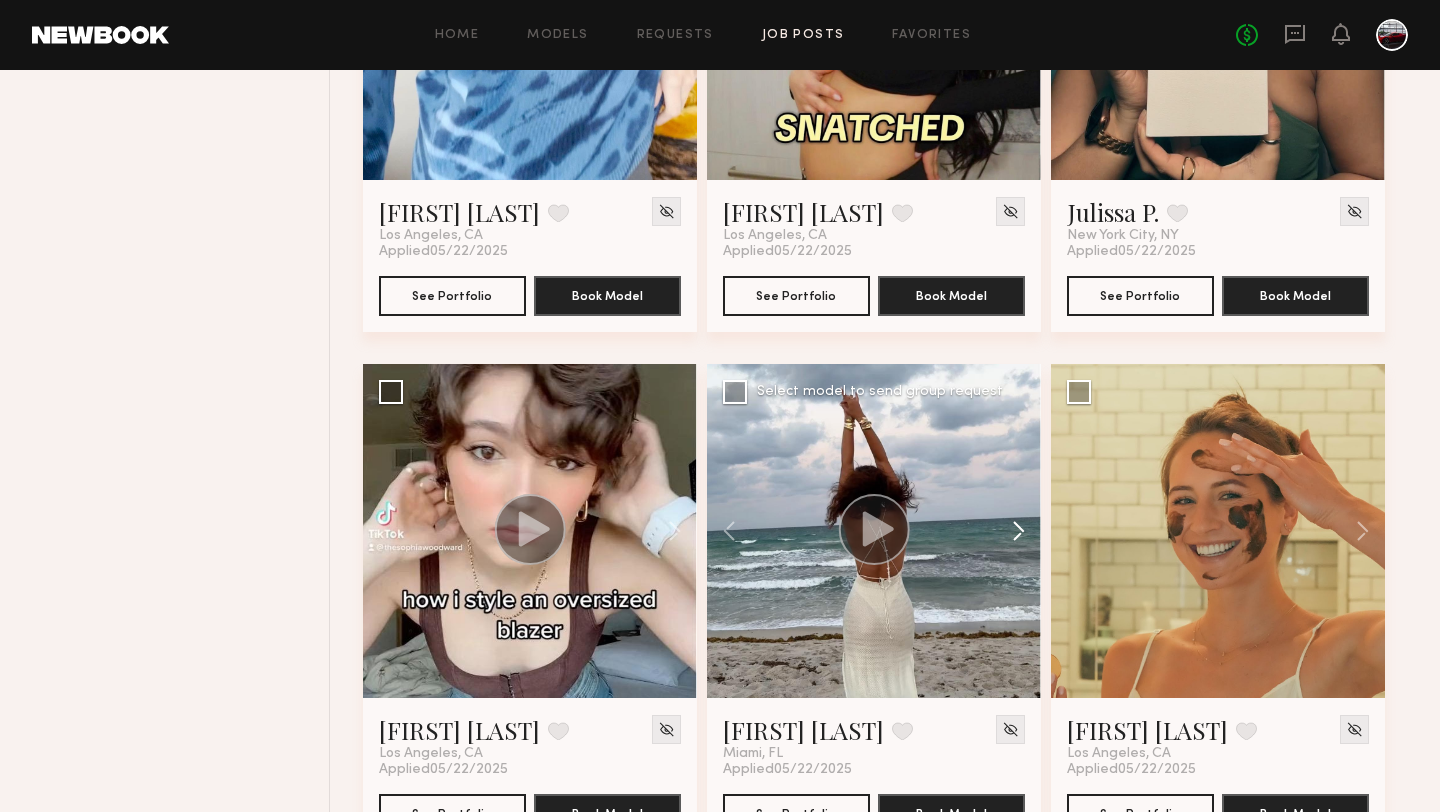 click 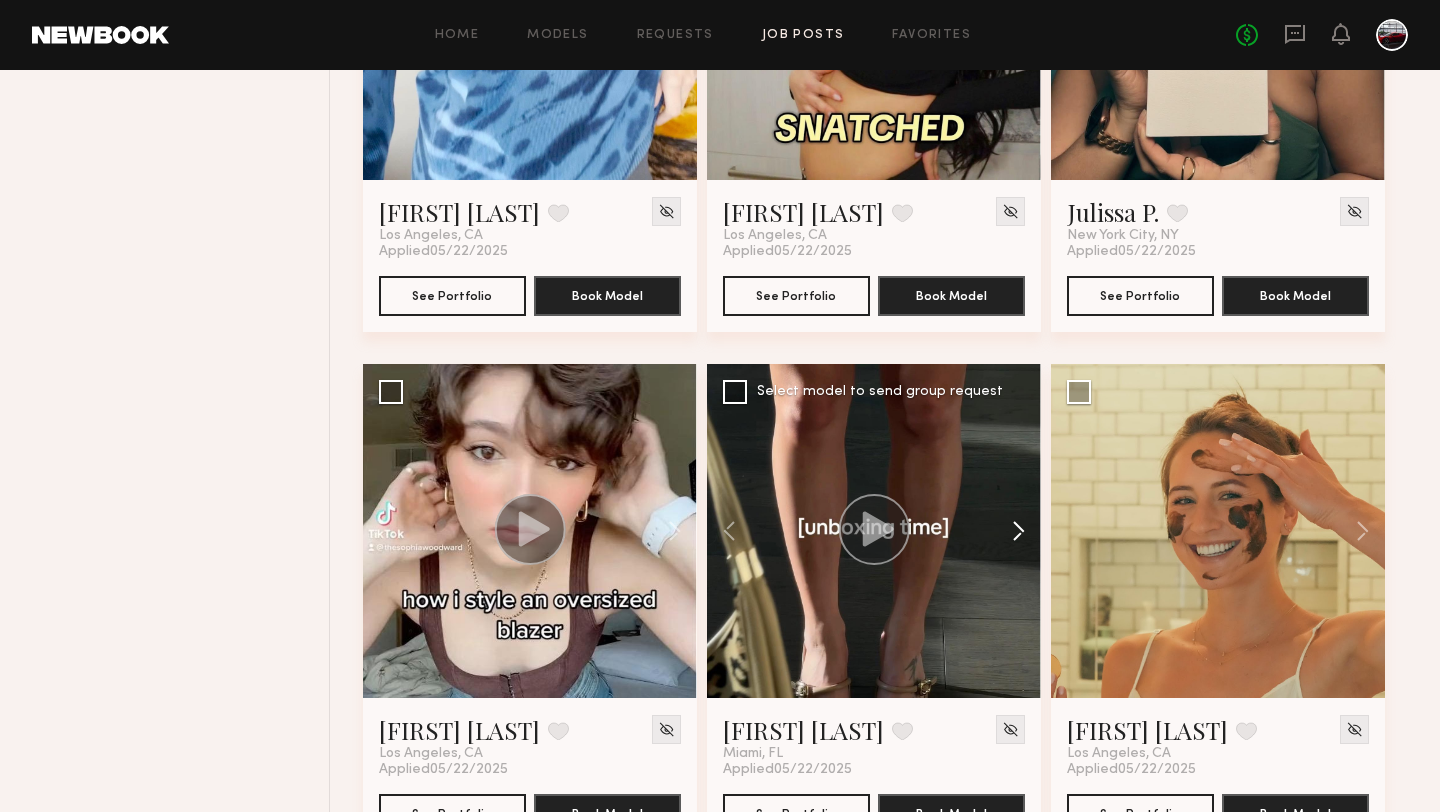 click 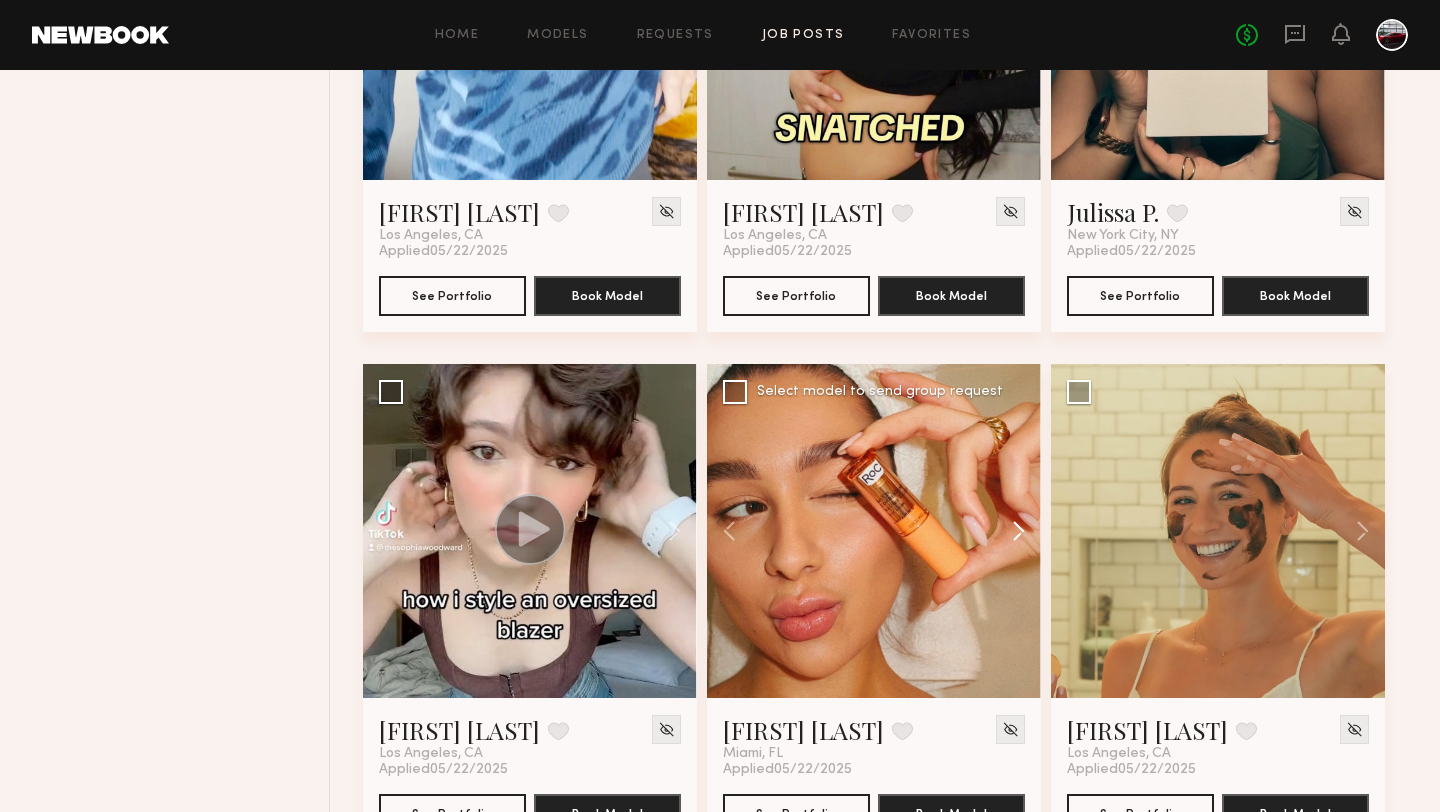 click 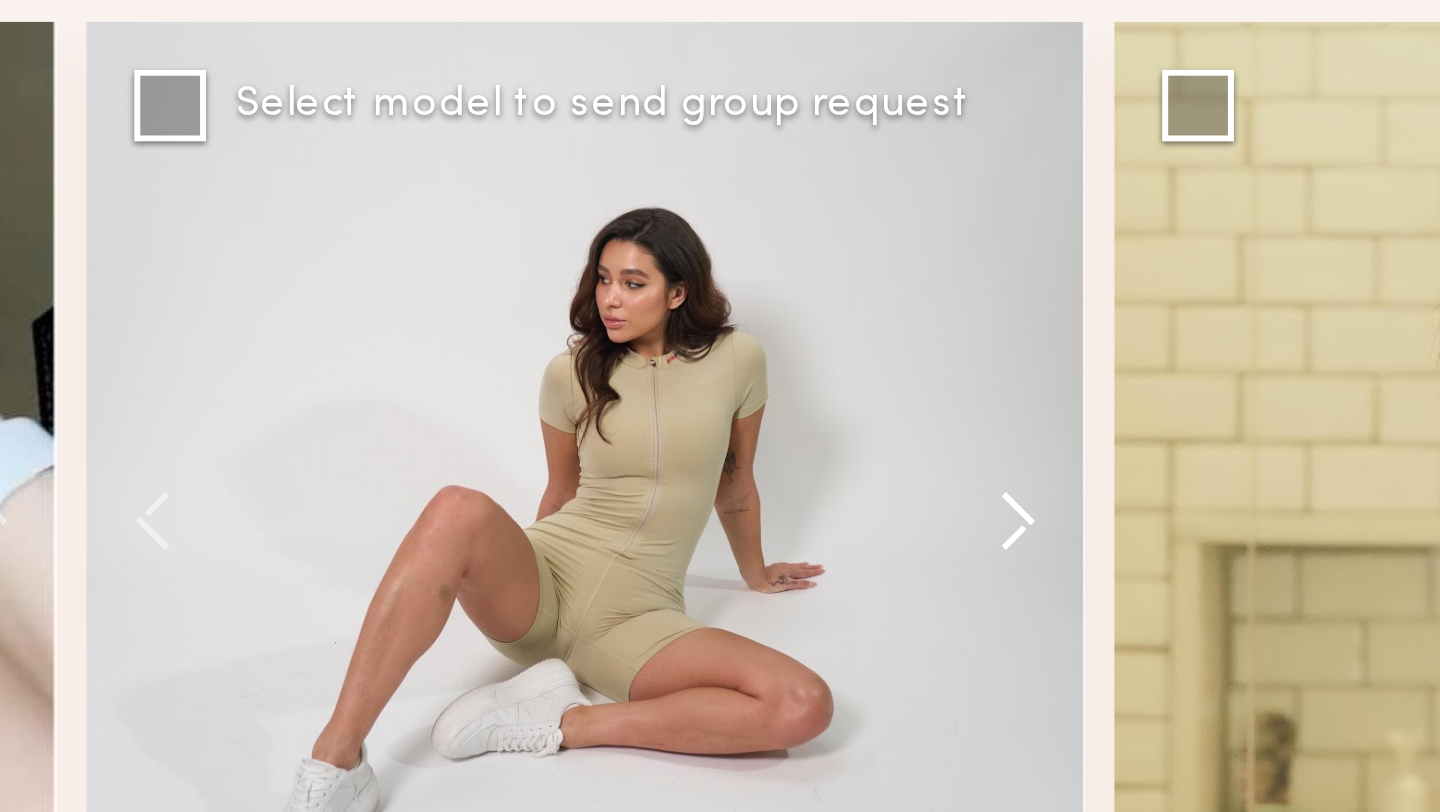 click 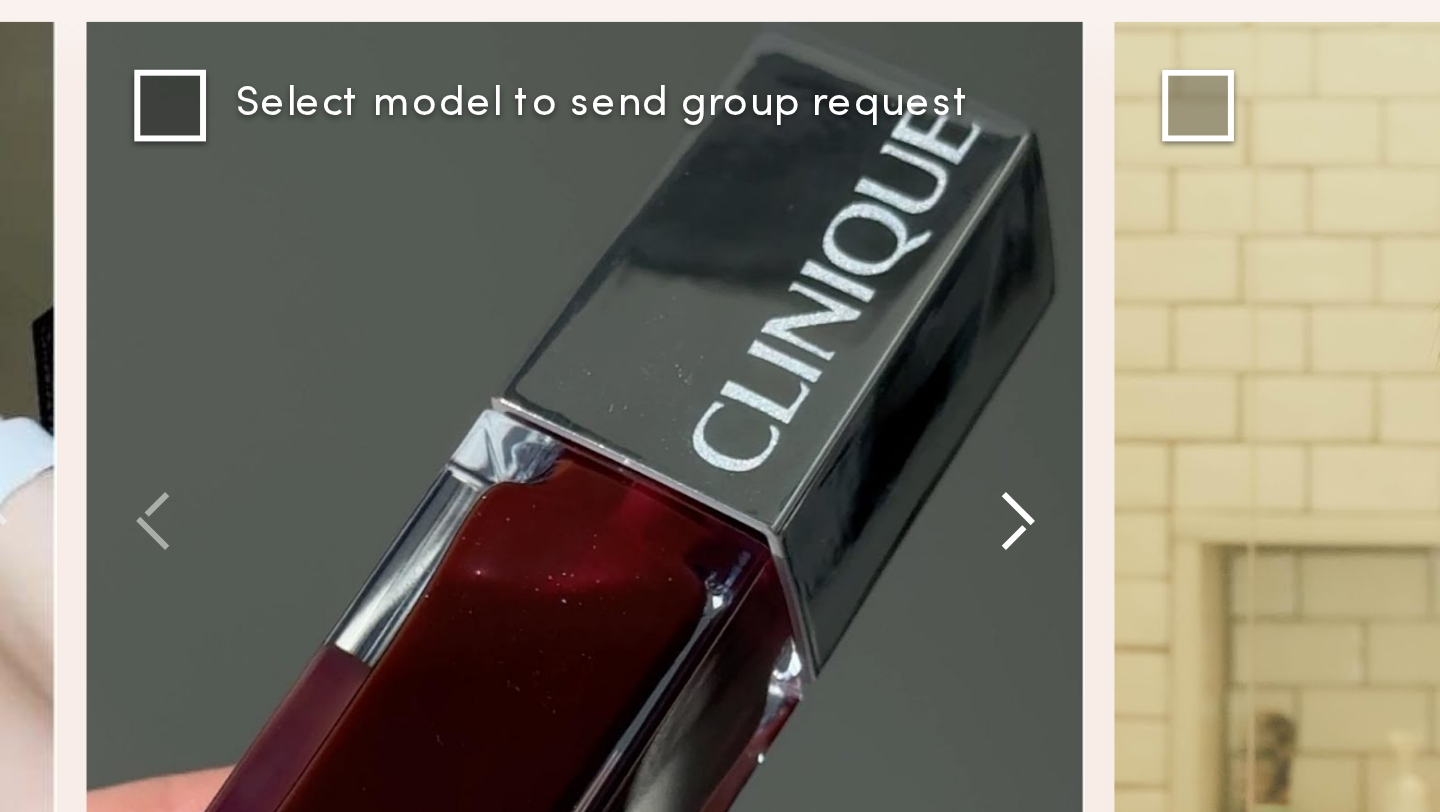 click 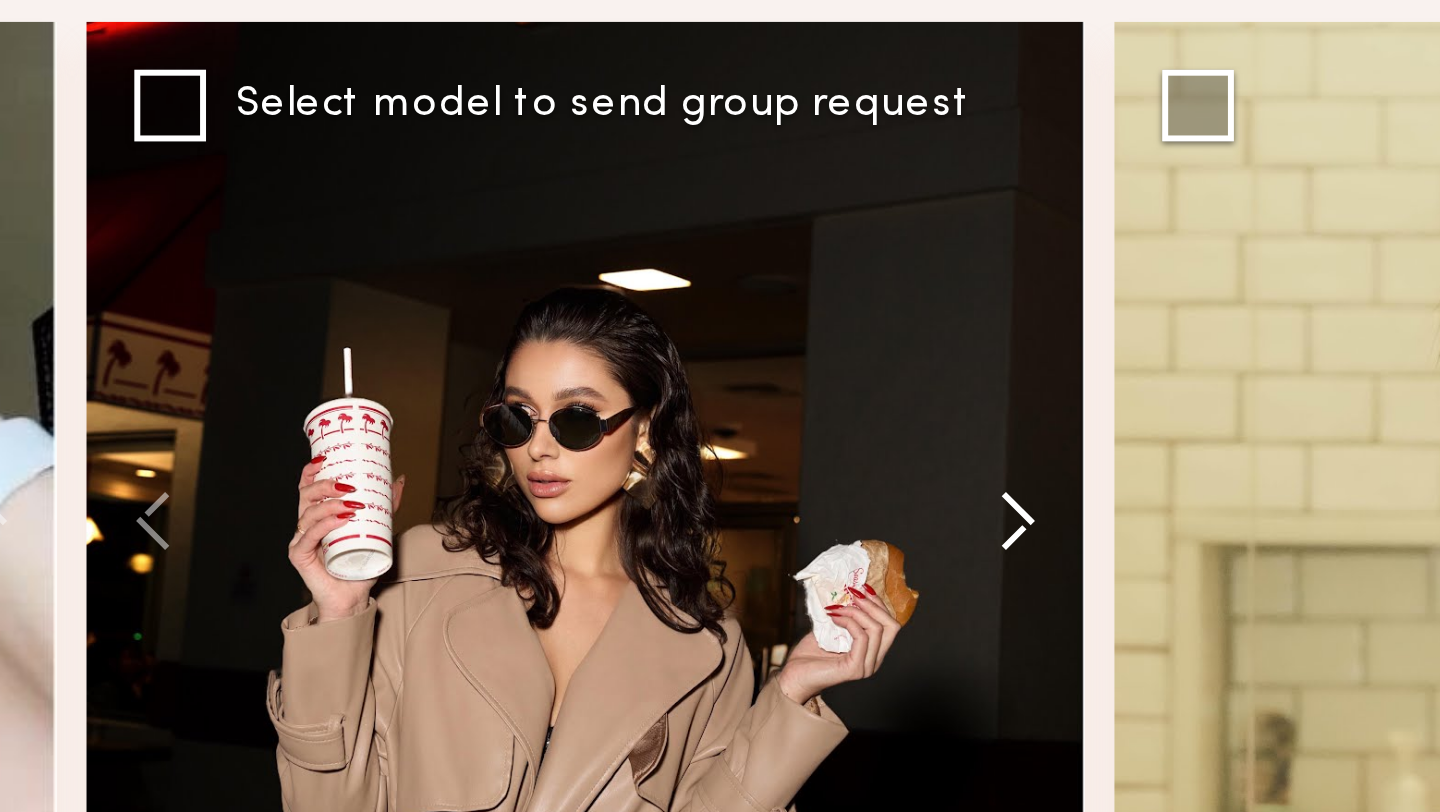 click 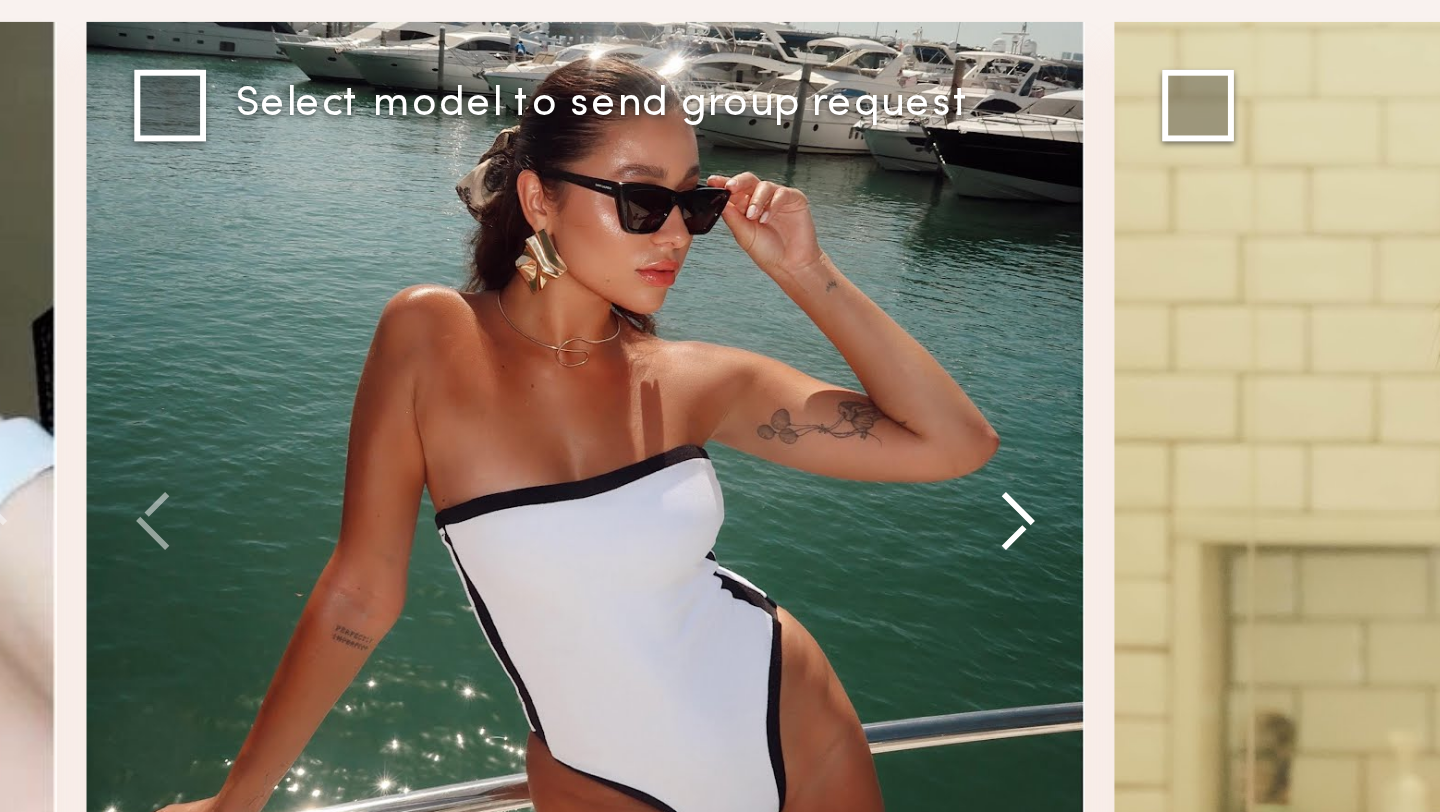 click 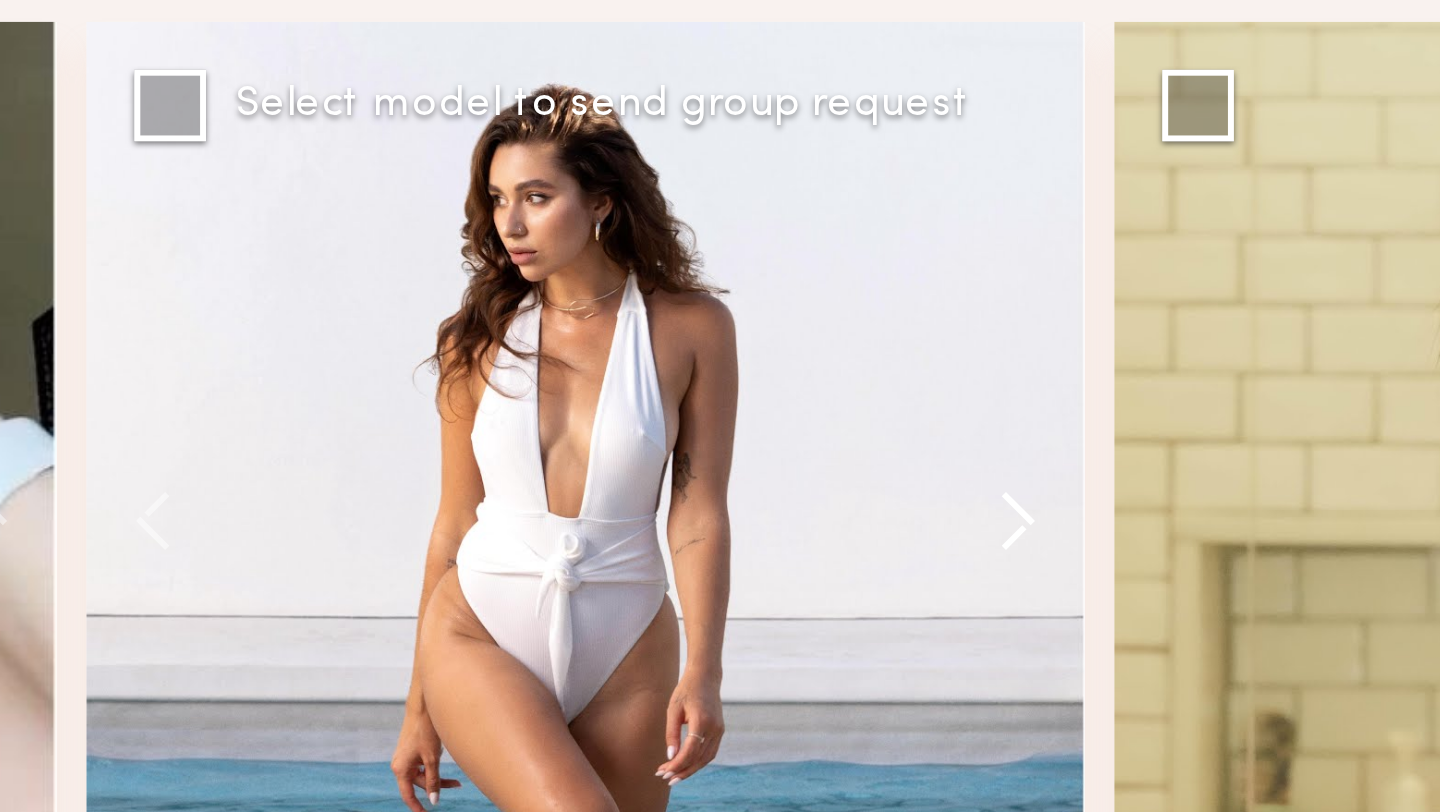 click 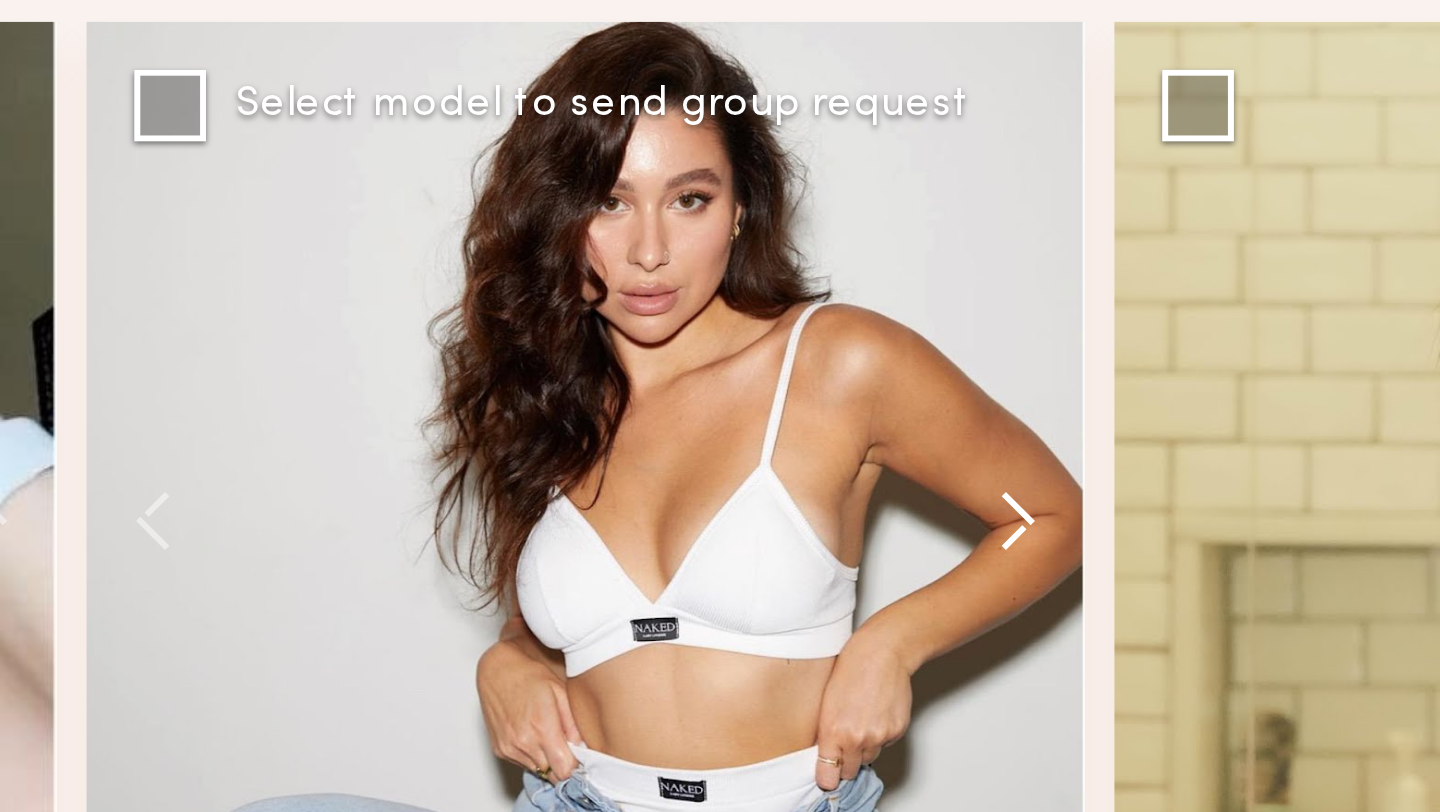 click 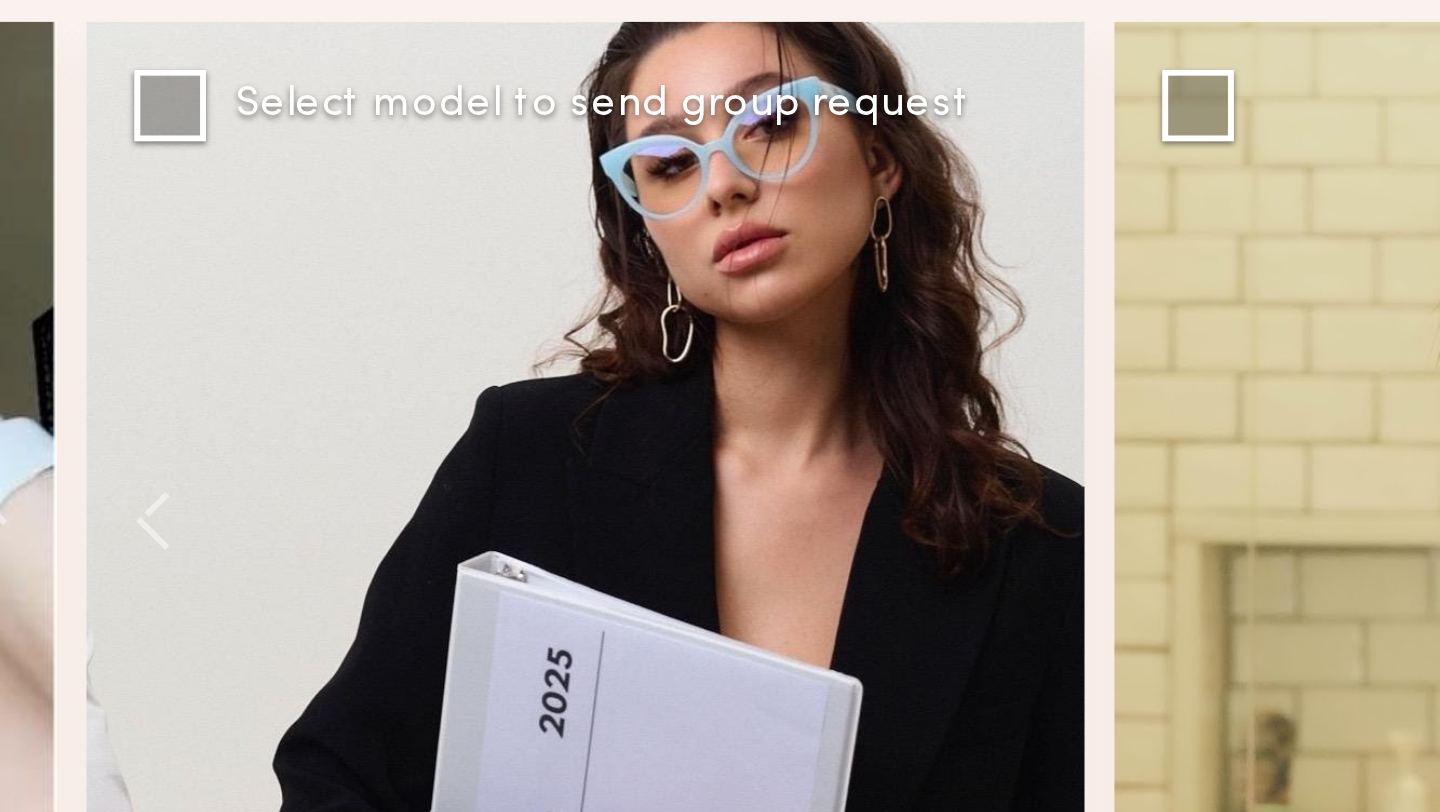 click 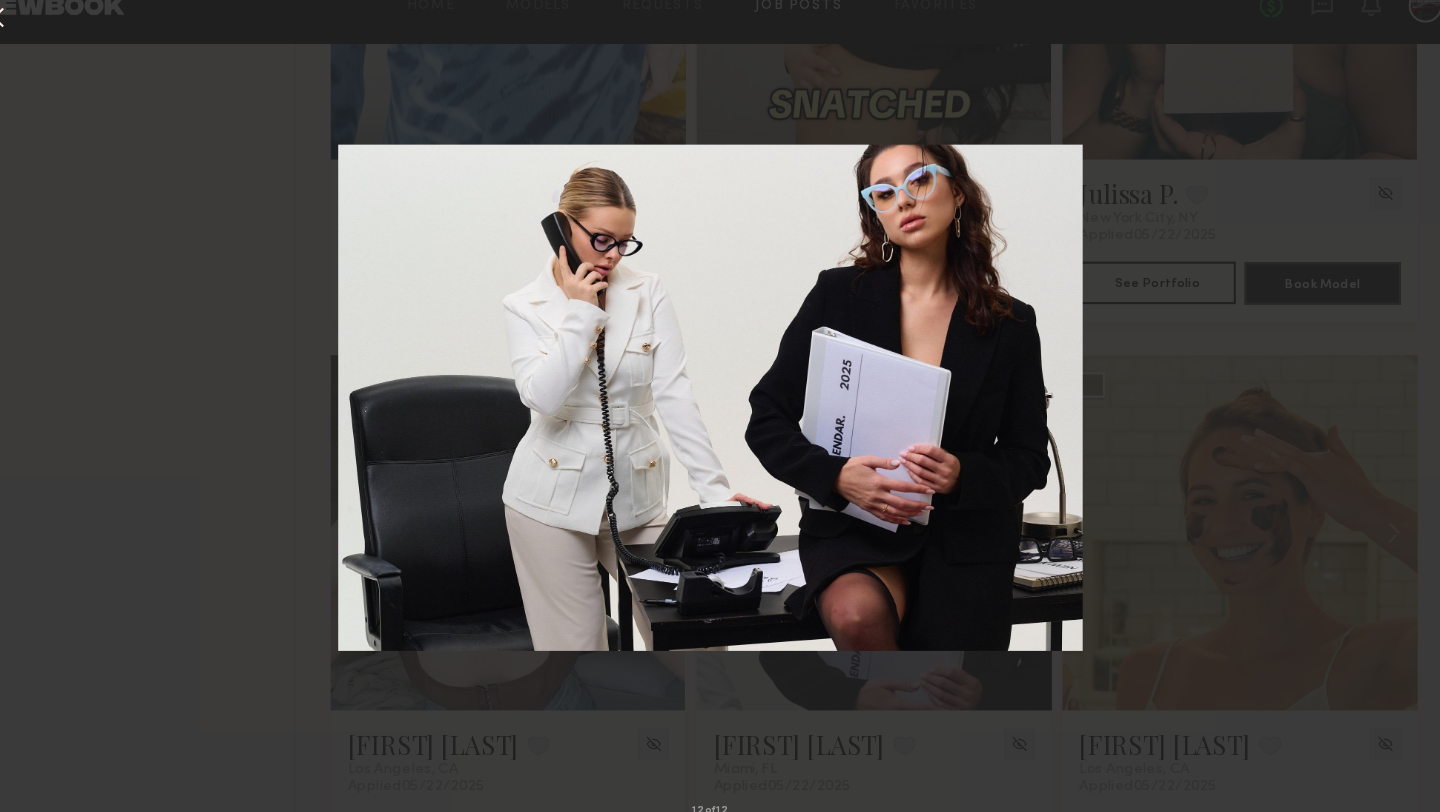 click on "12  of  12" at bounding box center [720, 406] 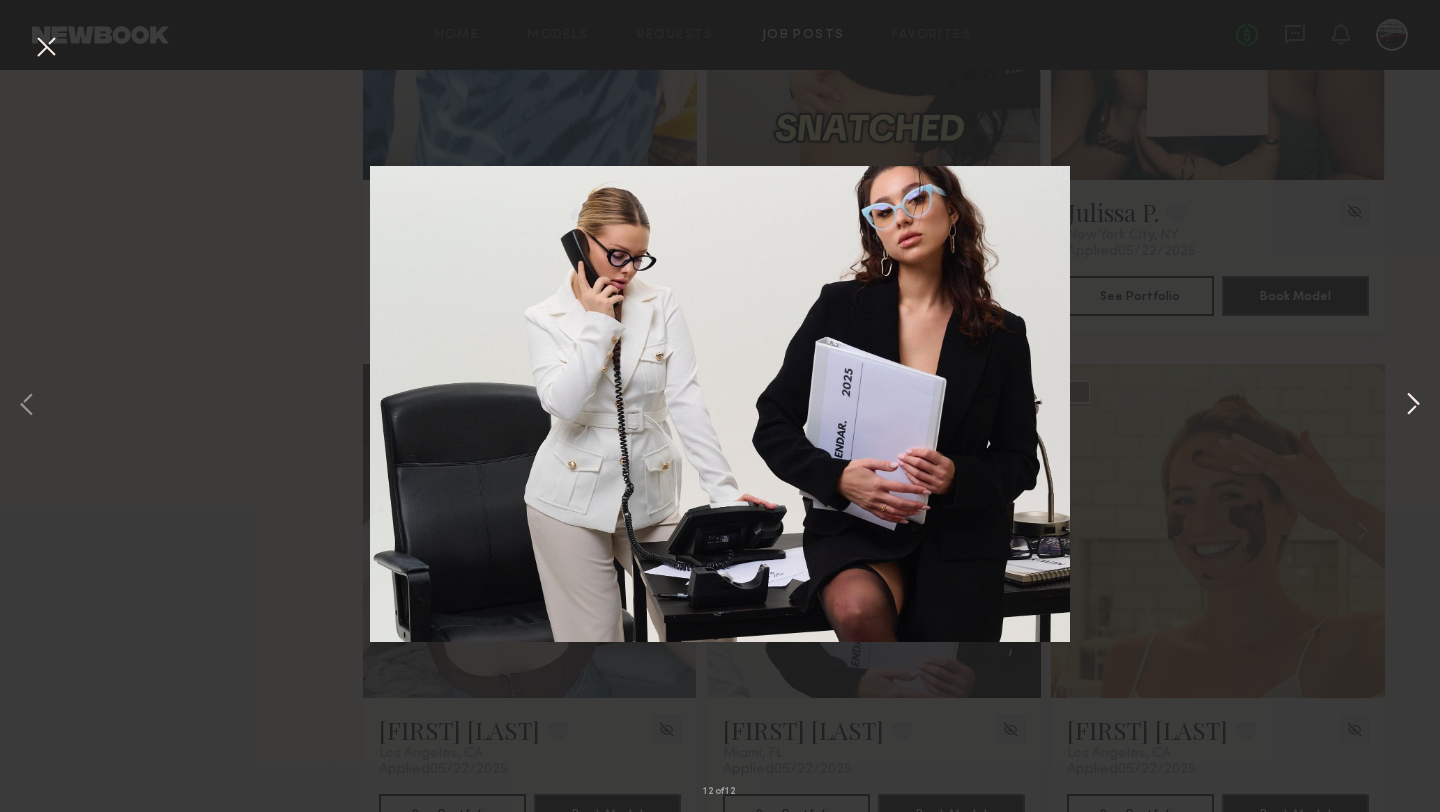 click at bounding box center [1413, 406] 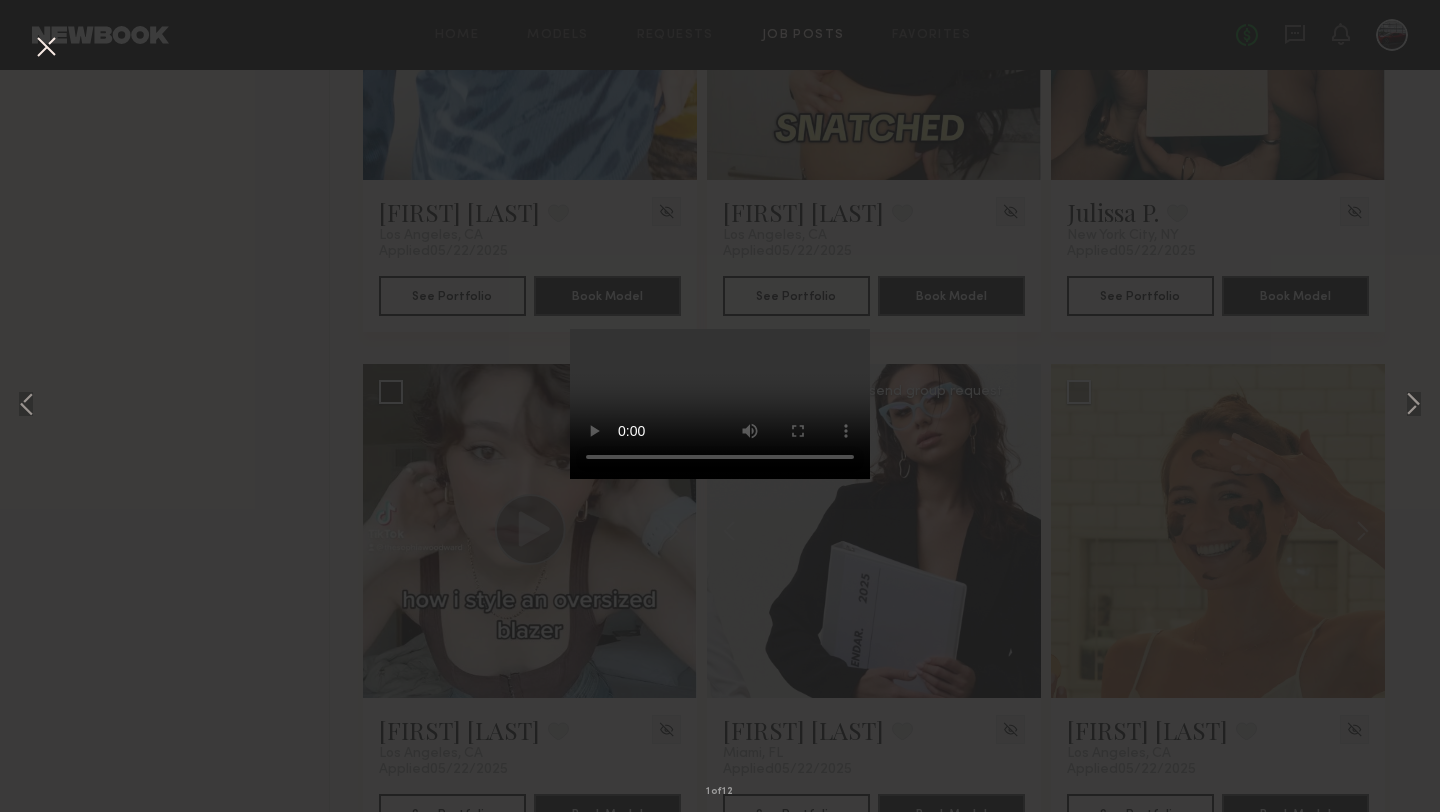 click on "1  of  12" at bounding box center (720, 406) 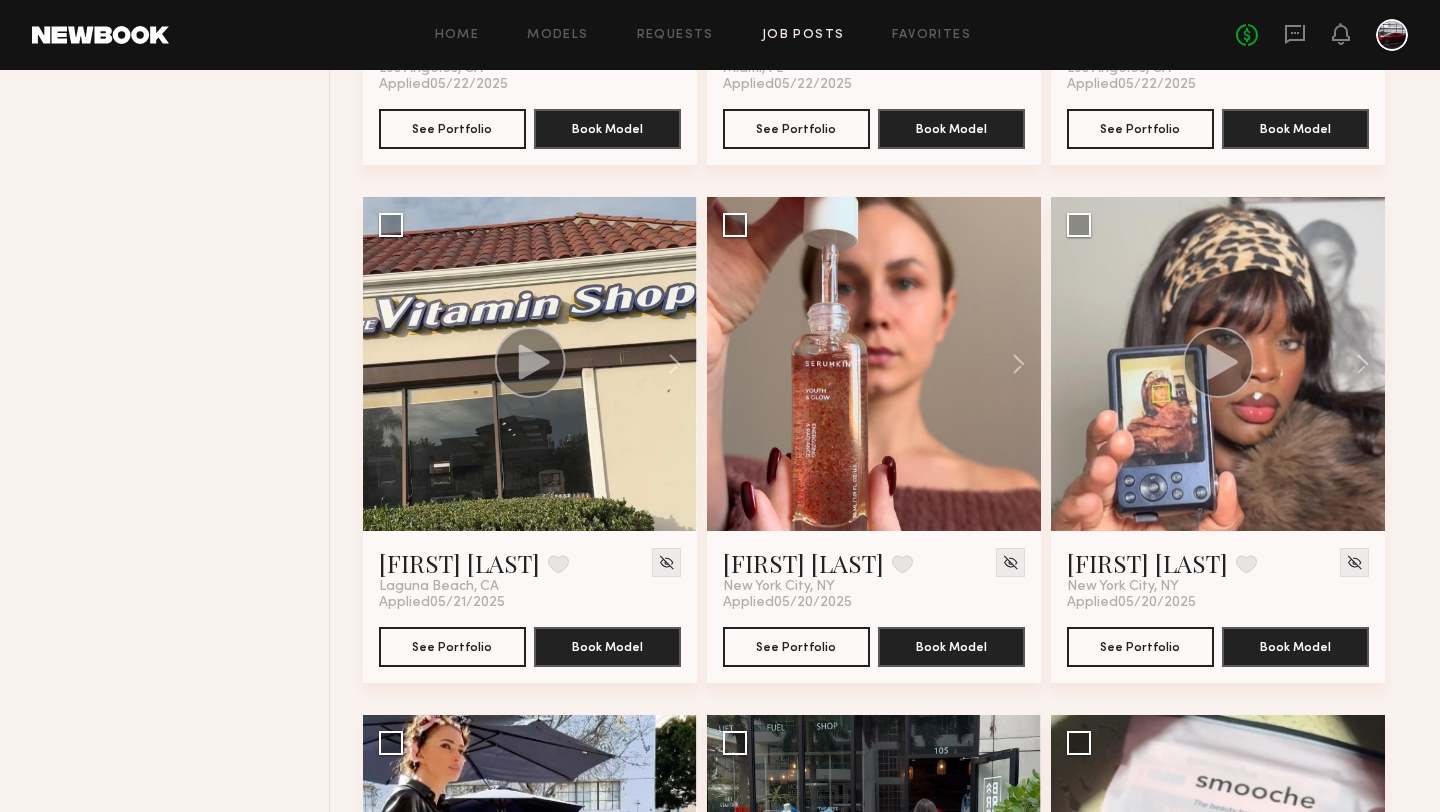 scroll, scrollTop: 3797, scrollLeft: 0, axis: vertical 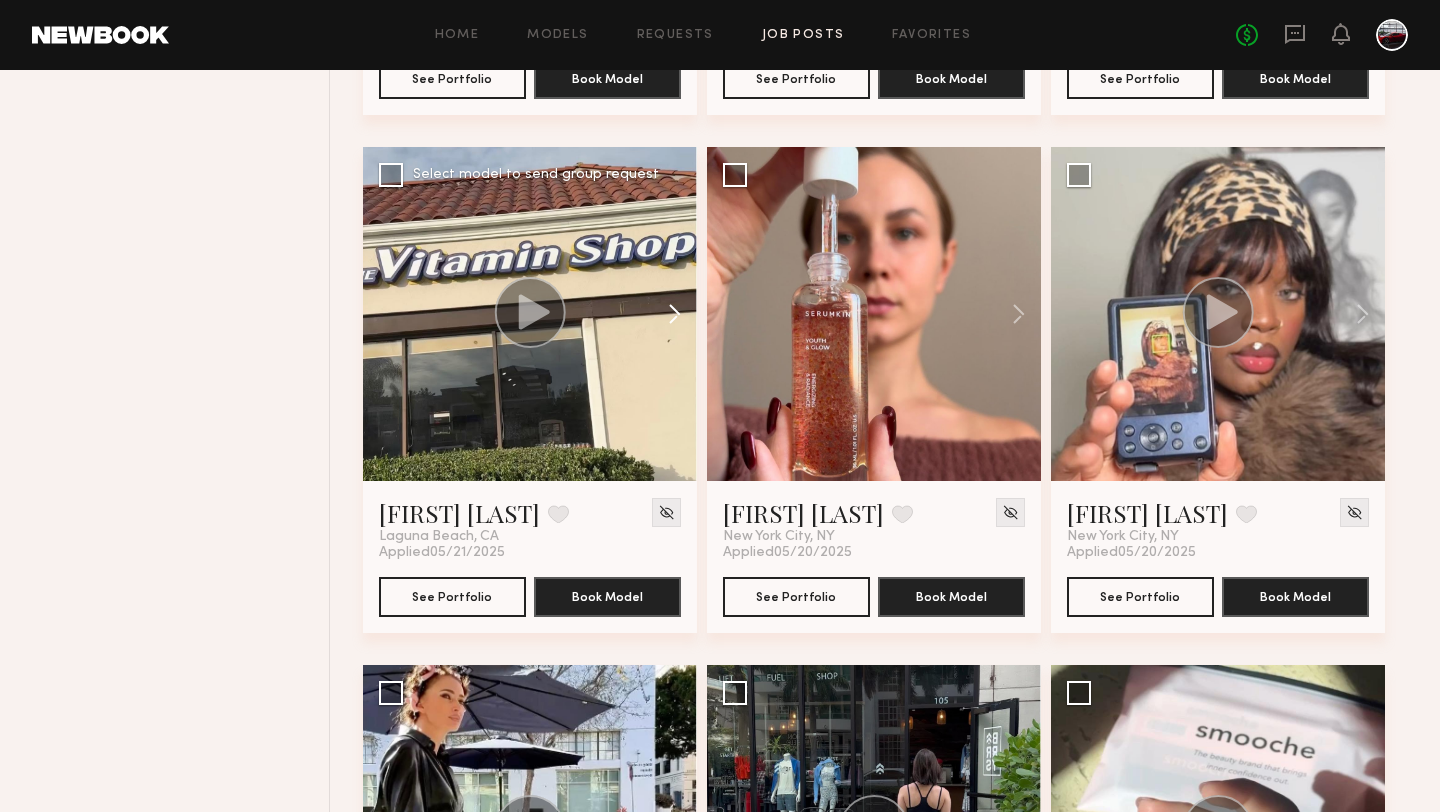 click 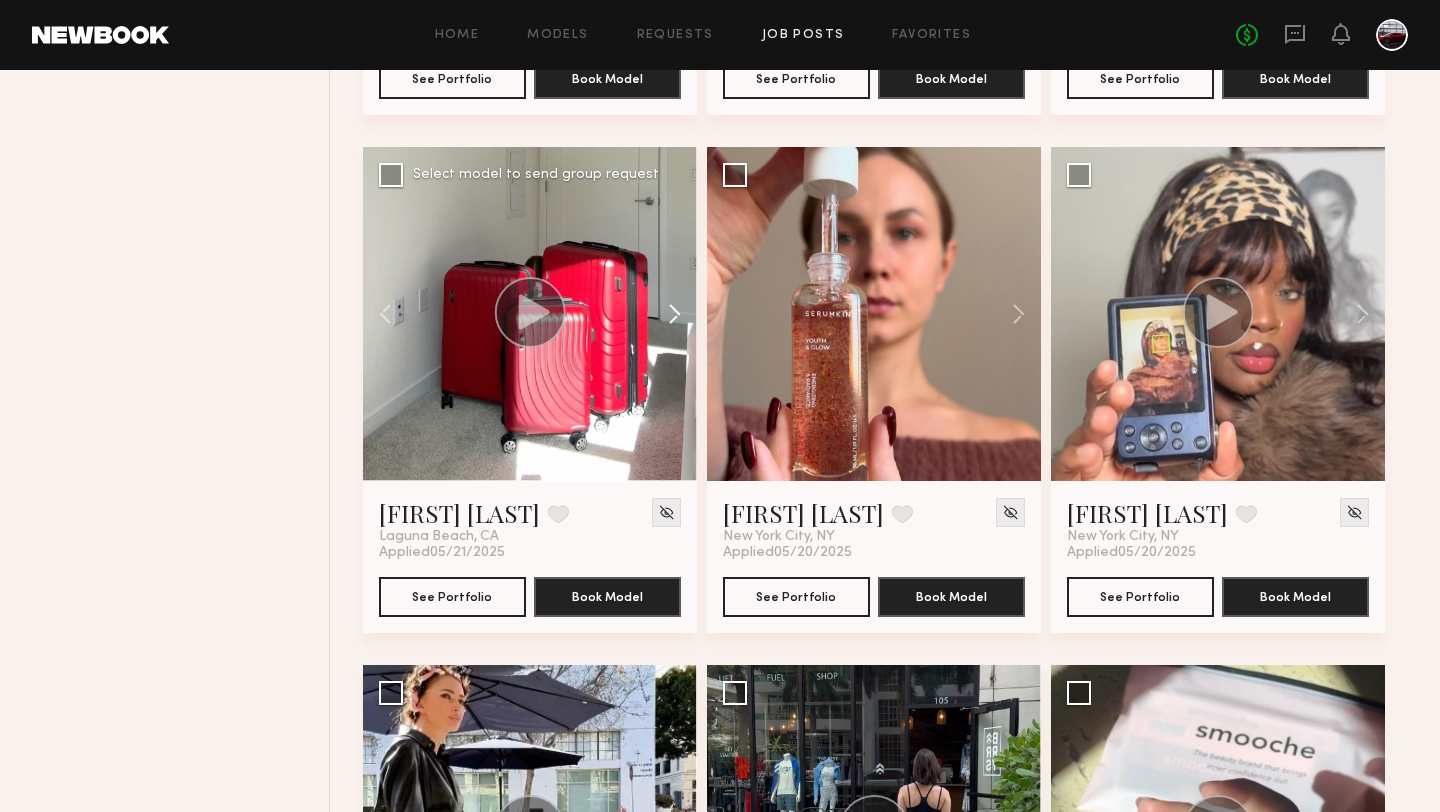 click 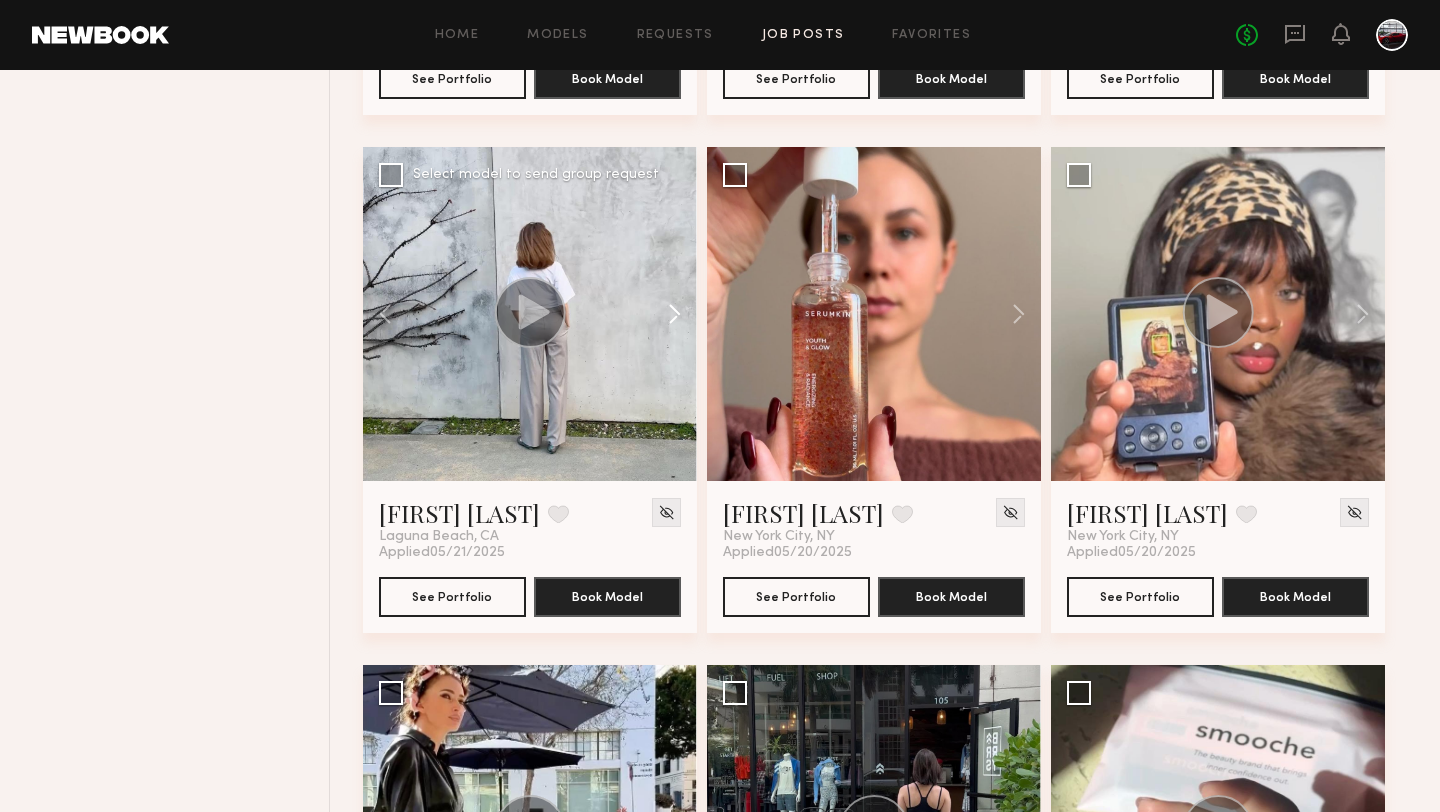 click 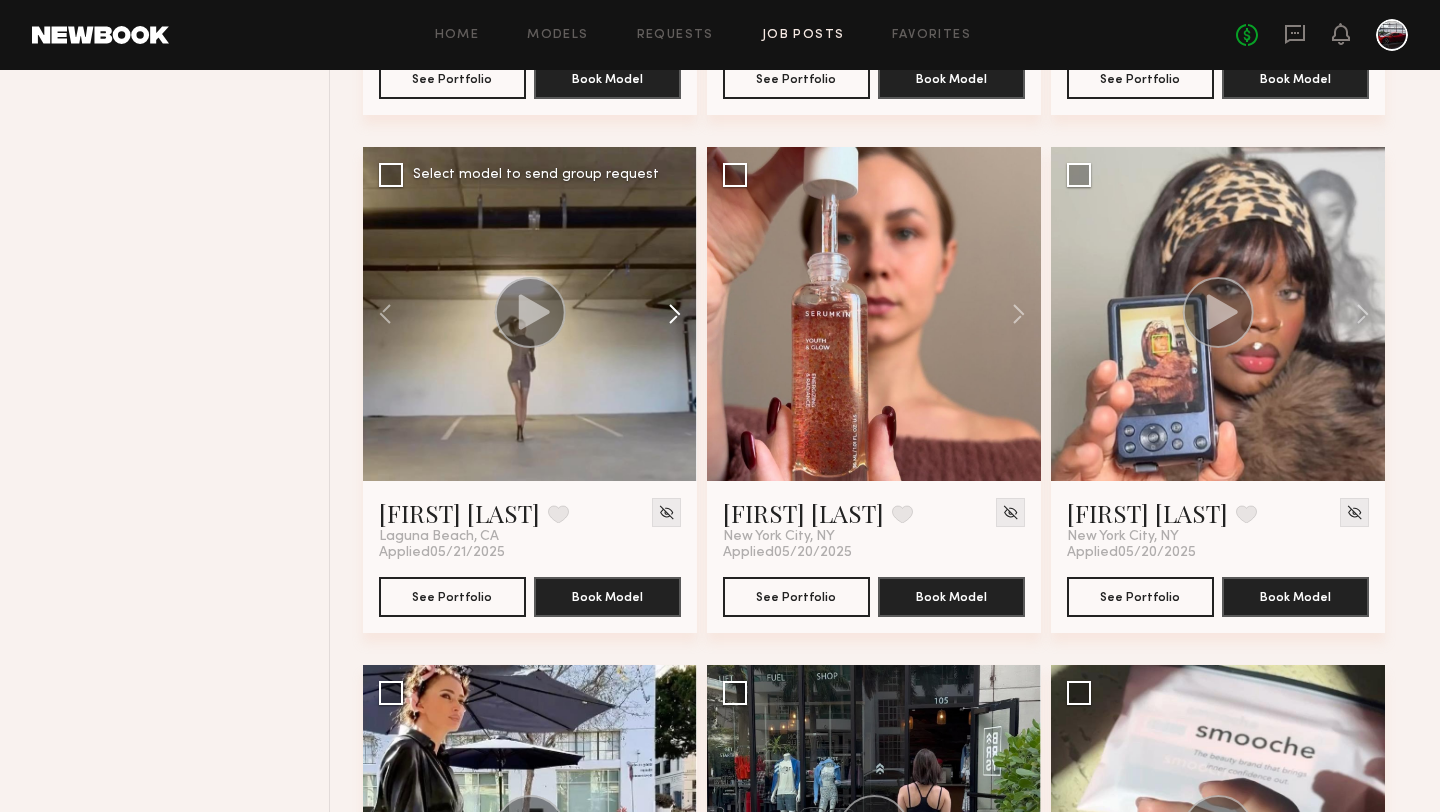 click 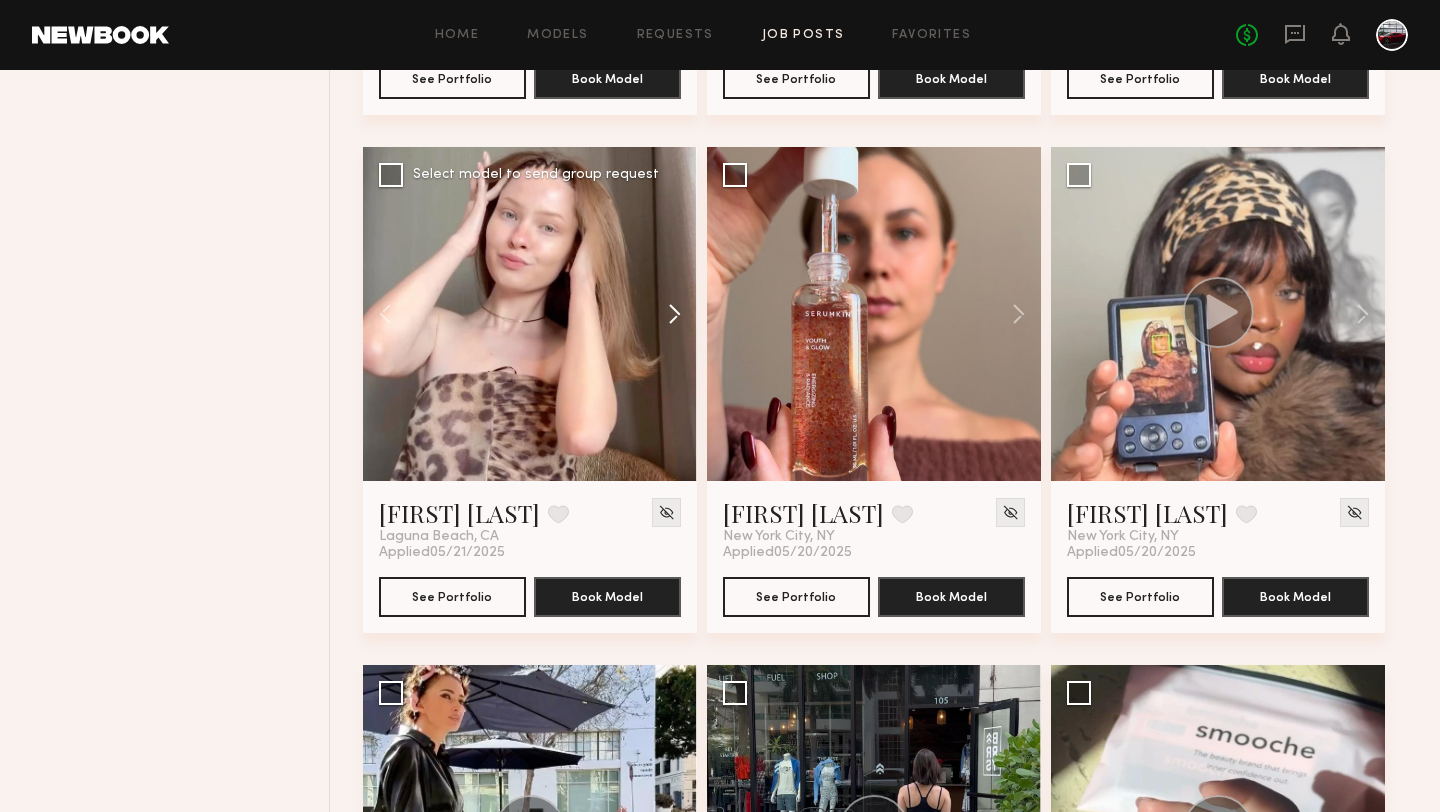 click 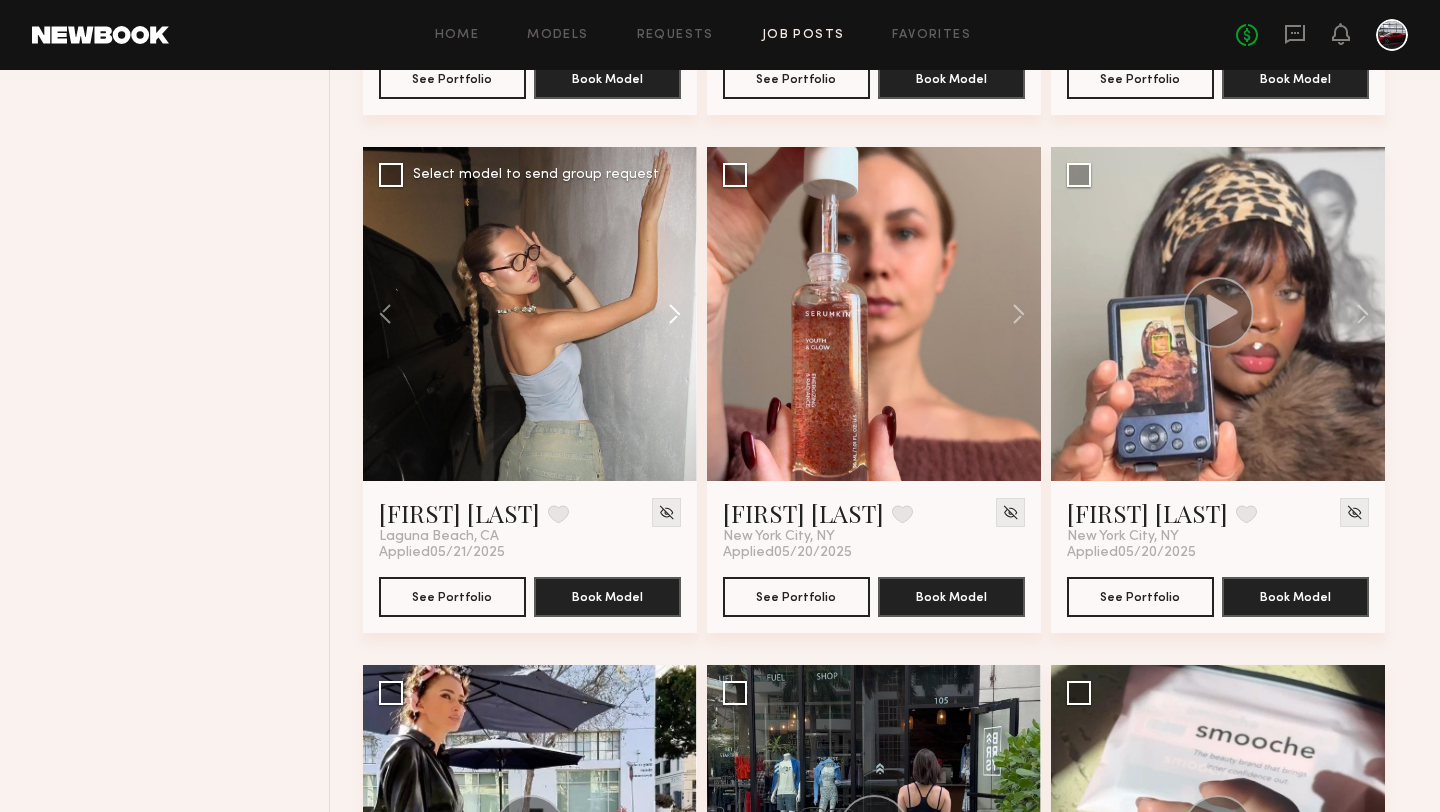 click 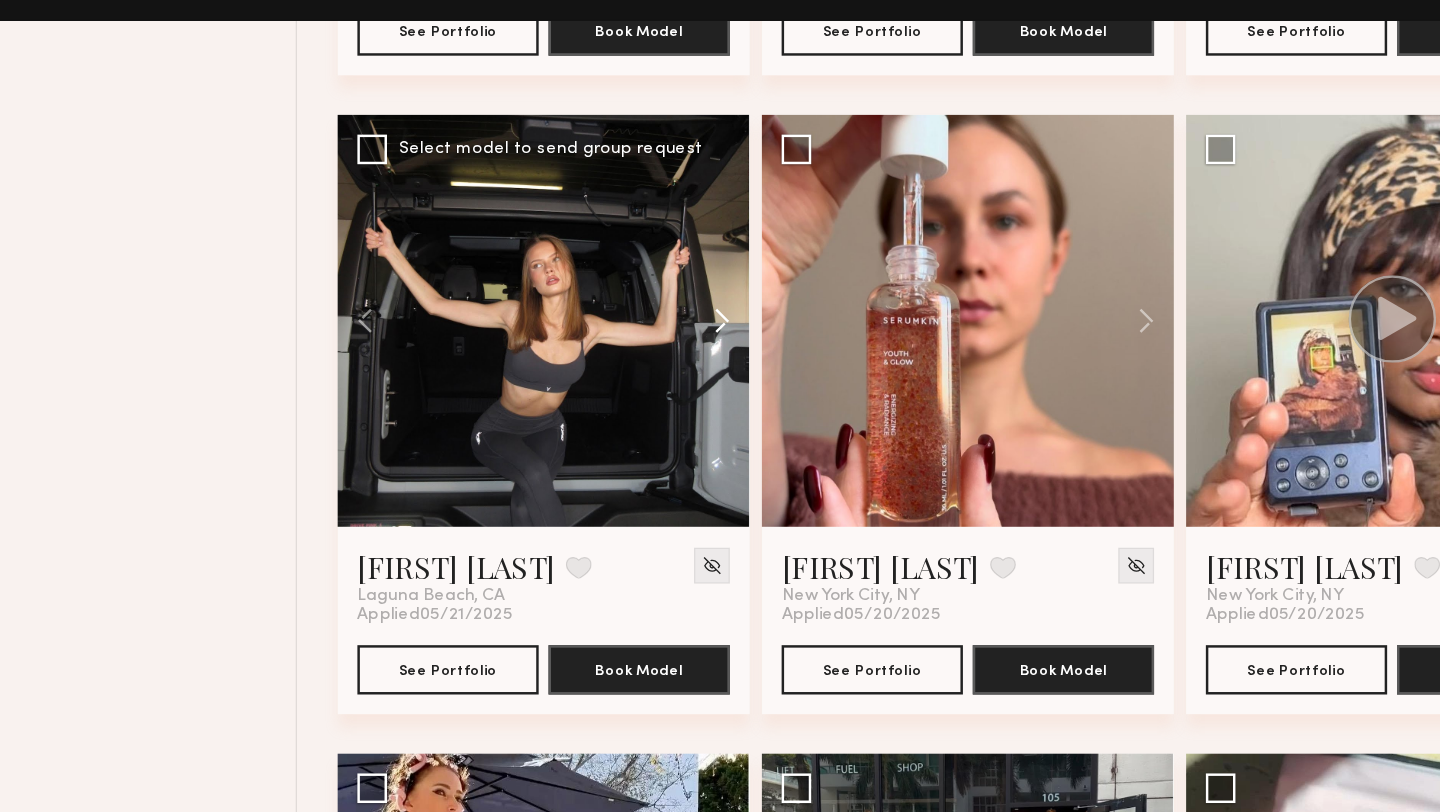 click 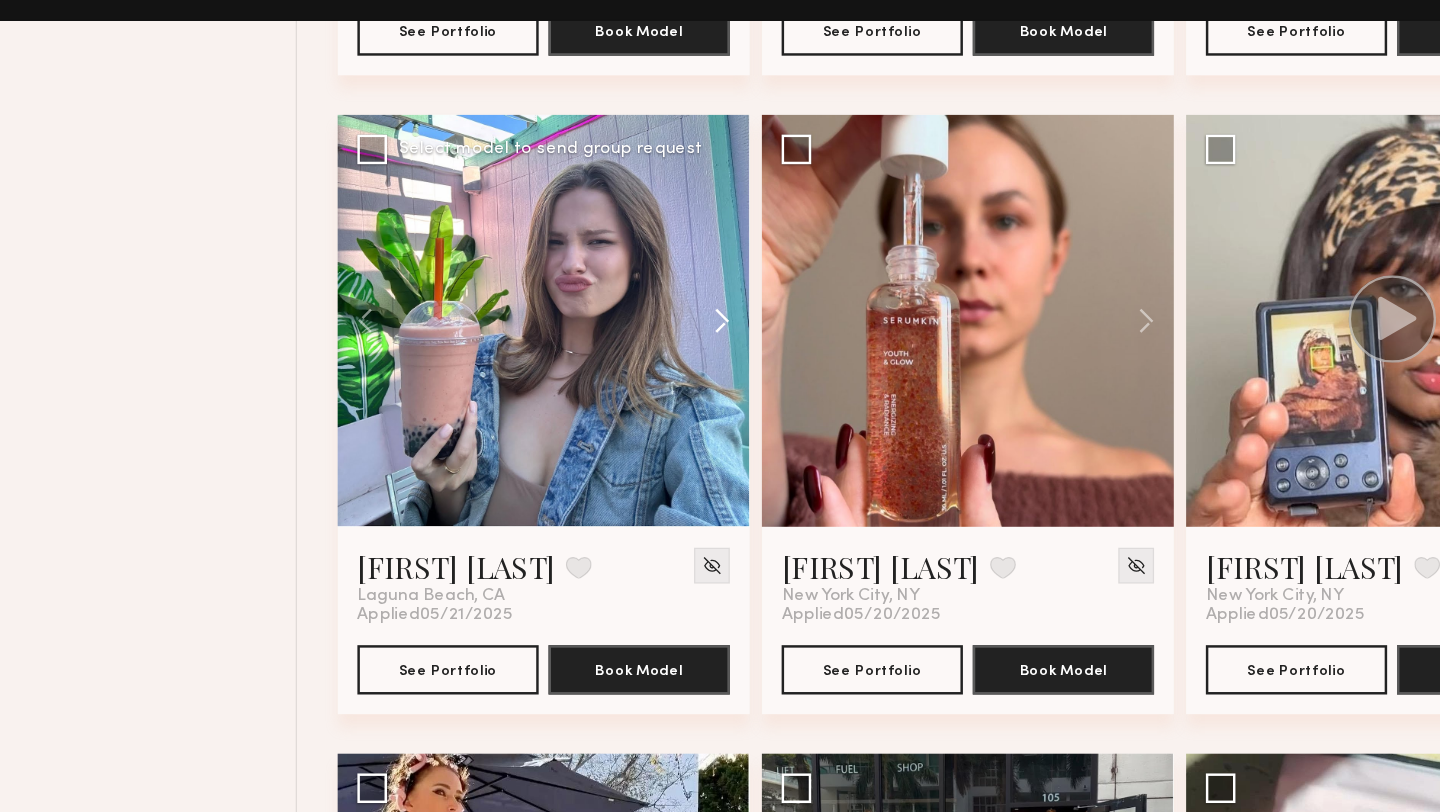 click 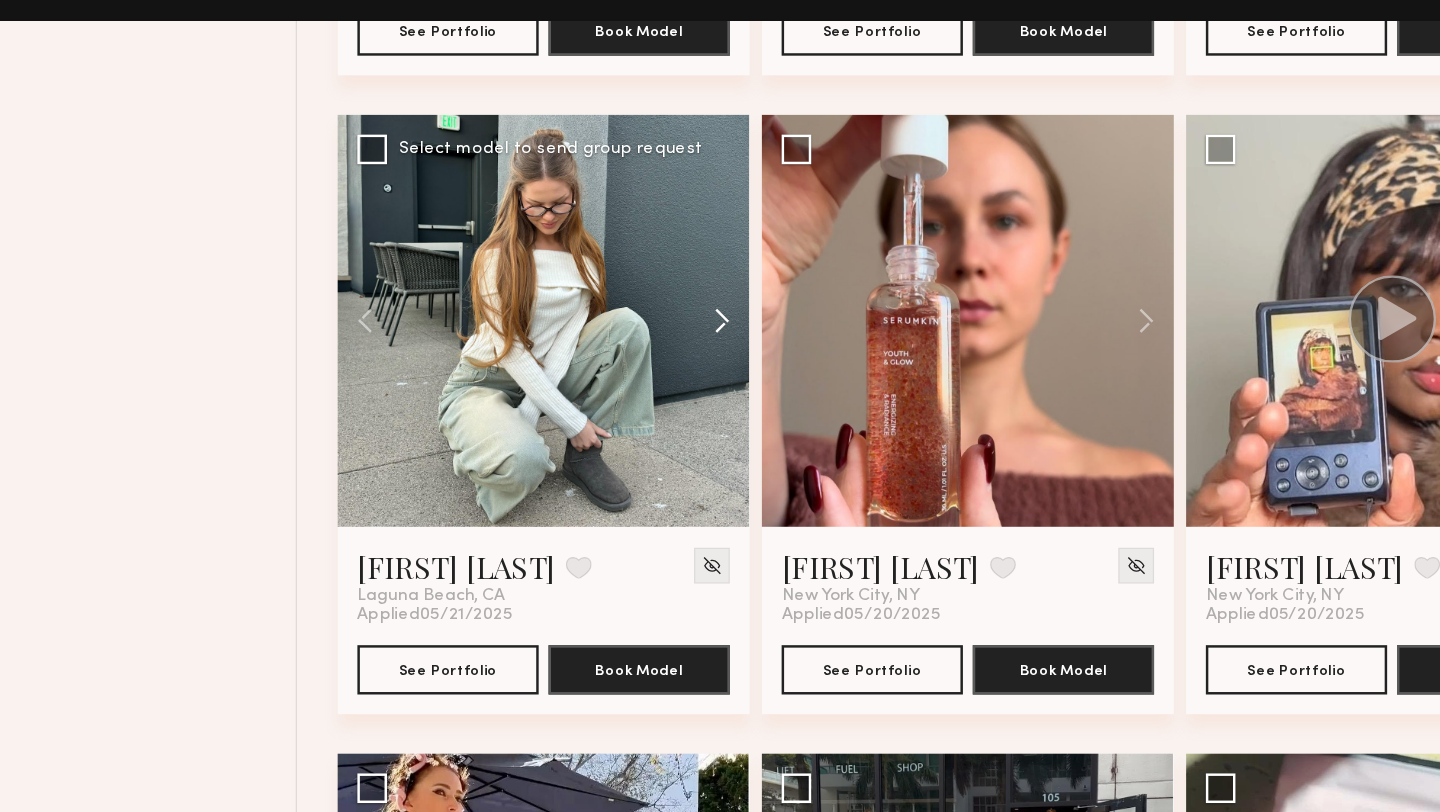 click 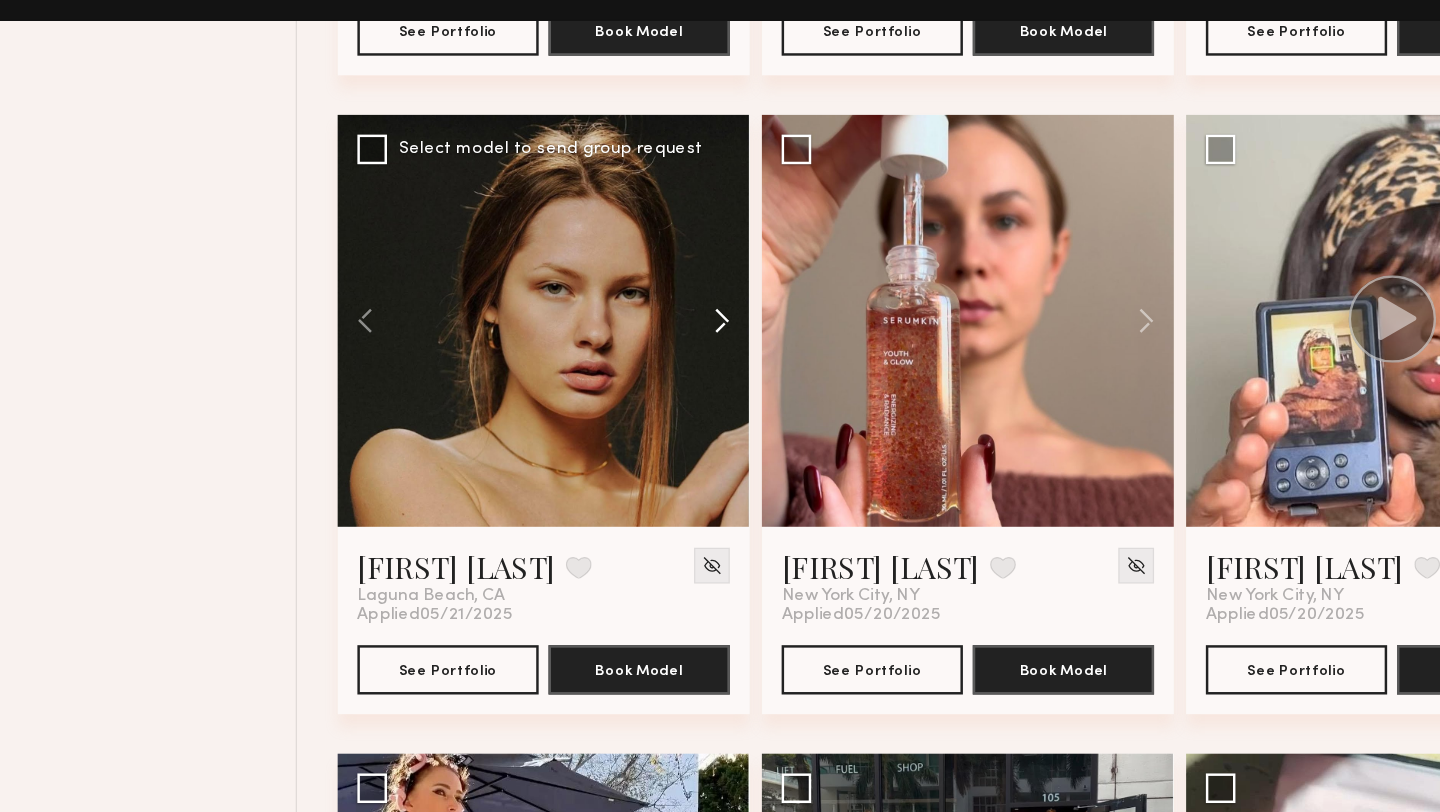 click 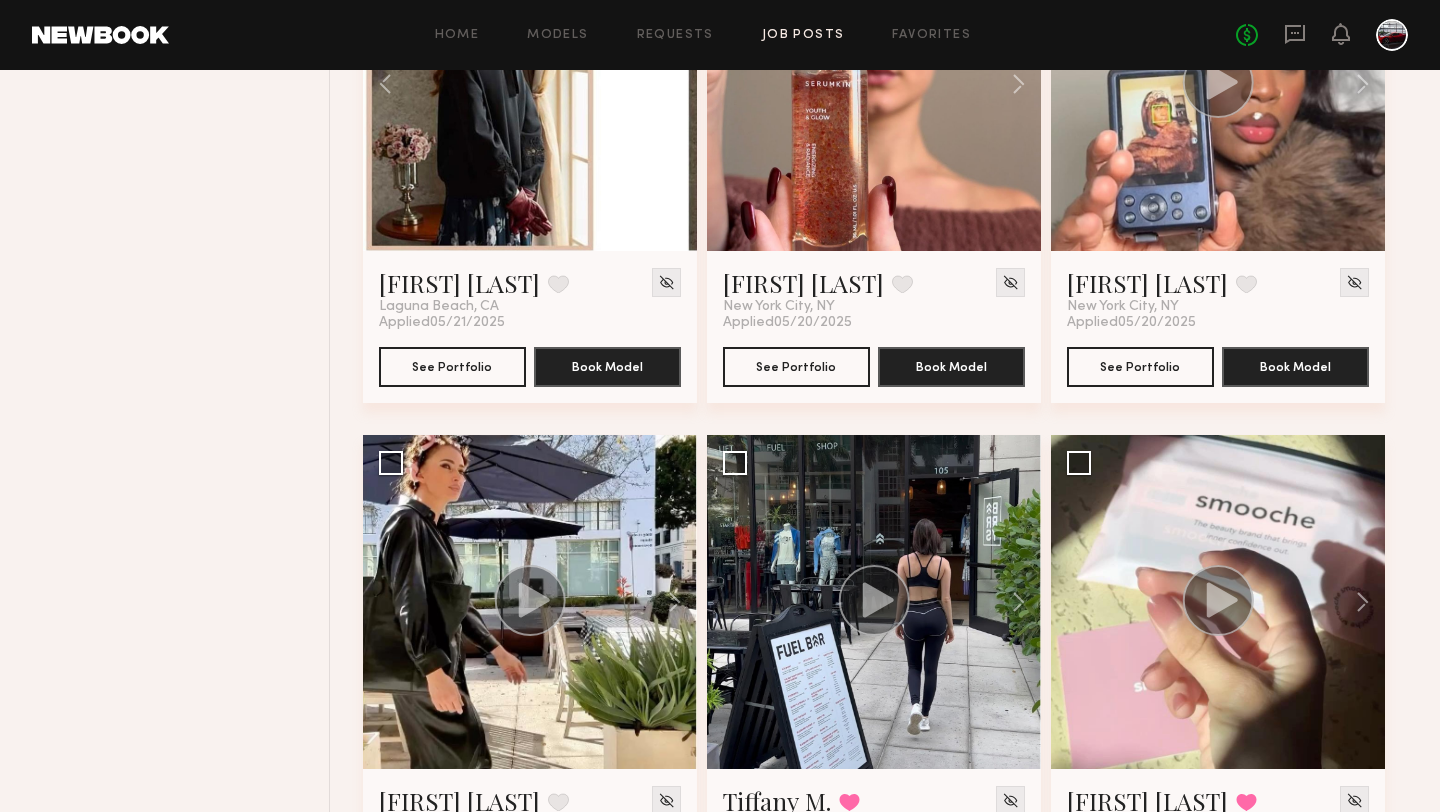 scroll, scrollTop: 4245, scrollLeft: 0, axis: vertical 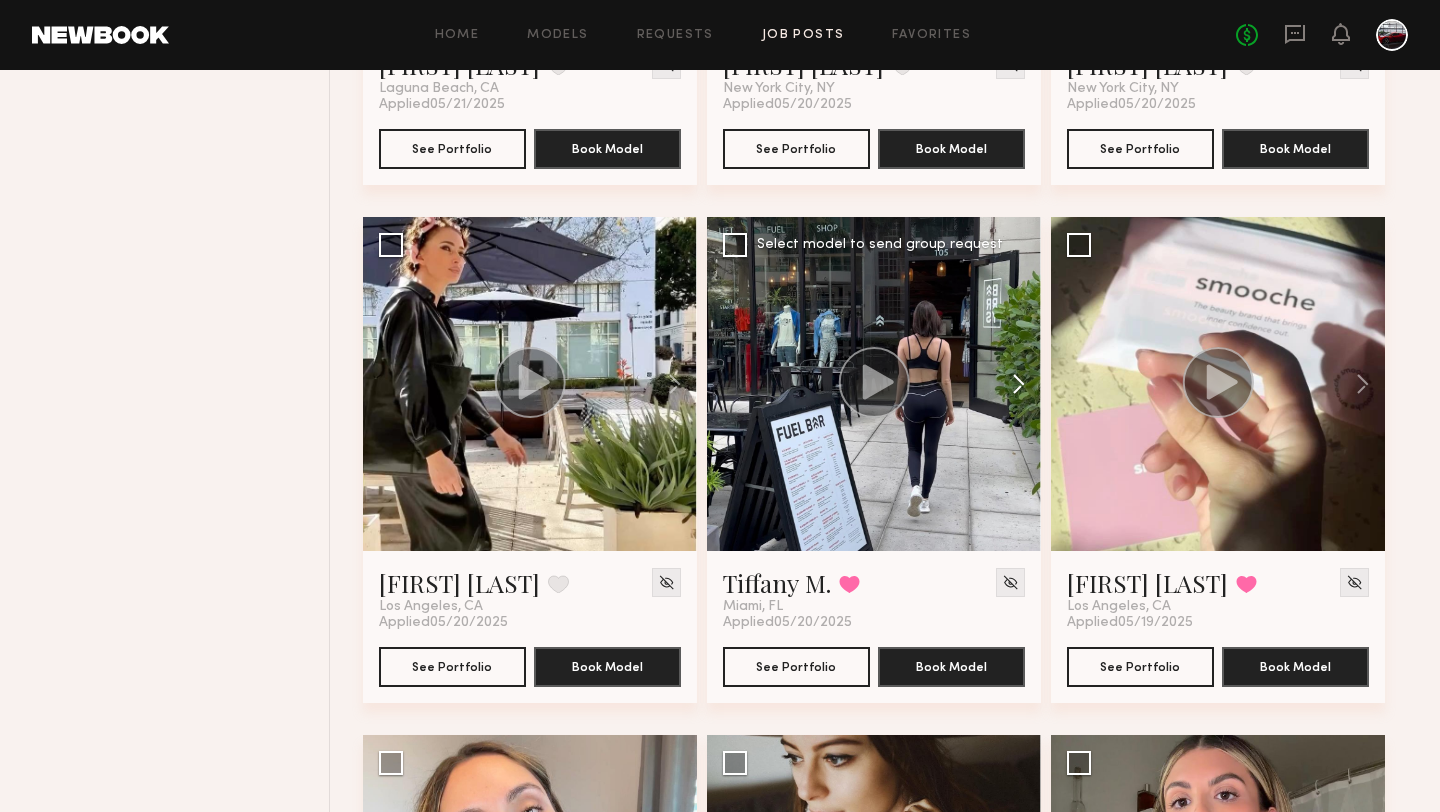 click 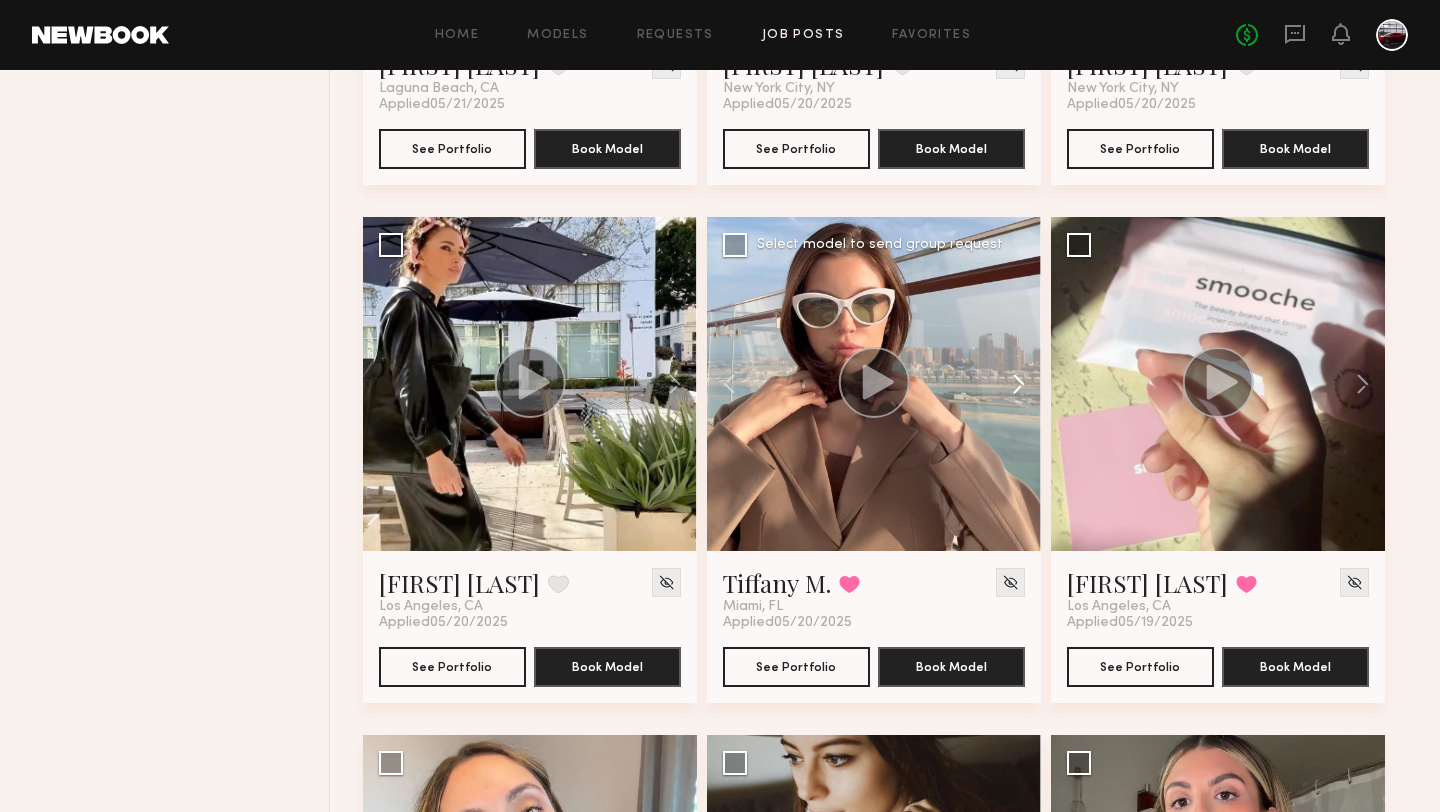 click 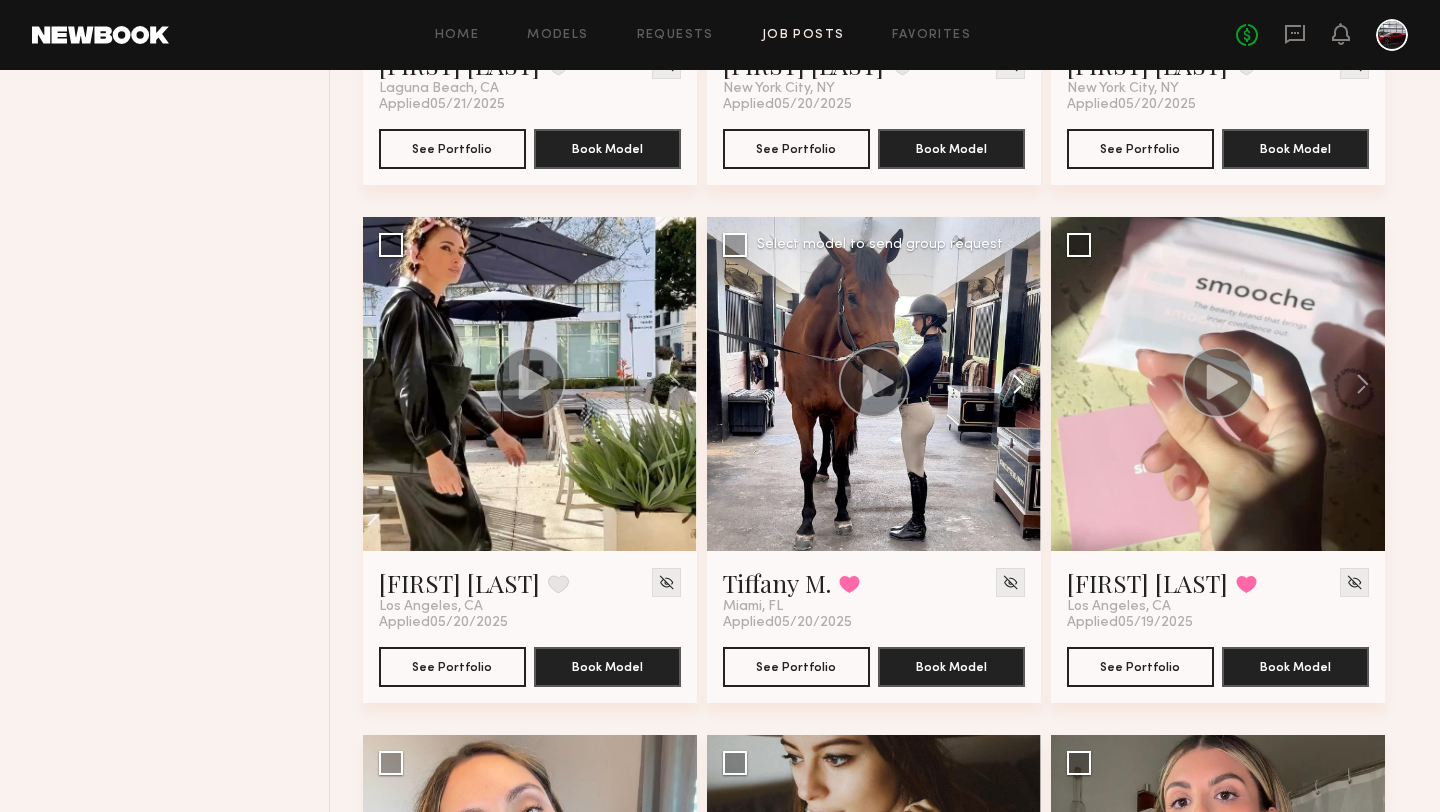 click 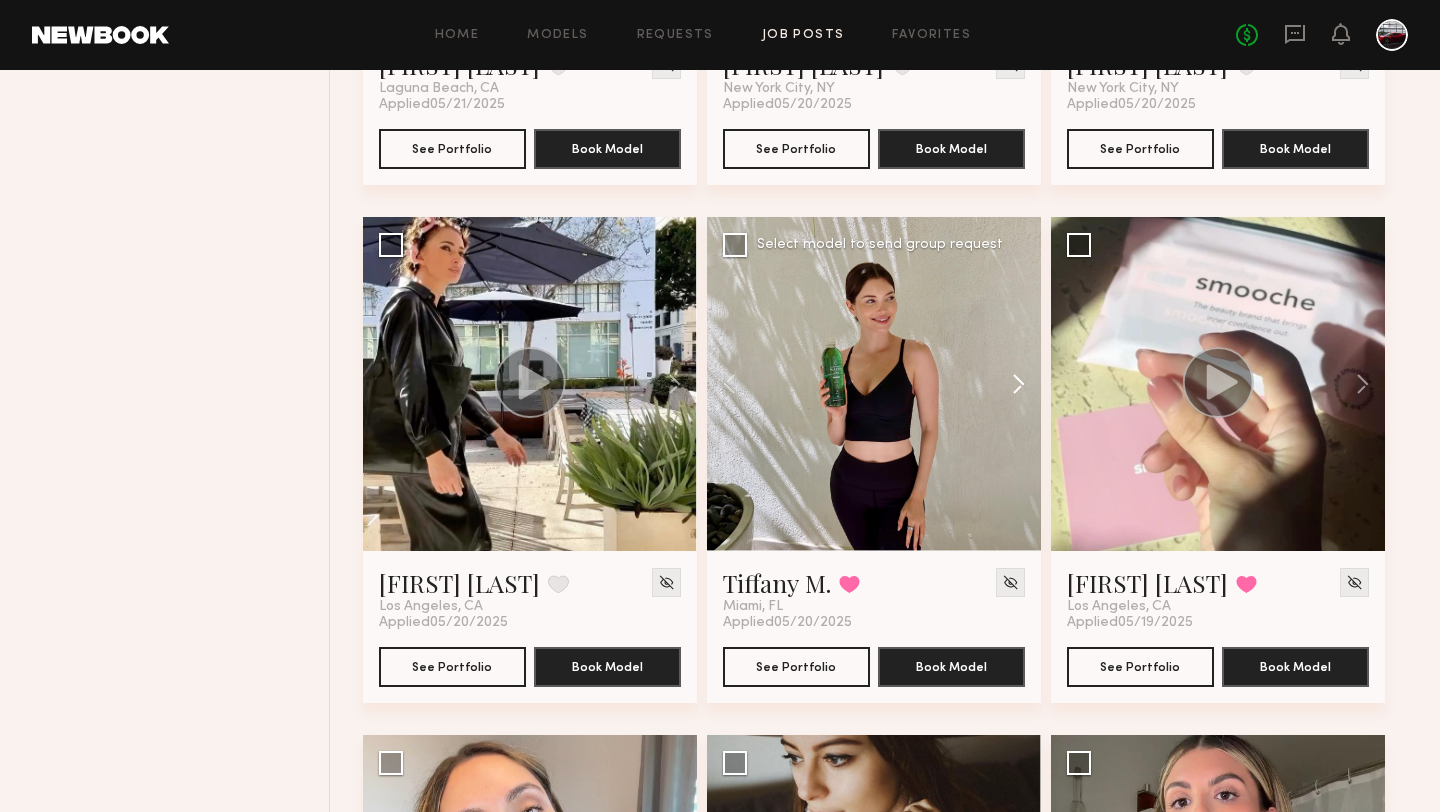 click 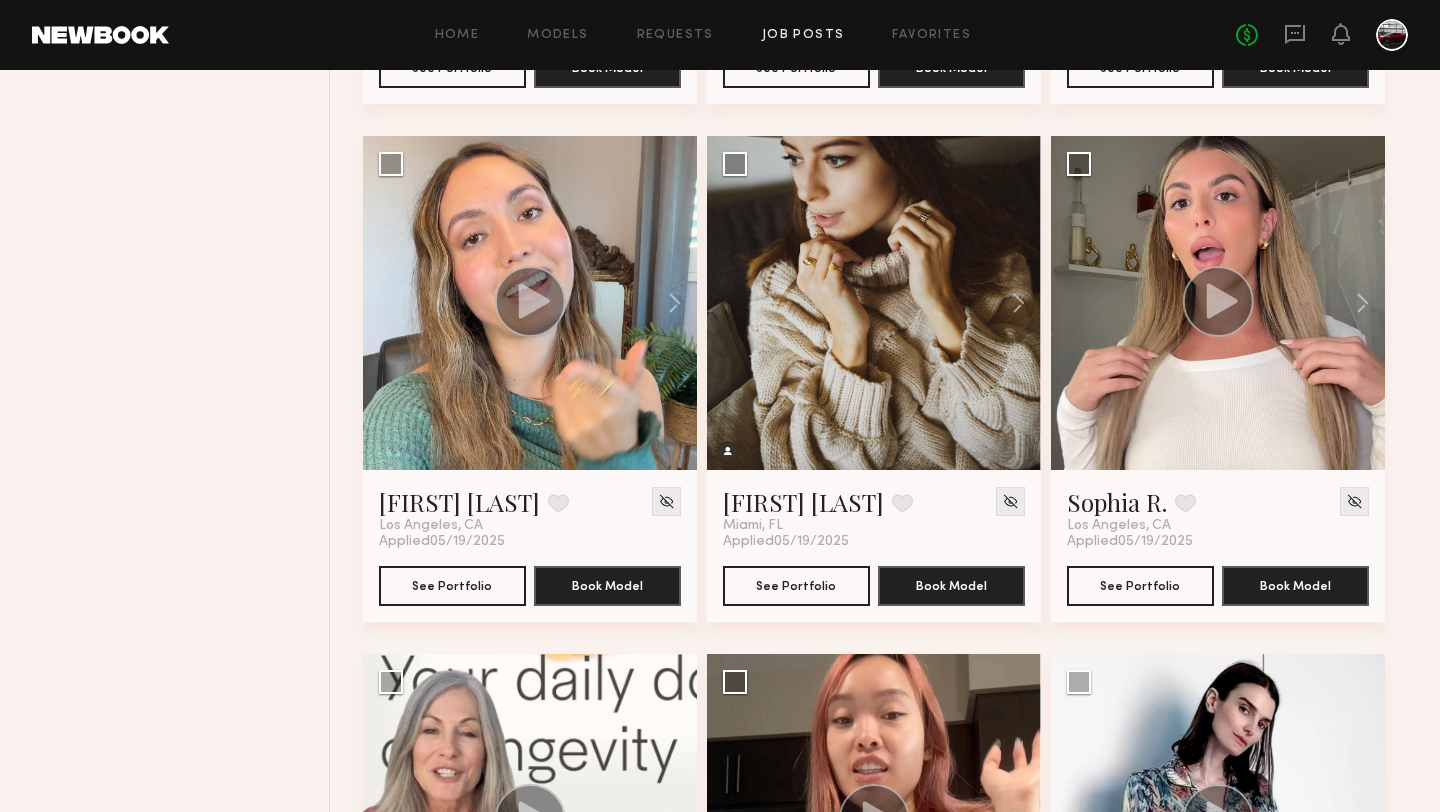 scroll, scrollTop: 4834, scrollLeft: 0, axis: vertical 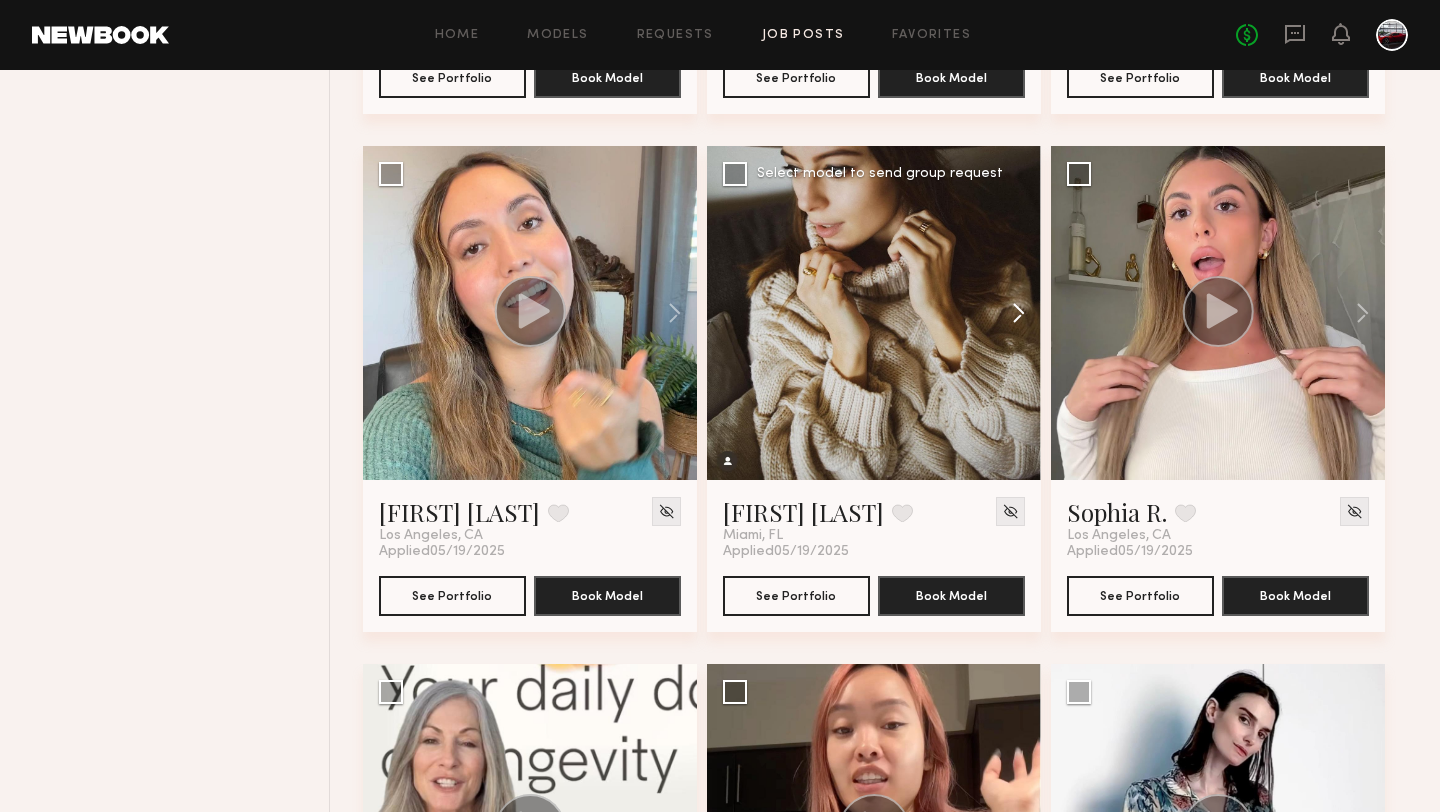 click 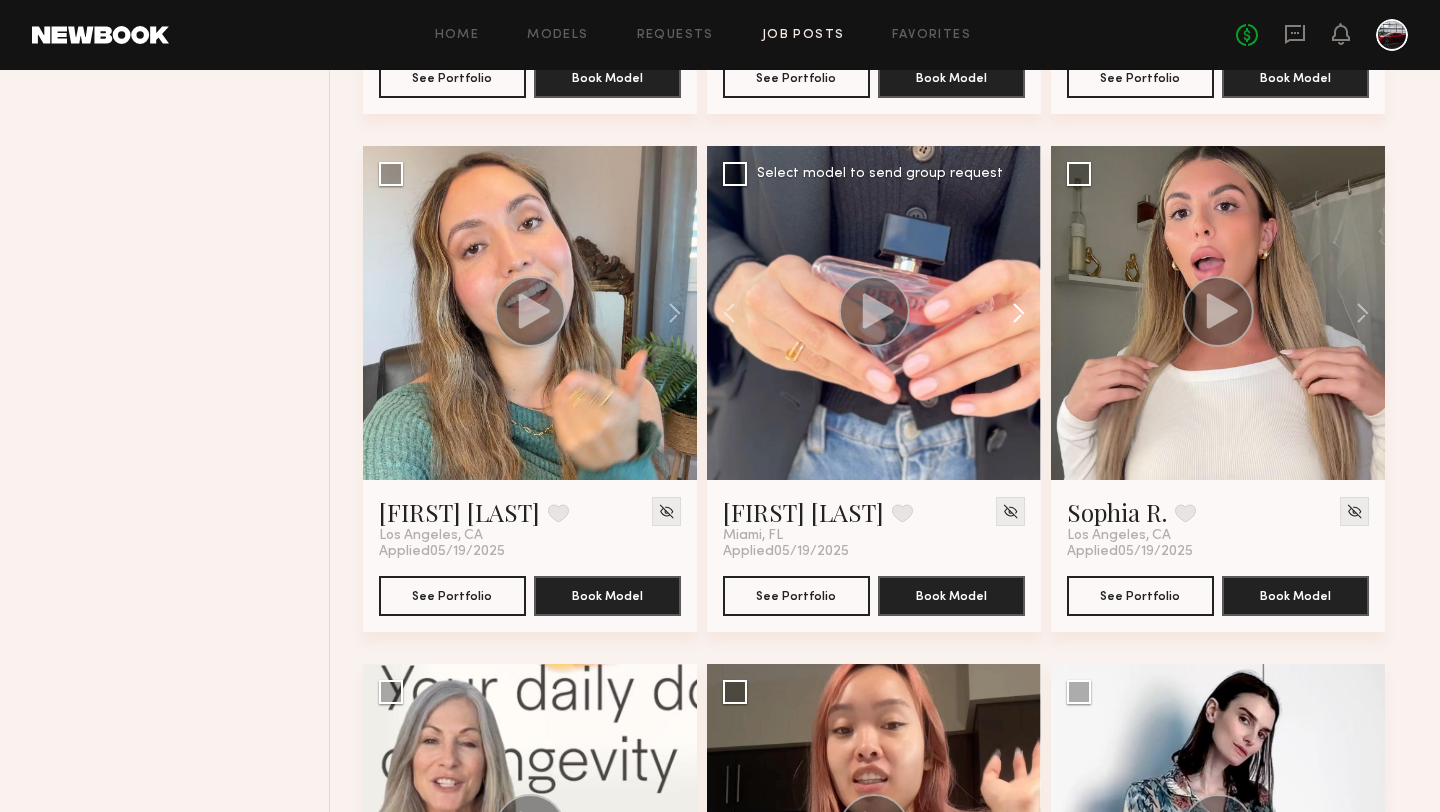 click 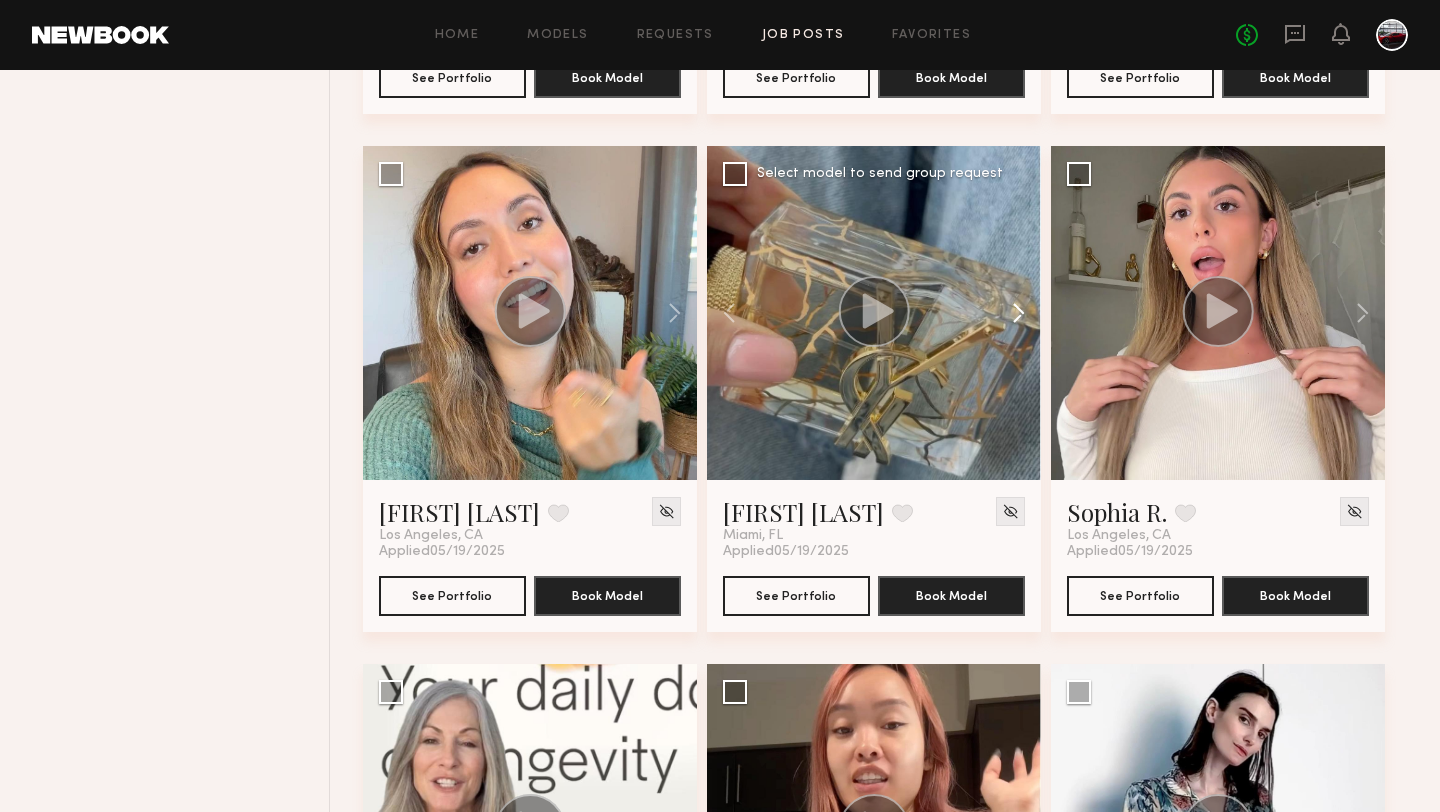 click 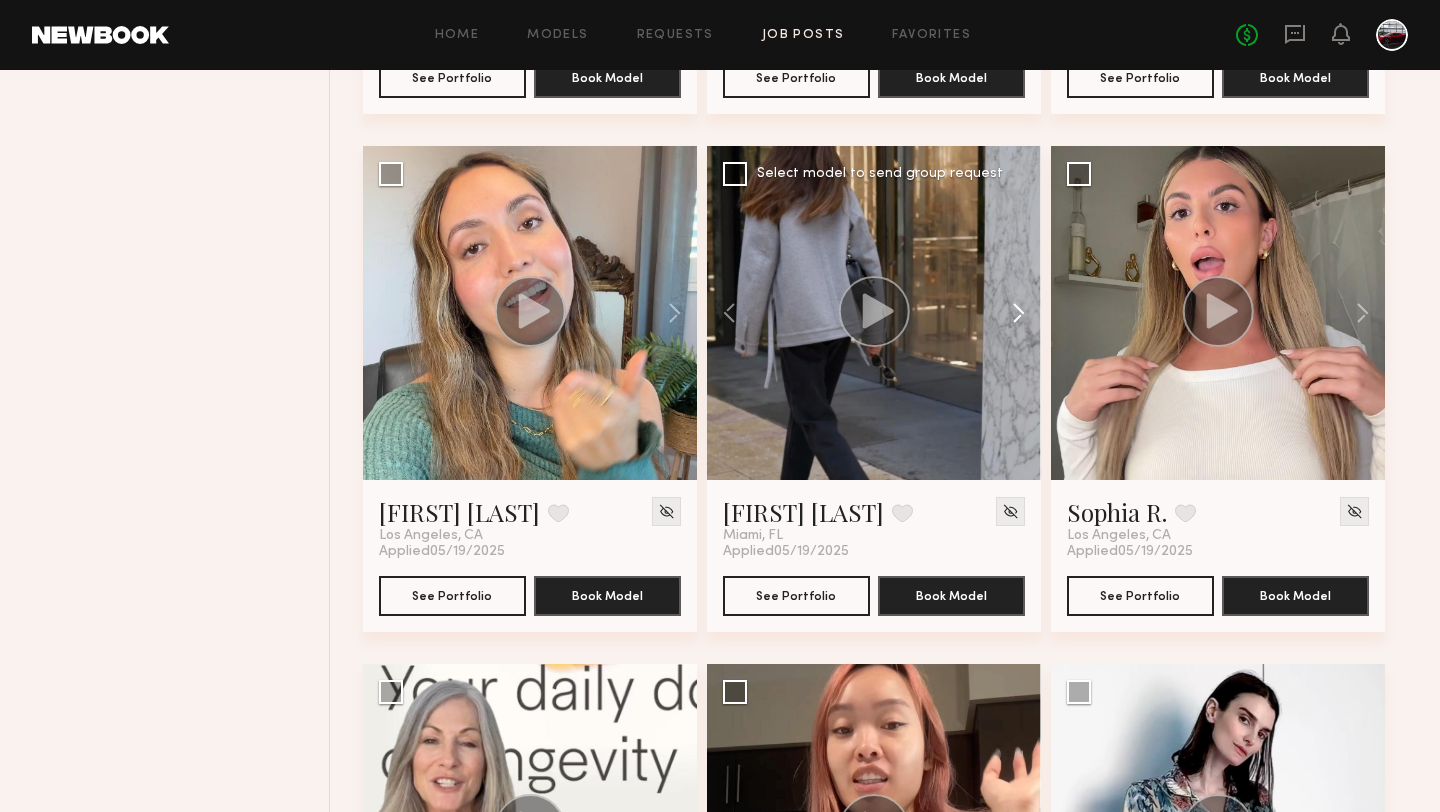 click 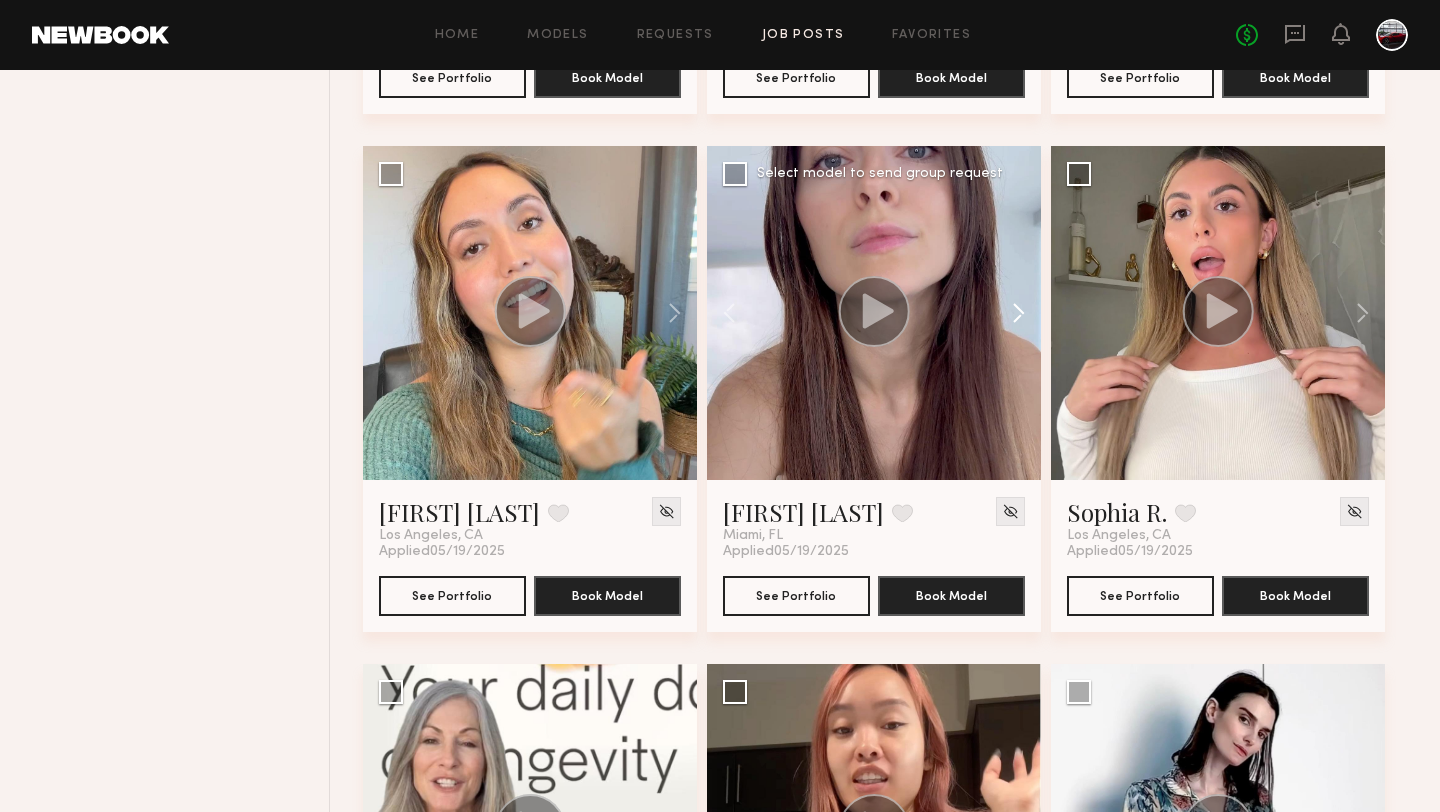 click 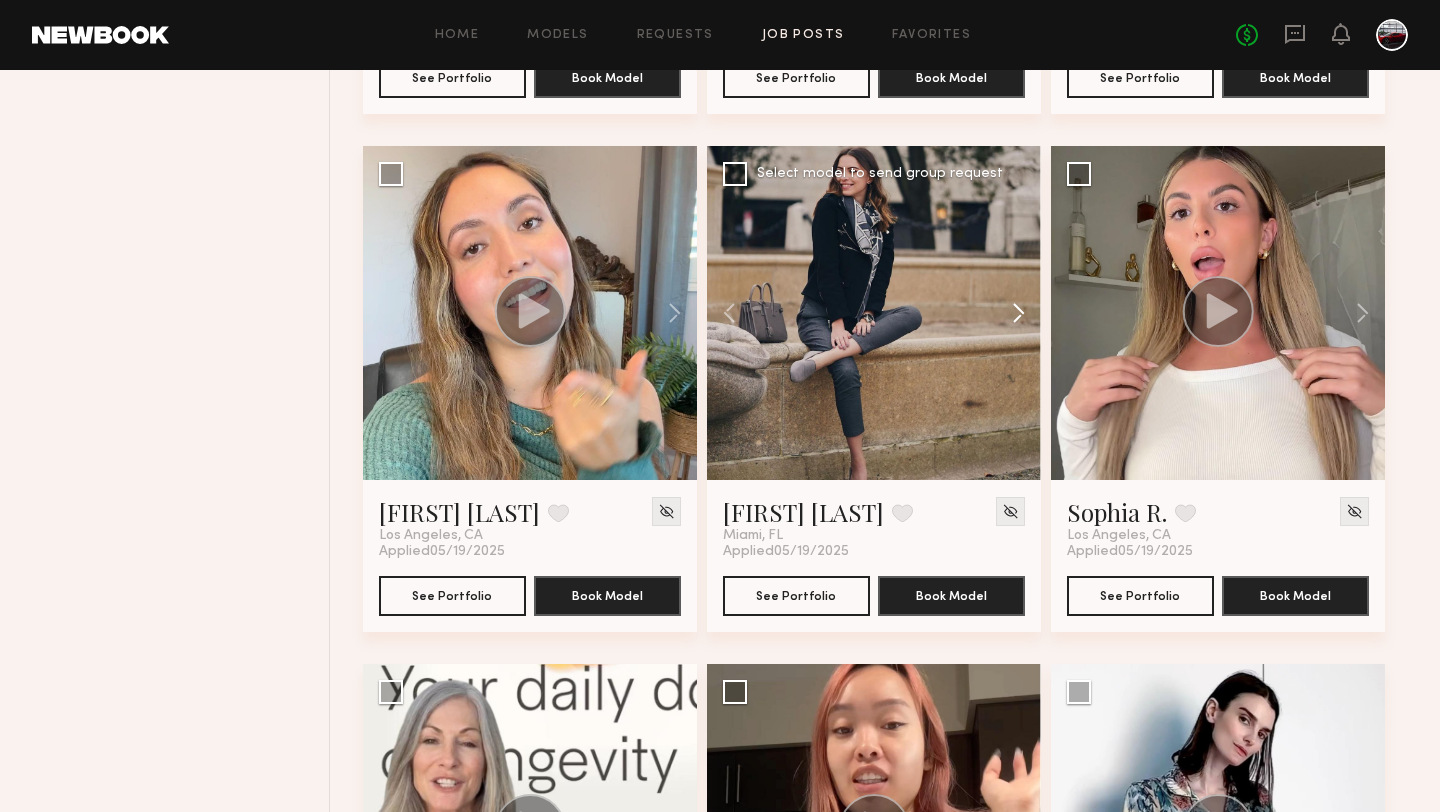 click 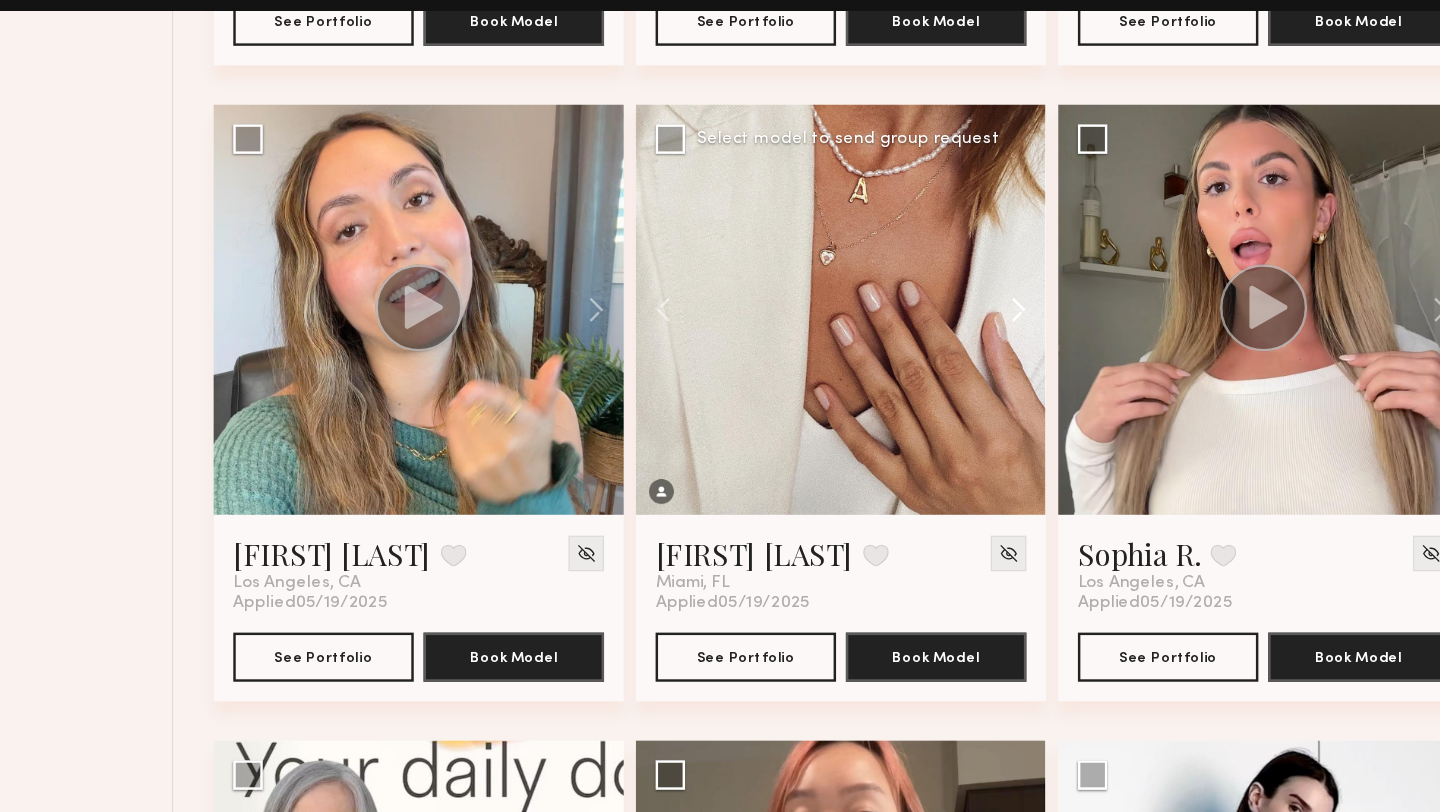 click 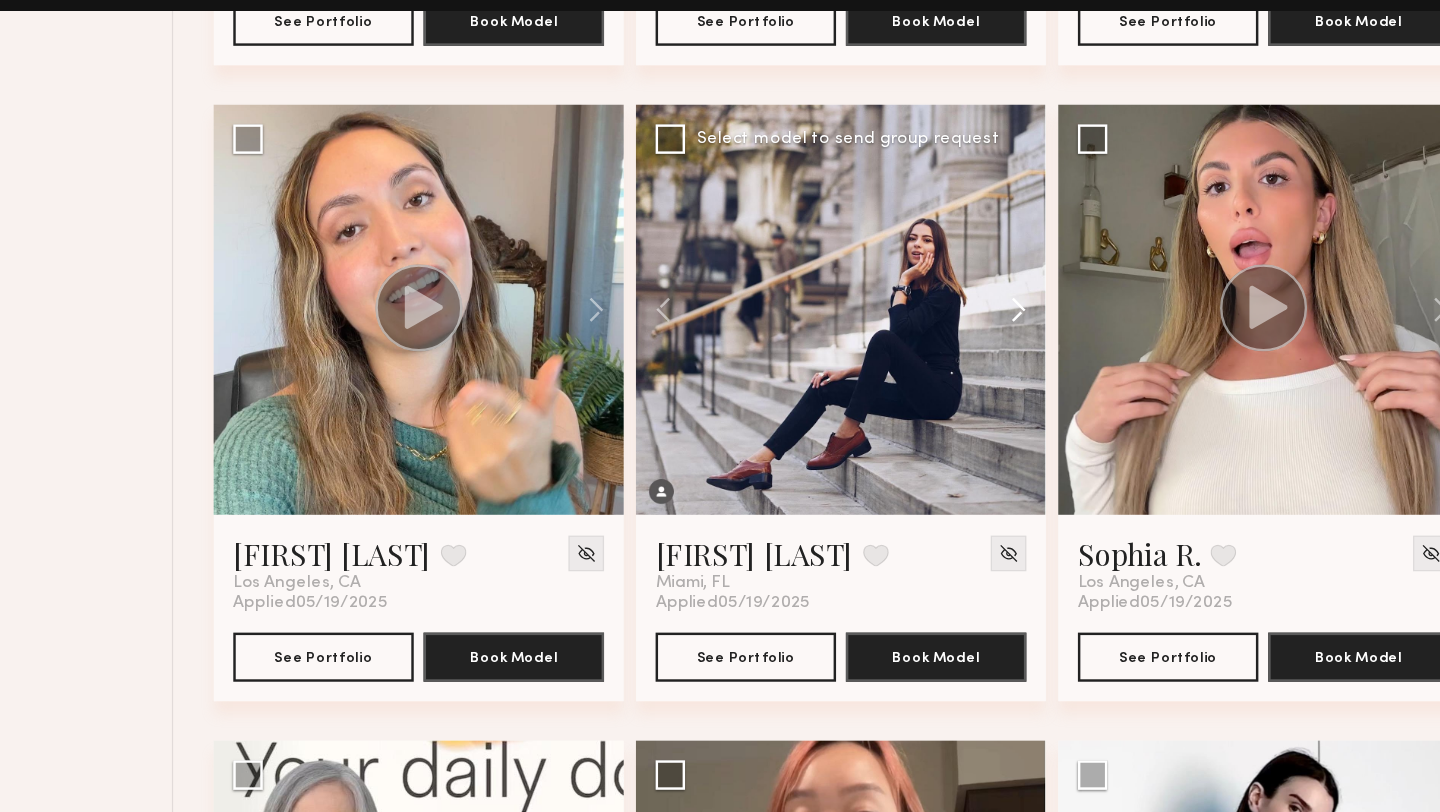 click 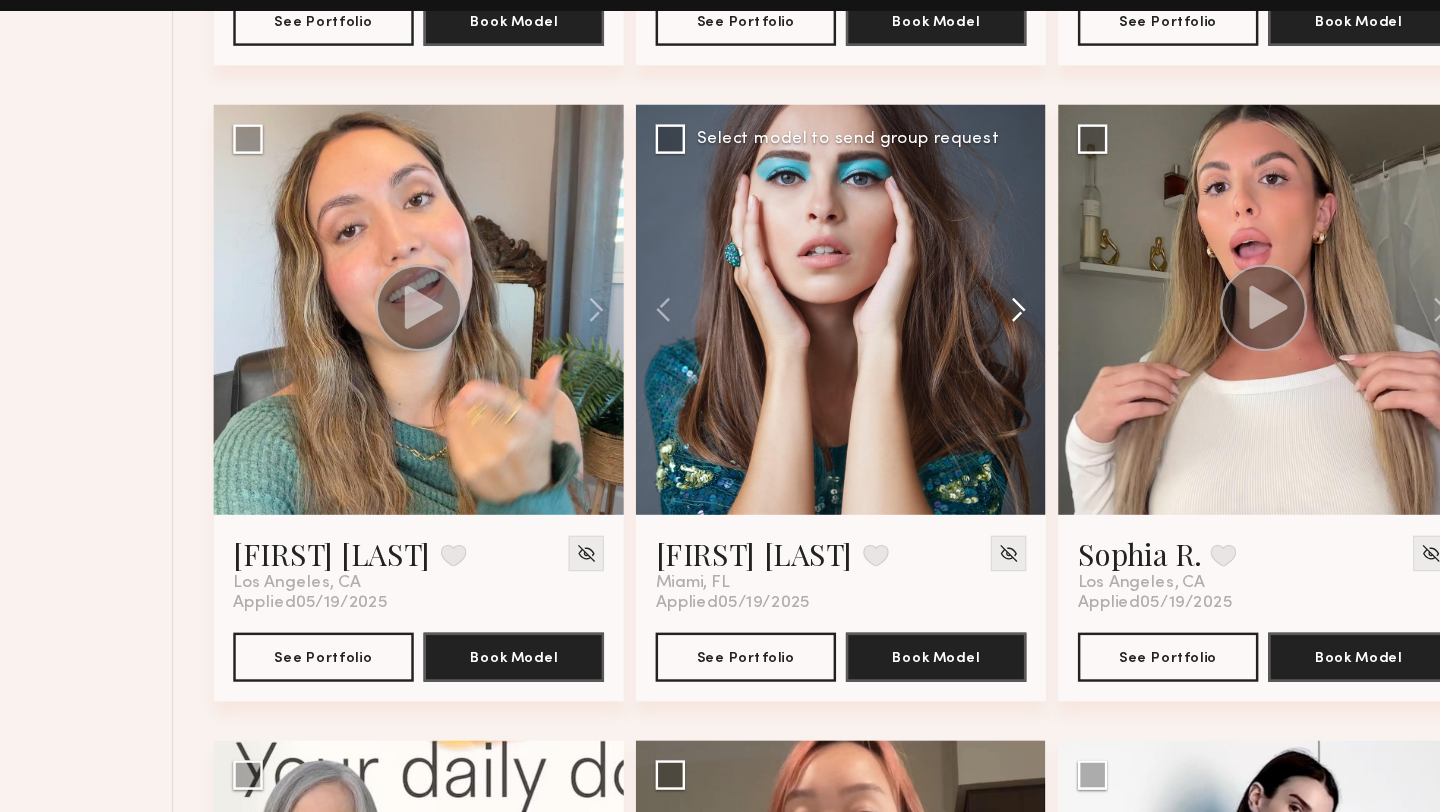 click 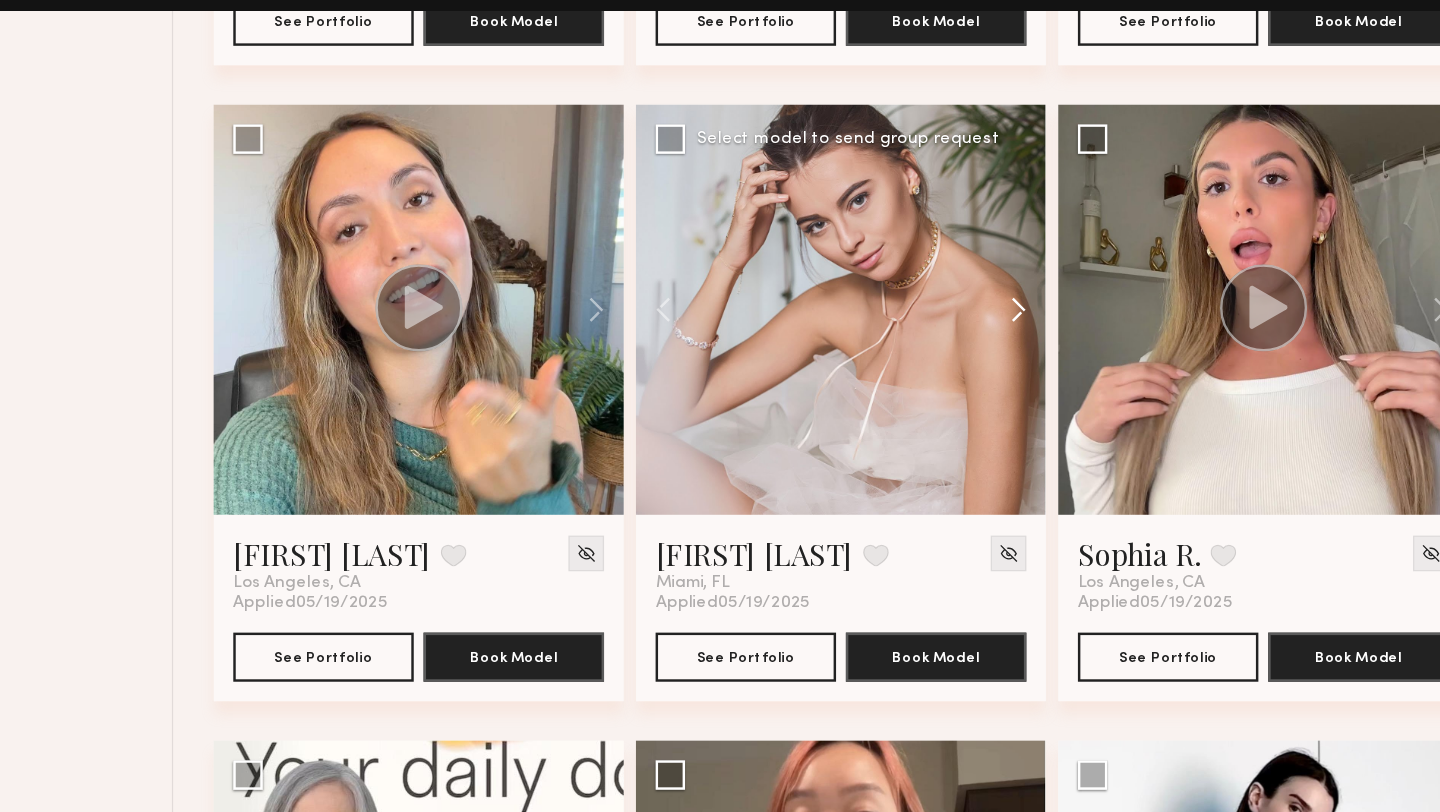 click 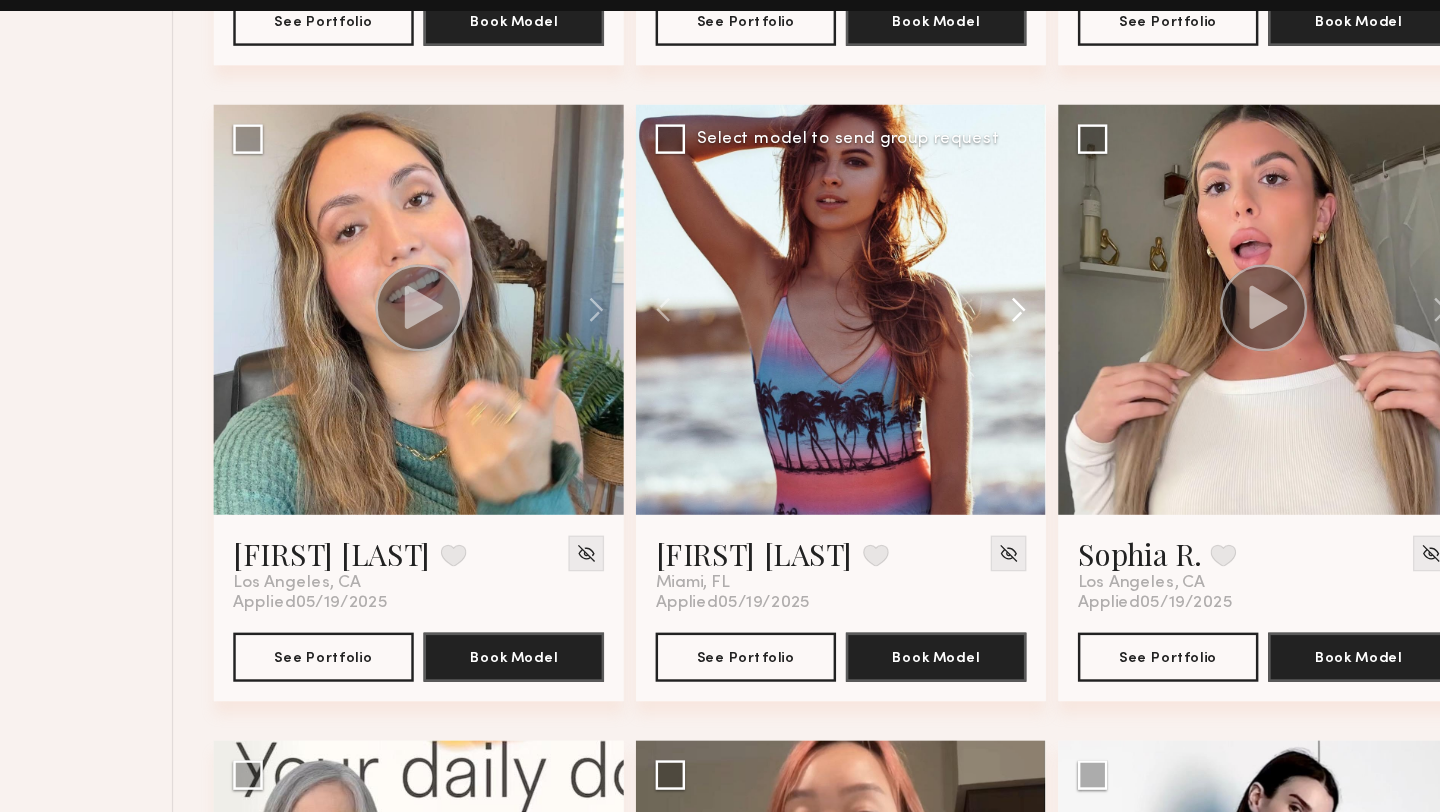 click 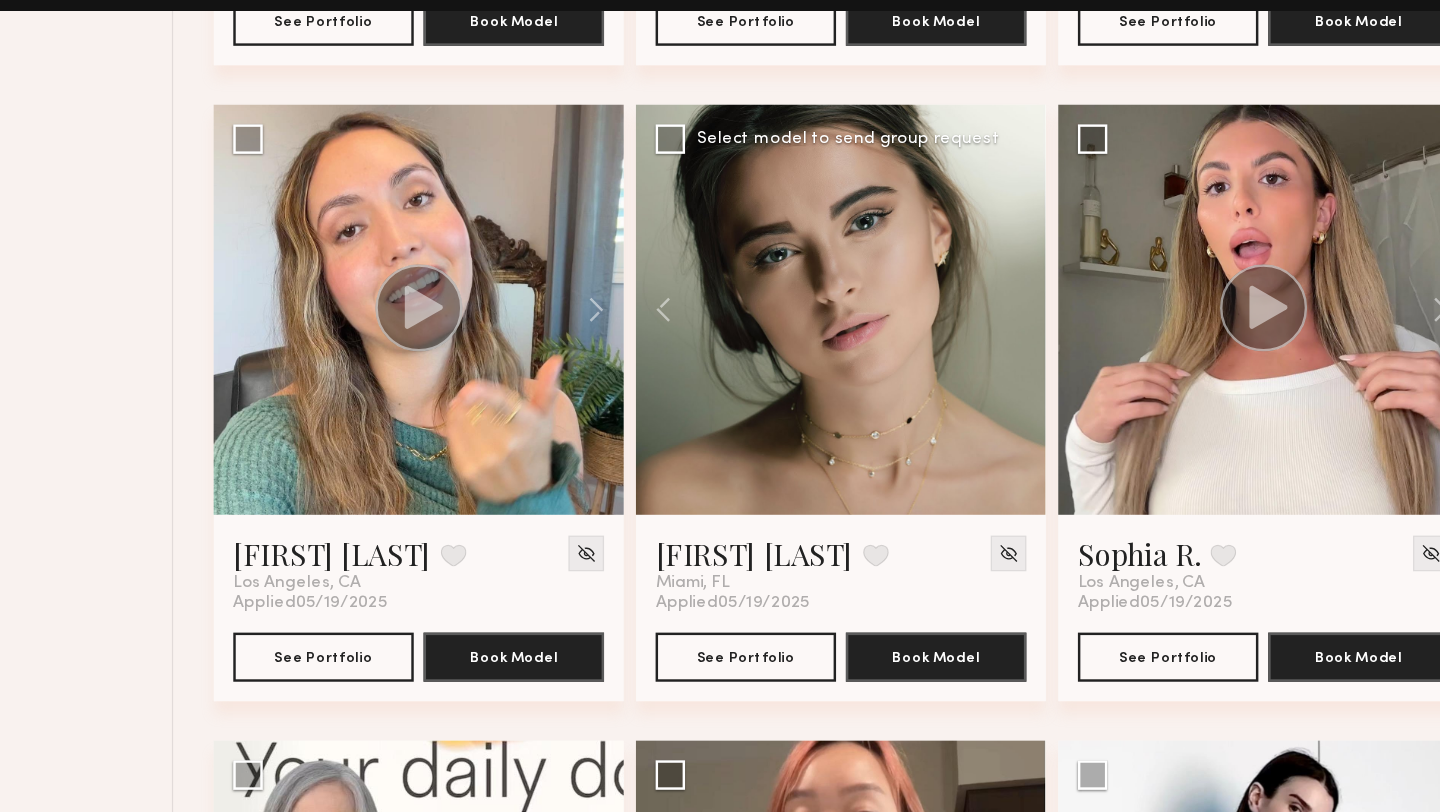 click 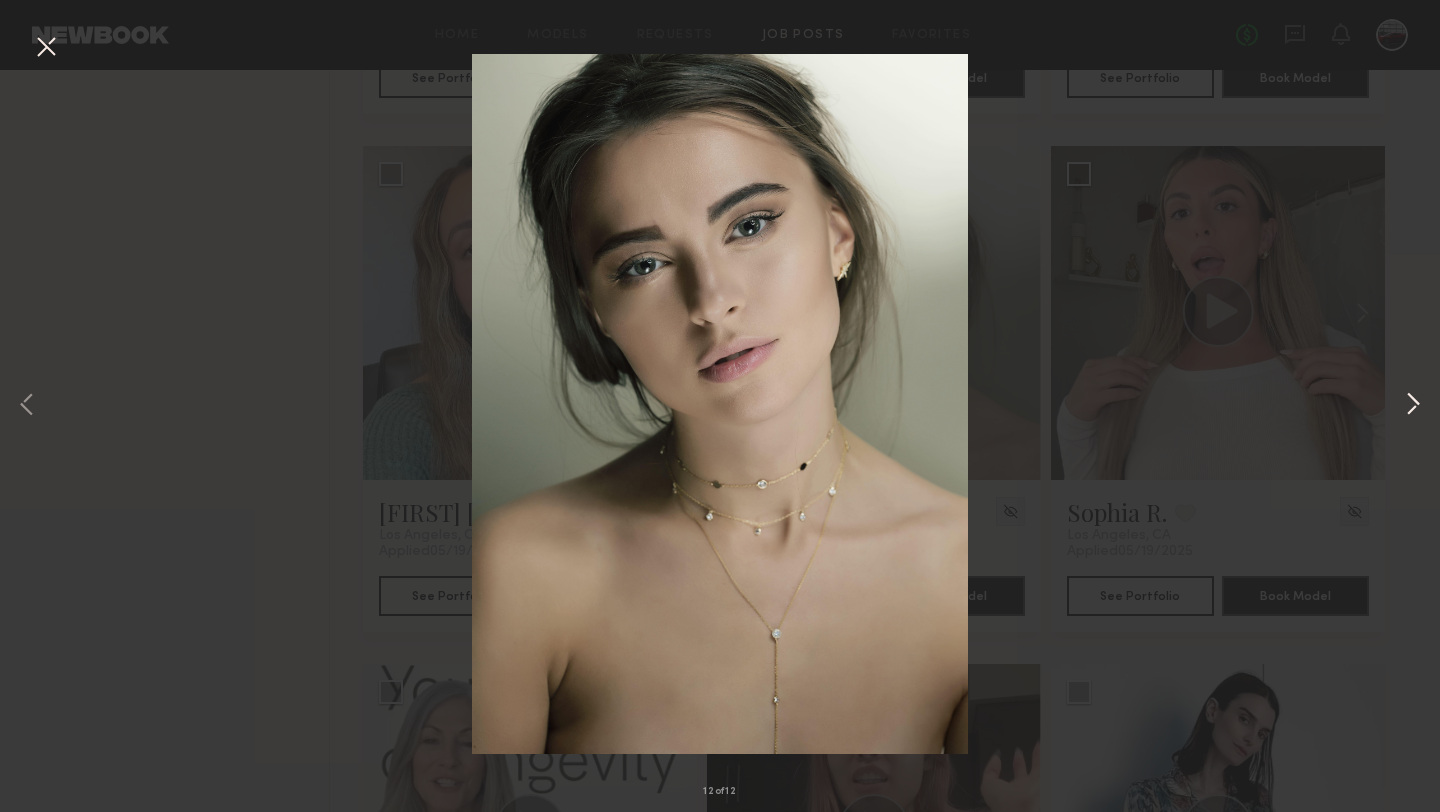 click at bounding box center (1413, 406) 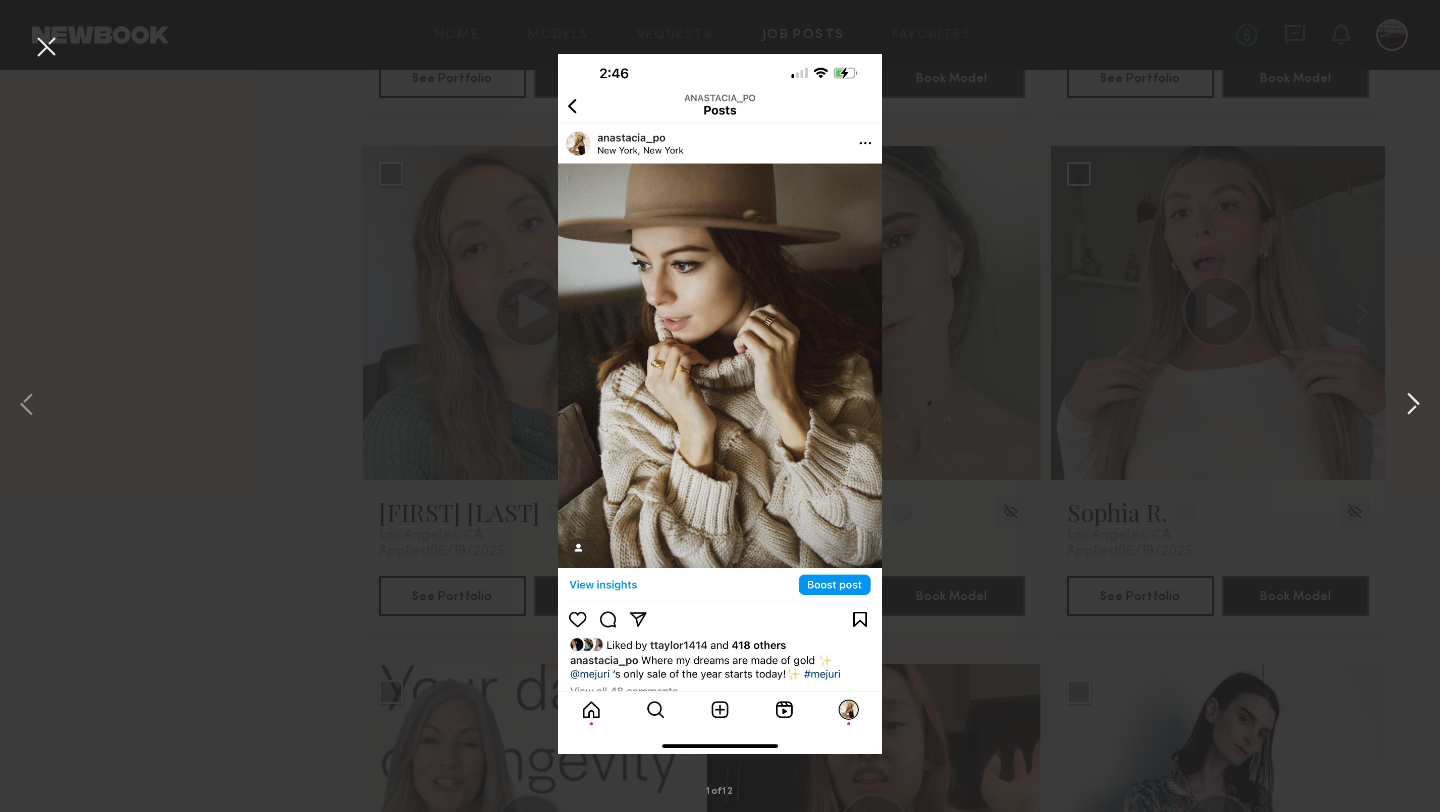 click at bounding box center [1413, 406] 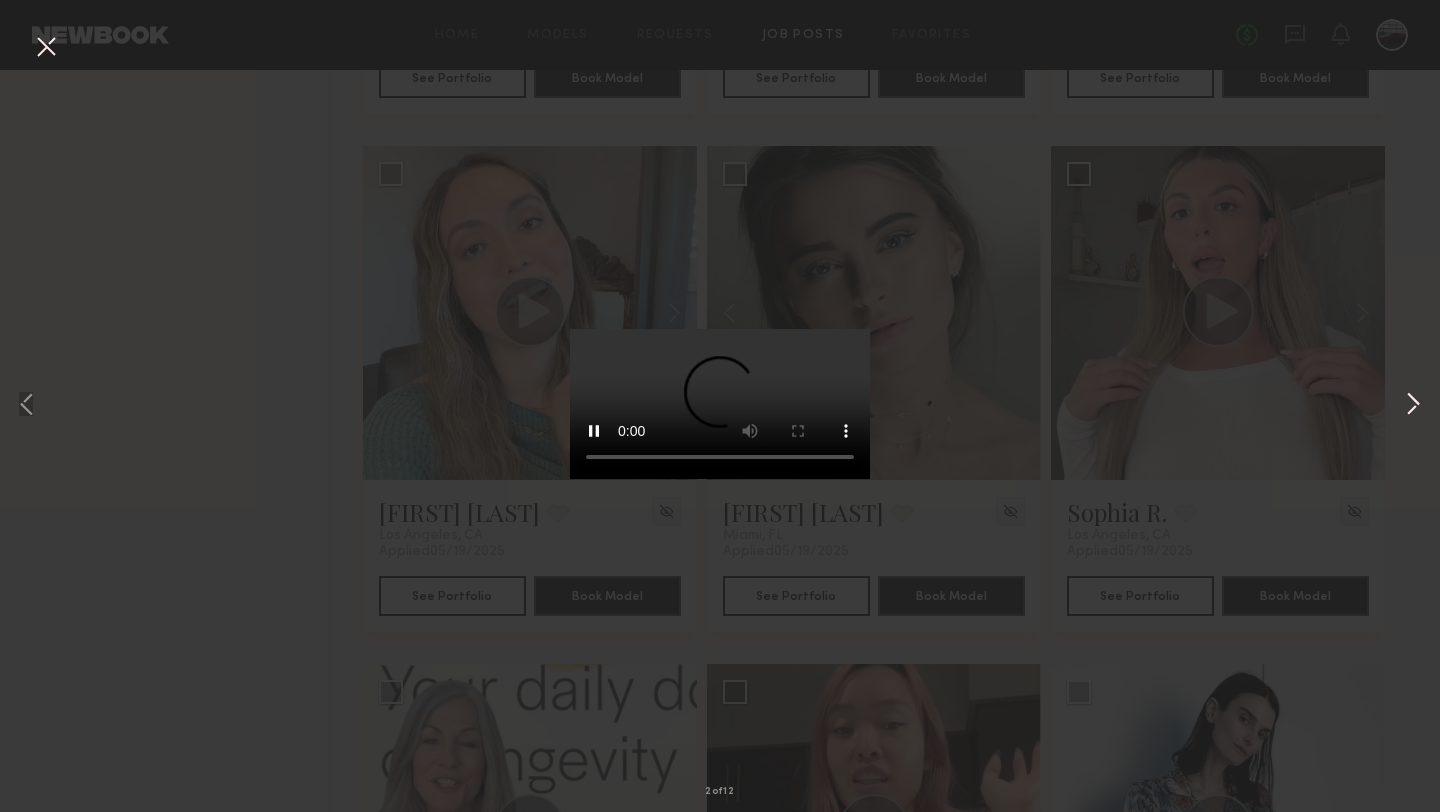 click at bounding box center [1413, 406] 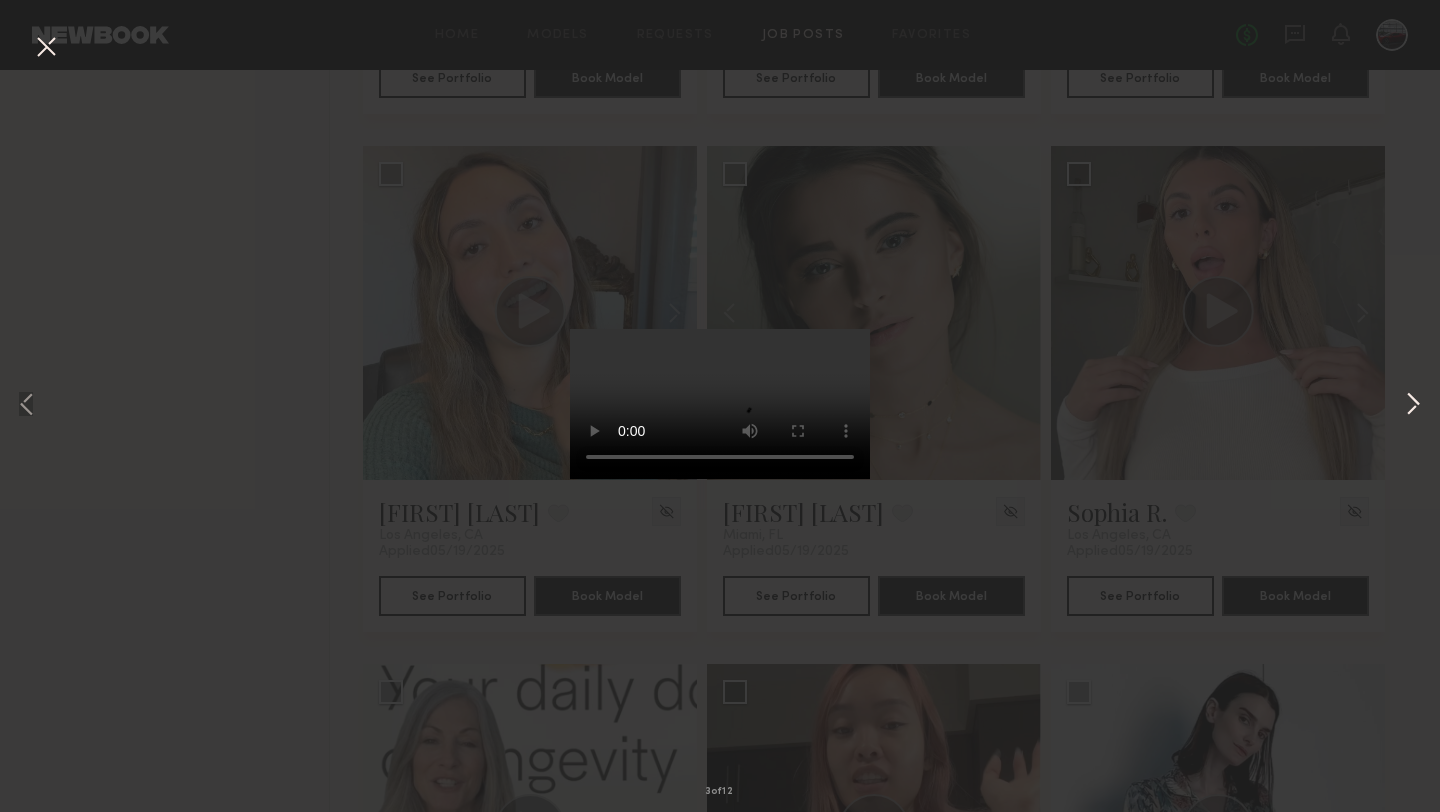 click at bounding box center (1413, 406) 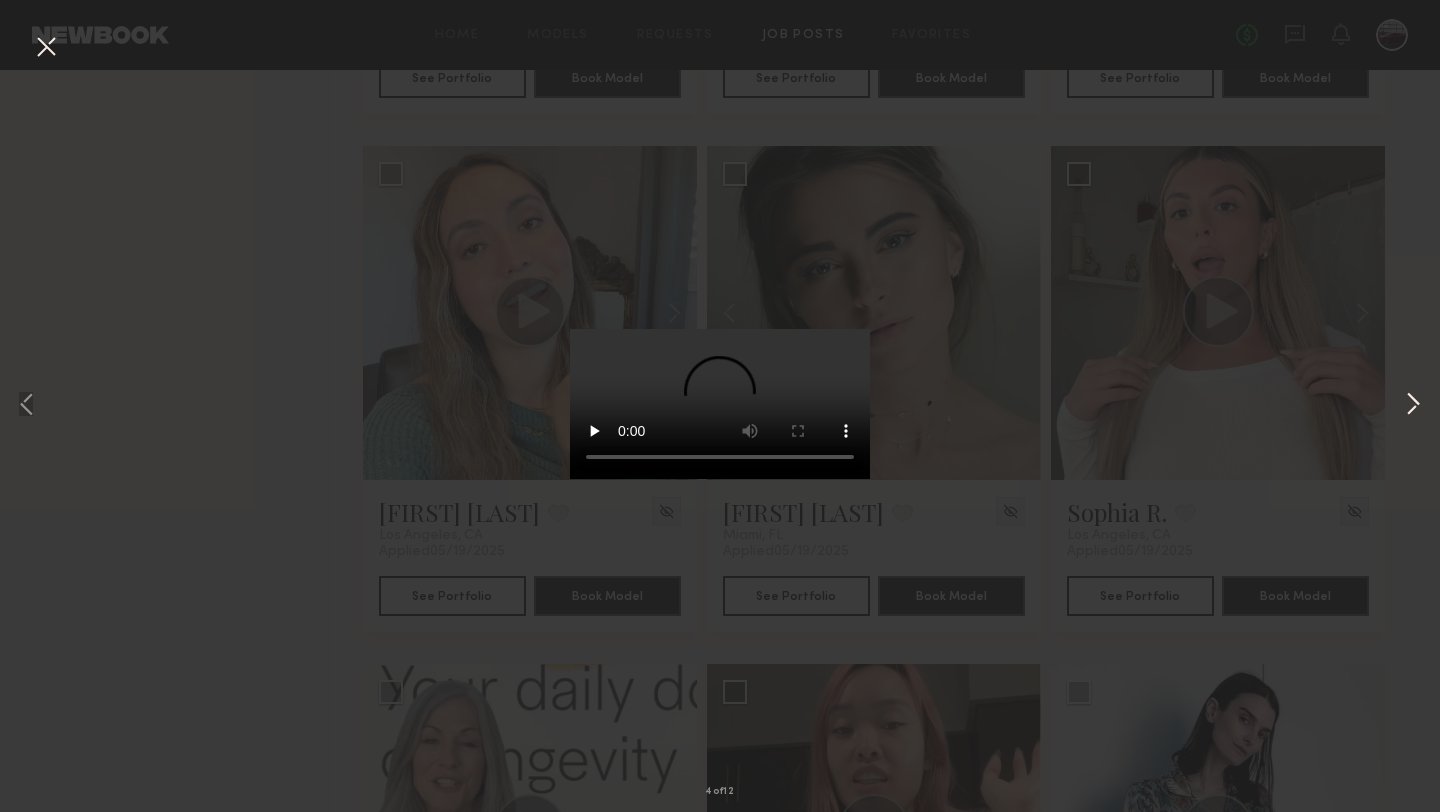 click at bounding box center (1413, 406) 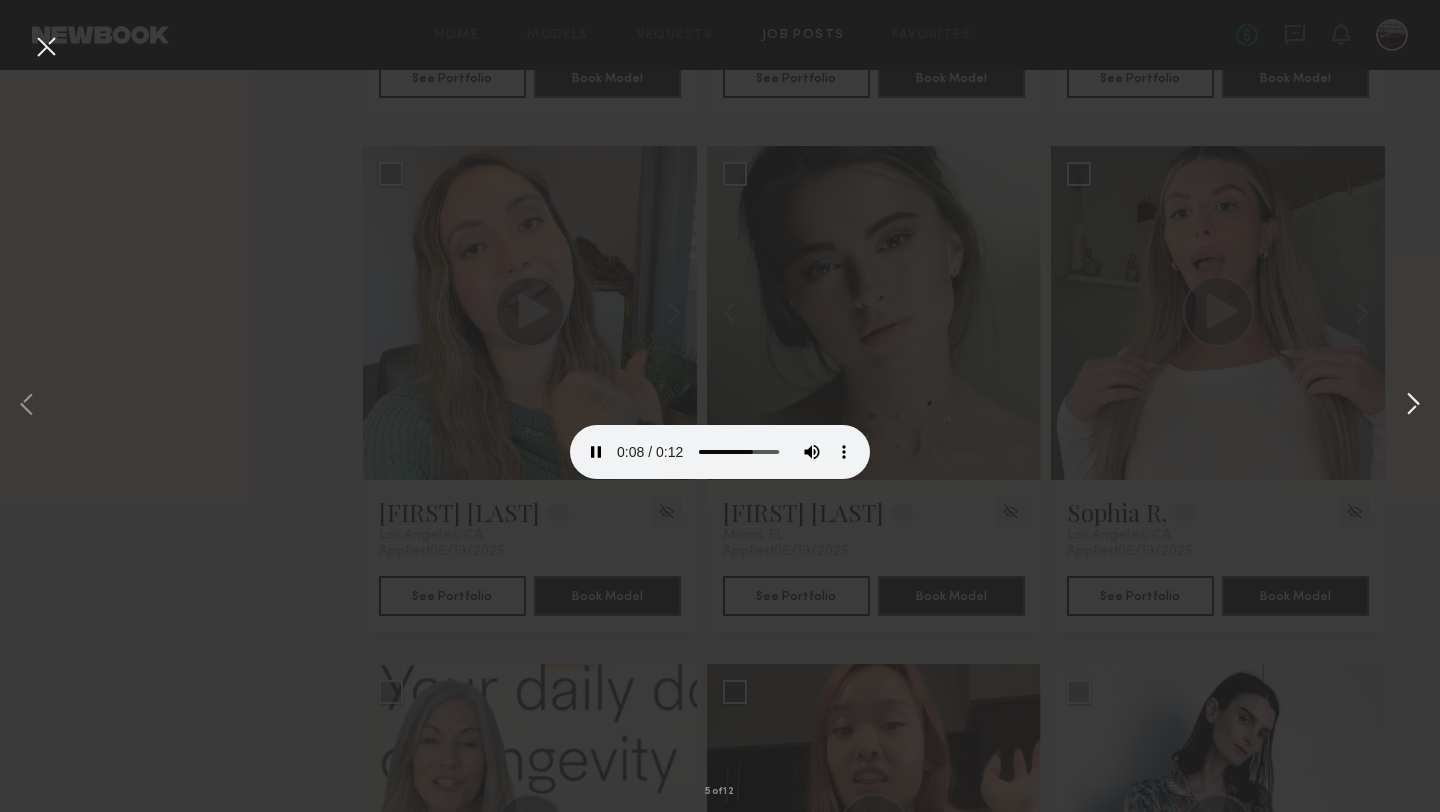 click at bounding box center [1413, 406] 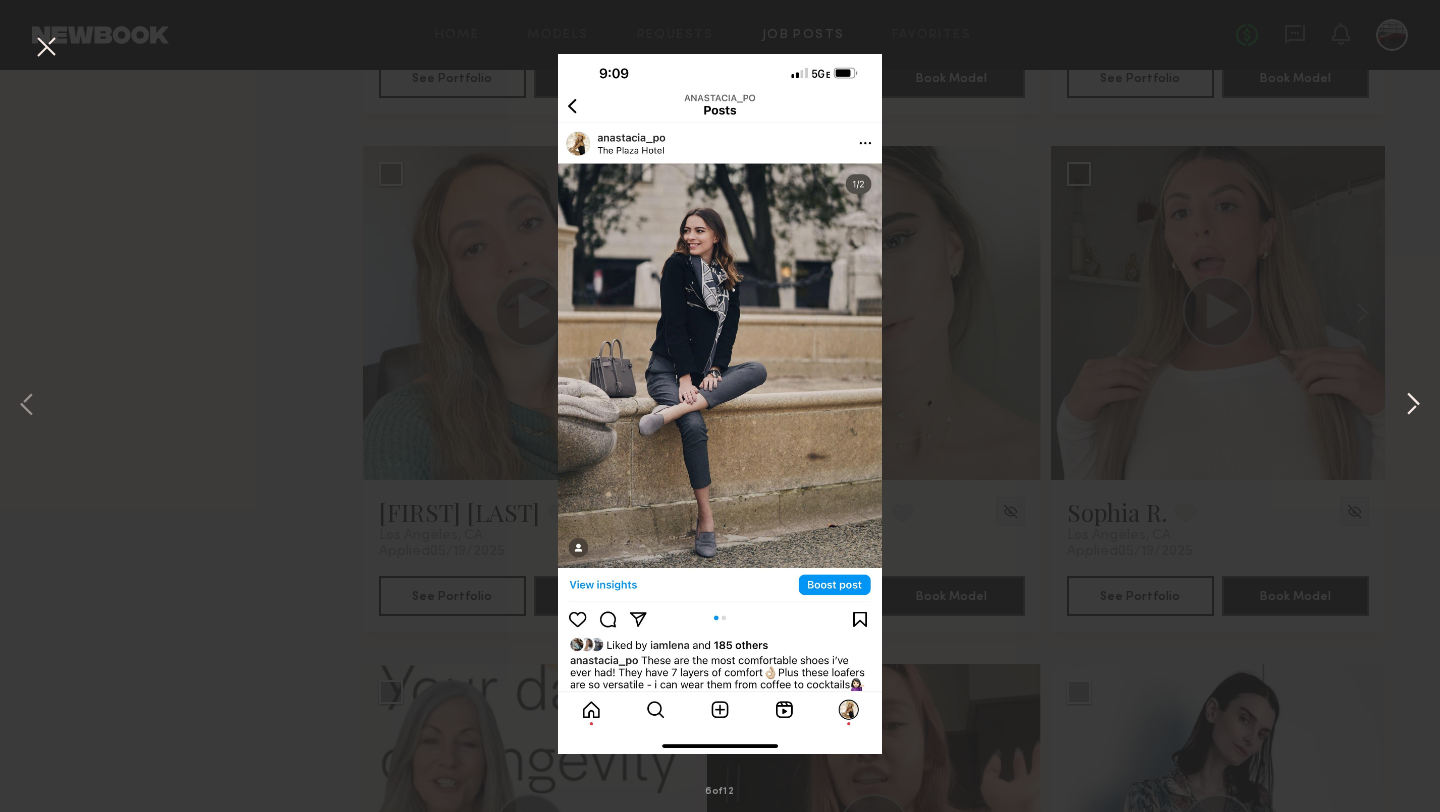 click at bounding box center (1413, 406) 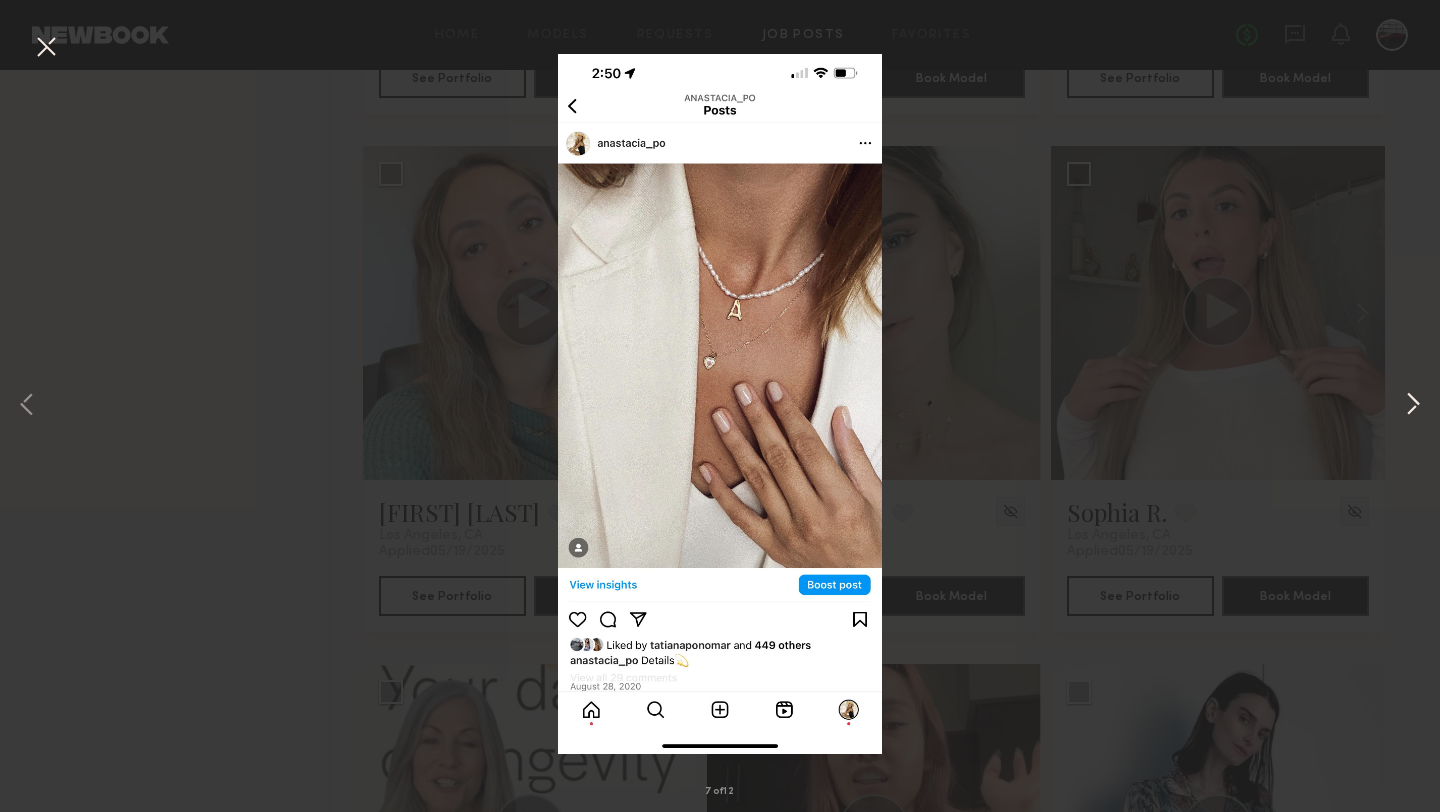 click at bounding box center [1413, 406] 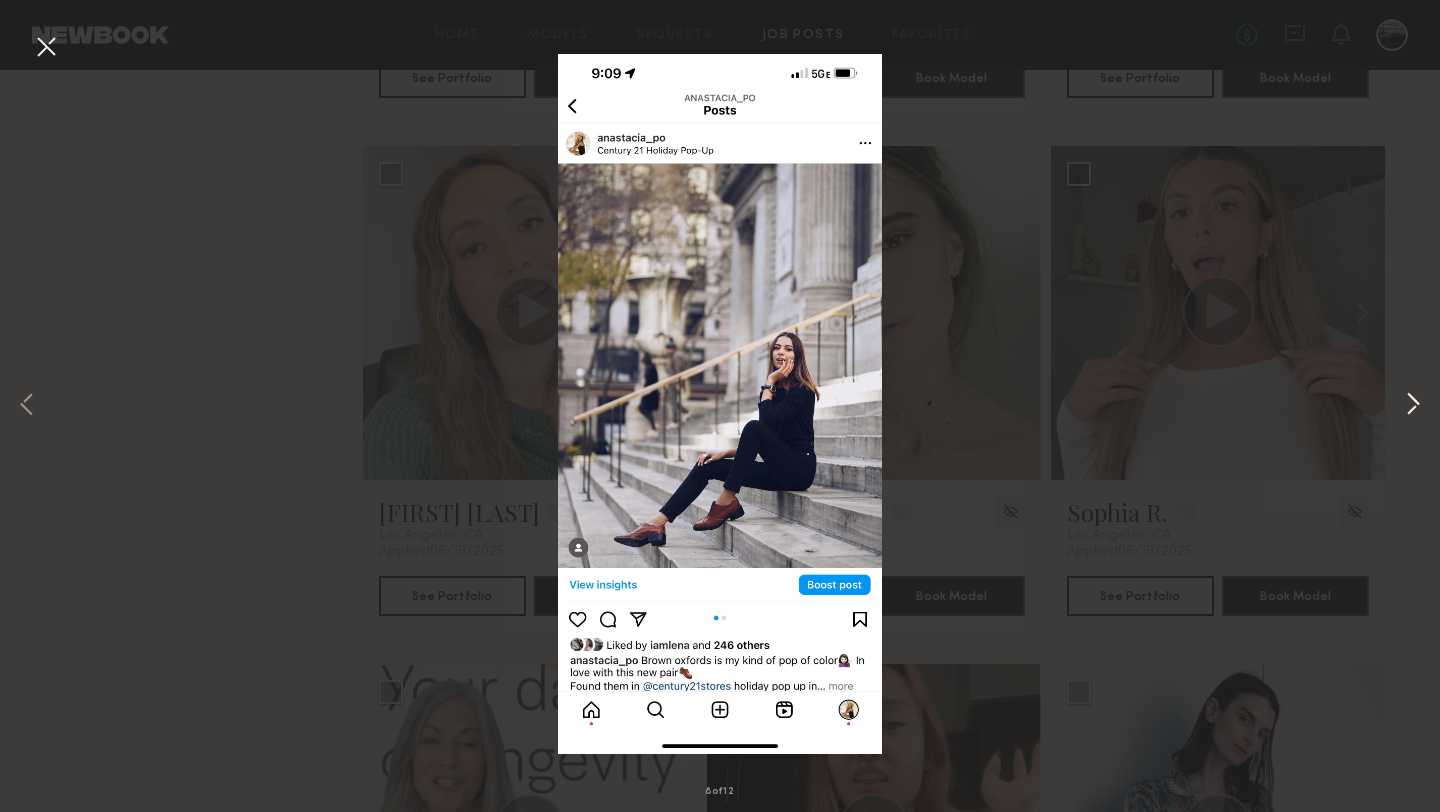 click at bounding box center [1413, 406] 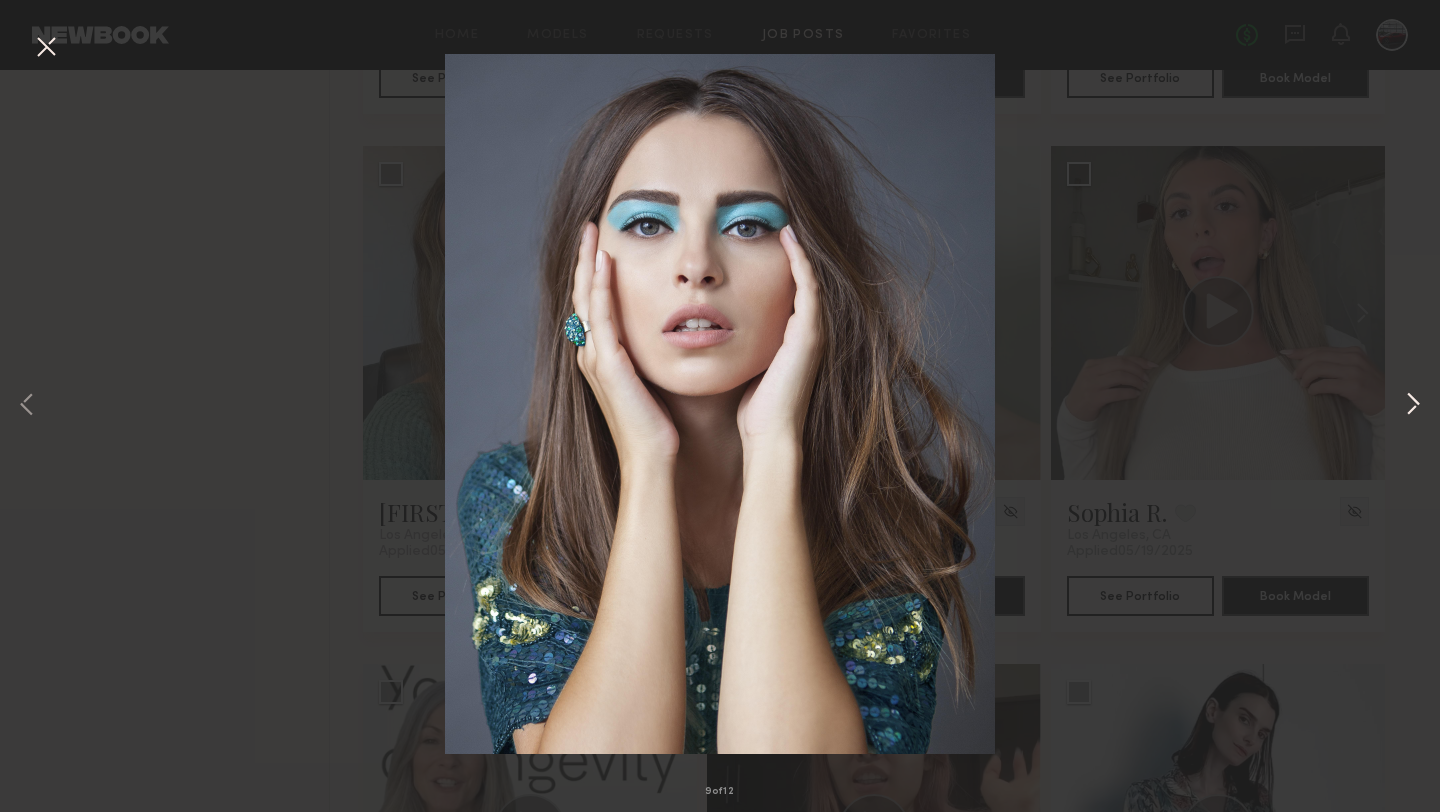 click at bounding box center (1413, 406) 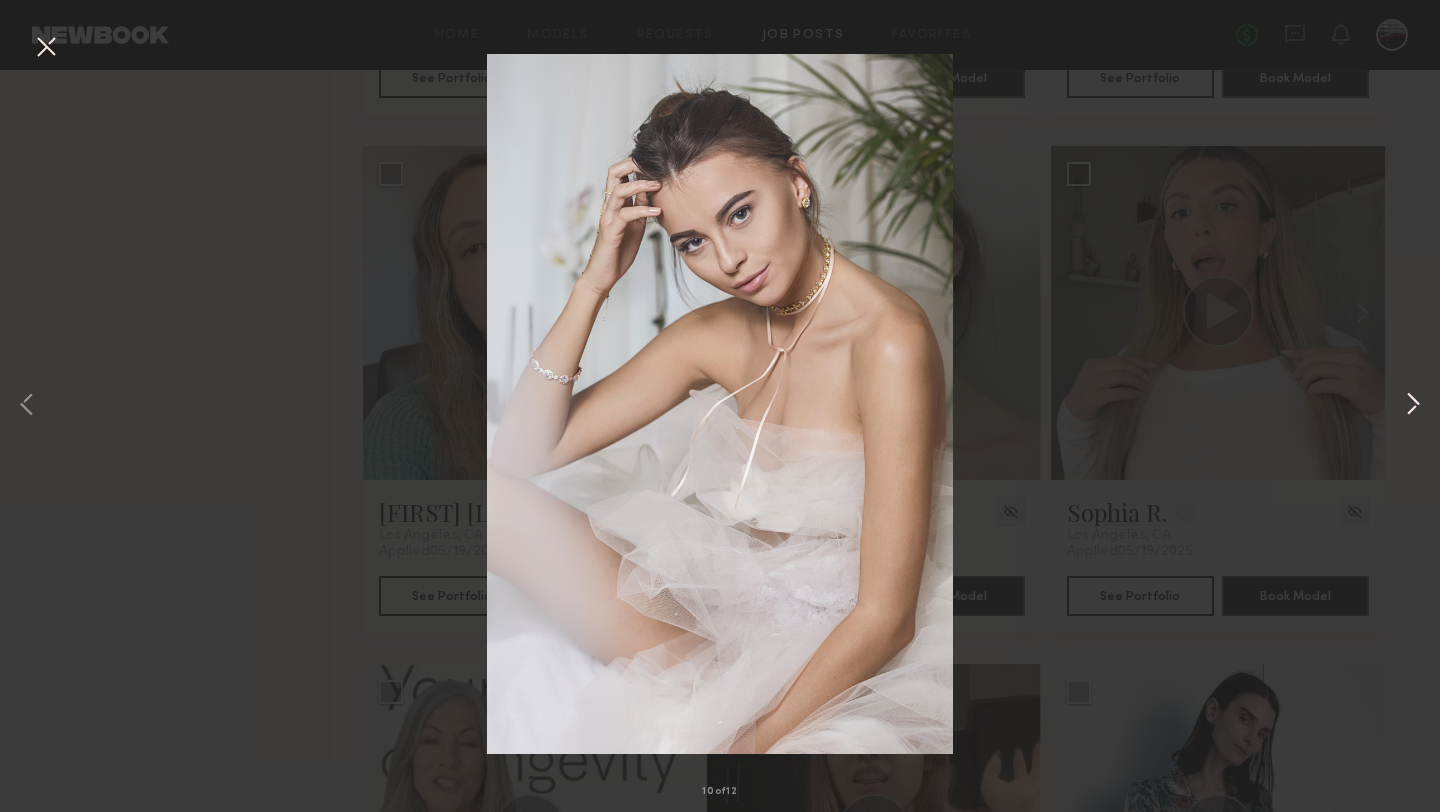 click at bounding box center [1413, 406] 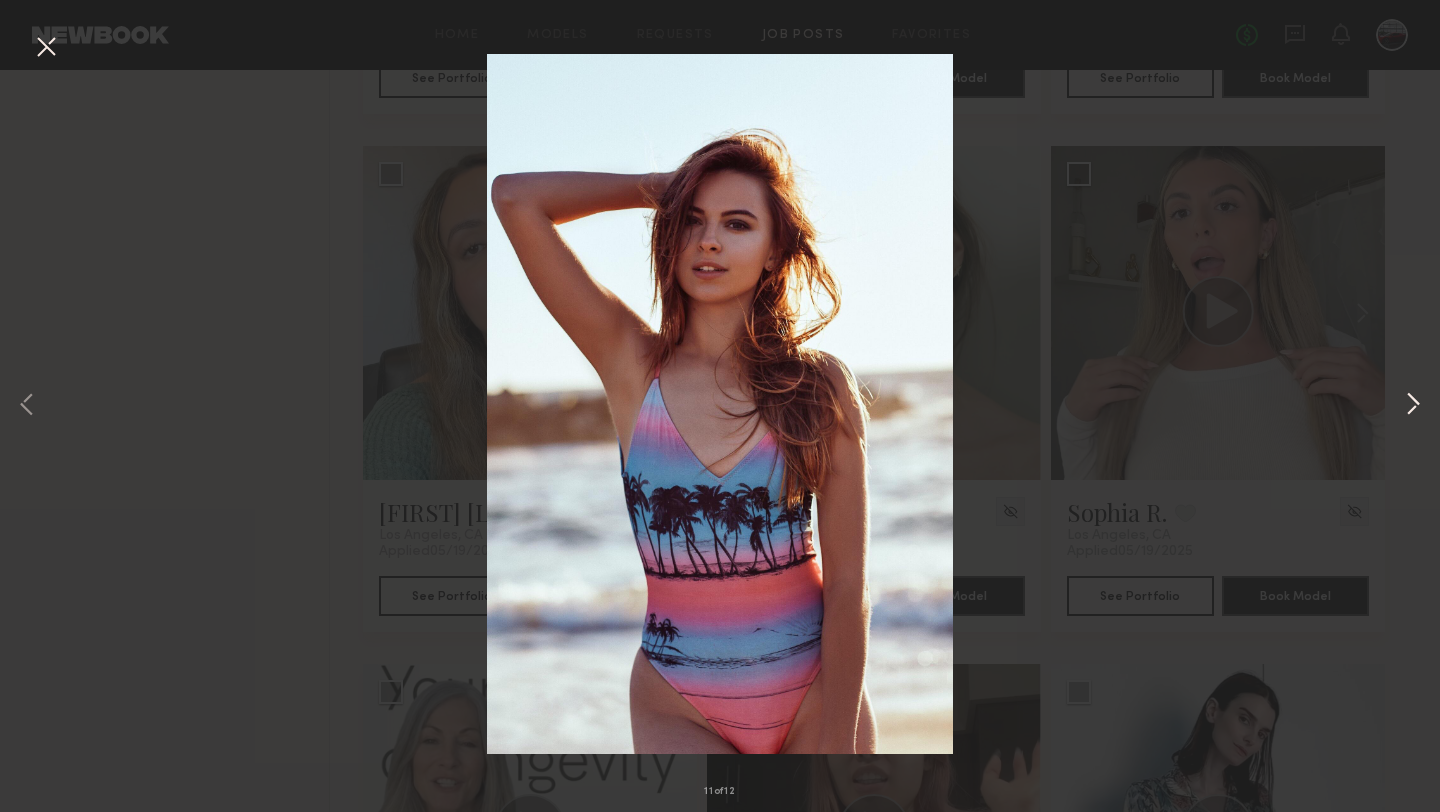 click at bounding box center [1413, 406] 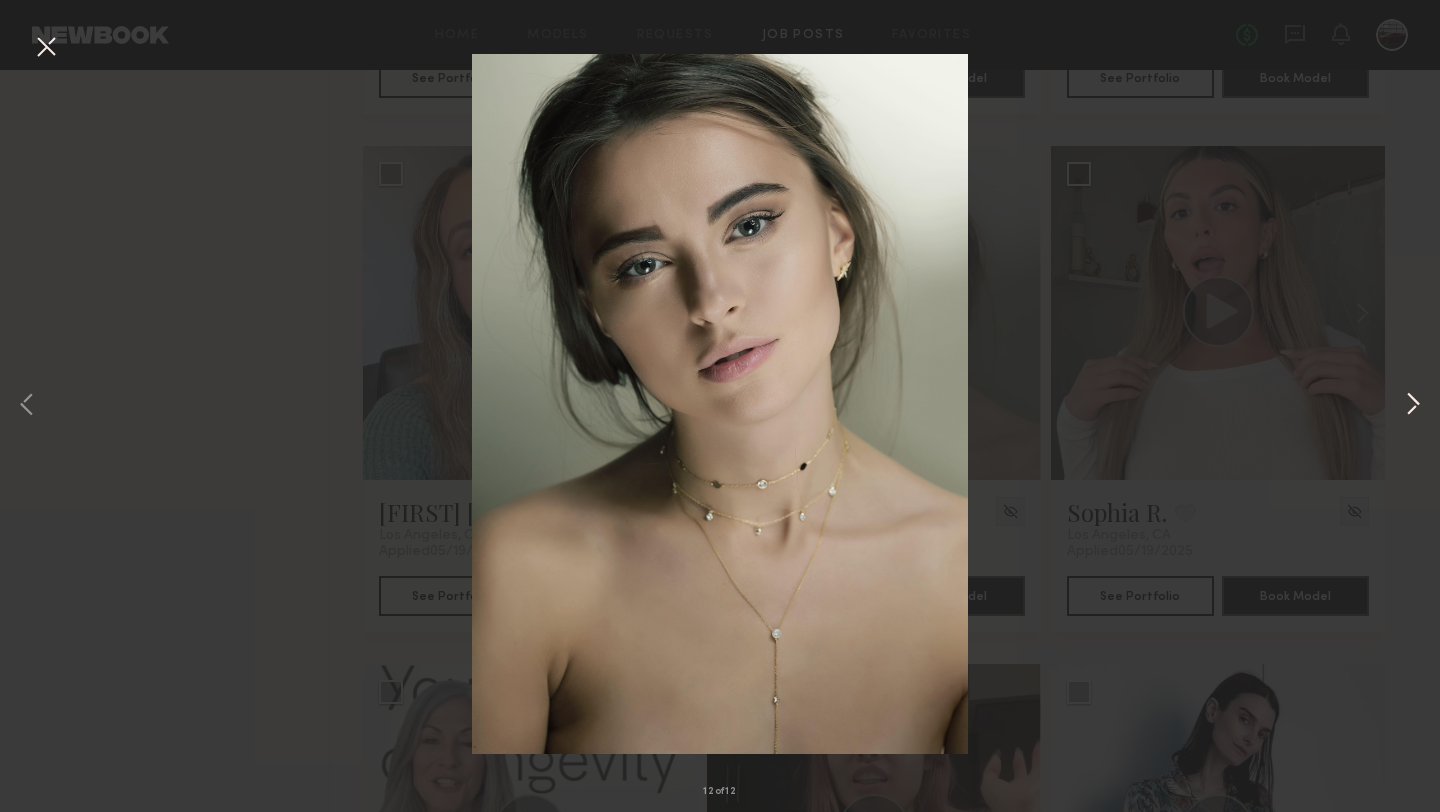 click at bounding box center [1413, 406] 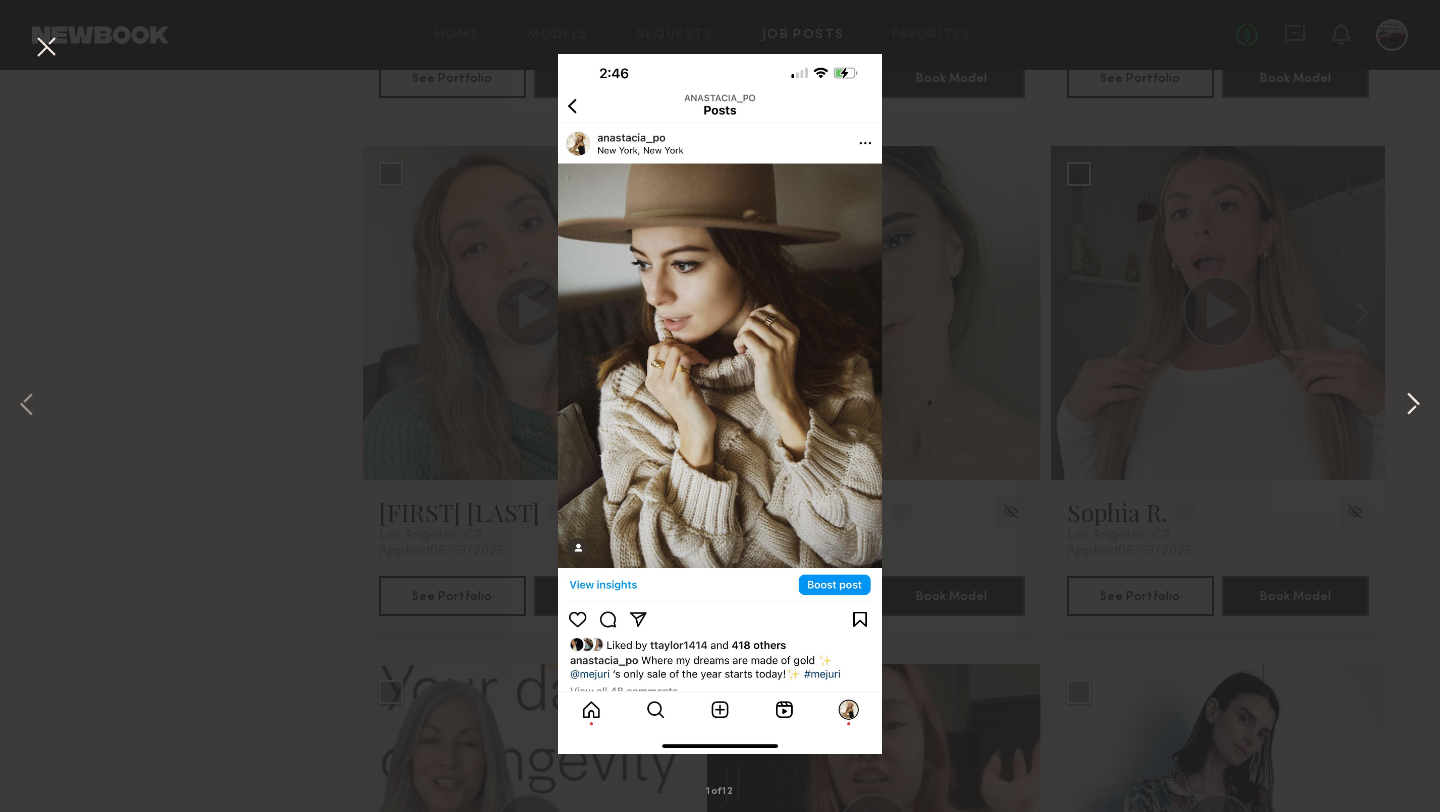 click at bounding box center [1413, 406] 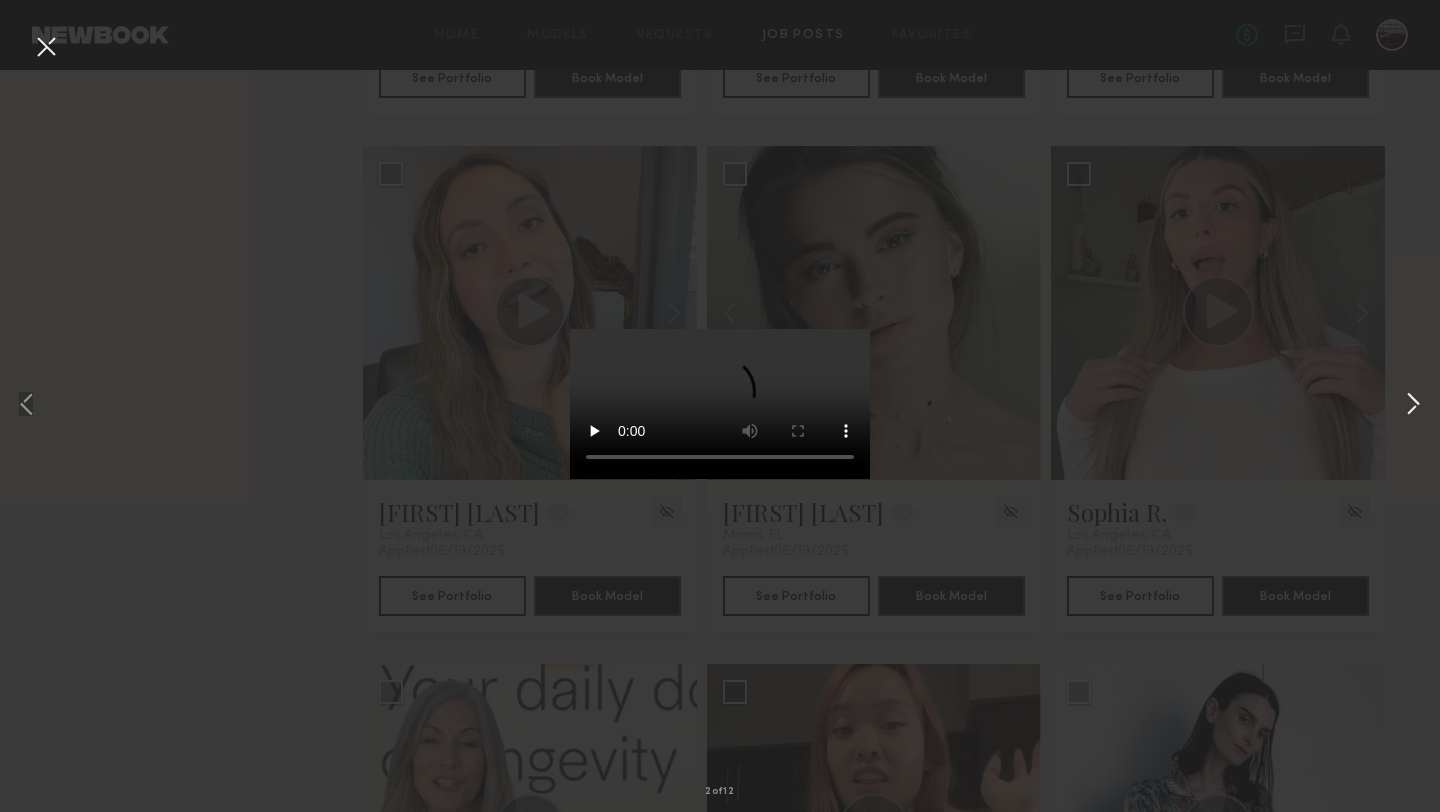 click at bounding box center [1413, 406] 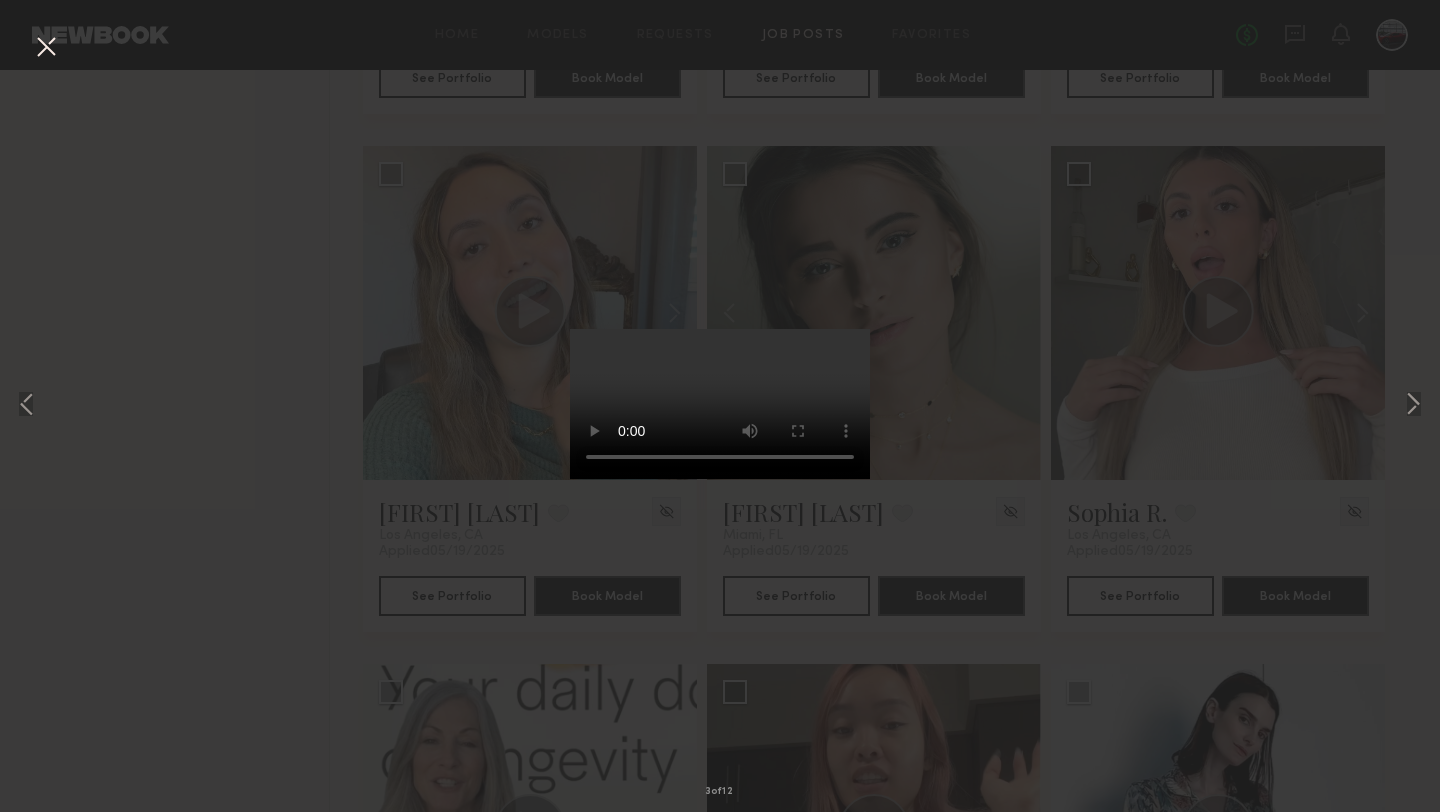 click at bounding box center [46, 48] 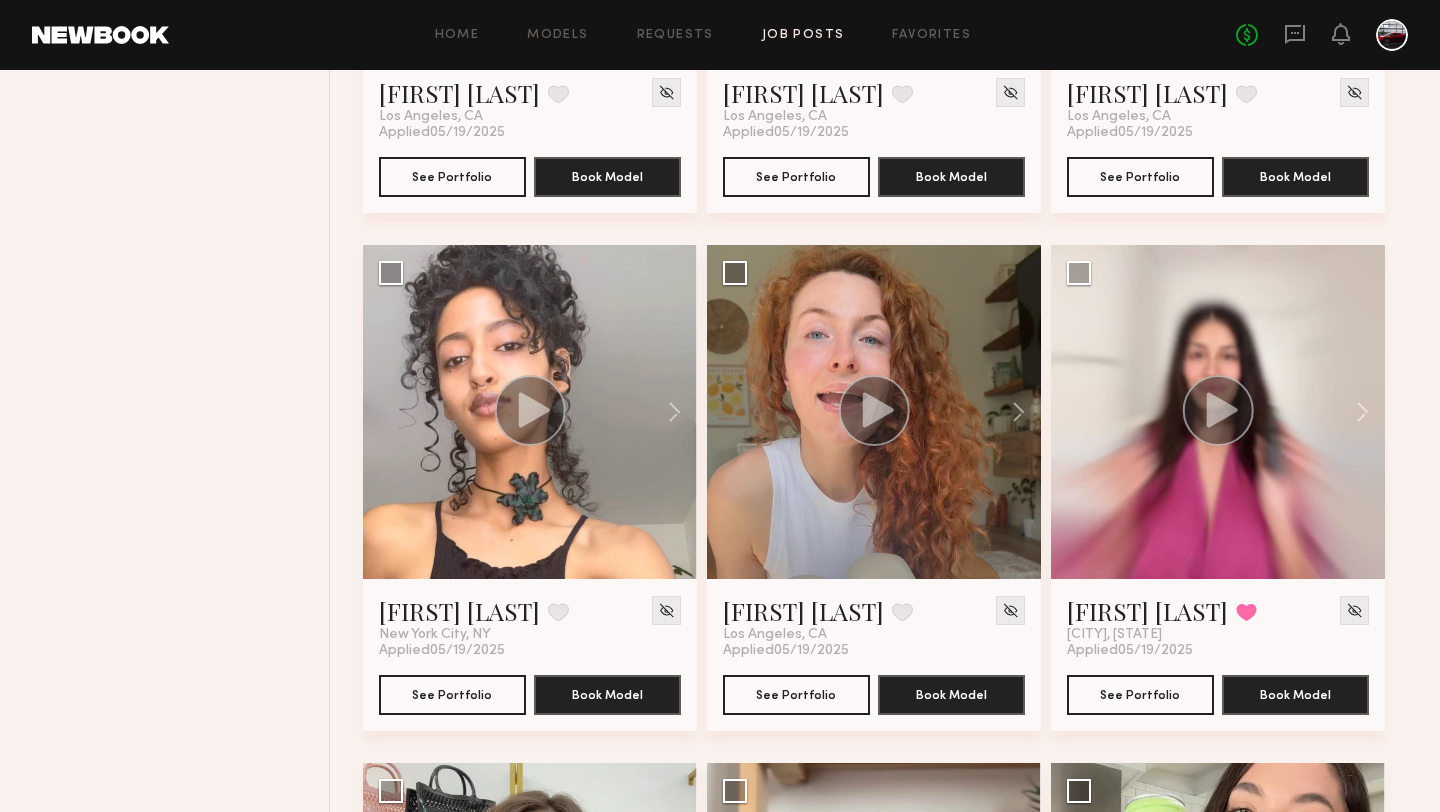 scroll, scrollTop: 6407, scrollLeft: 0, axis: vertical 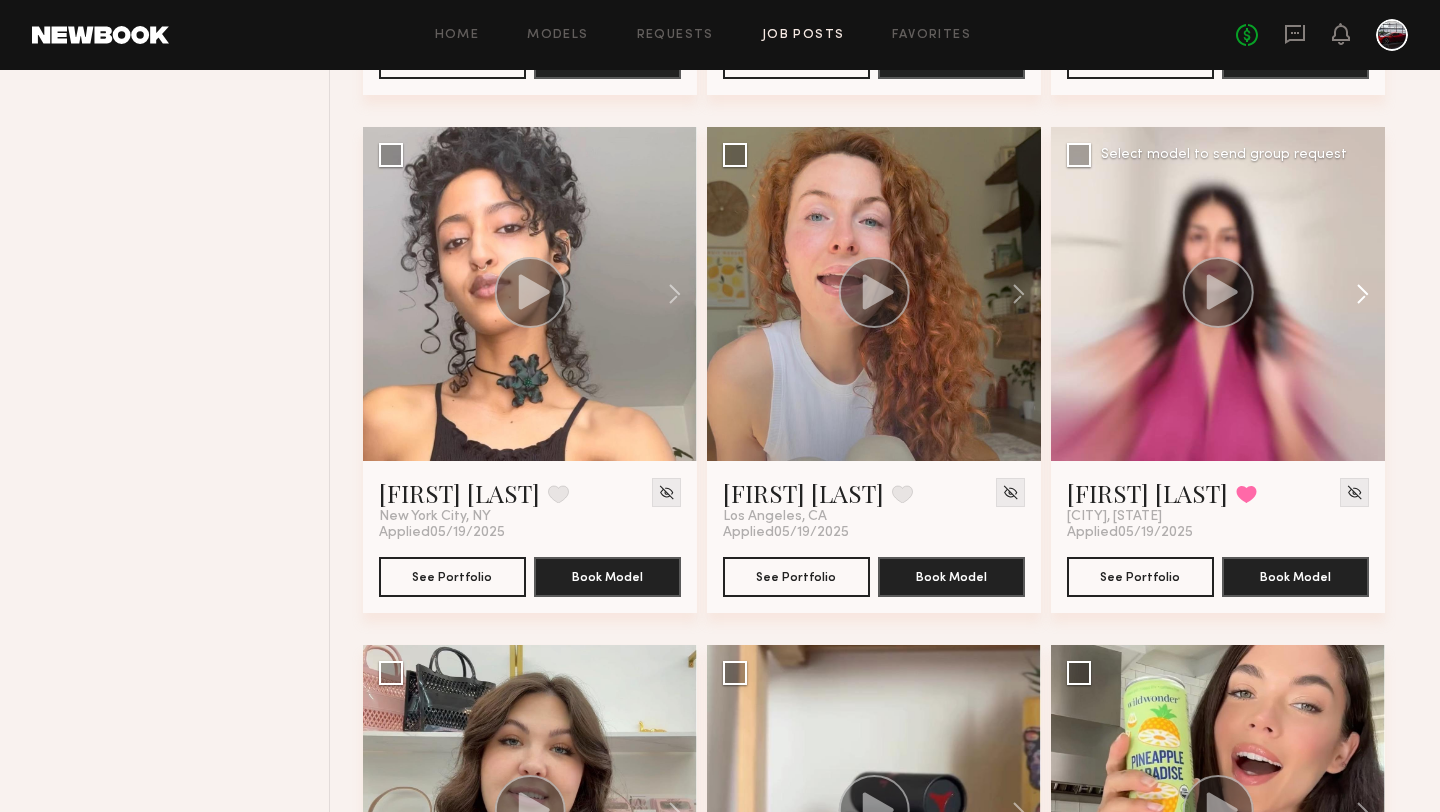 click 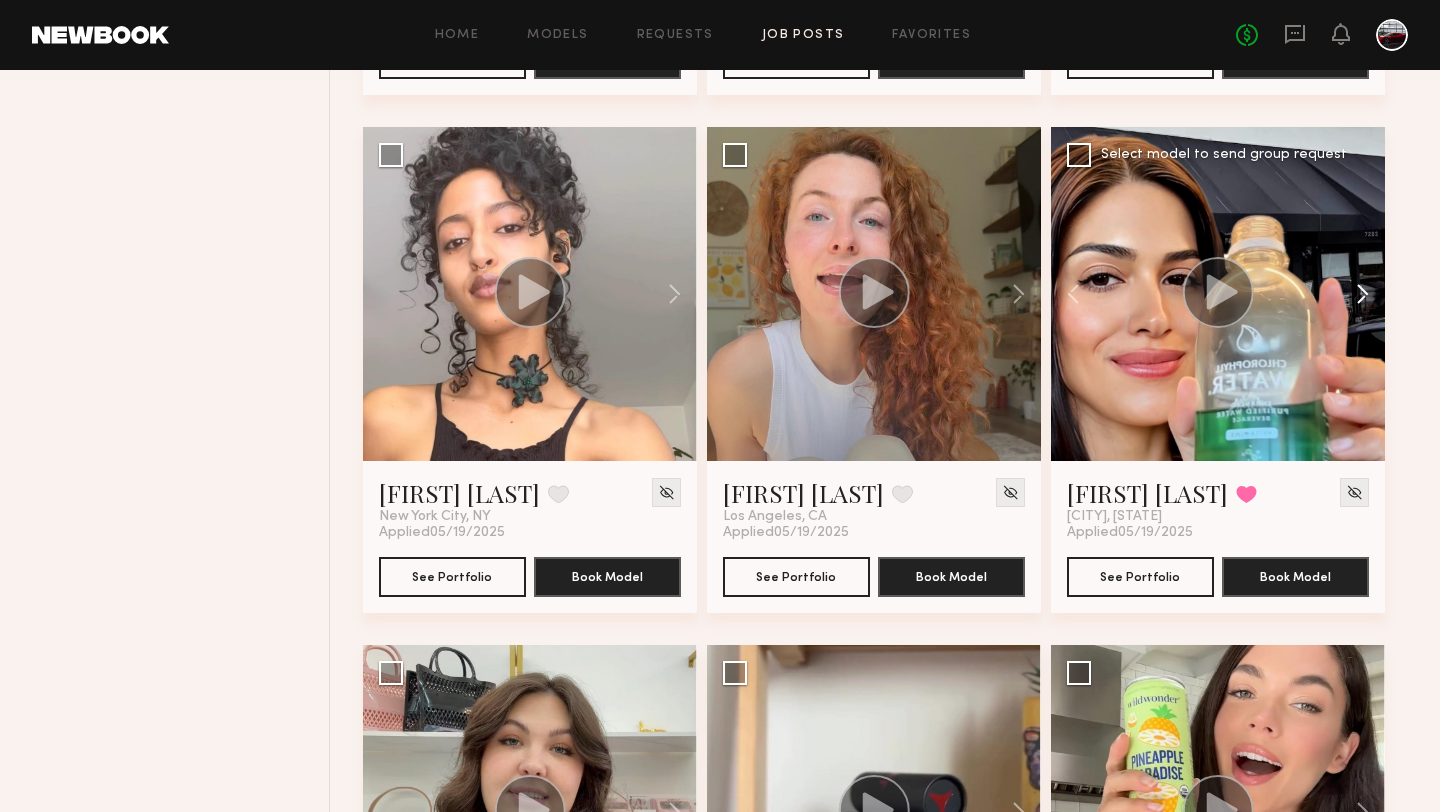 click 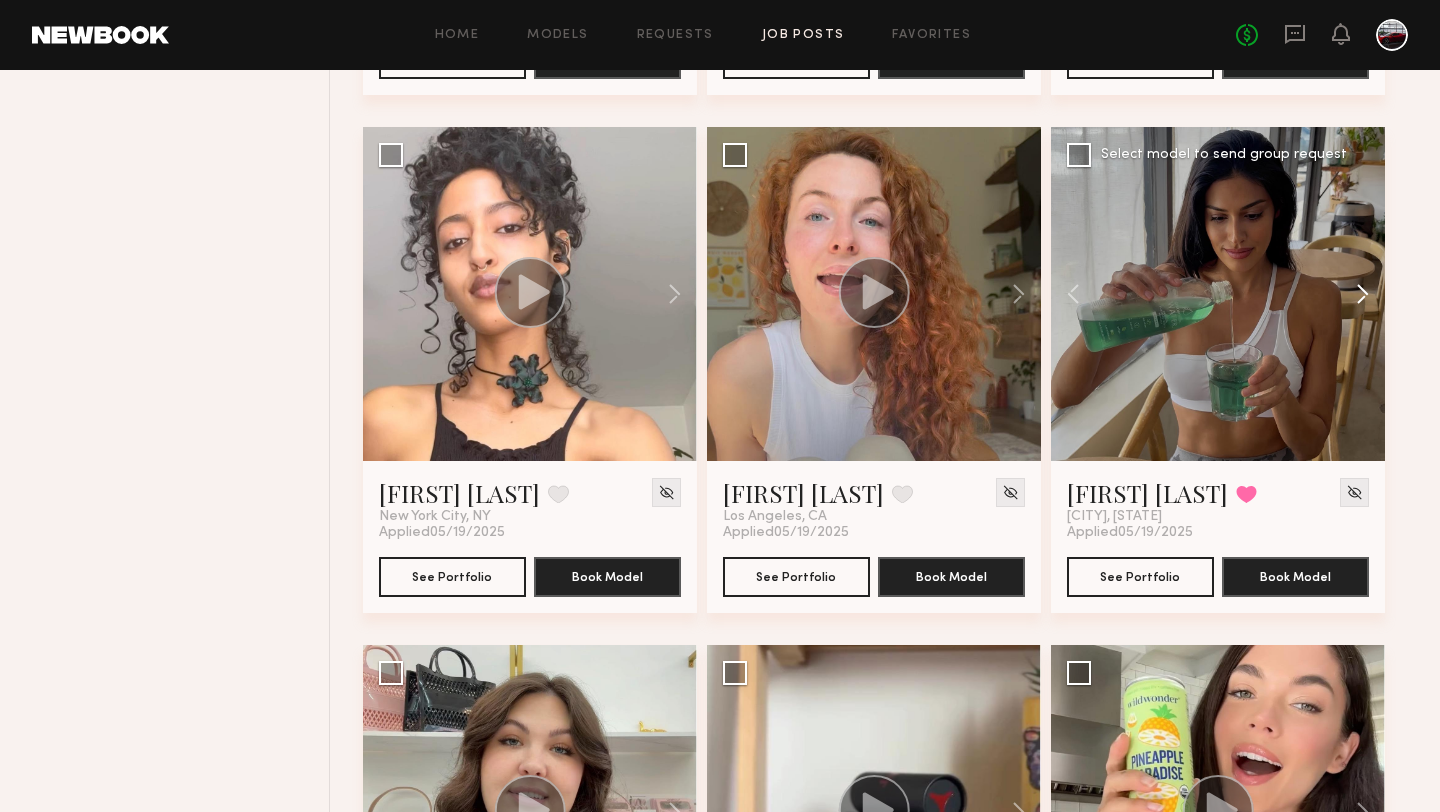 click 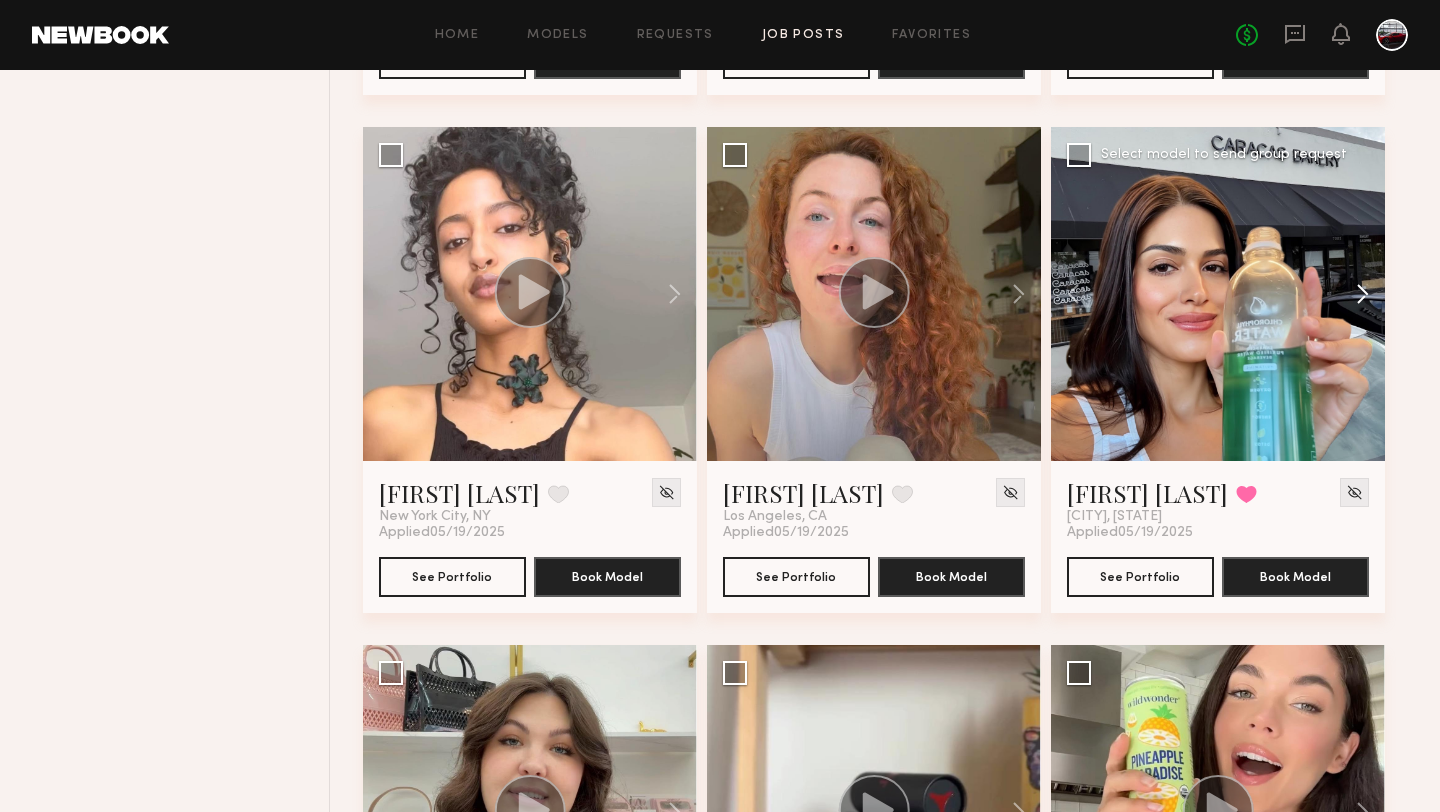 click 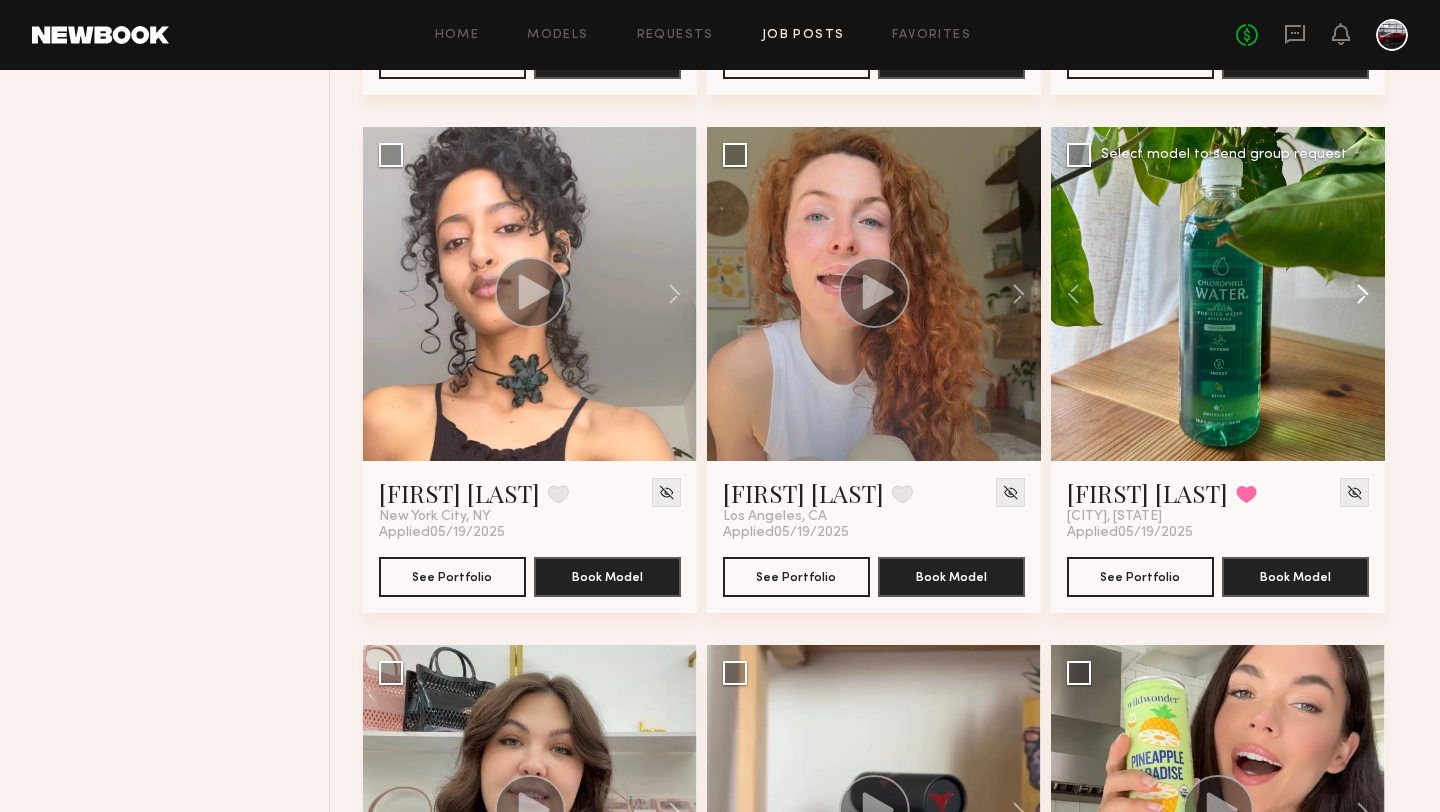 click 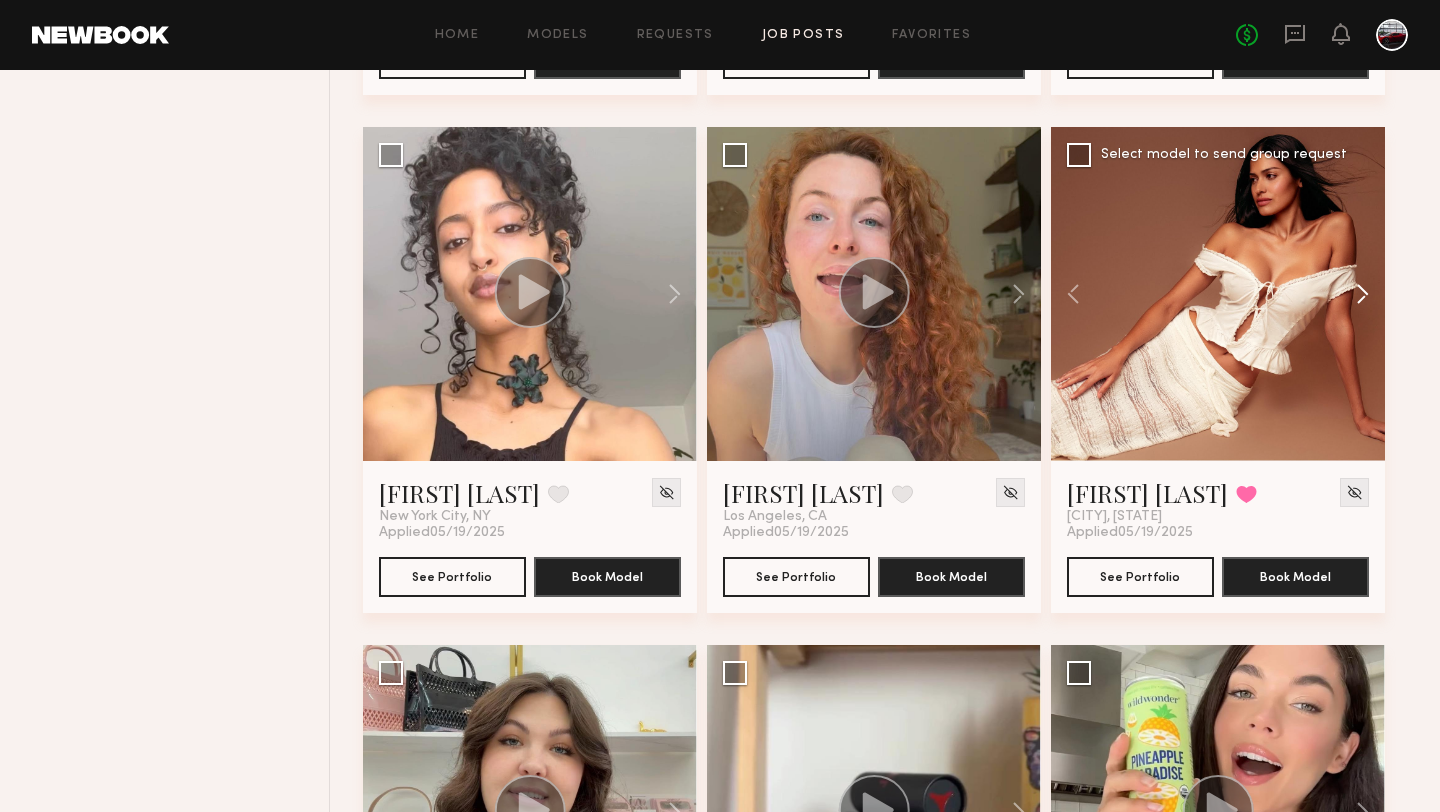 click 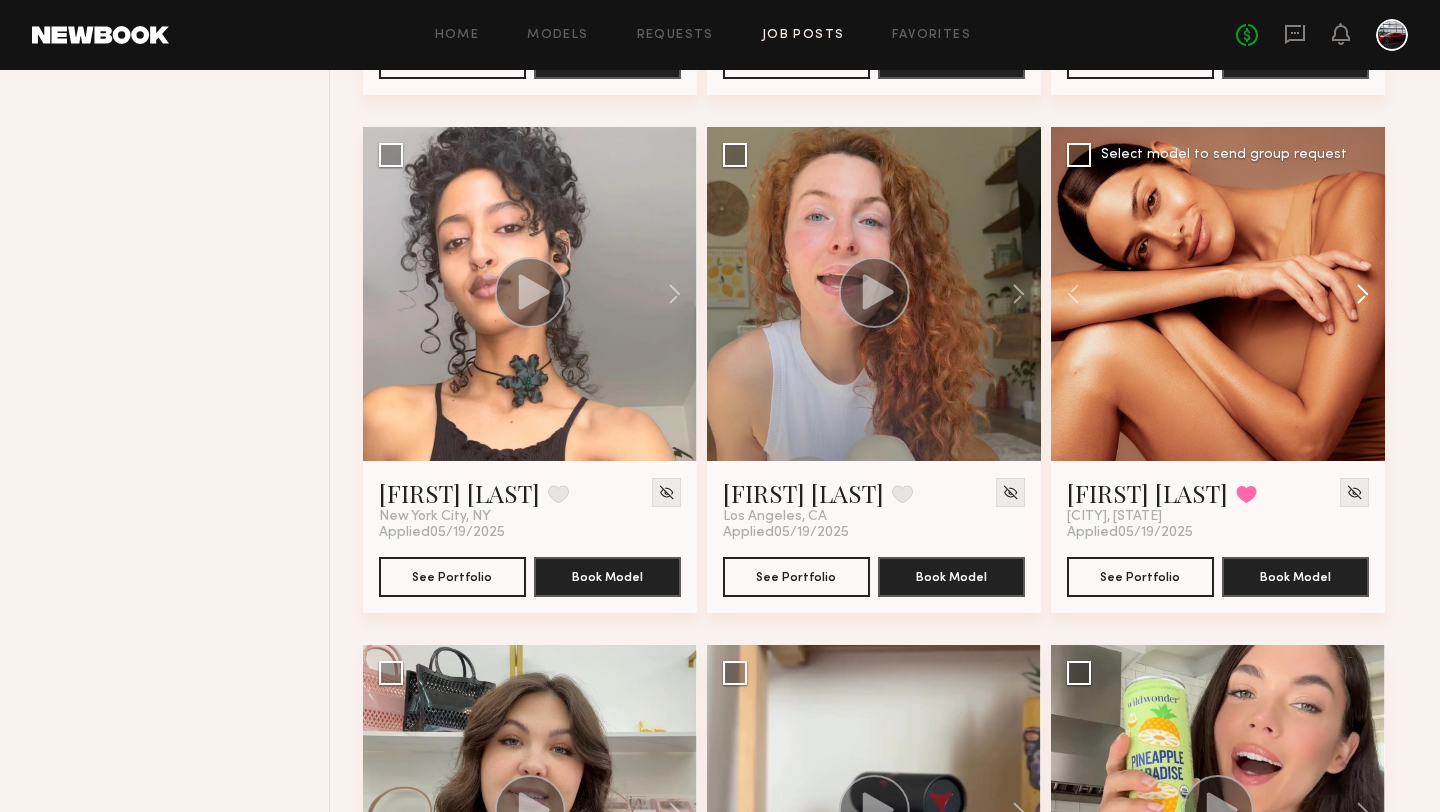 click 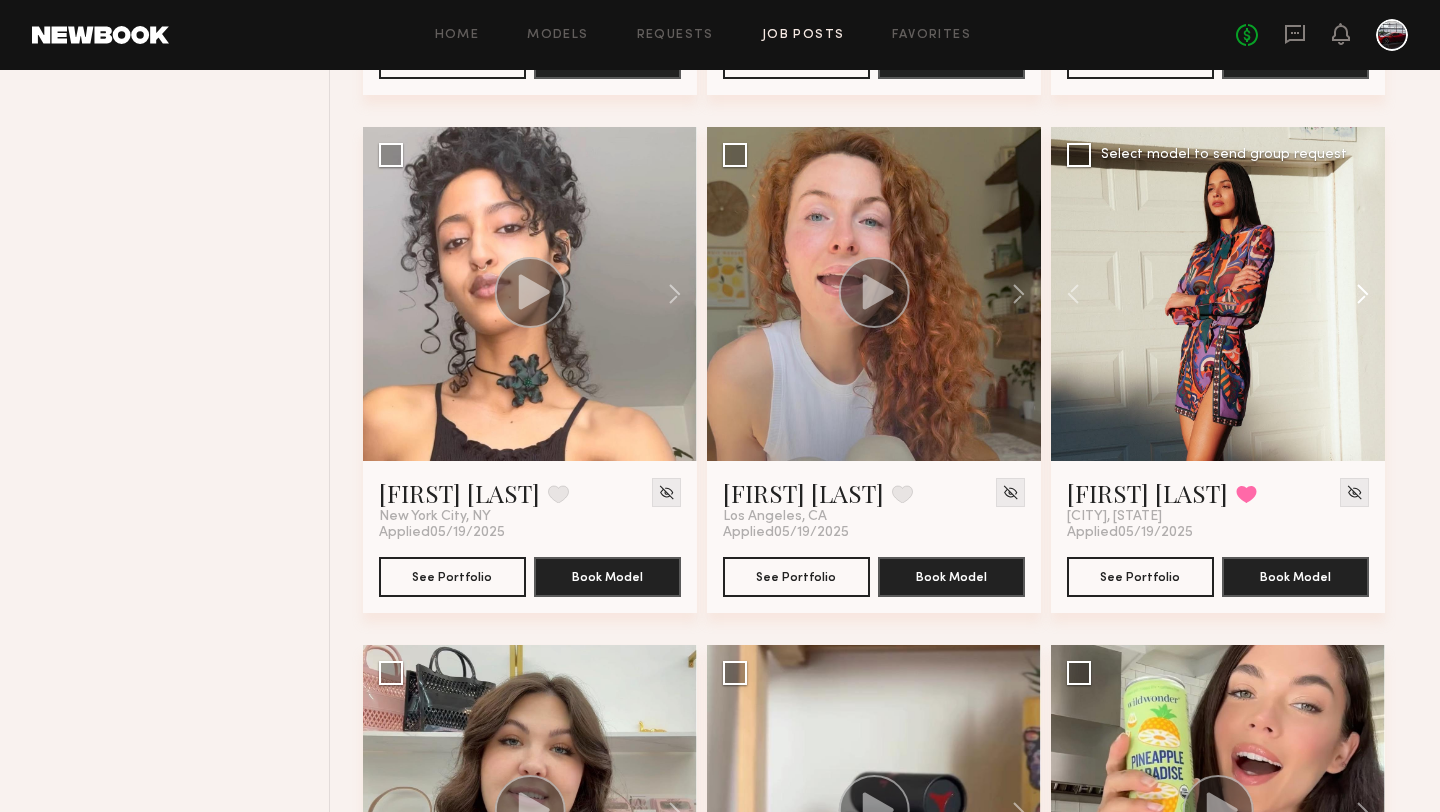 click 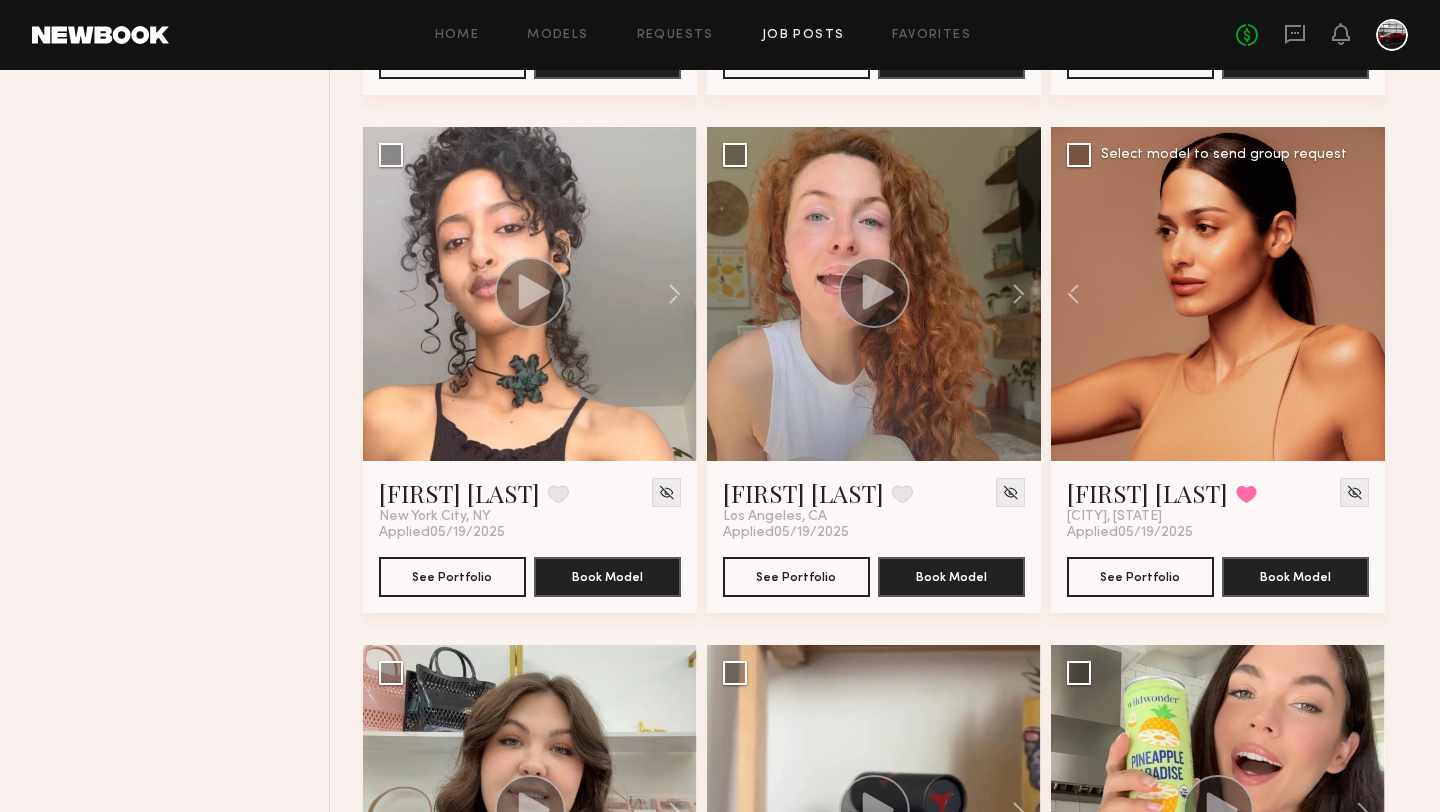 click 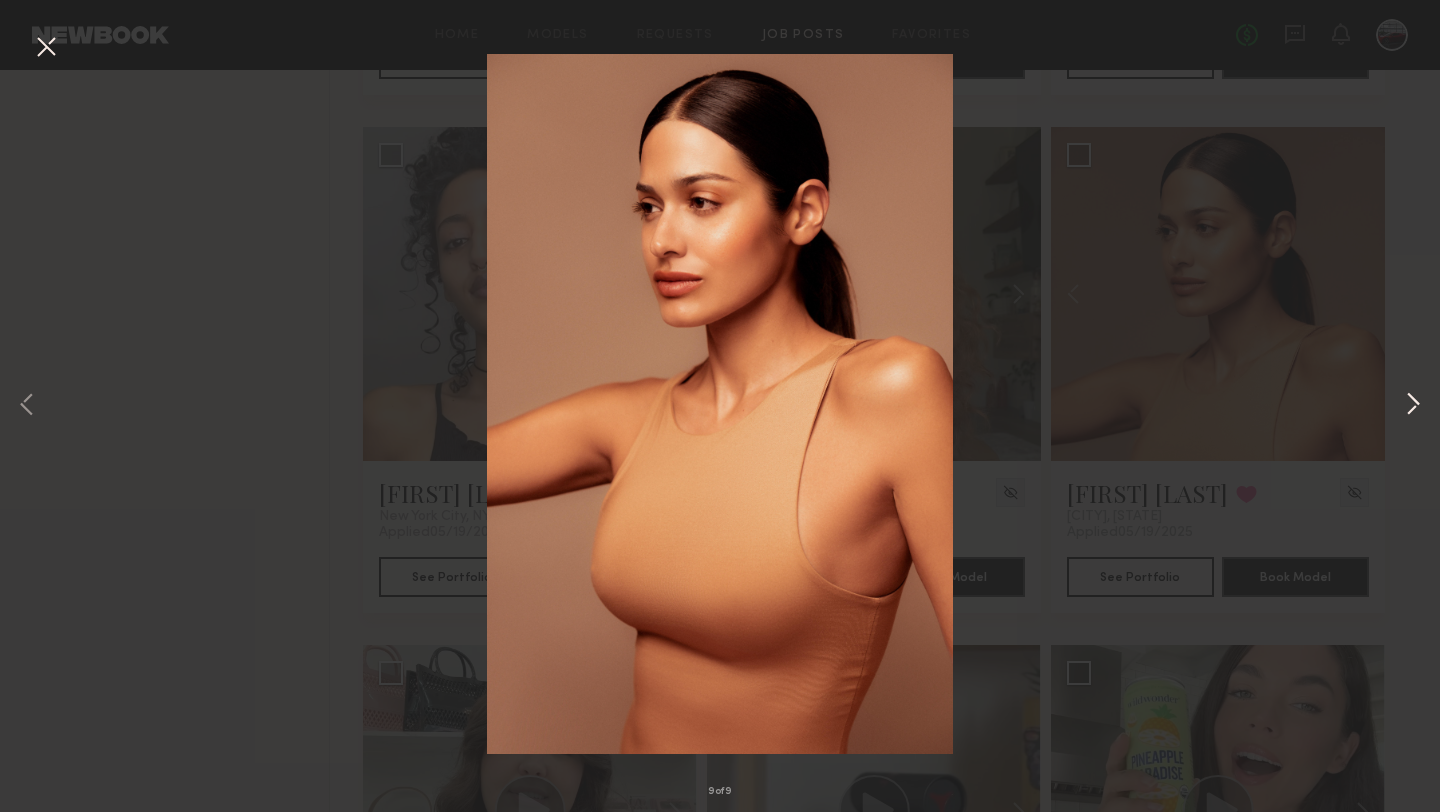 click at bounding box center [1413, 406] 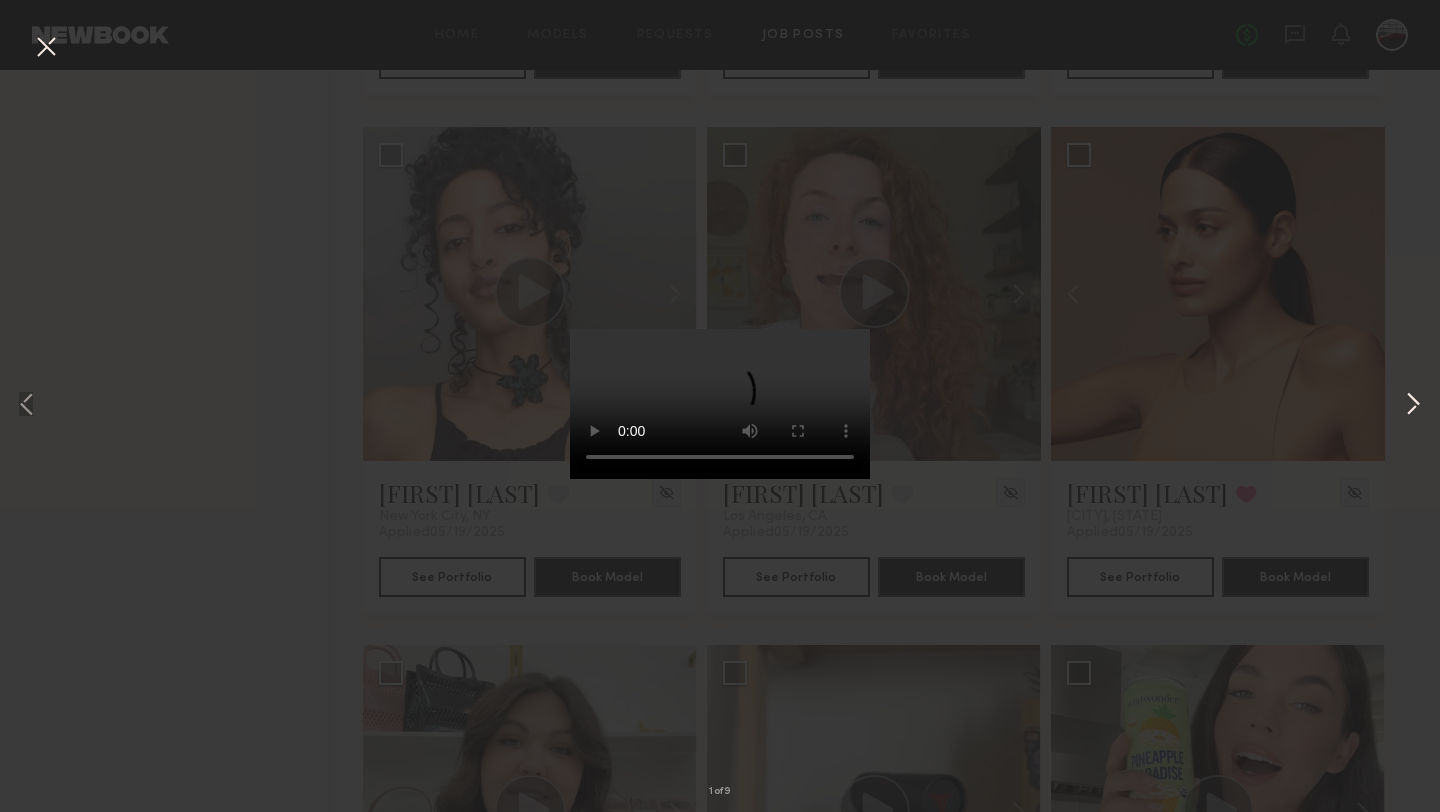 click at bounding box center [1413, 406] 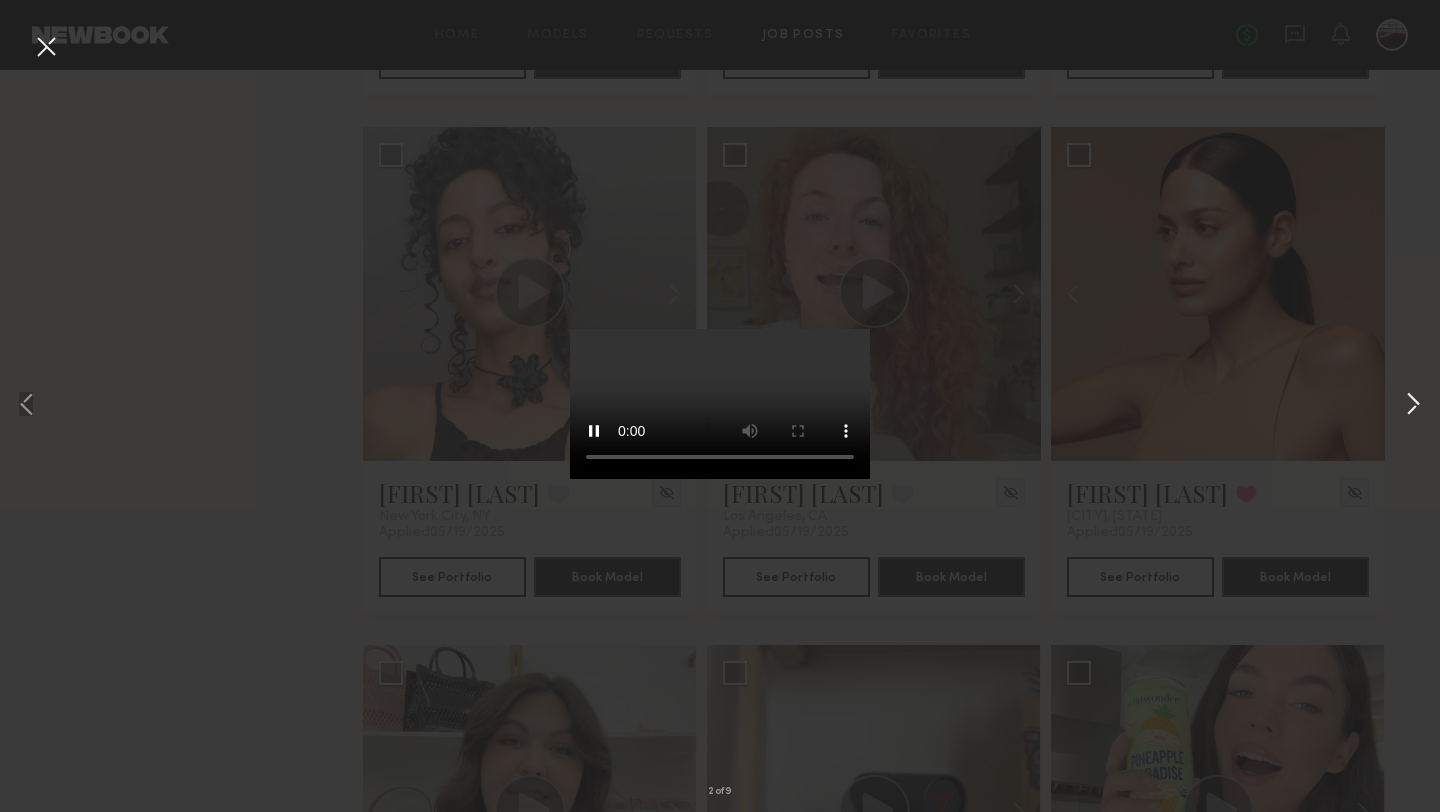 click at bounding box center (1413, 406) 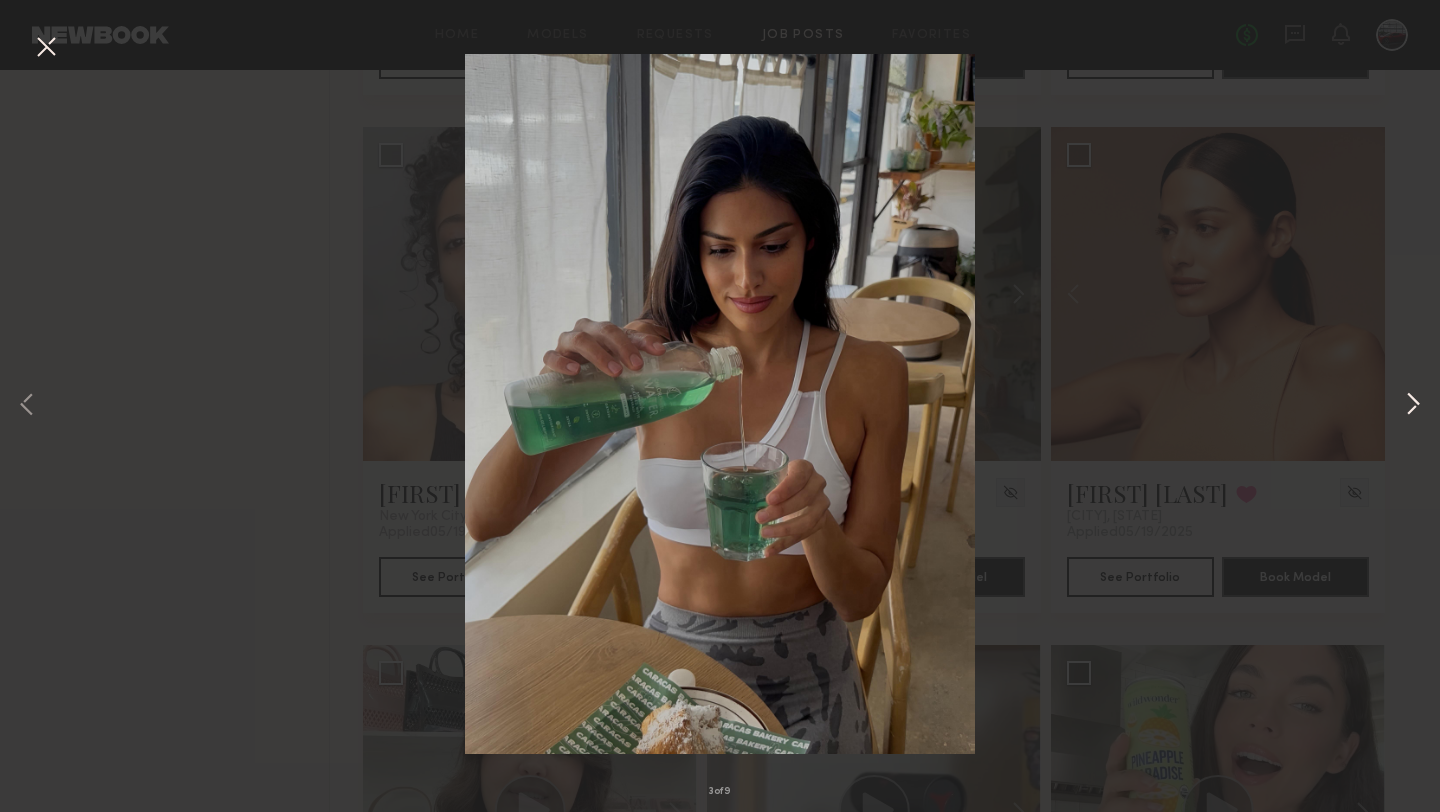 click at bounding box center (1413, 406) 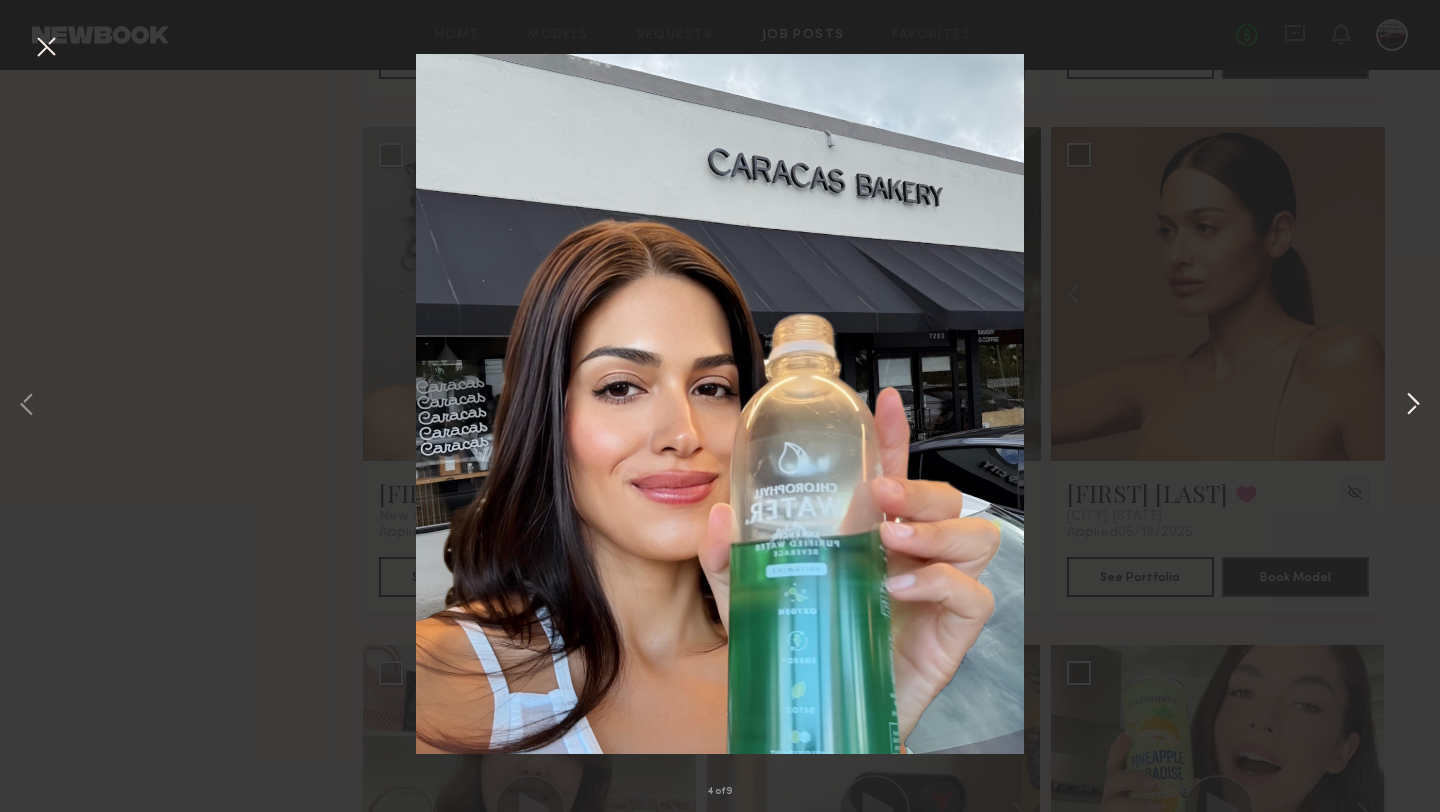 click at bounding box center [1413, 406] 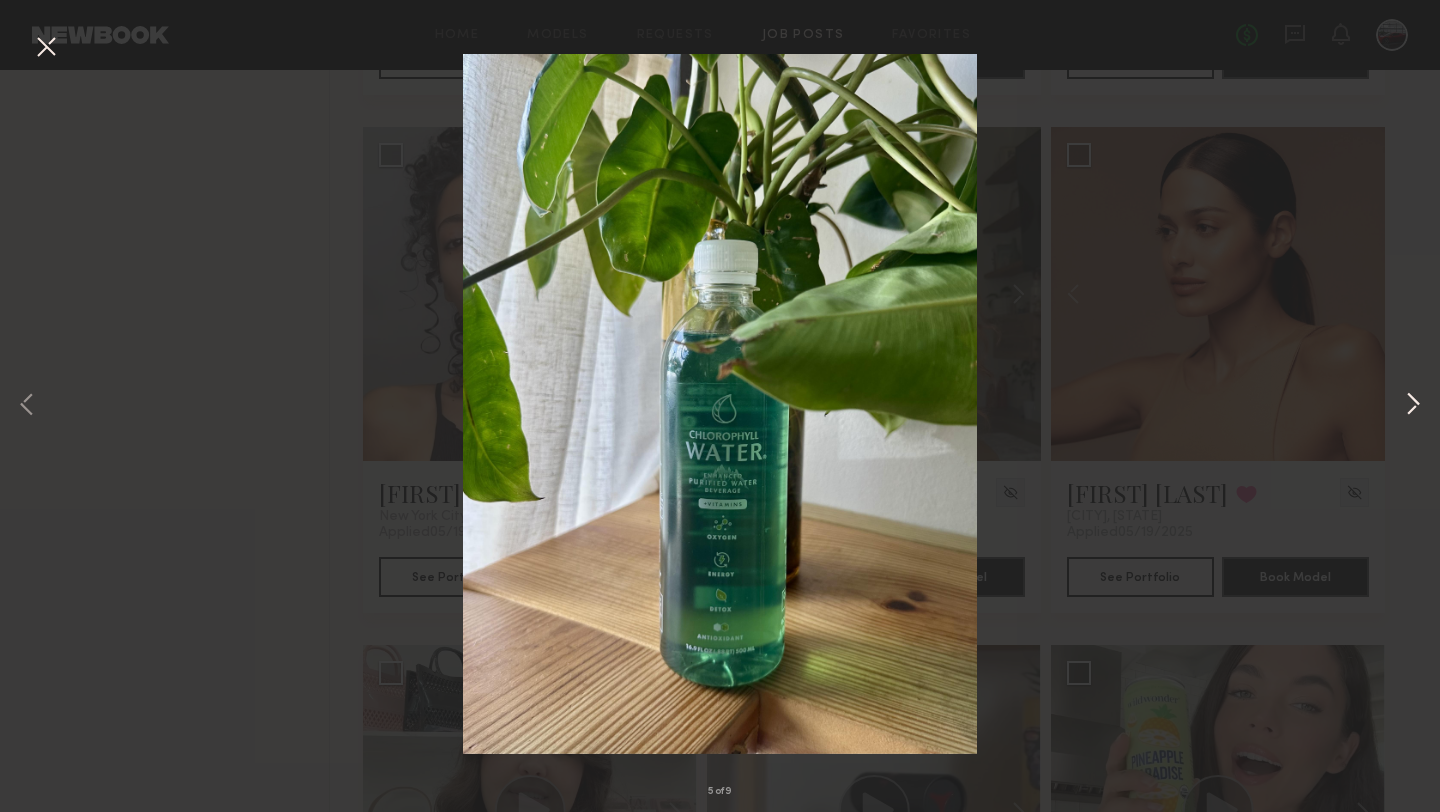 click at bounding box center [1413, 406] 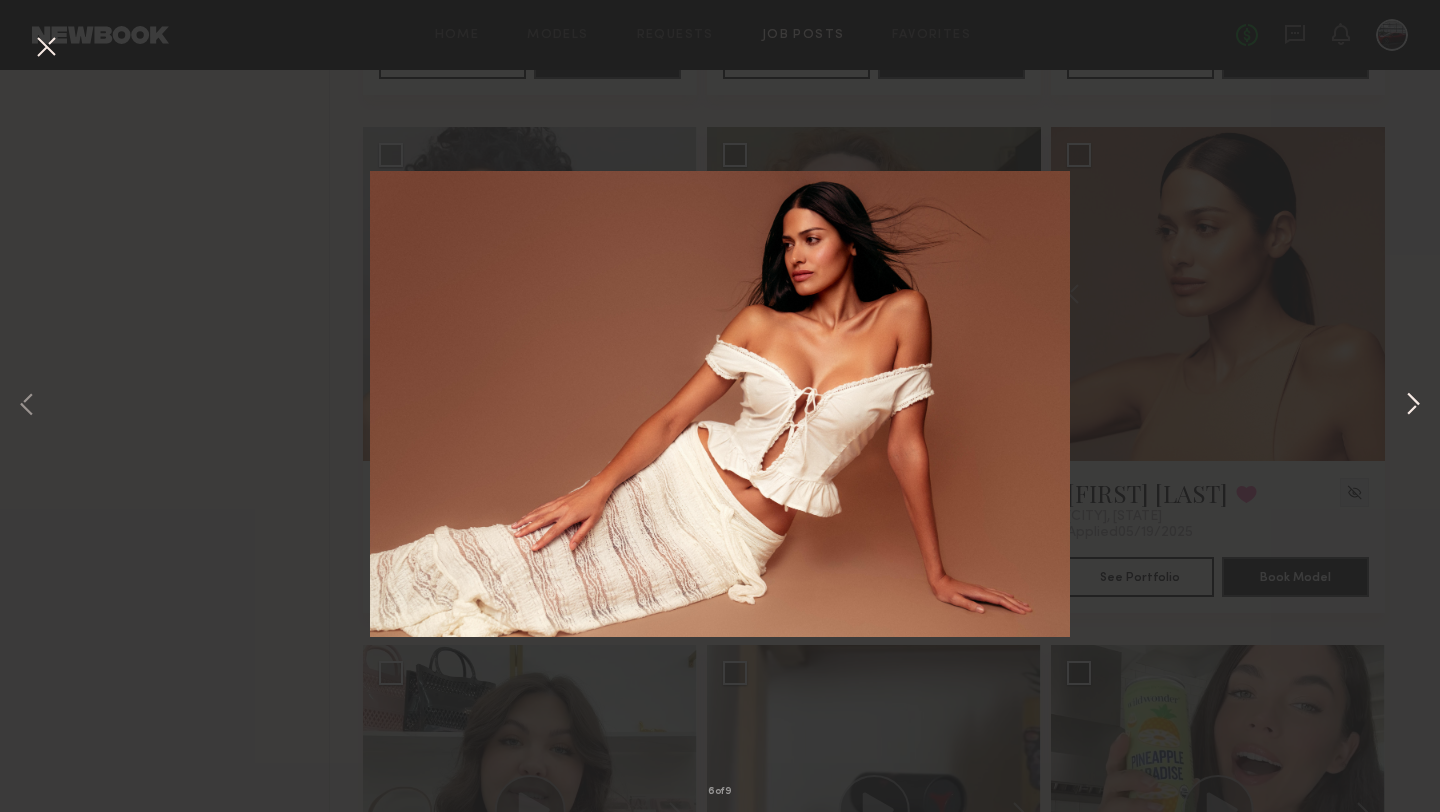 click at bounding box center [1413, 406] 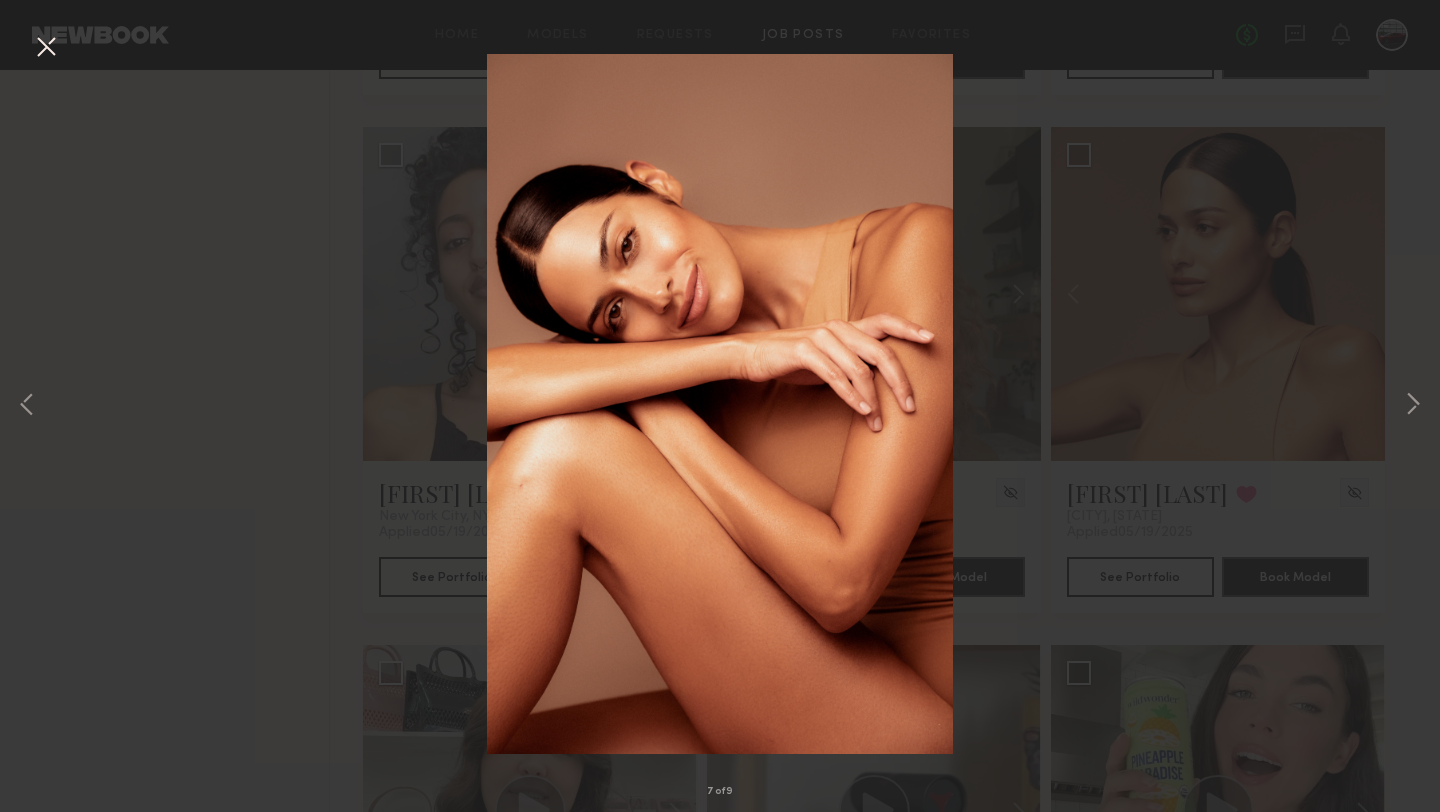 click on "7  of  9" at bounding box center [720, 406] 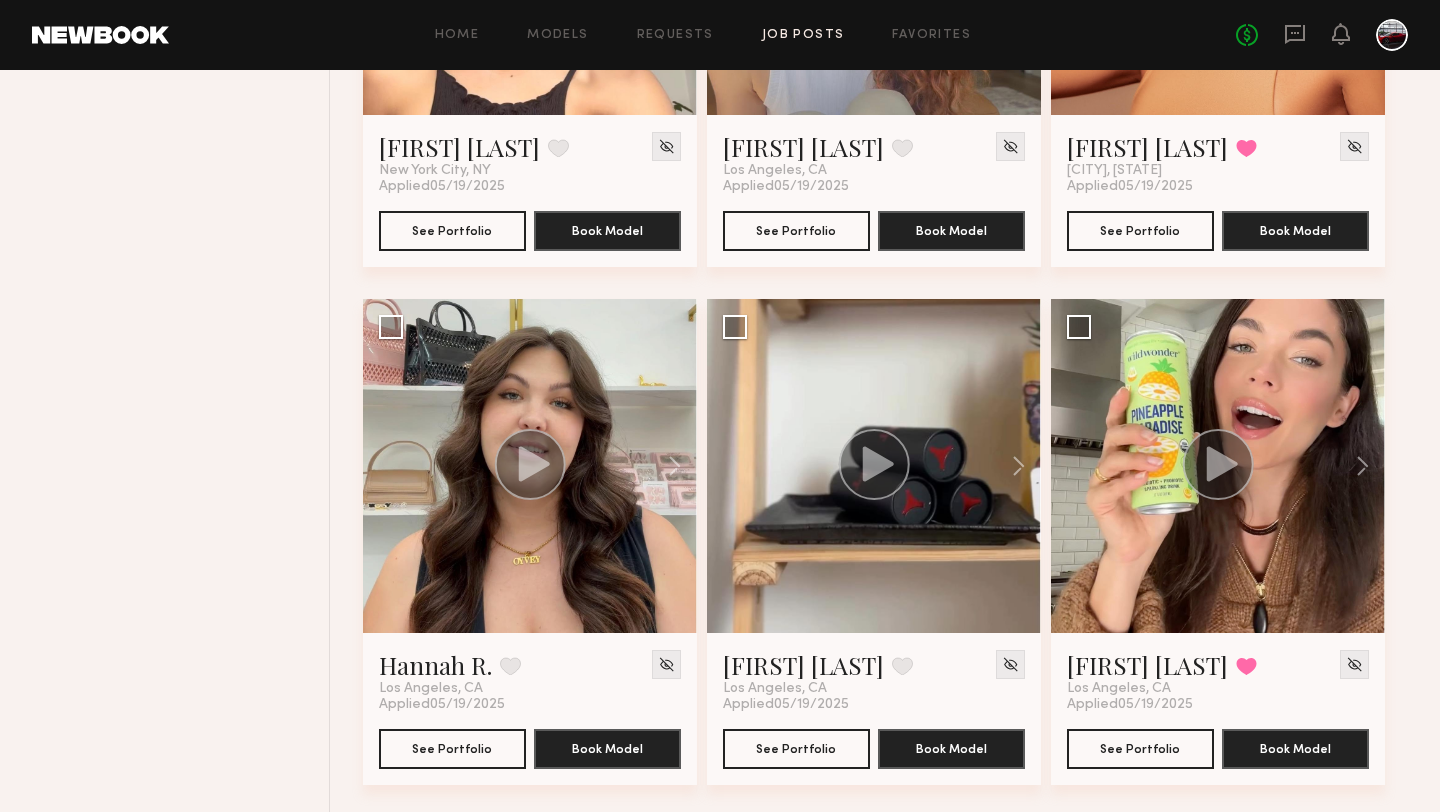 scroll, scrollTop: 6754, scrollLeft: 0, axis: vertical 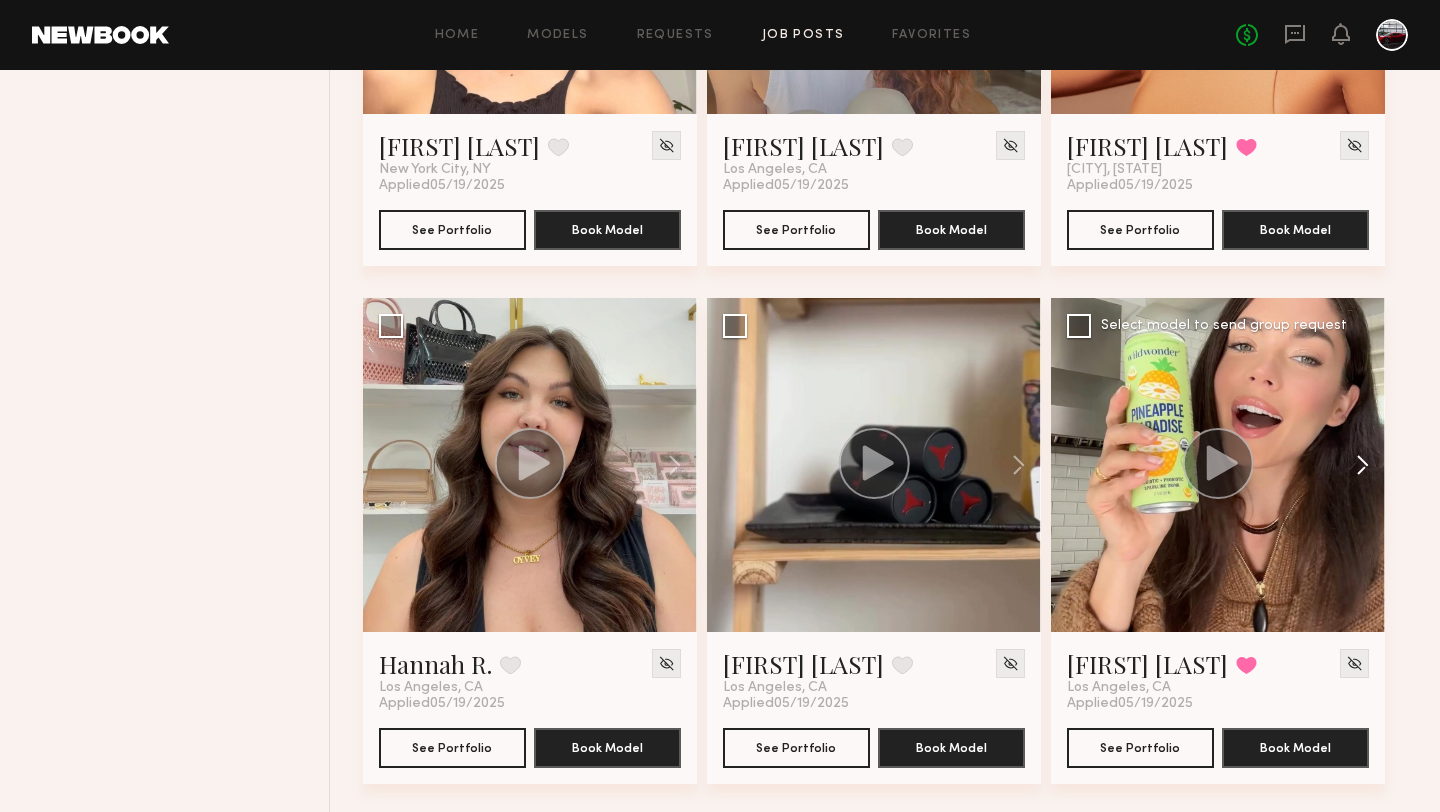 click 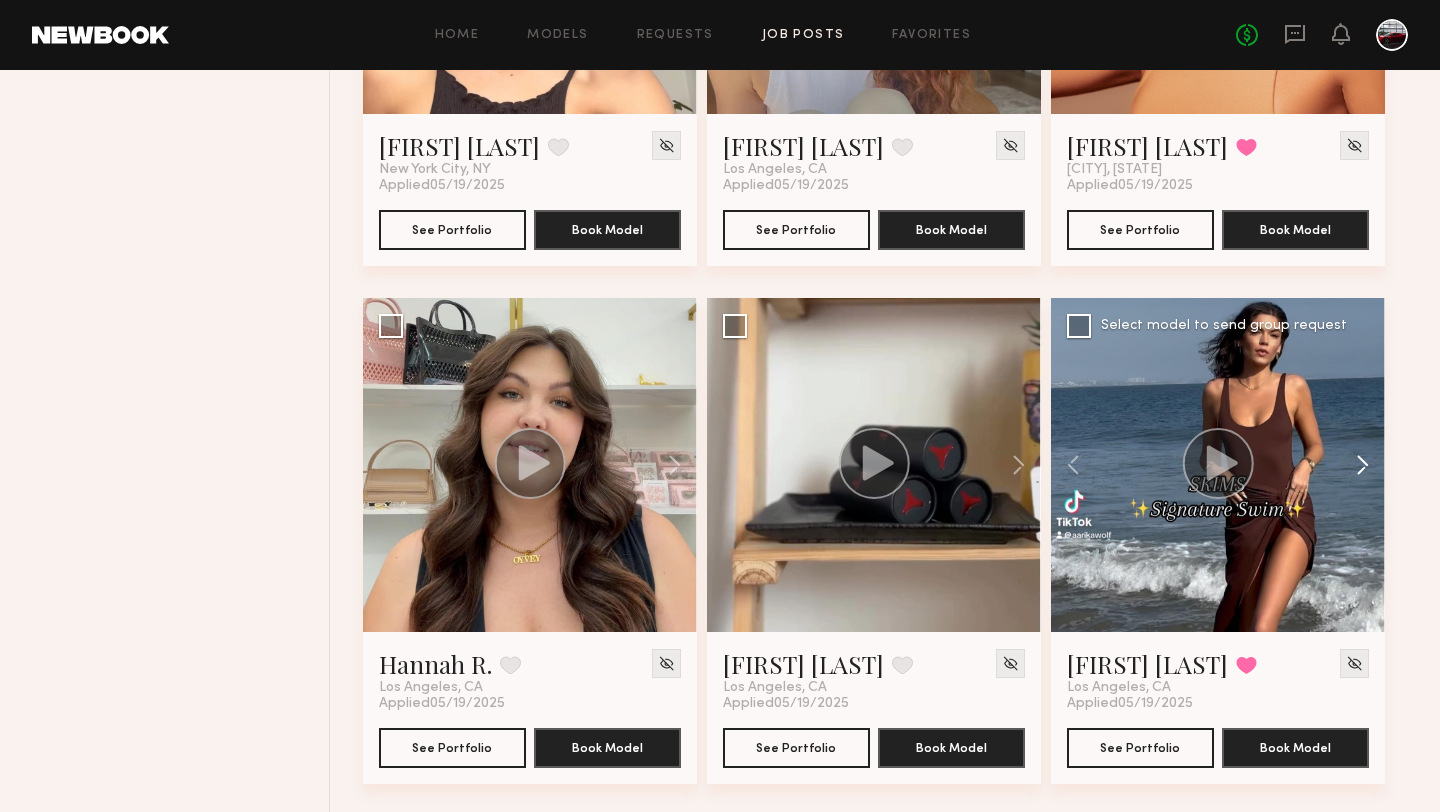 click 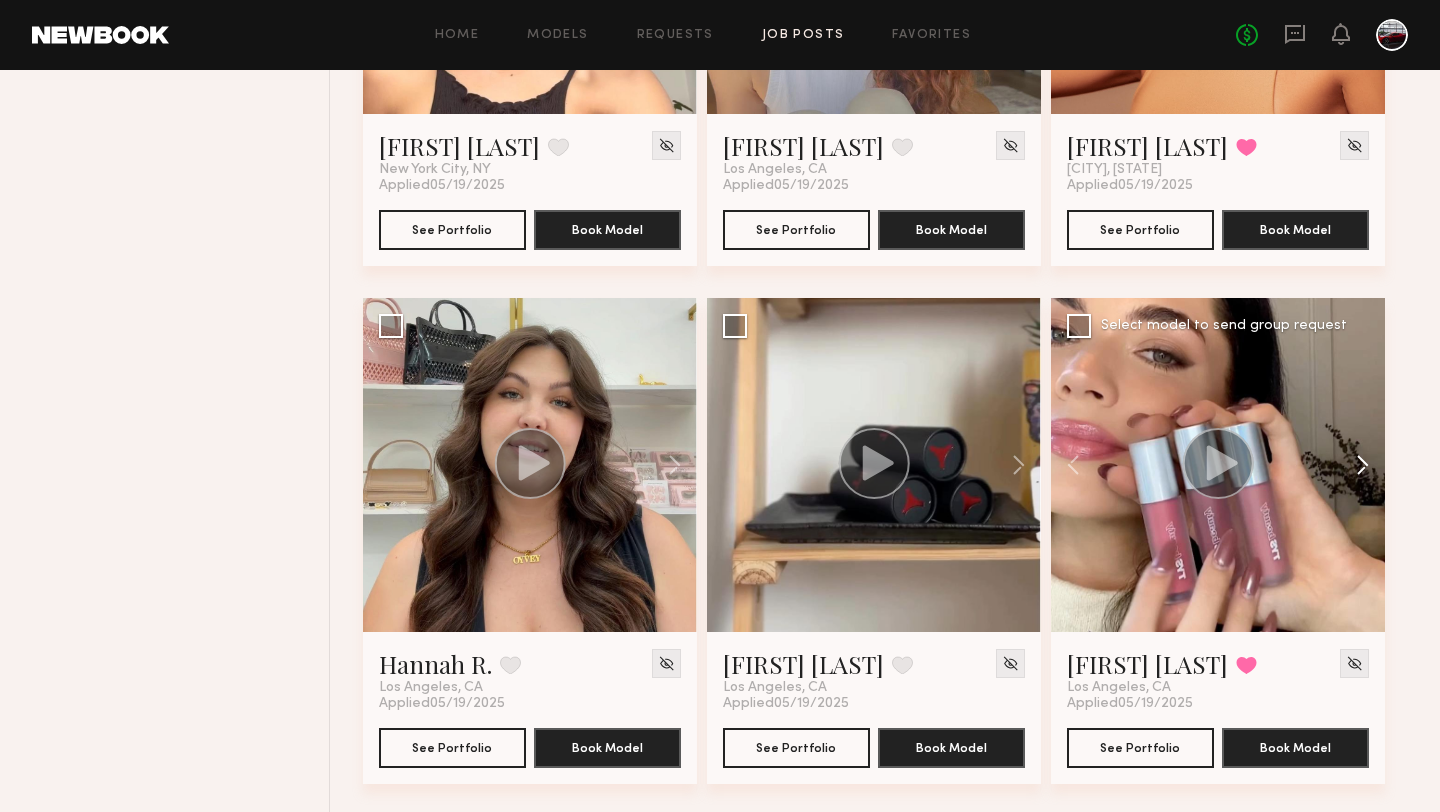 click 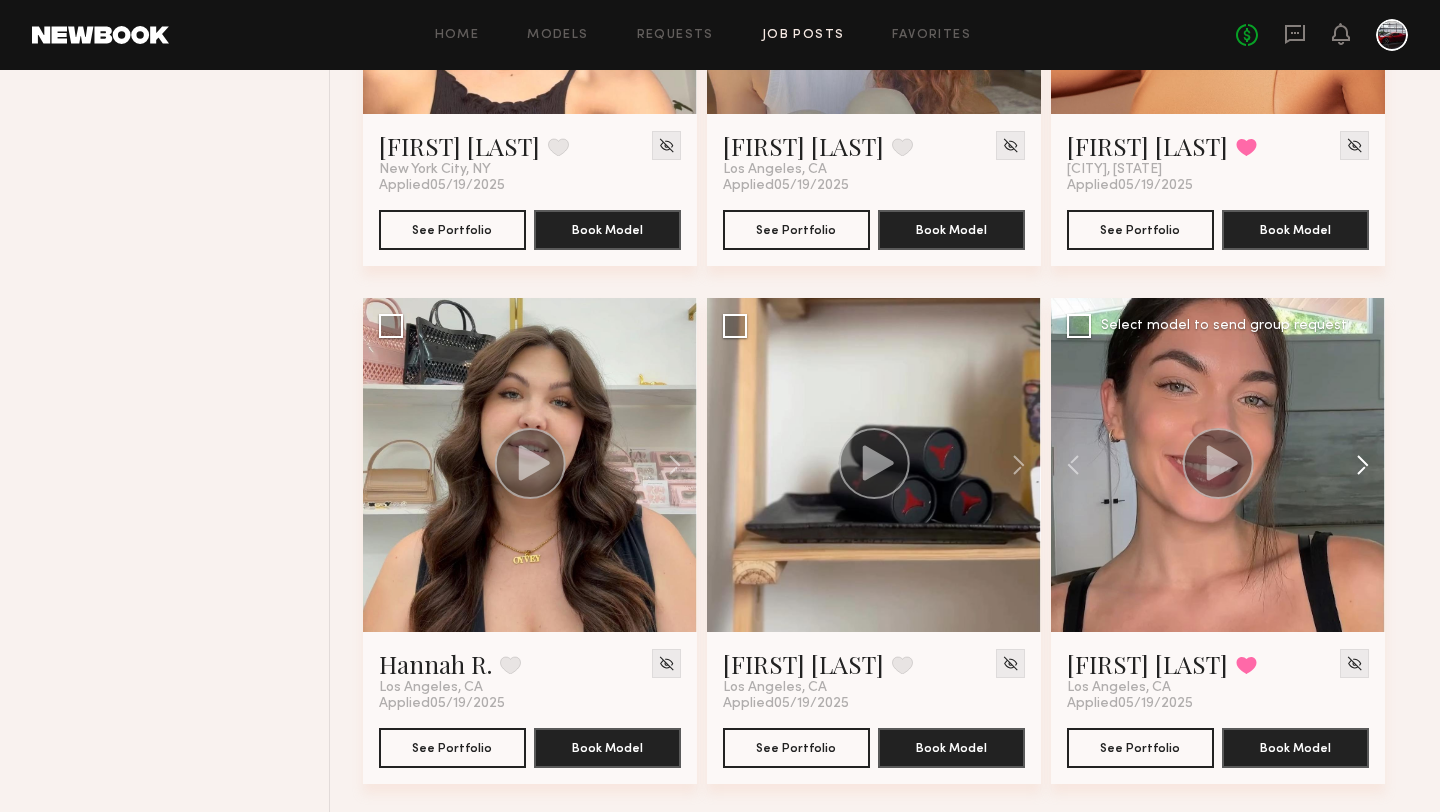 click 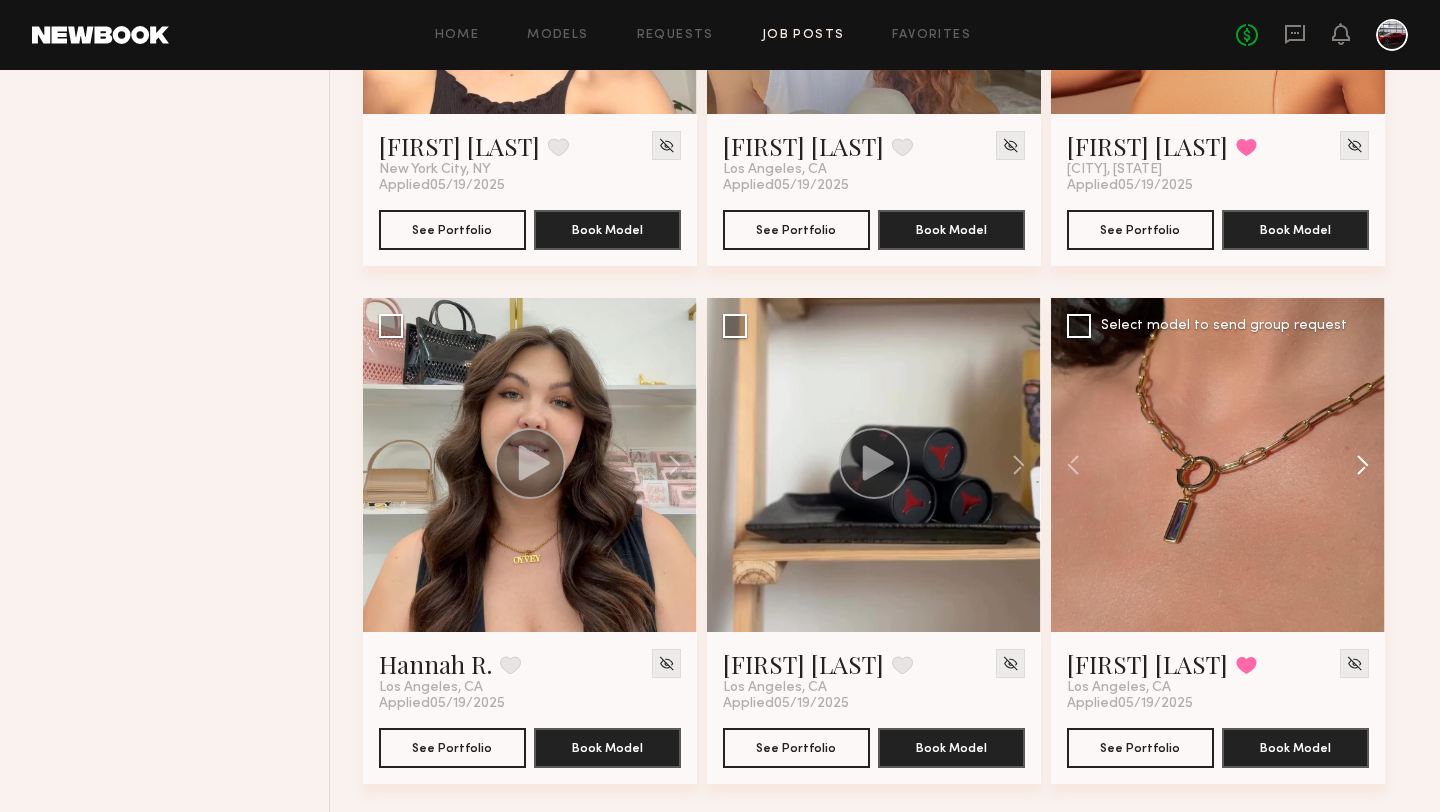click 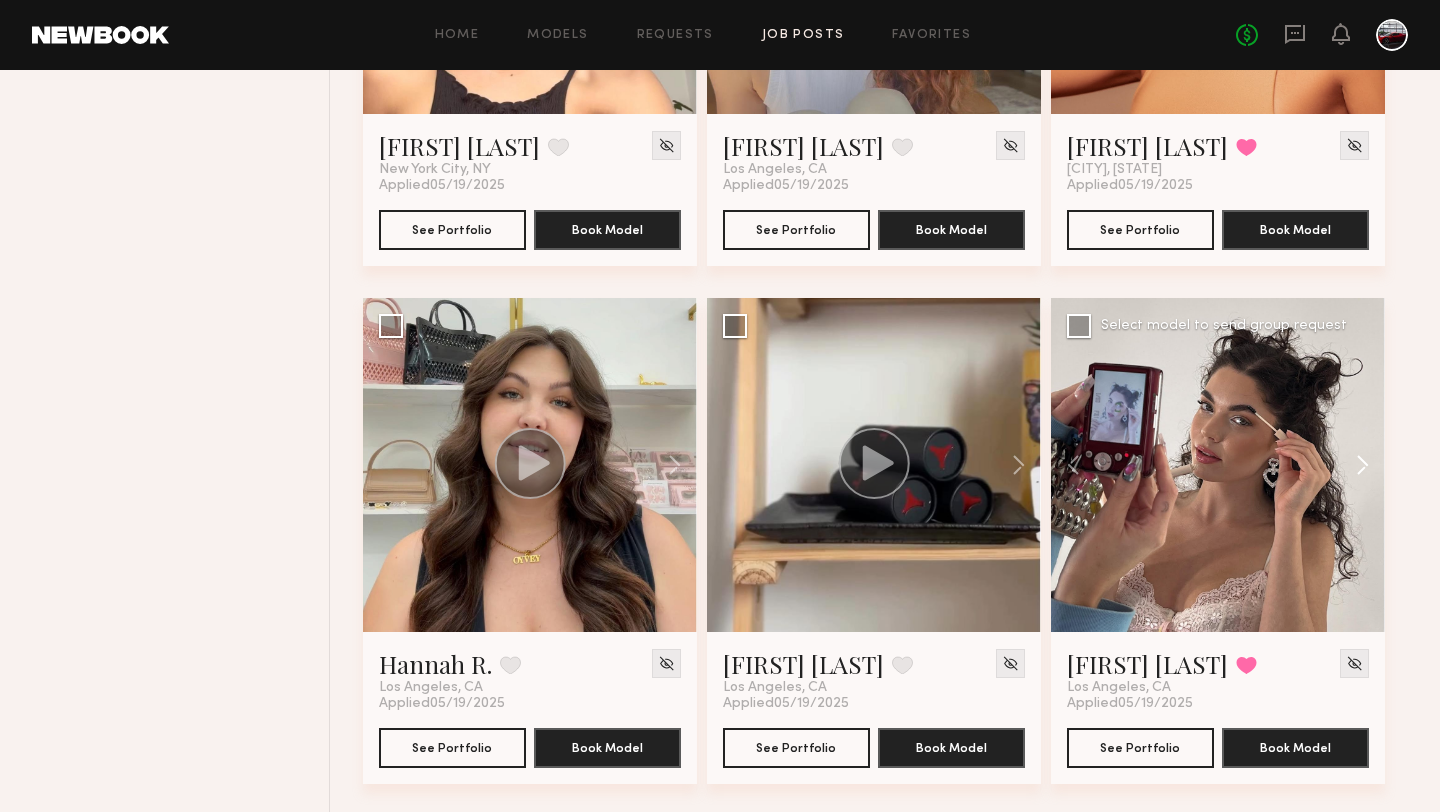 click 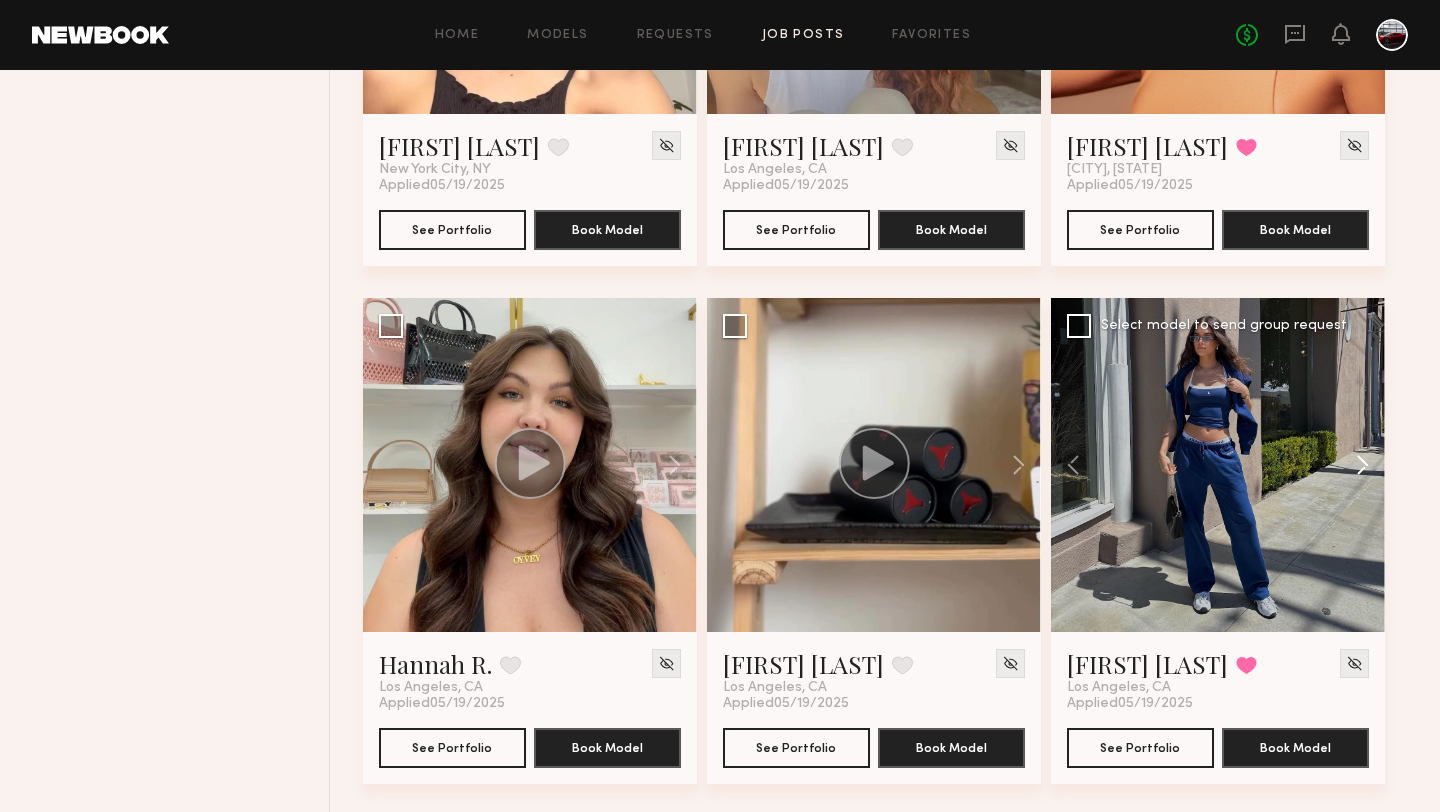 click 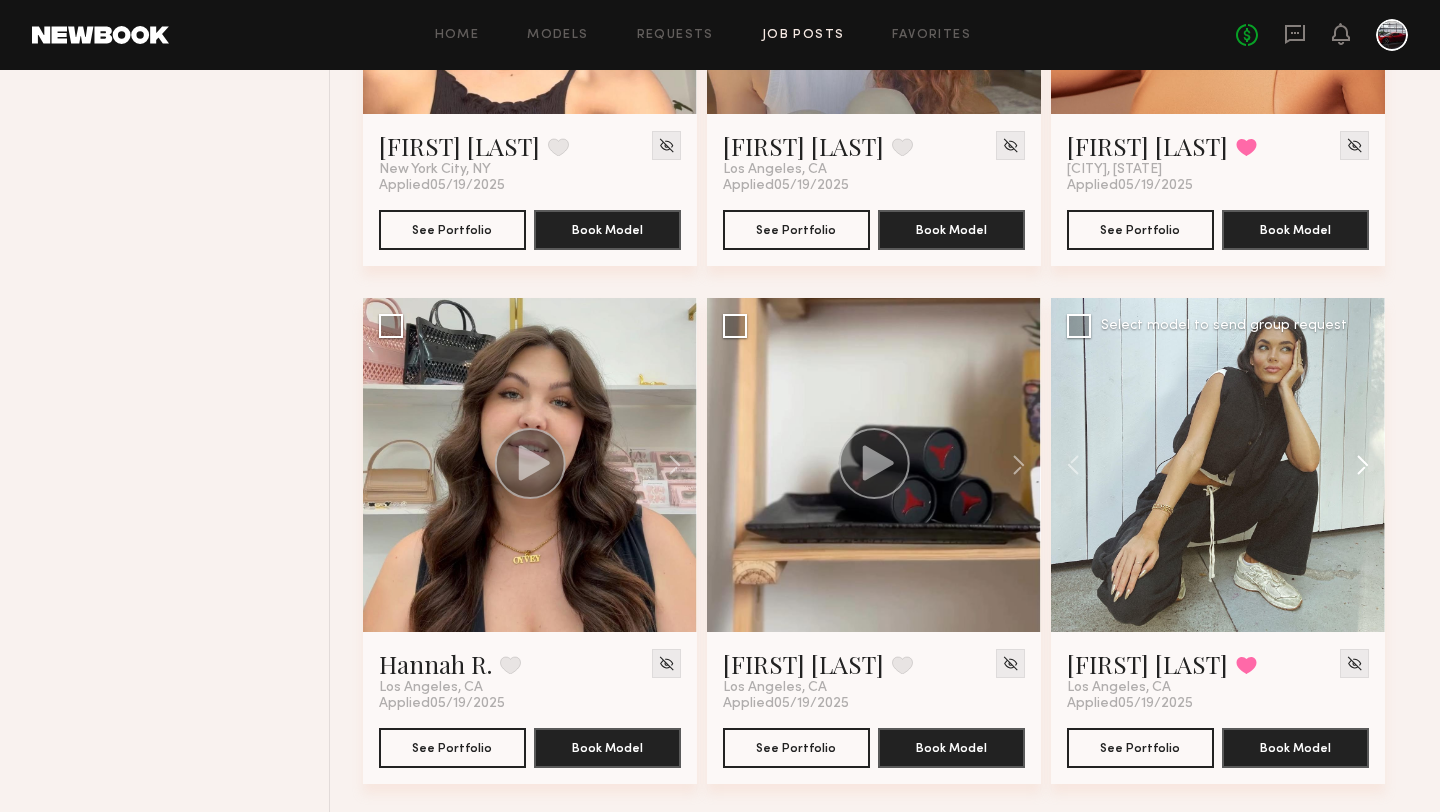 click 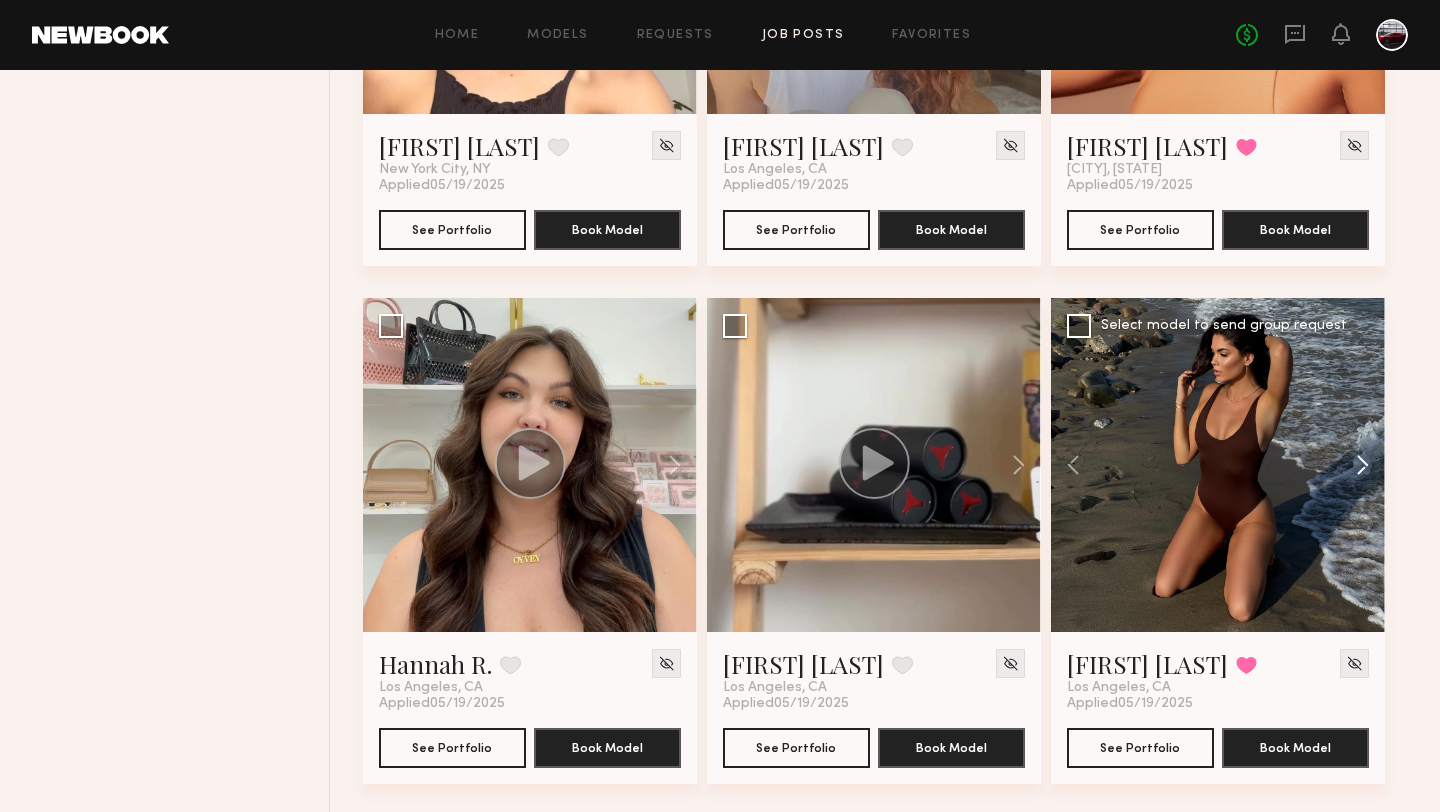 click 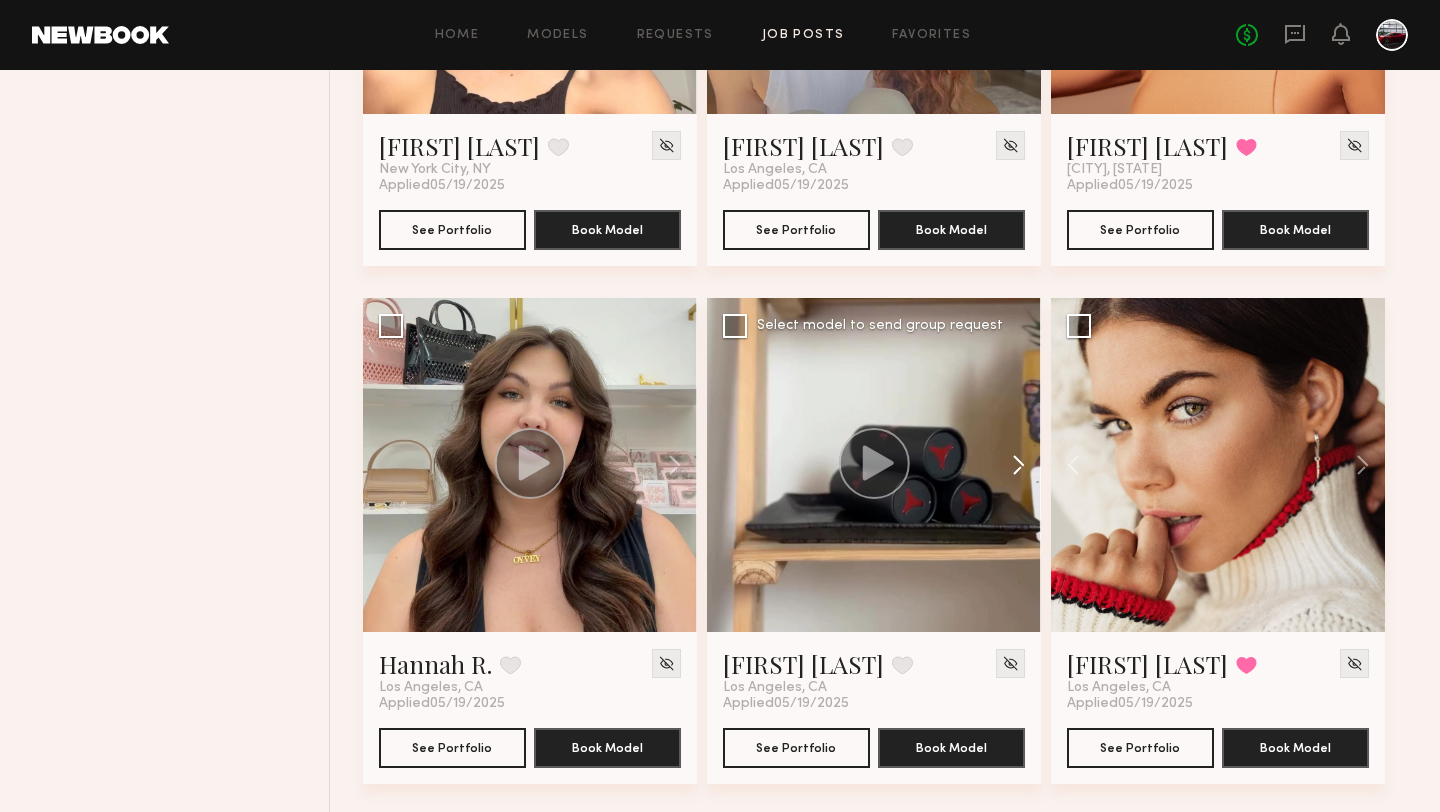 click 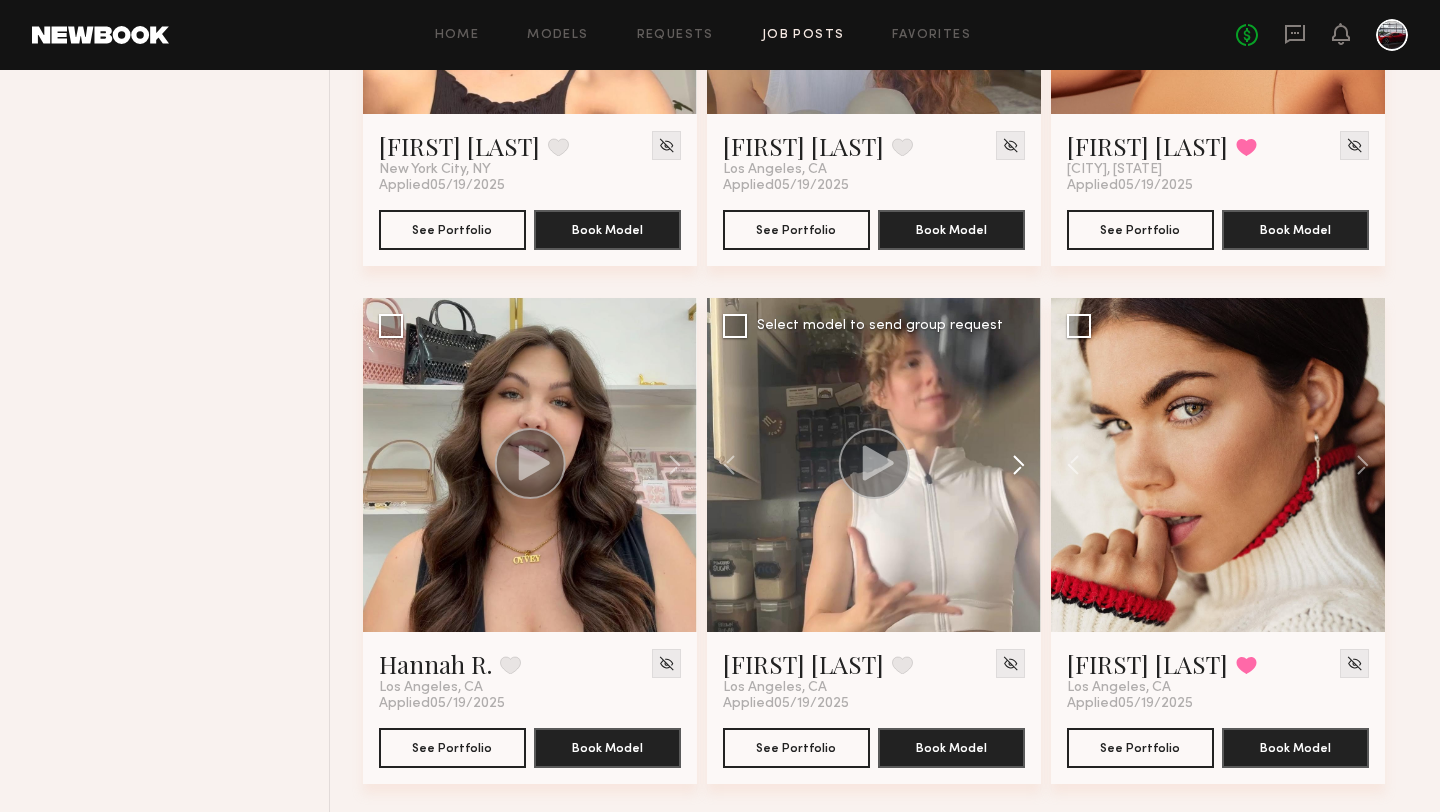 click 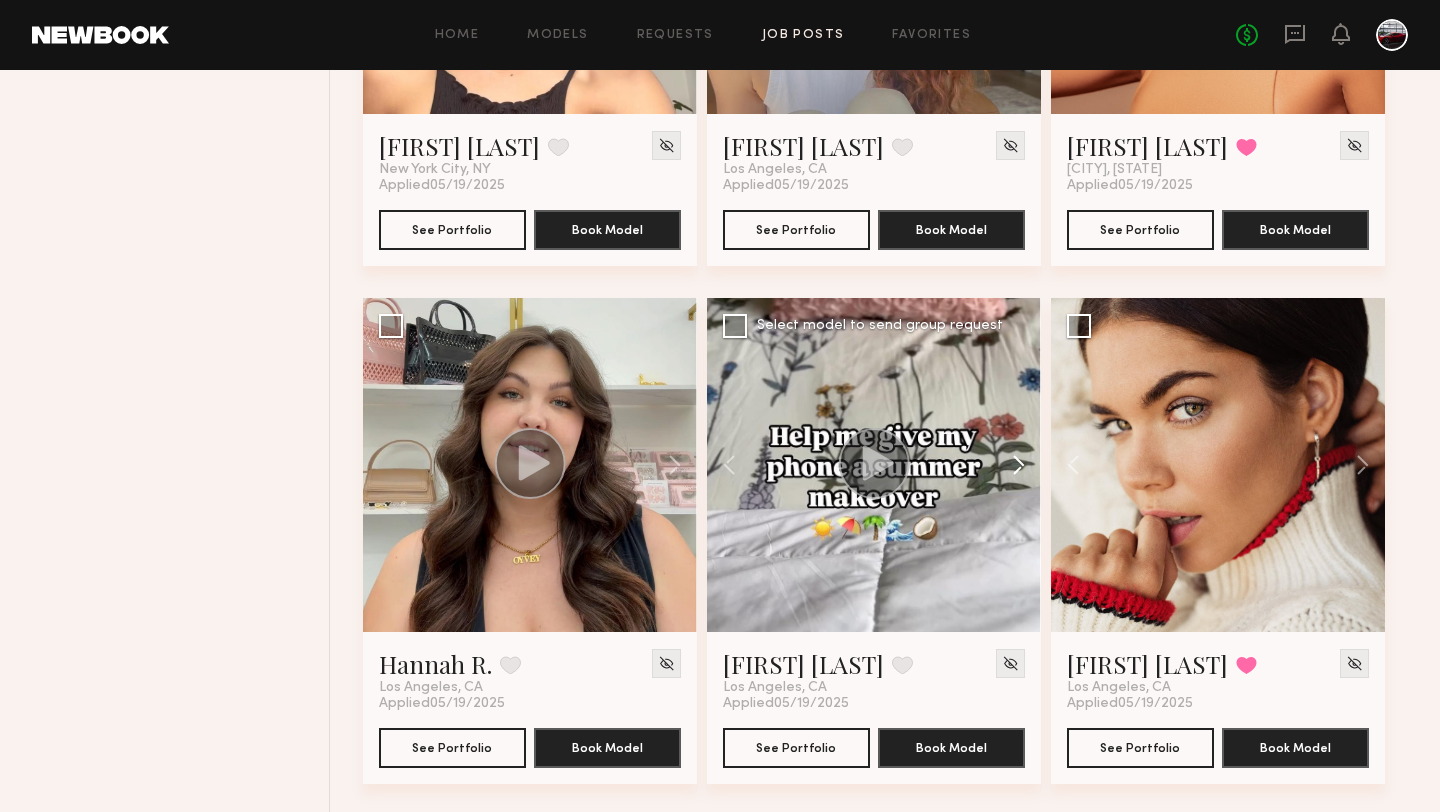 click 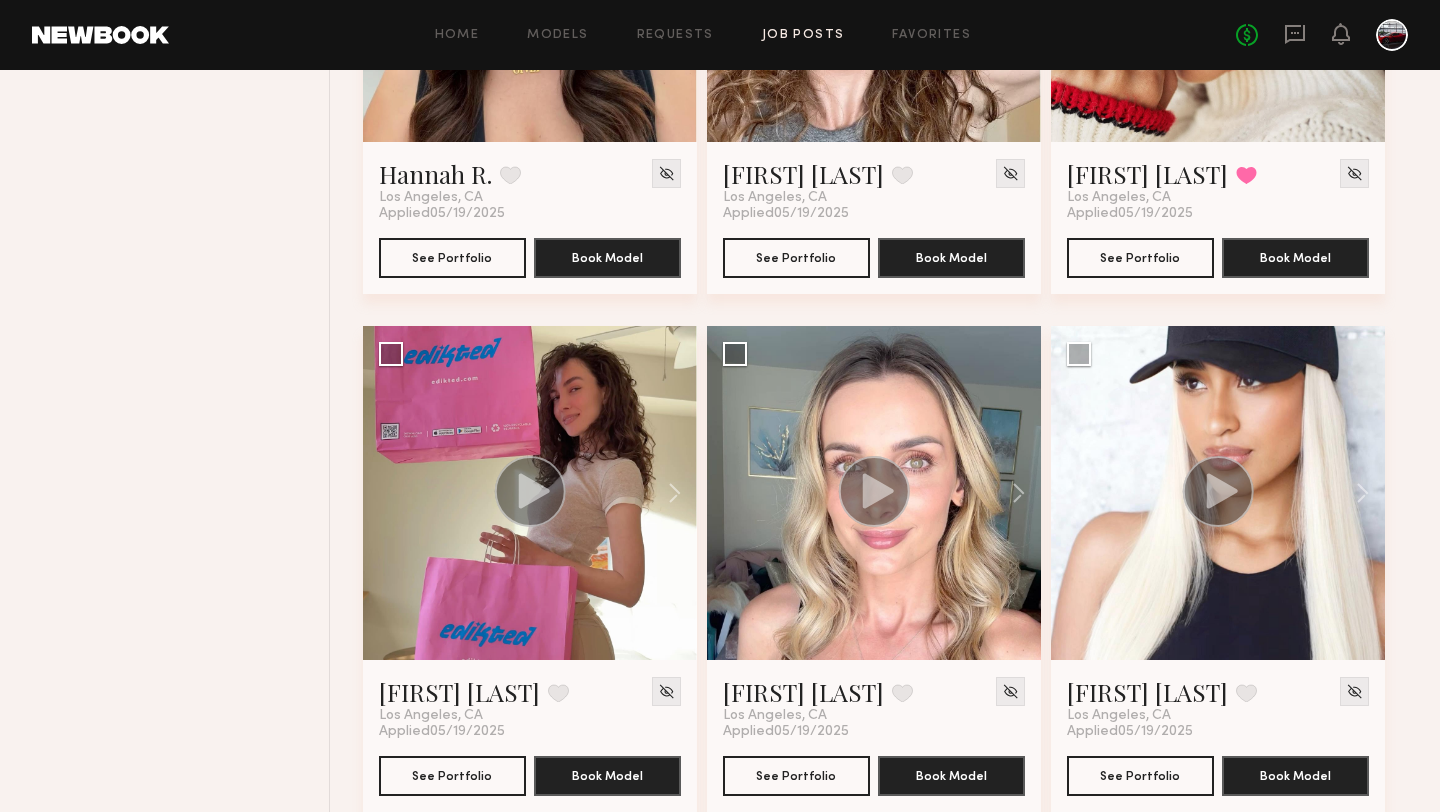 scroll, scrollTop: 7343, scrollLeft: 0, axis: vertical 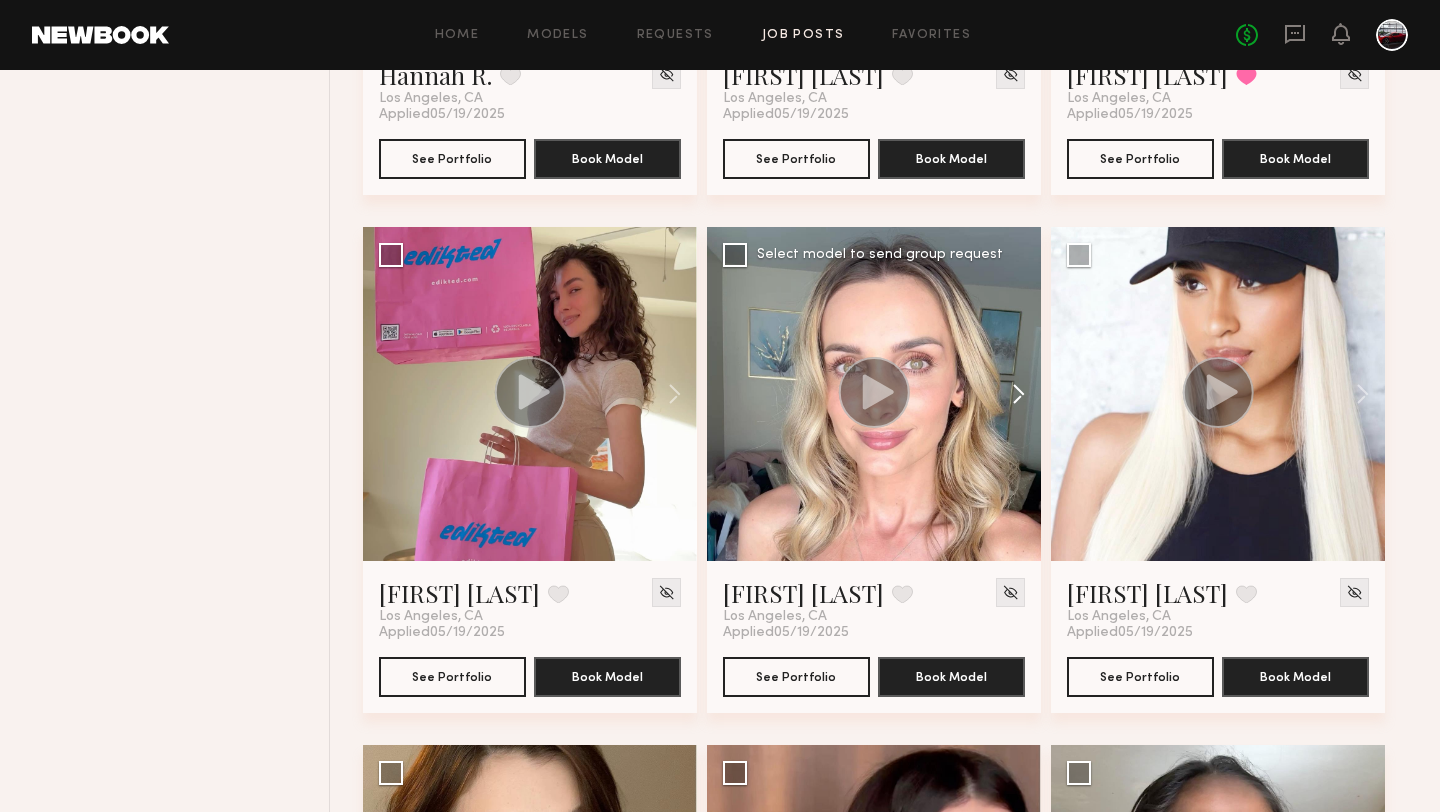 click 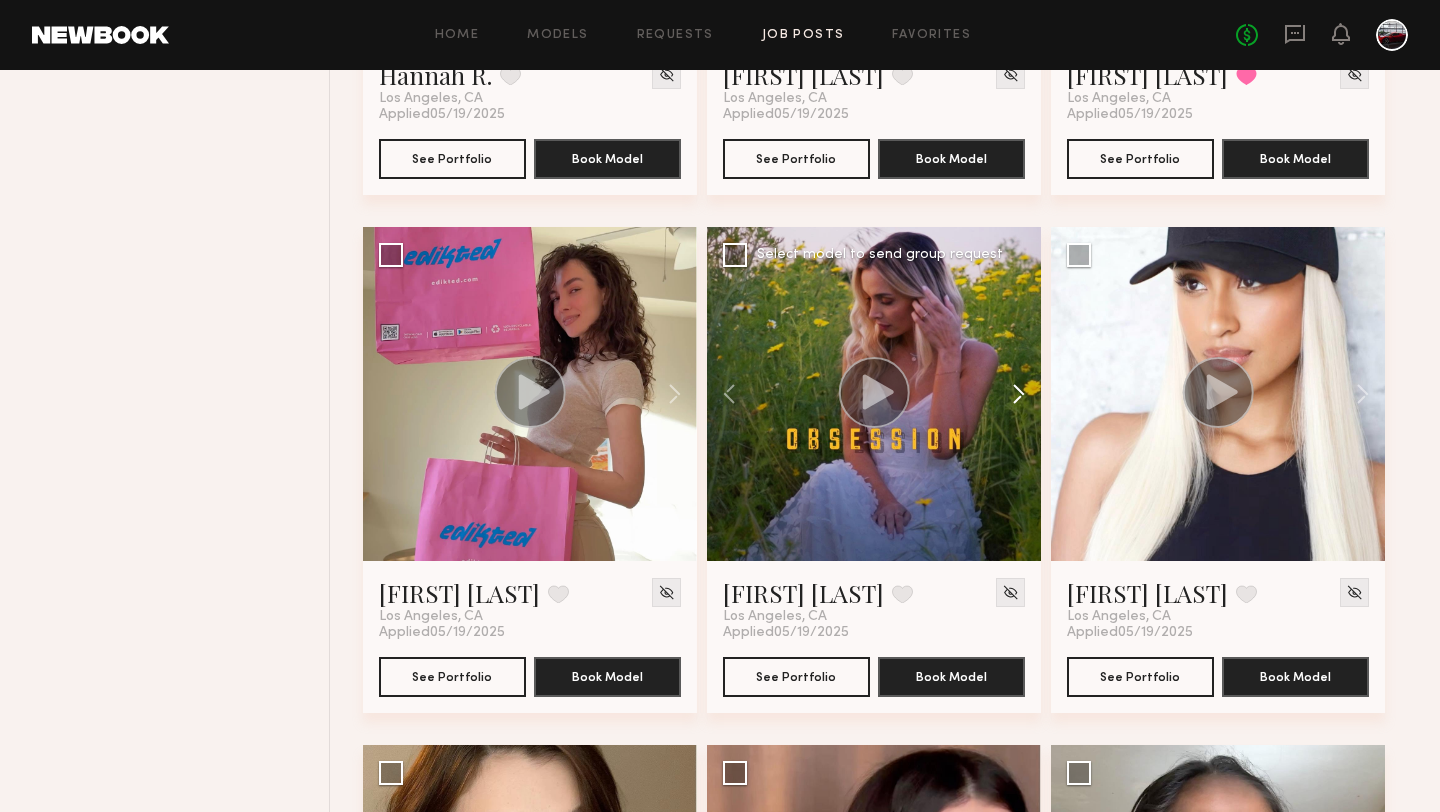 click 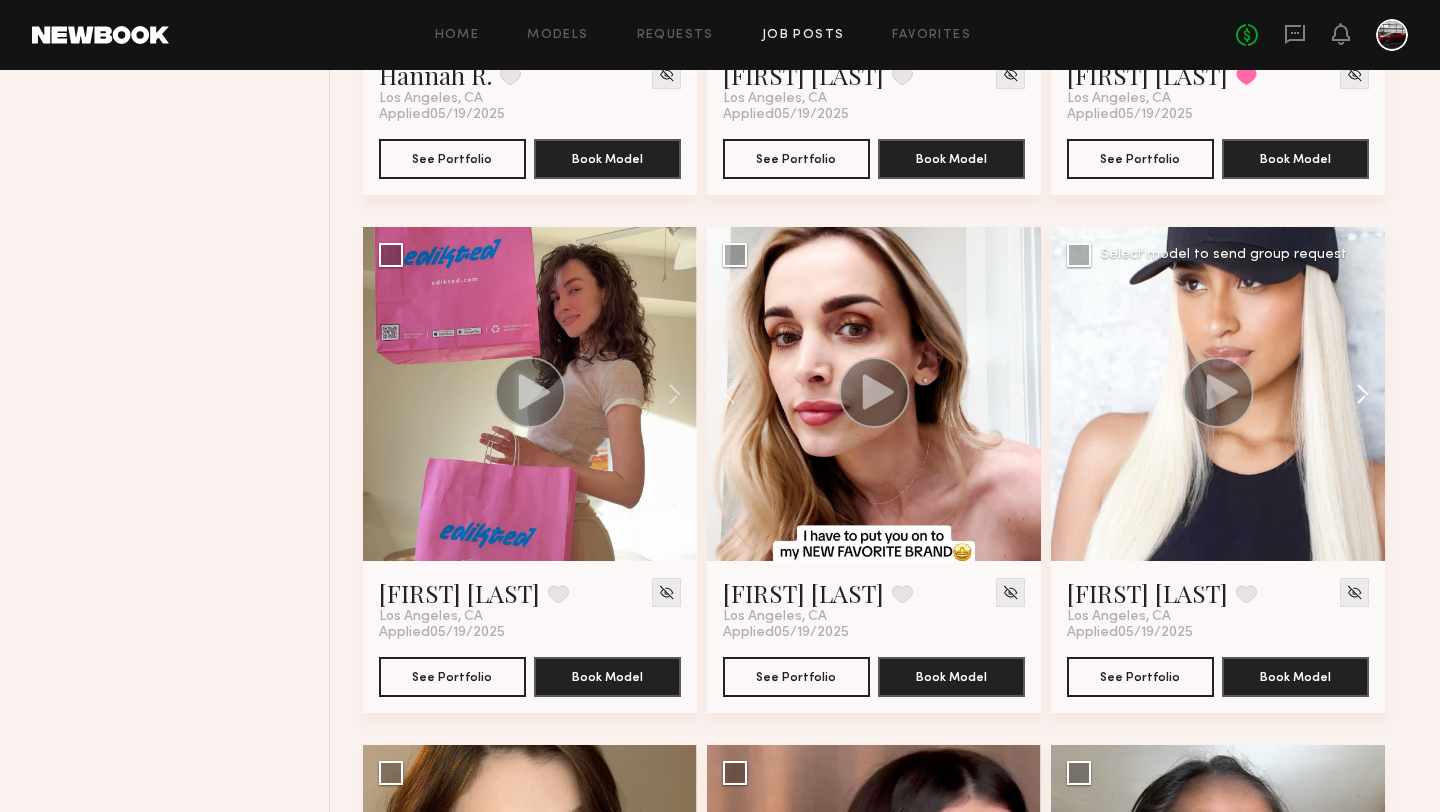 click 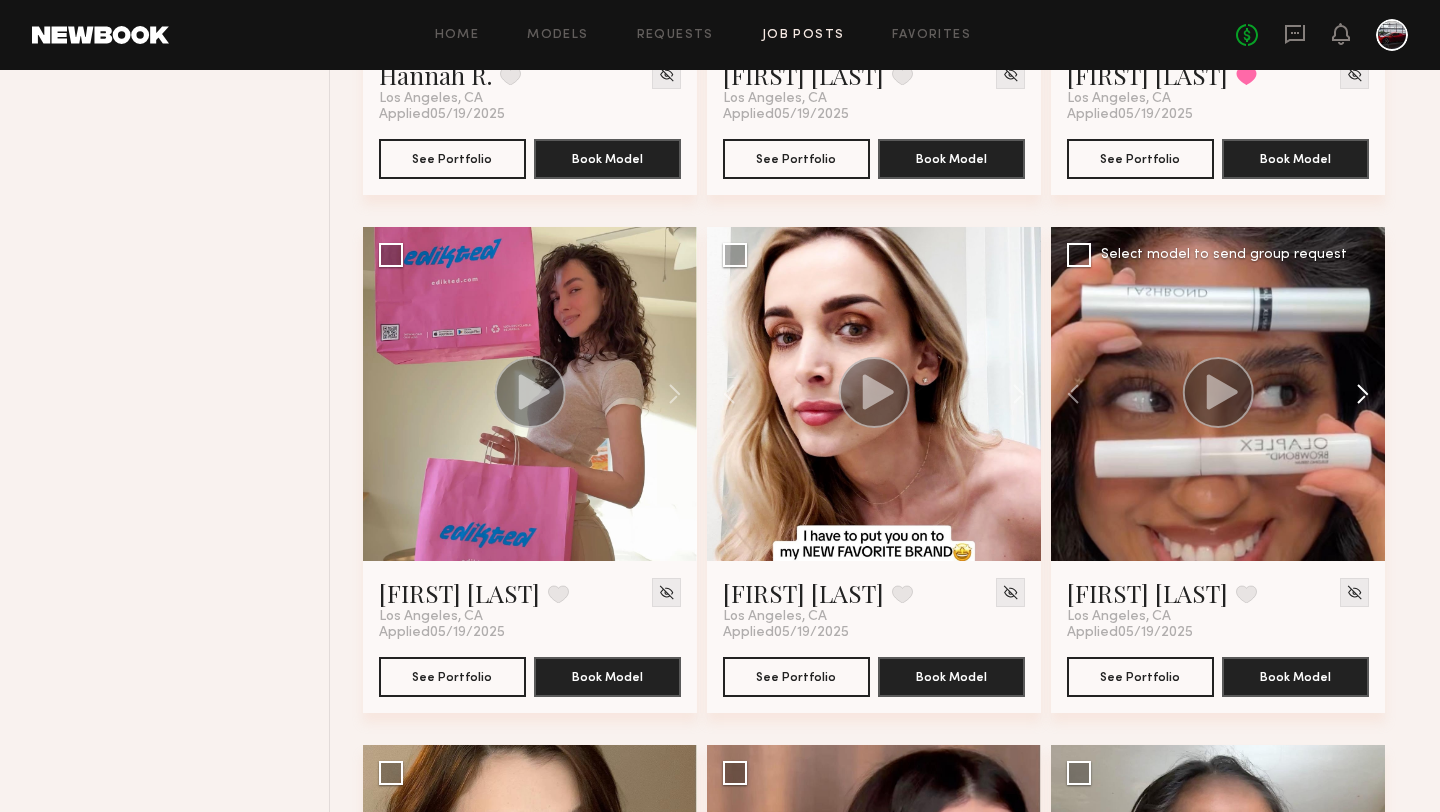 click 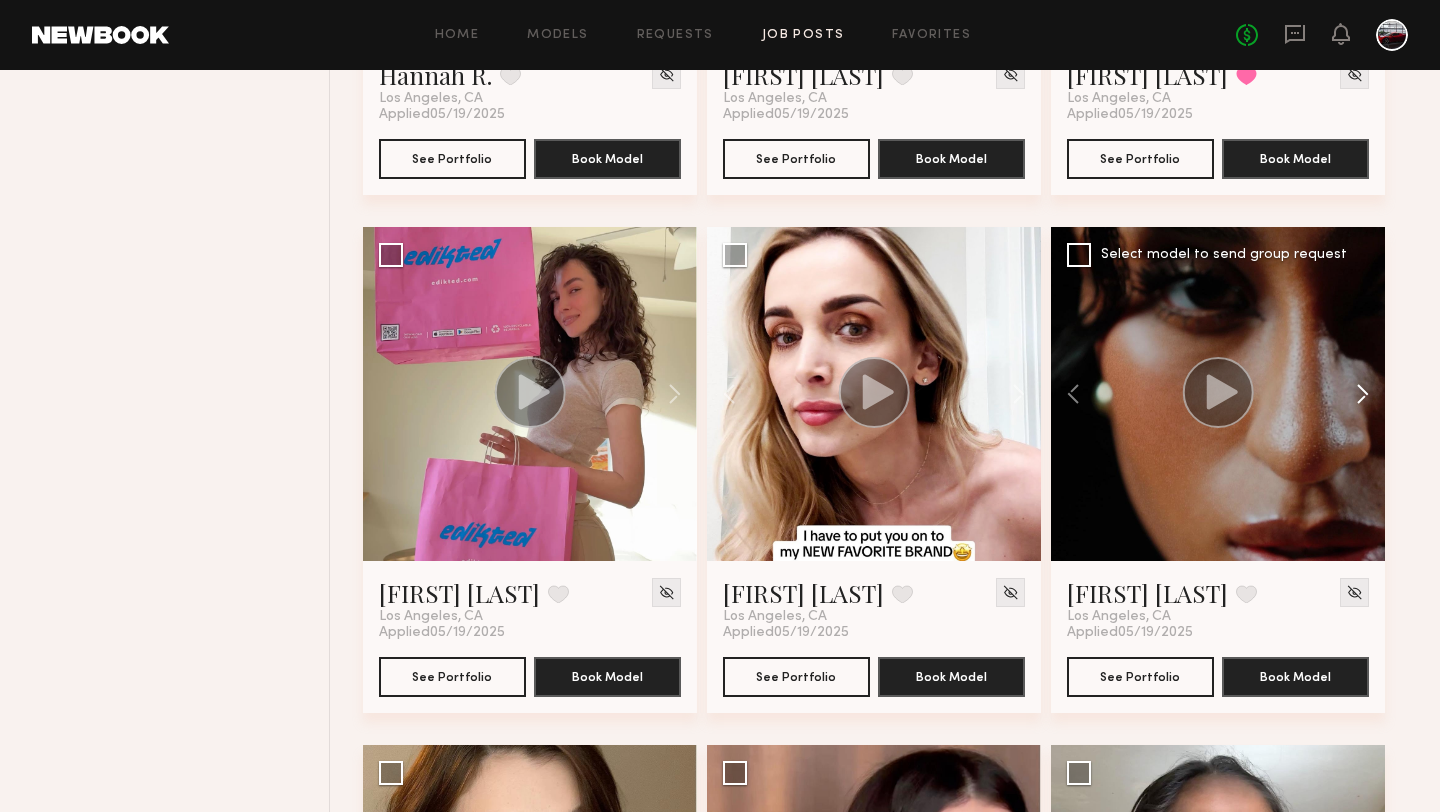 click 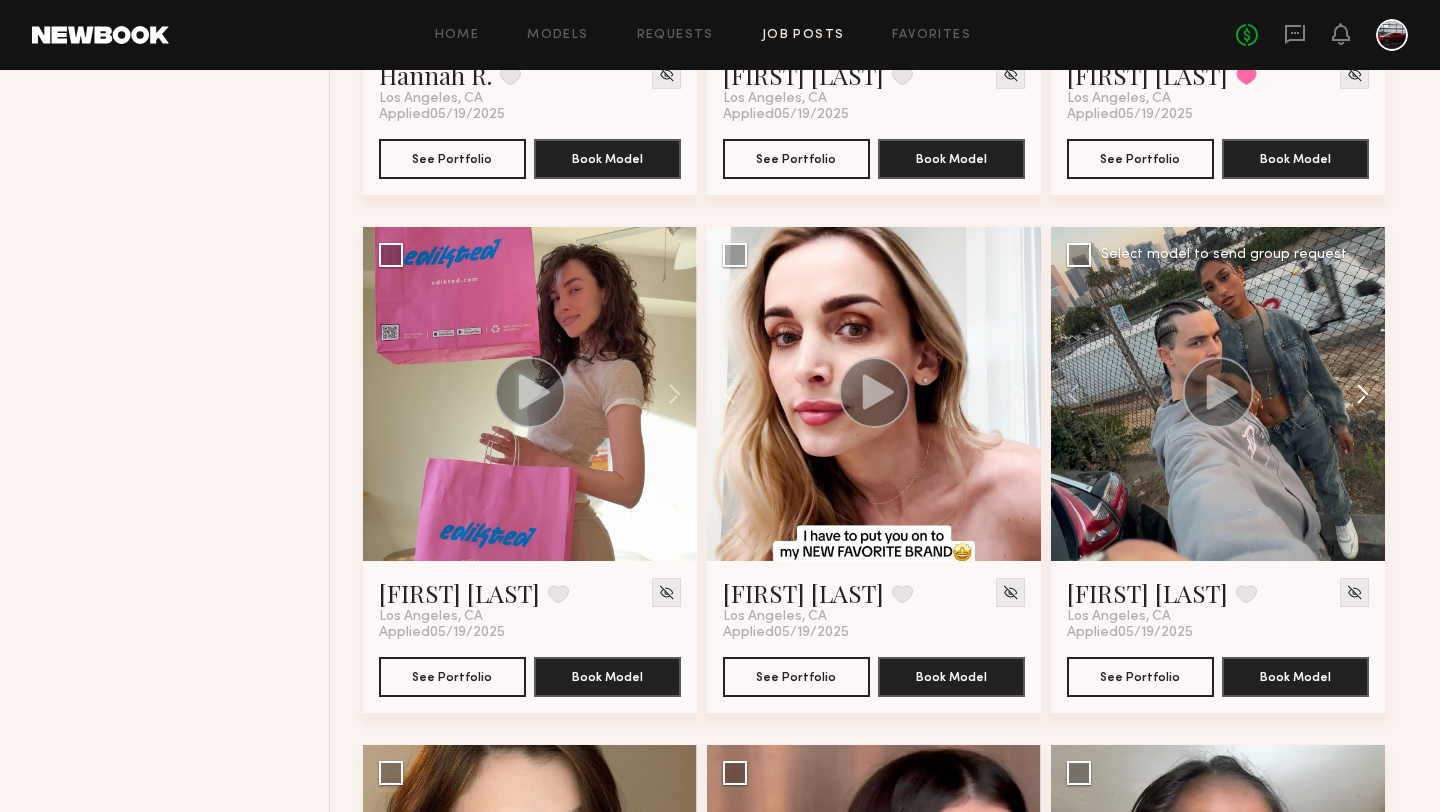 click 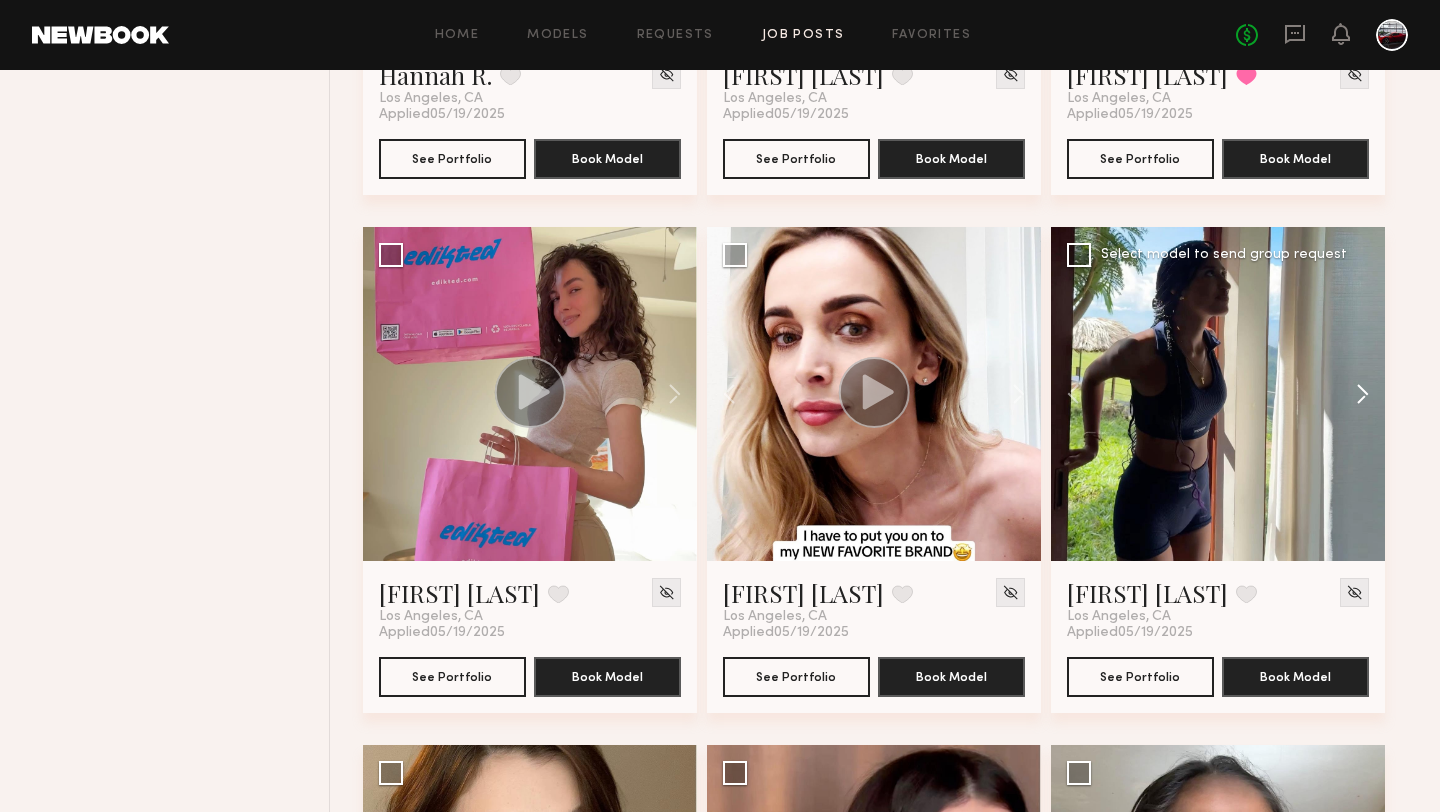 click 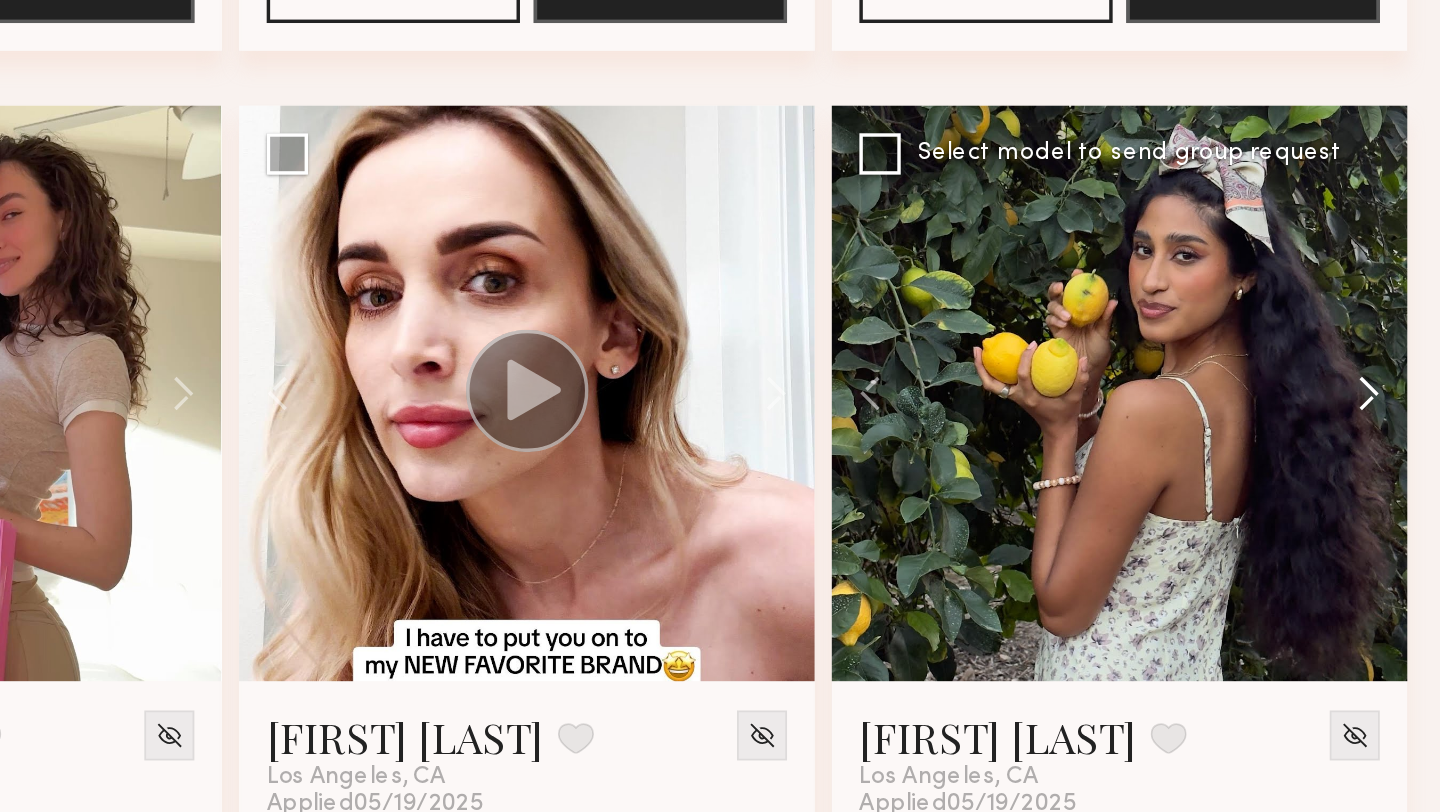 click 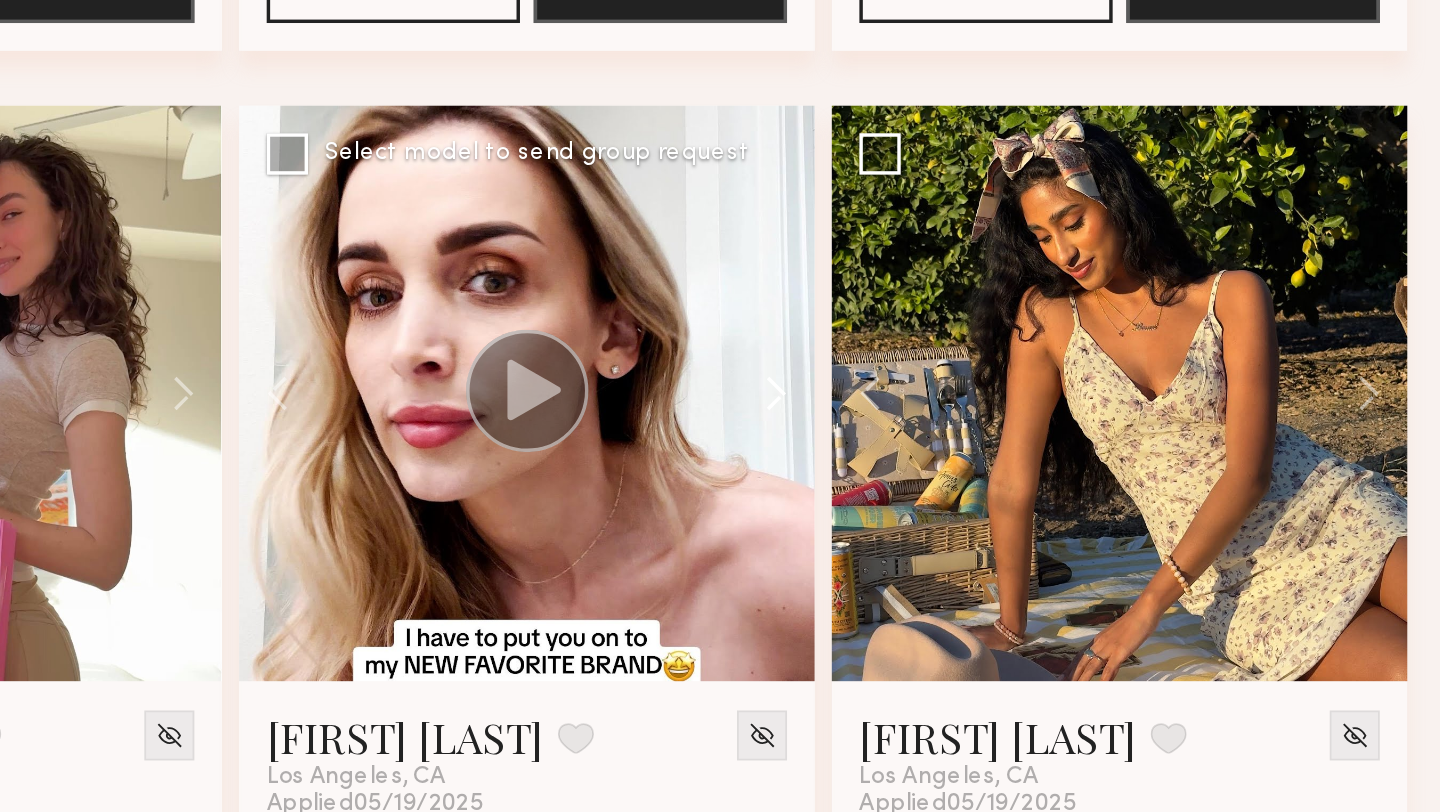 click 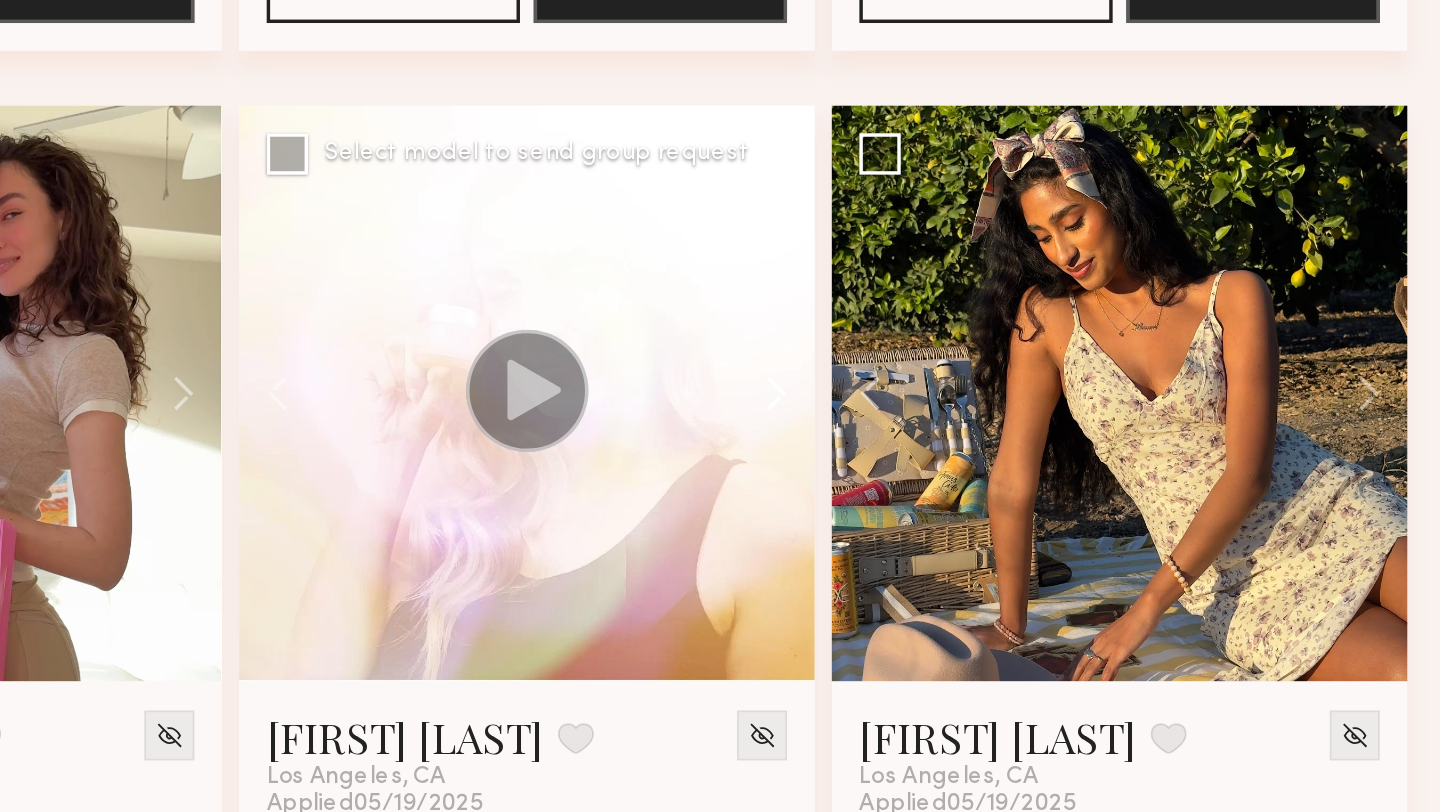 click 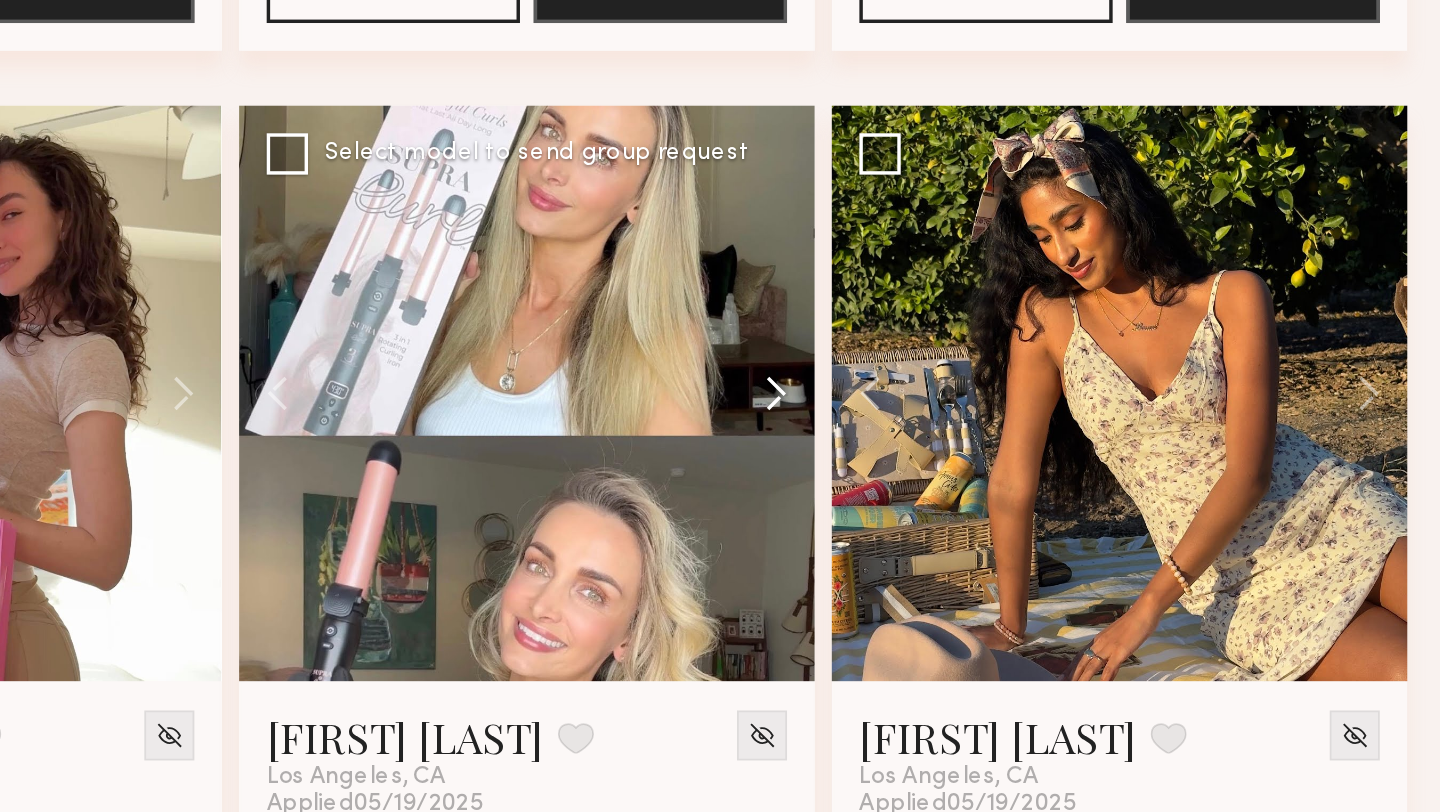 click 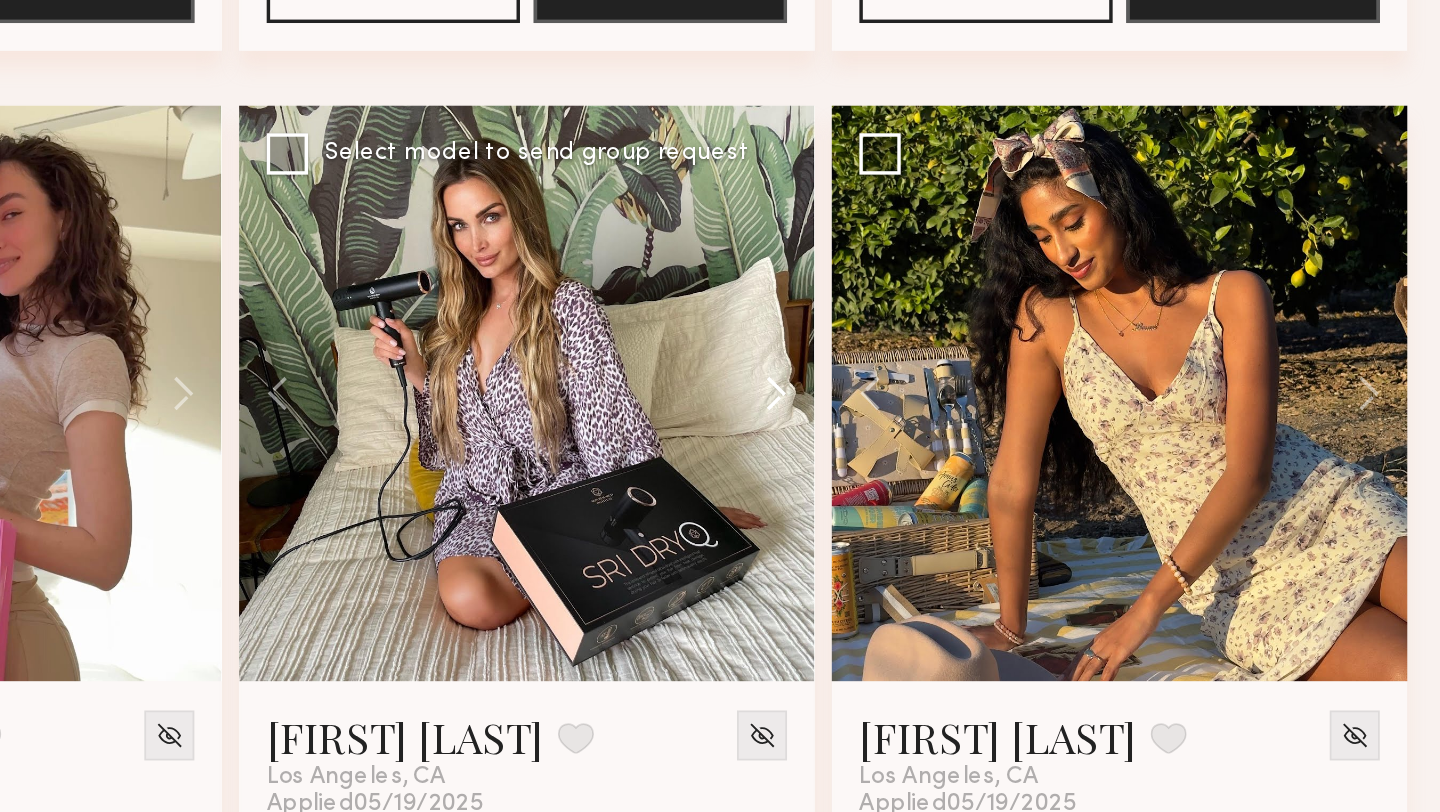 click 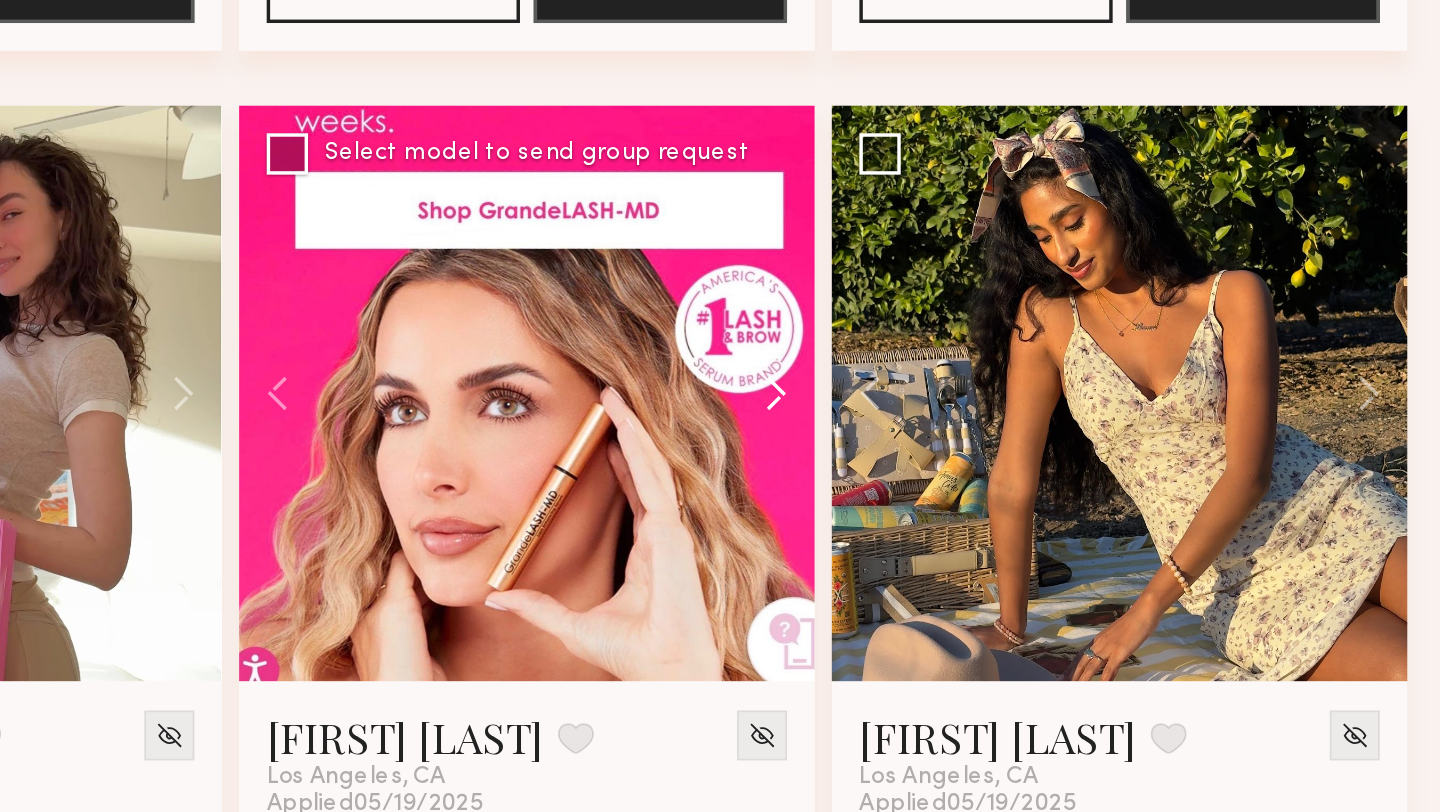click 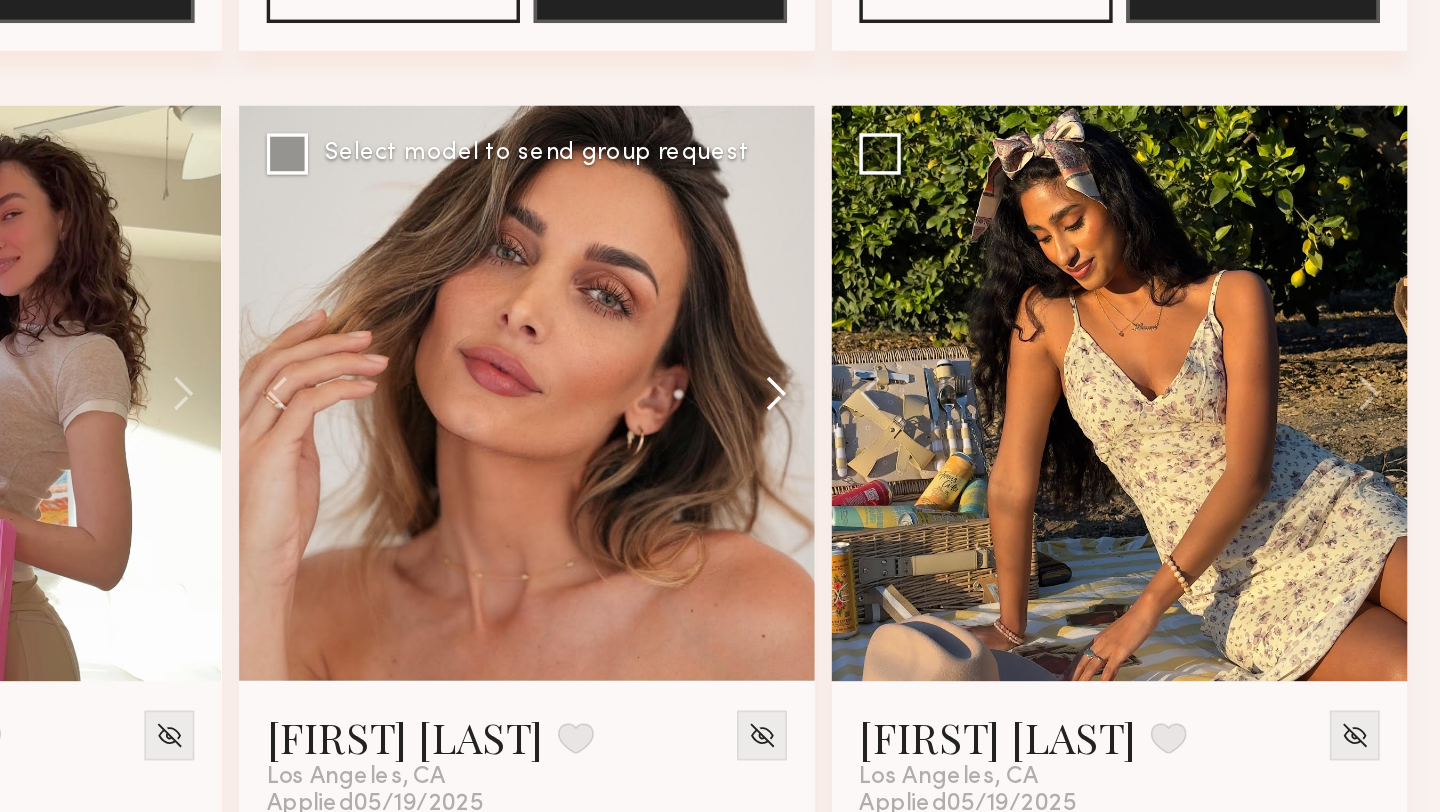 click 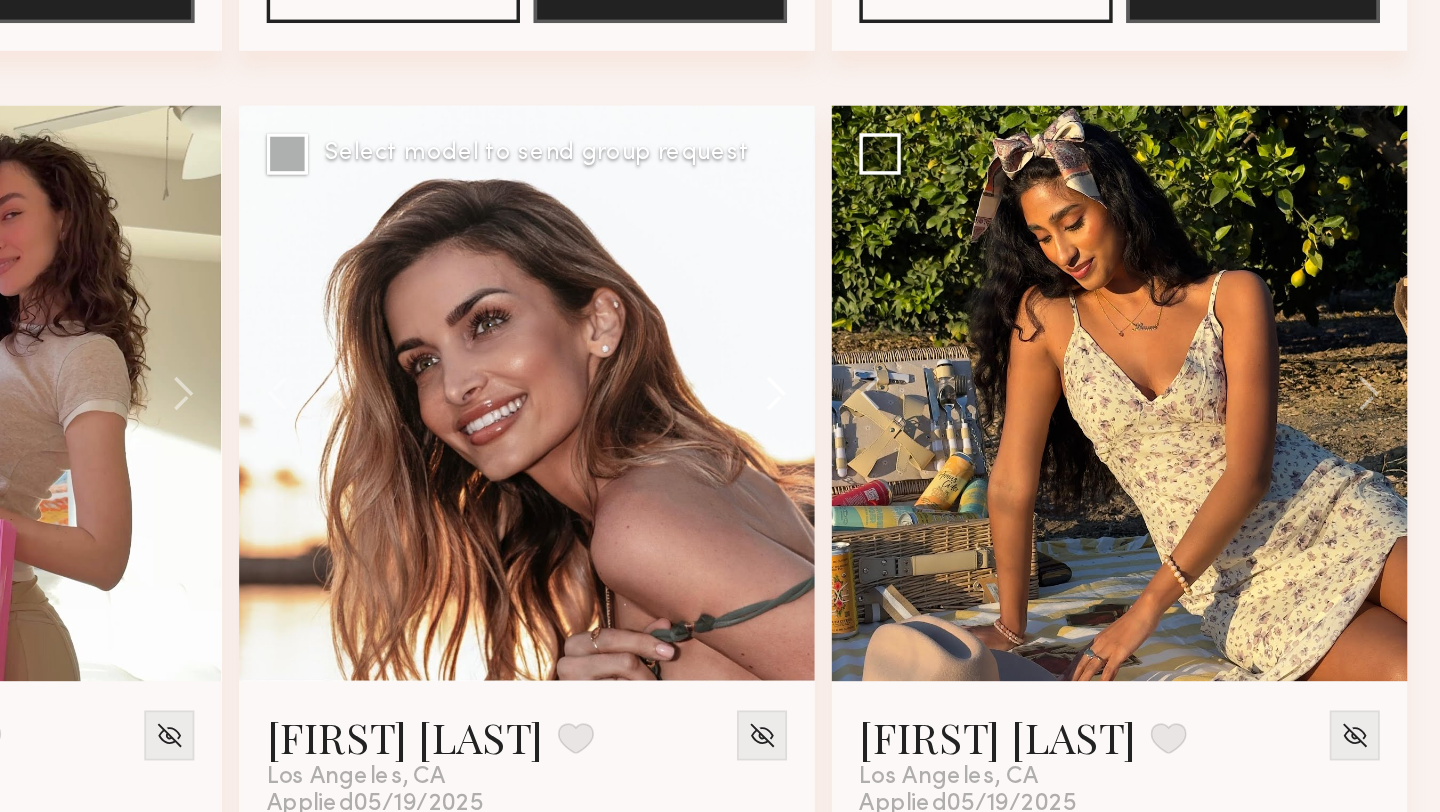 click 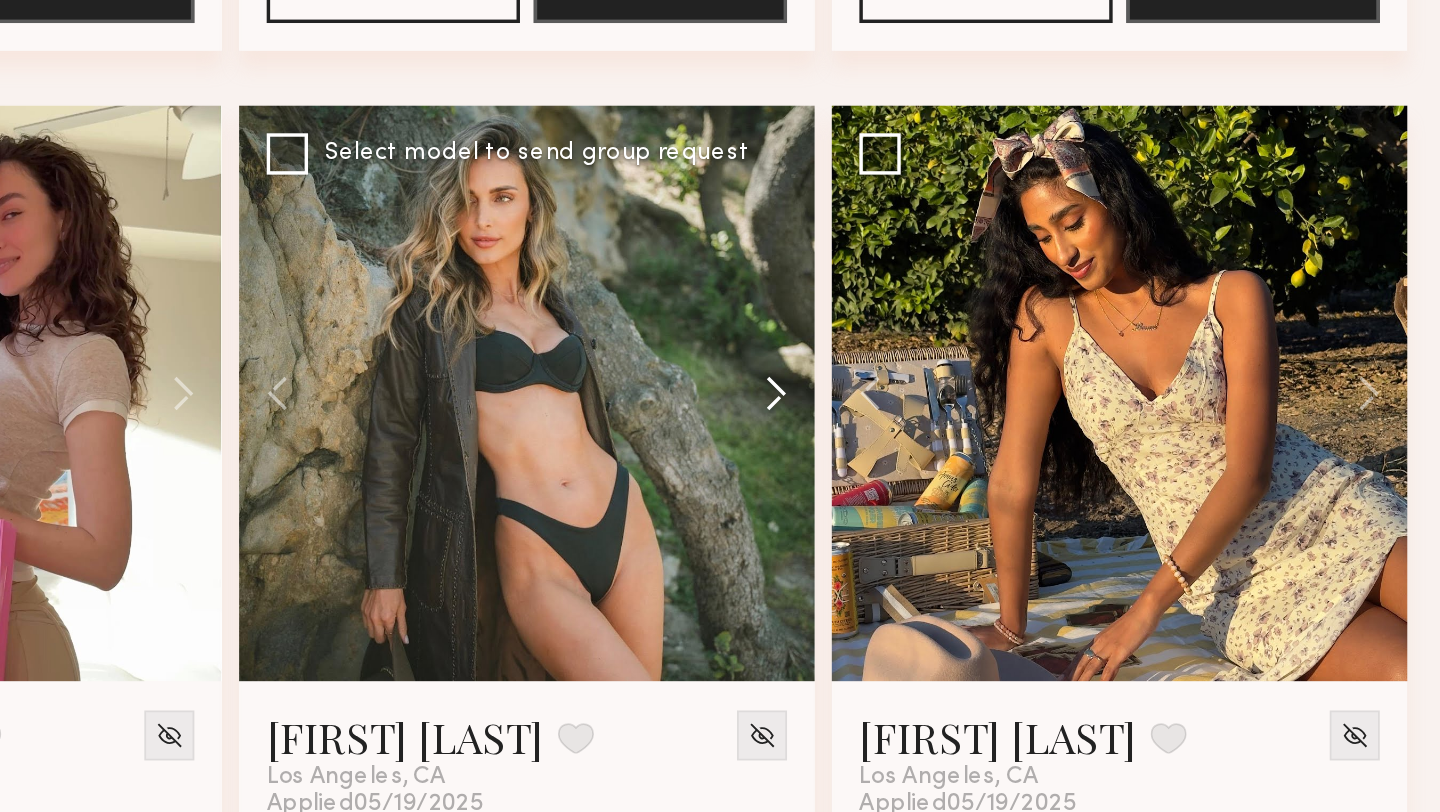 click 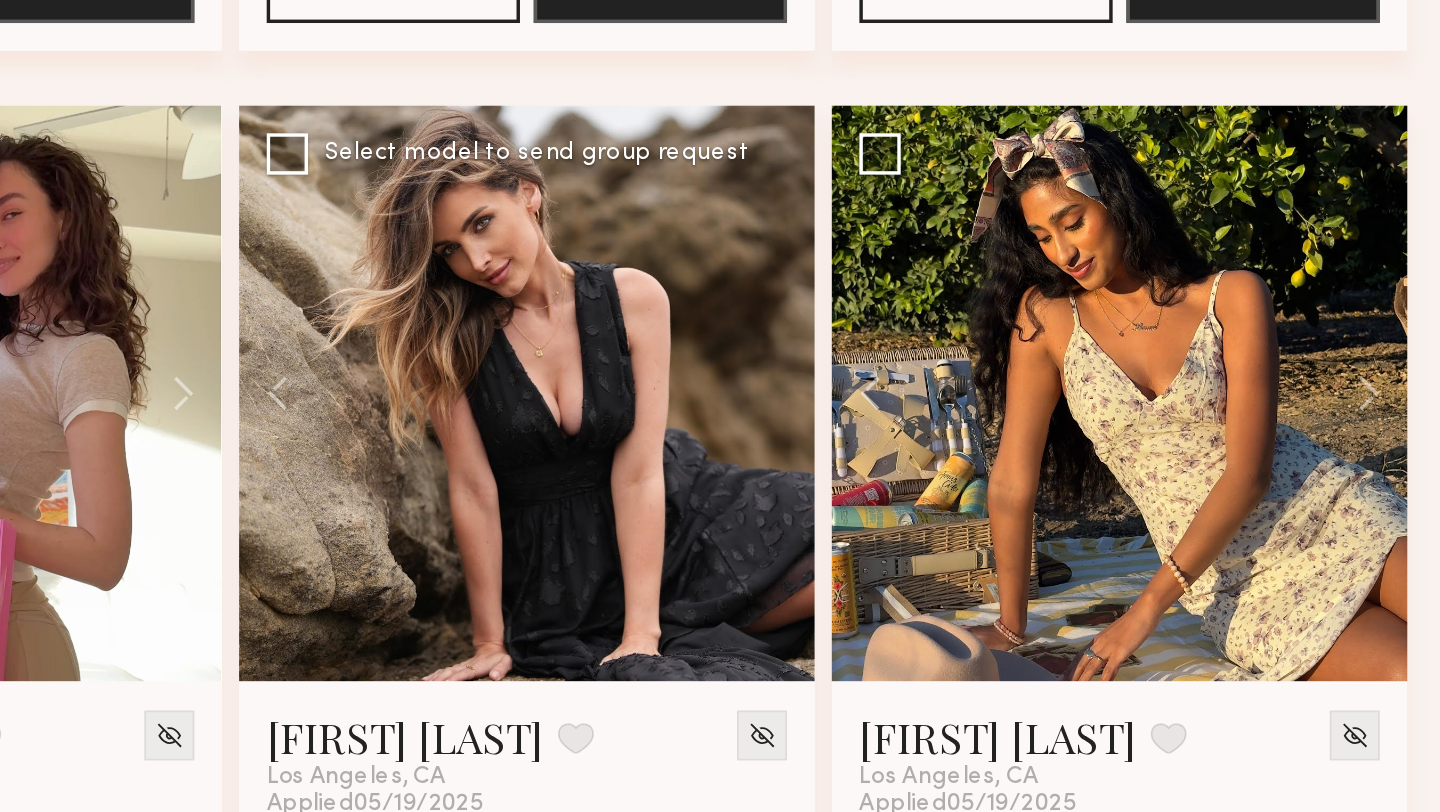 click 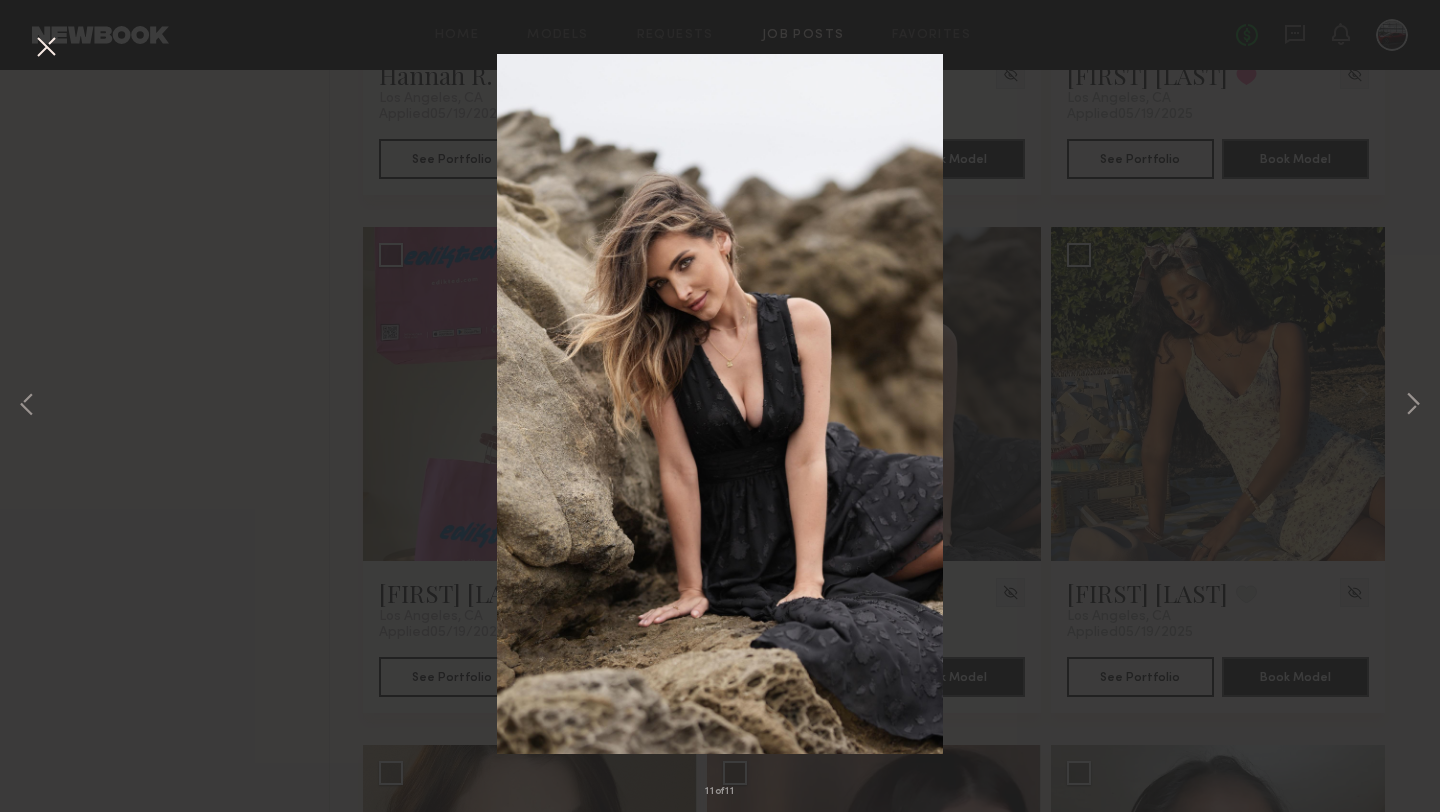 click on "11  of  11" at bounding box center [720, 406] 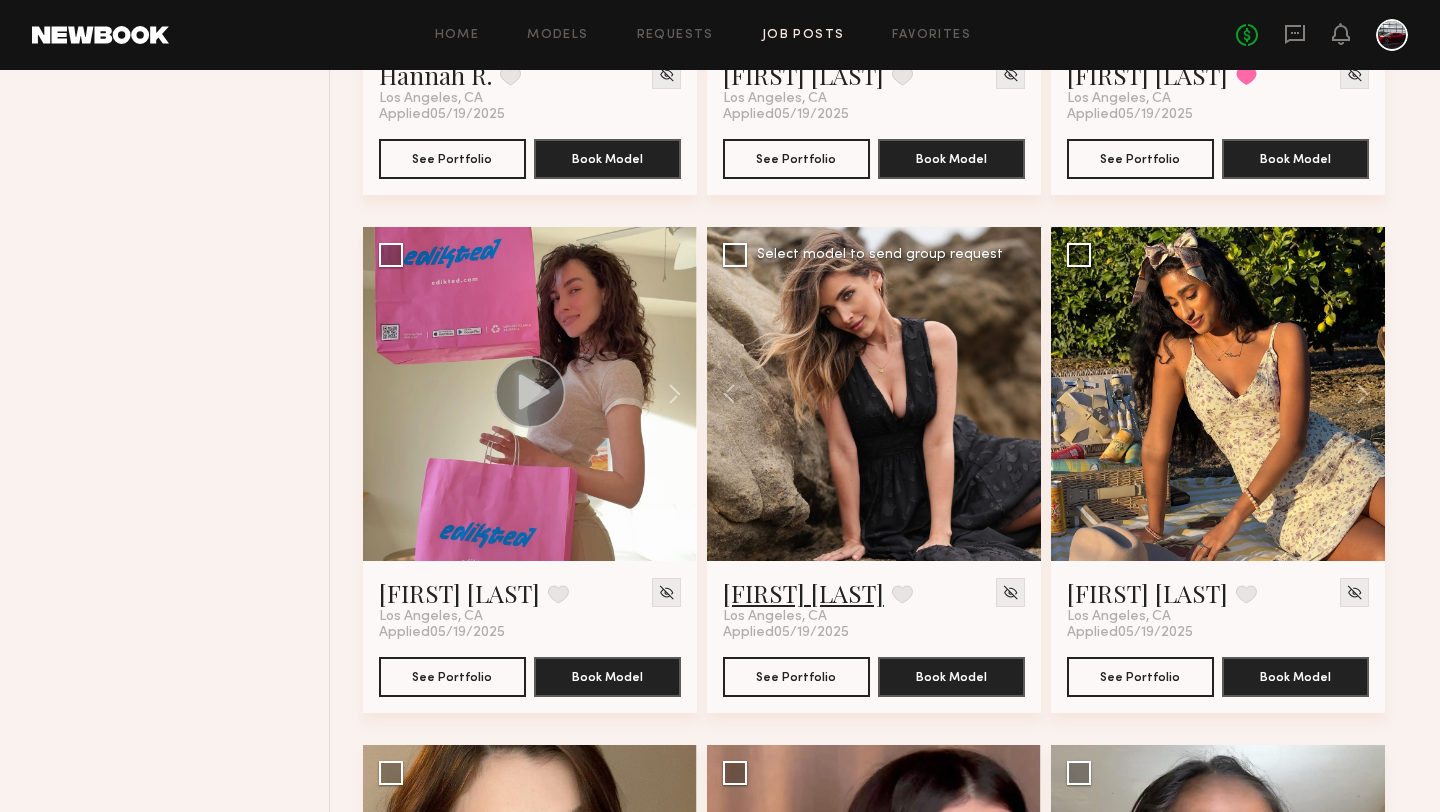 click on "Kacie Nicole M." 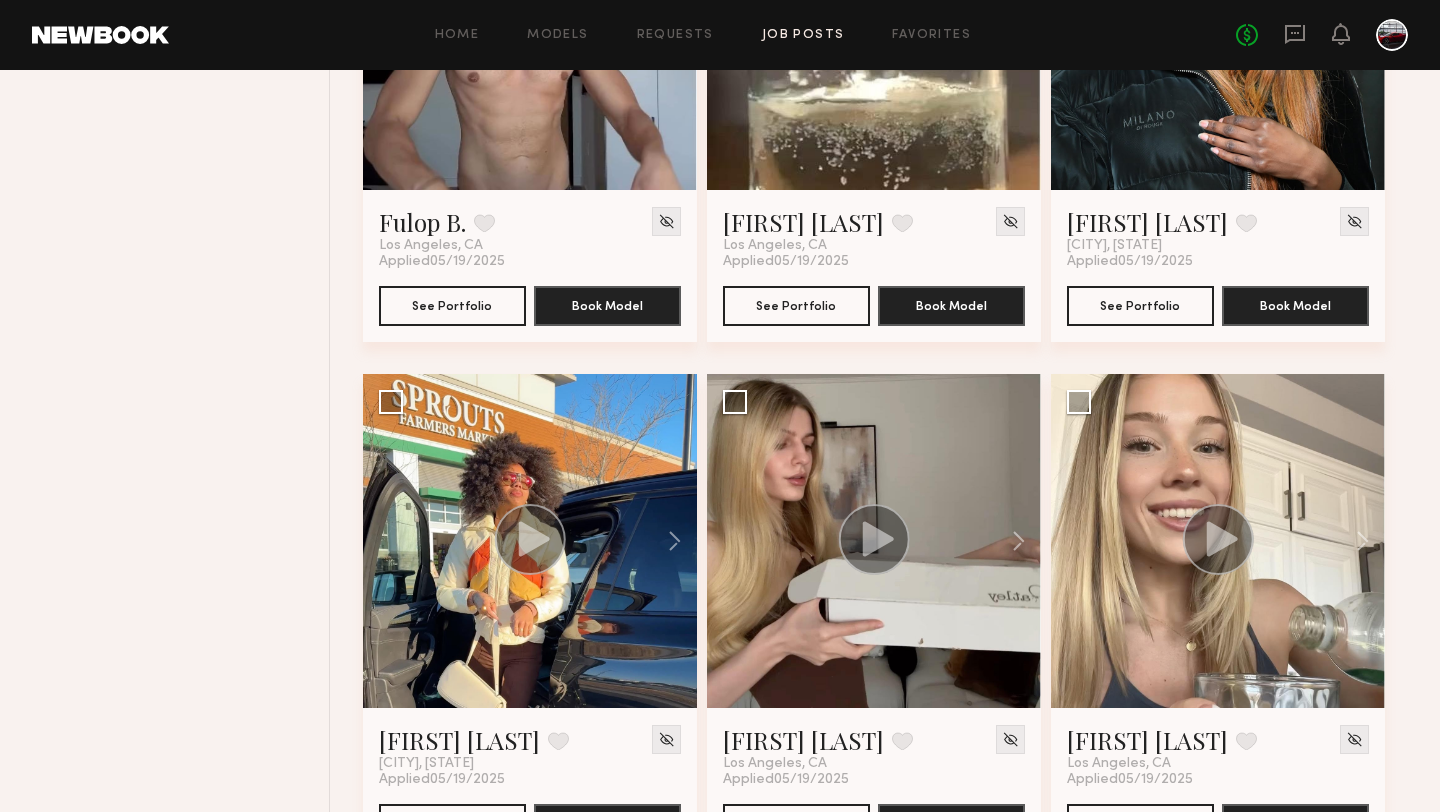 scroll, scrollTop: 10823, scrollLeft: 0, axis: vertical 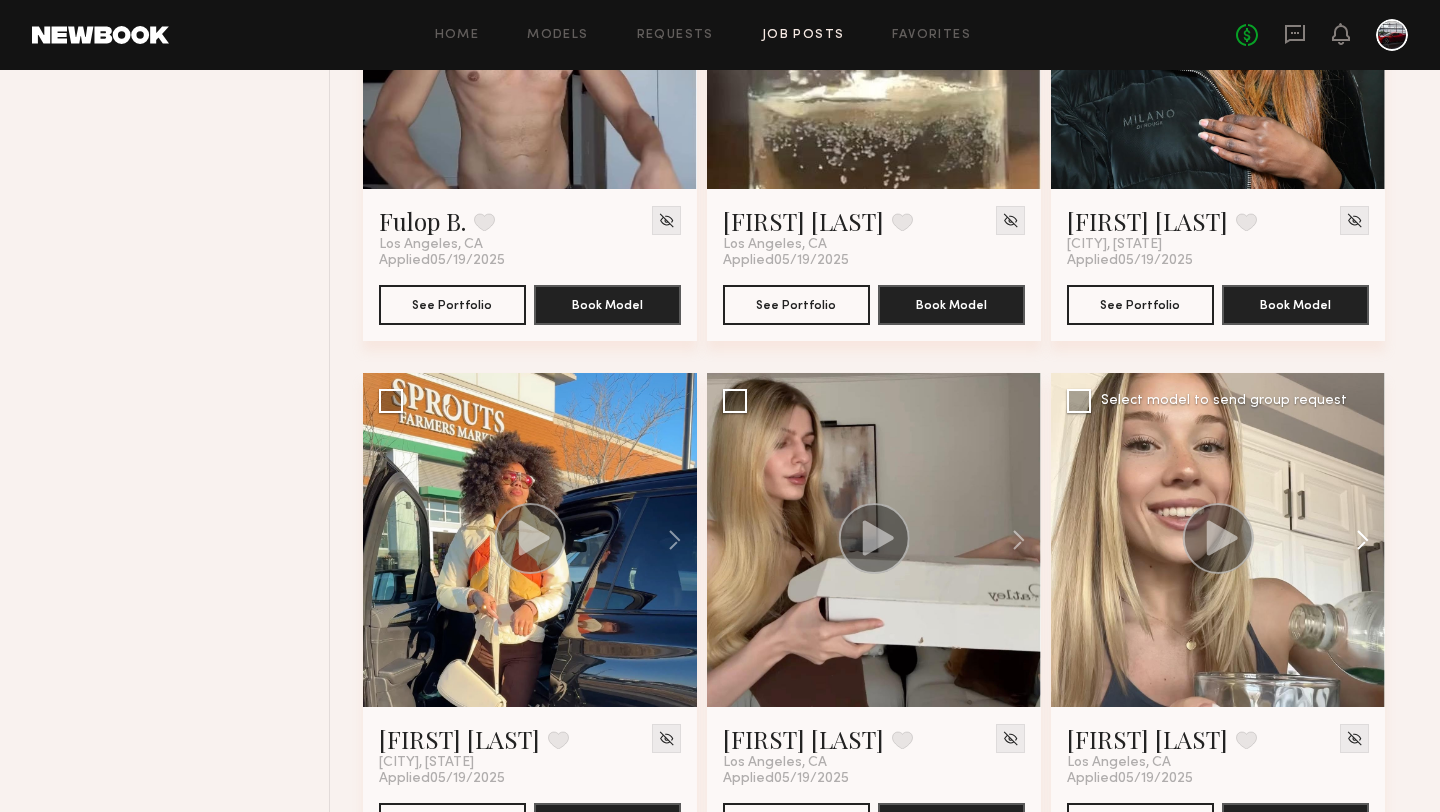 click 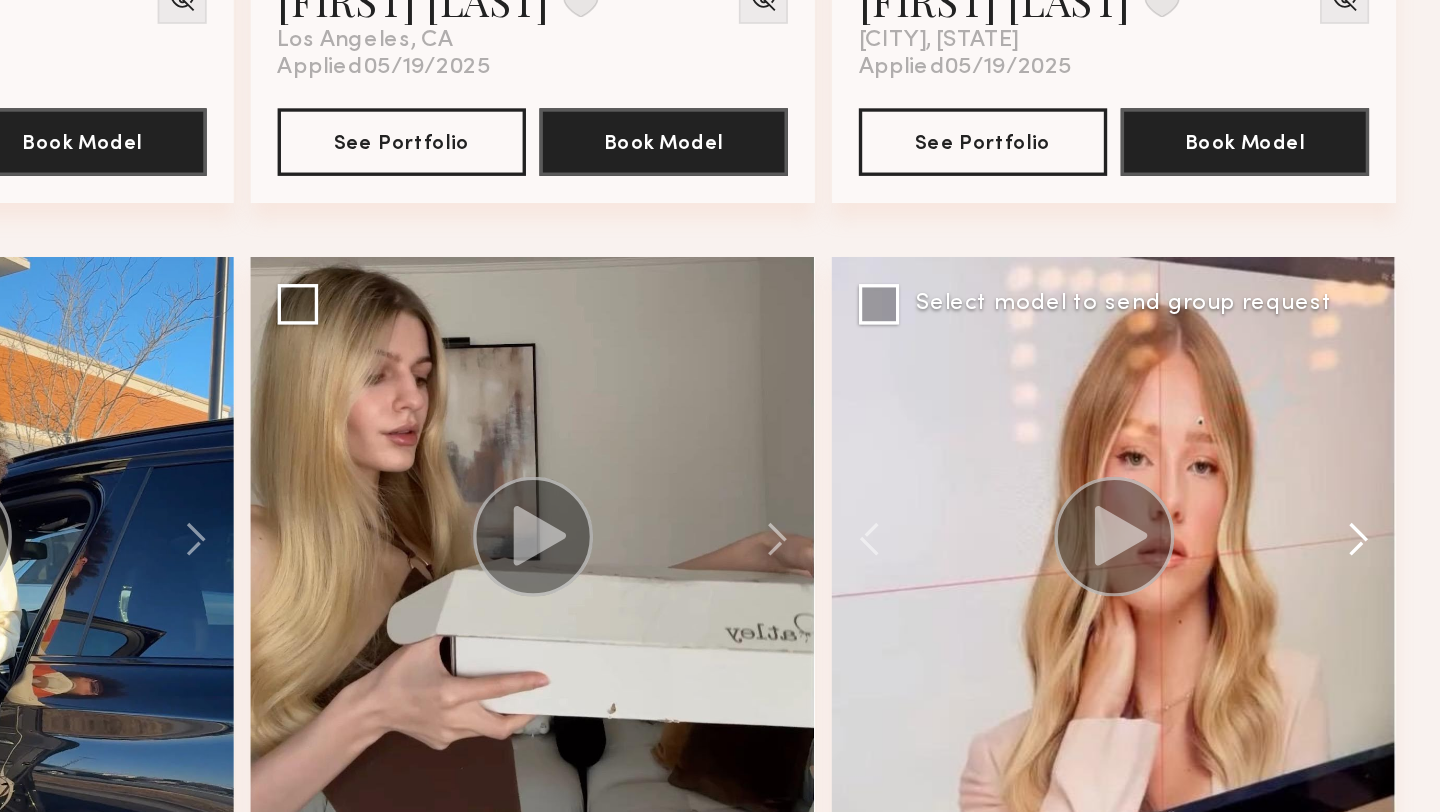 click 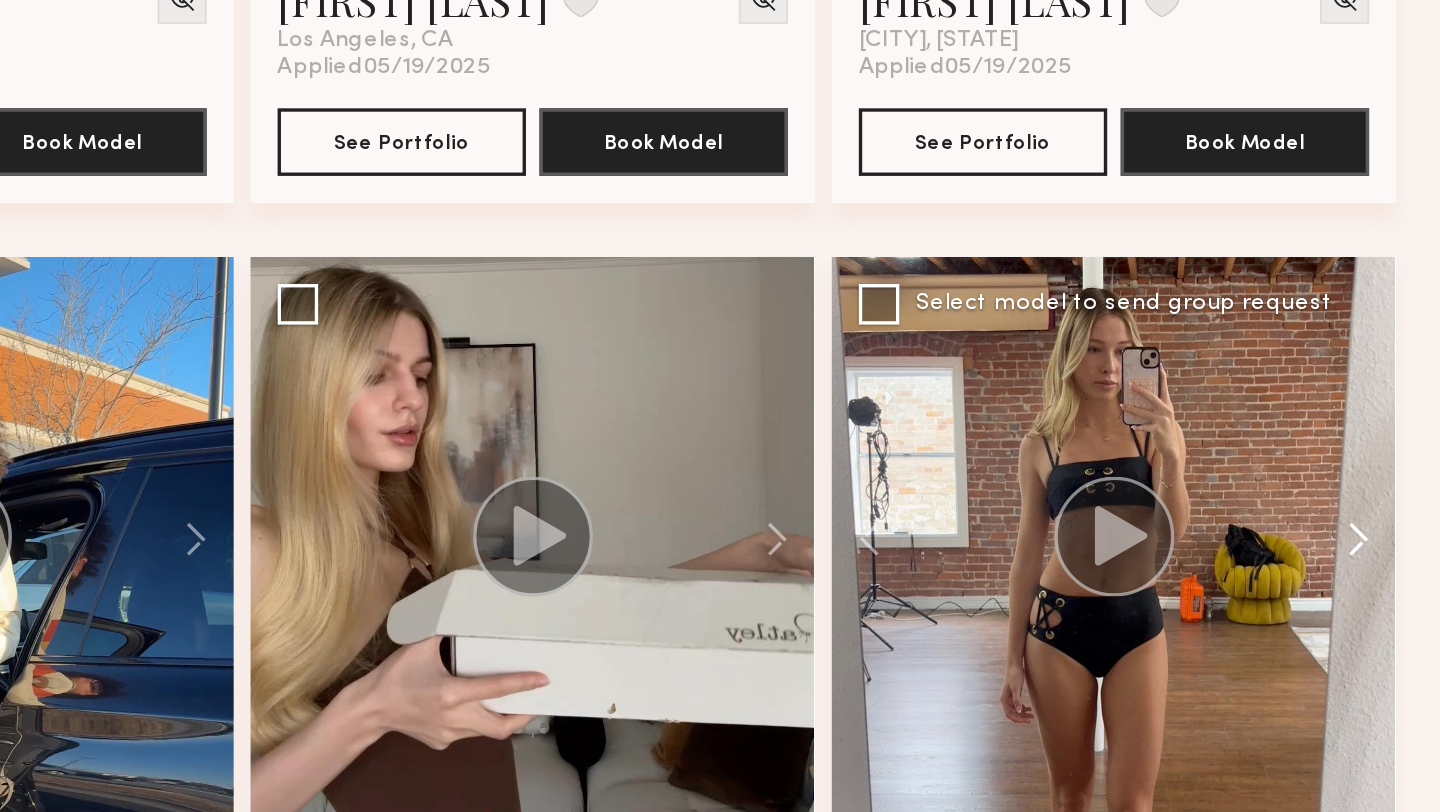 click 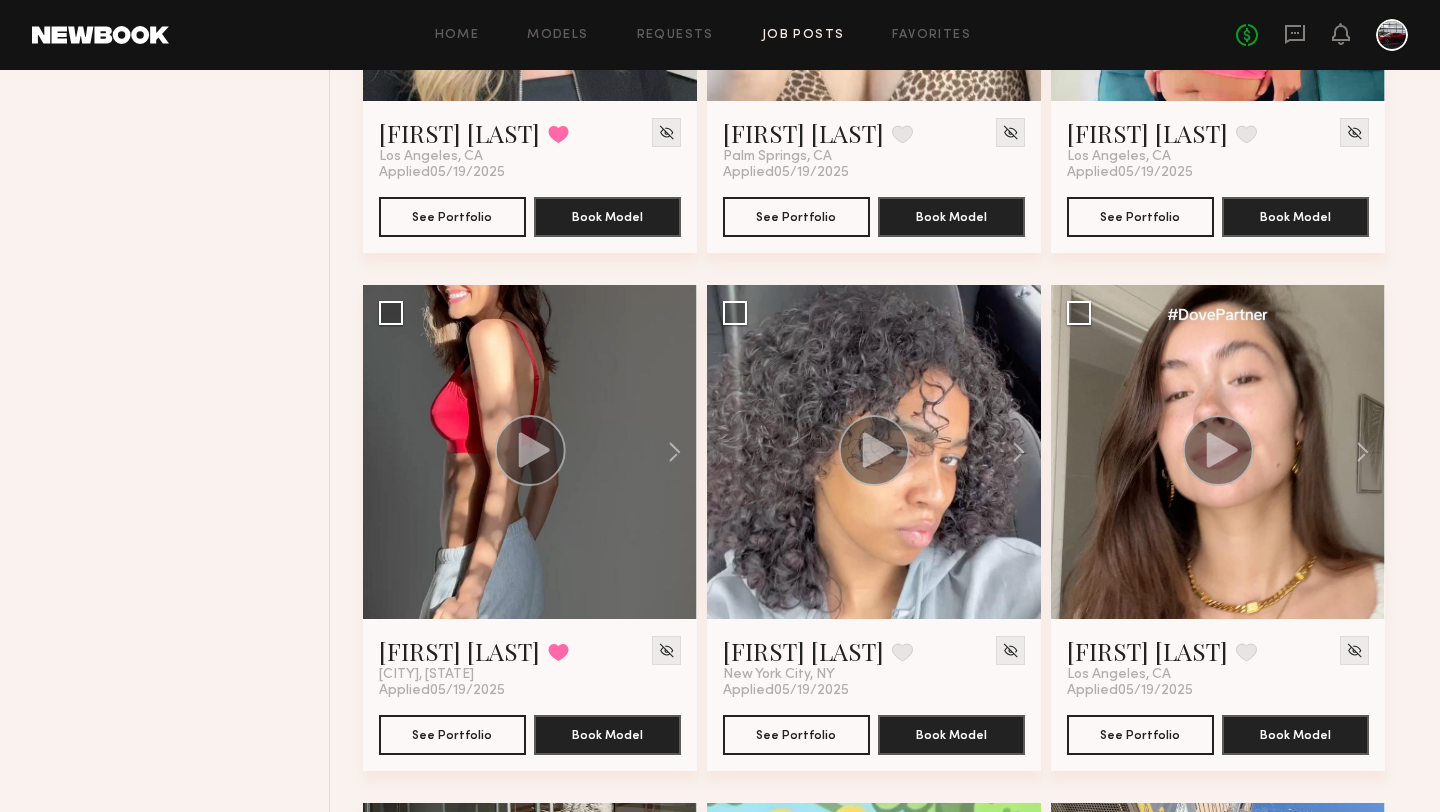 scroll, scrollTop: 11960, scrollLeft: 0, axis: vertical 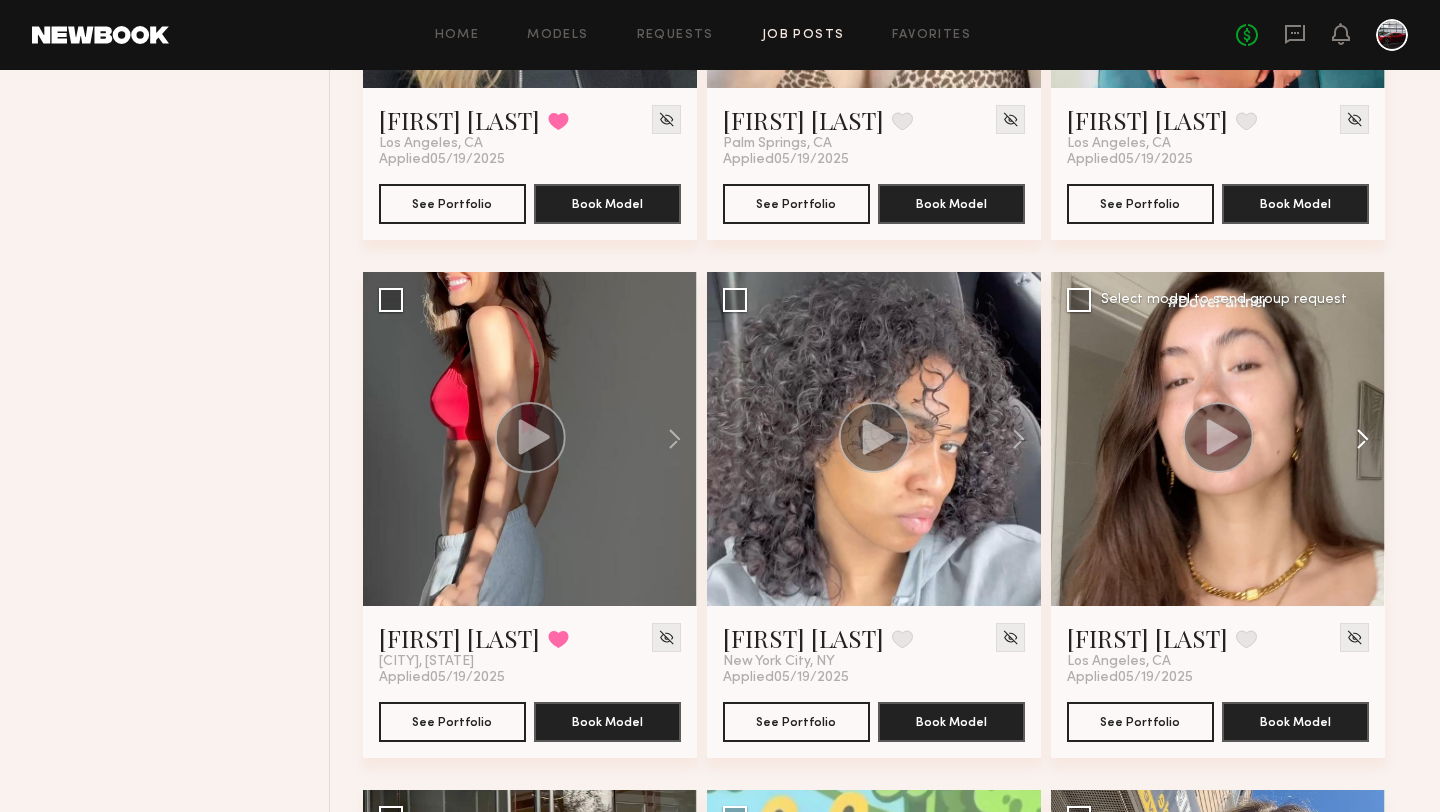 click 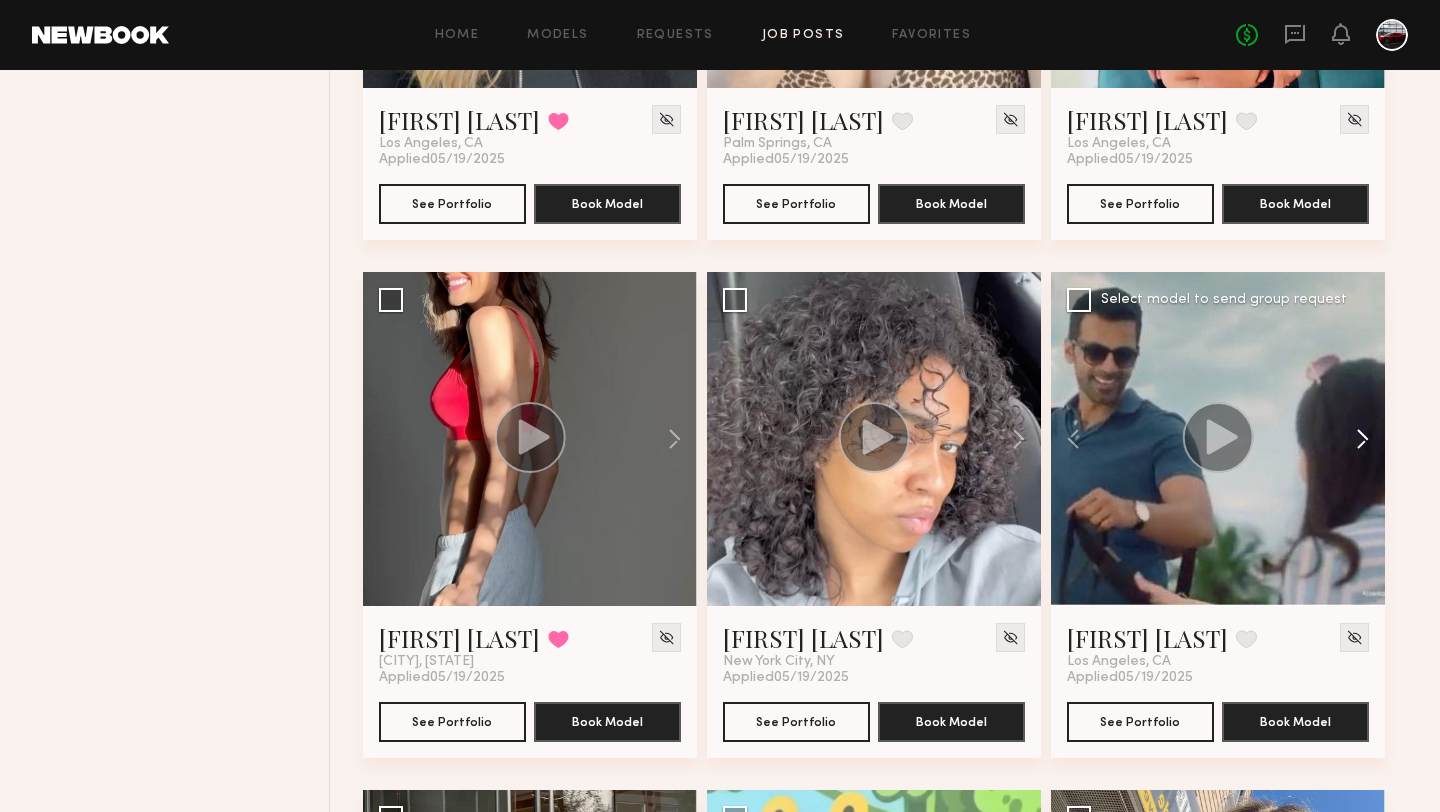 click 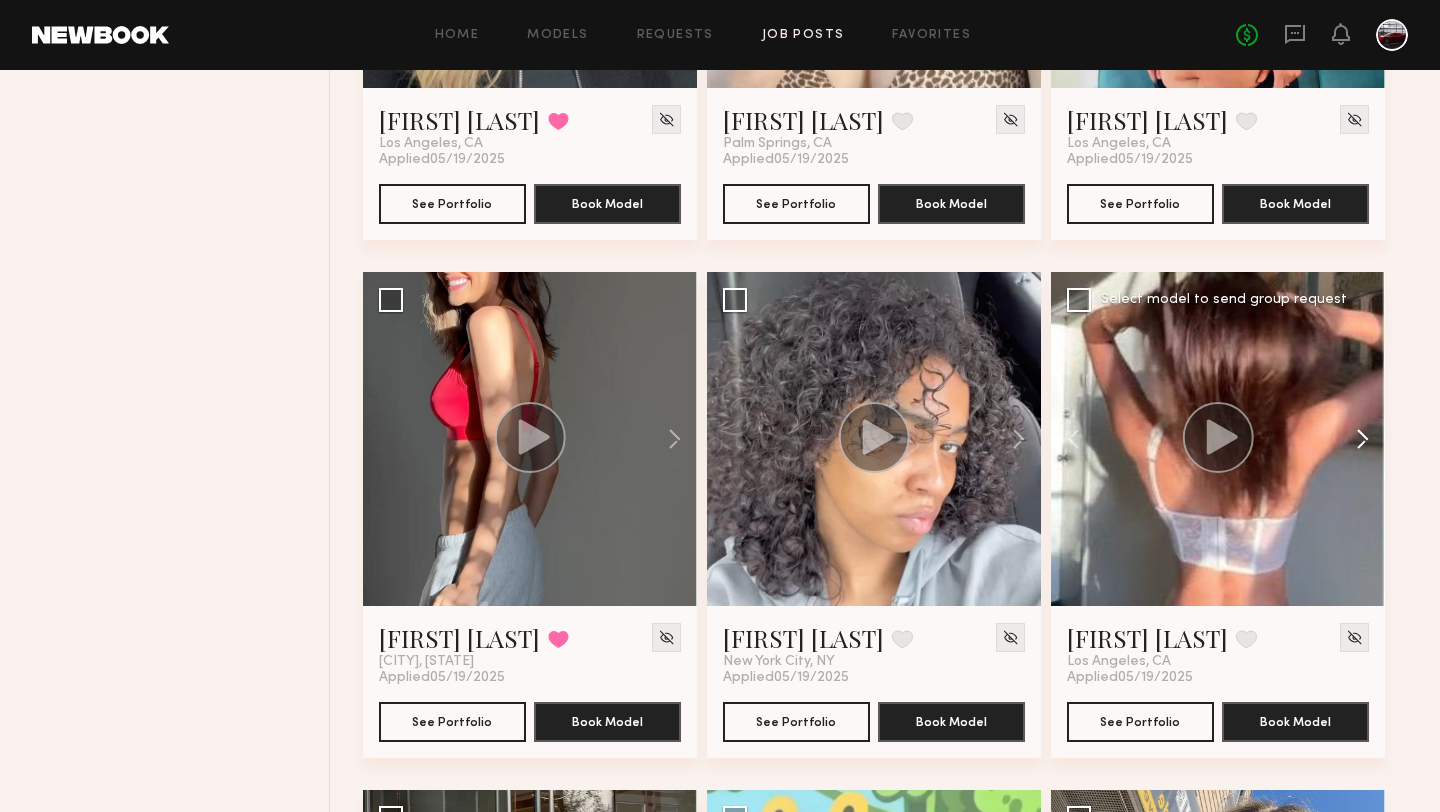 click 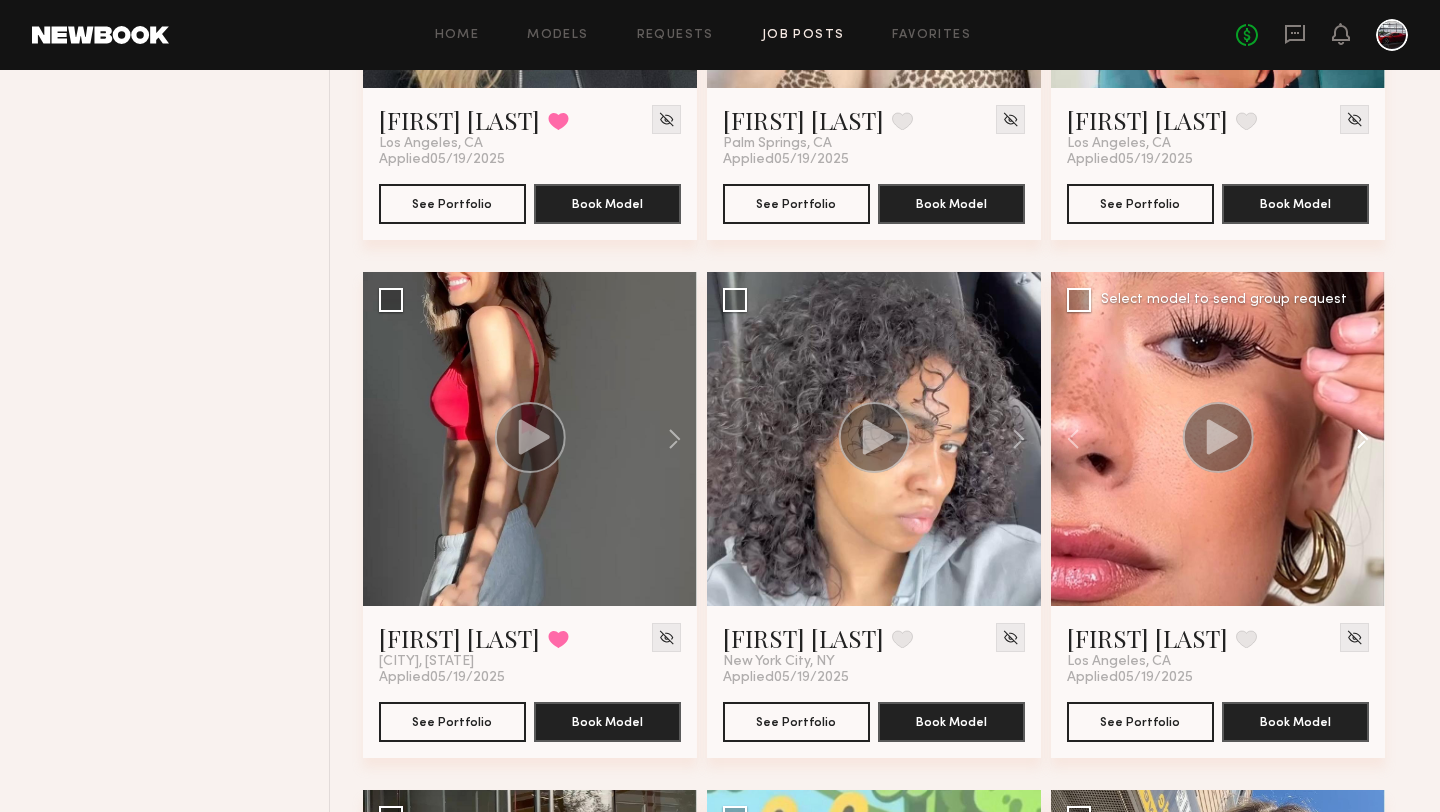 click 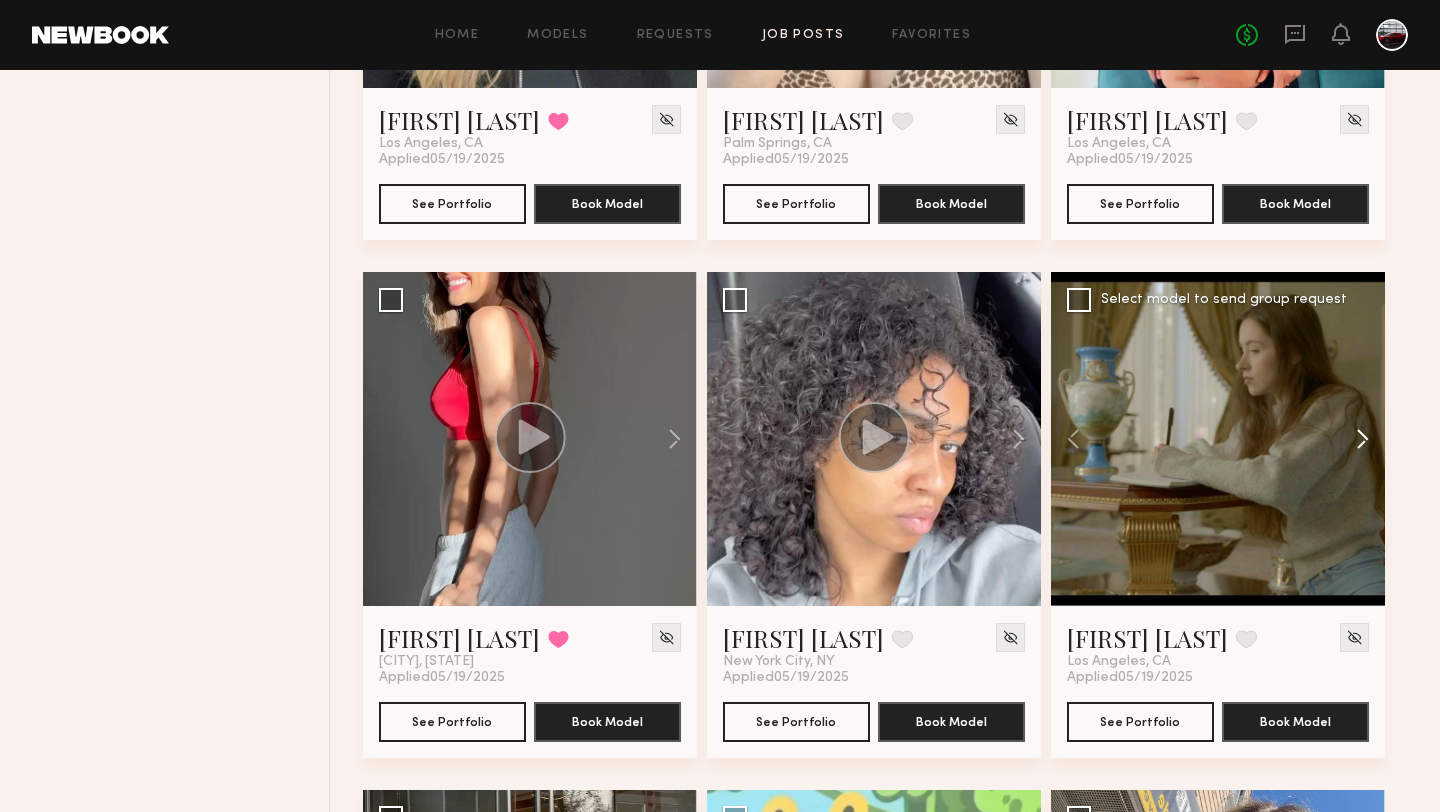 click 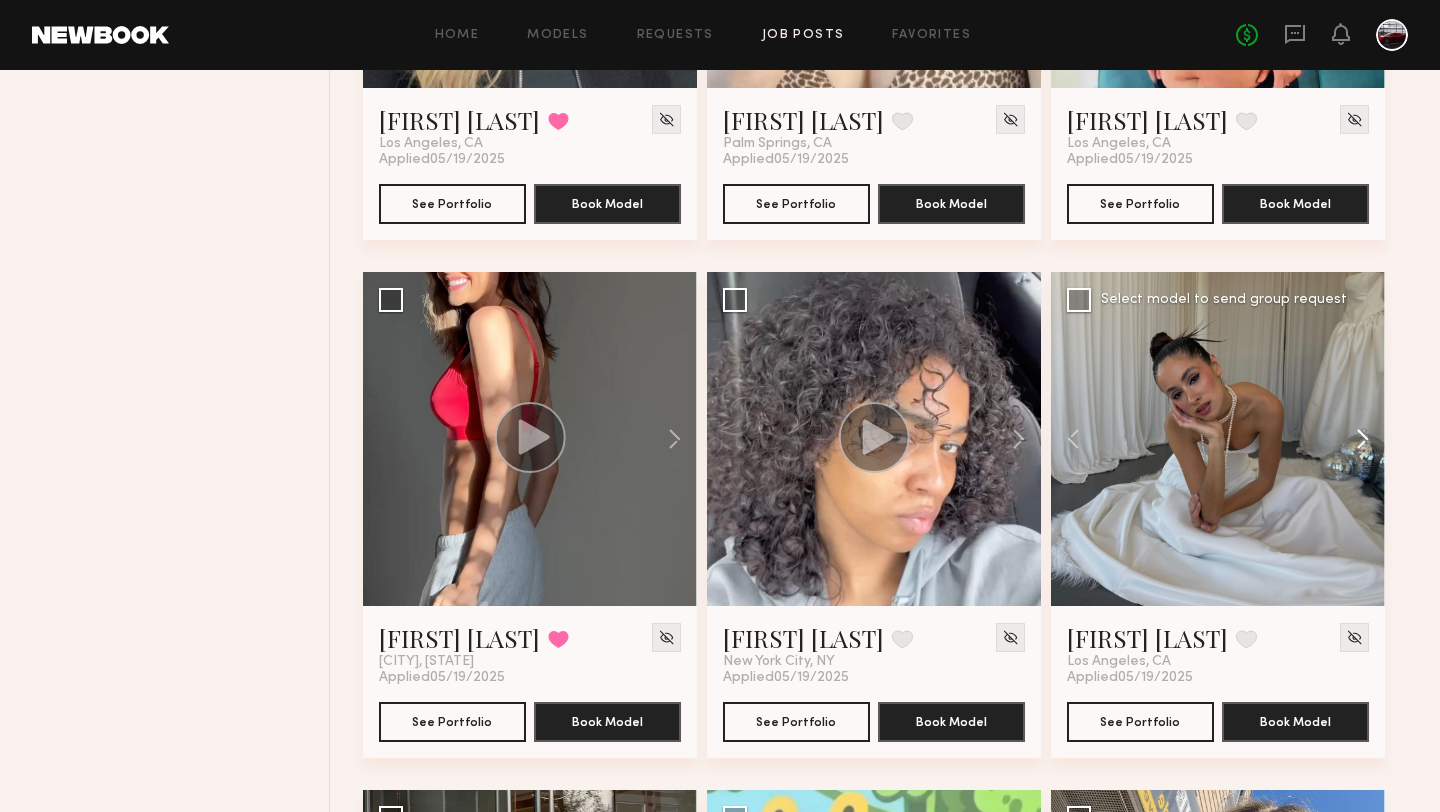 click 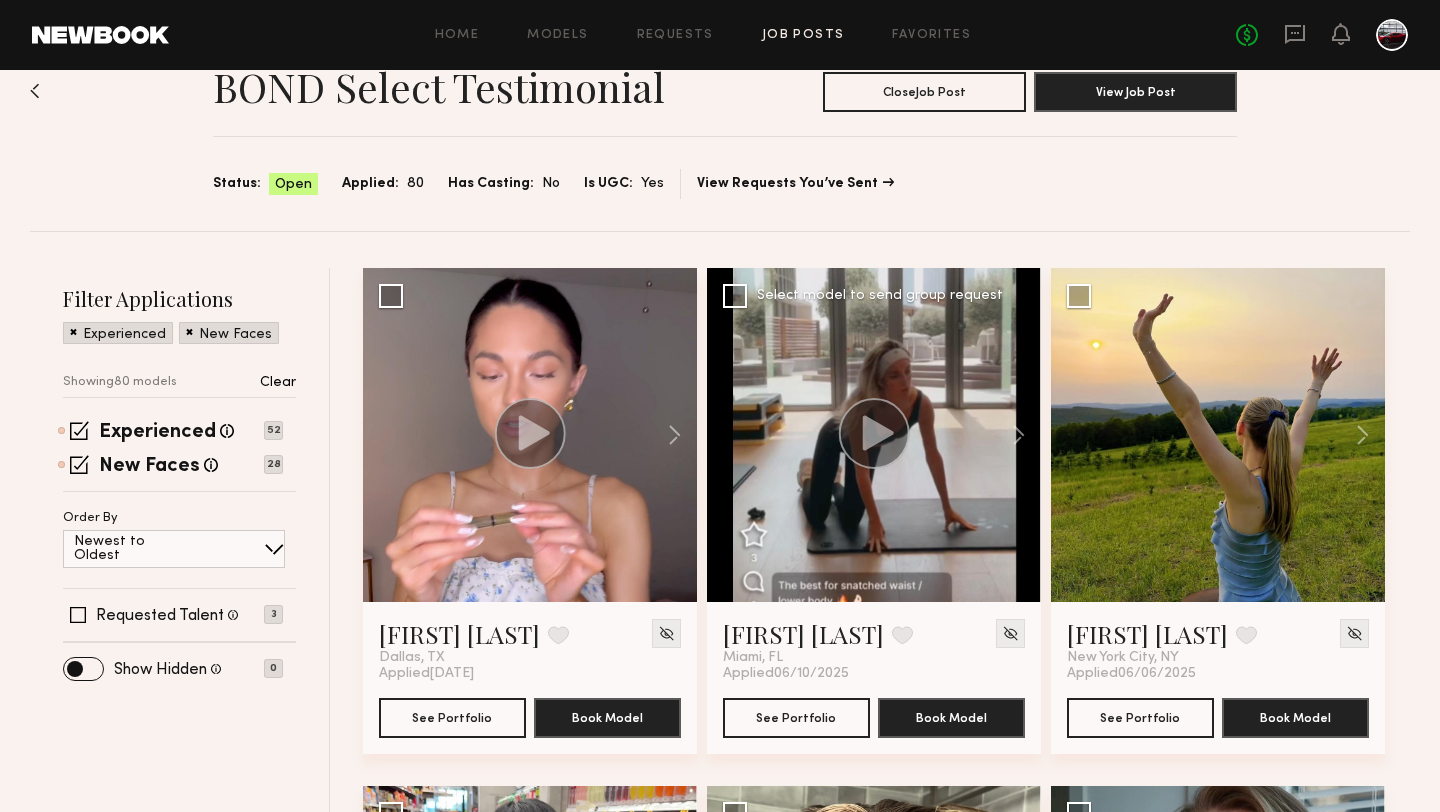 scroll, scrollTop: 49, scrollLeft: 0, axis: vertical 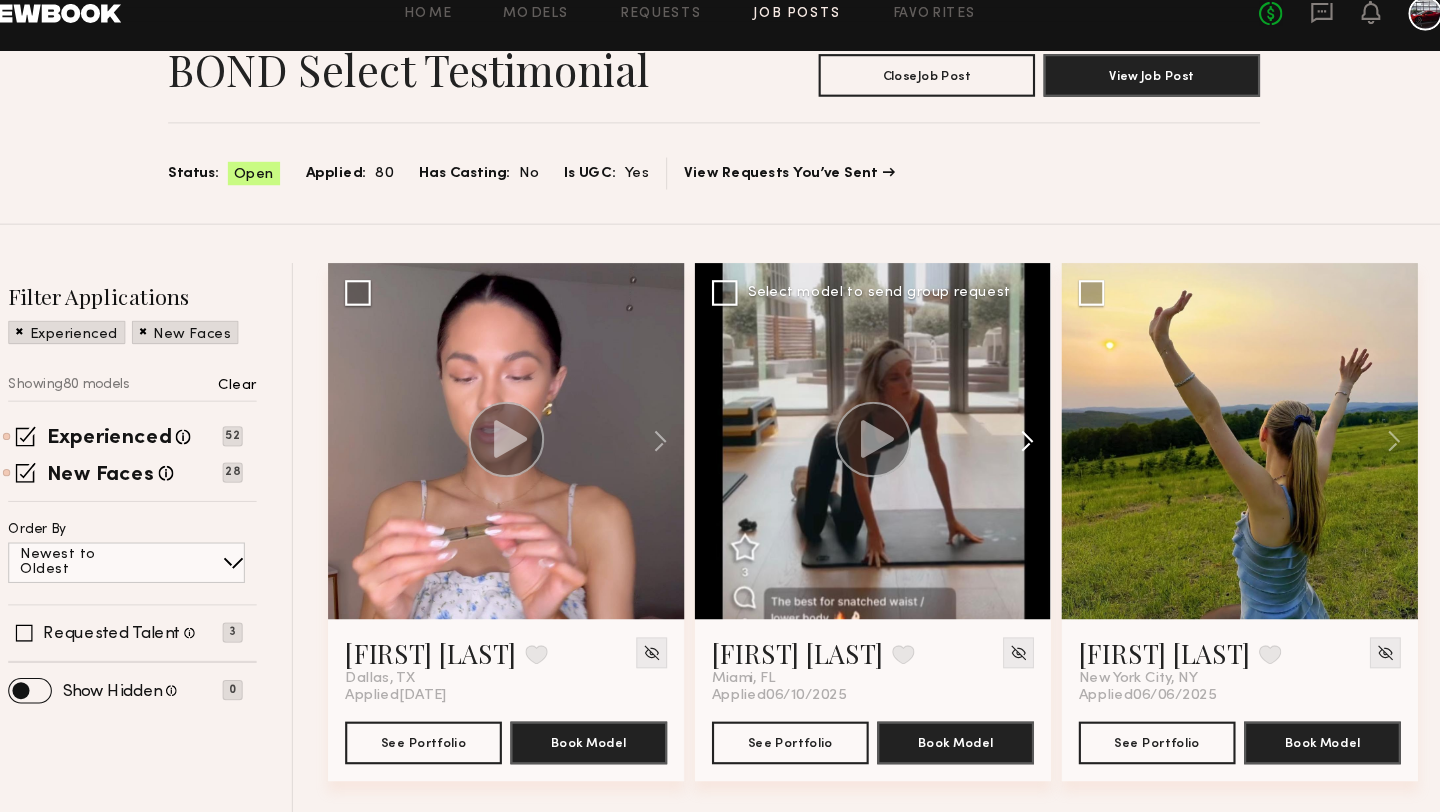 click 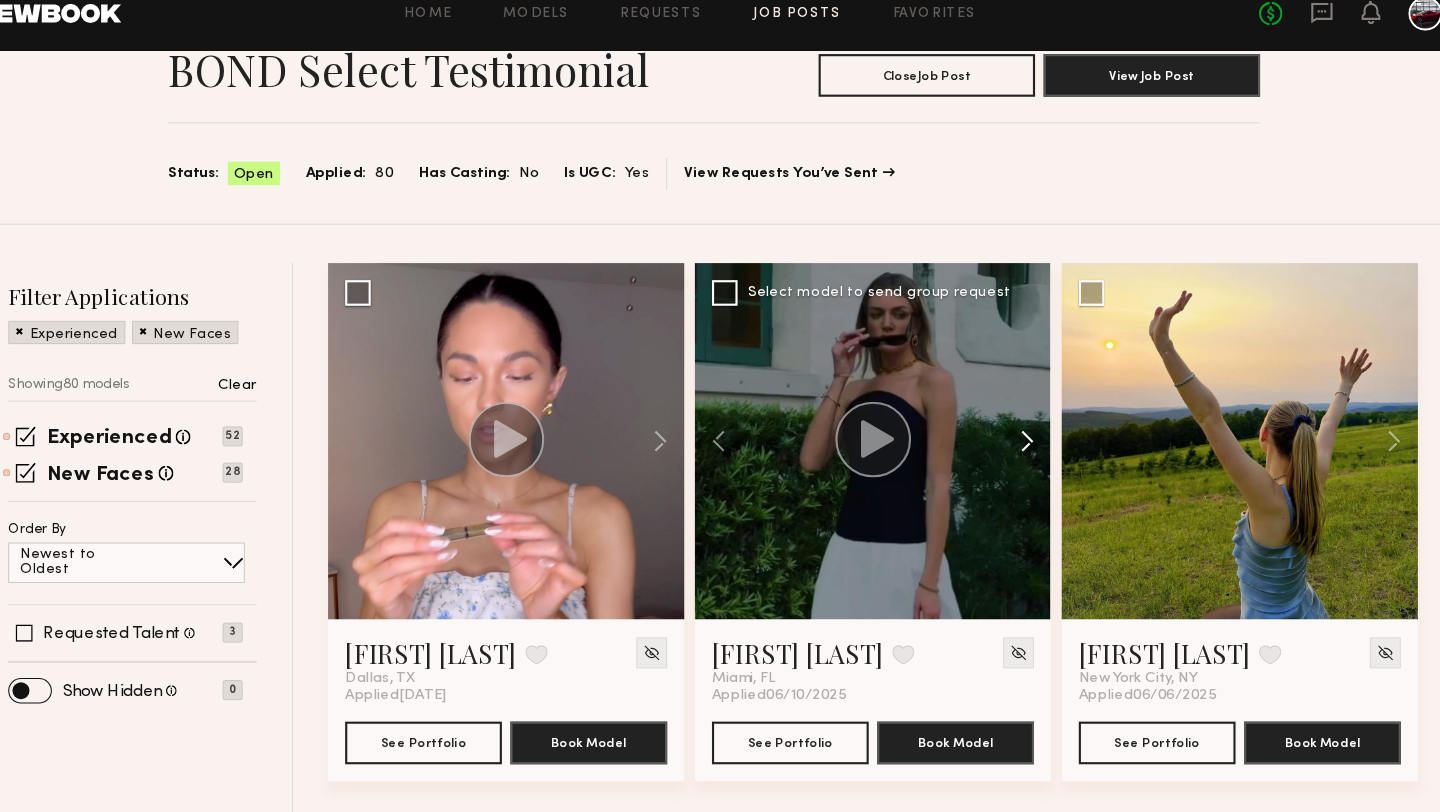 click 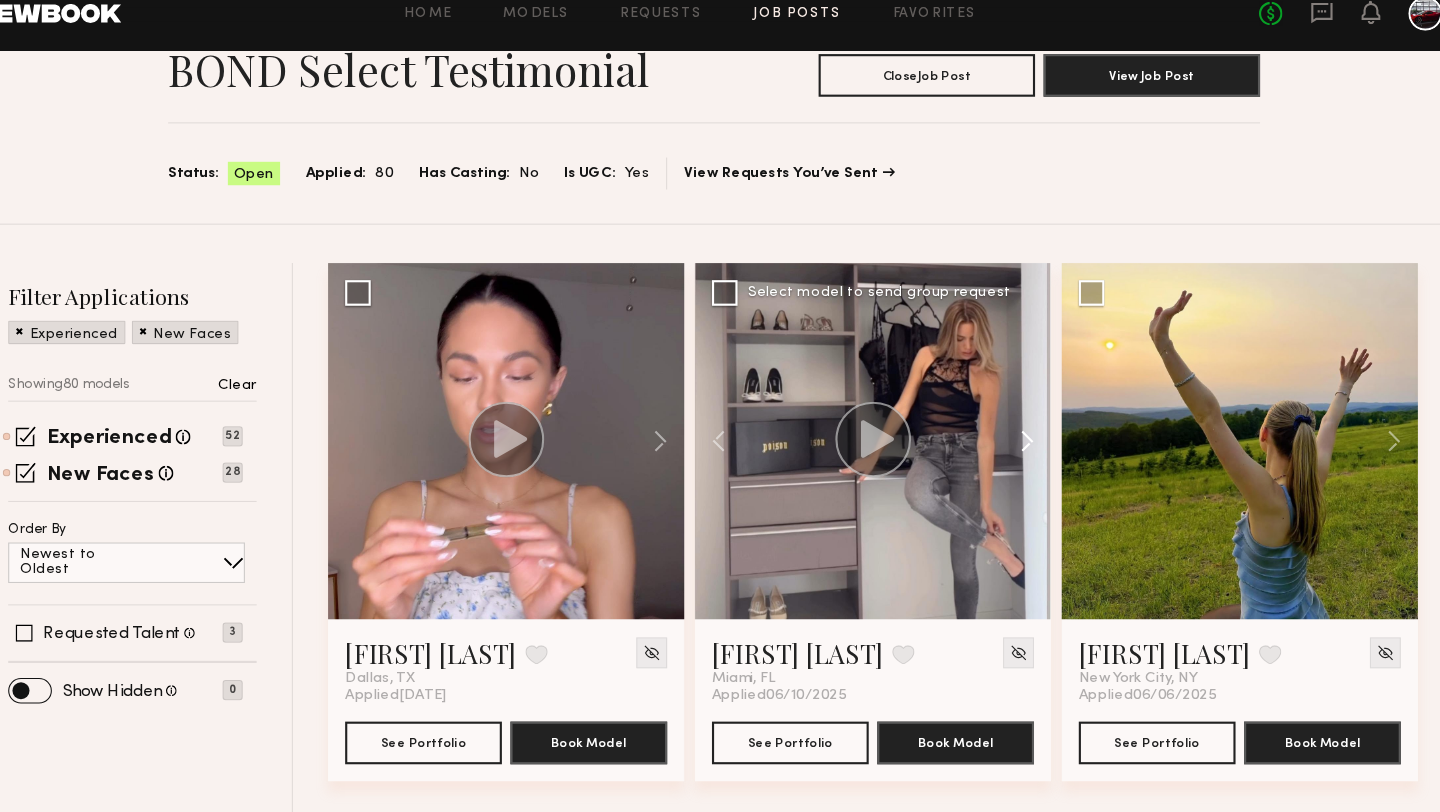 click 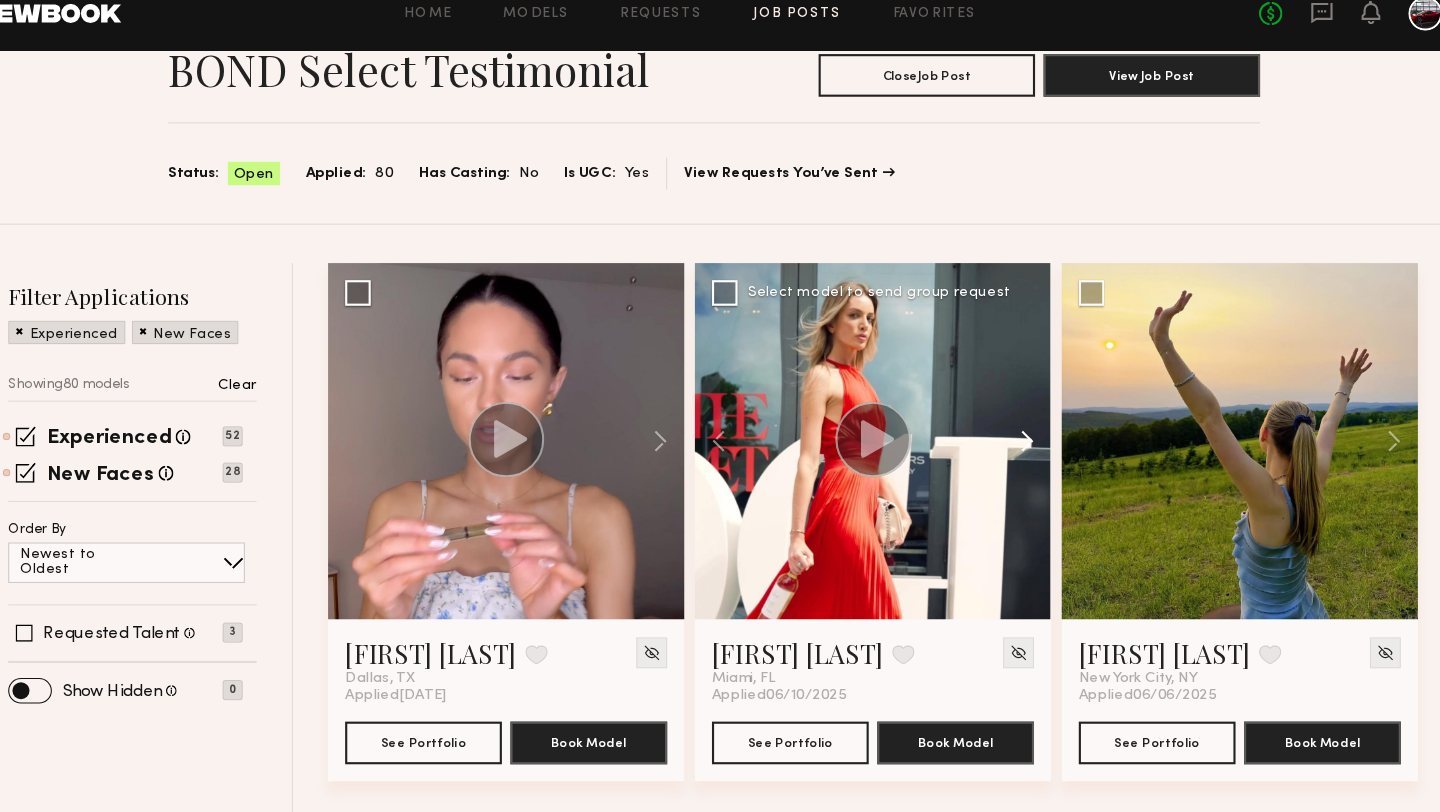 click 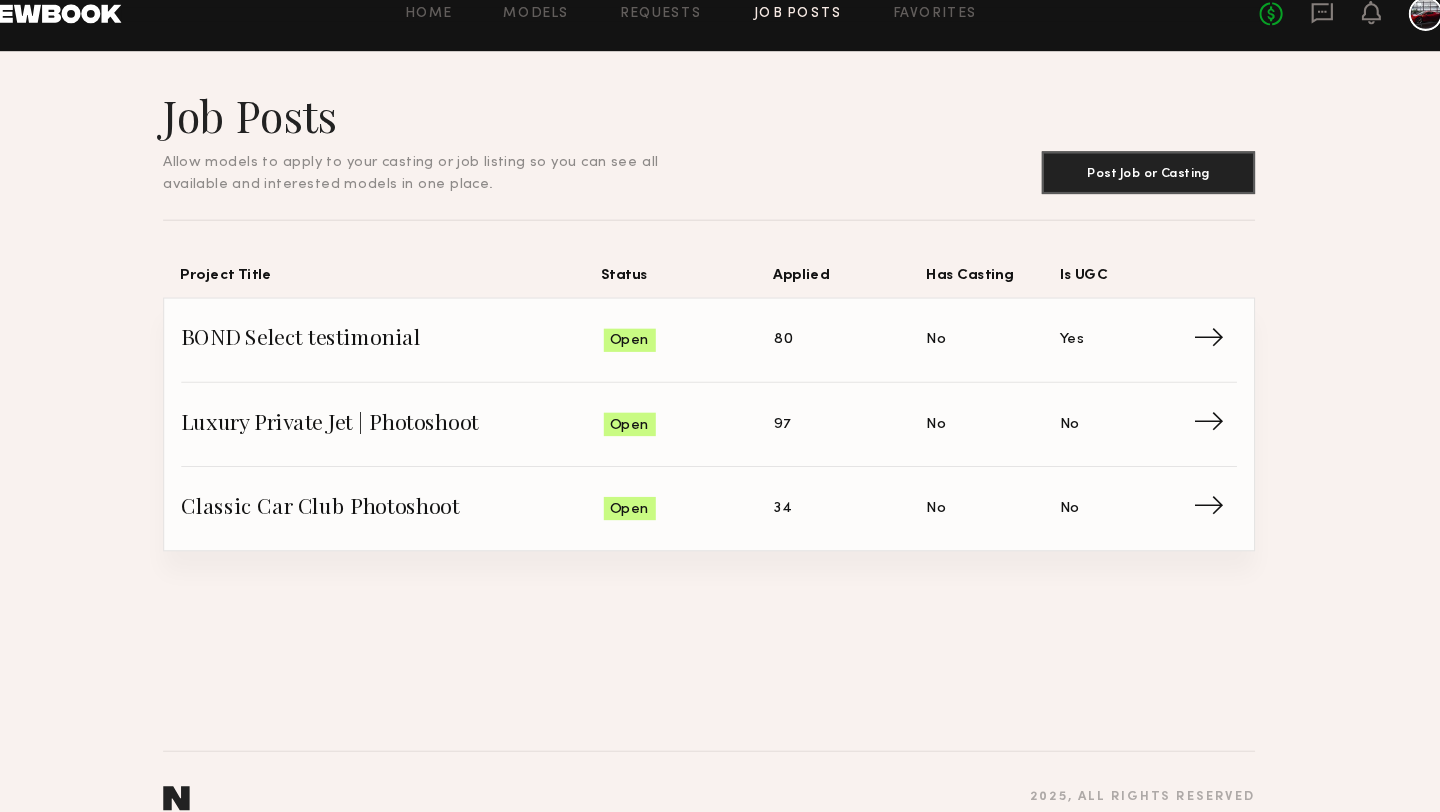 scroll, scrollTop: 0, scrollLeft: 0, axis: both 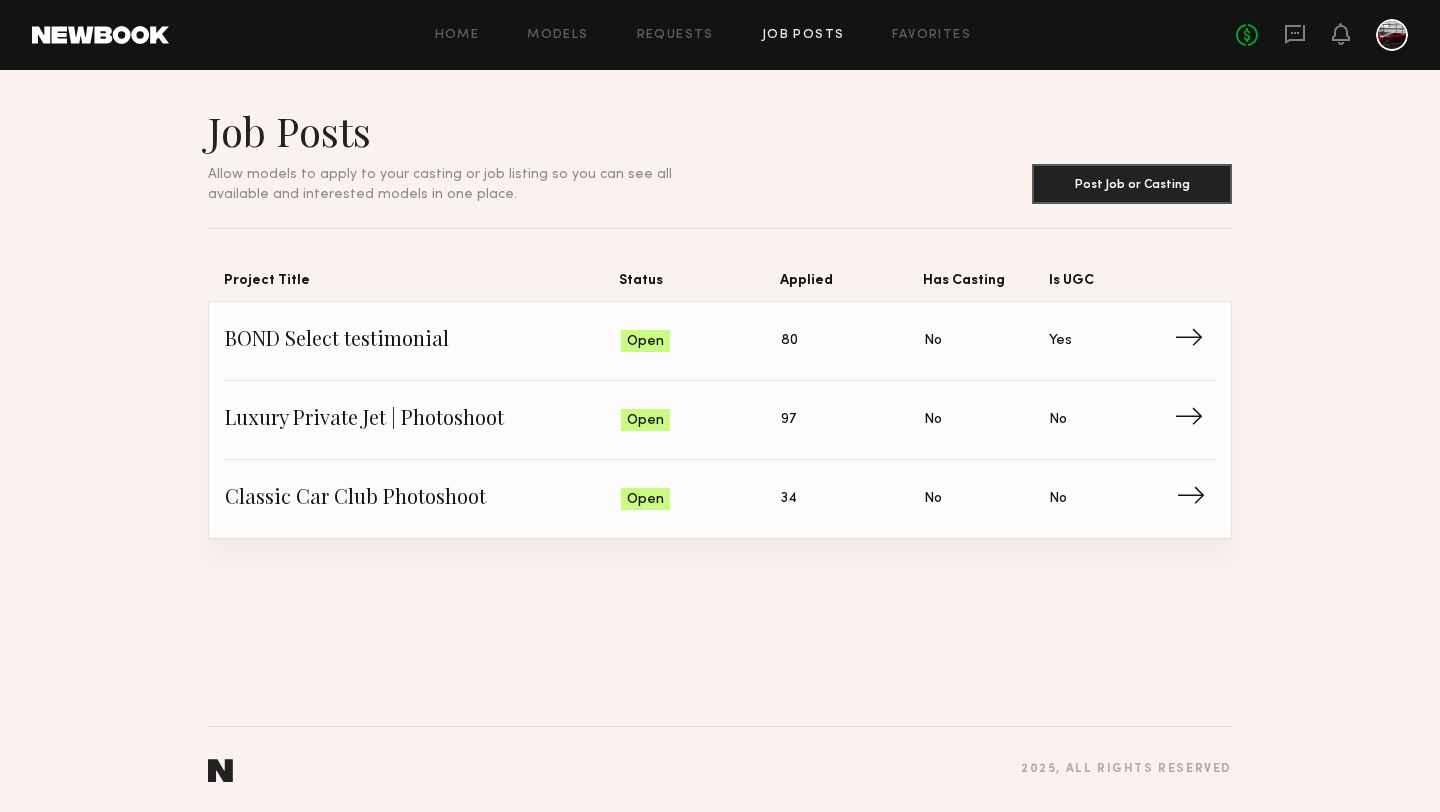 click on "Classic Car Club Photoshoot" 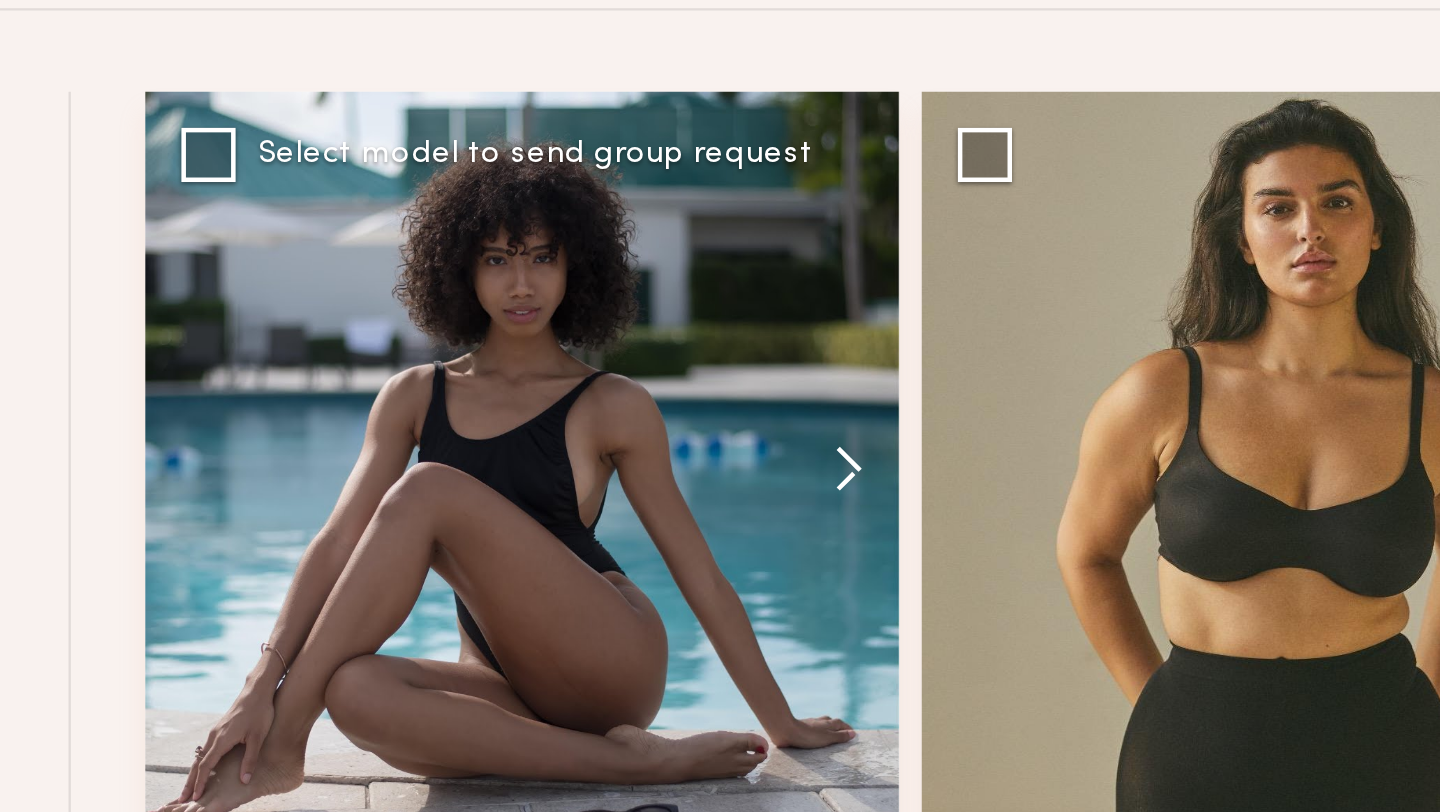 click 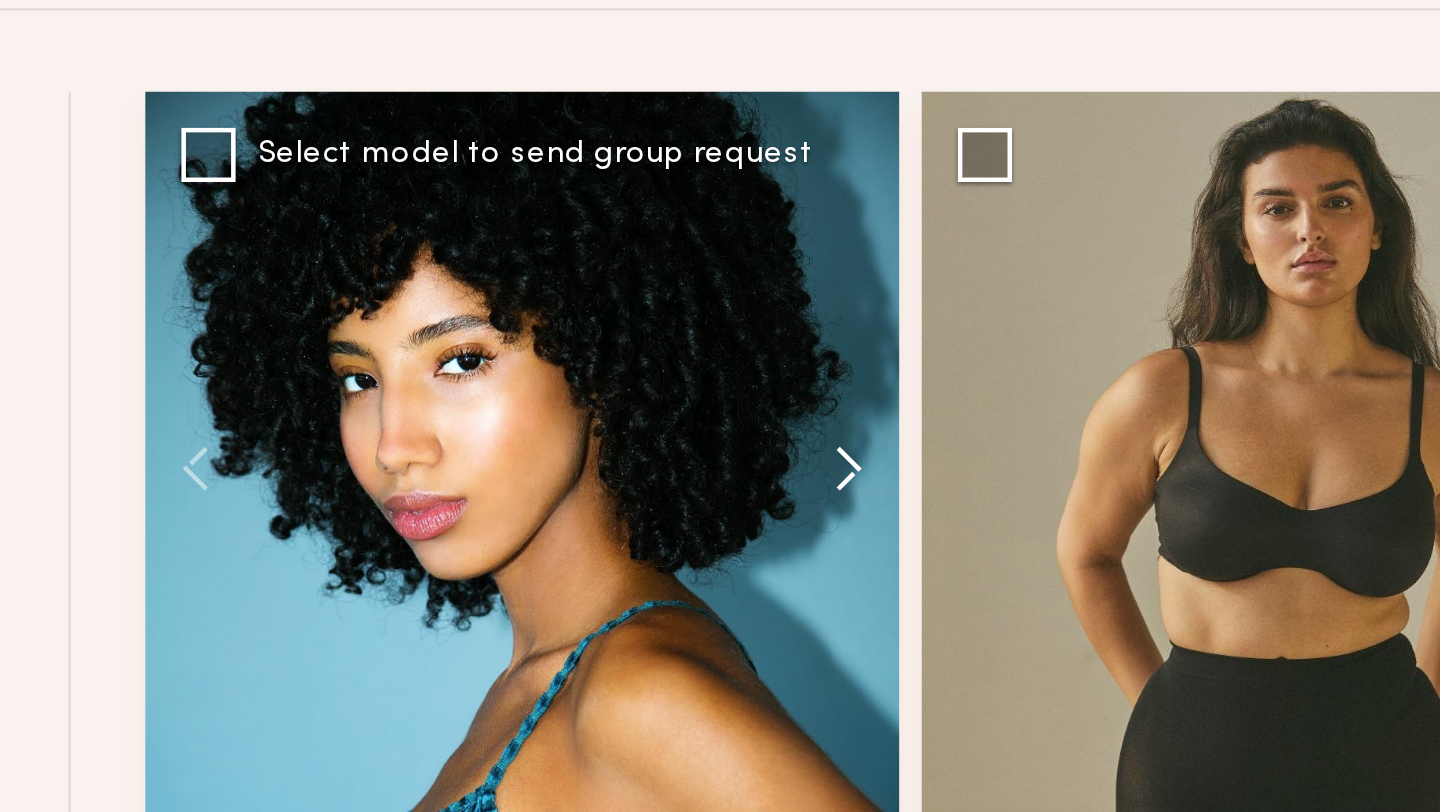 click 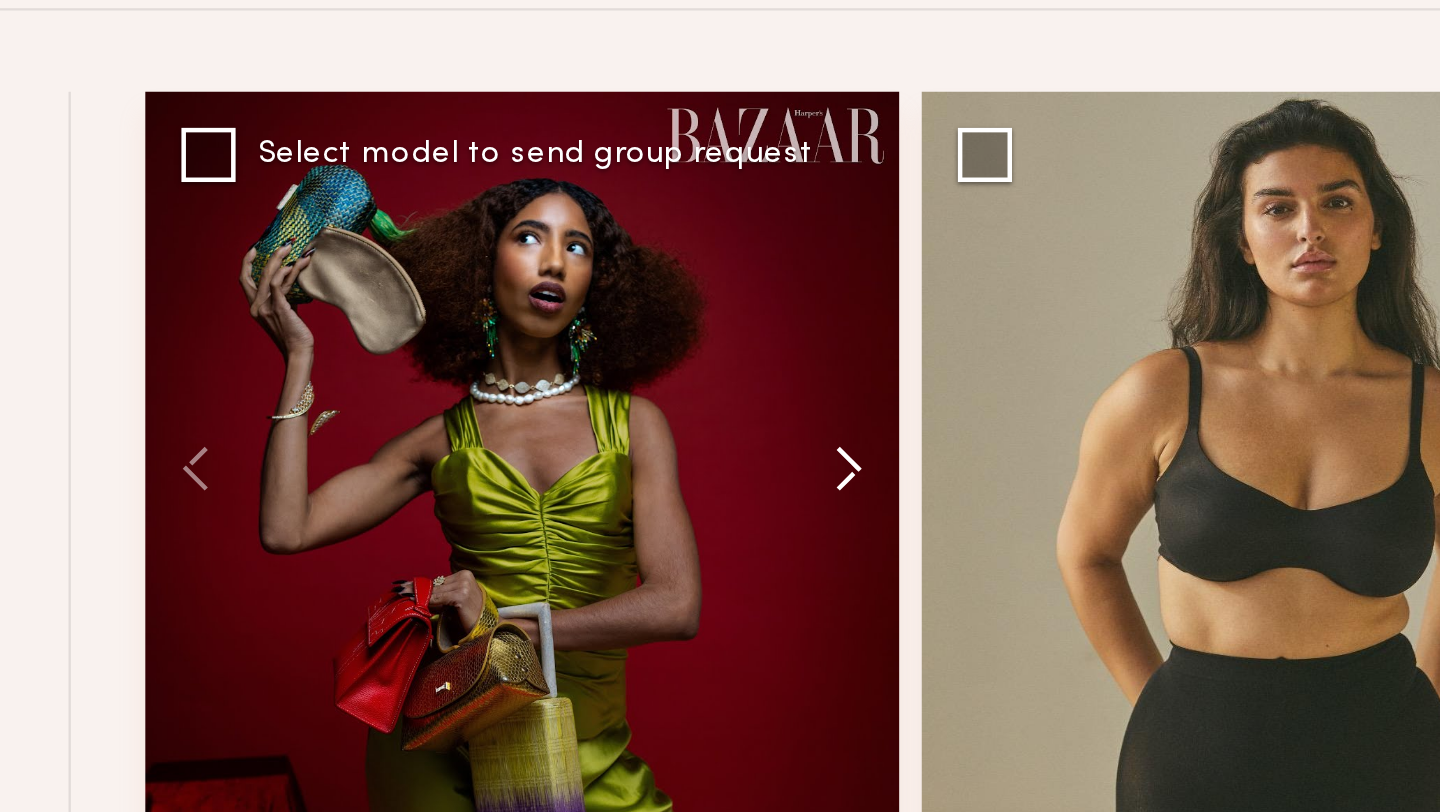 click 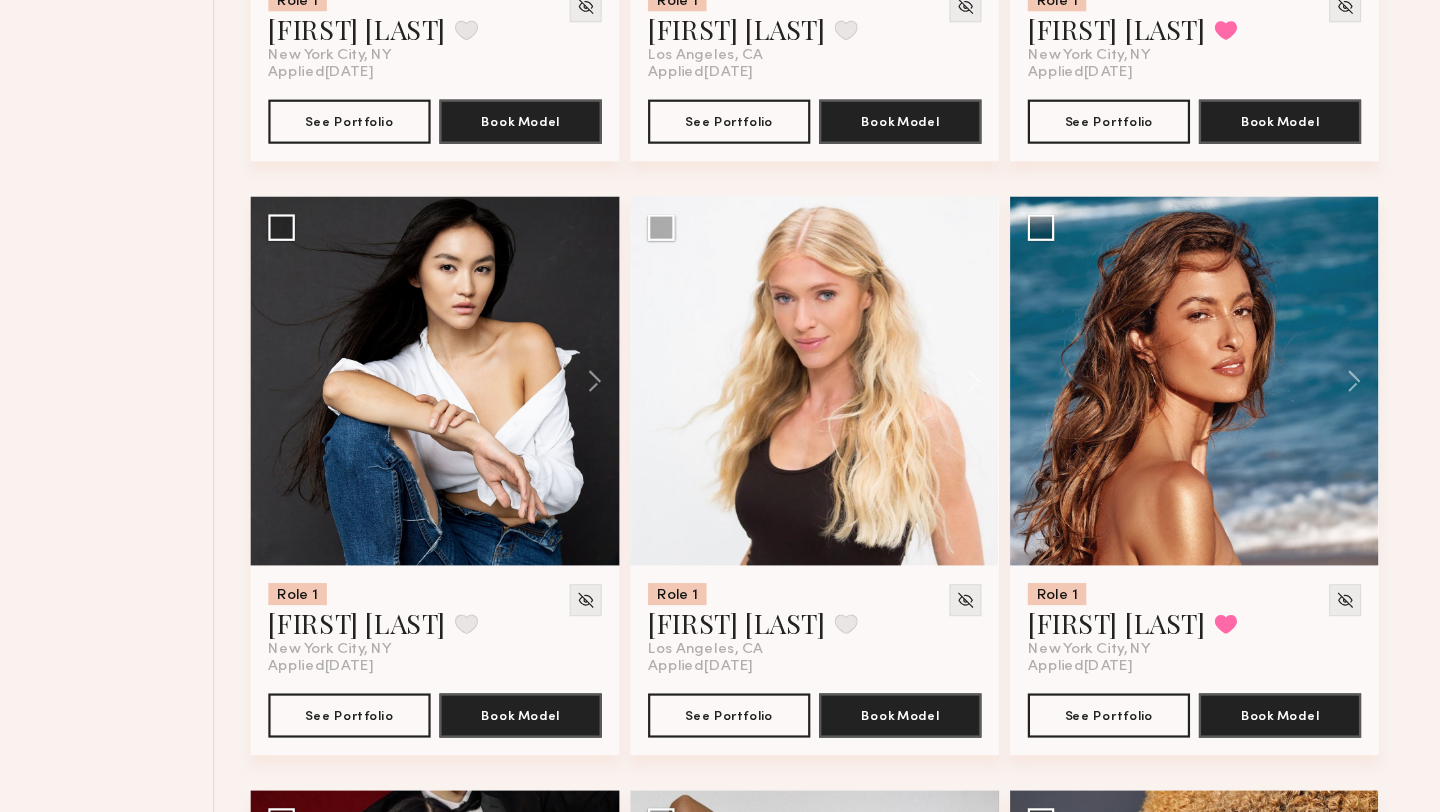 scroll, scrollTop: 1143, scrollLeft: 0, axis: vertical 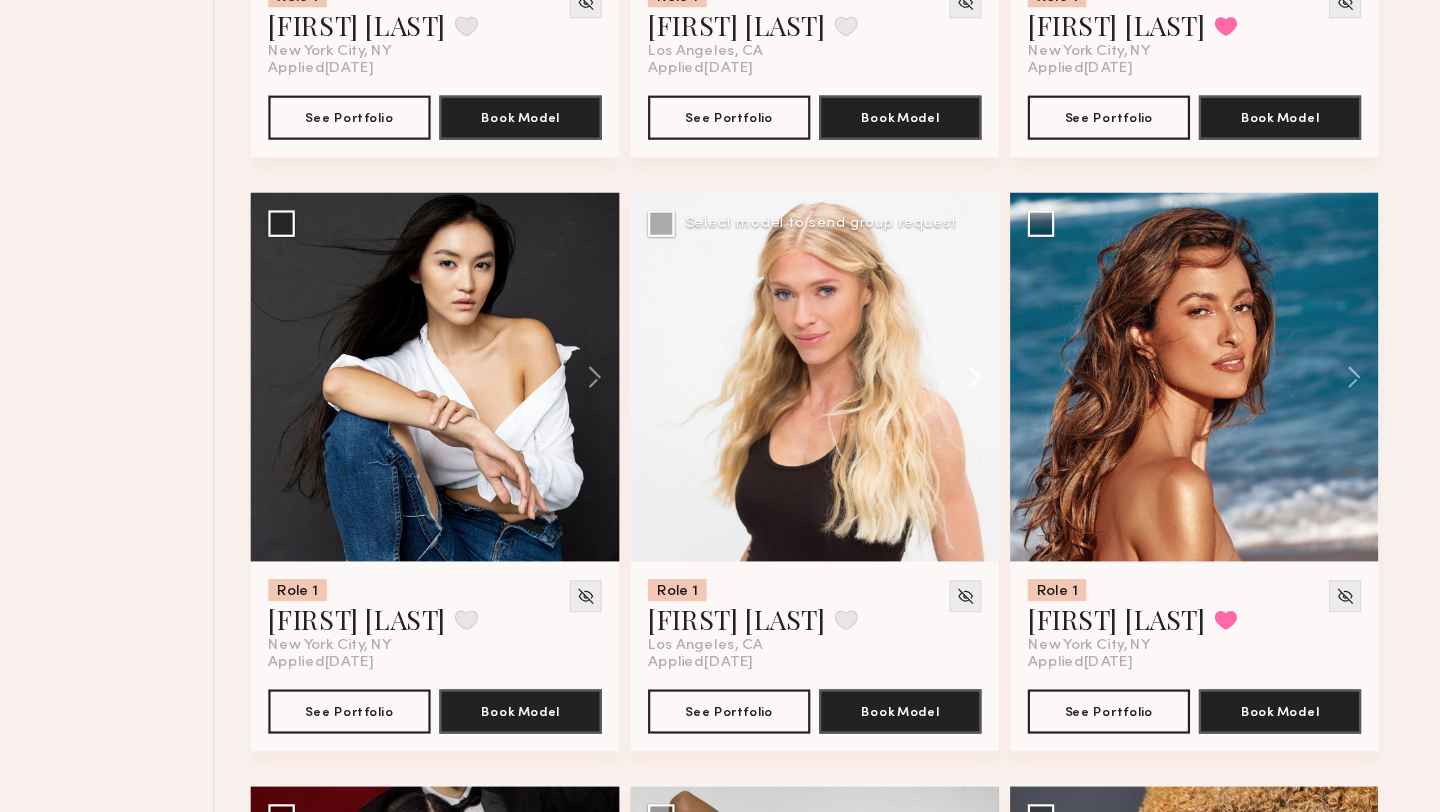 click 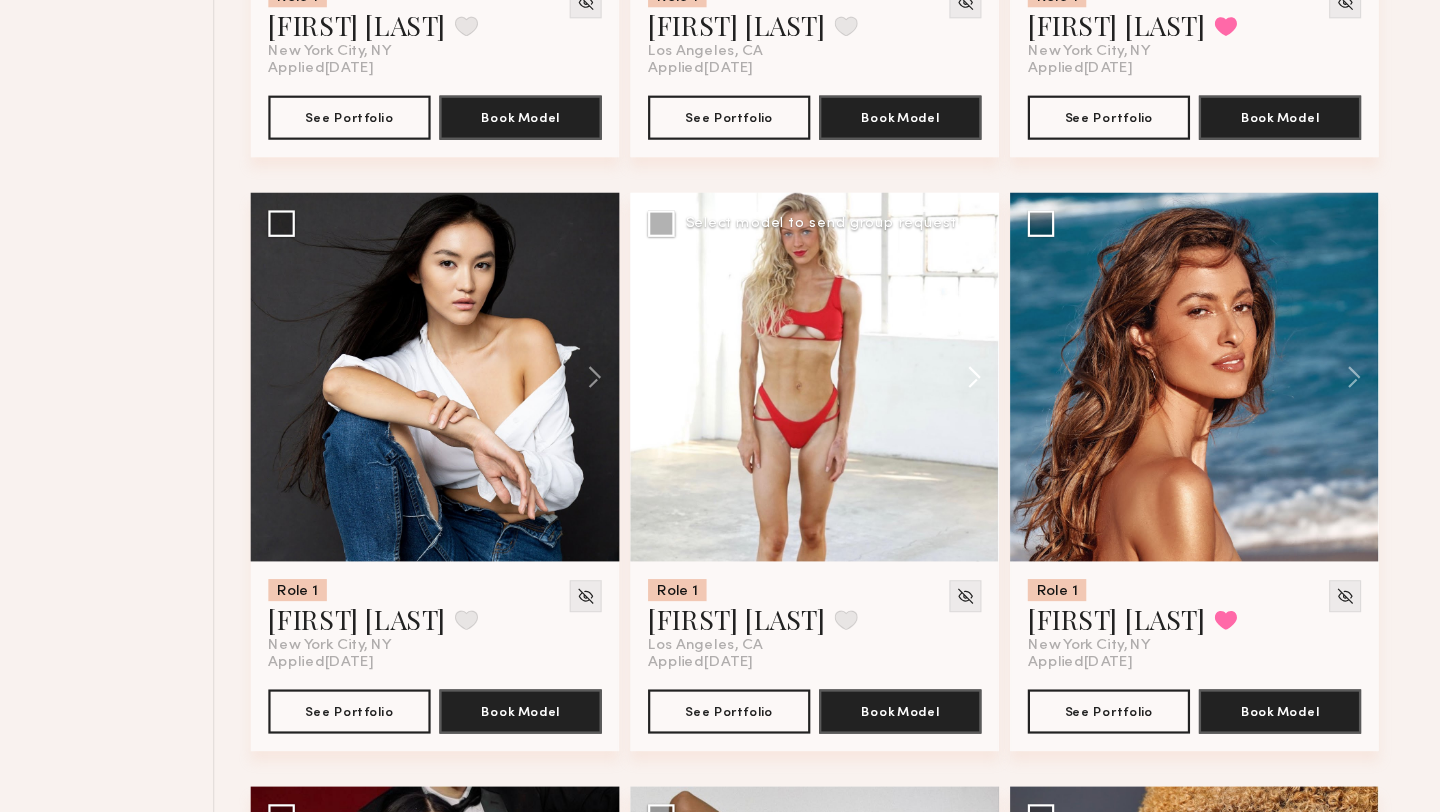 click 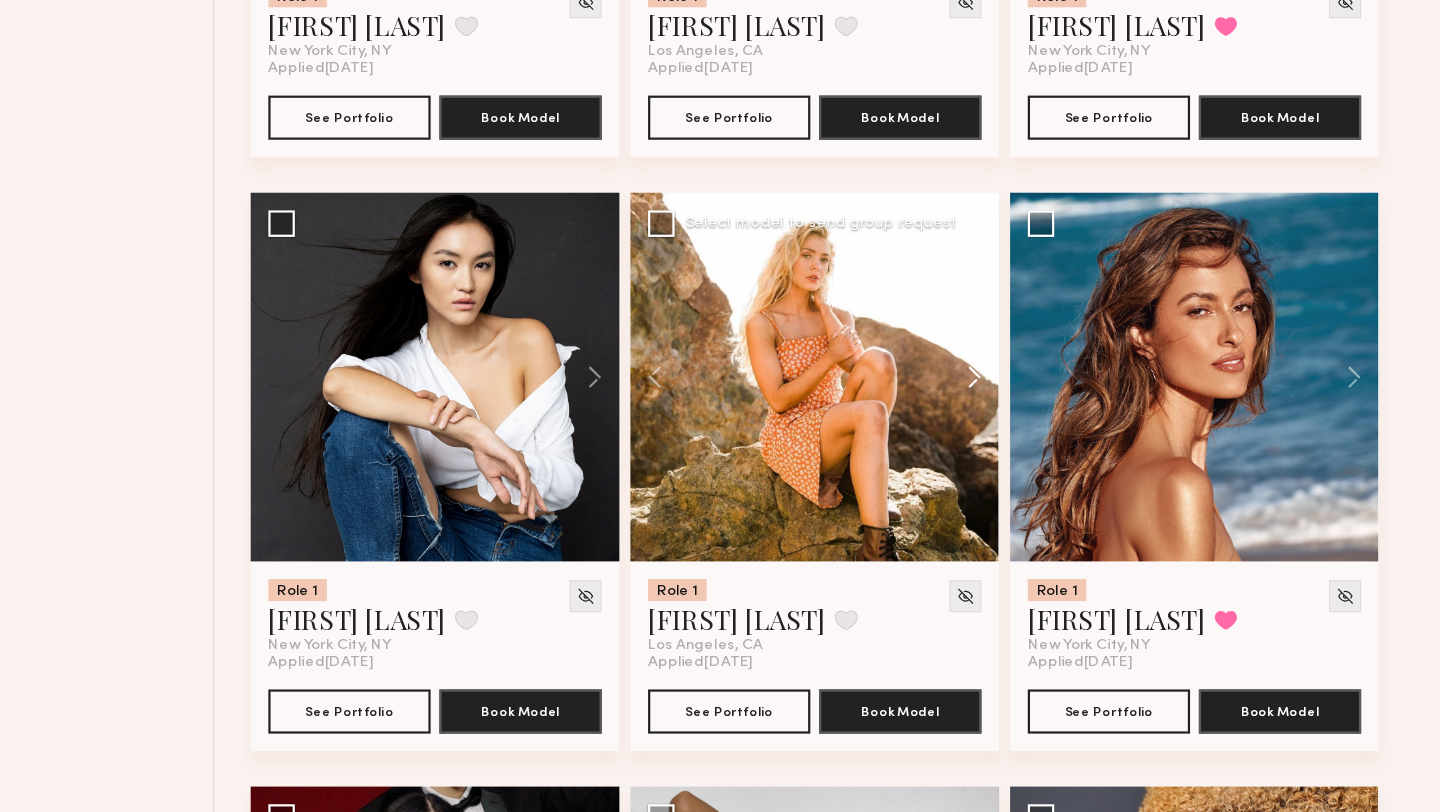 scroll, scrollTop: 1143, scrollLeft: 0, axis: vertical 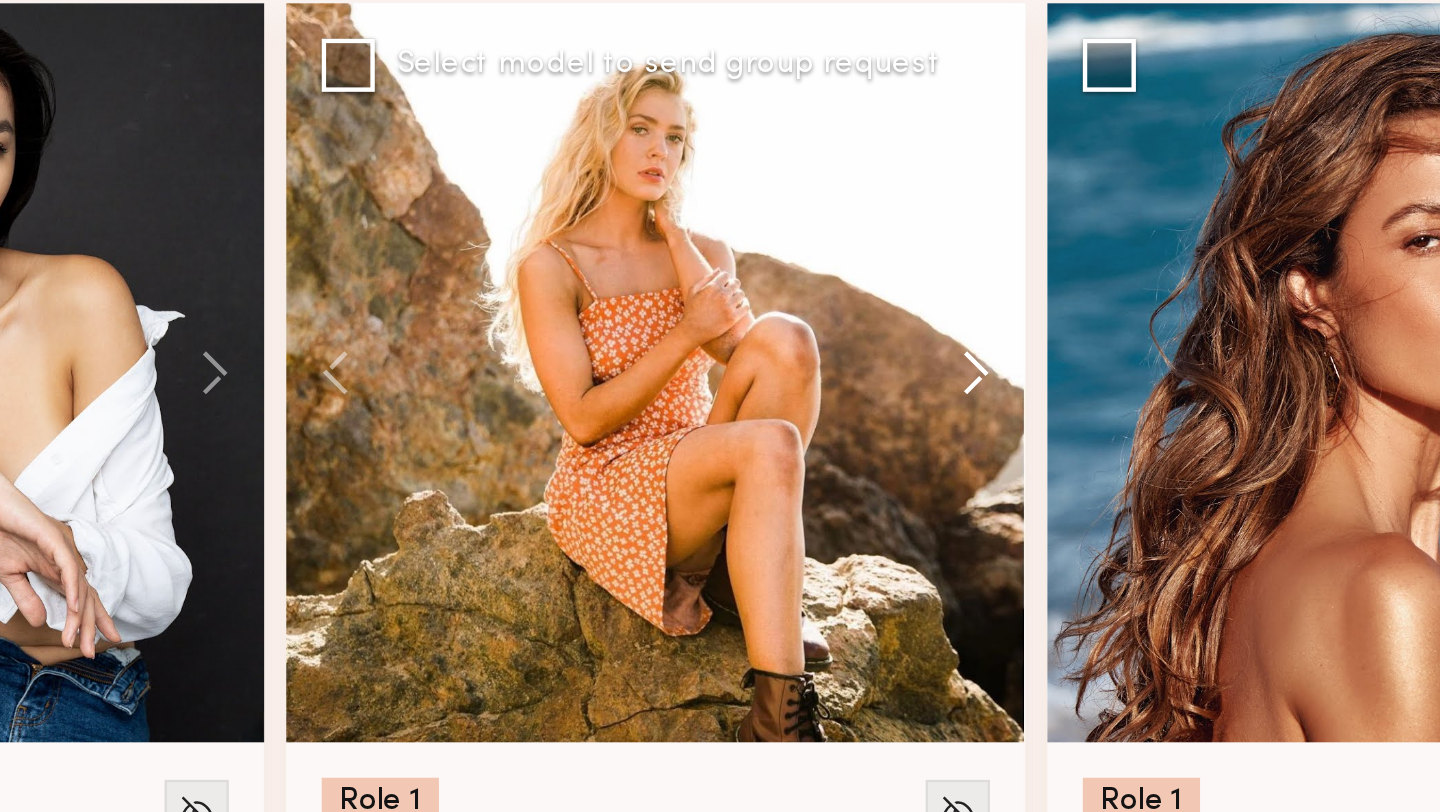 click 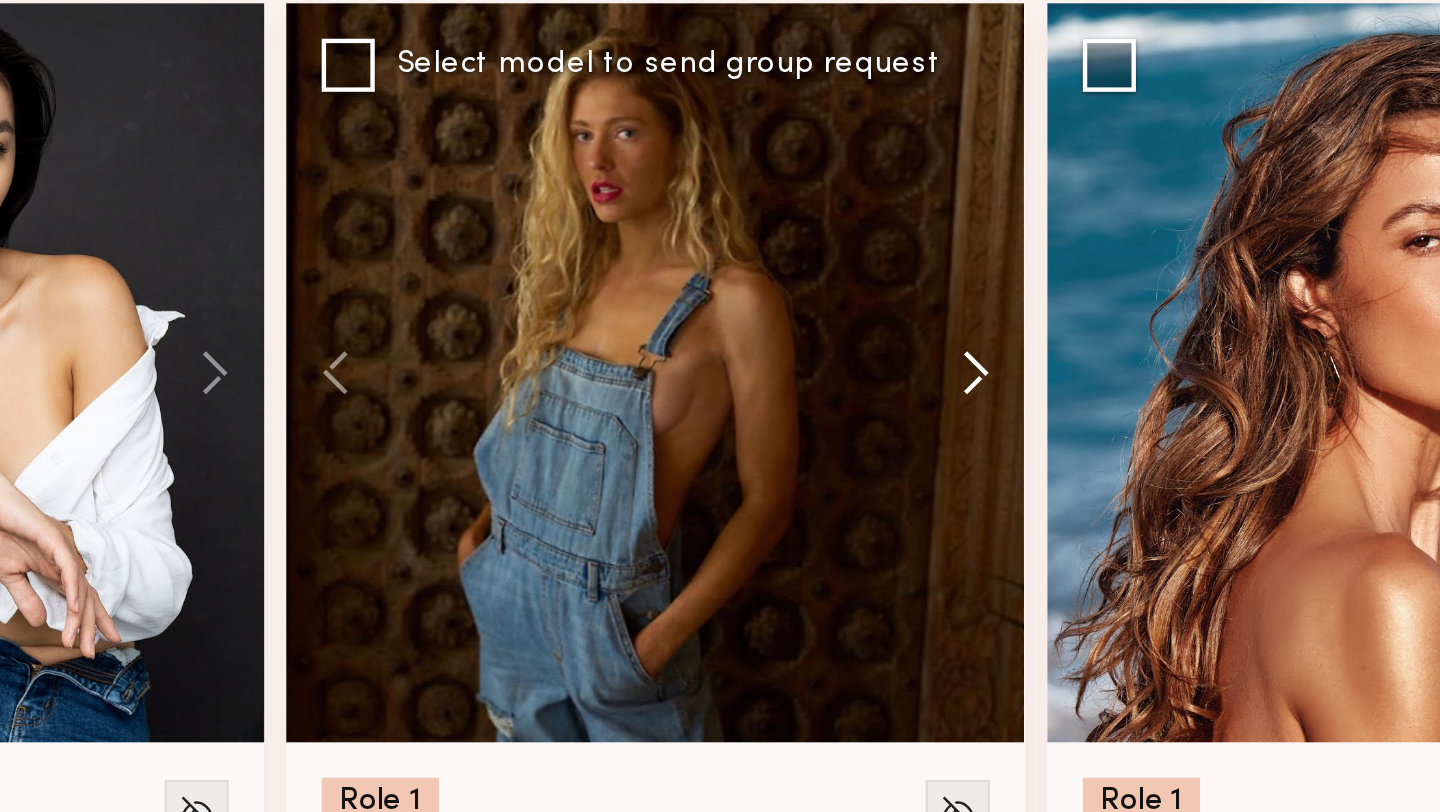 click 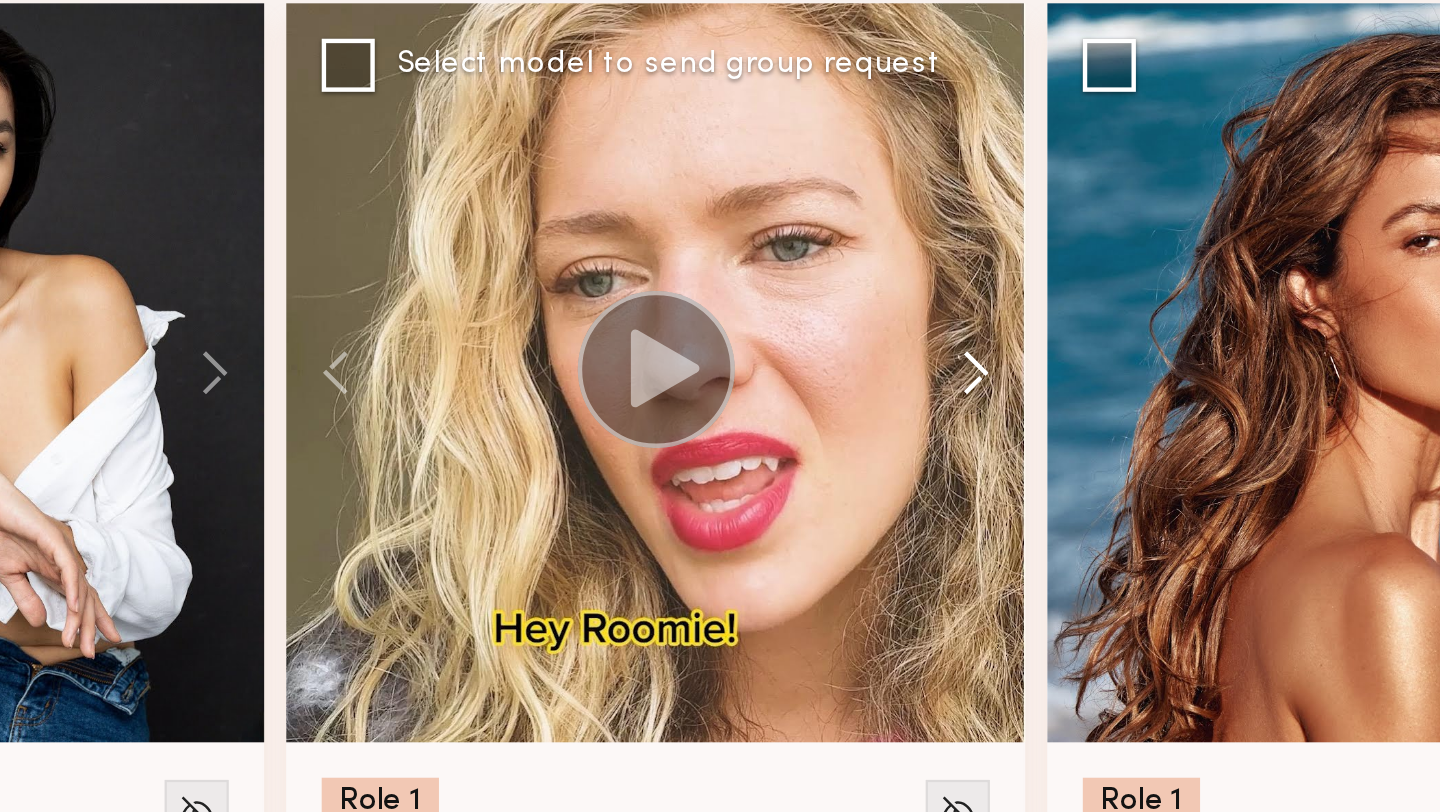 click 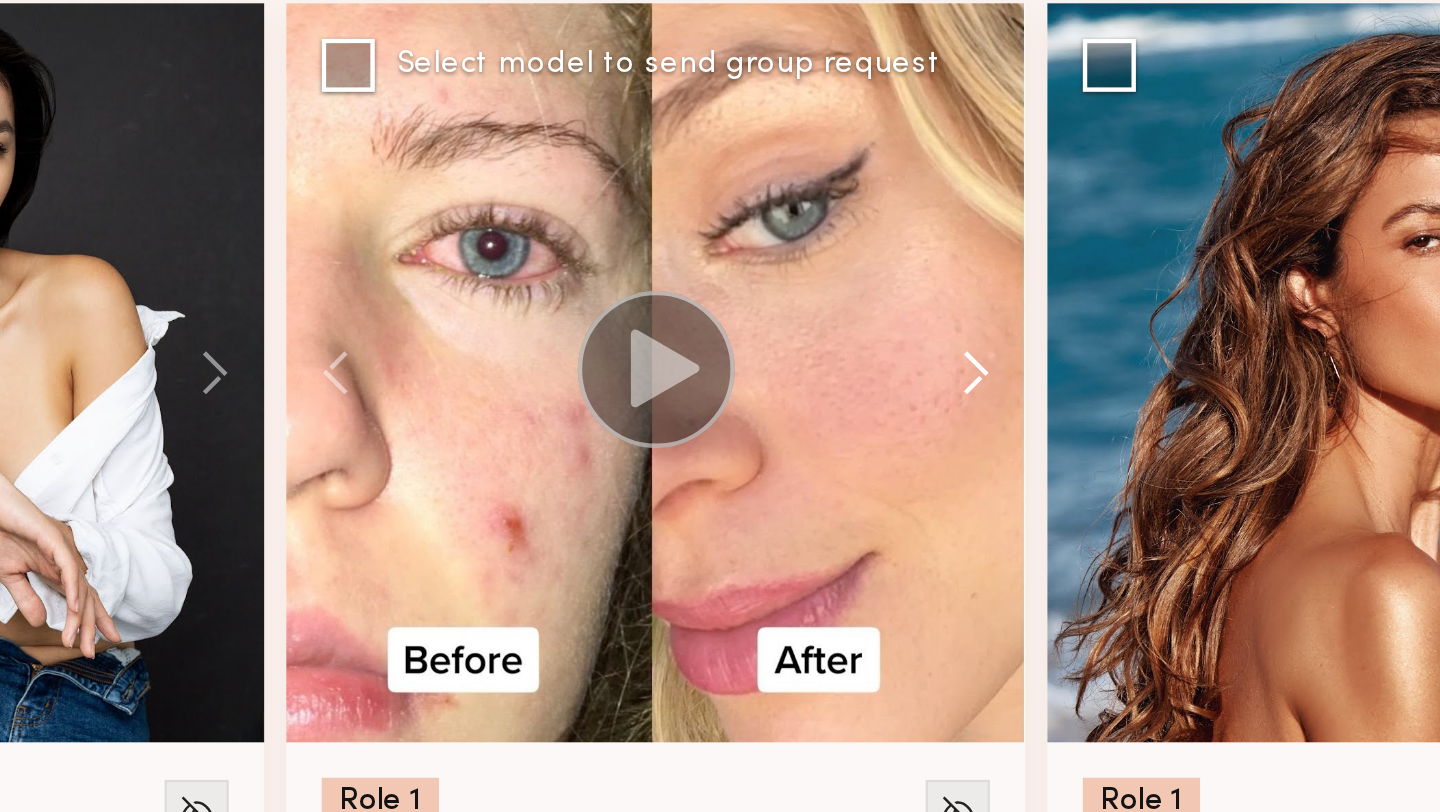 click 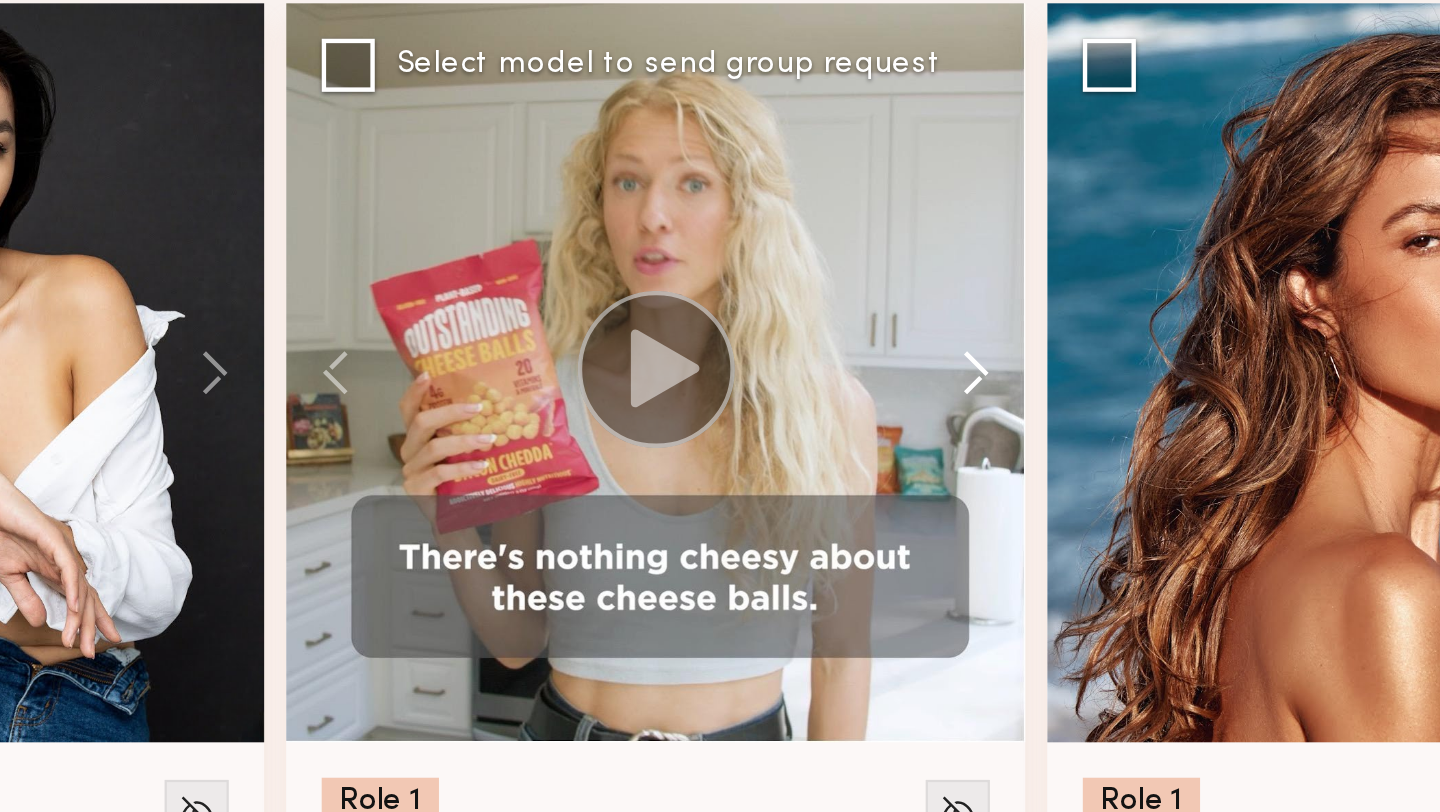 click 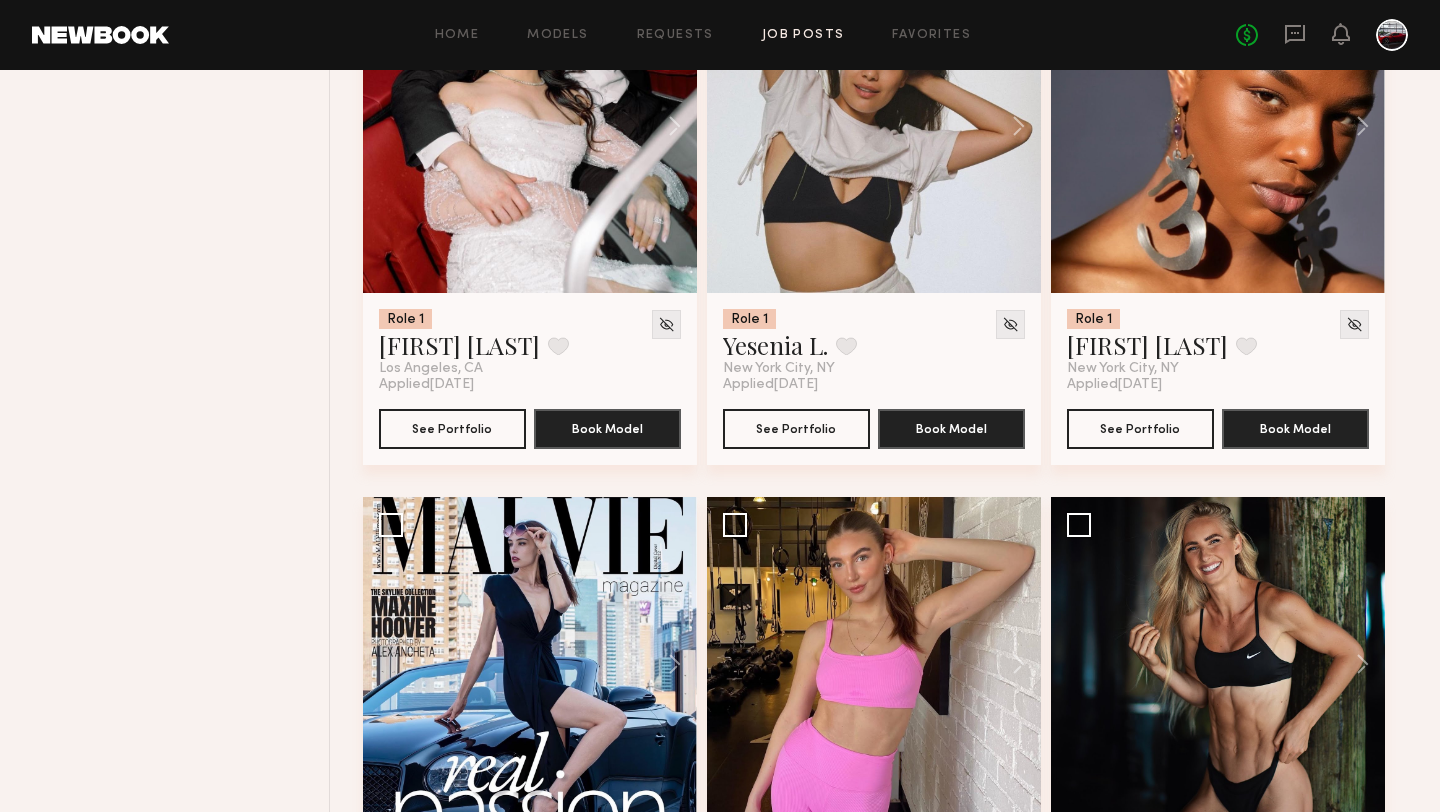 scroll, scrollTop: 2201, scrollLeft: 0, axis: vertical 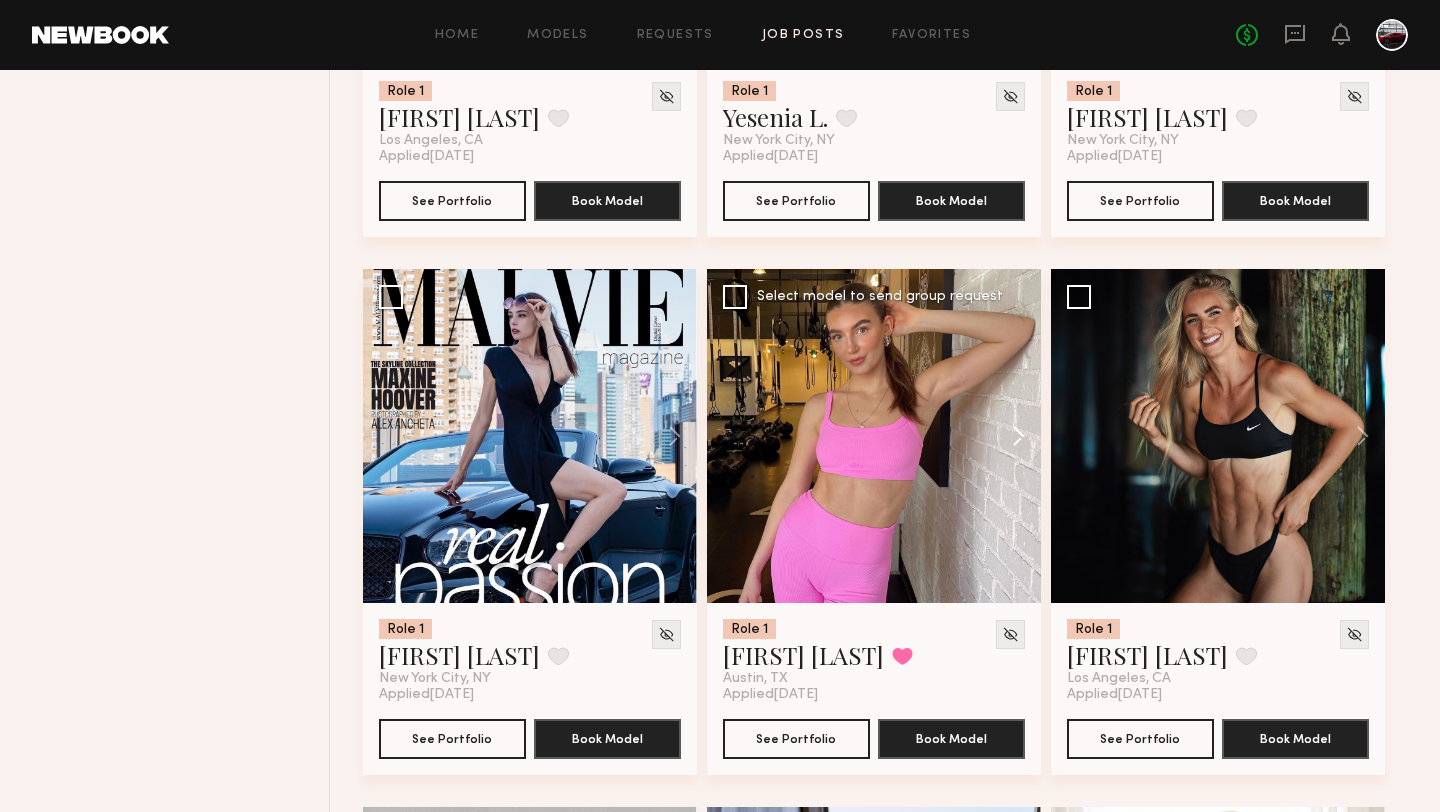 click 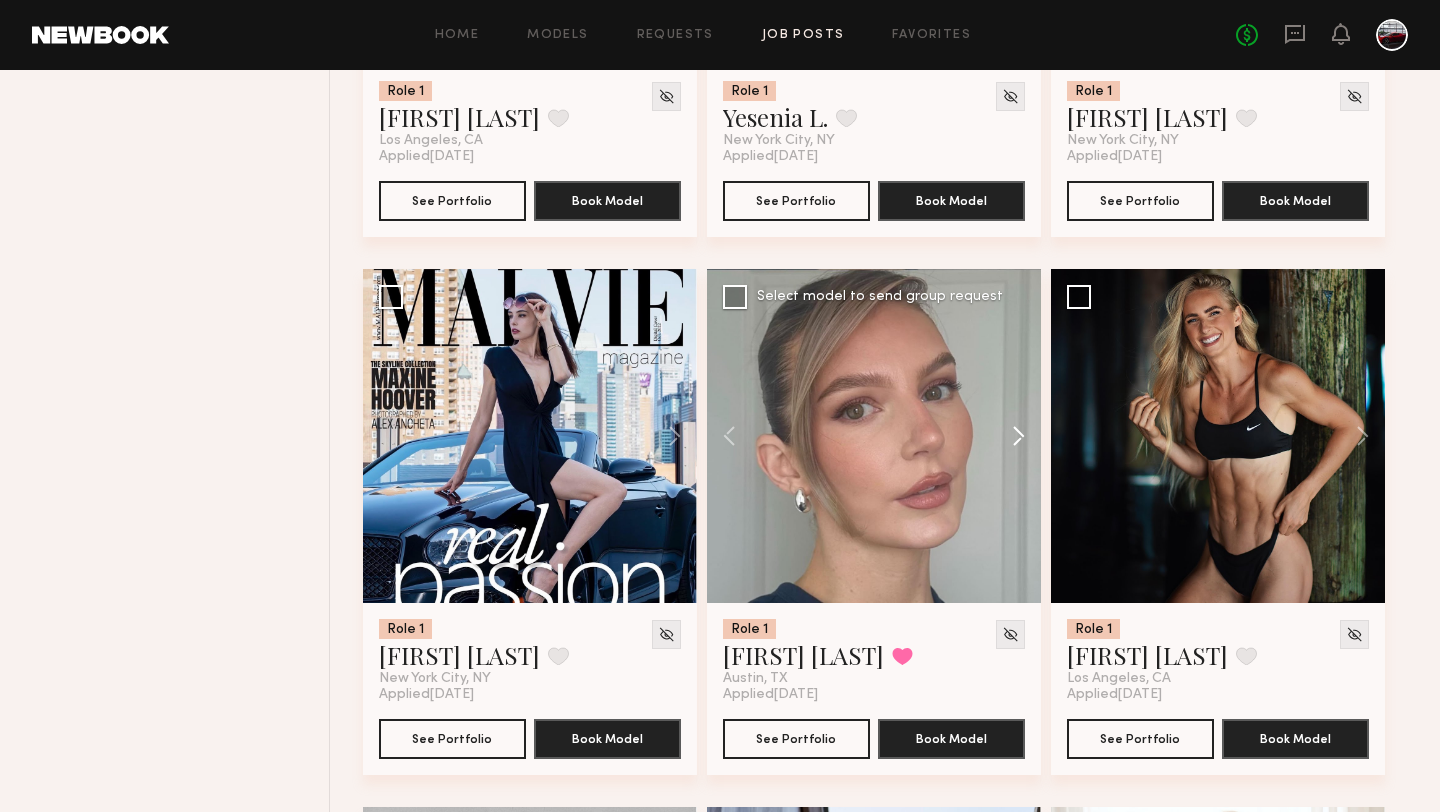 click 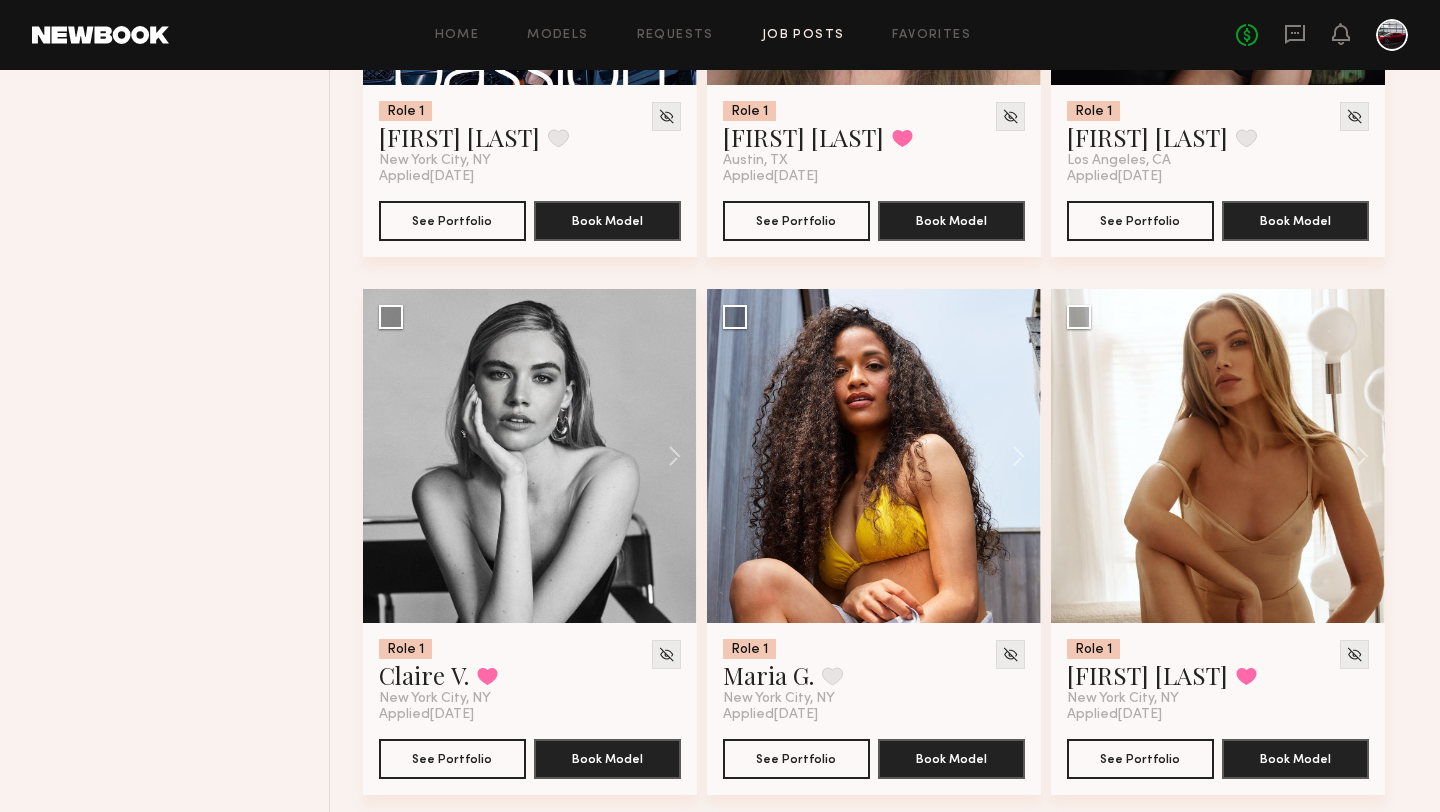 scroll, scrollTop: 2748, scrollLeft: 0, axis: vertical 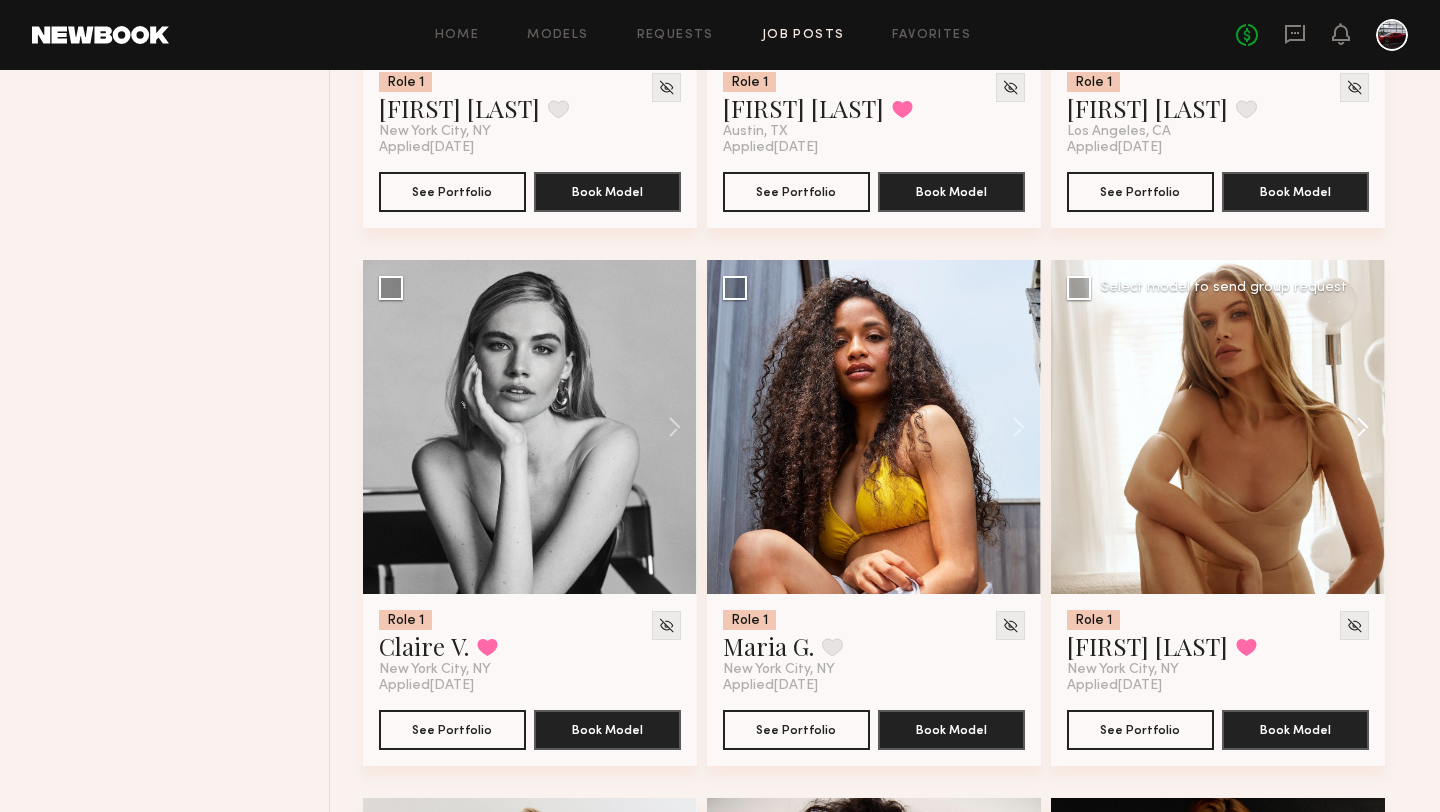 click 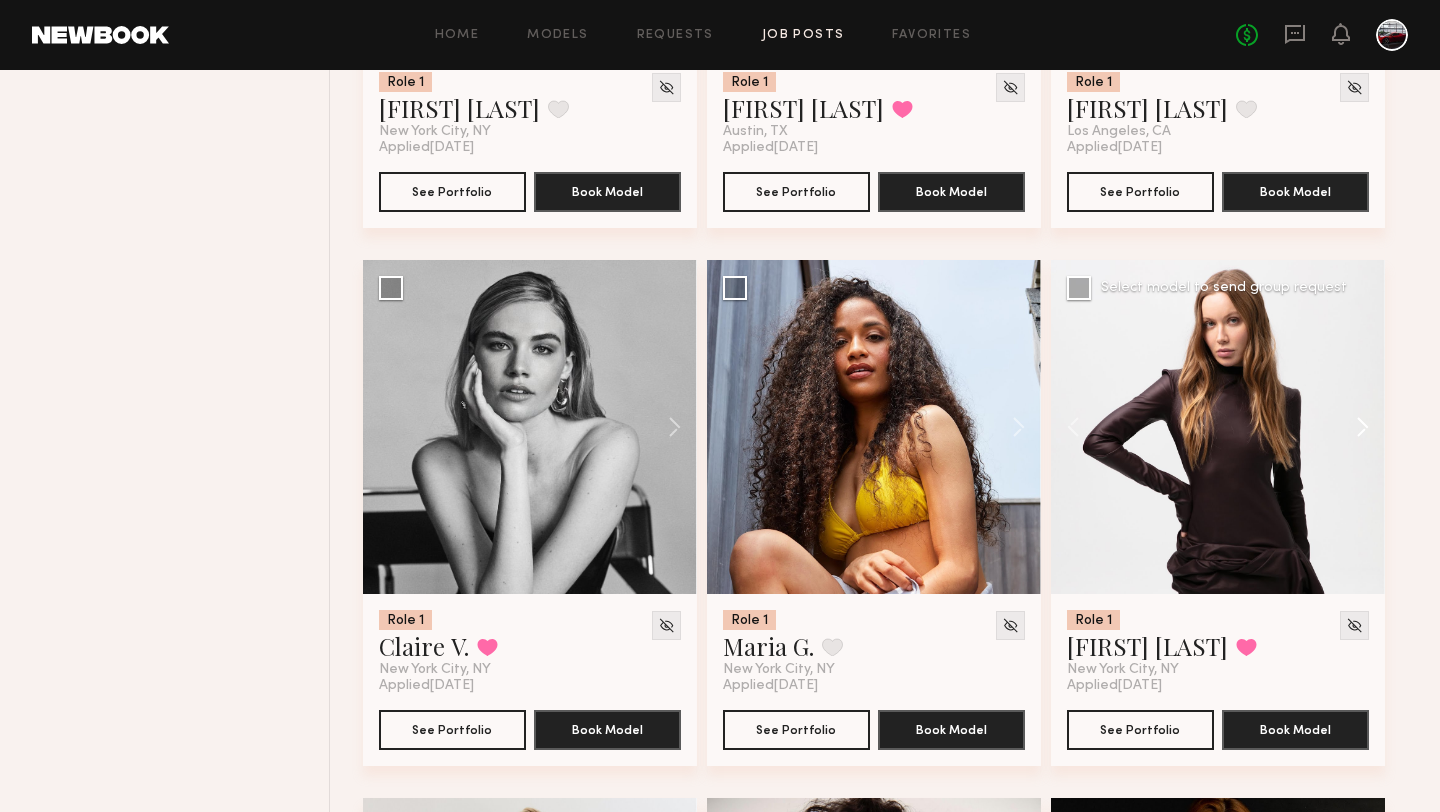 click 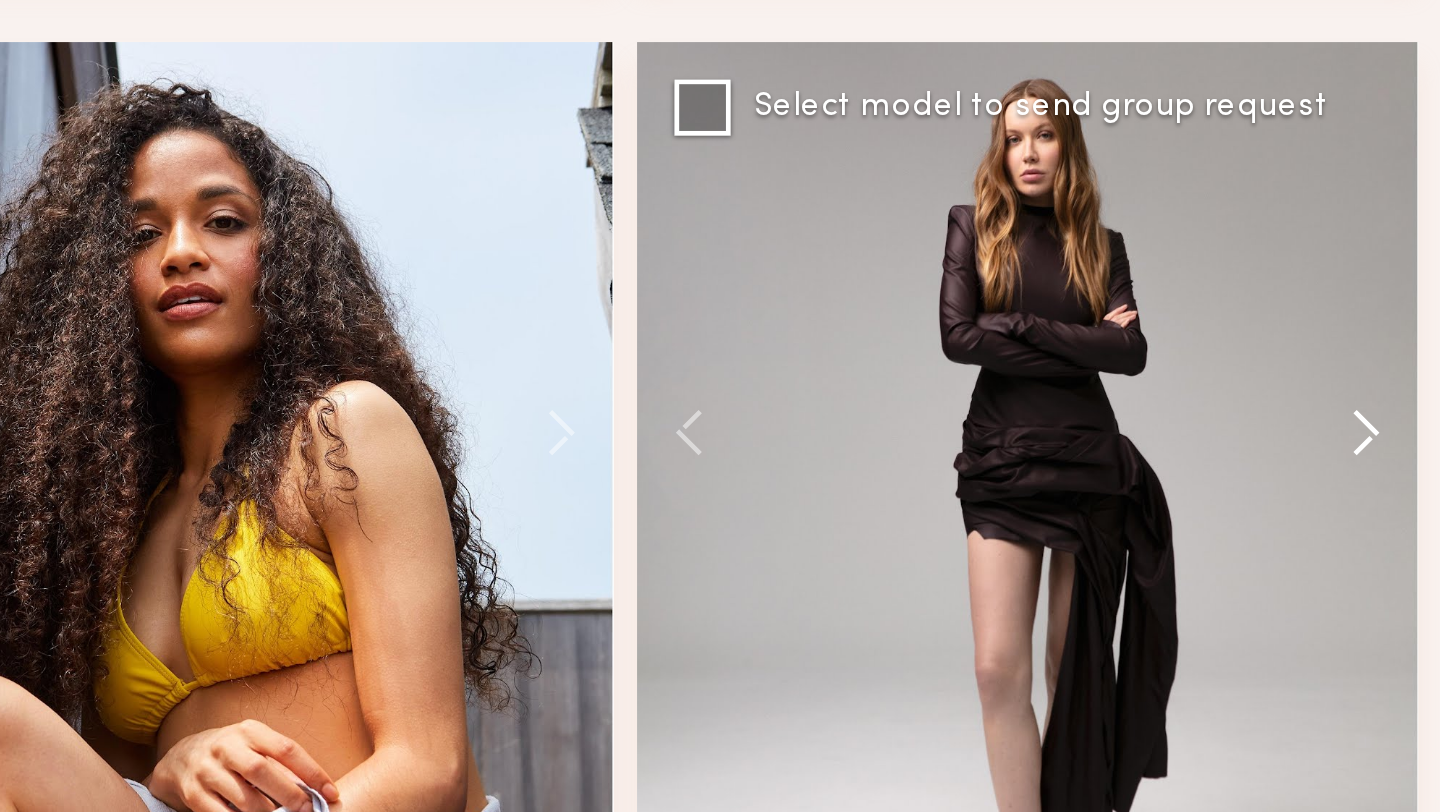 click 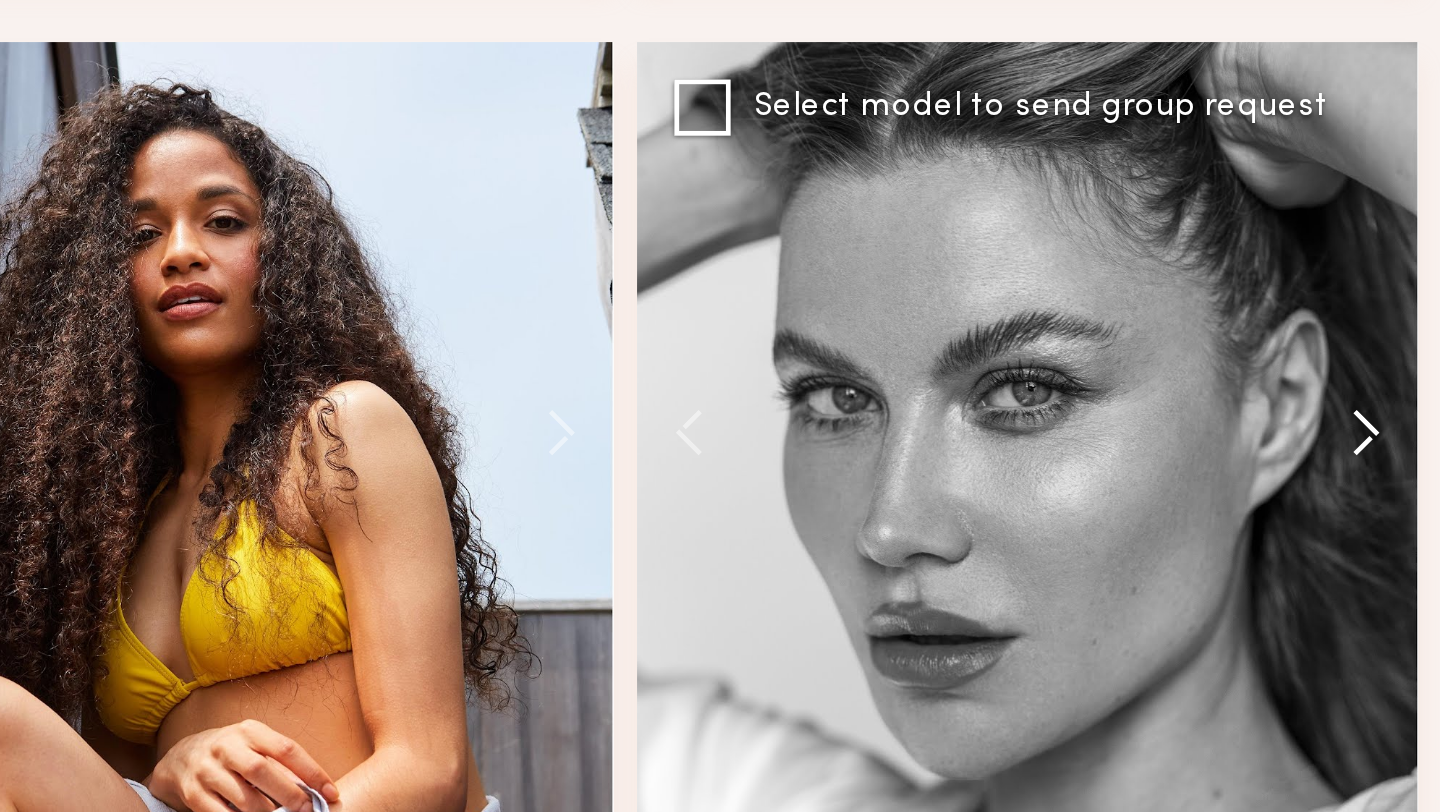 click 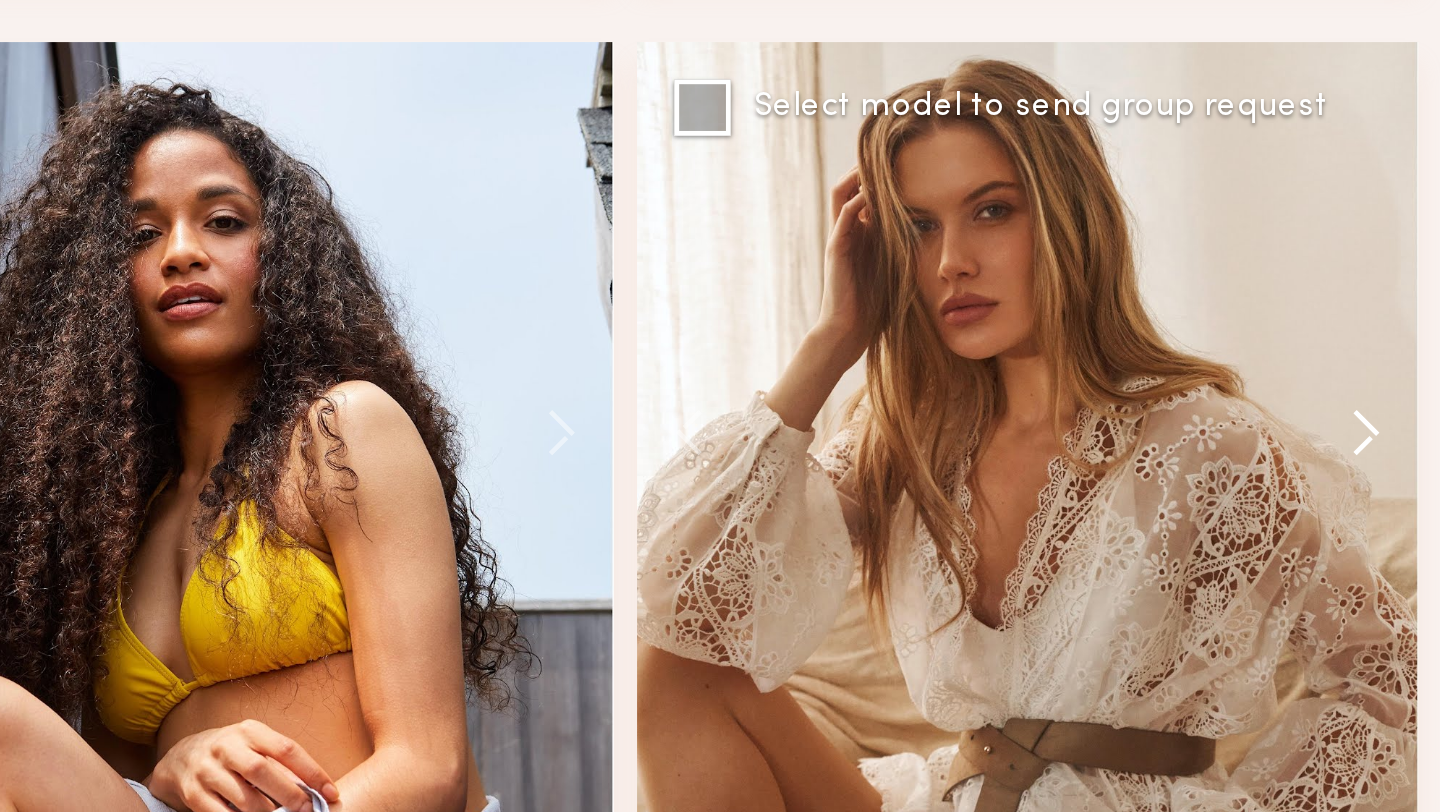 click 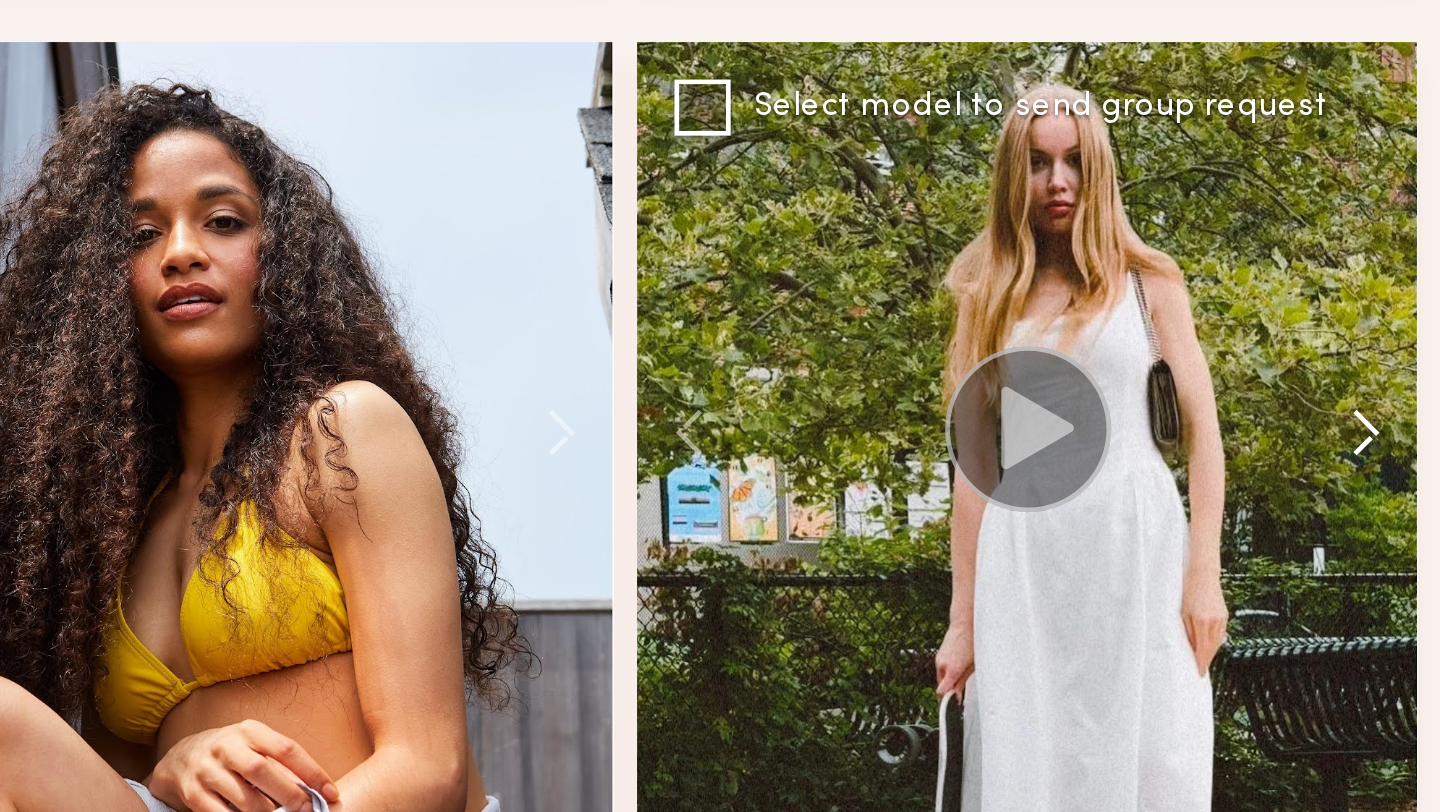 click 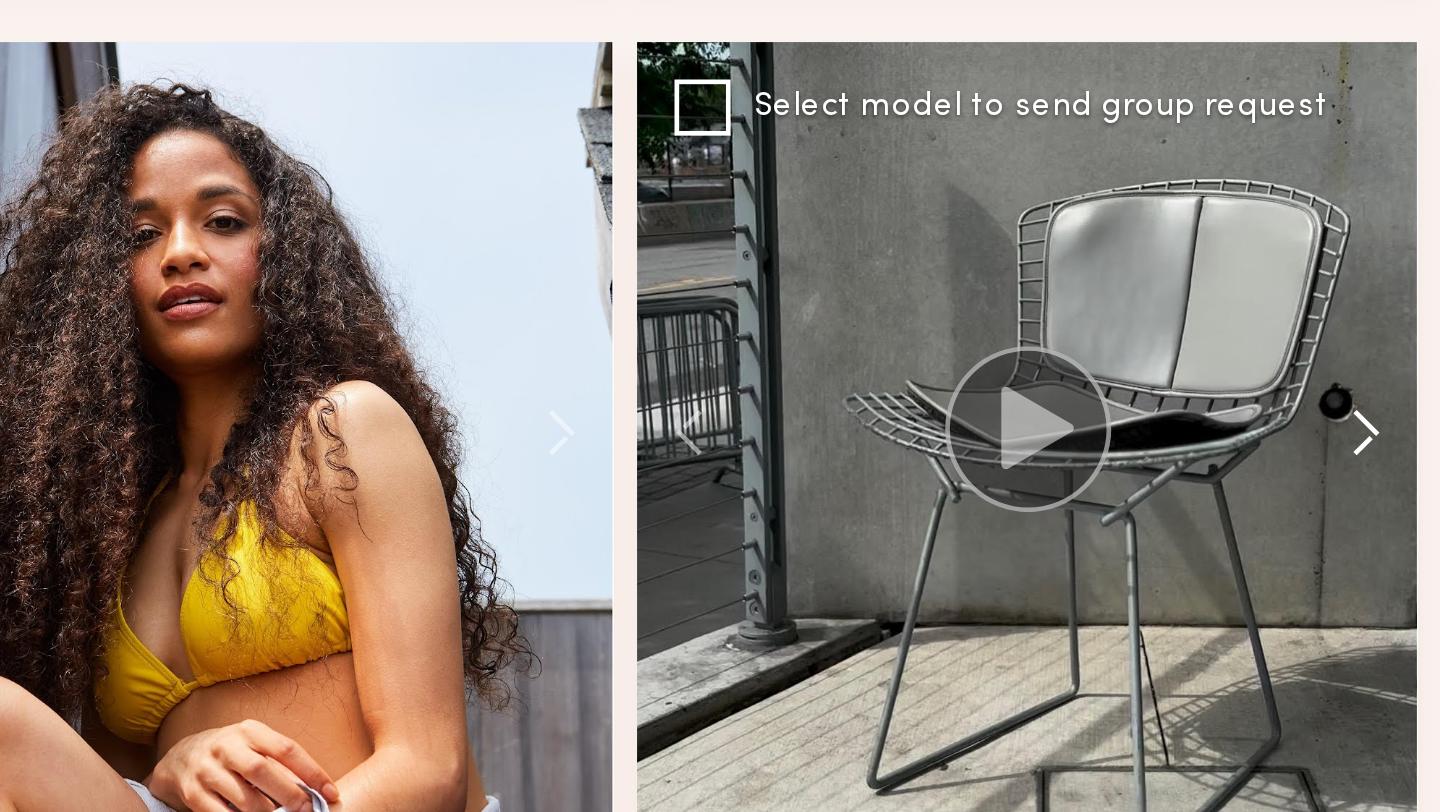 click 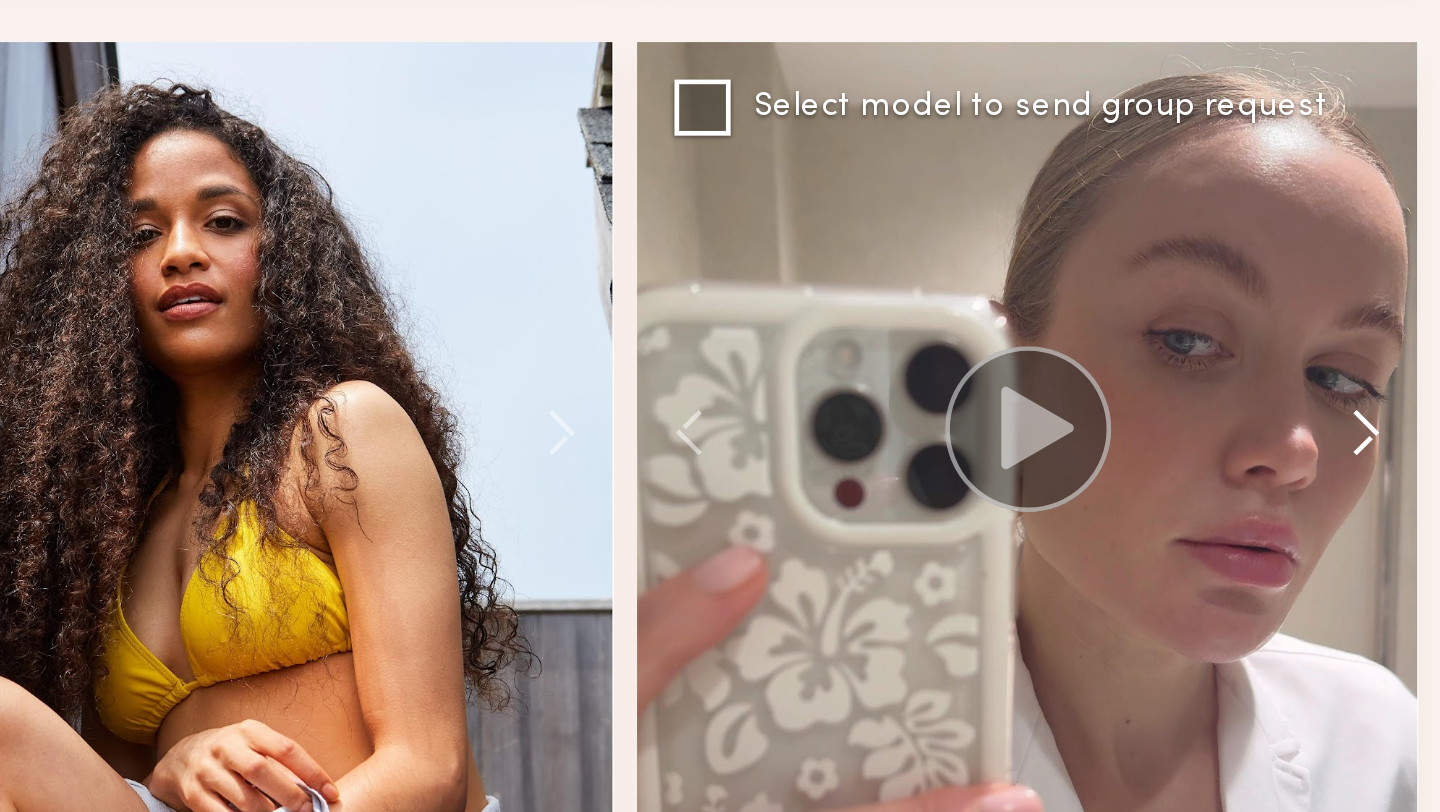 click 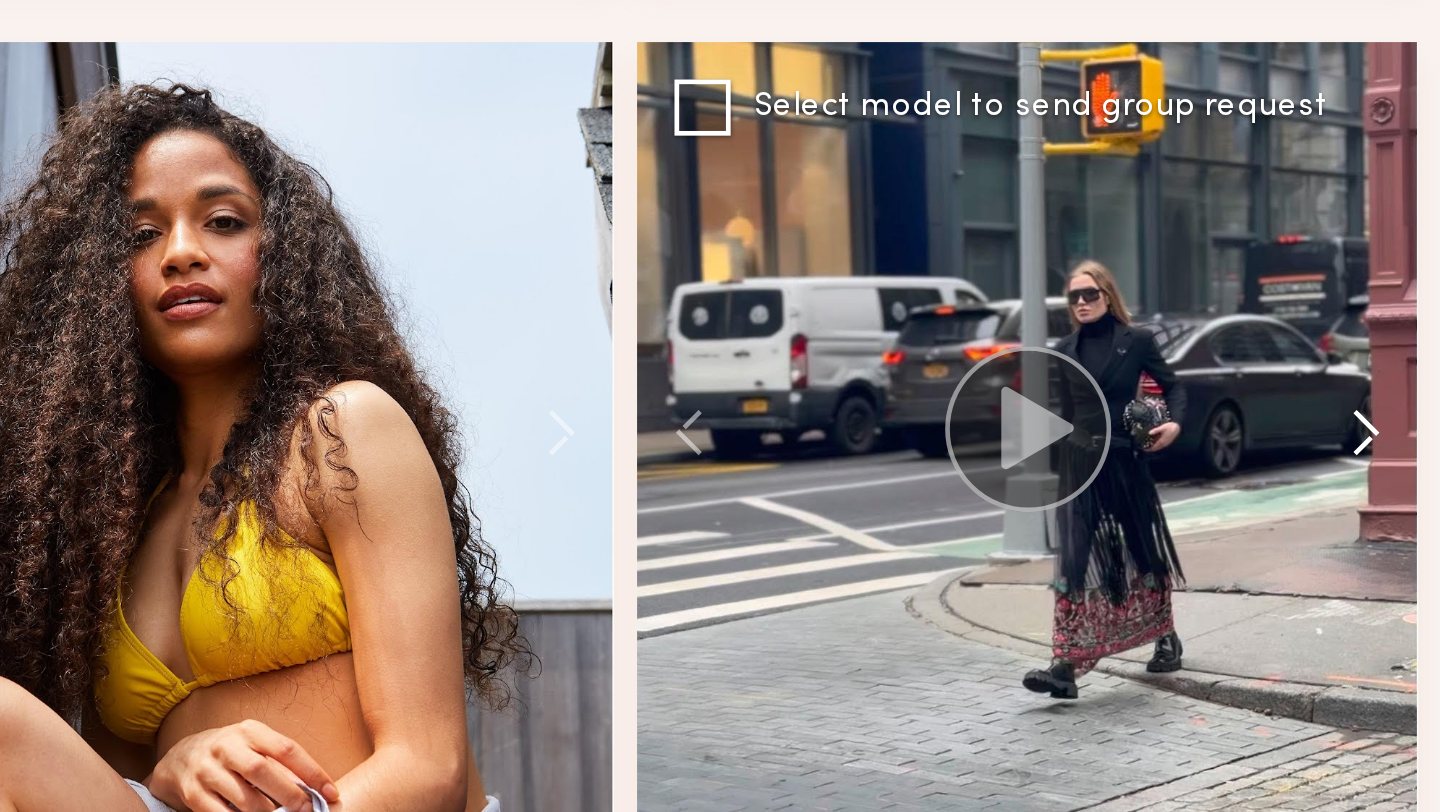 click 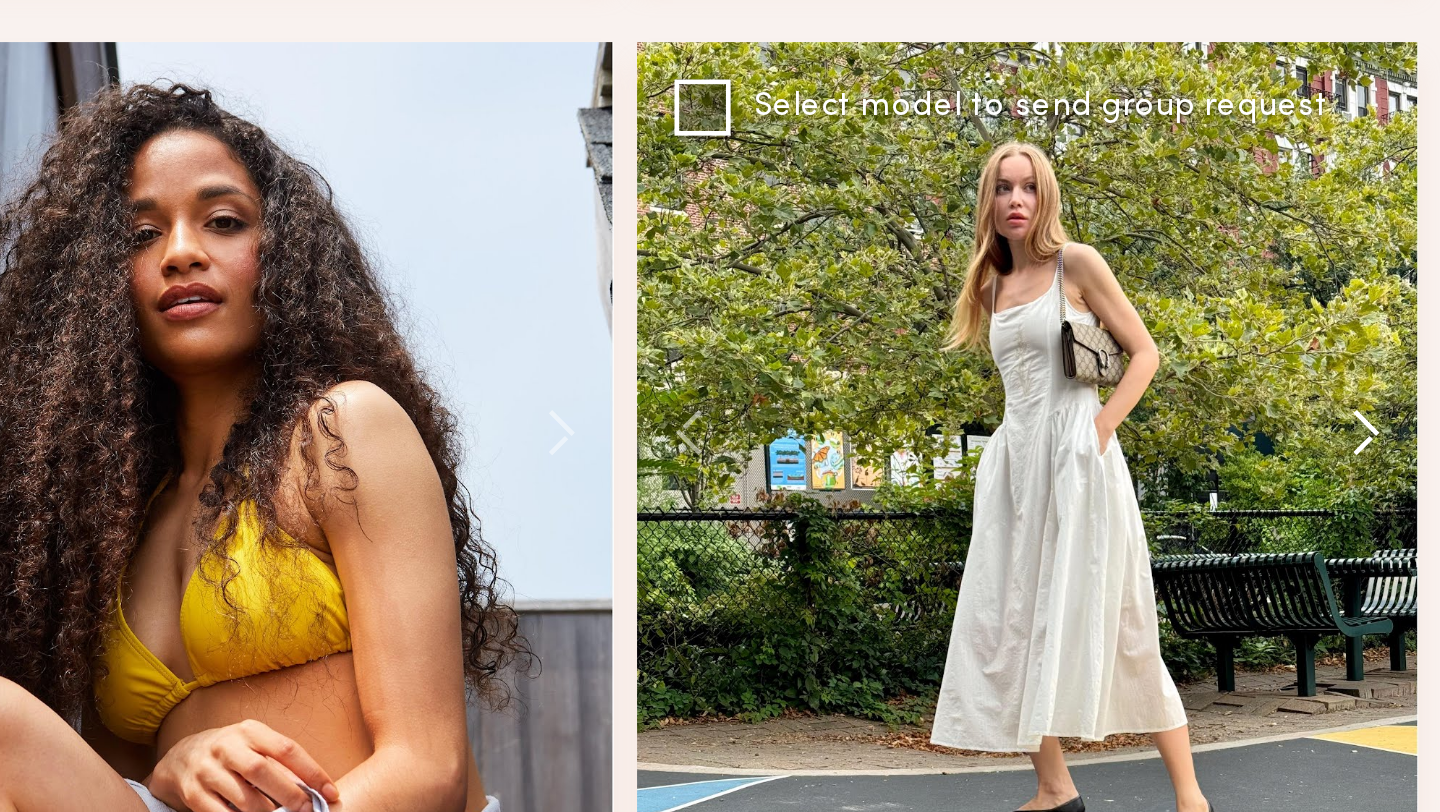 click 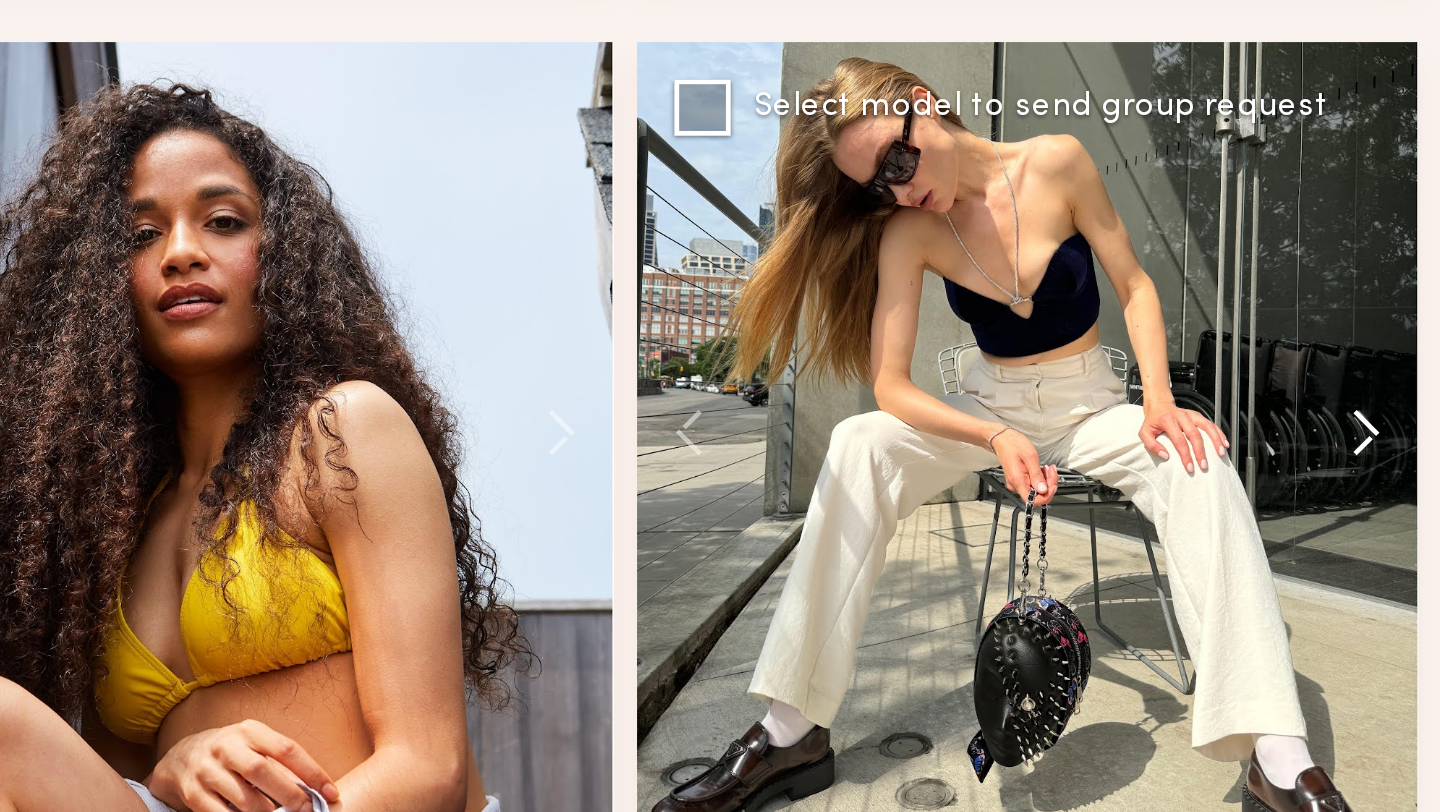 click 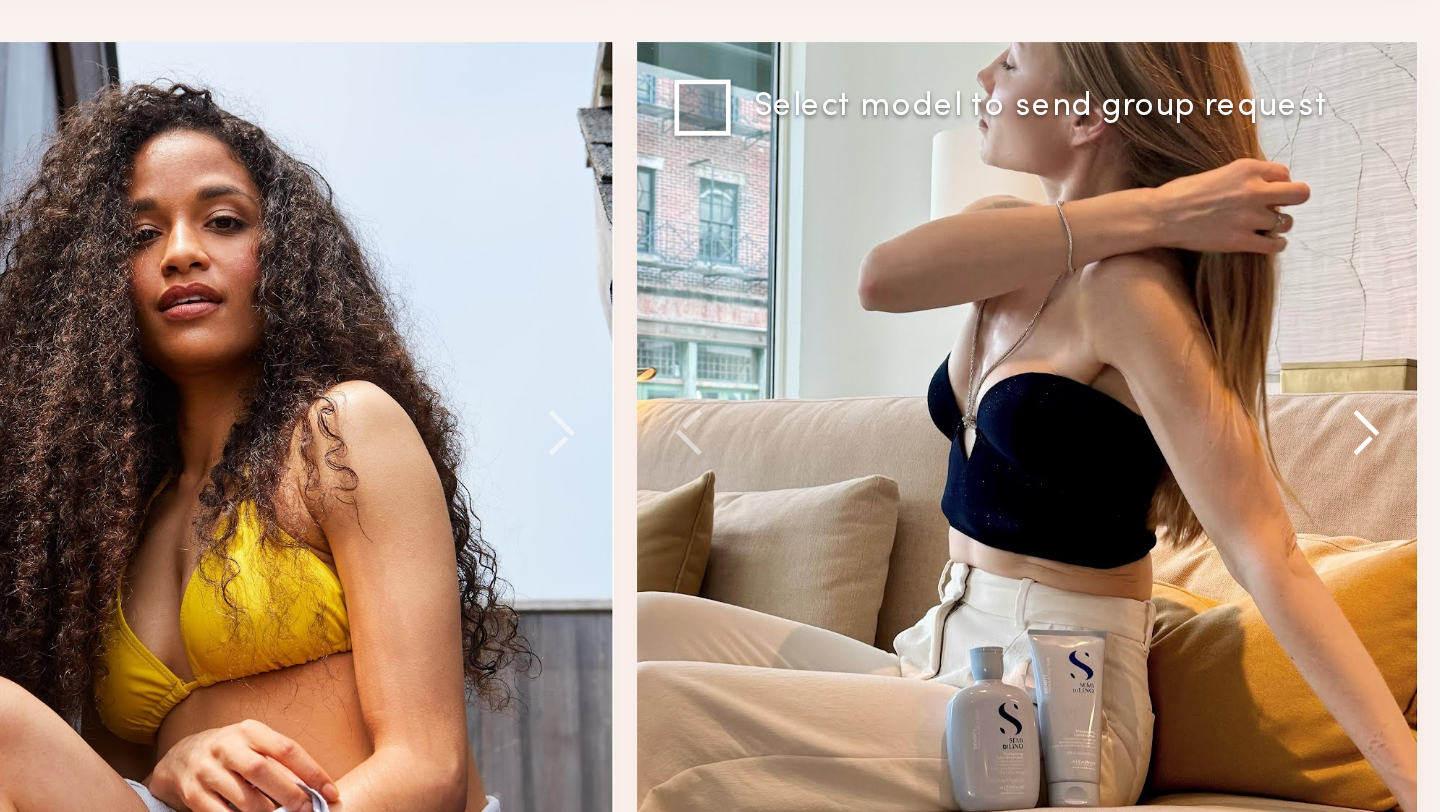 click 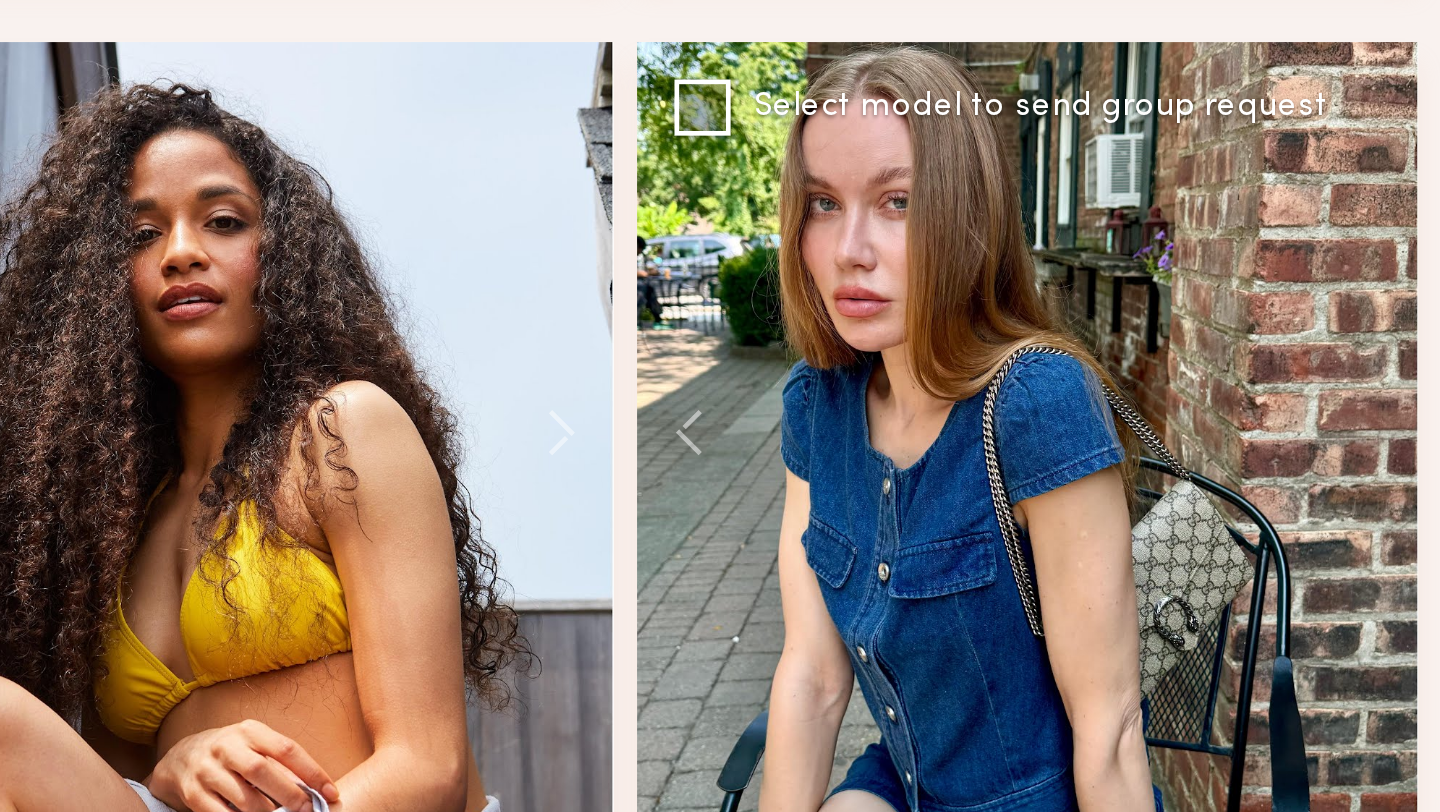 click 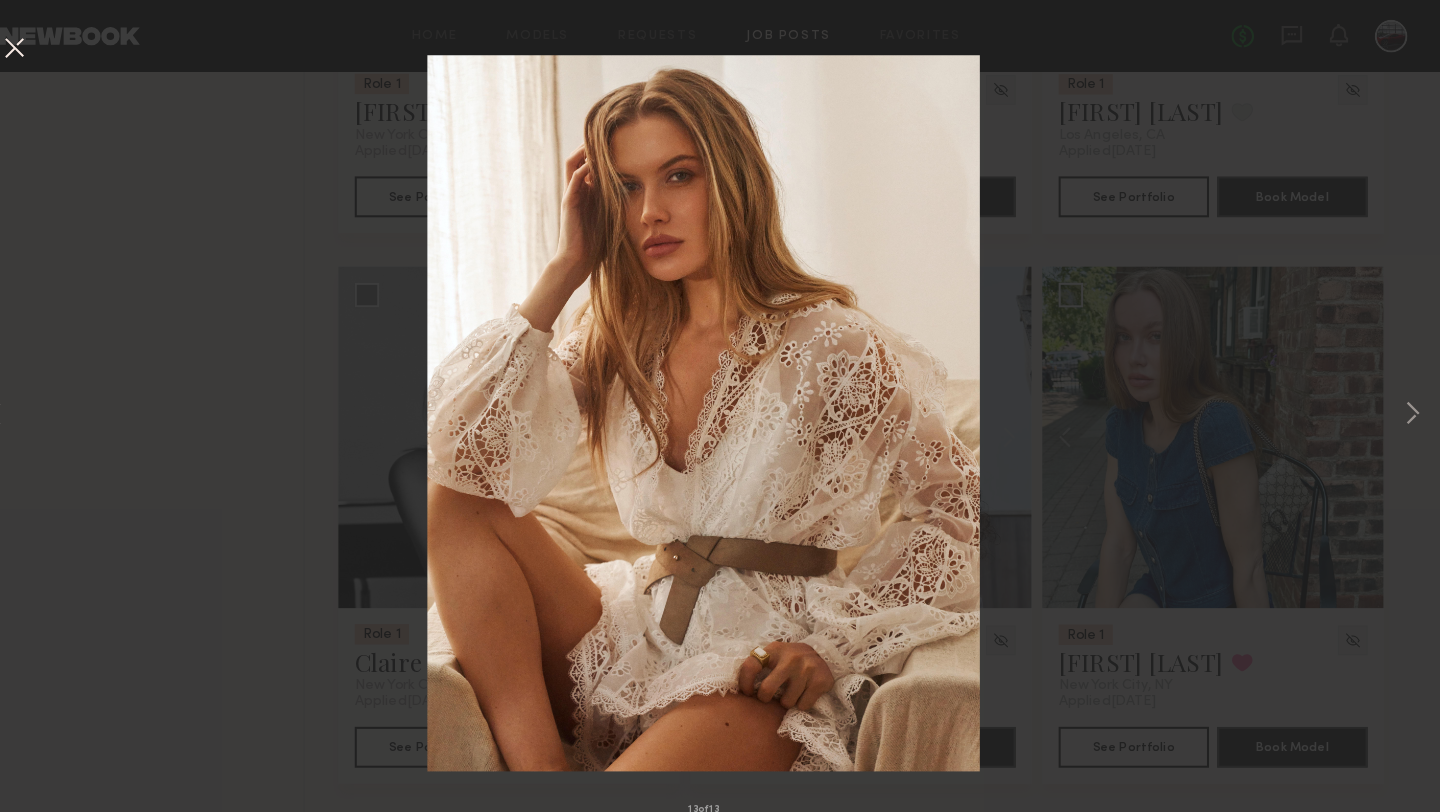 scroll, scrollTop: 2748, scrollLeft: 0, axis: vertical 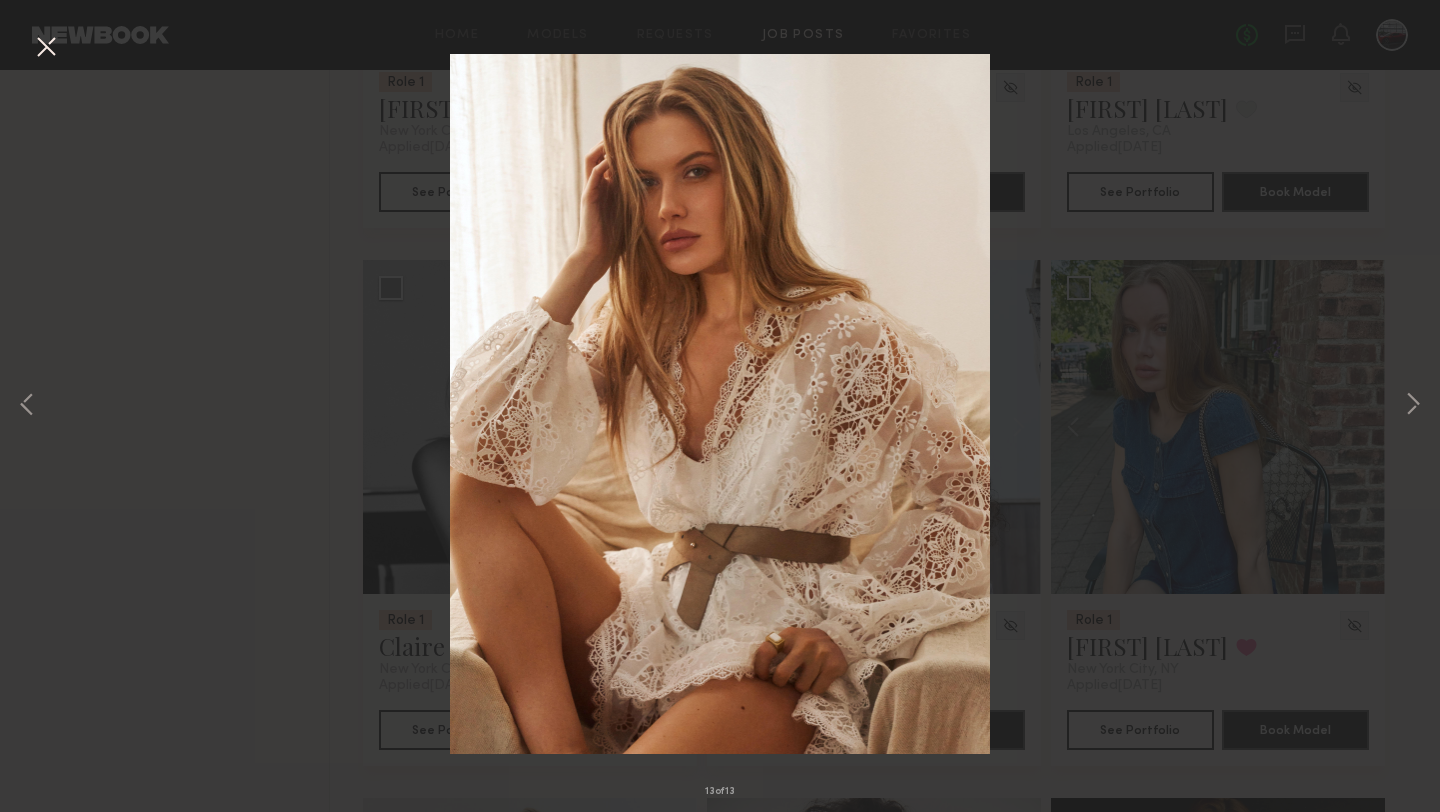 click on "13  of  13" at bounding box center [720, 406] 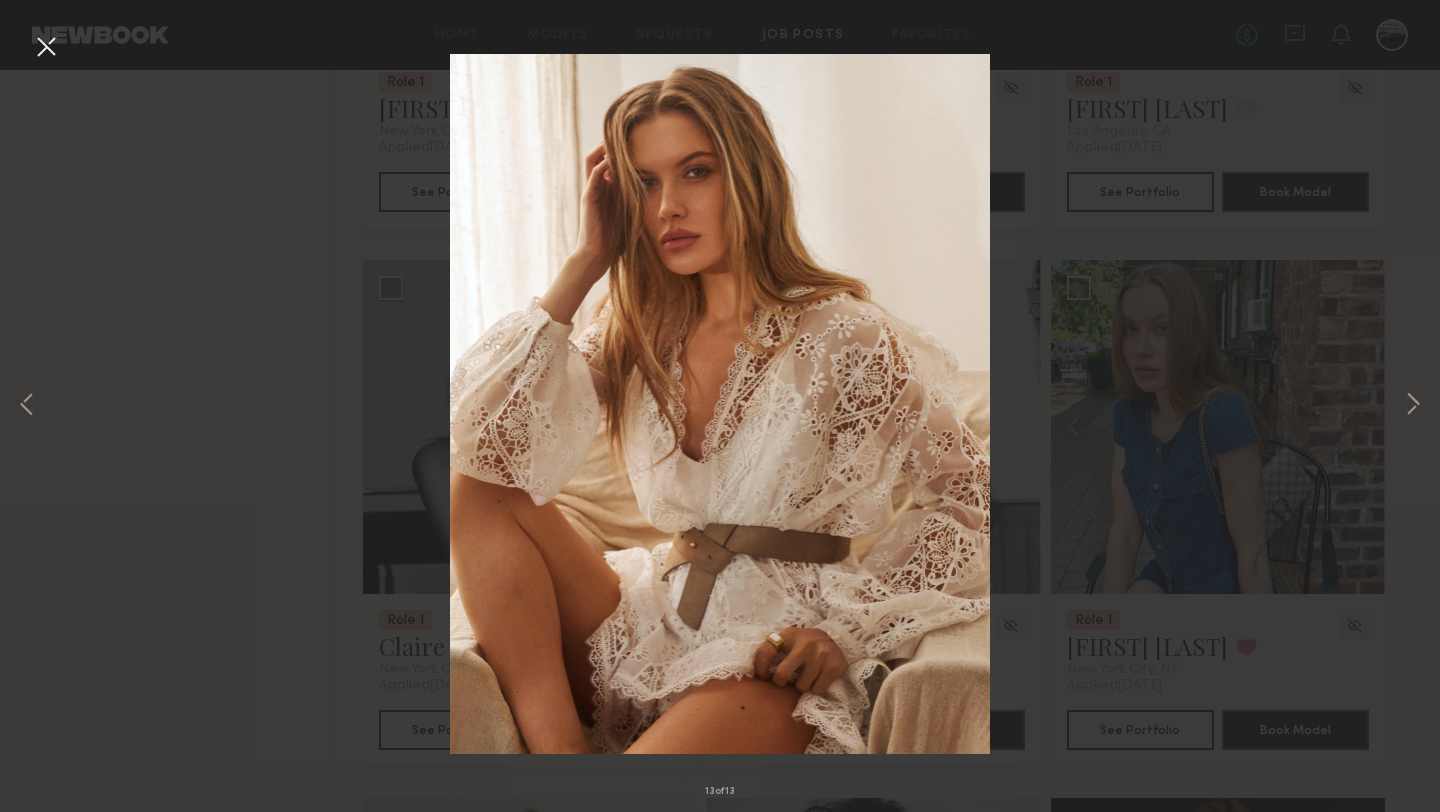 click at bounding box center [46, 48] 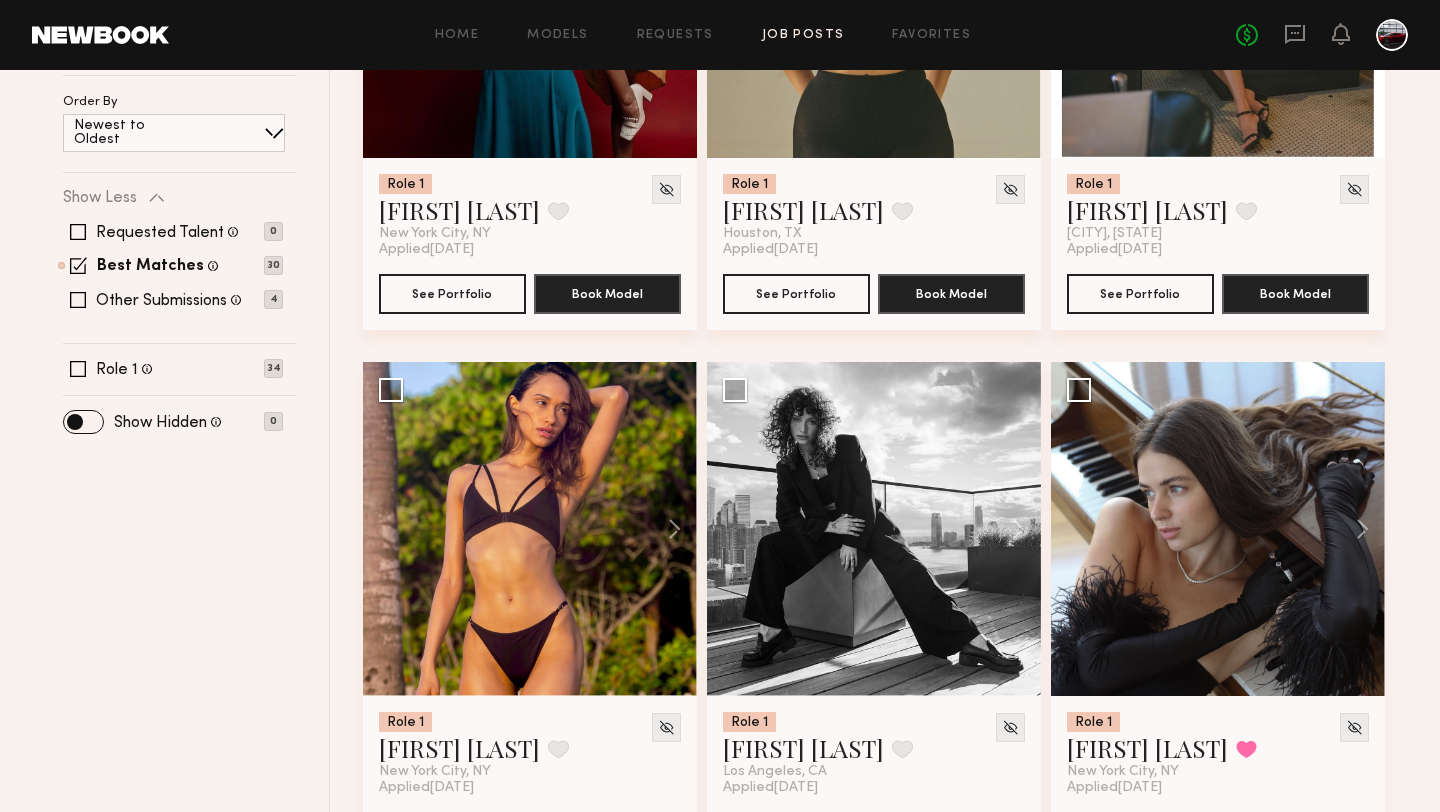 scroll, scrollTop: 0, scrollLeft: 0, axis: both 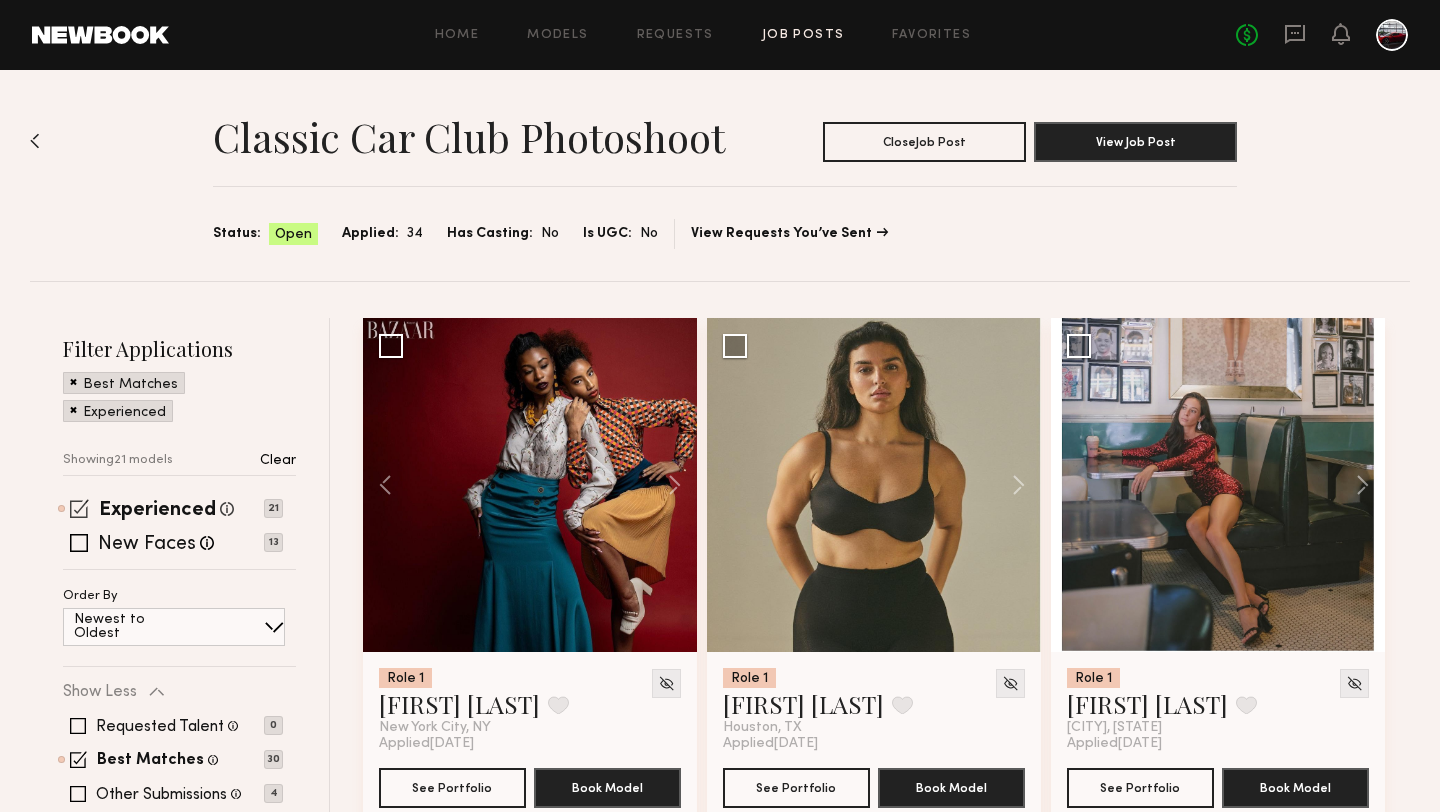 click 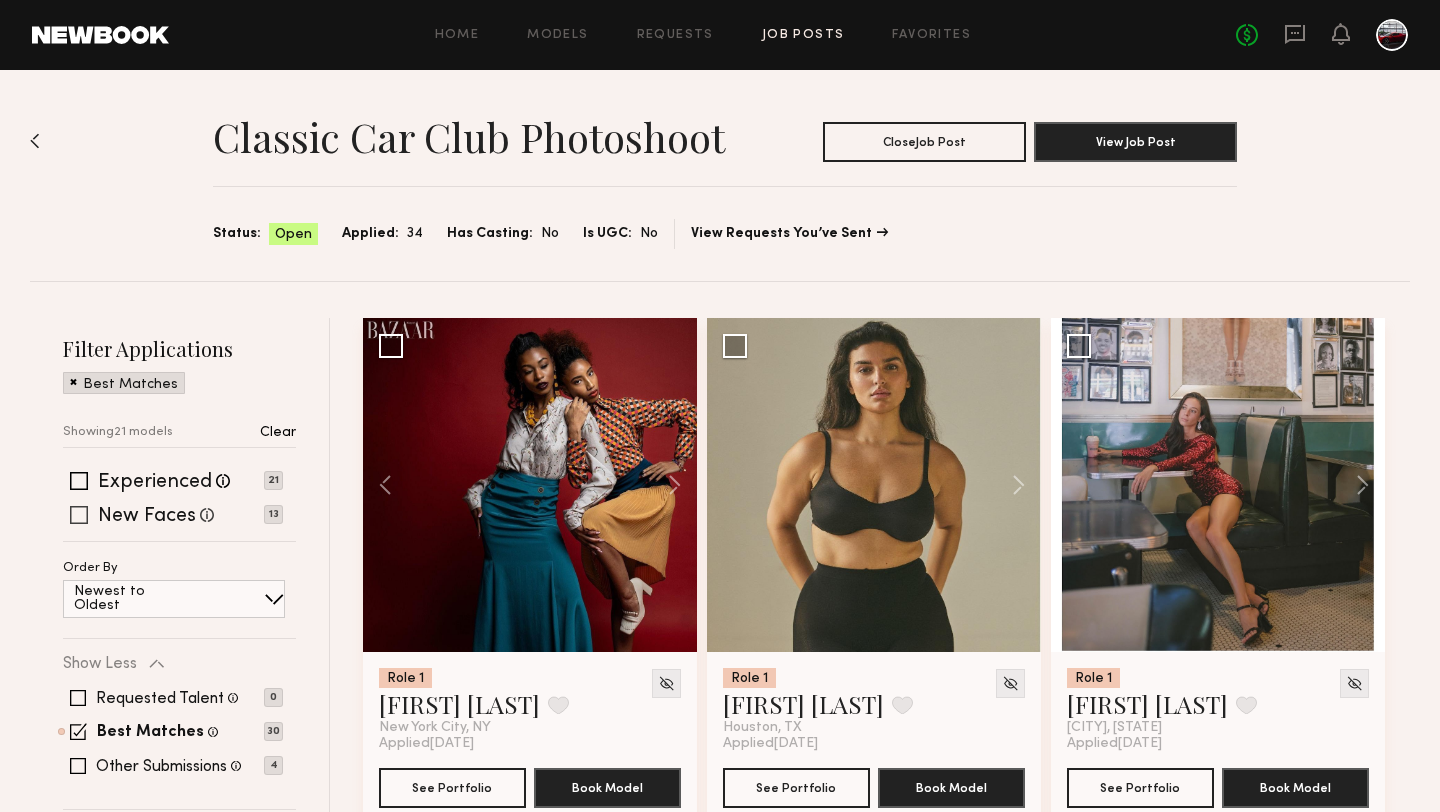click 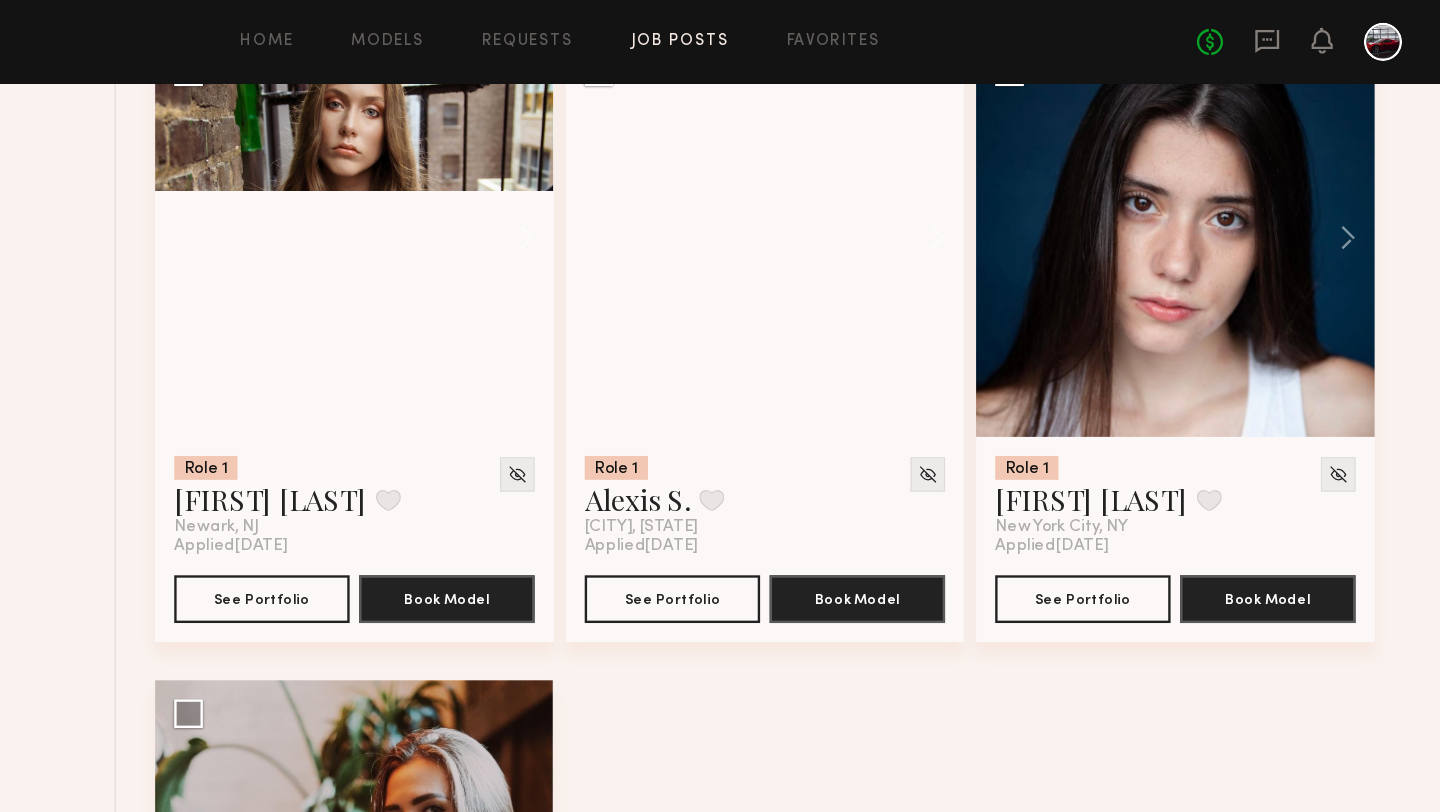 scroll, scrollTop: 1863, scrollLeft: 0, axis: vertical 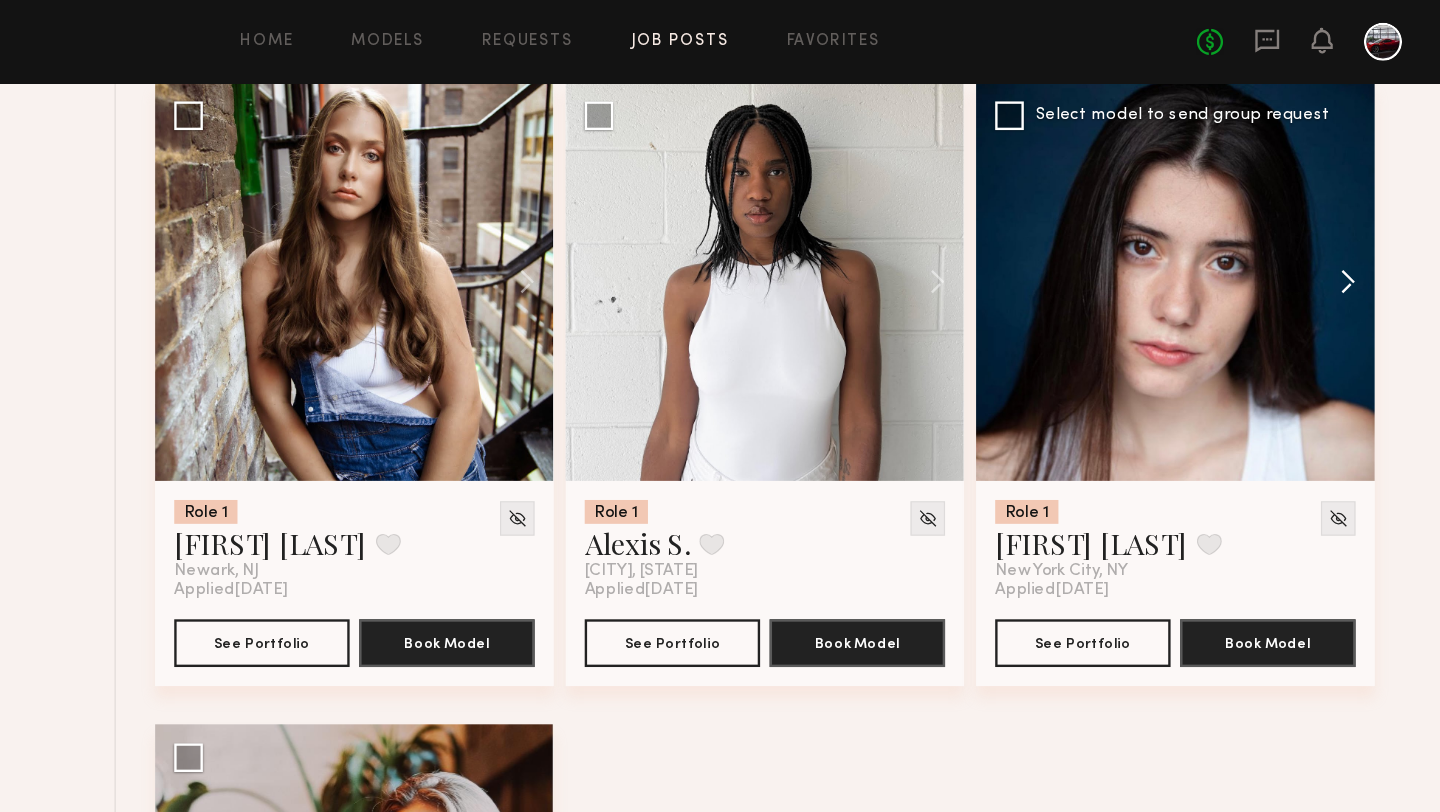 click 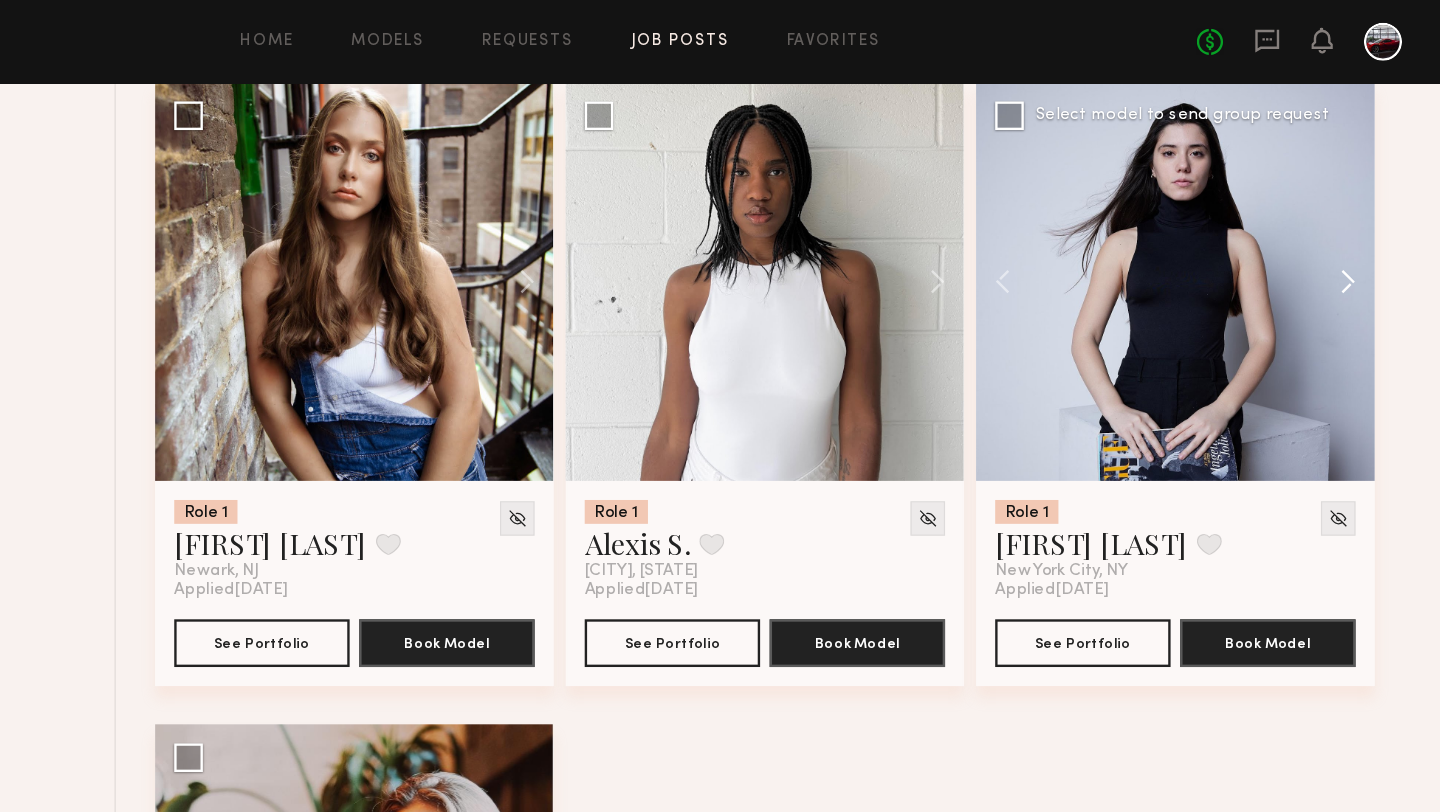 click 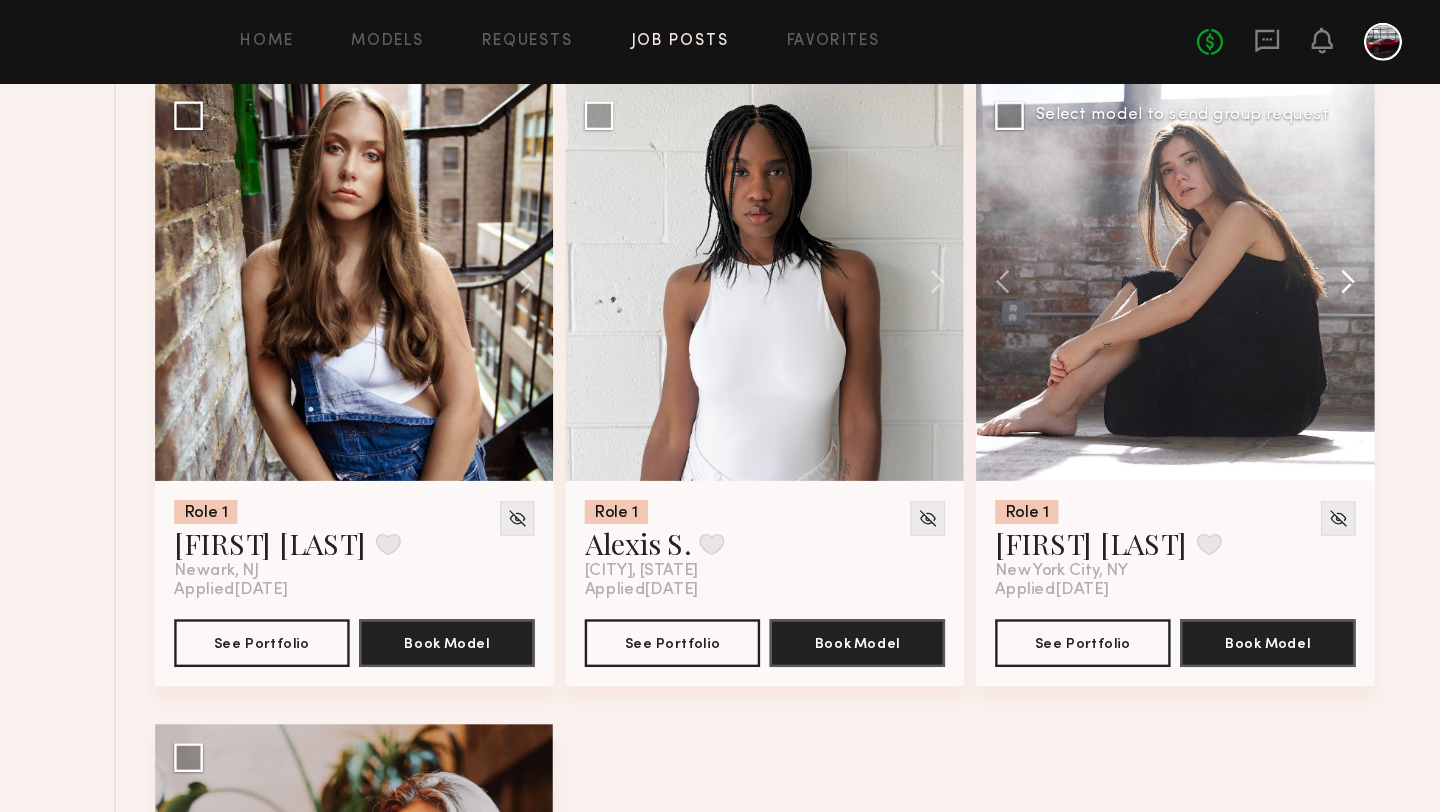 scroll, scrollTop: 1863, scrollLeft: 0, axis: vertical 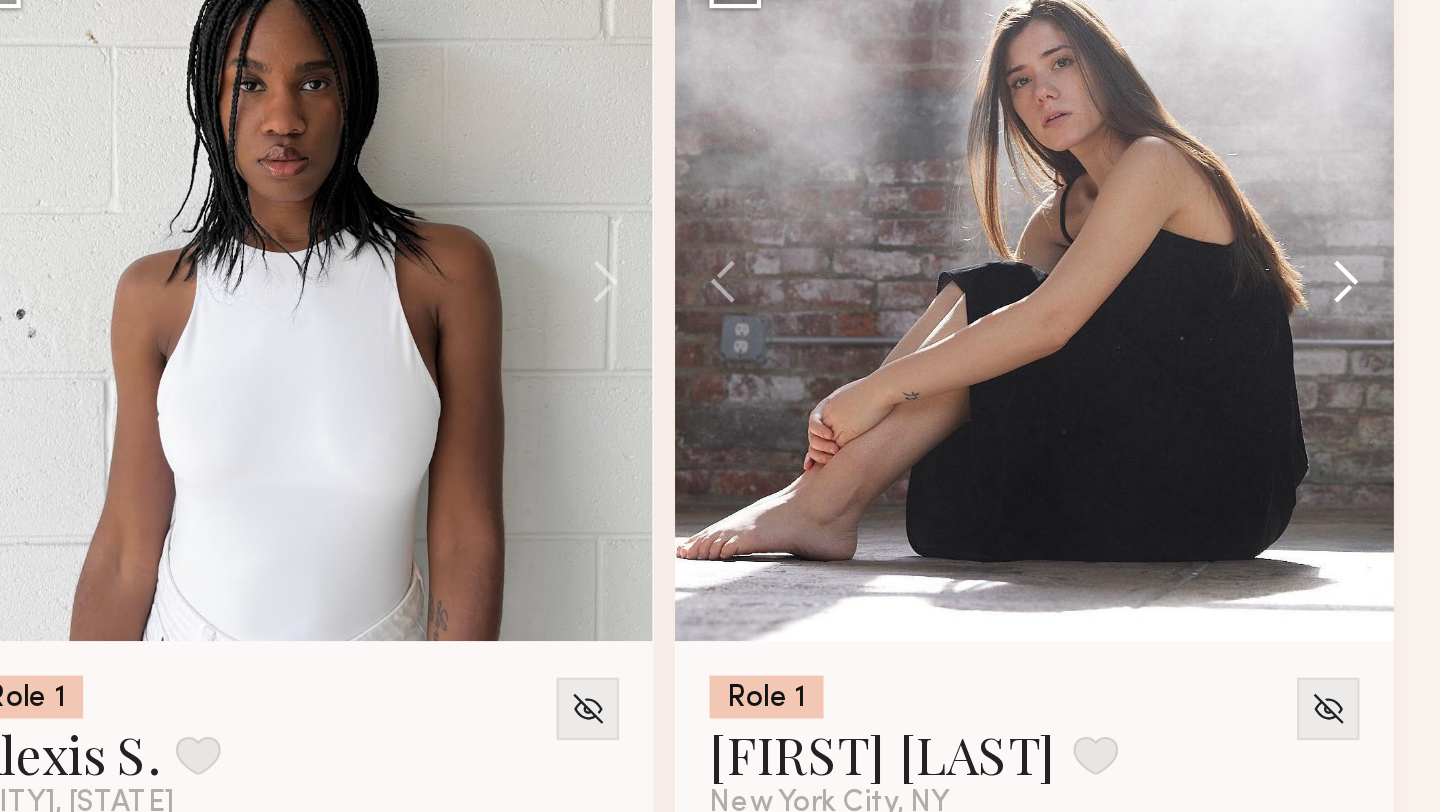 click 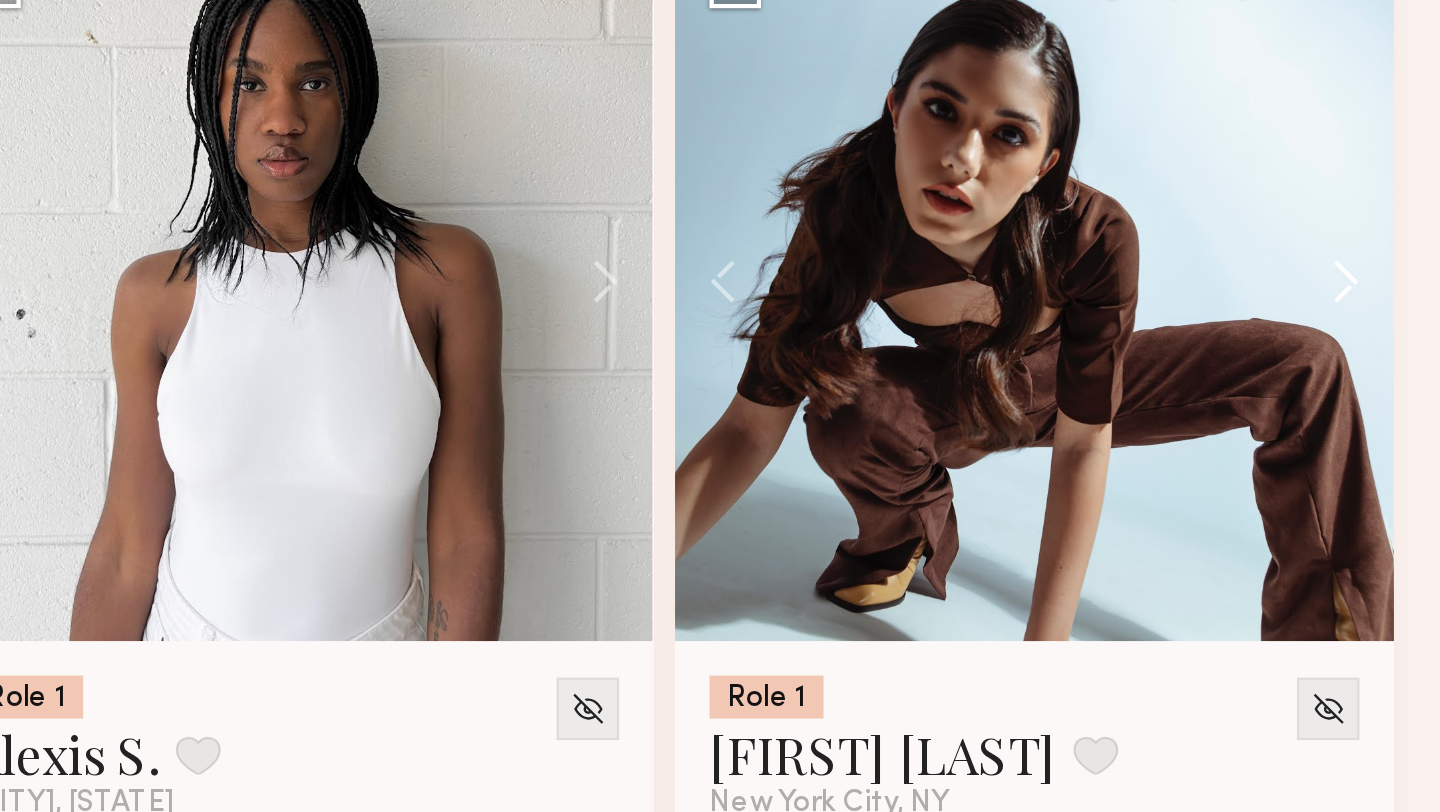 click 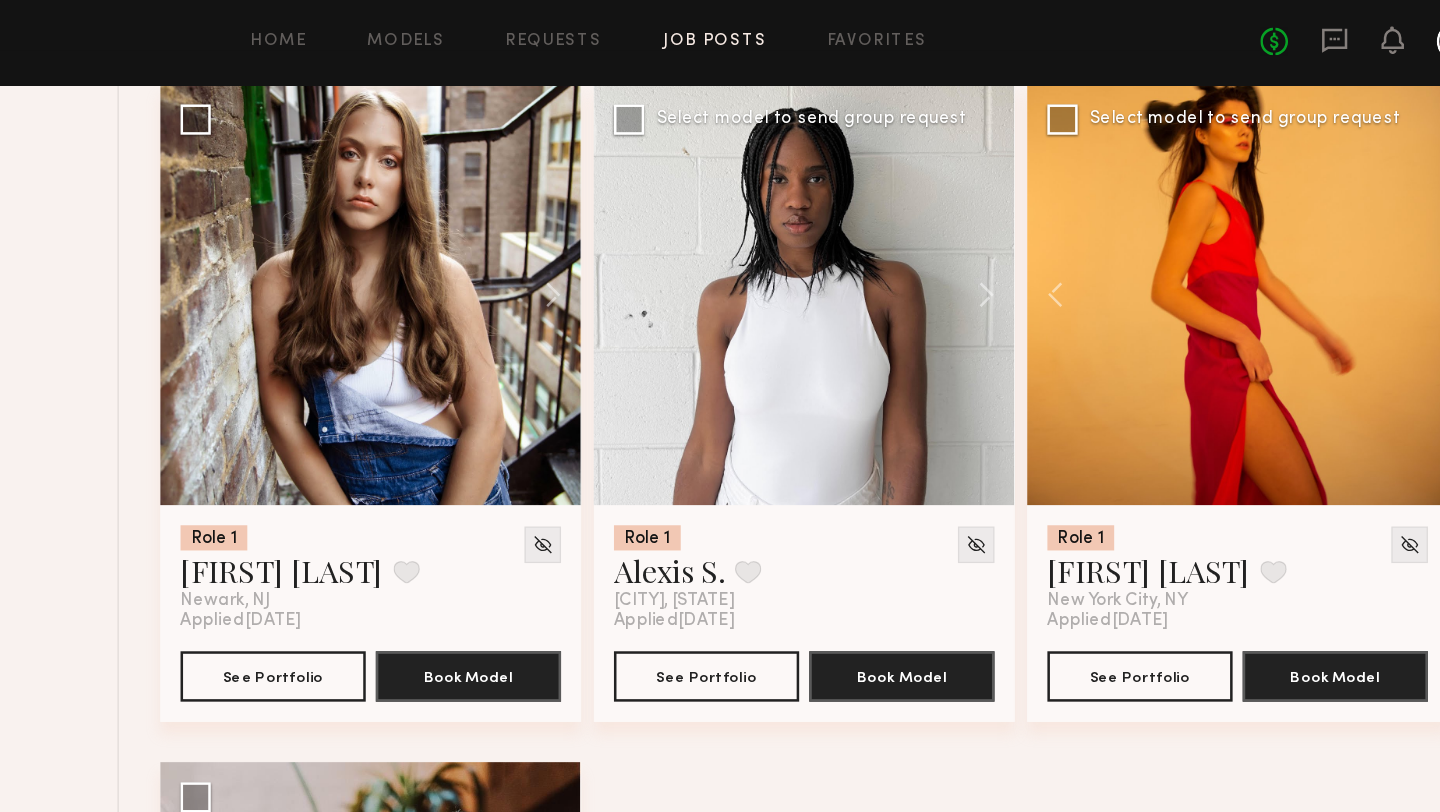 scroll, scrollTop: 2153, scrollLeft: 0, axis: vertical 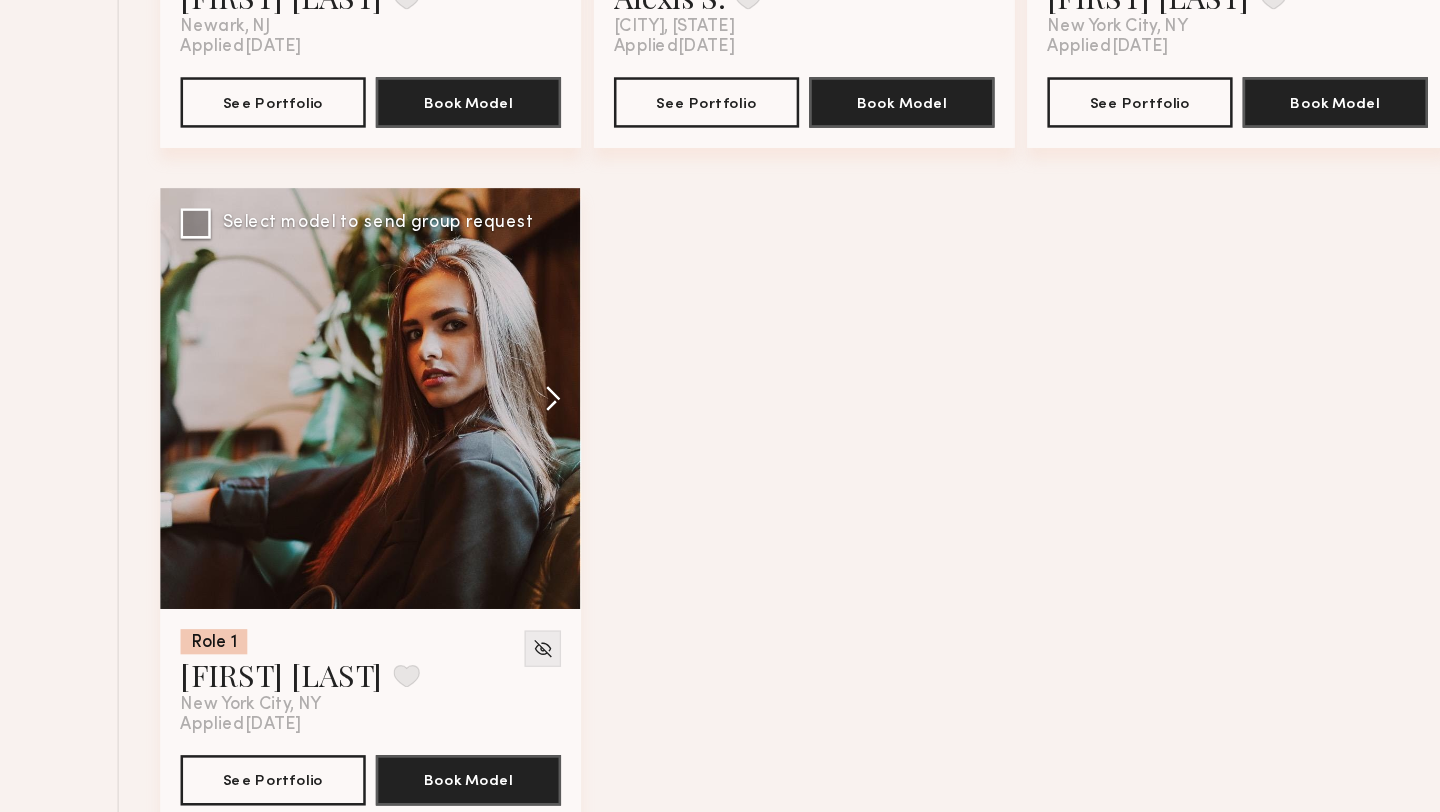click 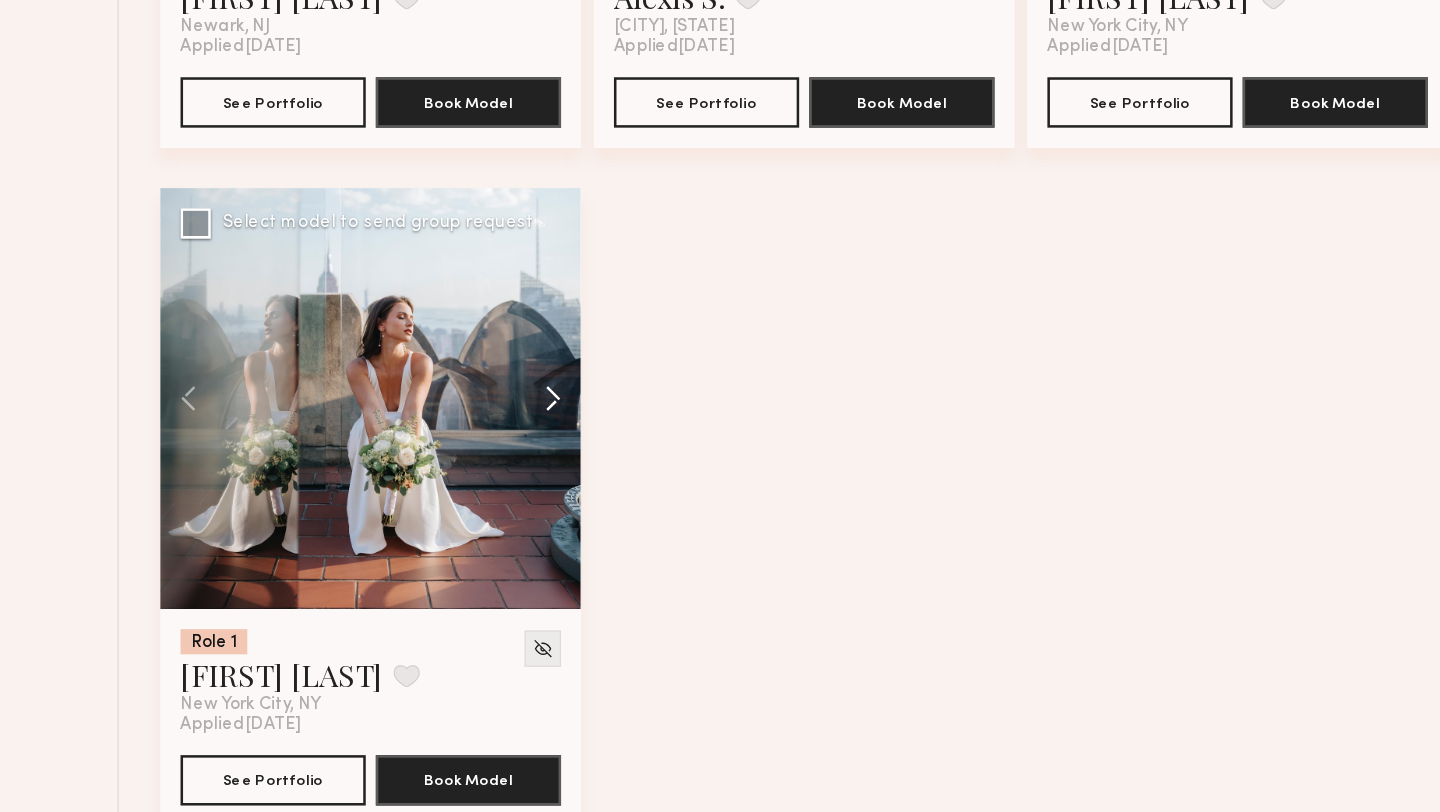 click 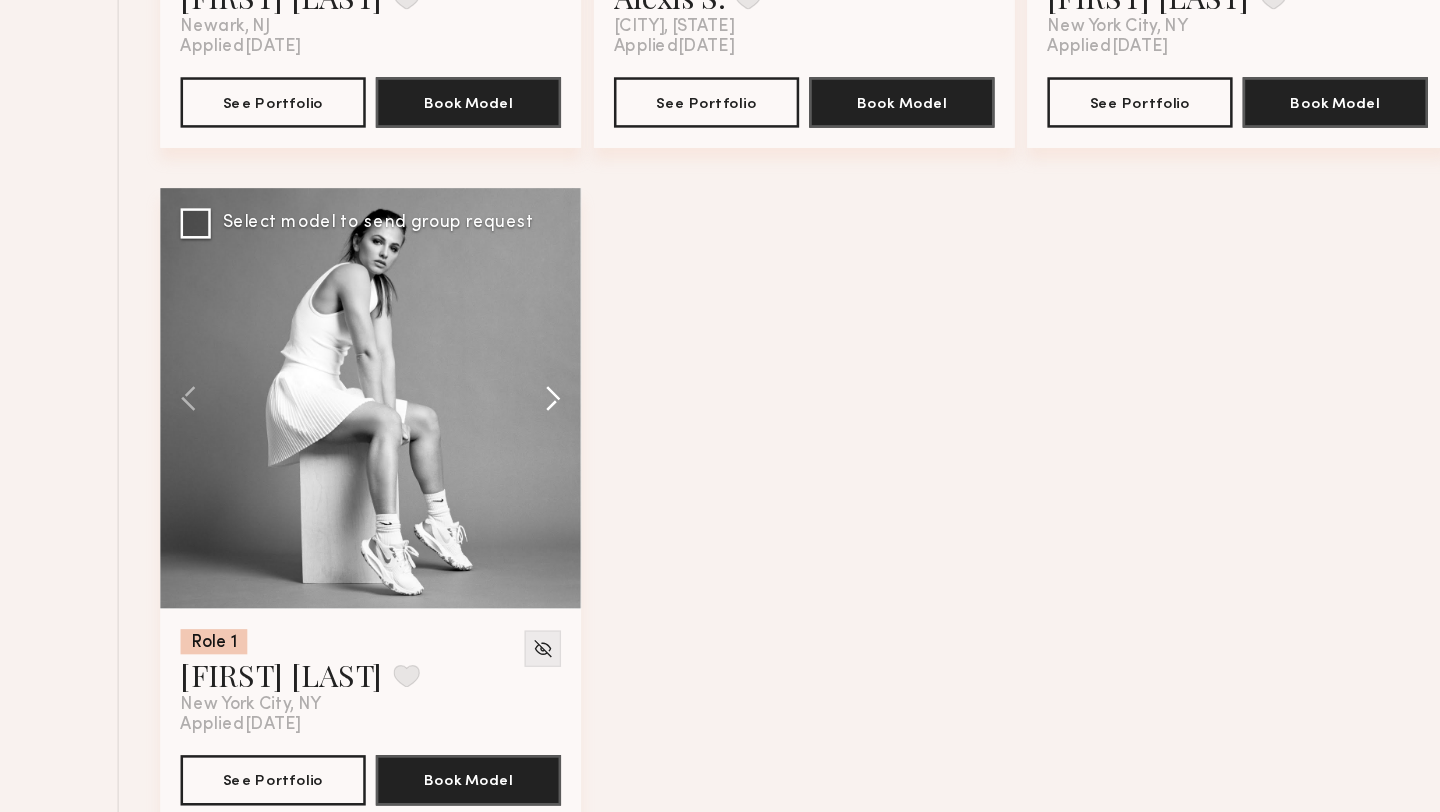 click 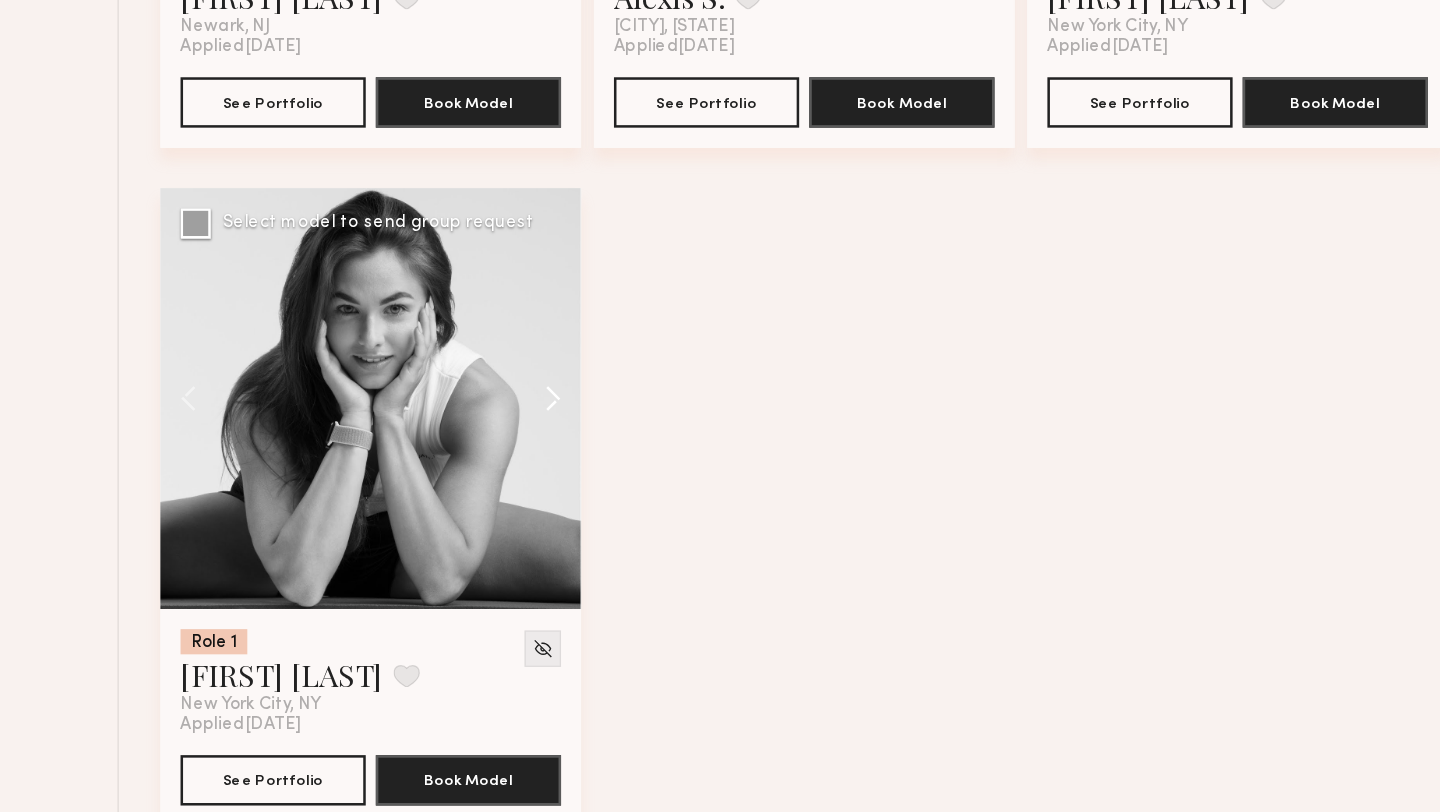 click 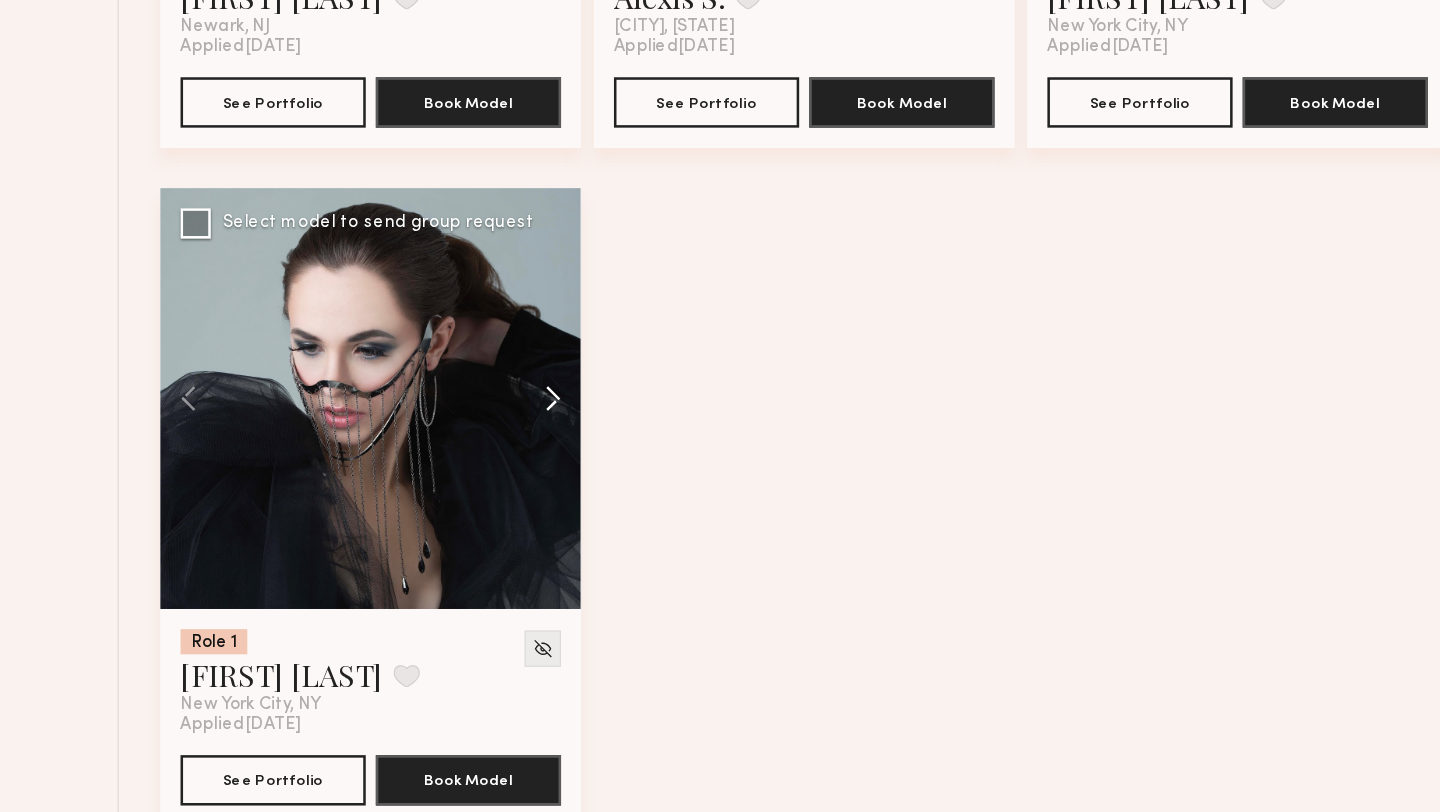 click 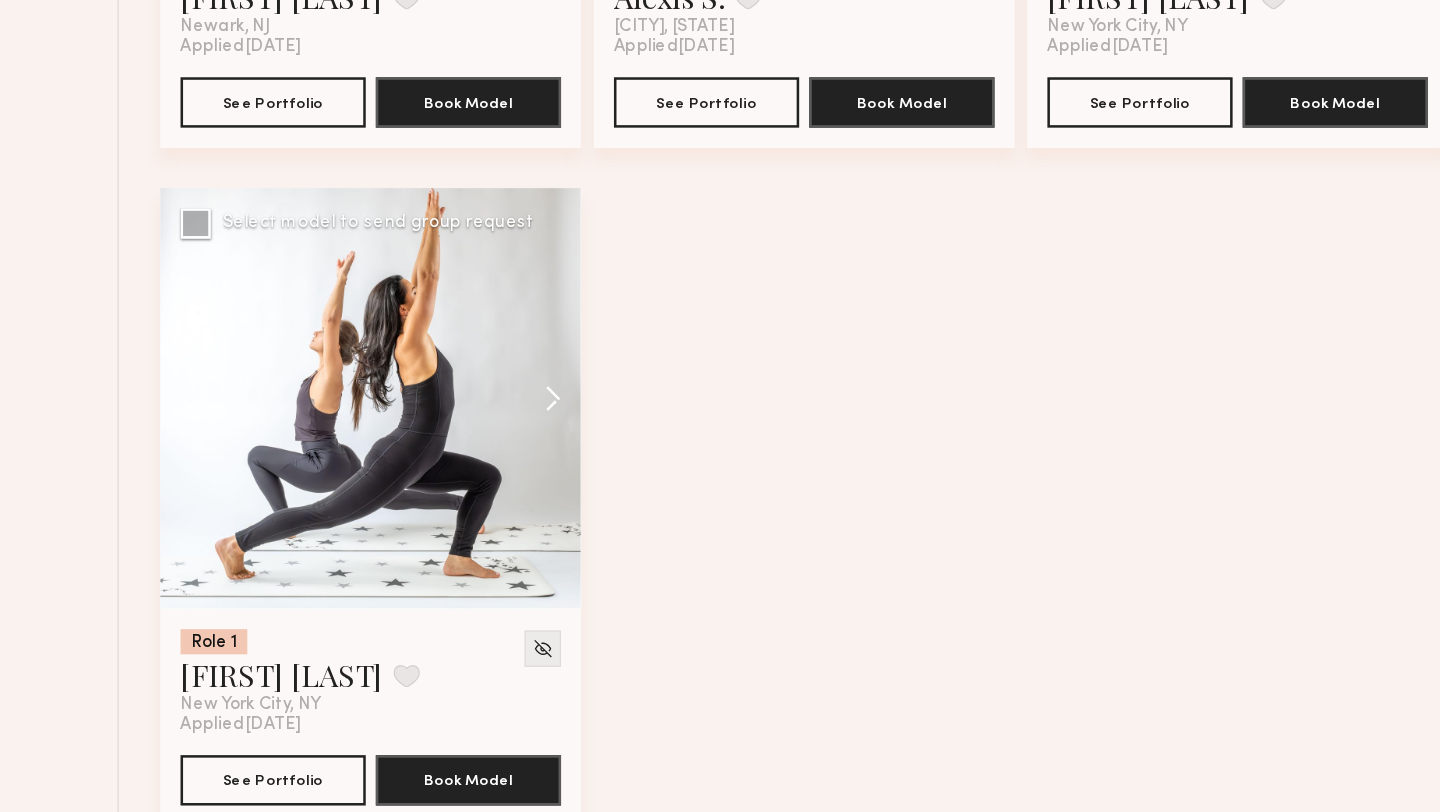 click 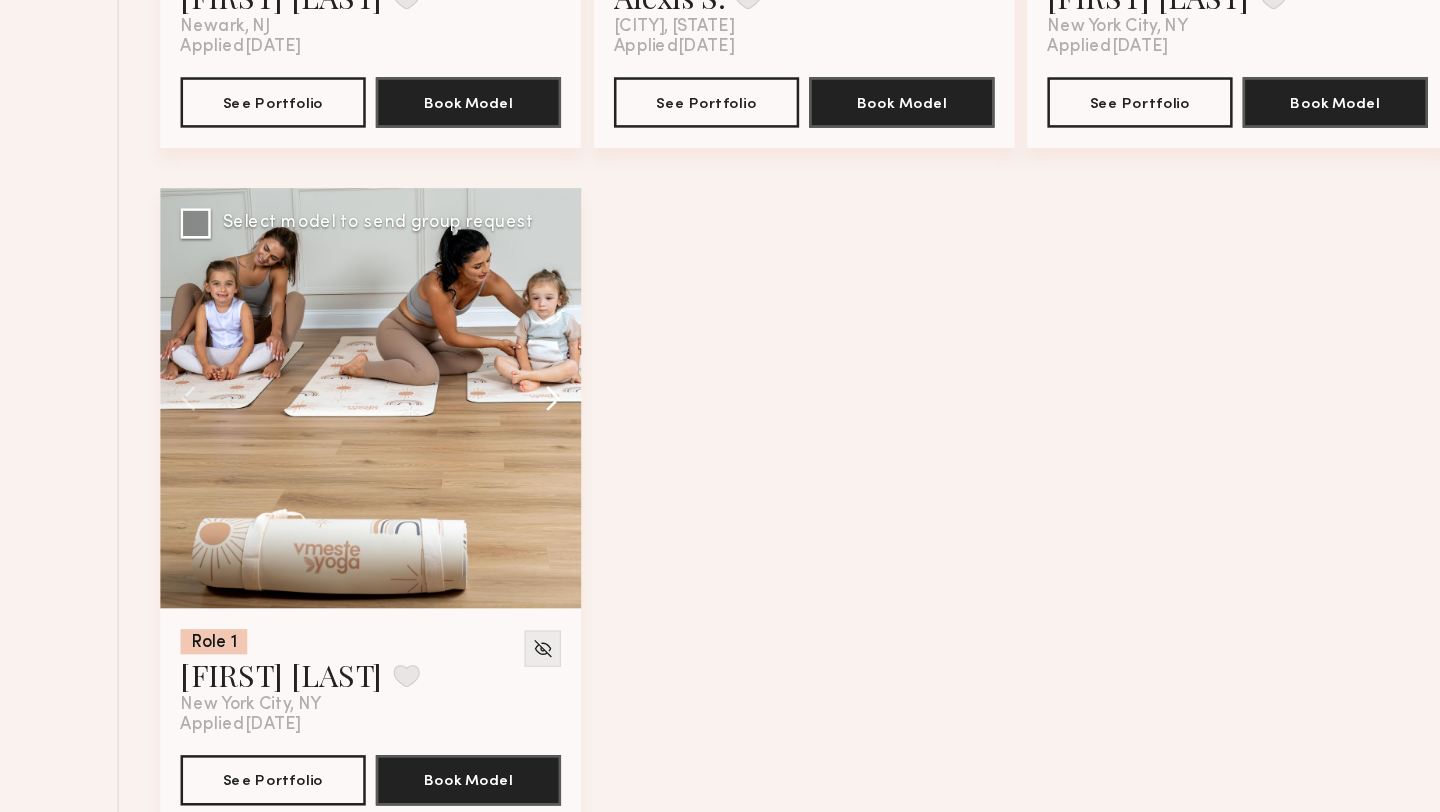 click 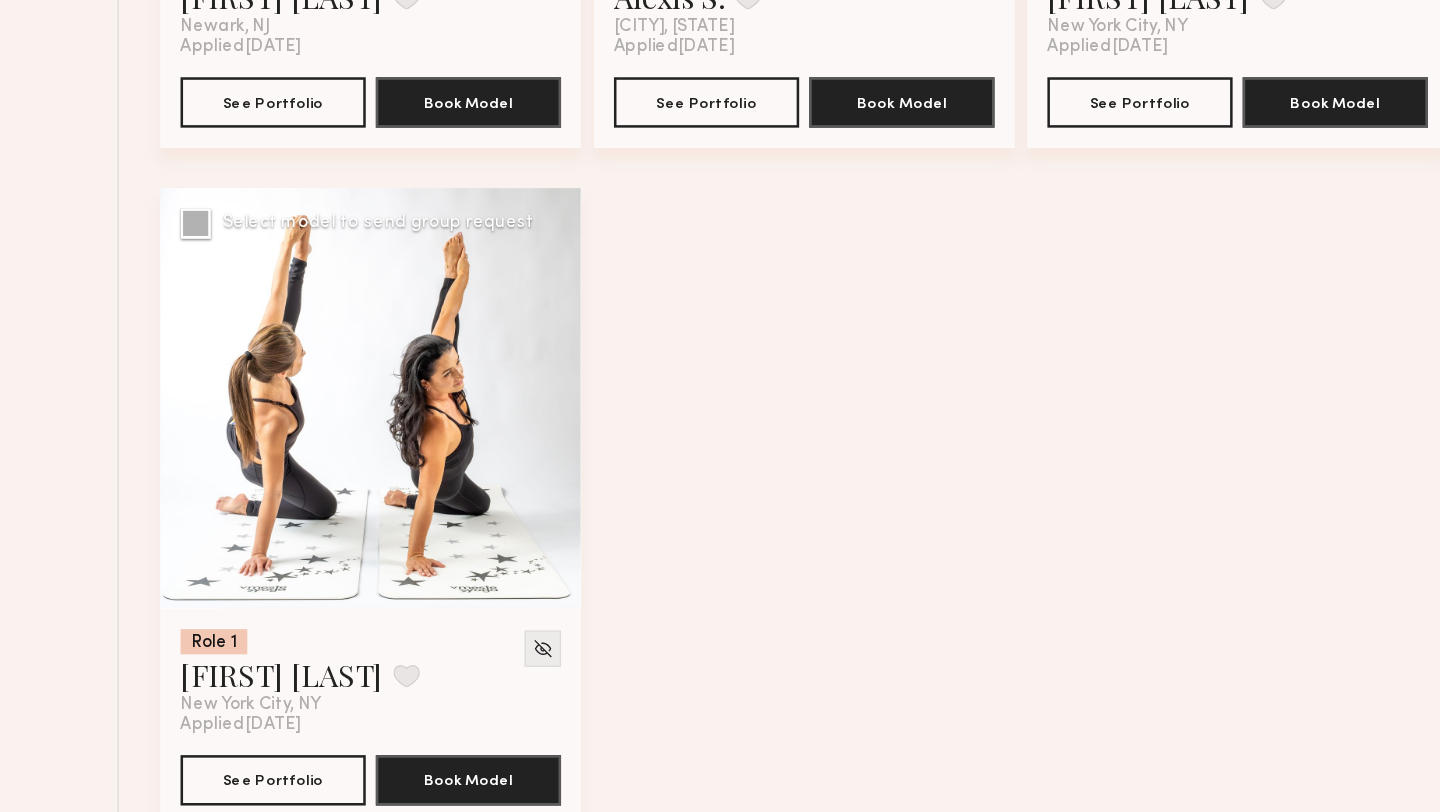 click 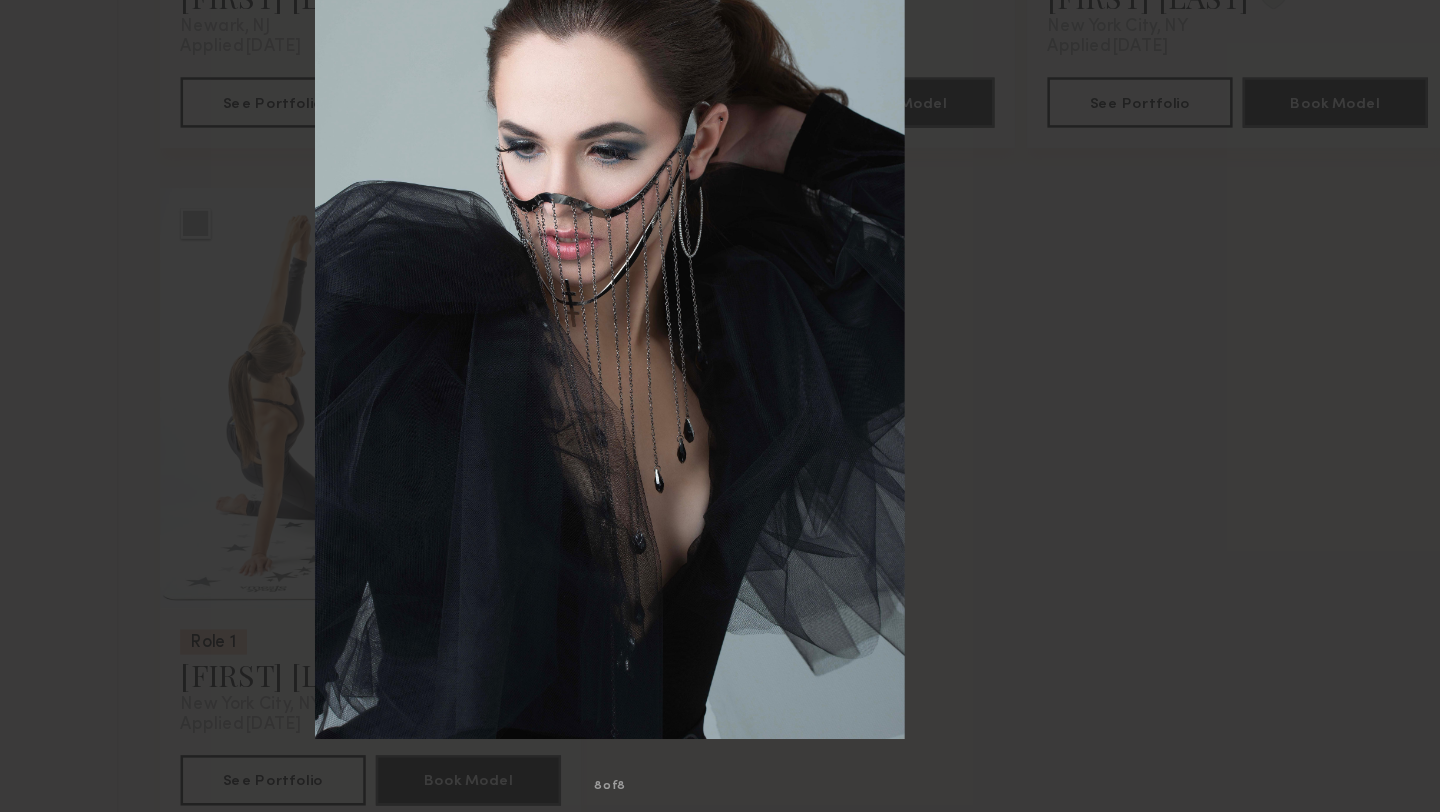 click on "8  of  8" at bounding box center (720, 406) 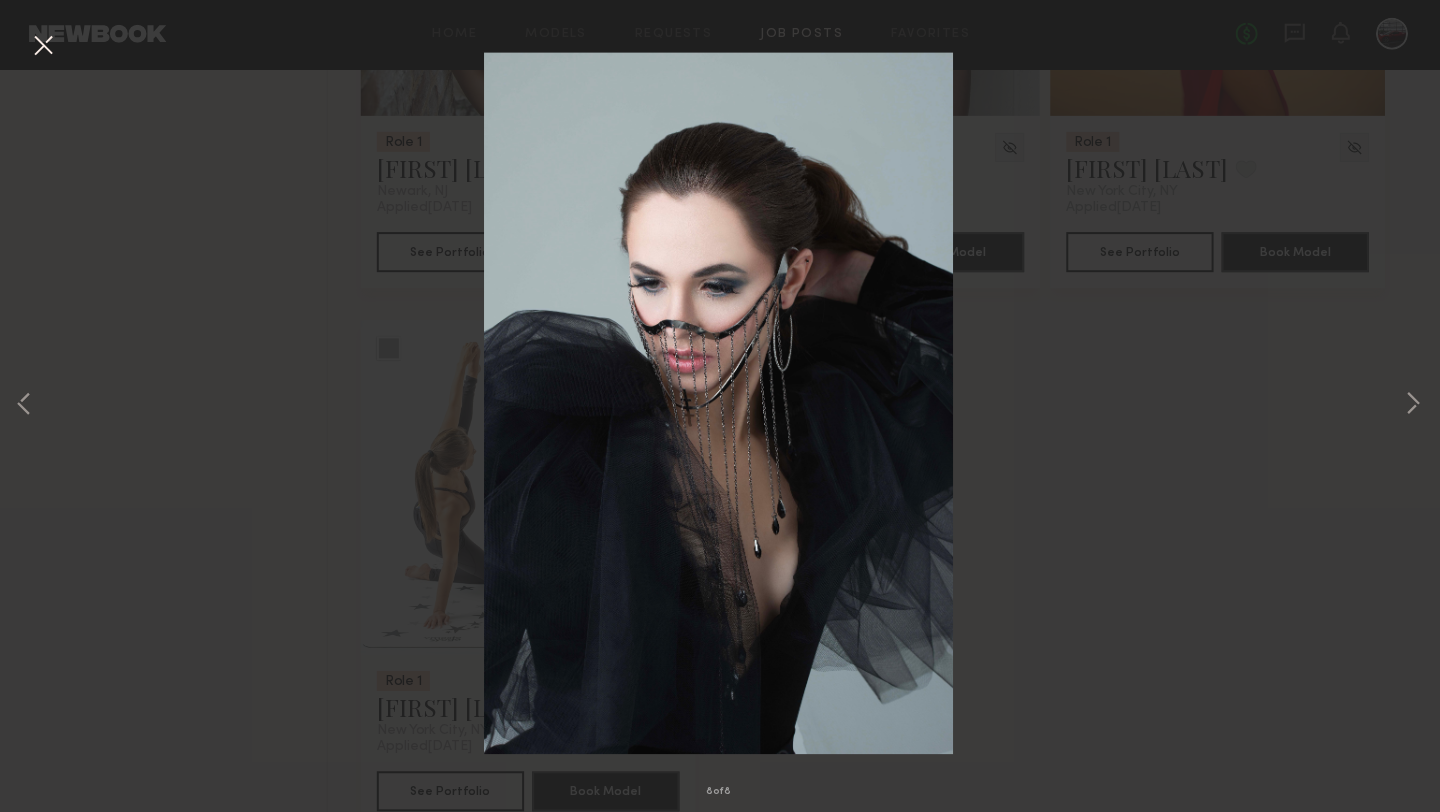 scroll, scrollTop: 2148, scrollLeft: 0, axis: vertical 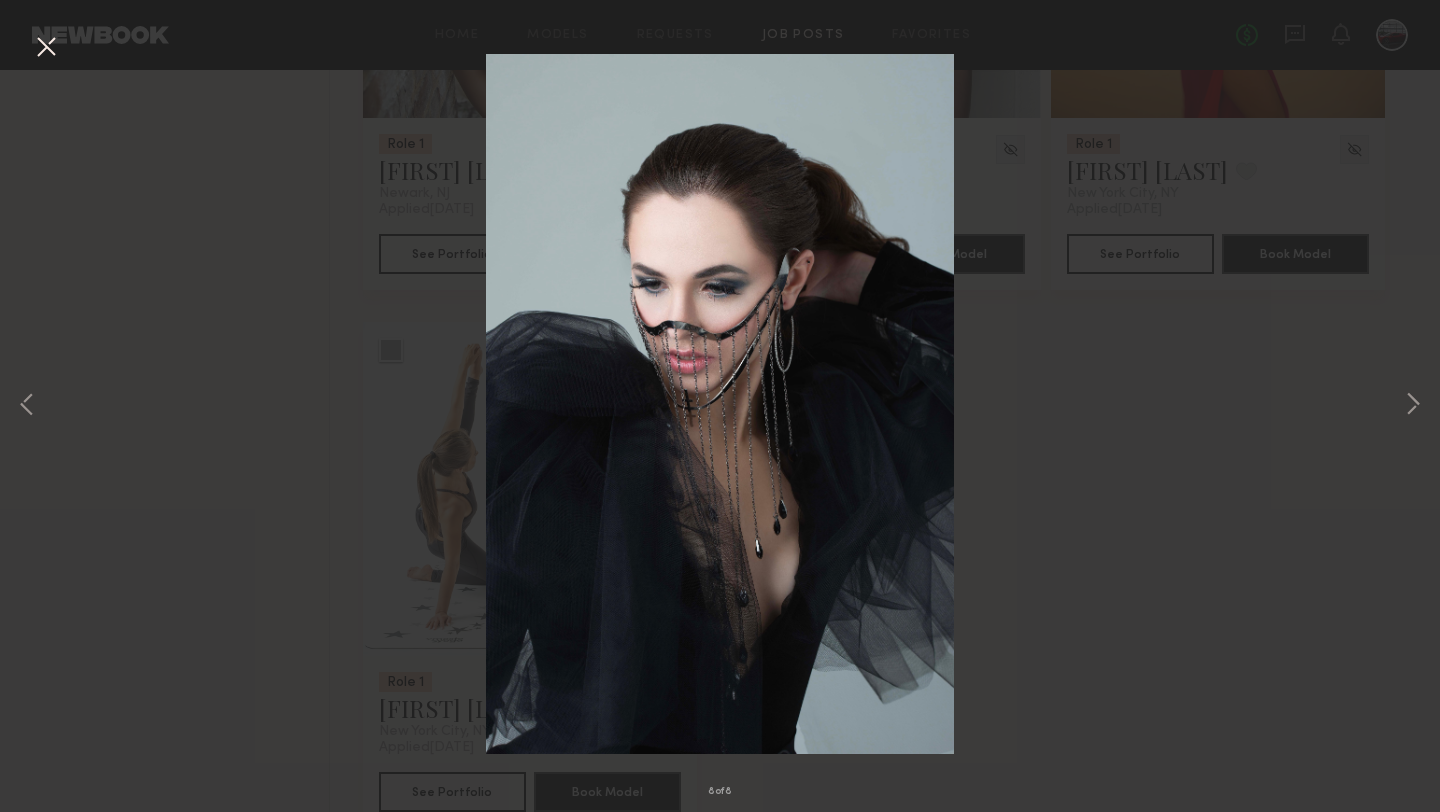 click at bounding box center [46, 48] 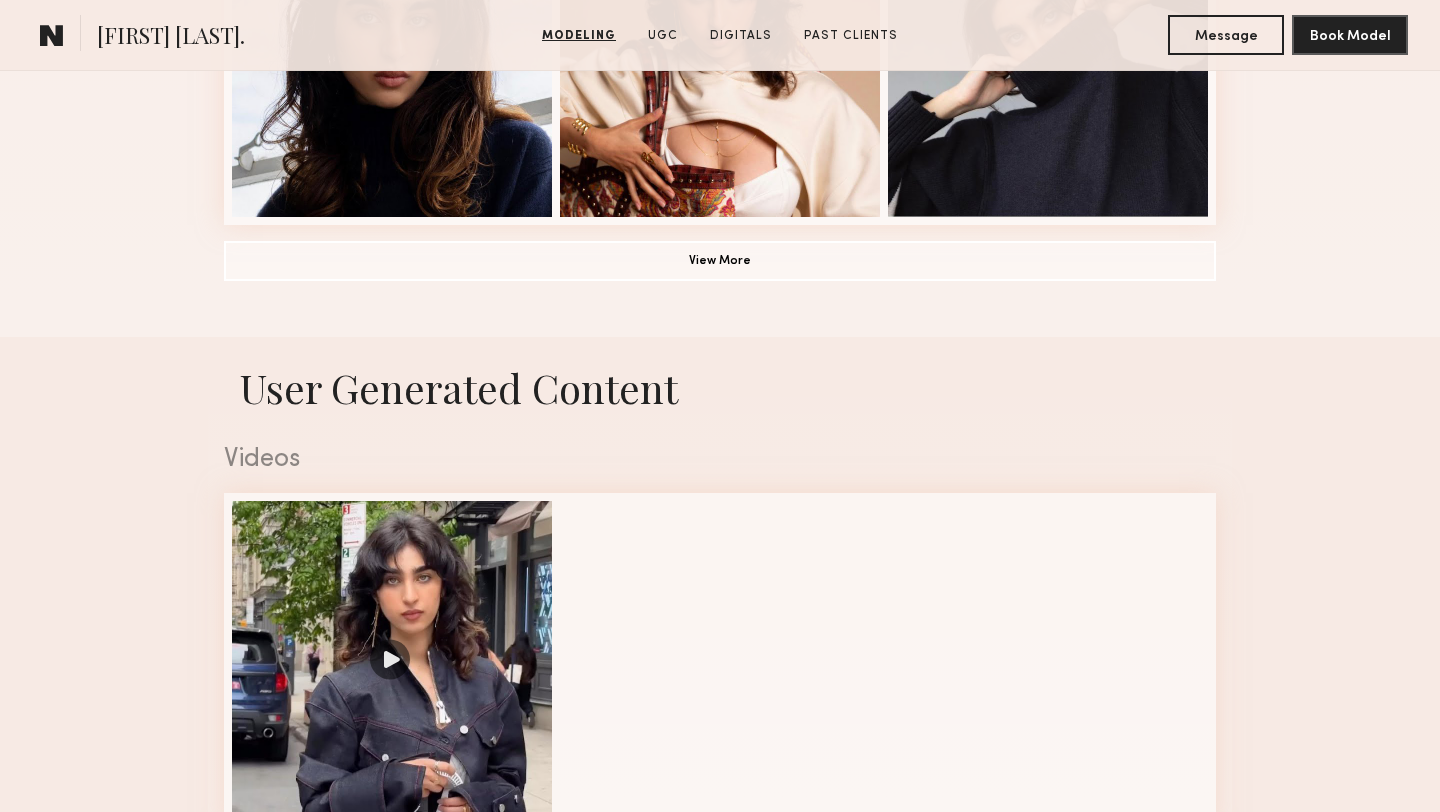 scroll, scrollTop: 1572, scrollLeft: 0, axis: vertical 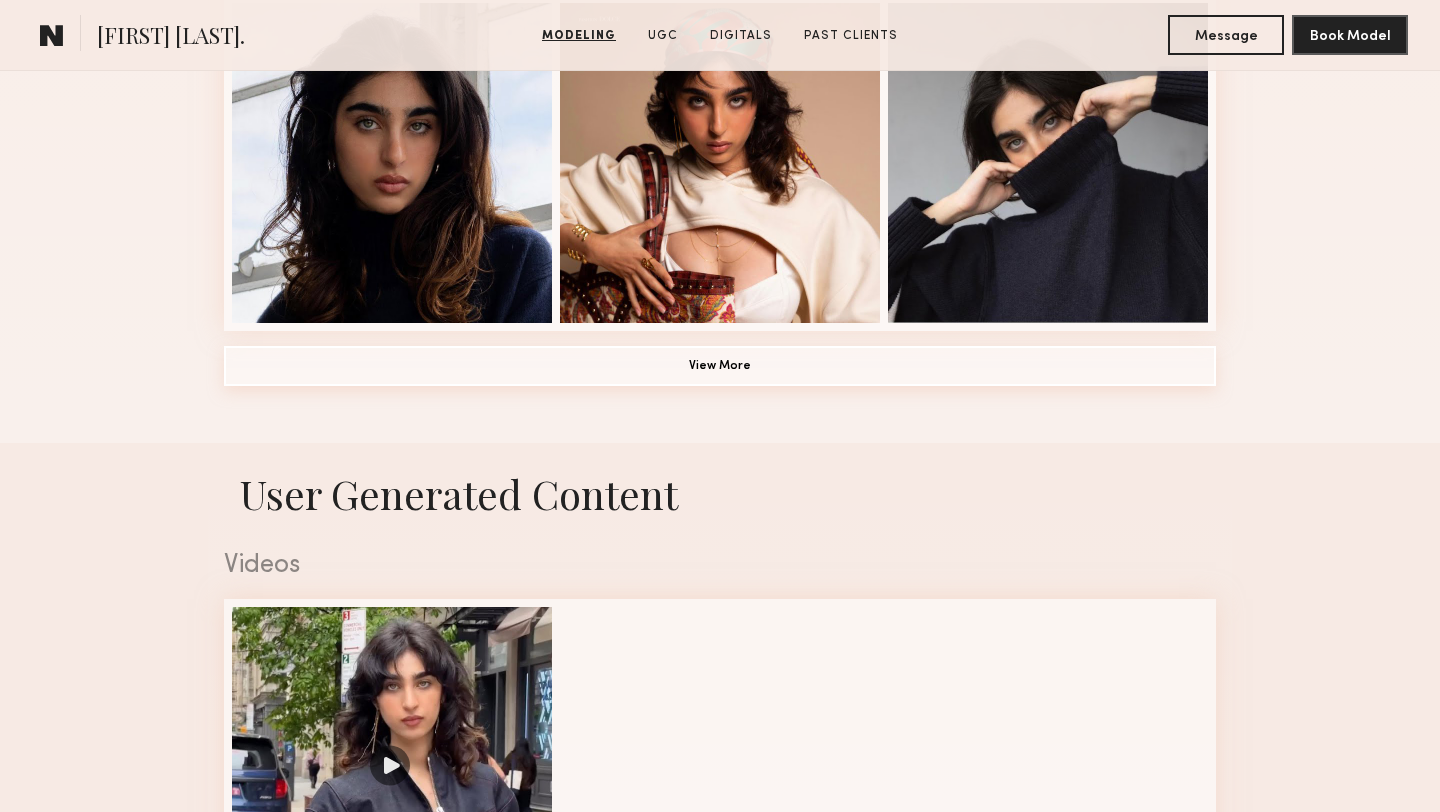 click on "View More" 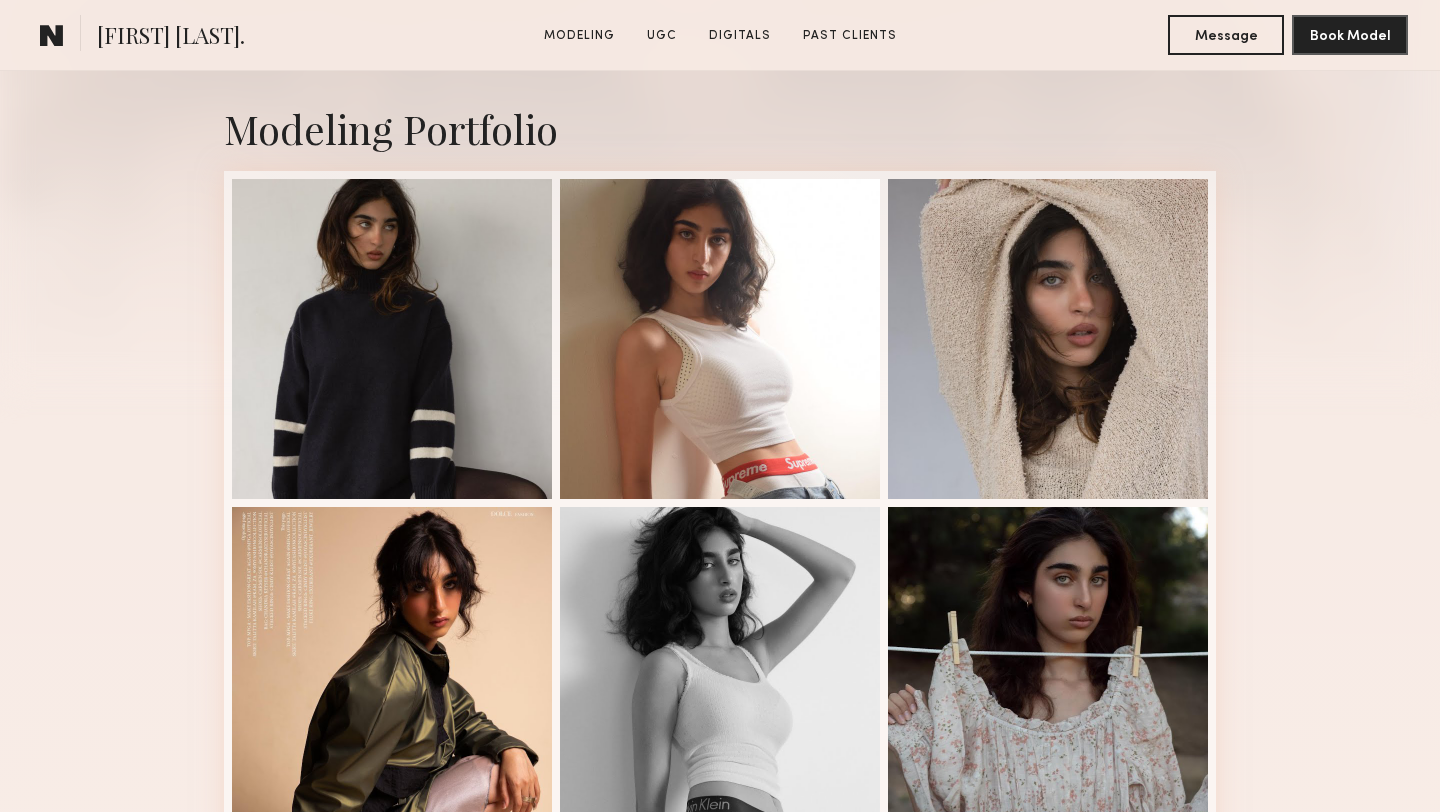 scroll, scrollTop: 457, scrollLeft: 0, axis: vertical 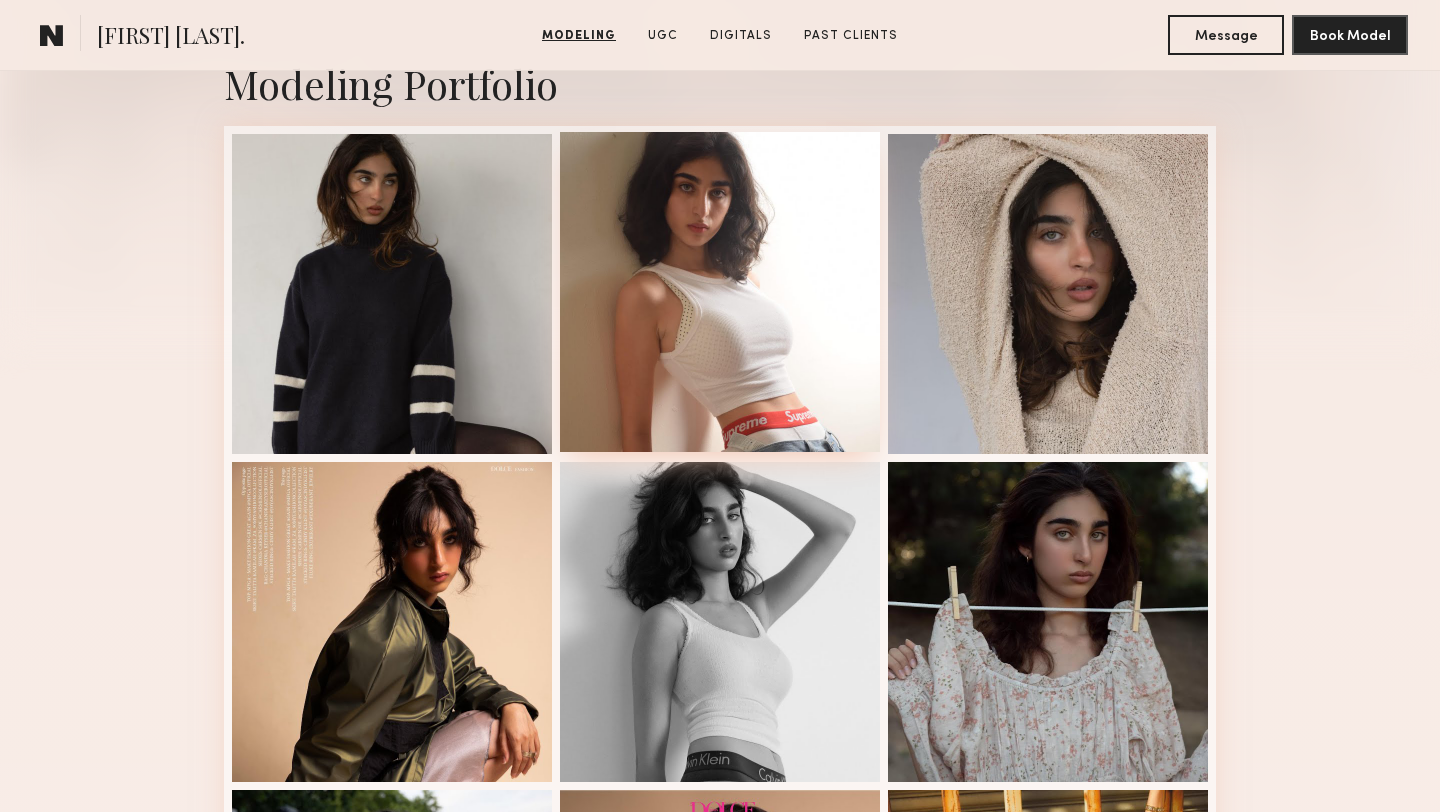 click at bounding box center (720, 292) 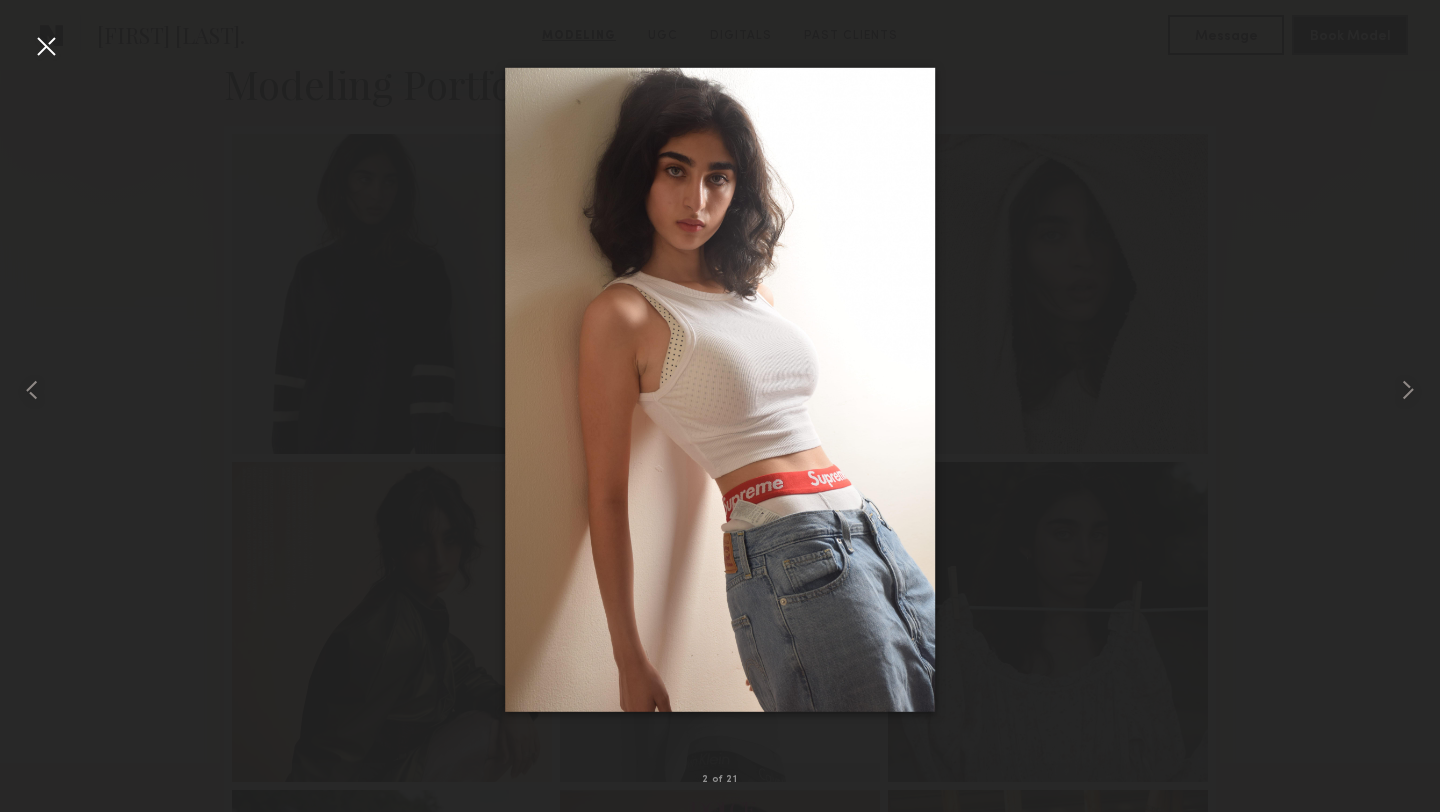 click at bounding box center (46, 46) 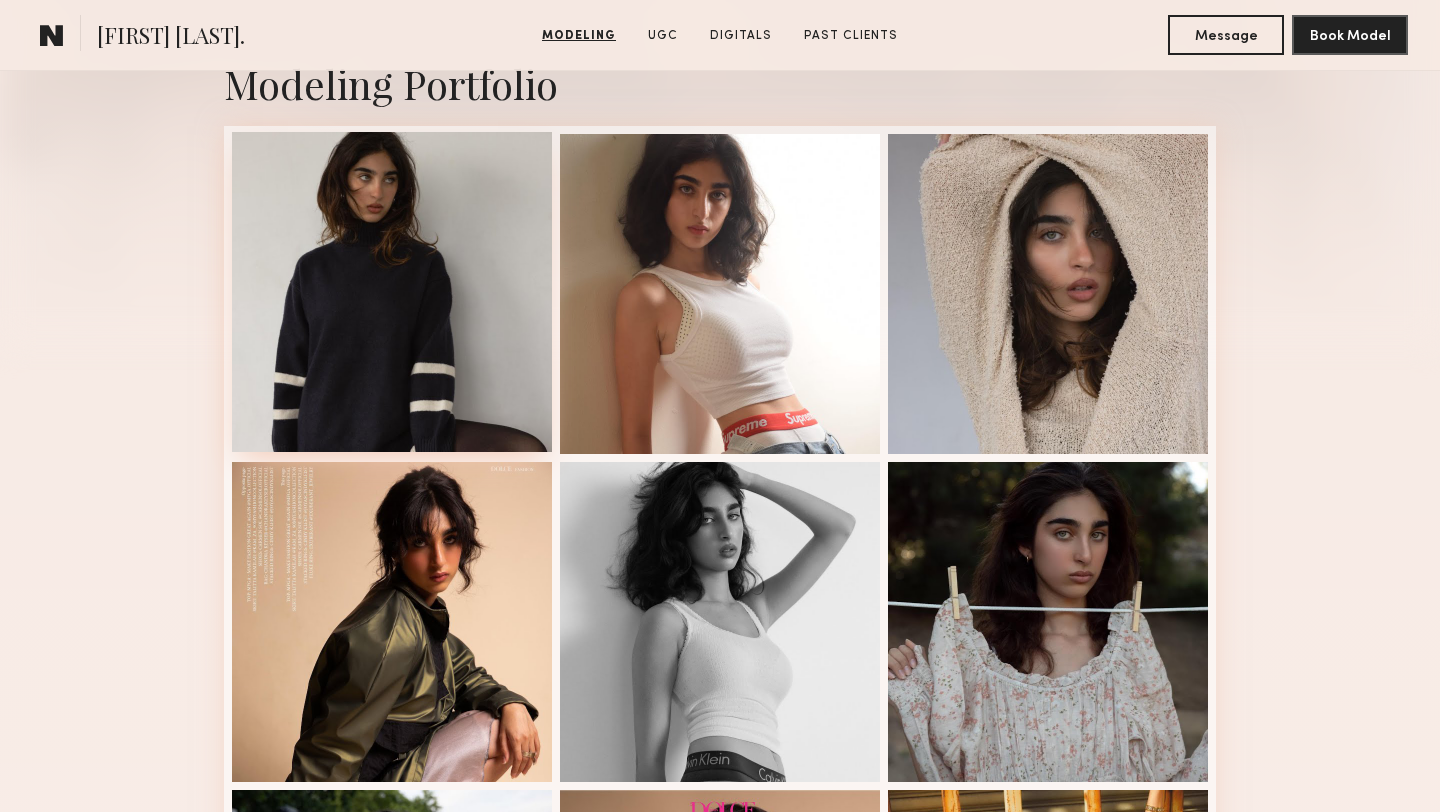 click at bounding box center (392, 292) 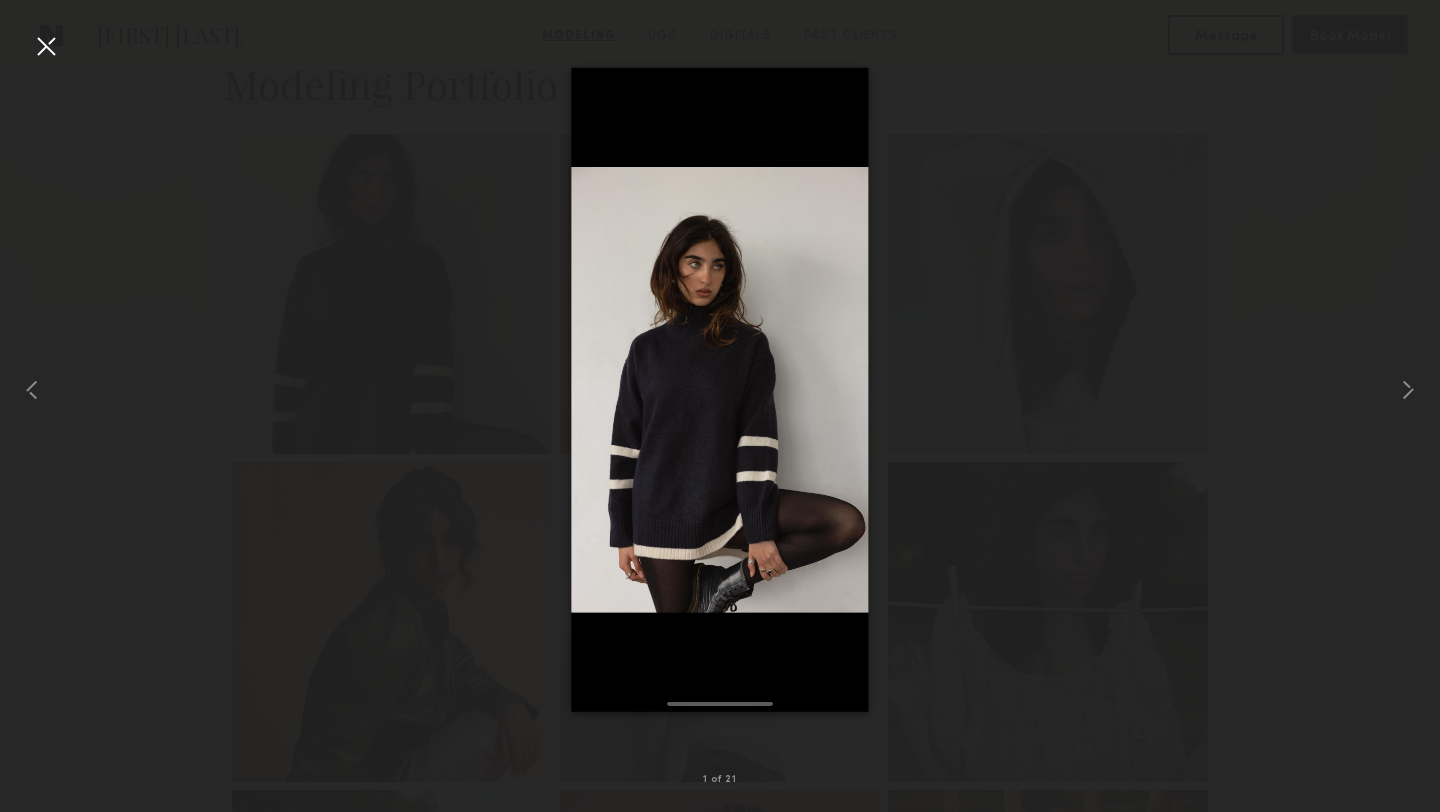 click at bounding box center [46, 46] 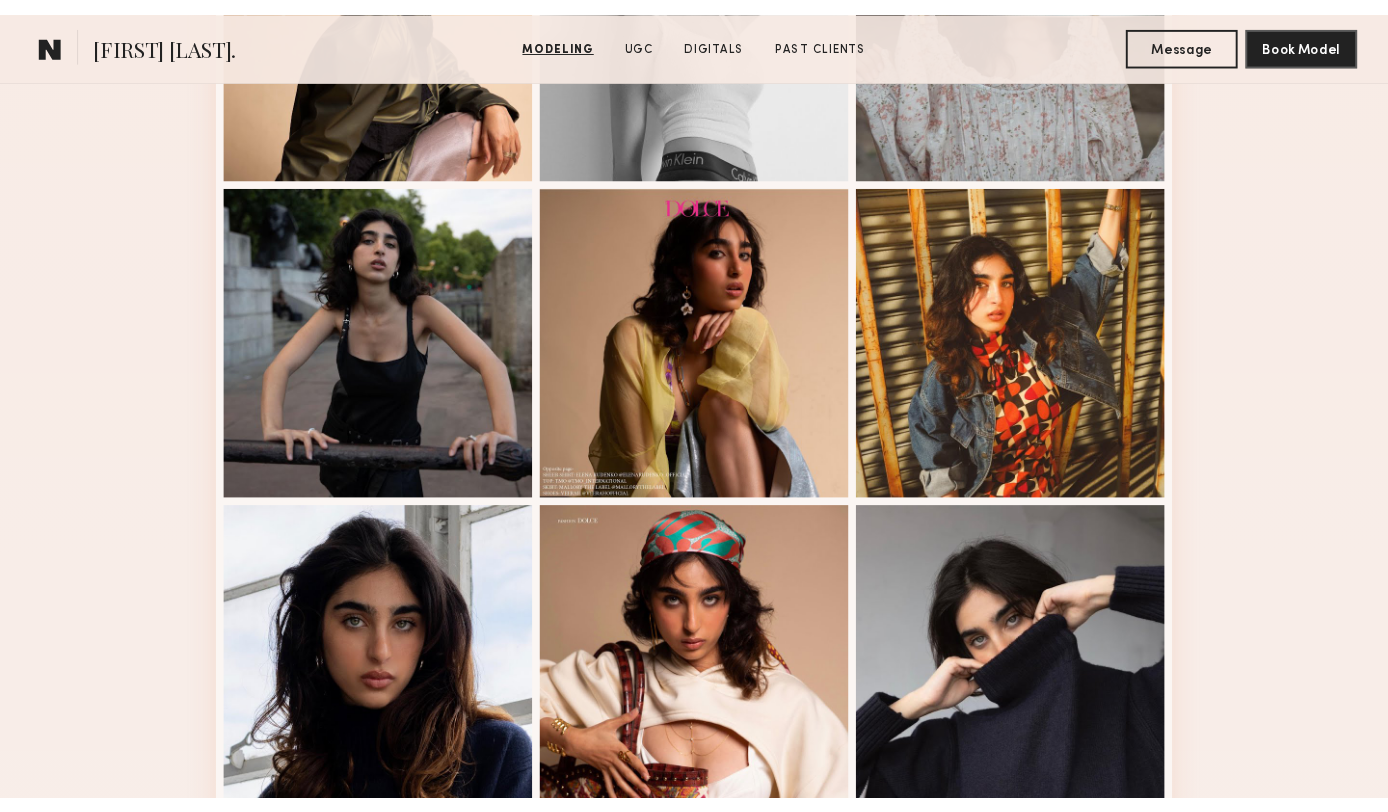 scroll, scrollTop: 1065, scrollLeft: 0, axis: vertical 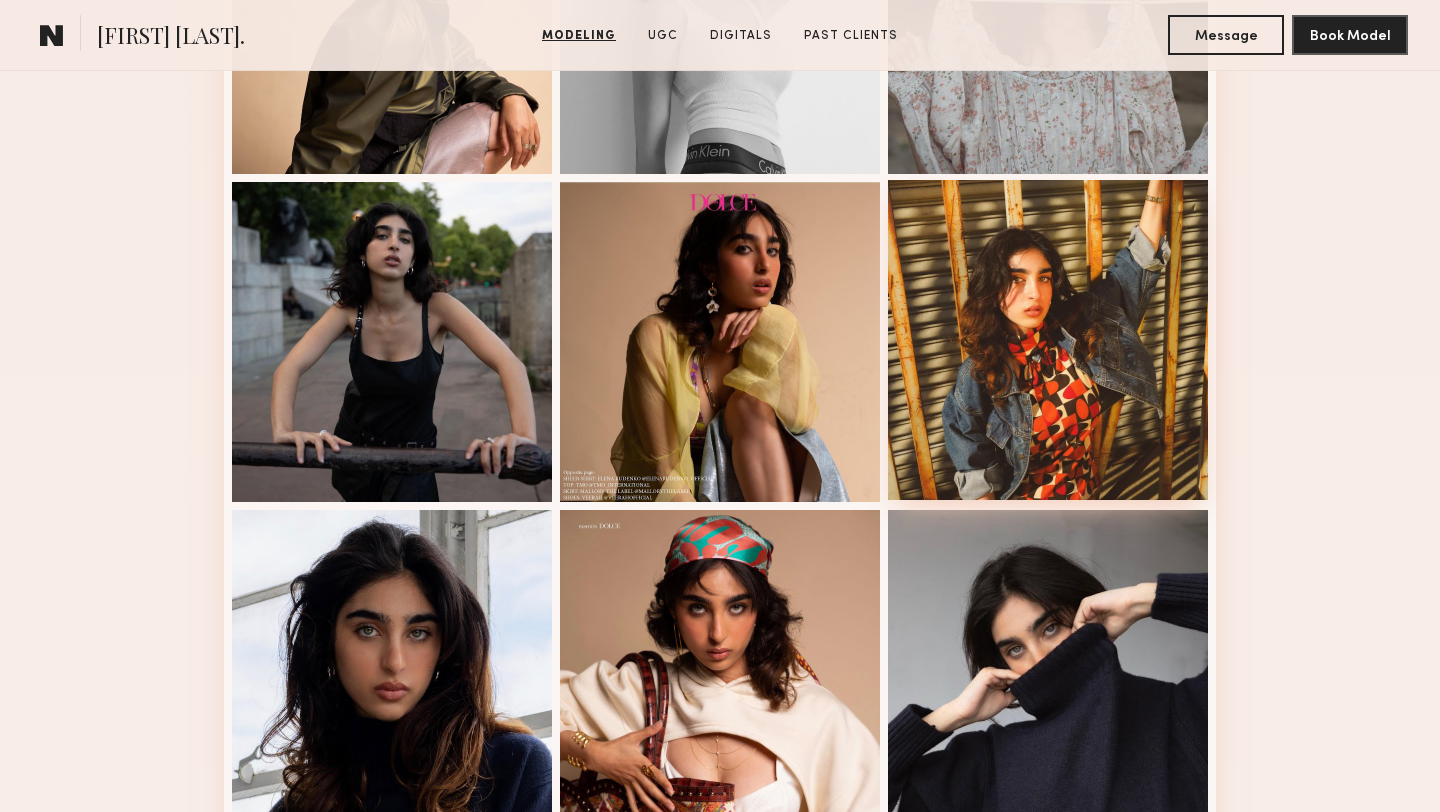 click at bounding box center (1048, 340) 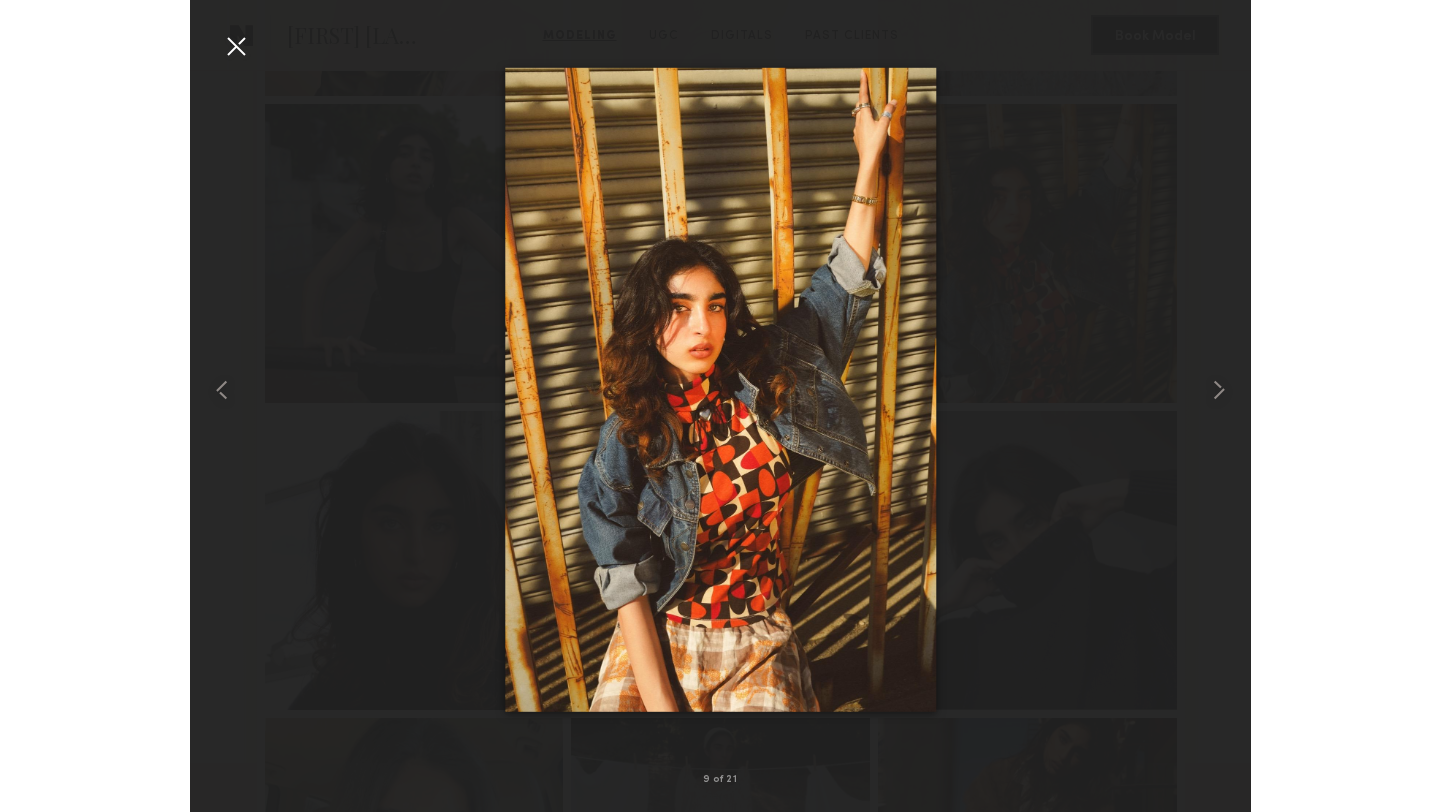 scroll, scrollTop: 1064, scrollLeft: 0, axis: vertical 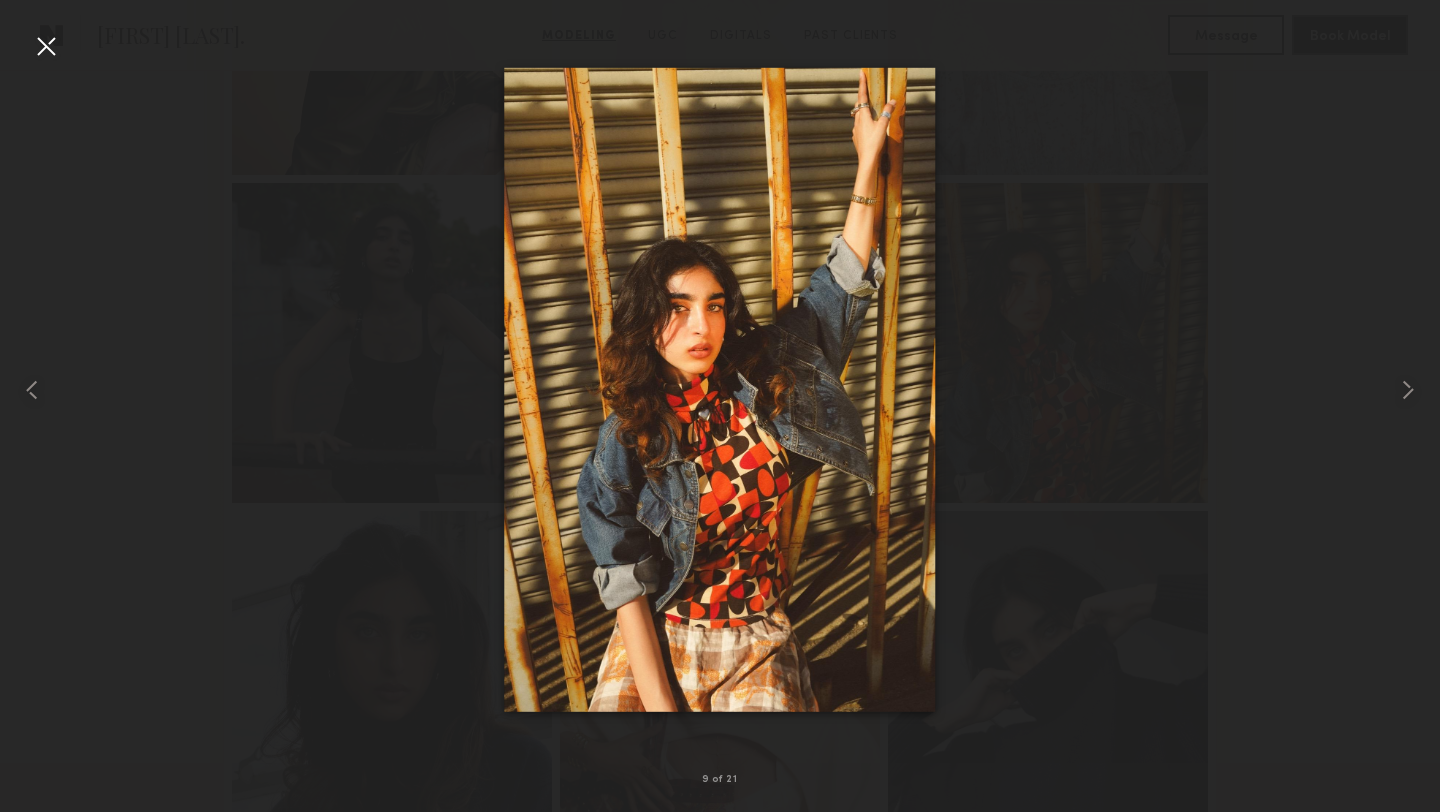 click at bounding box center [46, 46] 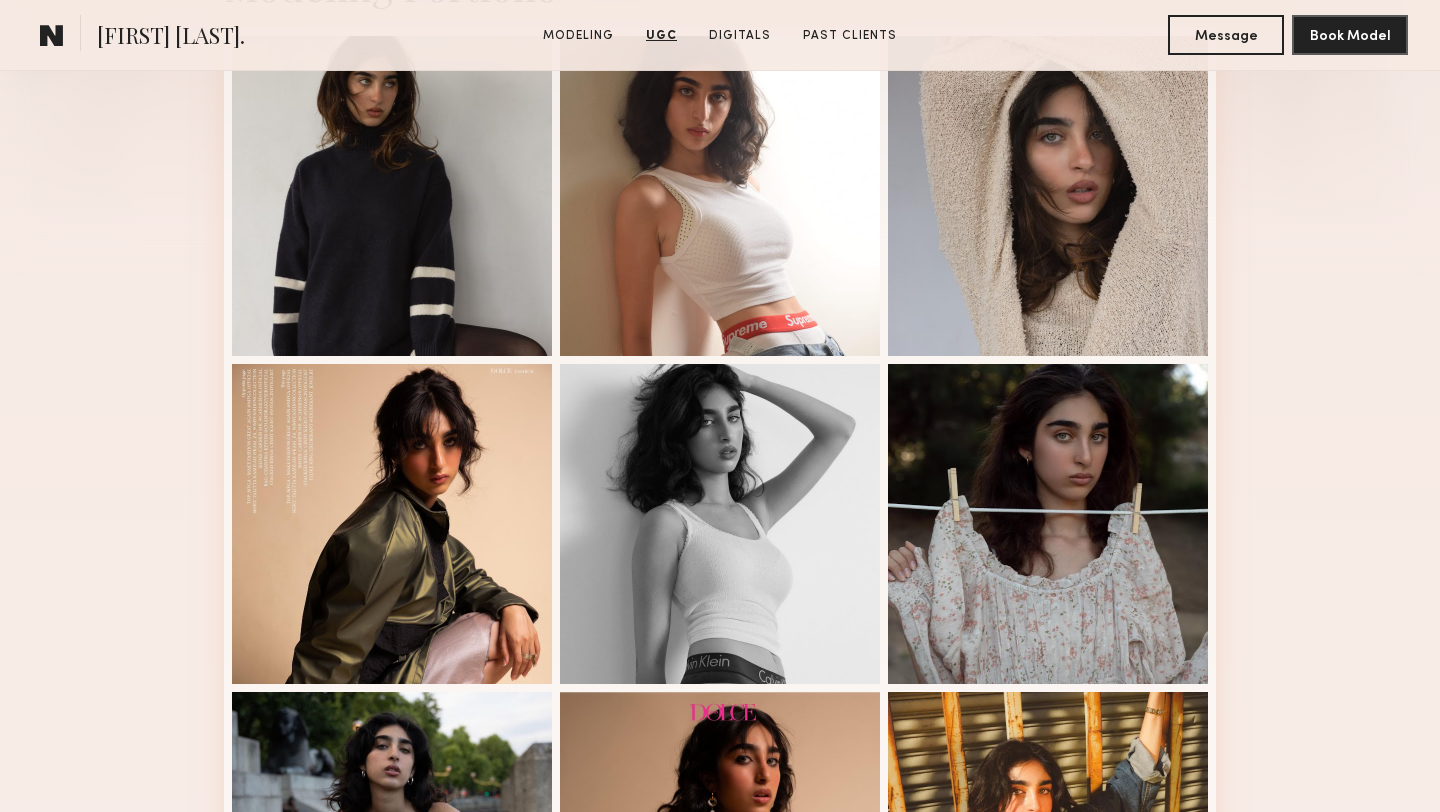scroll, scrollTop: 289, scrollLeft: 0, axis: vertical 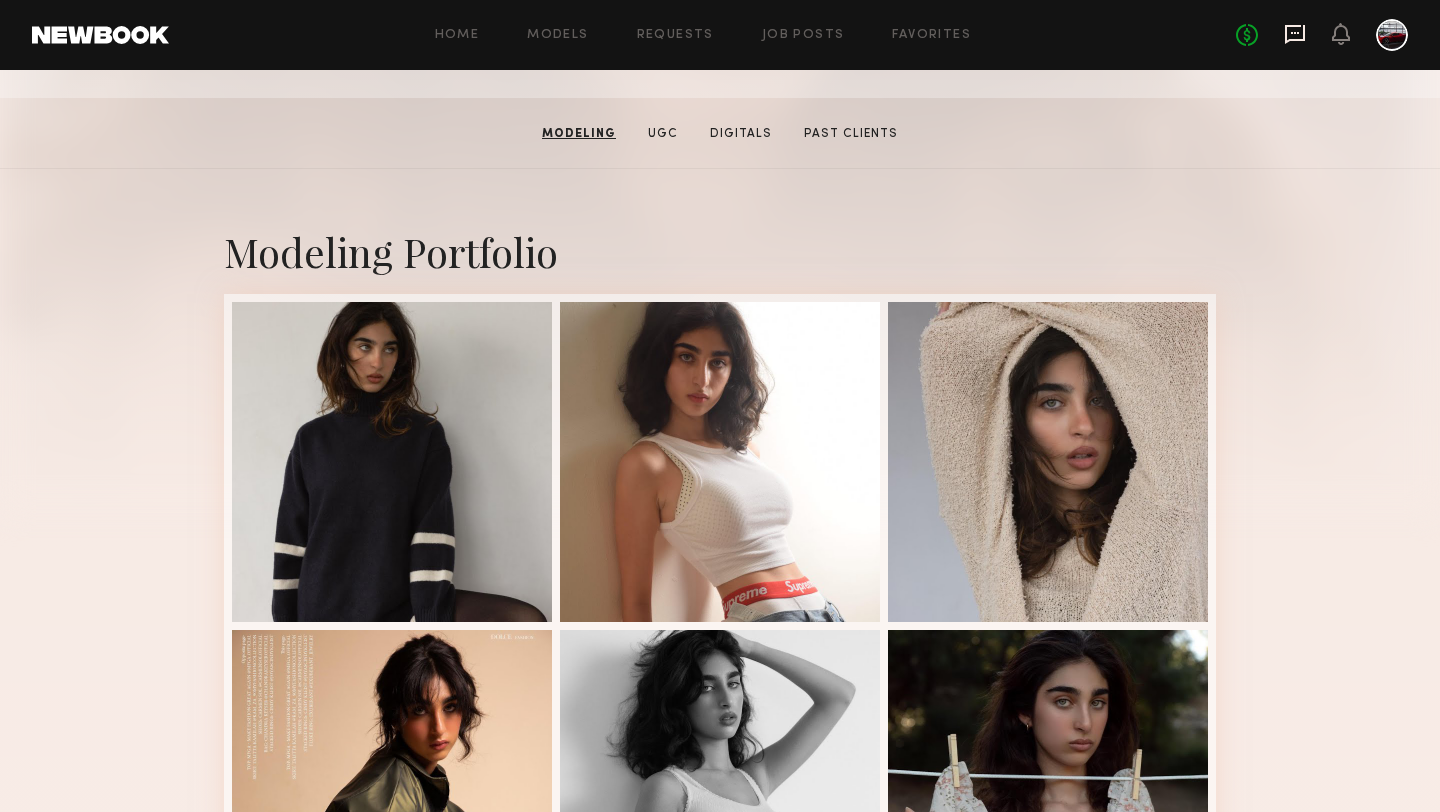 click 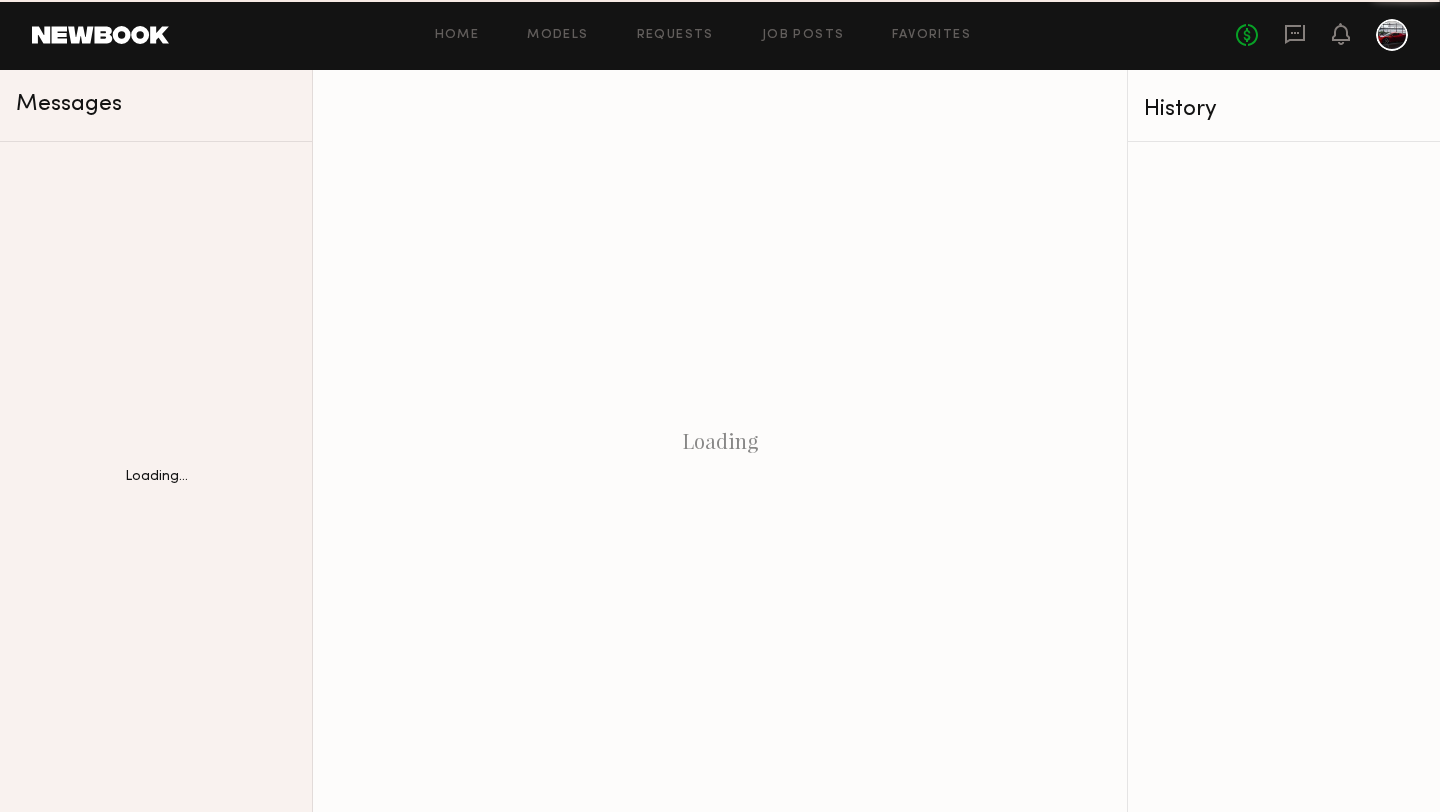 scroll, scrollTop: 0, scrollLeft: 0, axis: both 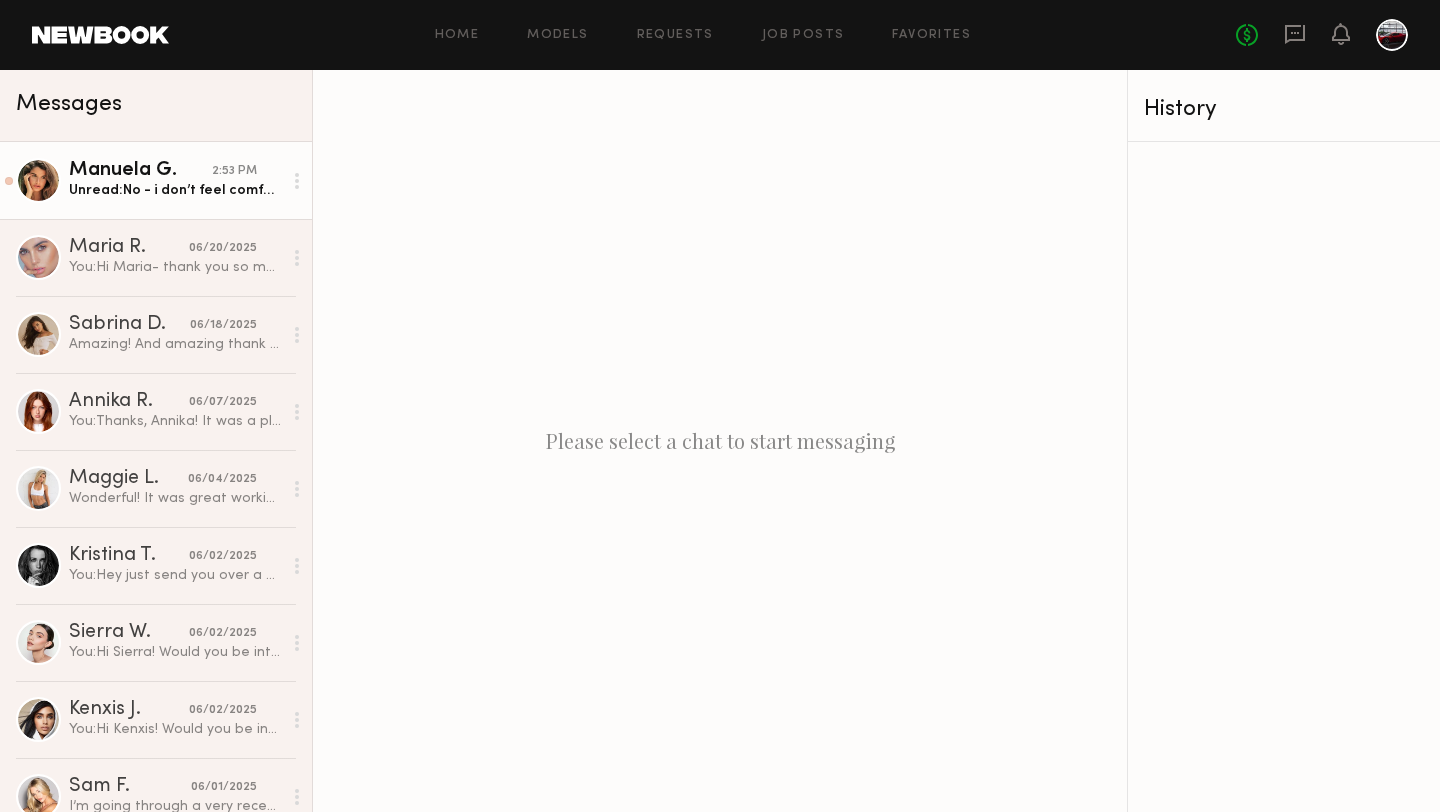 click on "Unread:  No - i don’t feel comfortable. I apologize for the misunderstanding" 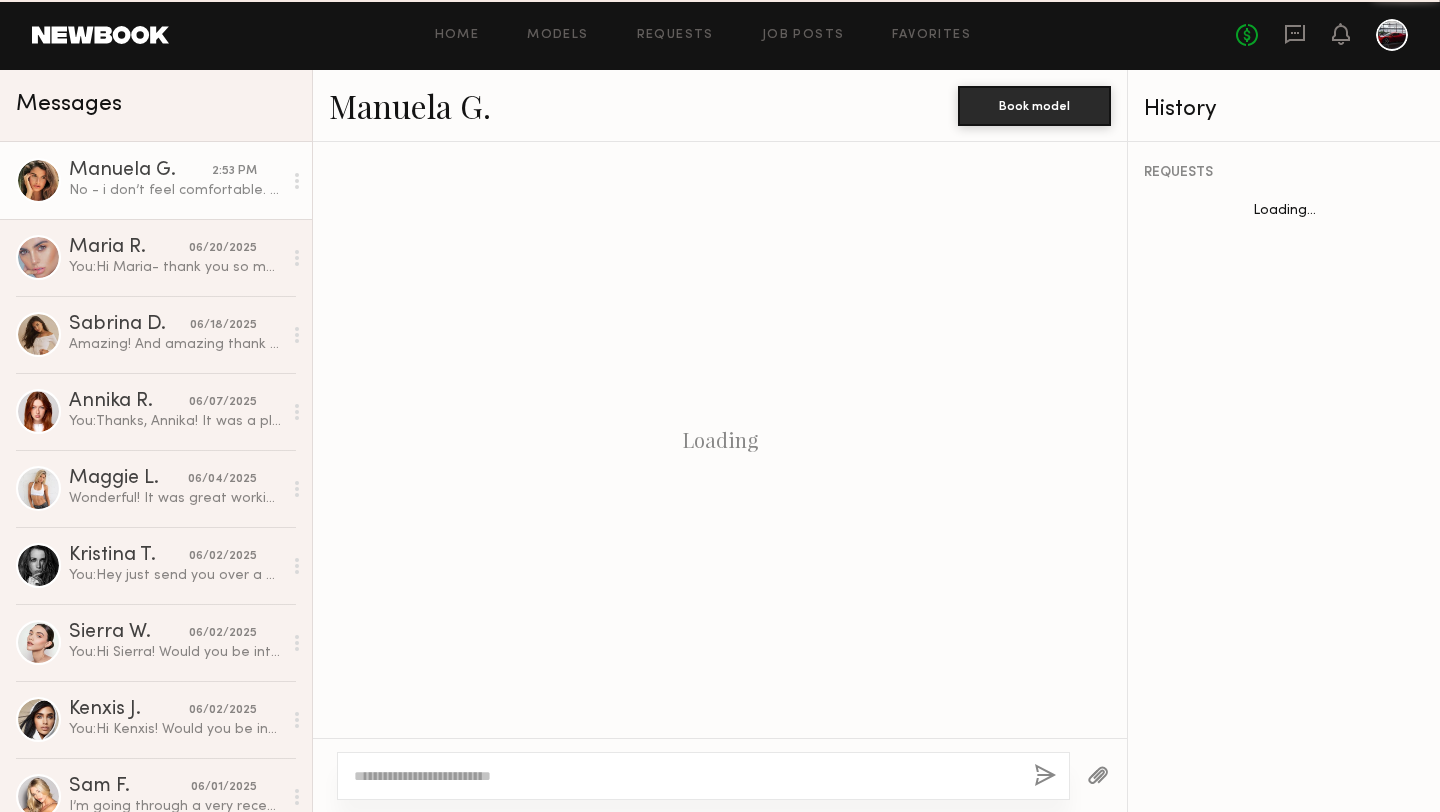 scroll, scrollTop: 1210, scrollLeft: 0, axis: vertical 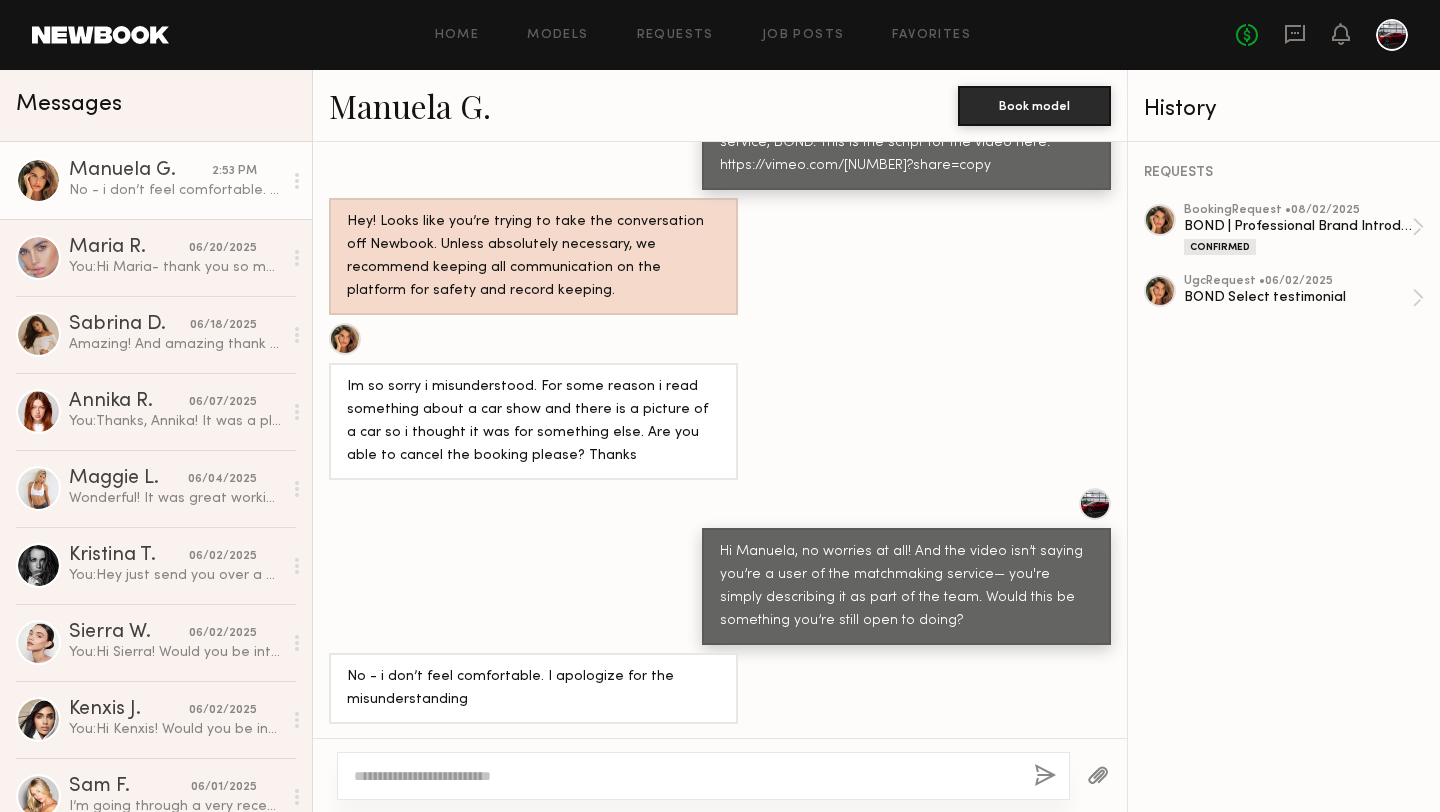 click 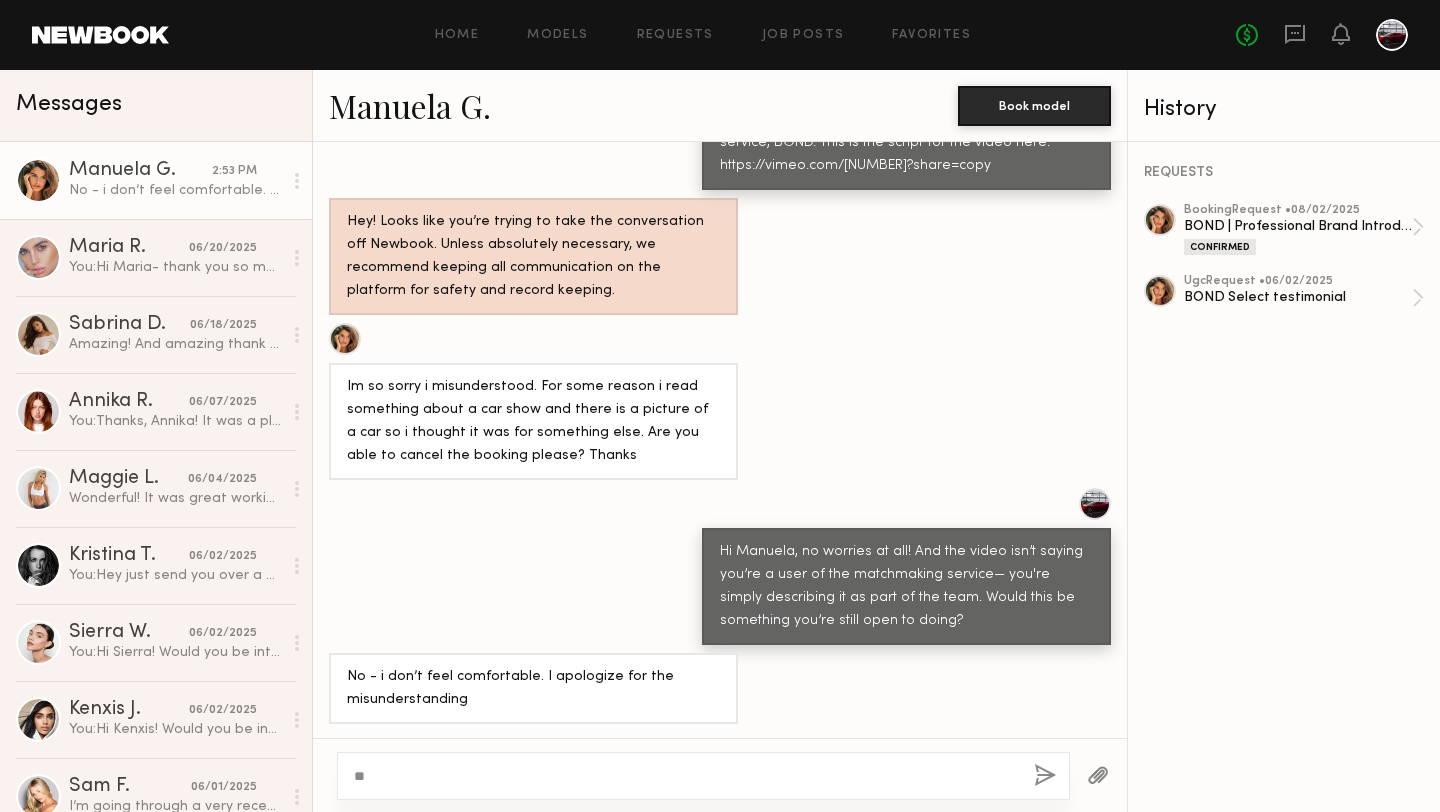 type on "*" 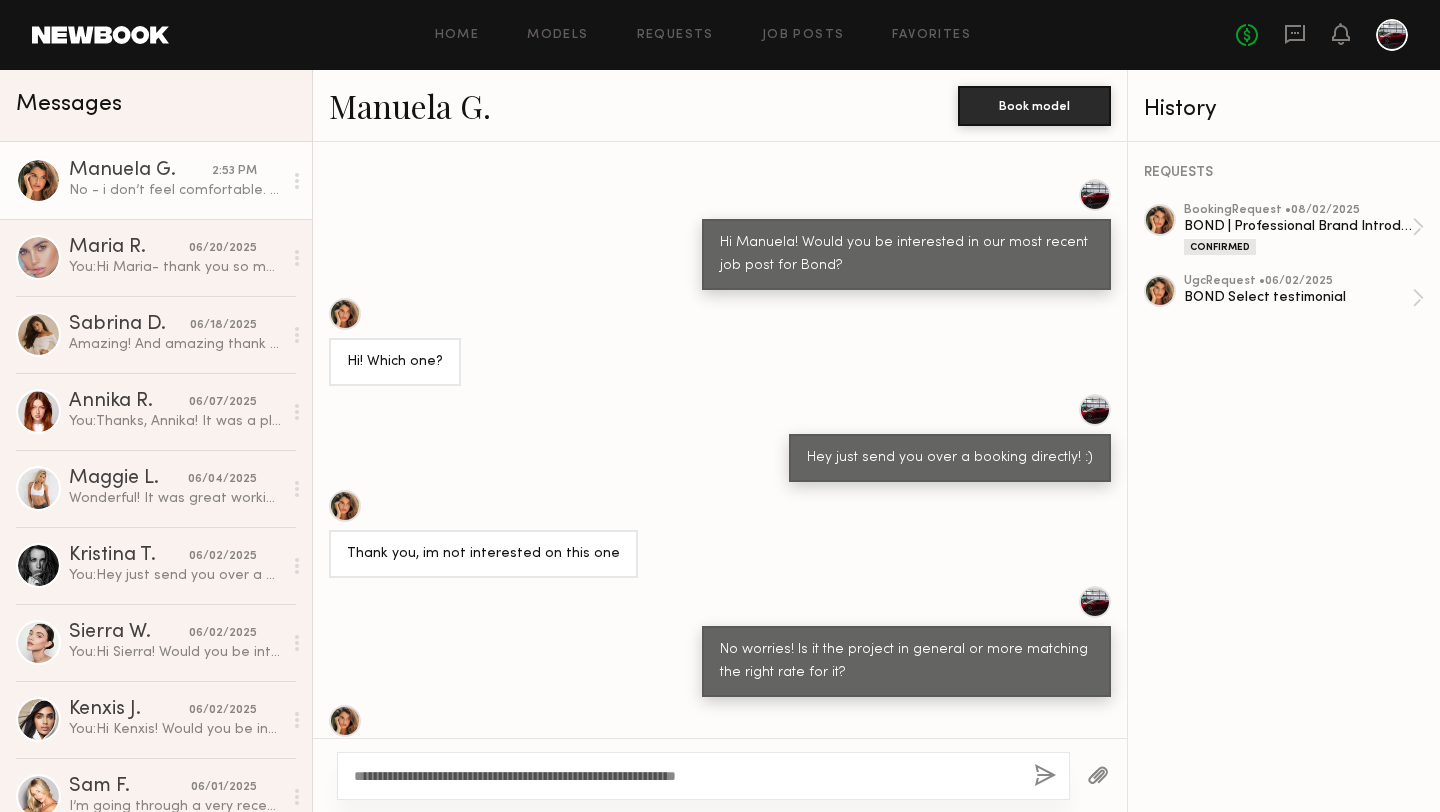 scroll, scrollTop: 741, scrollLeft: 0, axis: vertical 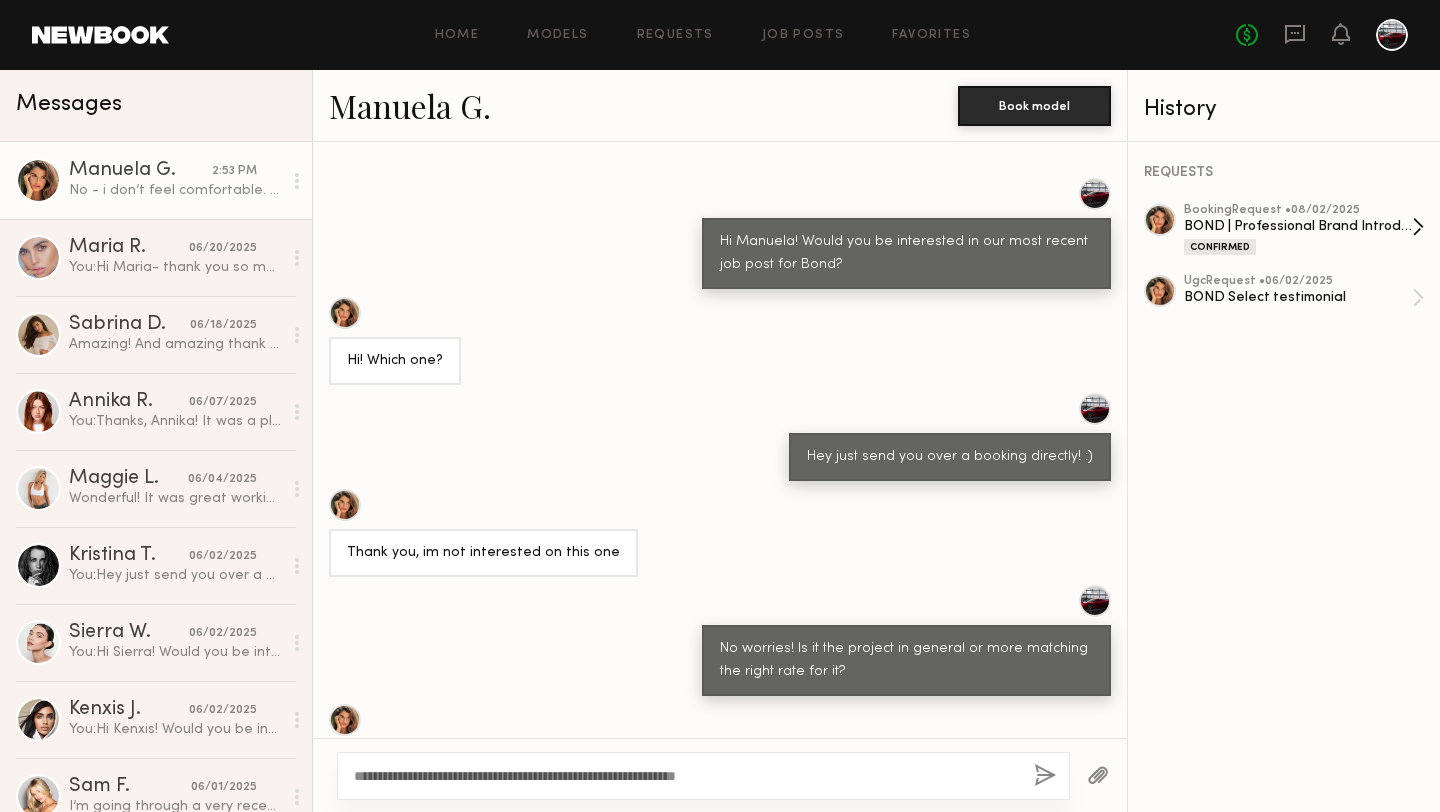 type on "**********" 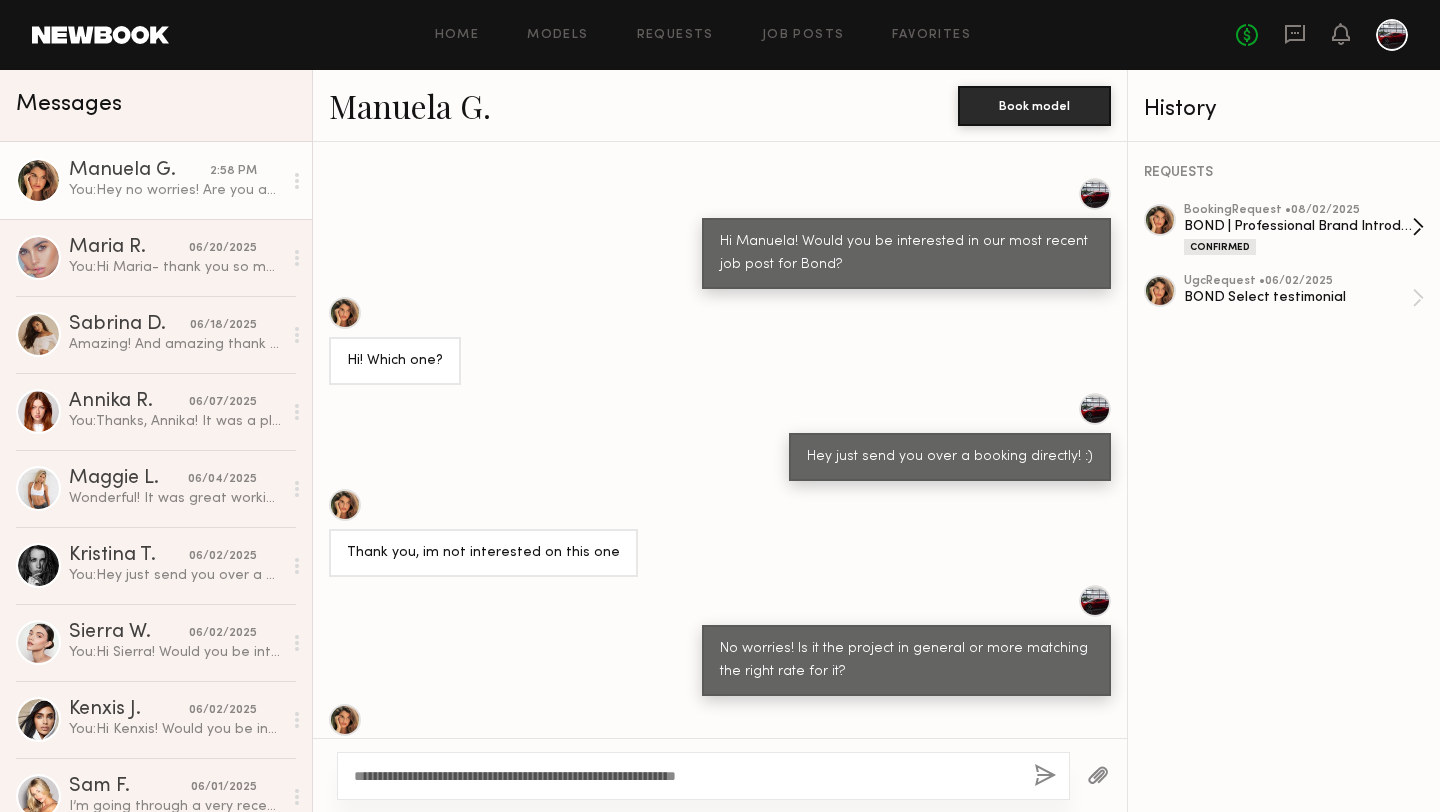 scroll, scrollTop: 2368, scrollLeft: 0, axis: vertical 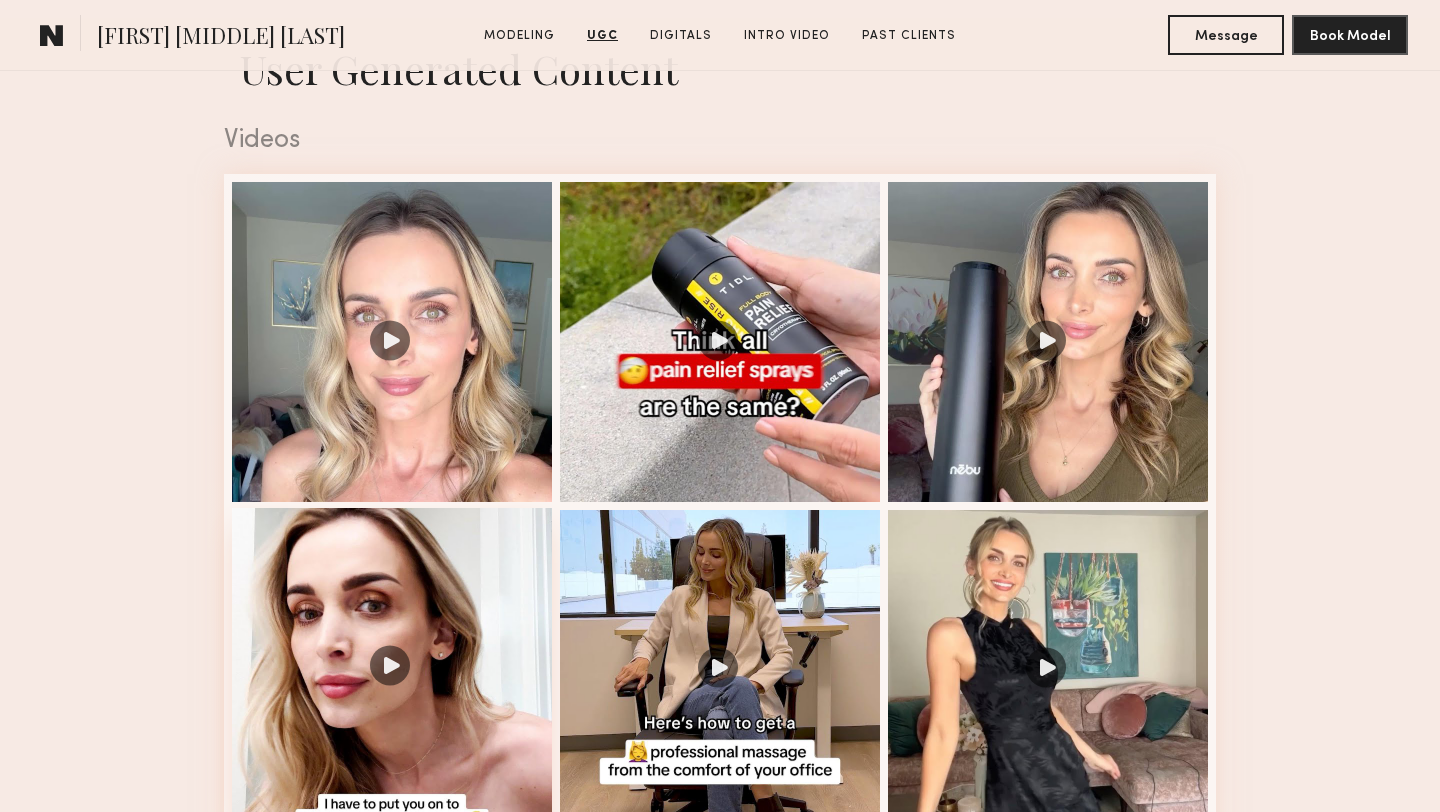 click at bounding box center (392, 668) 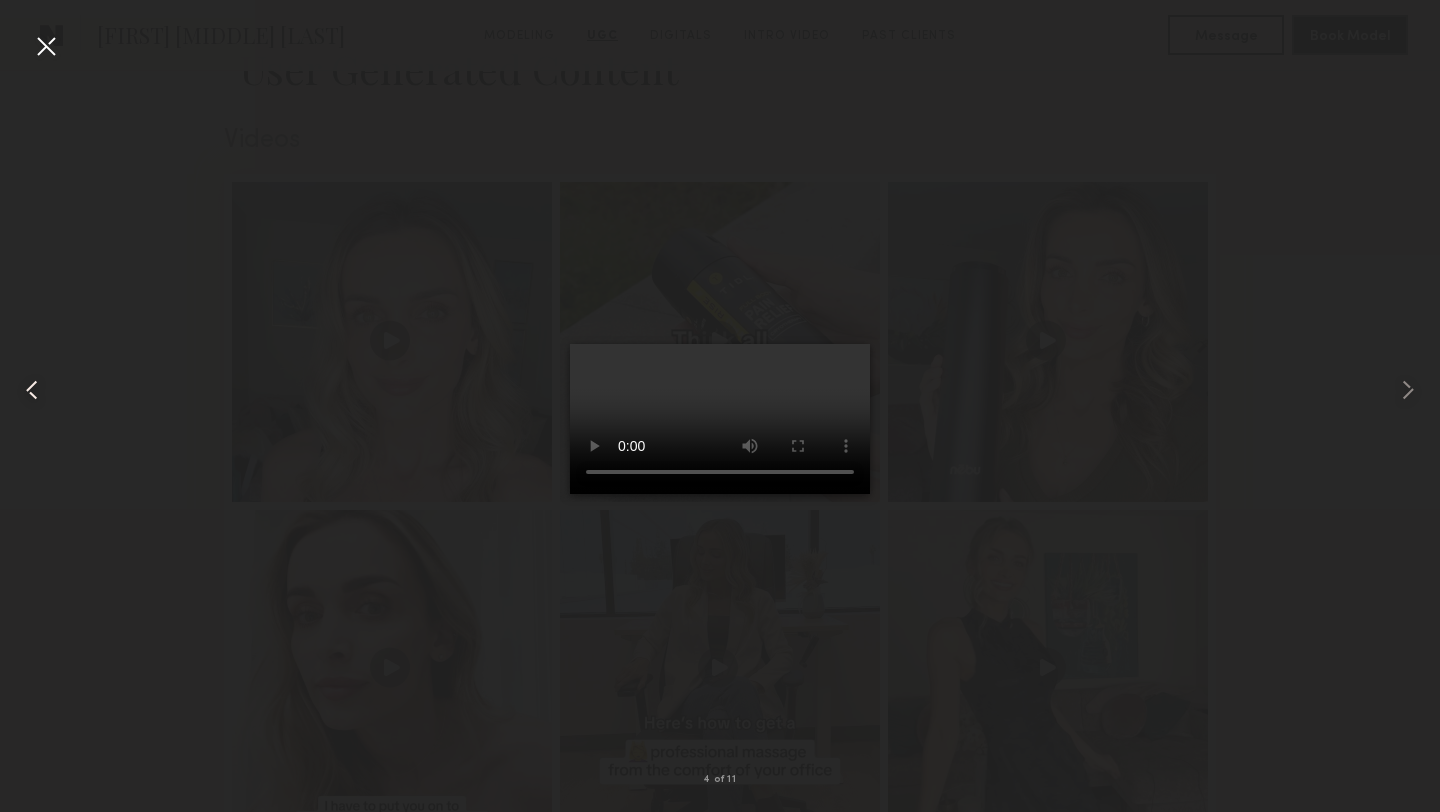 click at bounding box center [29, 390] 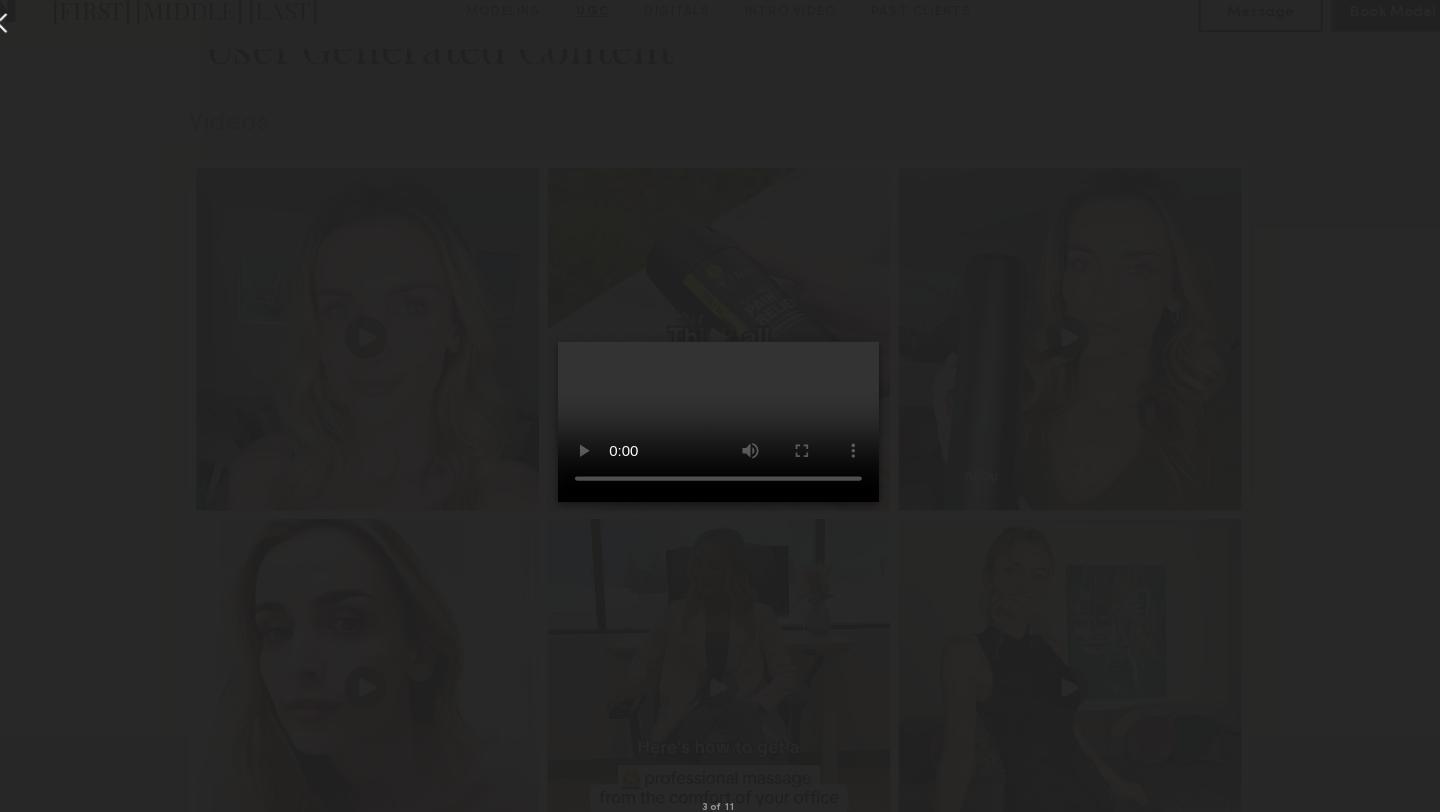 click at bounding box center (46, 46) 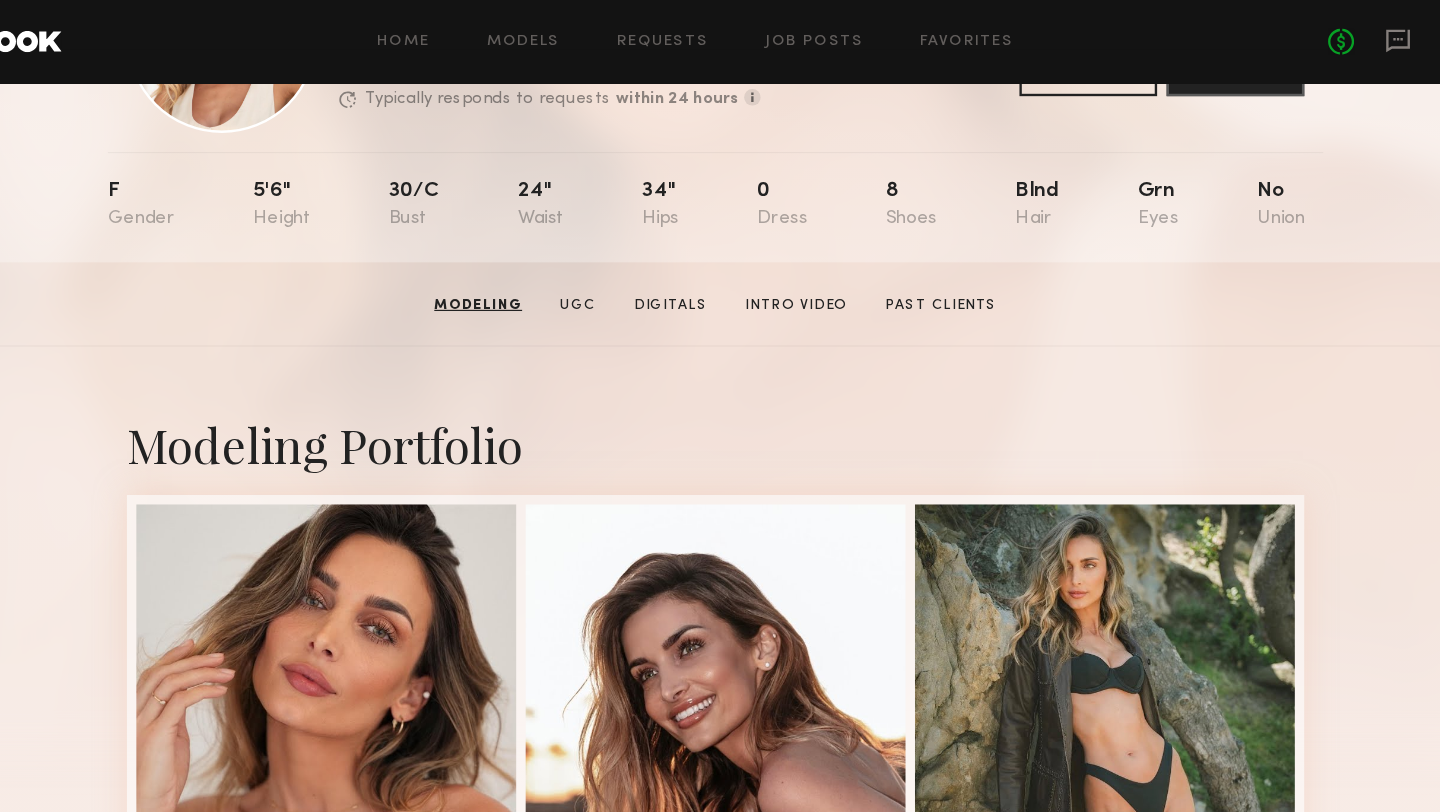 scroll, scrollTop: 0, scrollLeft: 0, axis: both 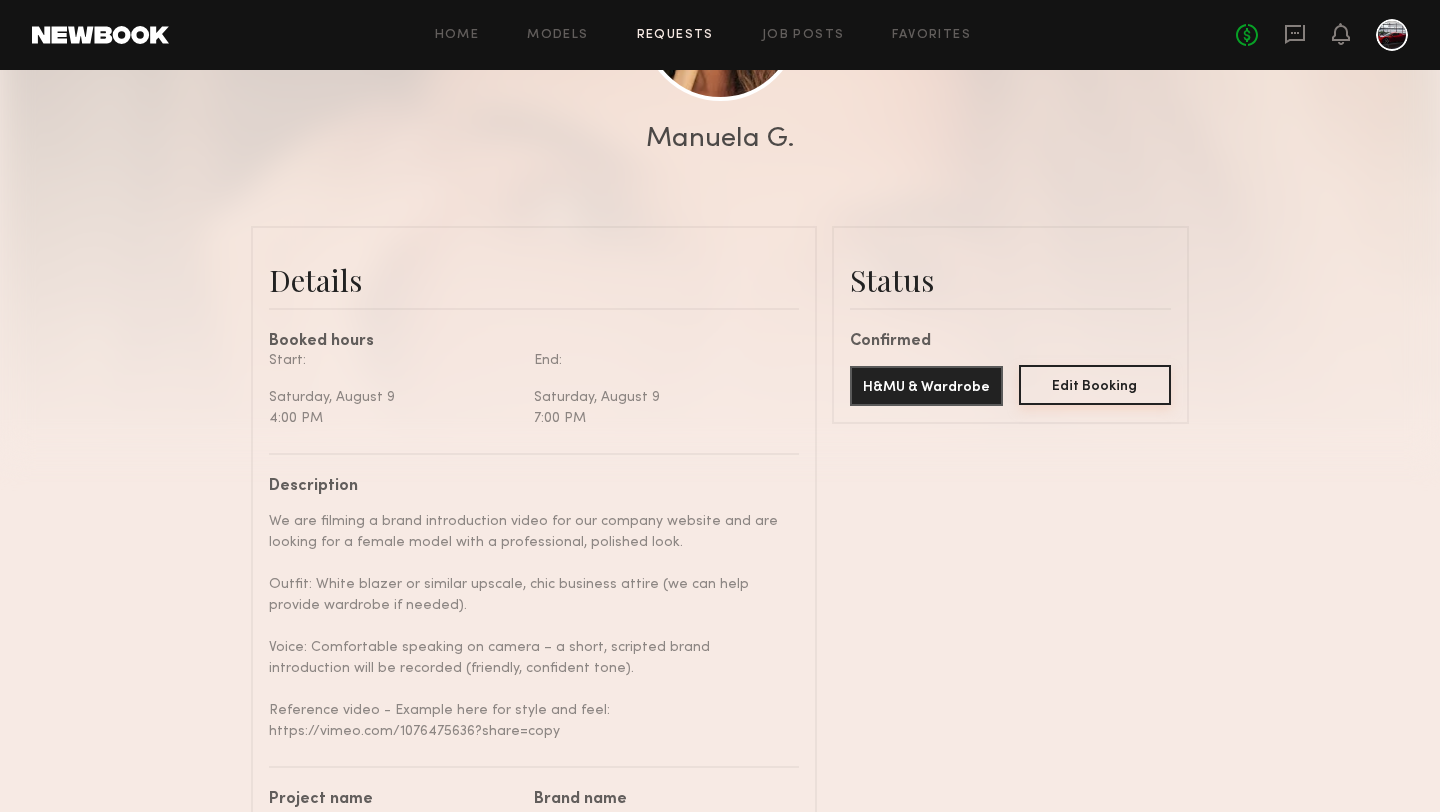 click on "Edit Booking" 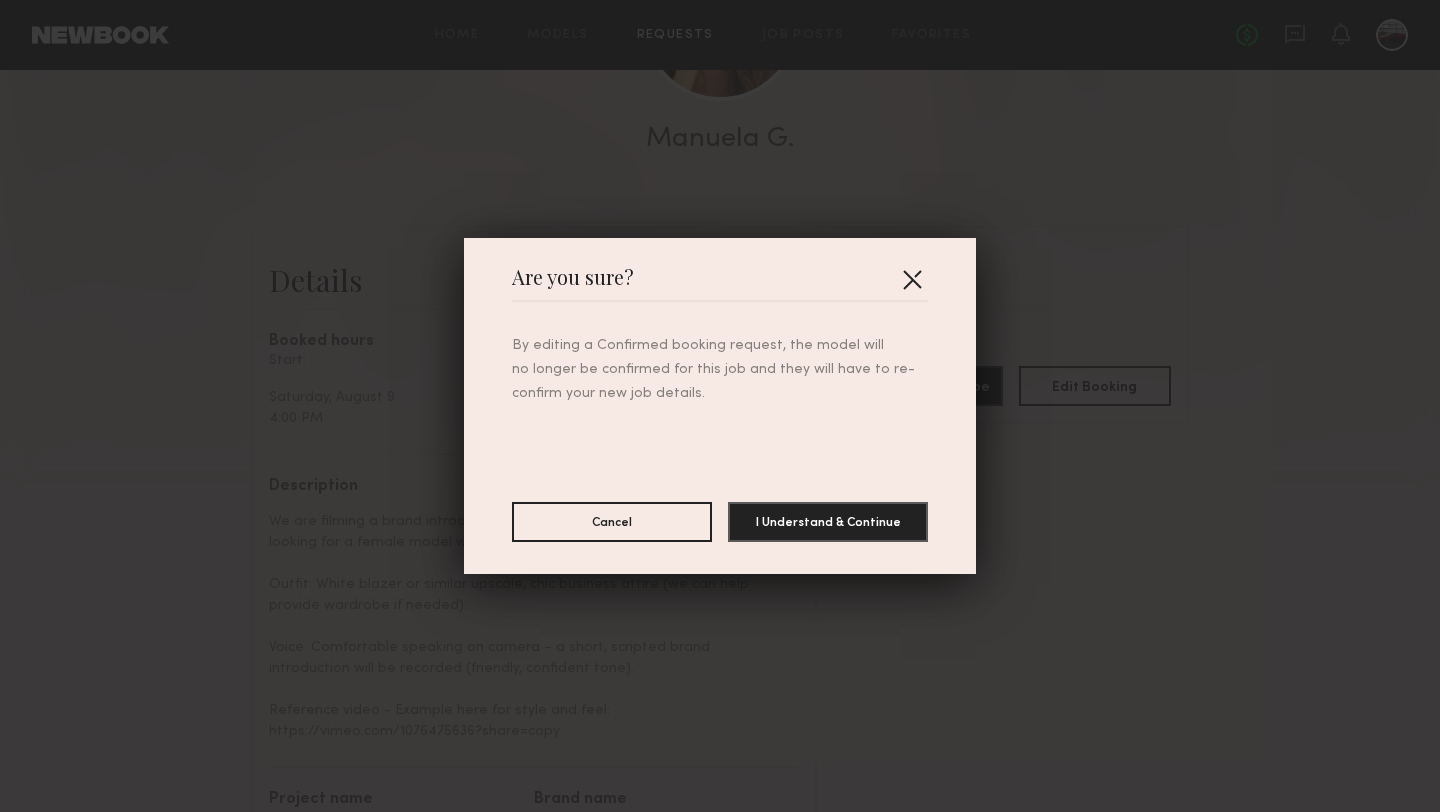 click at bounding box center [912, 279] 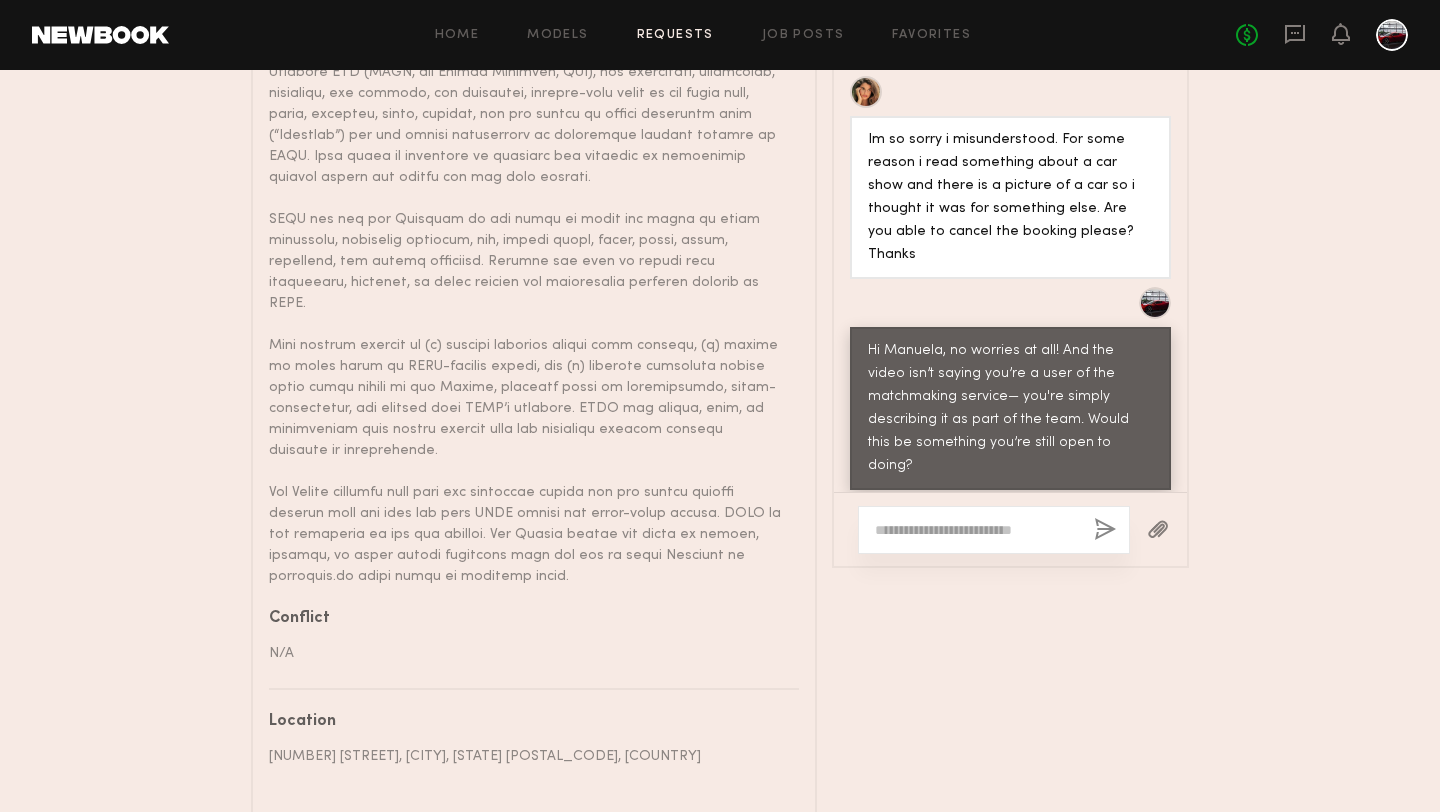 scroll, scrollTop: 1495, scrollLeft: 0, axis: vertical 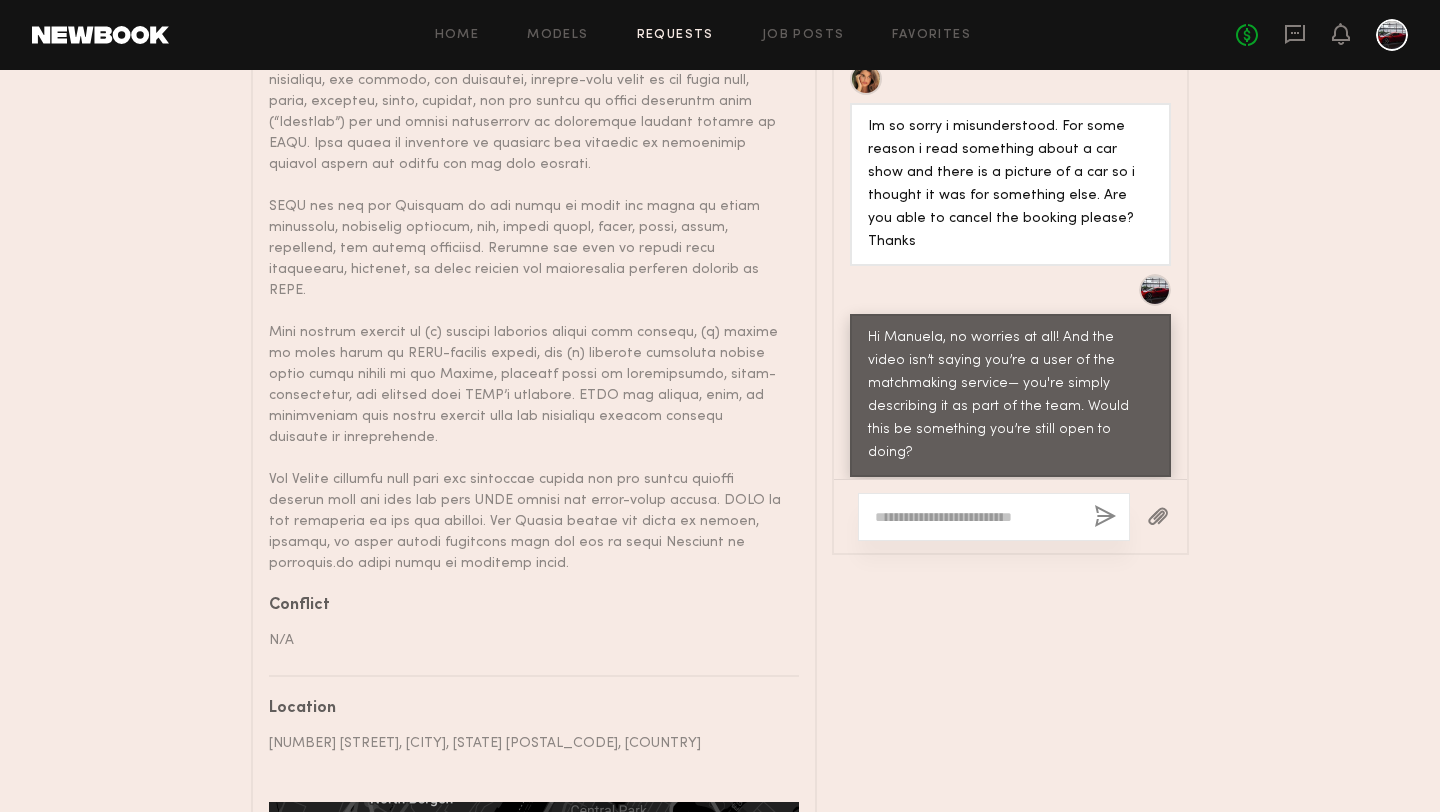 click 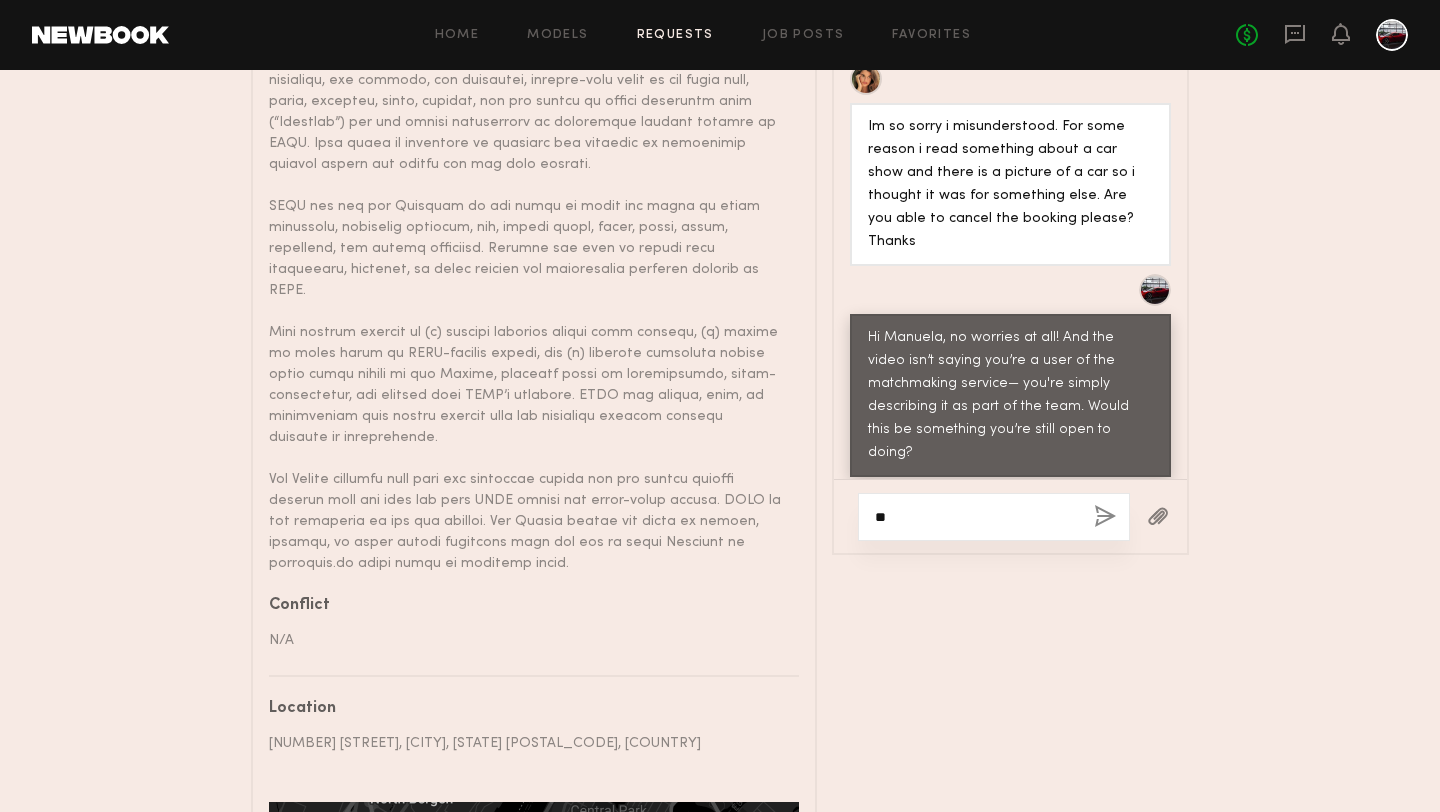 type on "*" 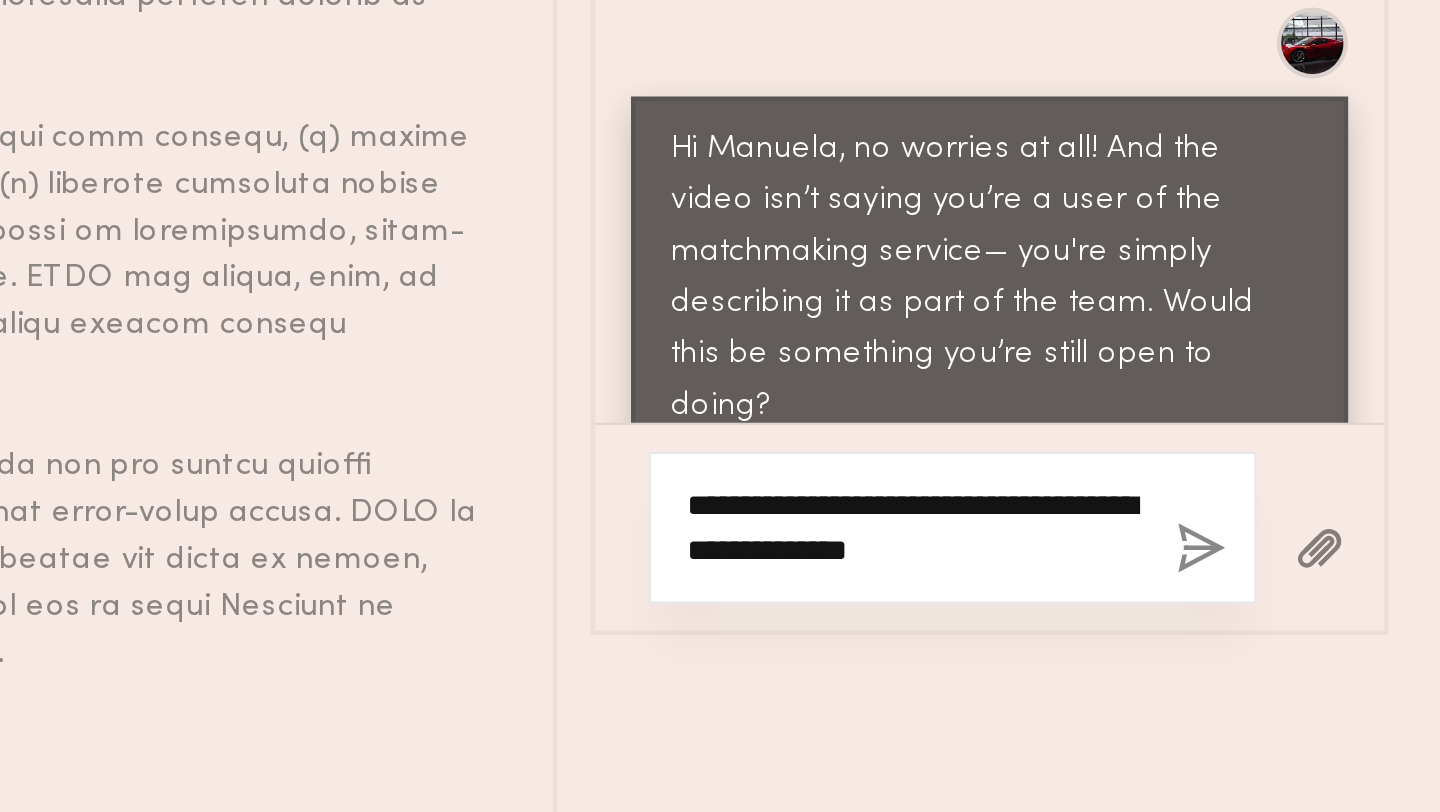 click on "**********" 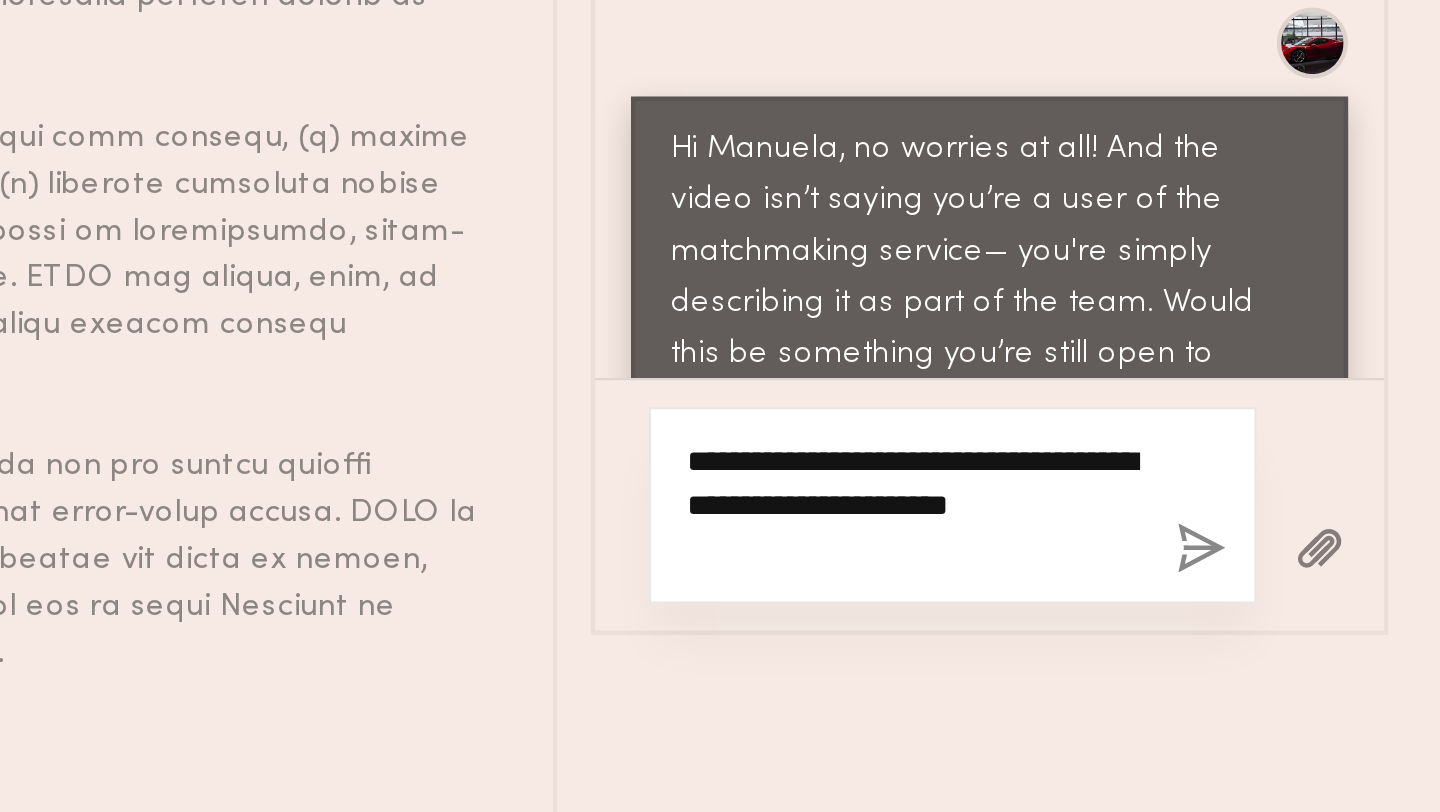 type on "**********" 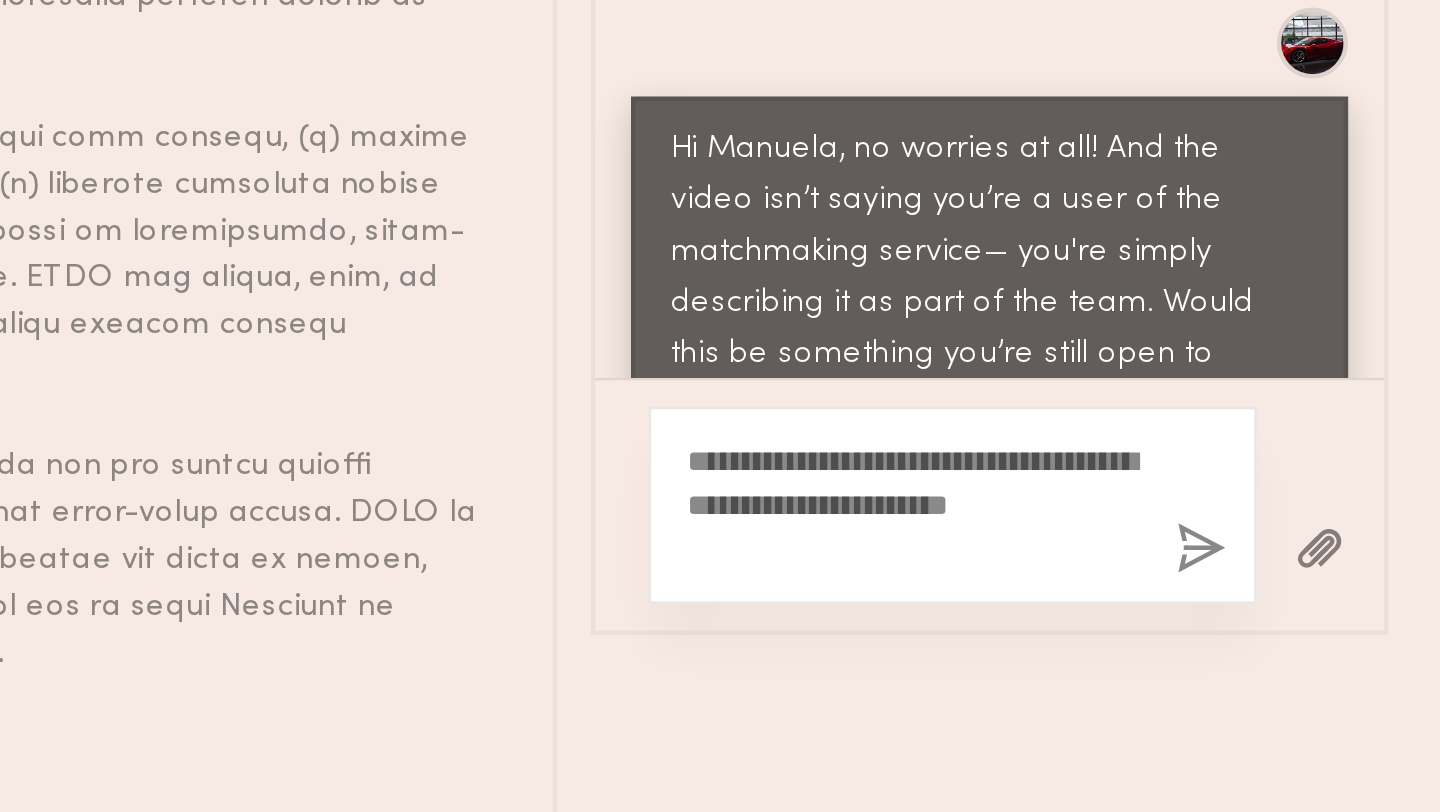click 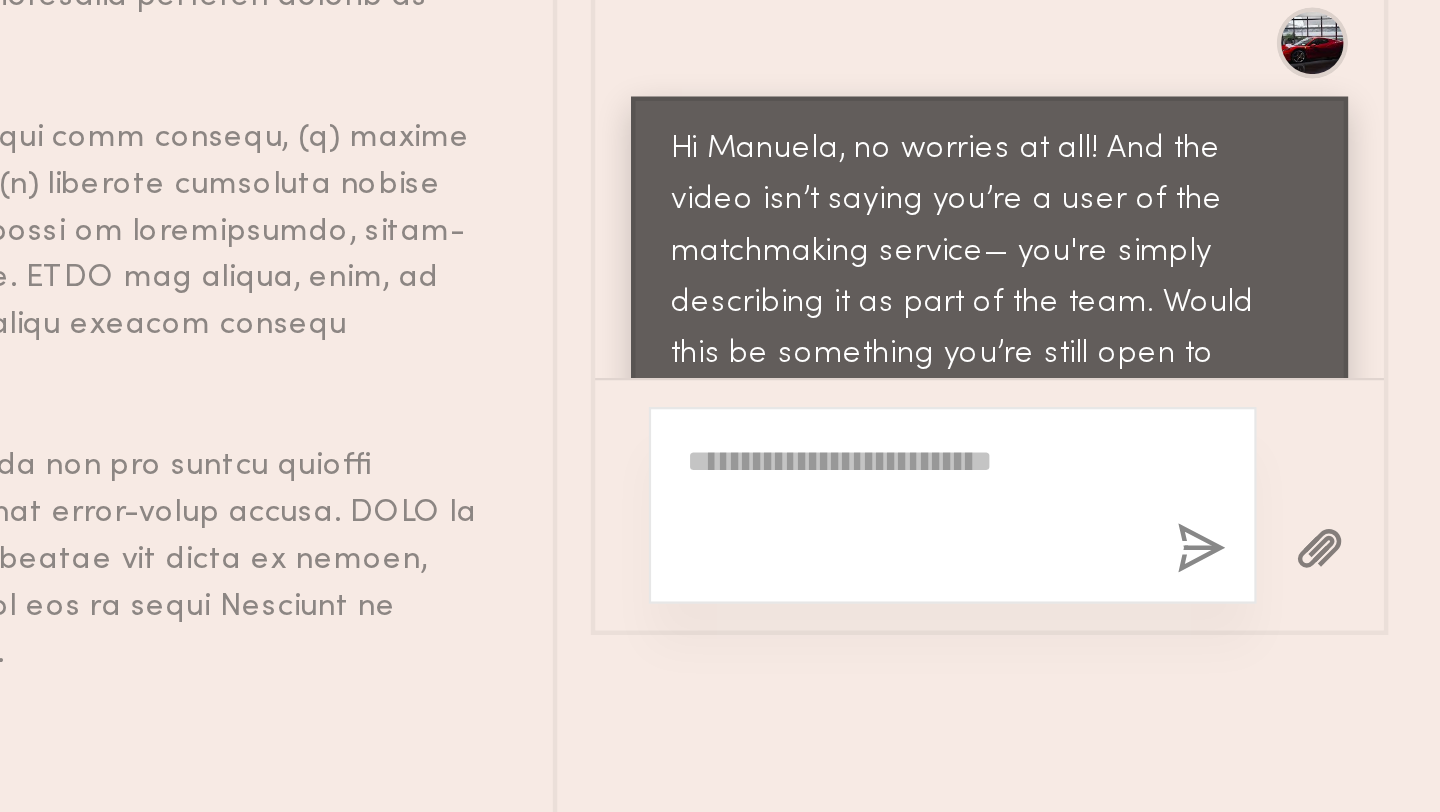 scroll, scrollTop: 1993, scrollLeft: 0, axis: vertical 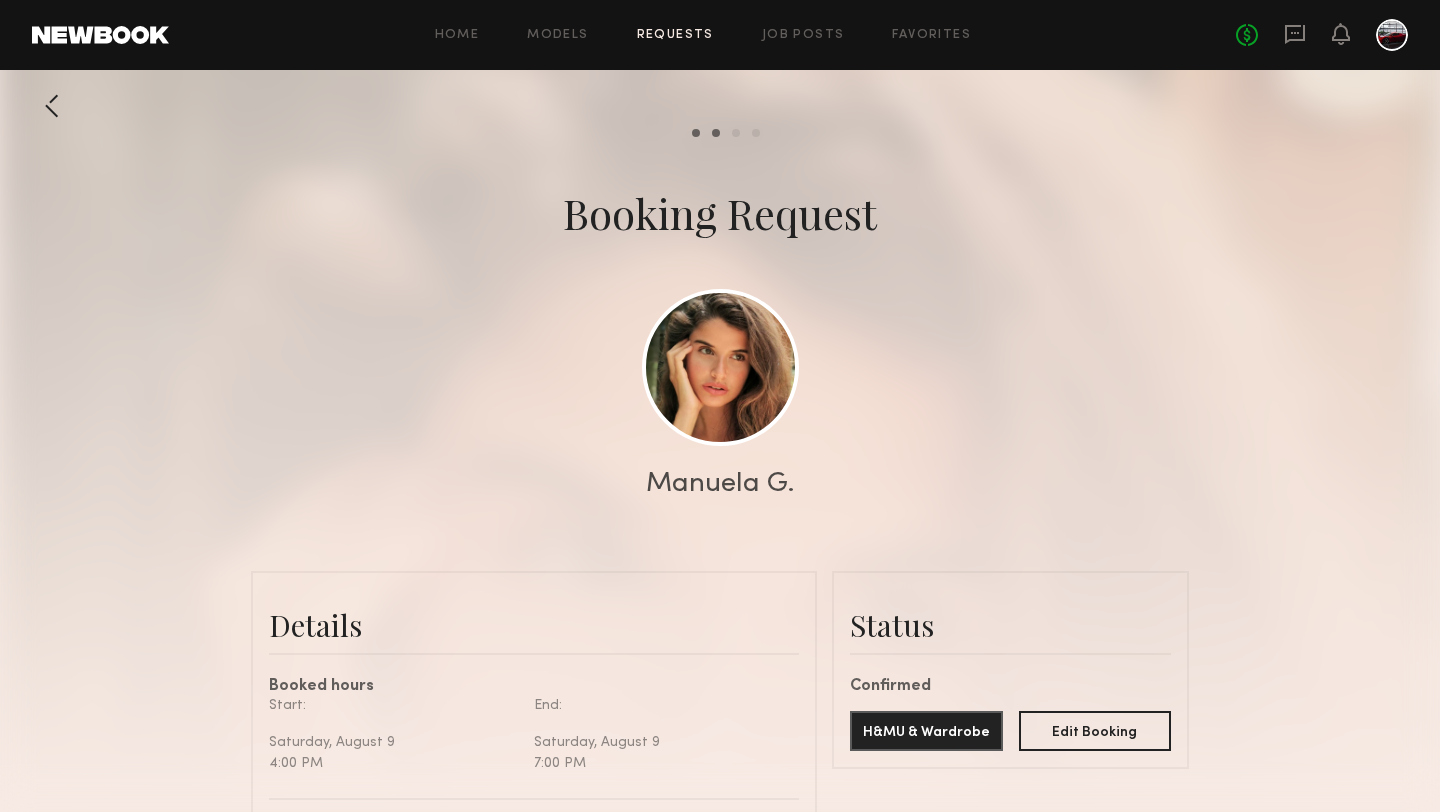 click on "Home Models Requests Job Posts Favorites Sign Out No fees up to $5,000" 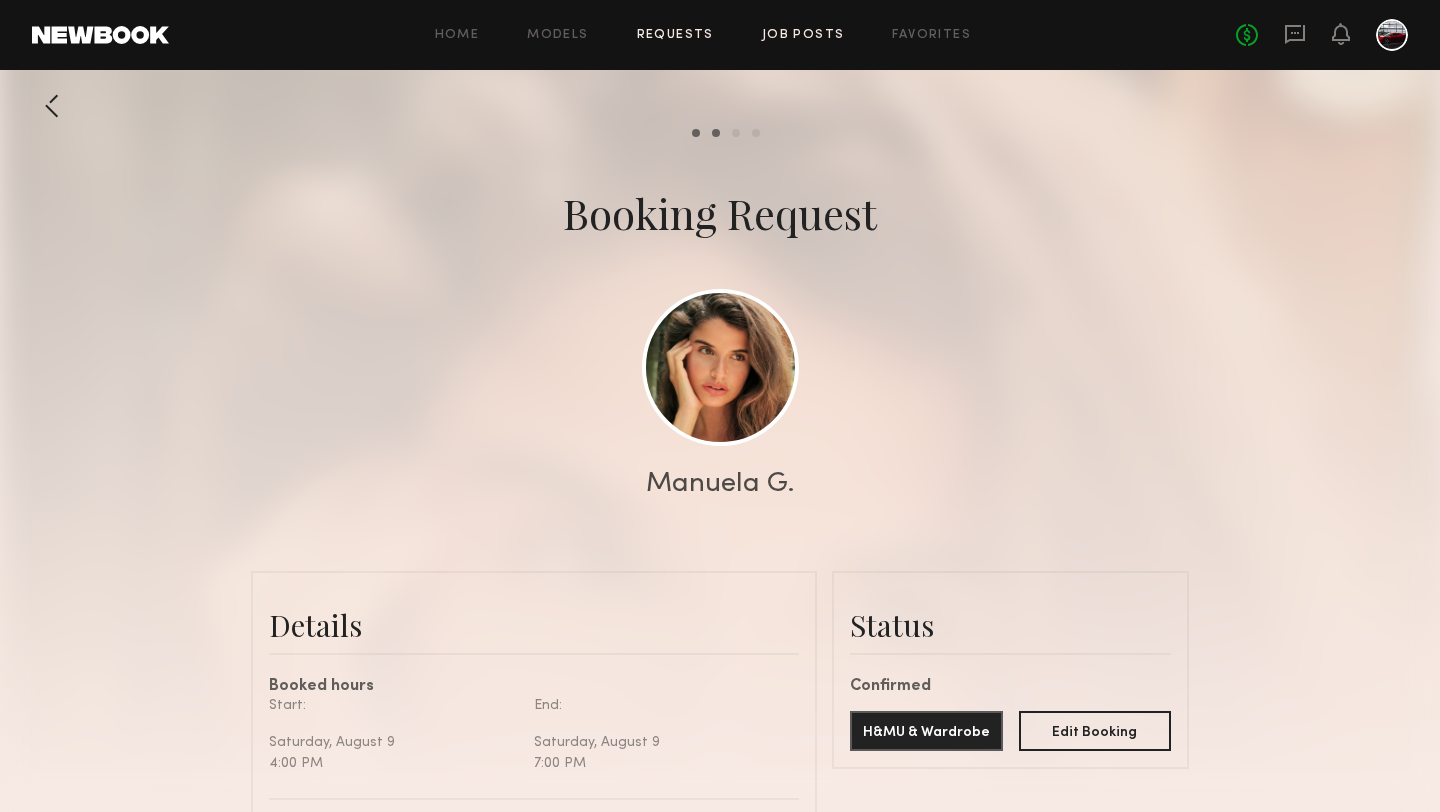 click on "Job Posts" 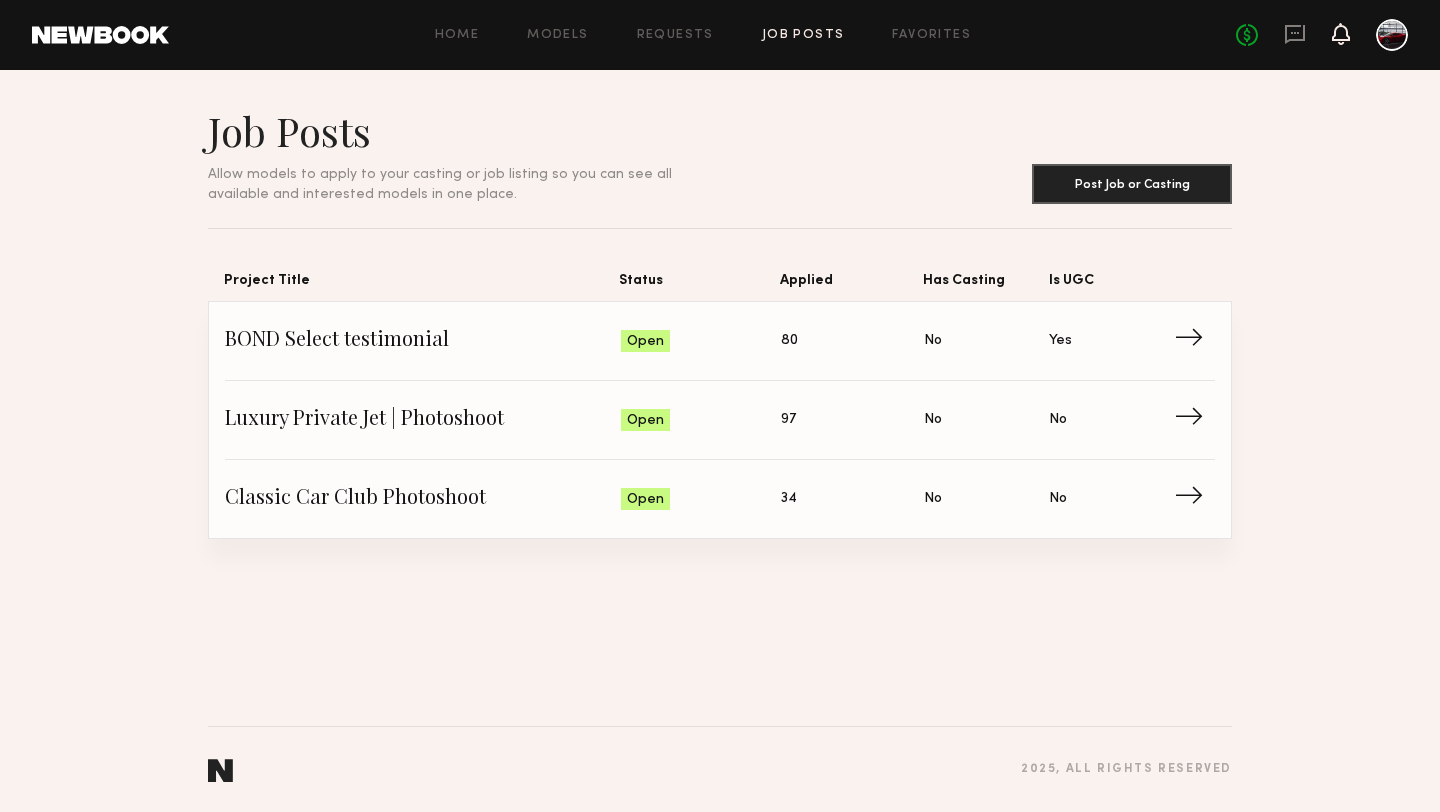 click 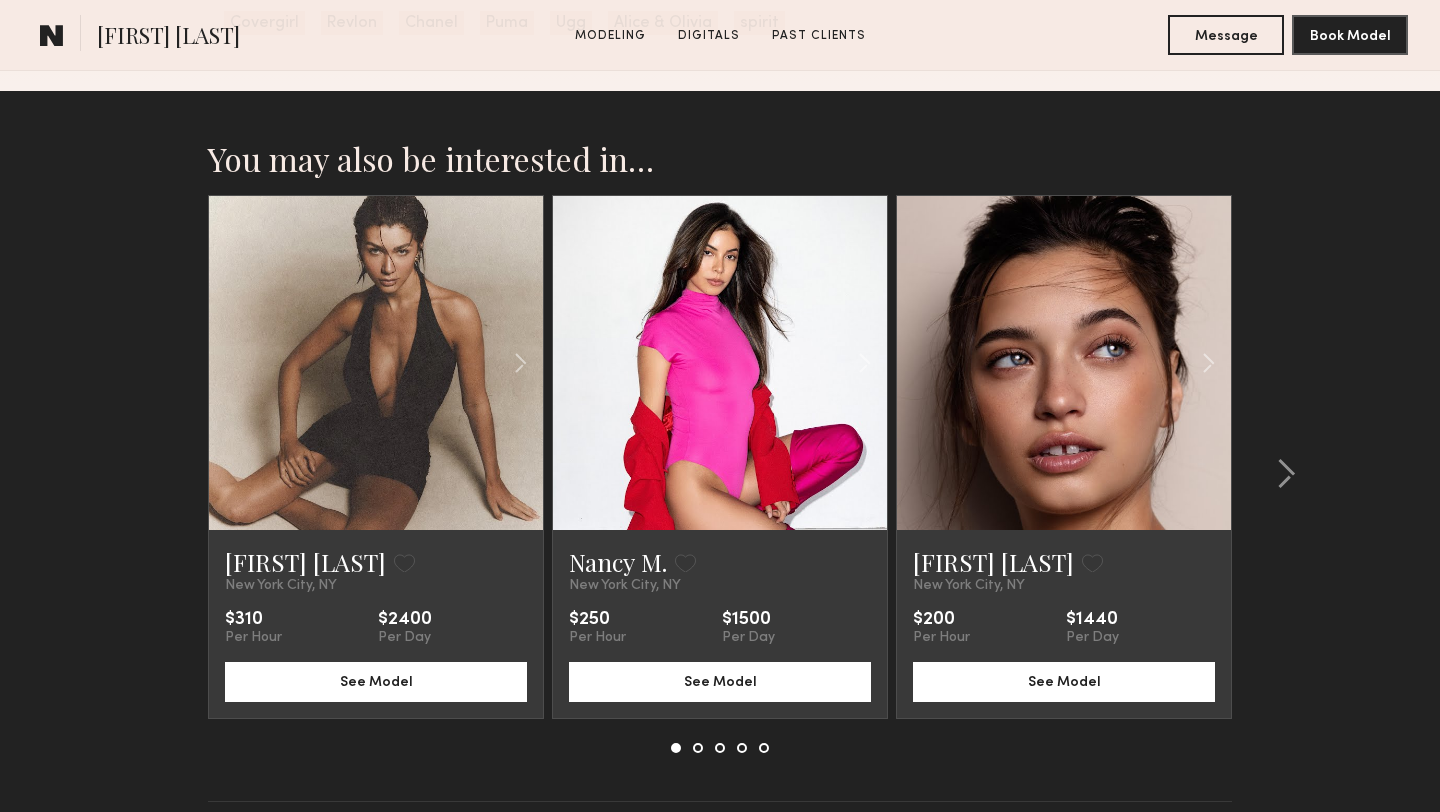scroll, scrollTop: 2972, scrollLeft: 0, axis: vertical 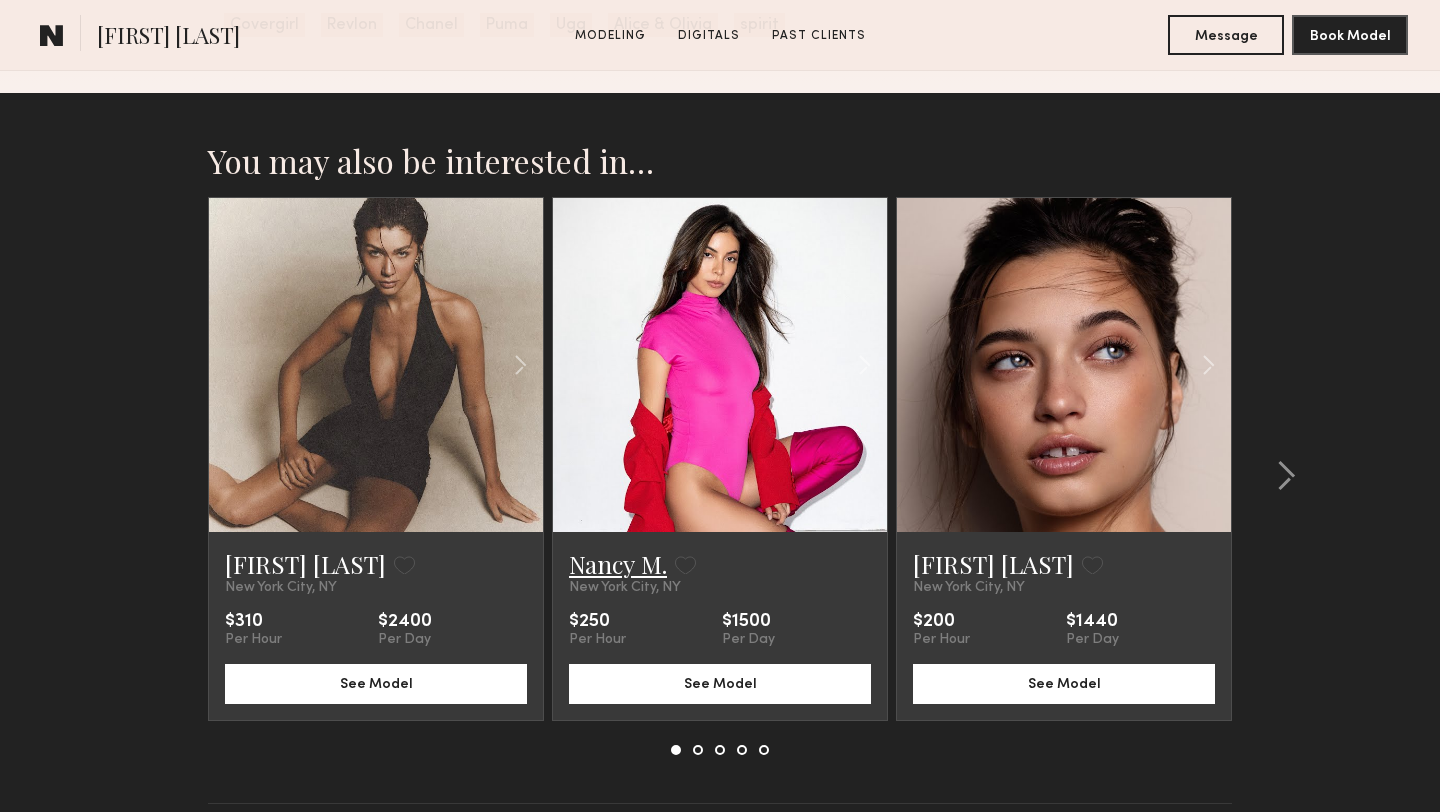 click on "Nancy M." 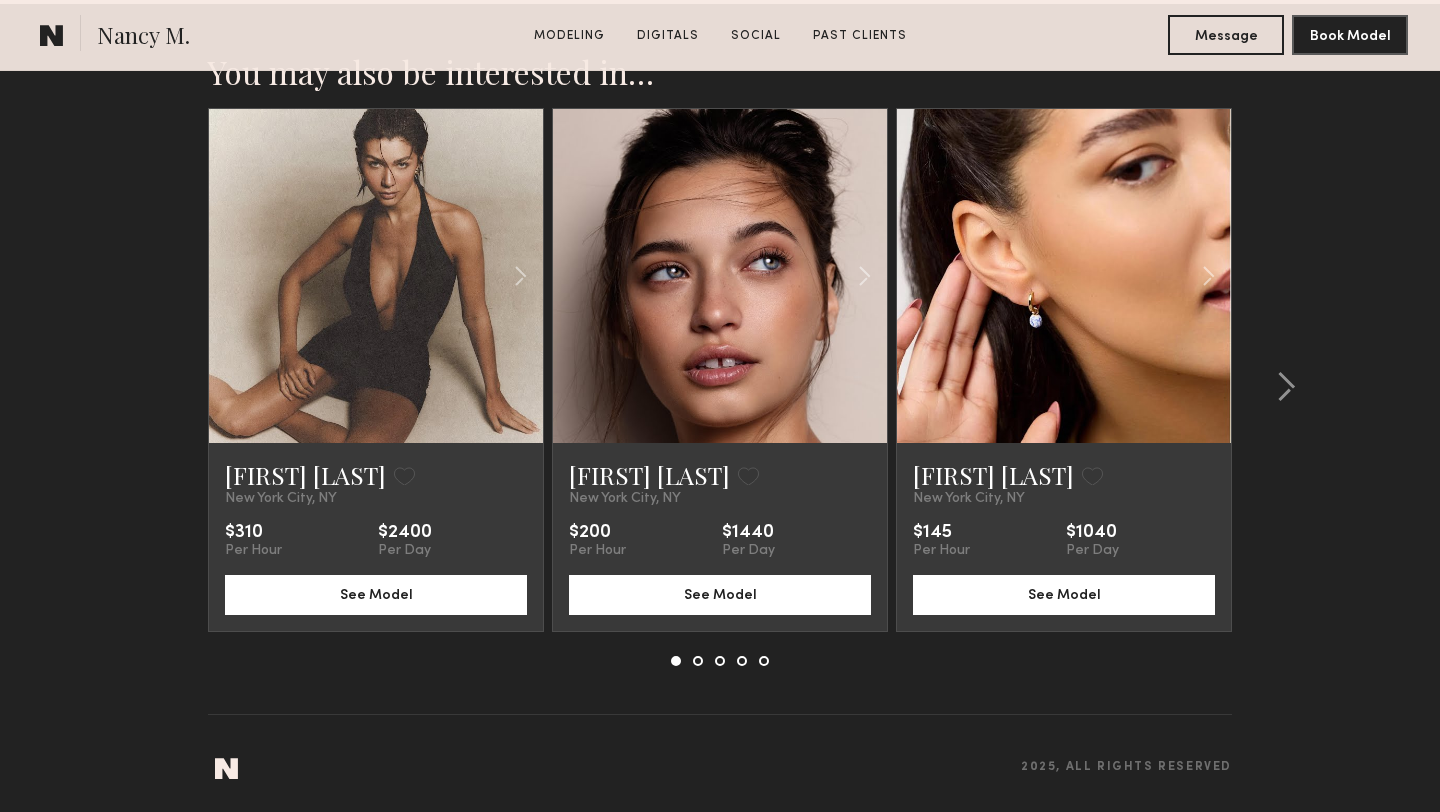 scroll, scrollTop: 4056, scrollLeft: 0, axis: vertical 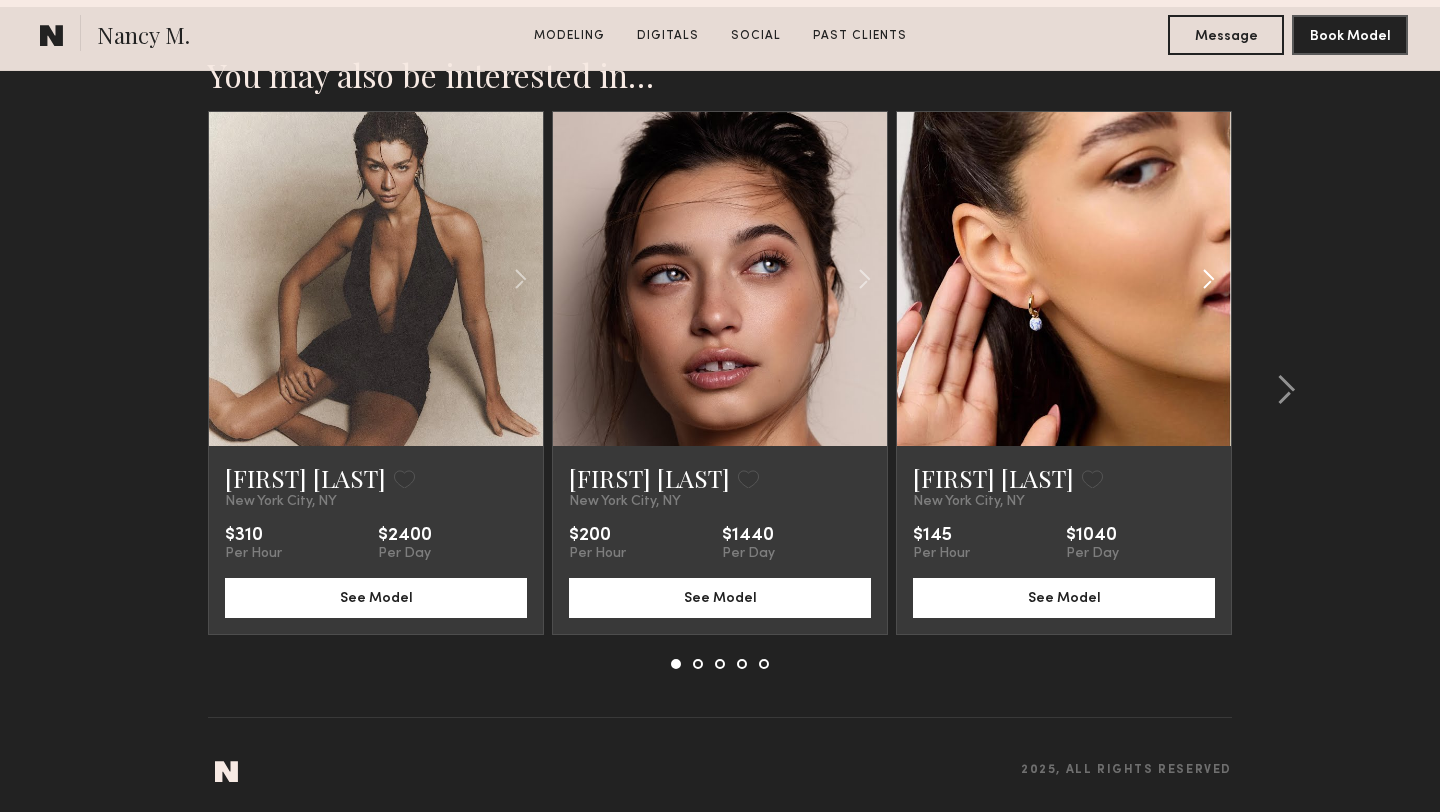 click 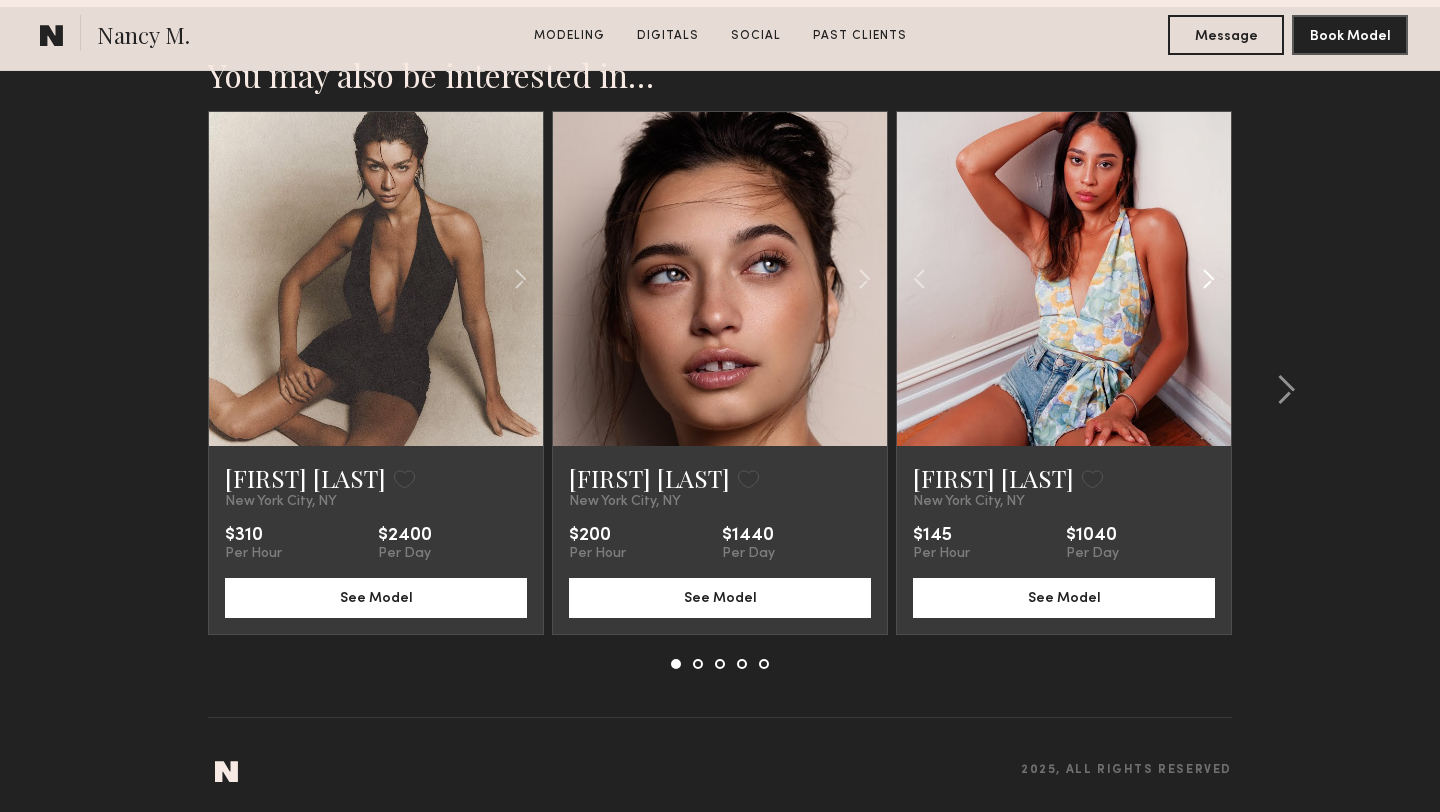 click 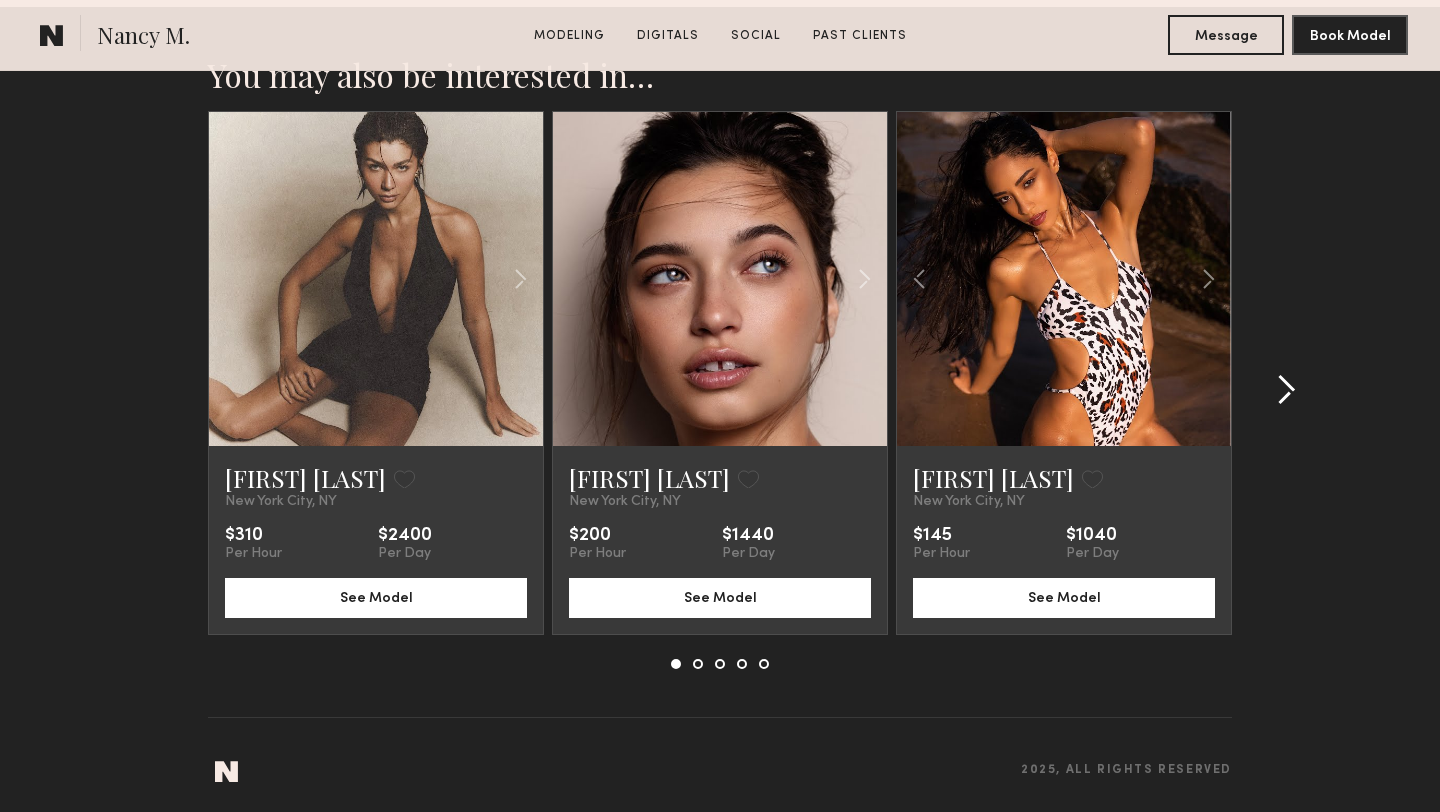 click 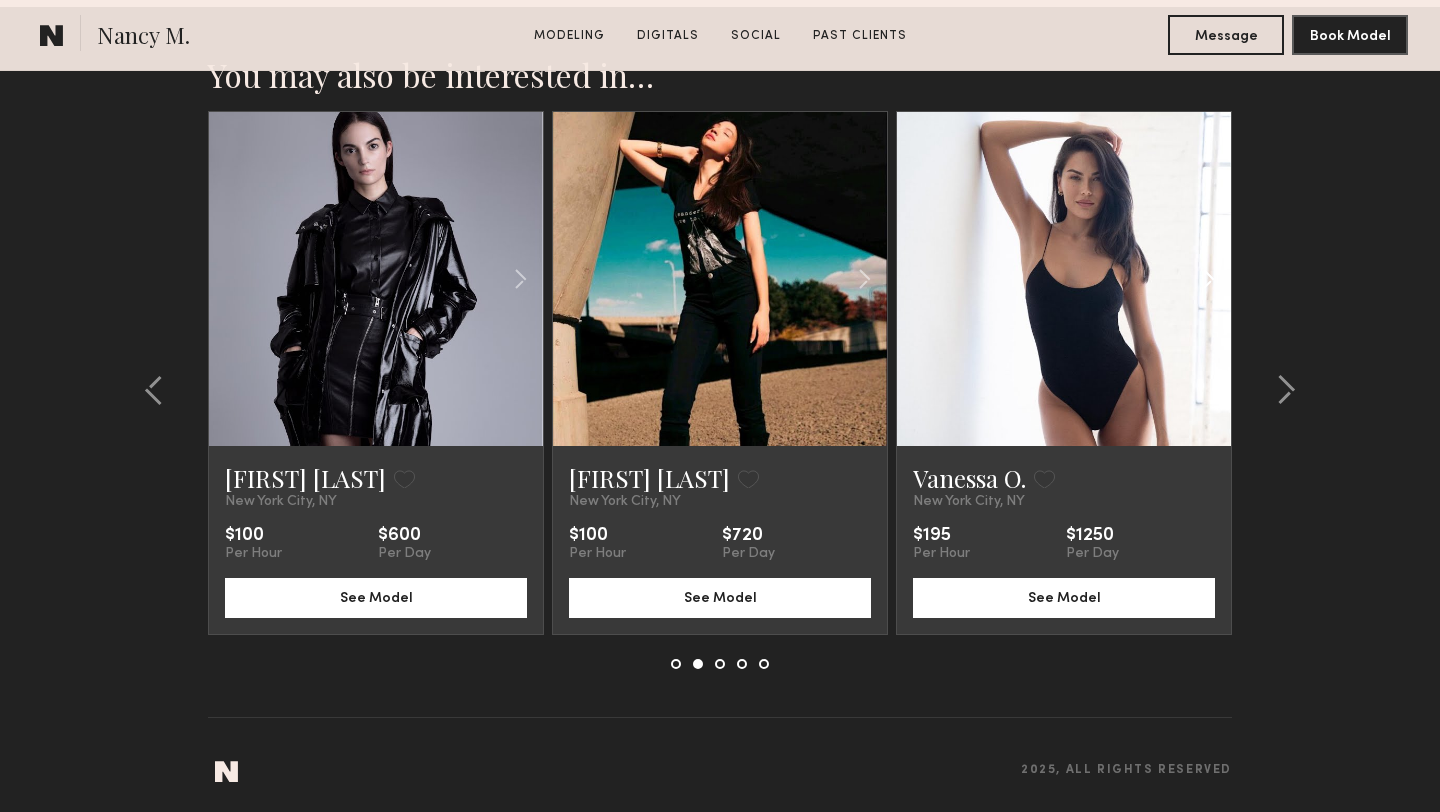 click 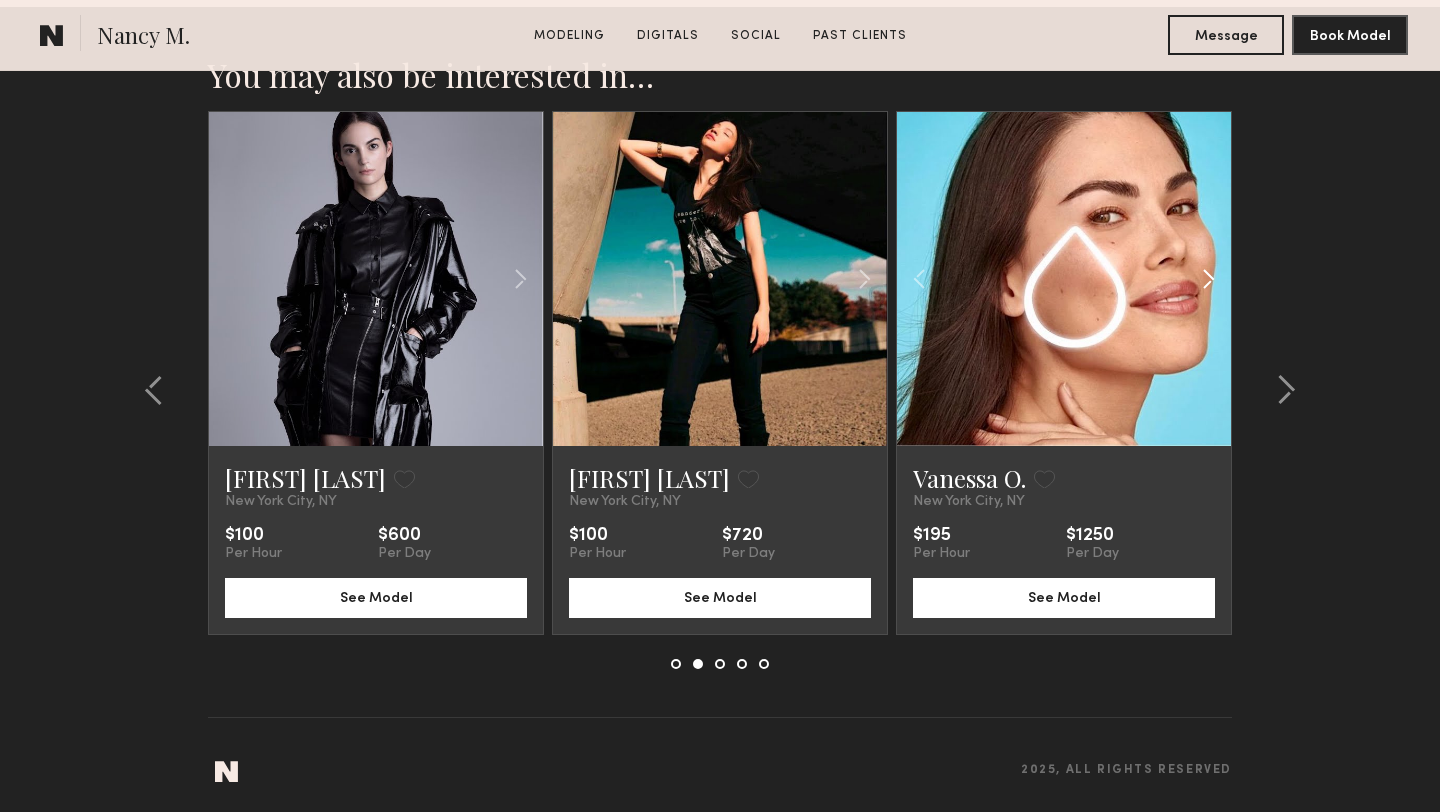 click 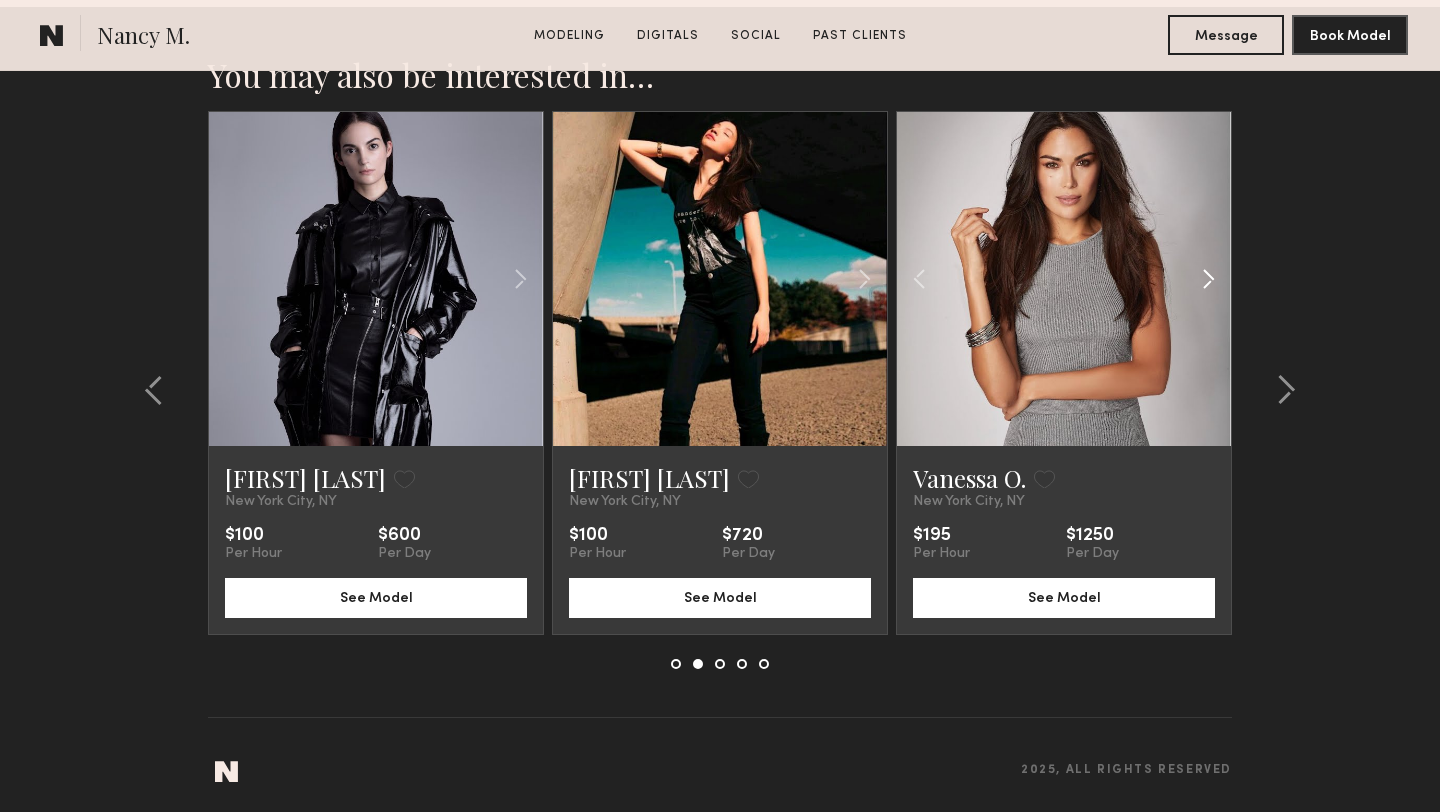 click 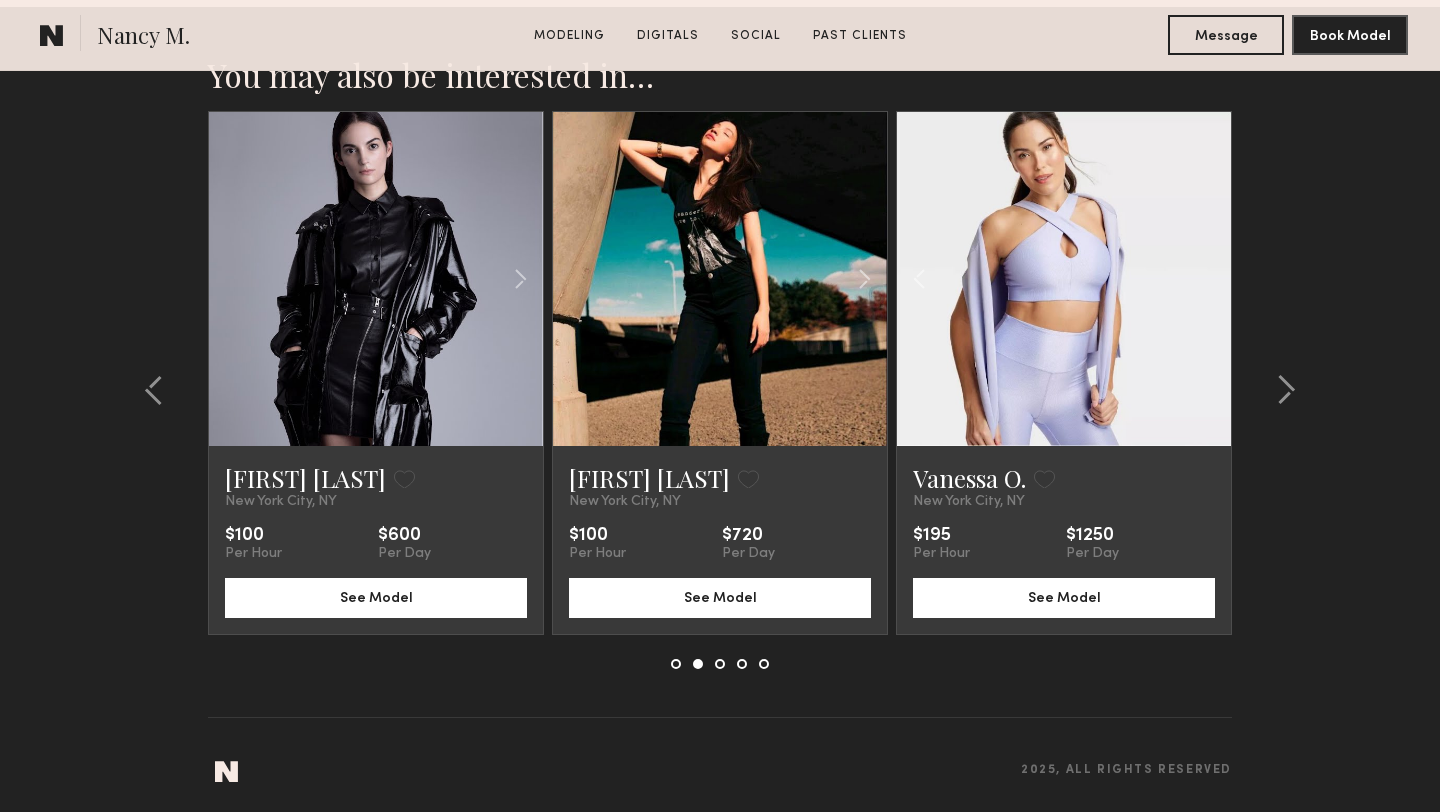 click 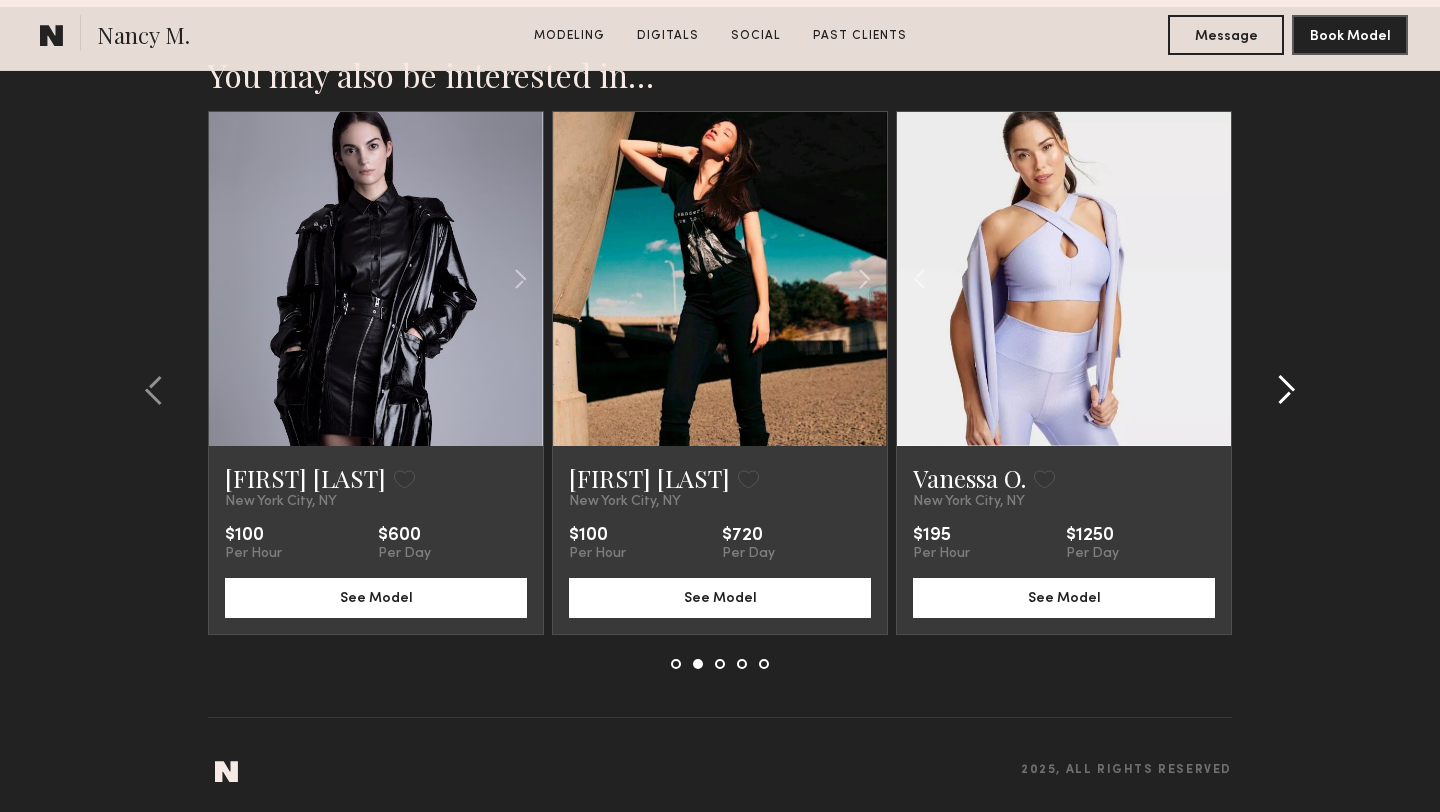 click 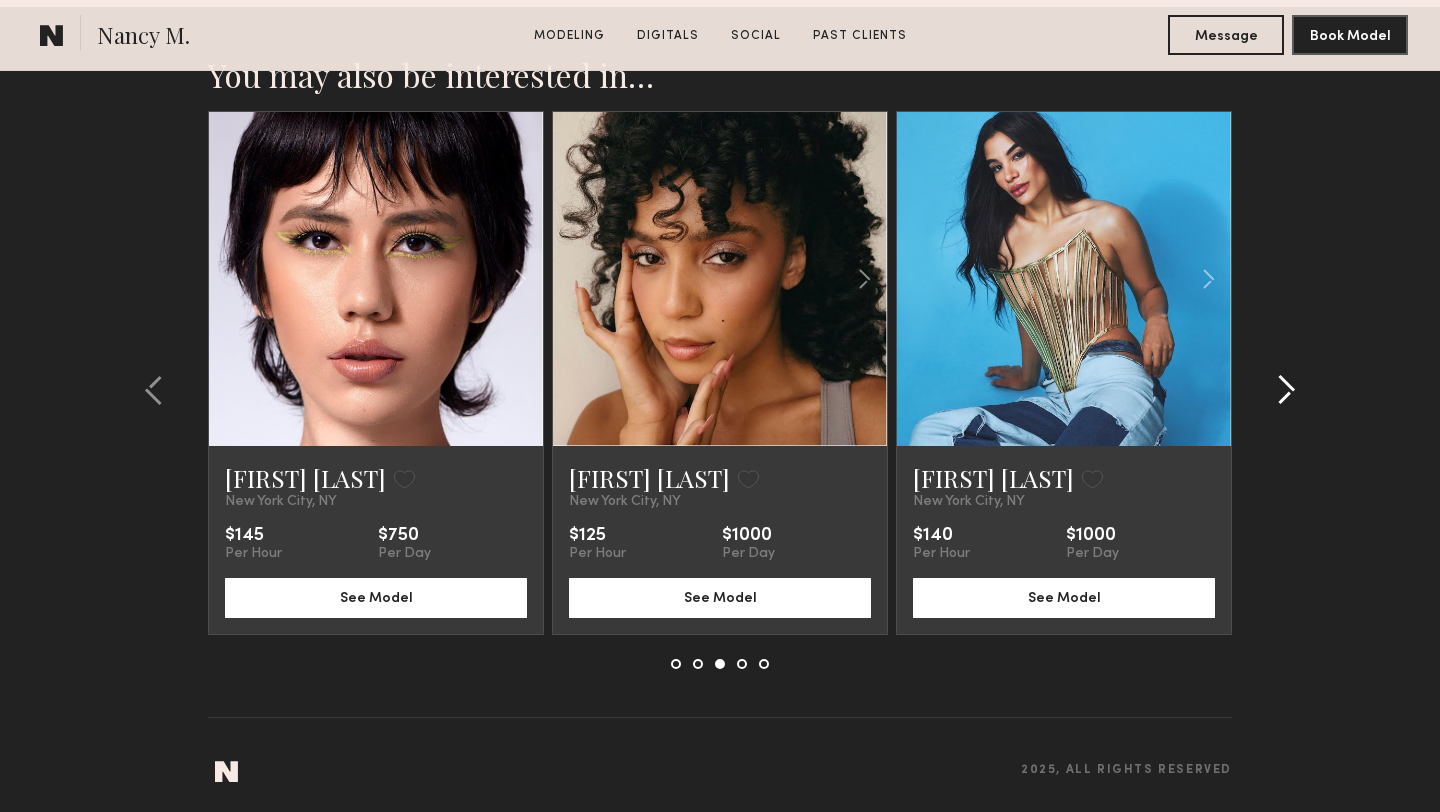 click 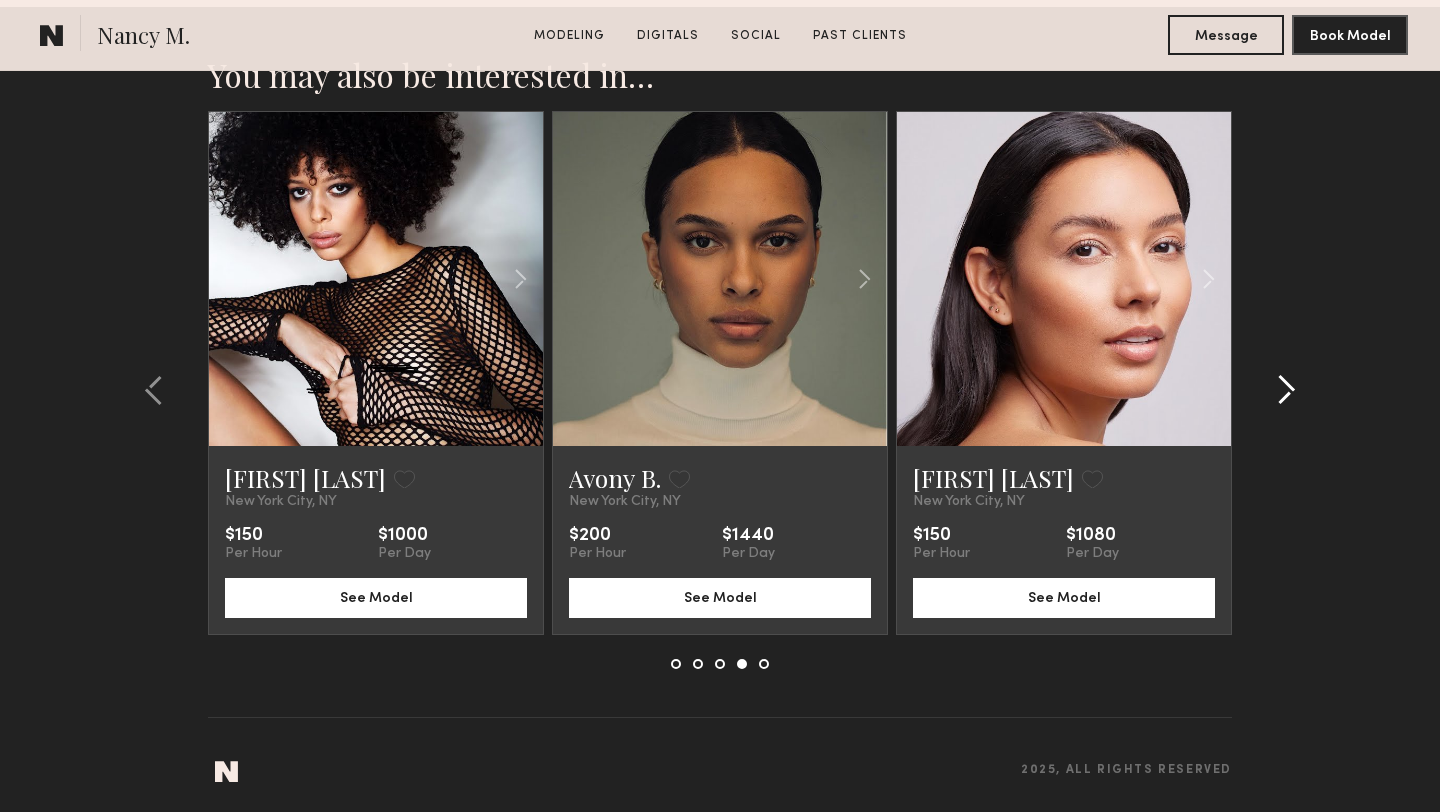 click 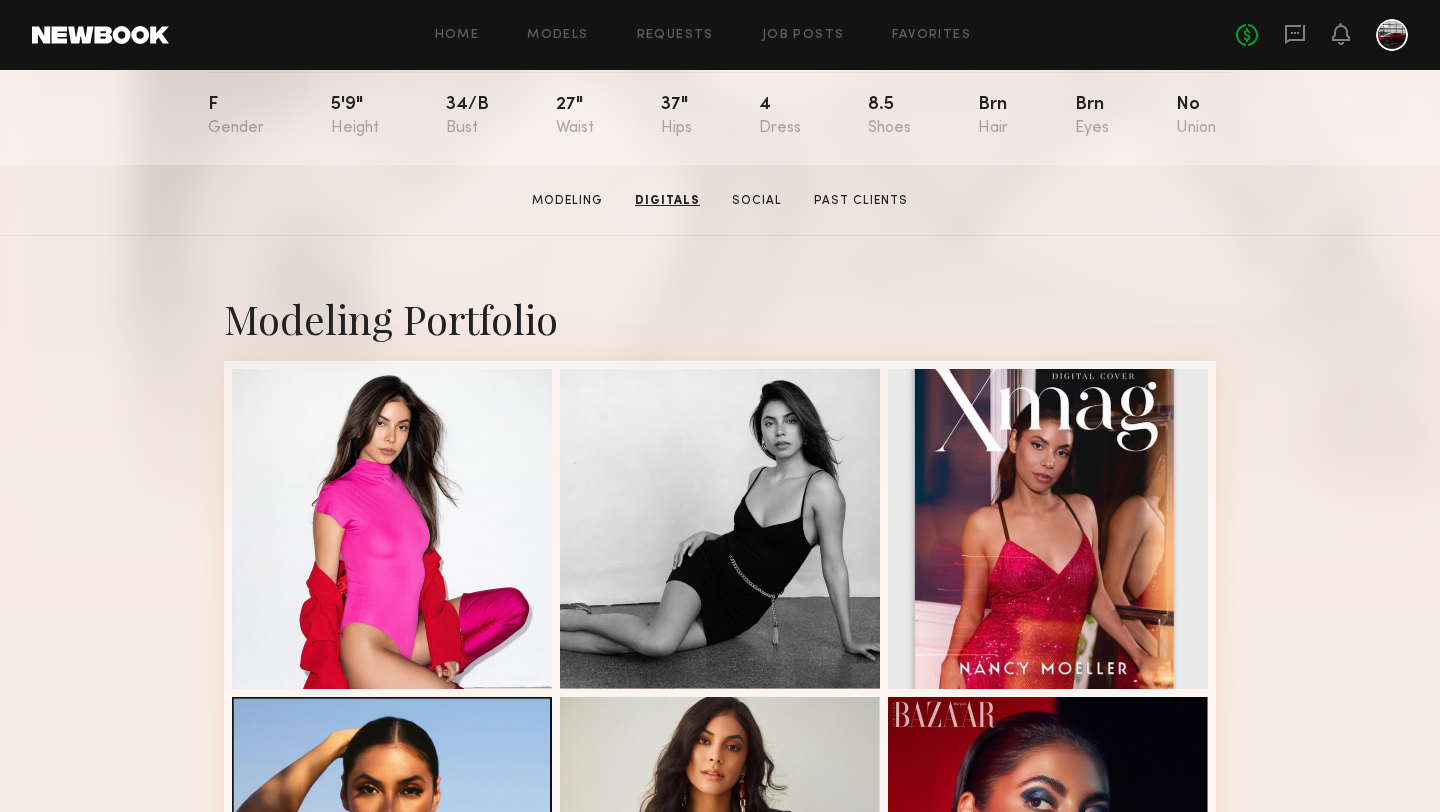 scroll, scrollTop: 0, scrollLeft: 0, axis: both 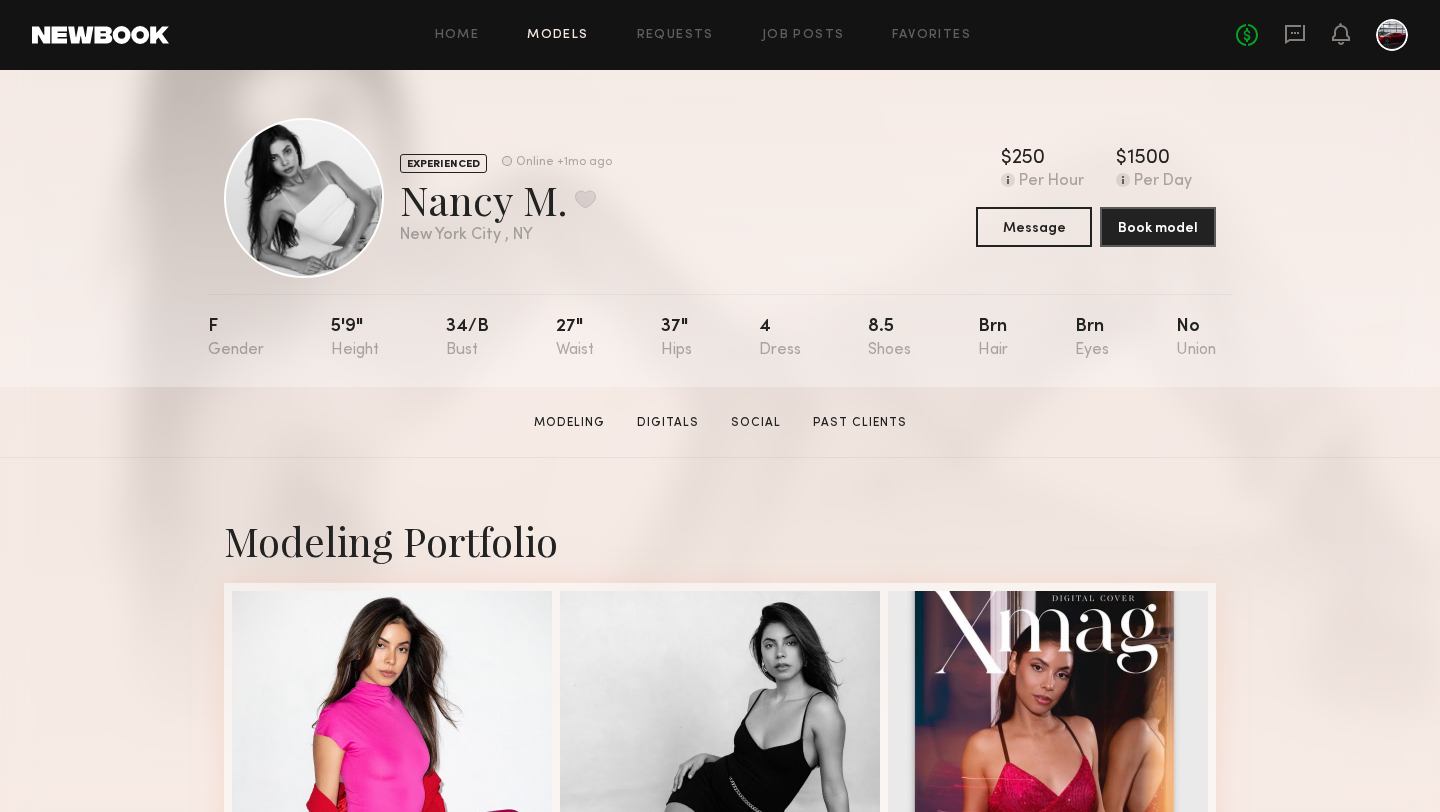 click on "Models" 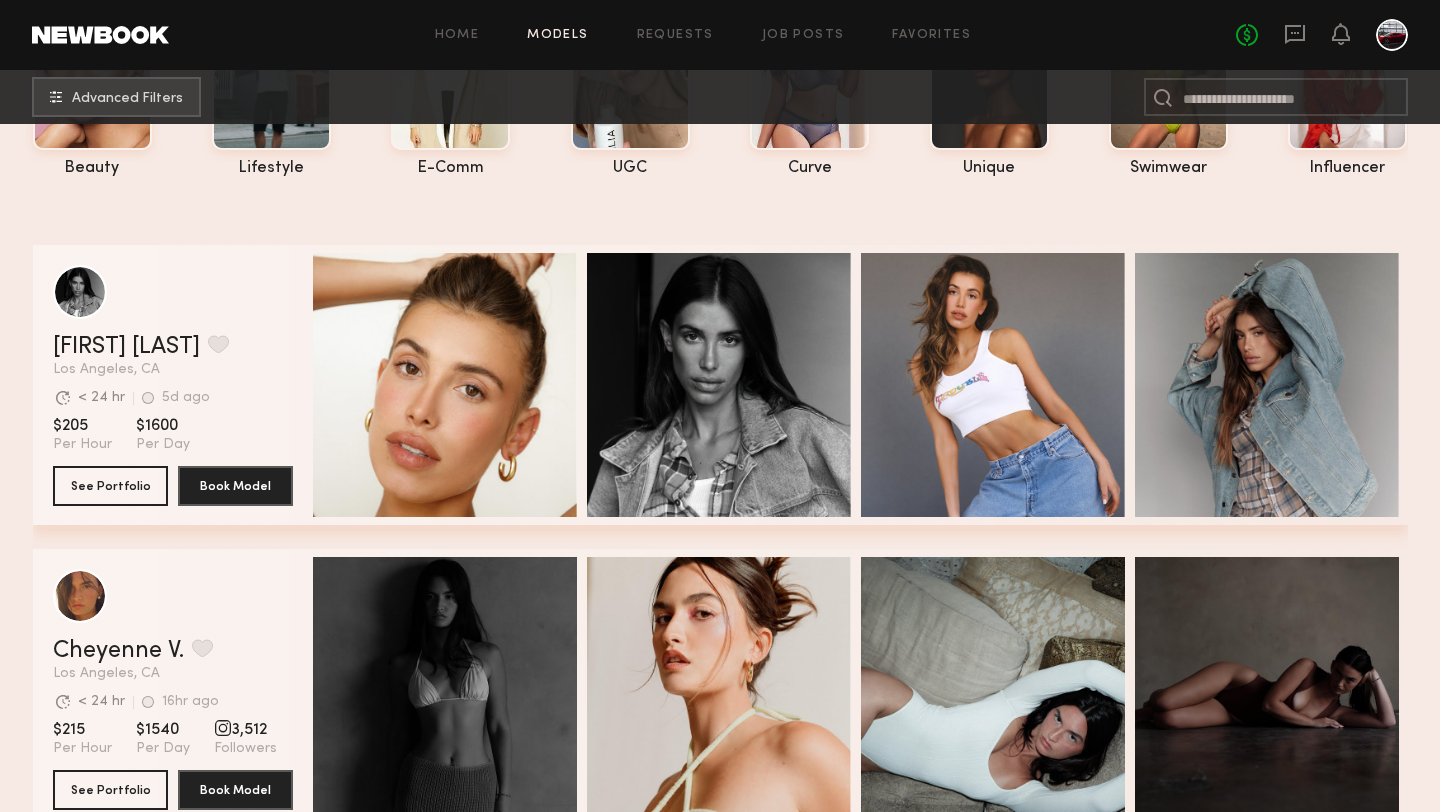scroll, scrollTop: 249, scrollLeft: 0, axis: vertical 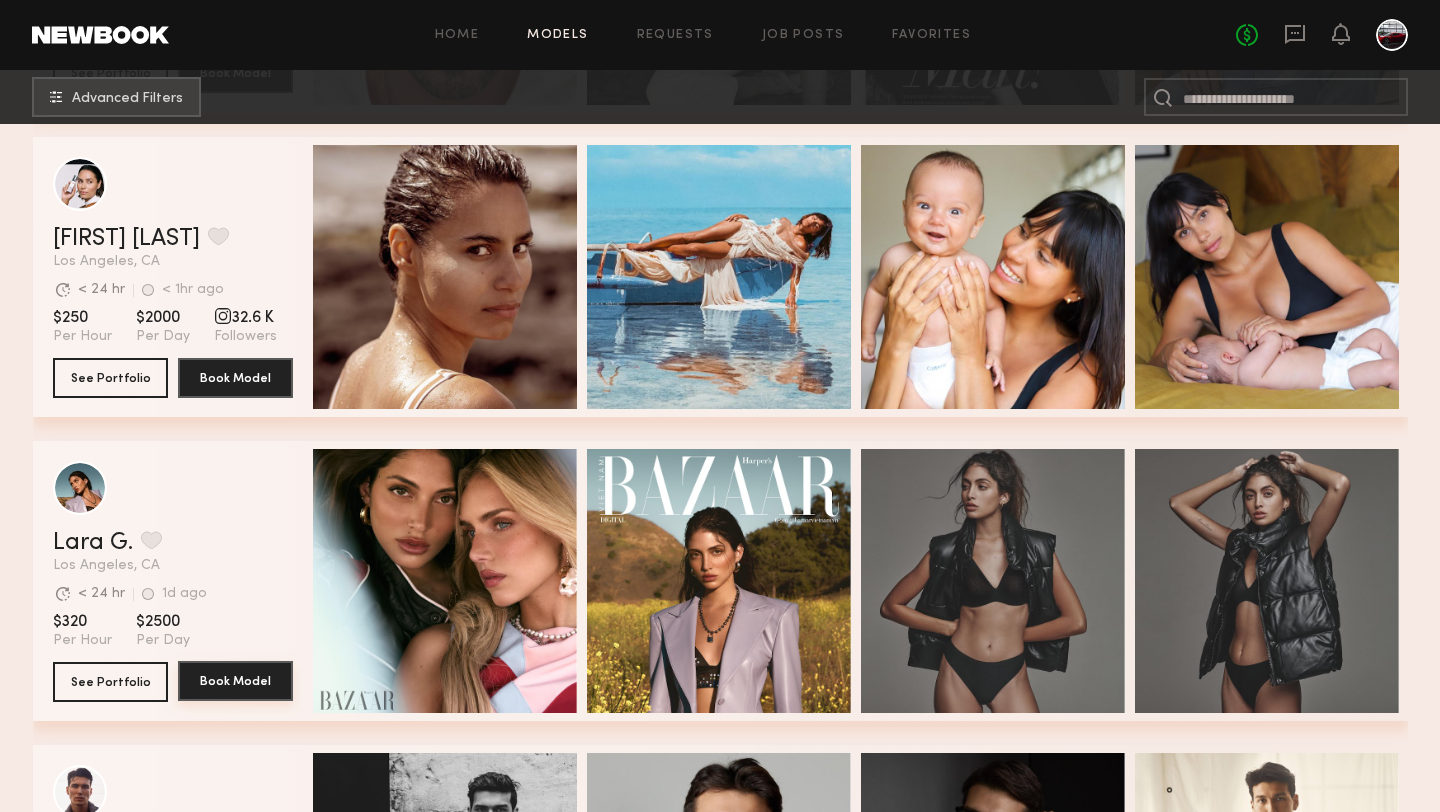 click on "Book Model" 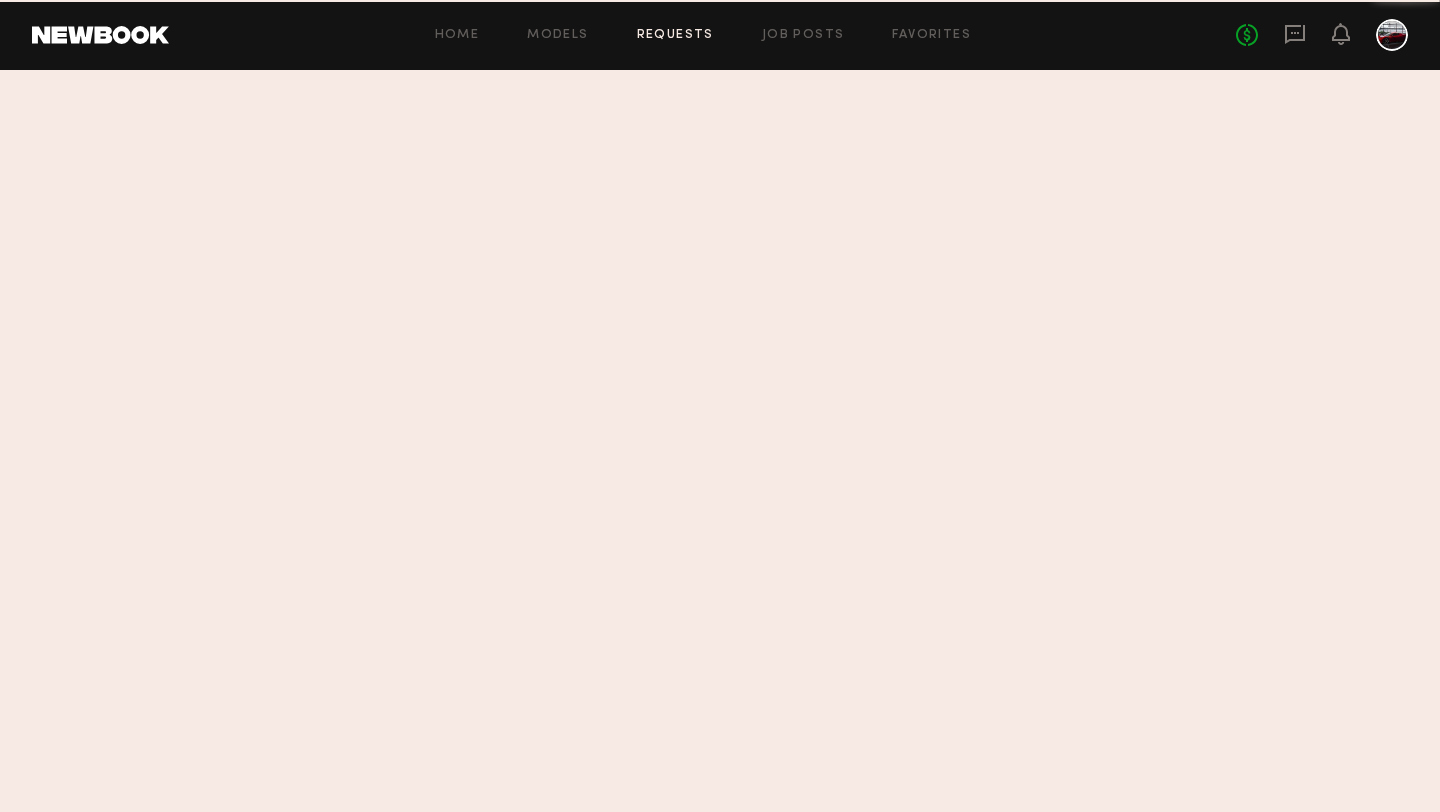 scroll, scrollTop: 0, scrollLeft: 0, axis: both 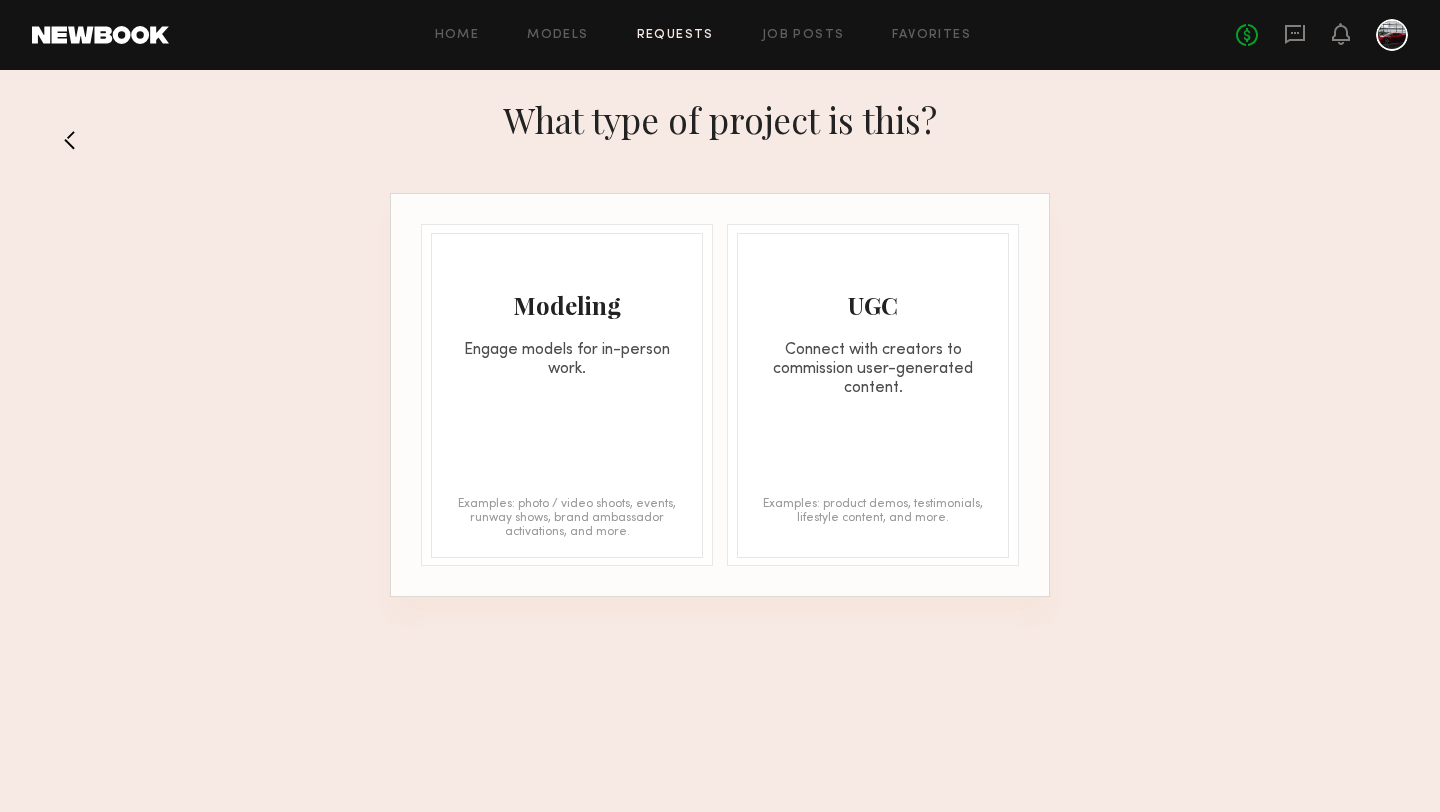 click on "UGC Connect with creators to commission user-generated content." 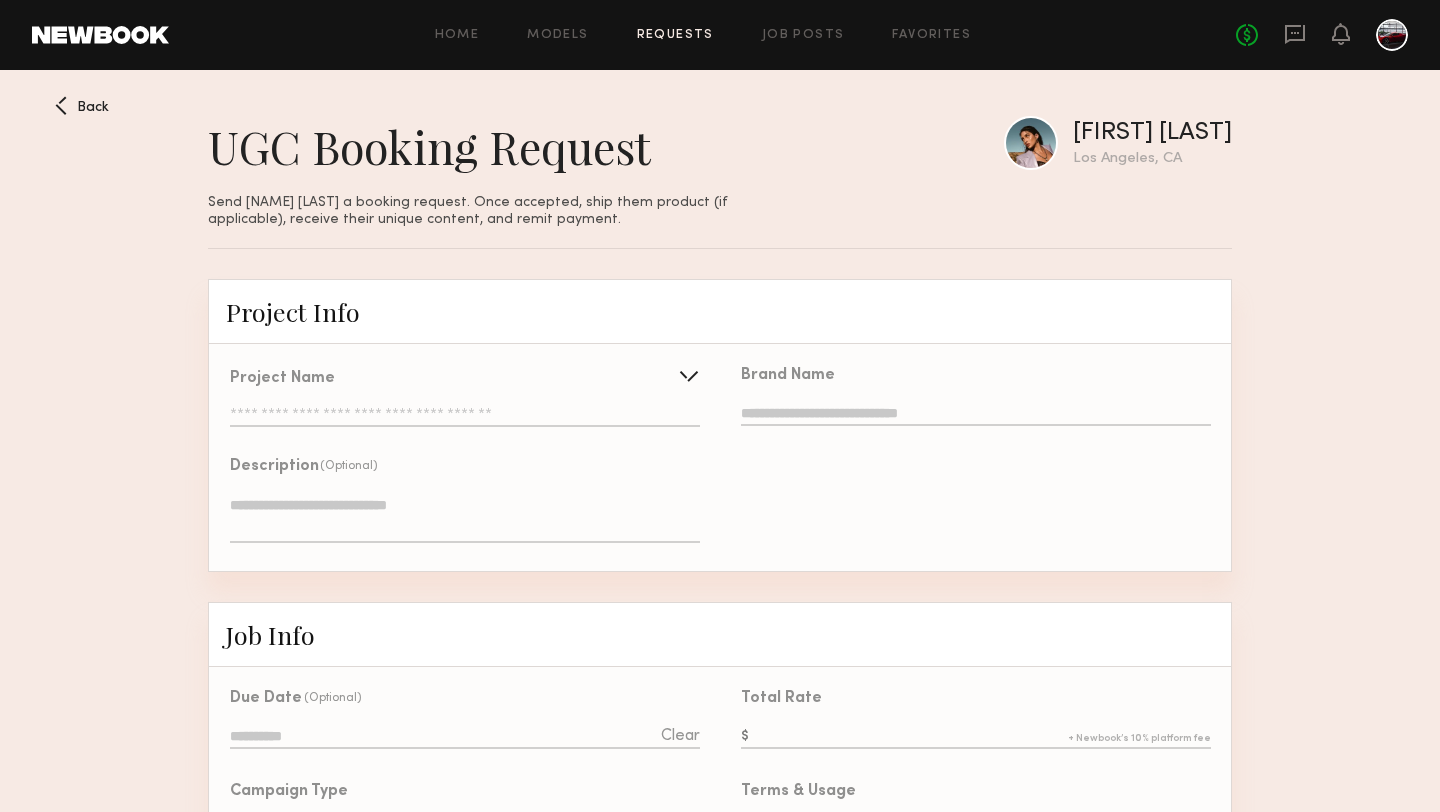 click 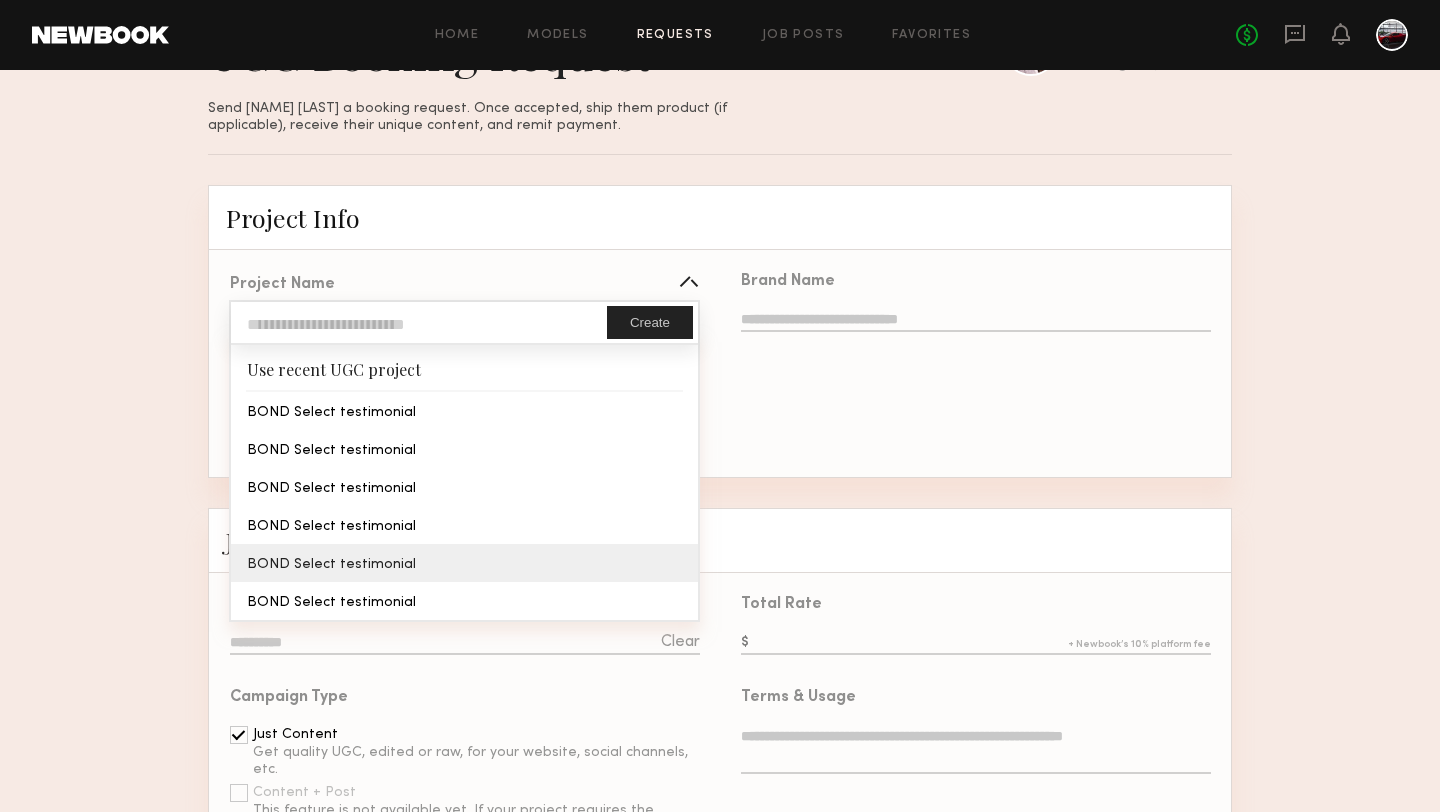 scroll, scrollTop: 70, scrollLeft: 0, axis: vertical 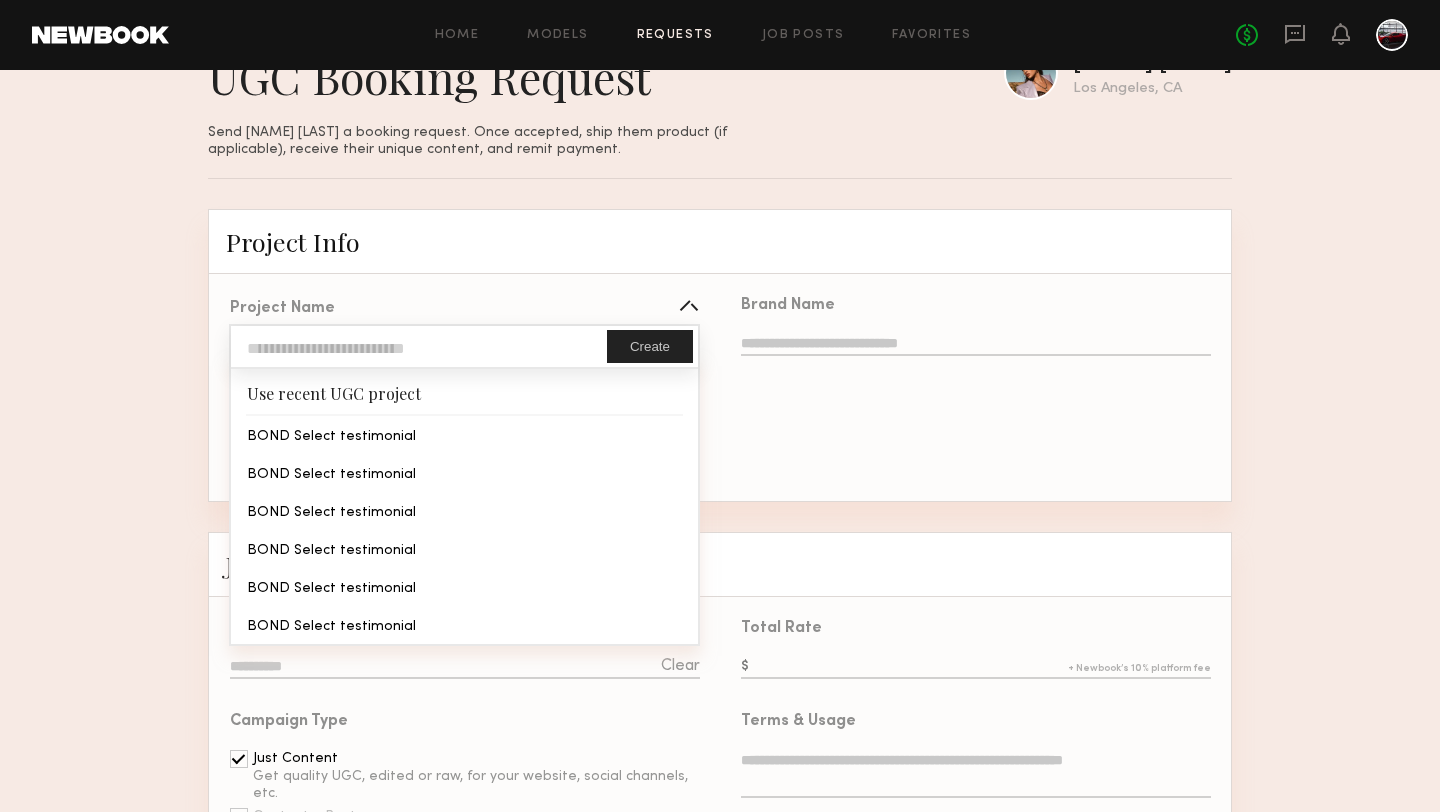 click 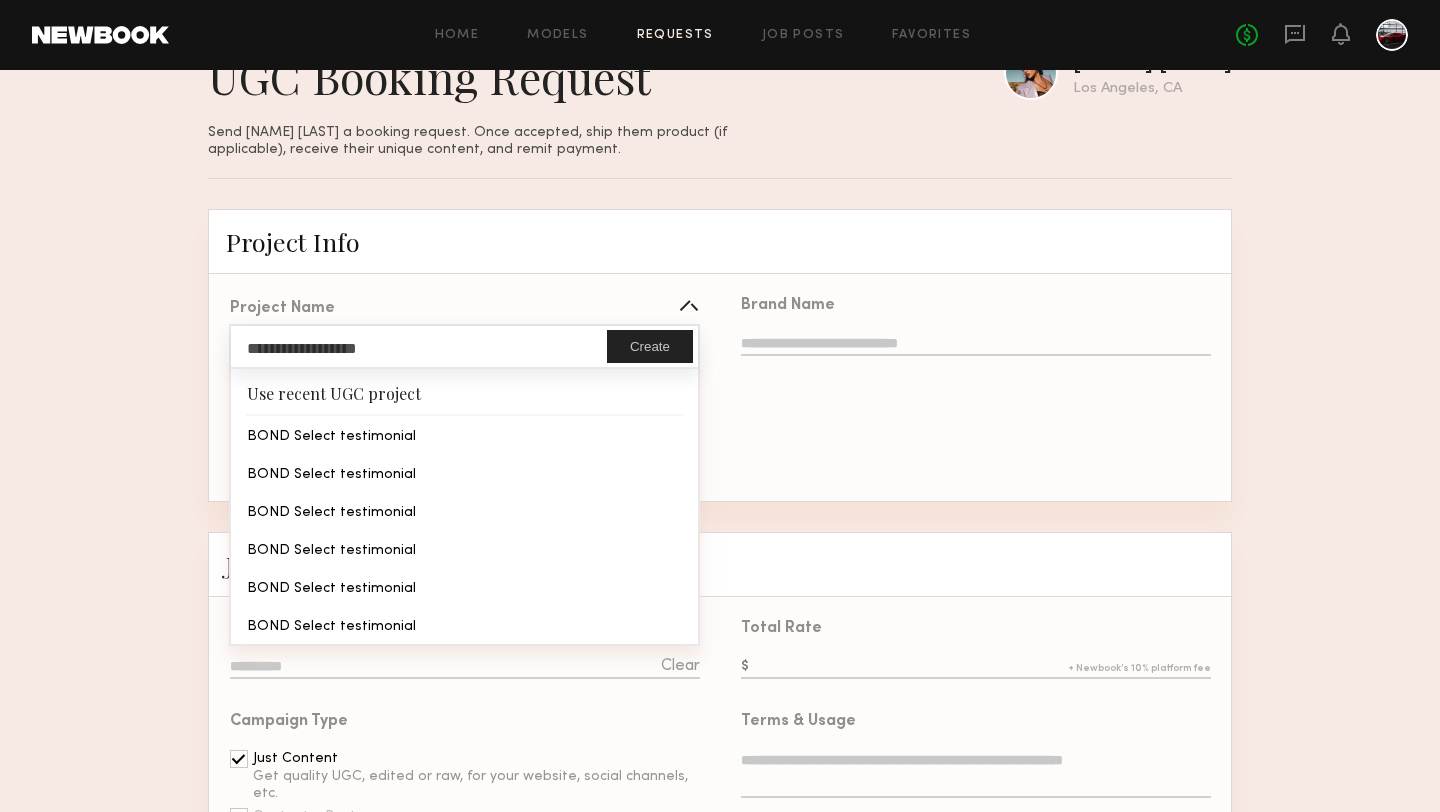 type on "**********" 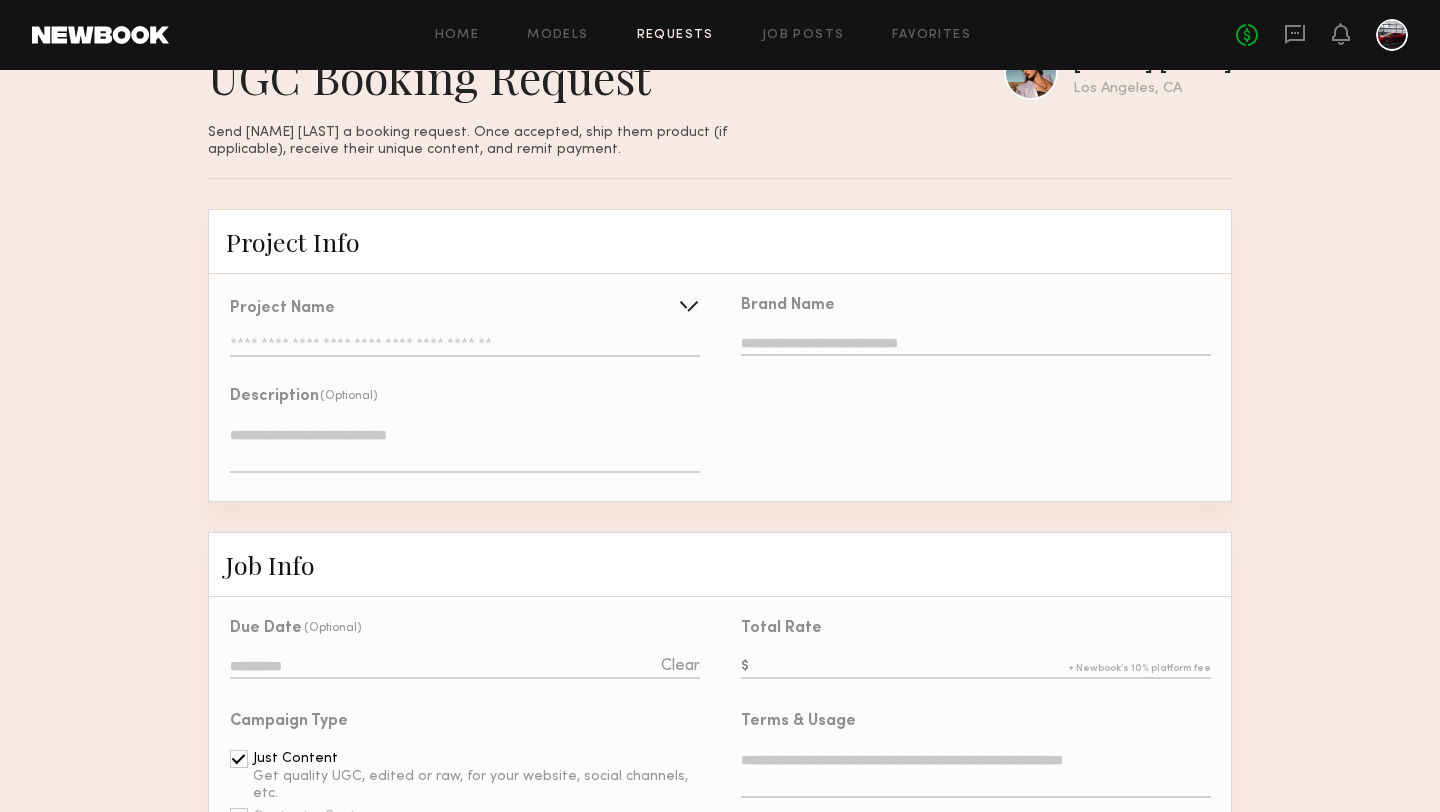 click on "Brand Name" 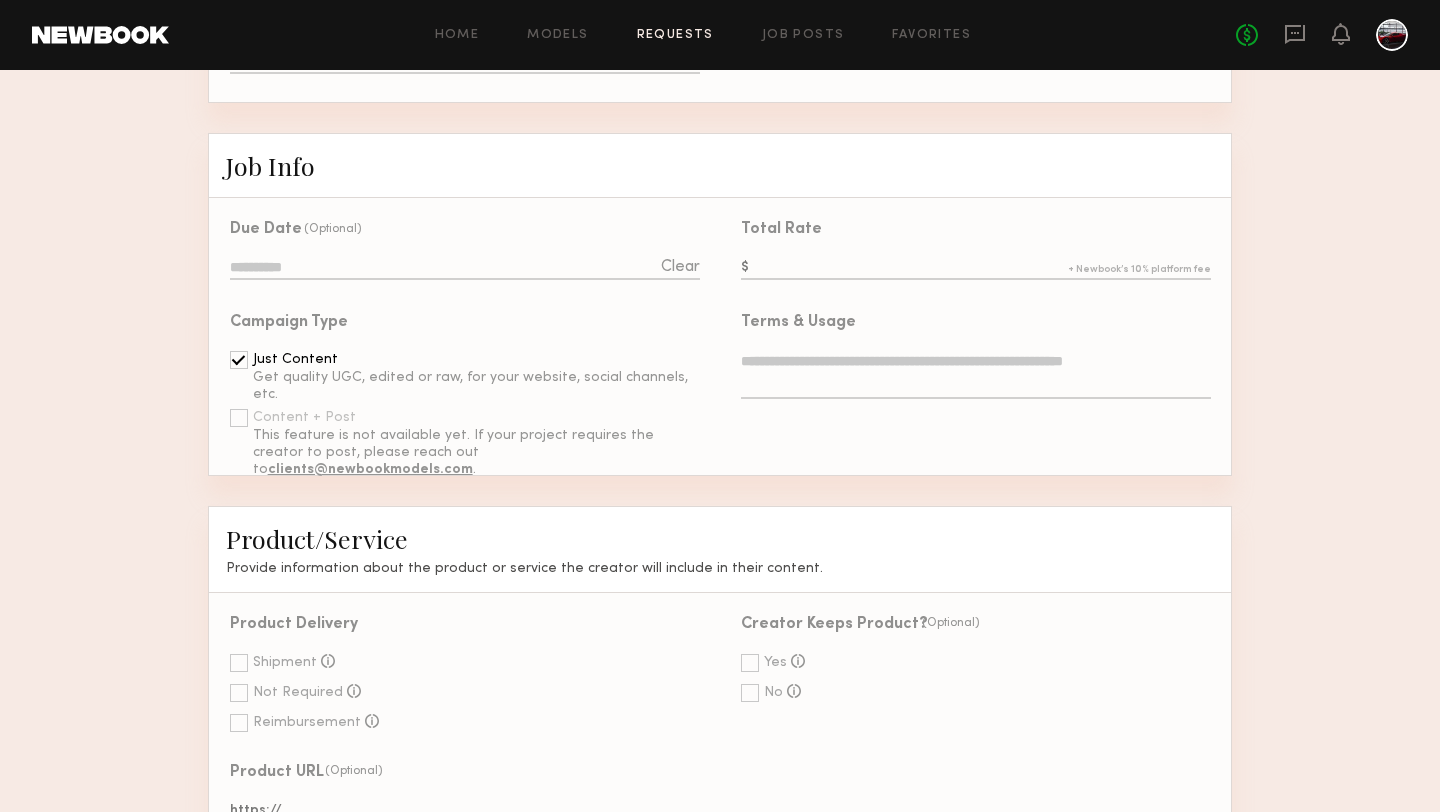 scroll, scrollTop: 466, scrollLeft: 0, axis: vertical 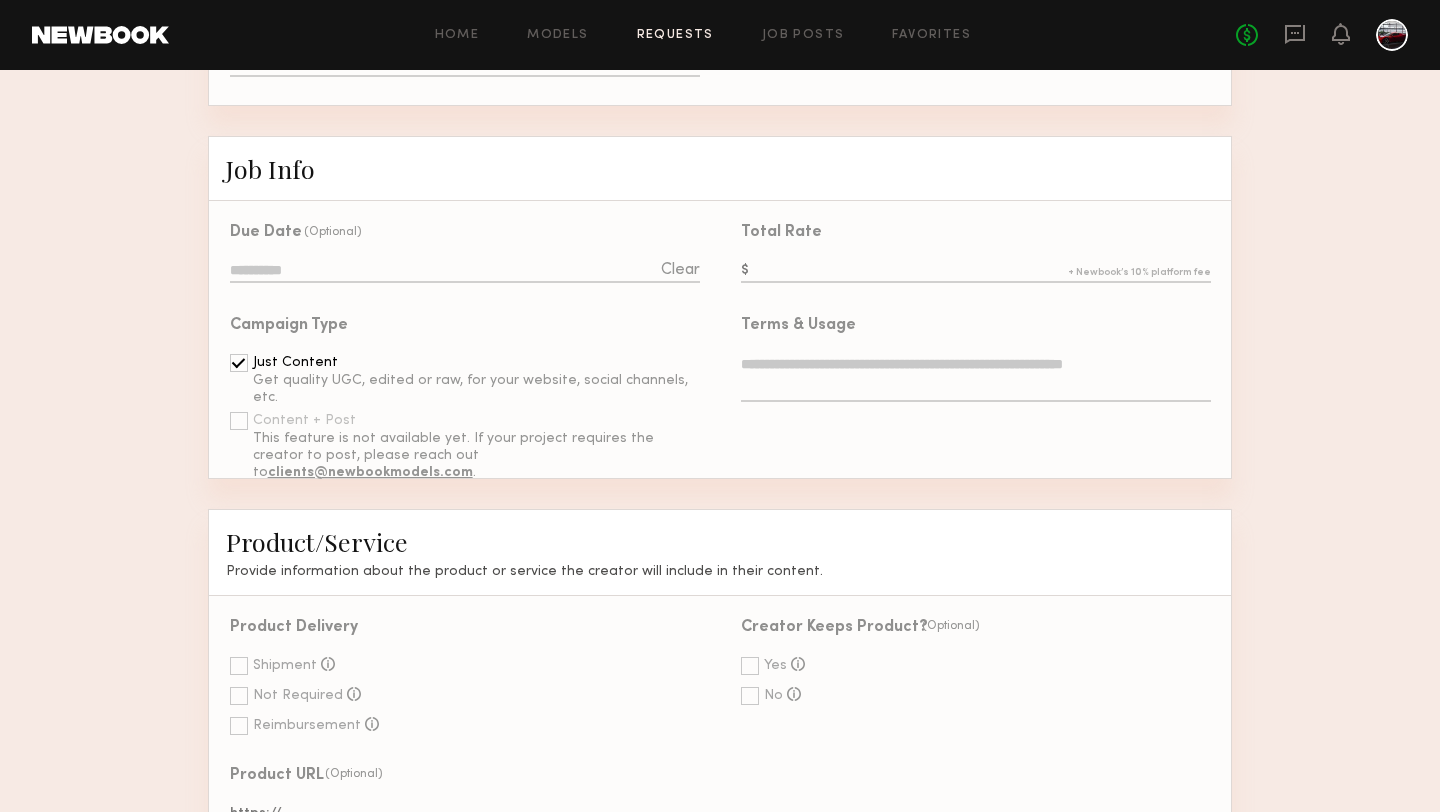 click on "Just Content   Get quality UGC, edited or raw, for your website, social channels, etc.  Content + Post  This feature is not available yet. If your project requires the creator to post, please reach out to  clients@newbookmodels.com ." 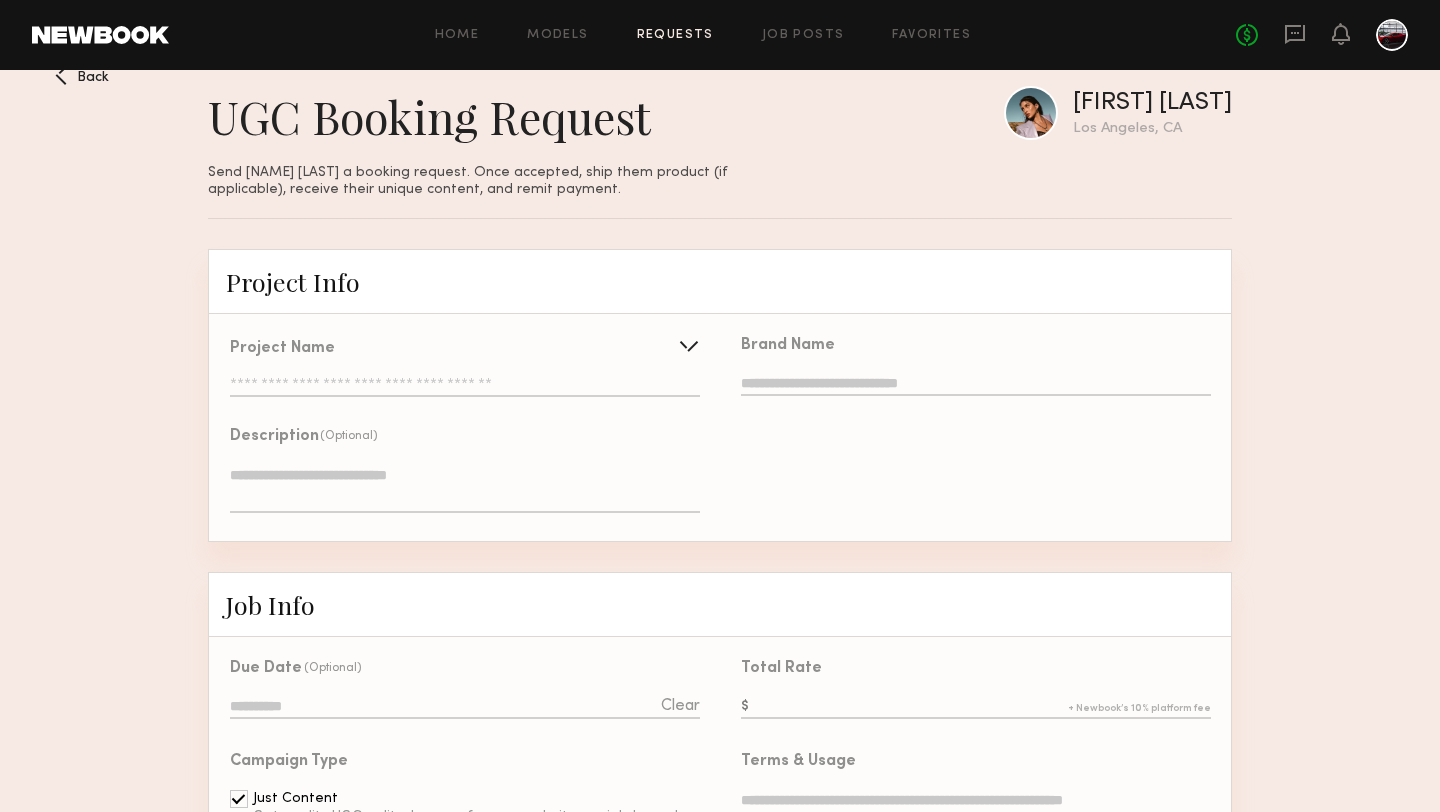 scroll, scrollTop: 31, scrollLeft: 0, axis: vertical 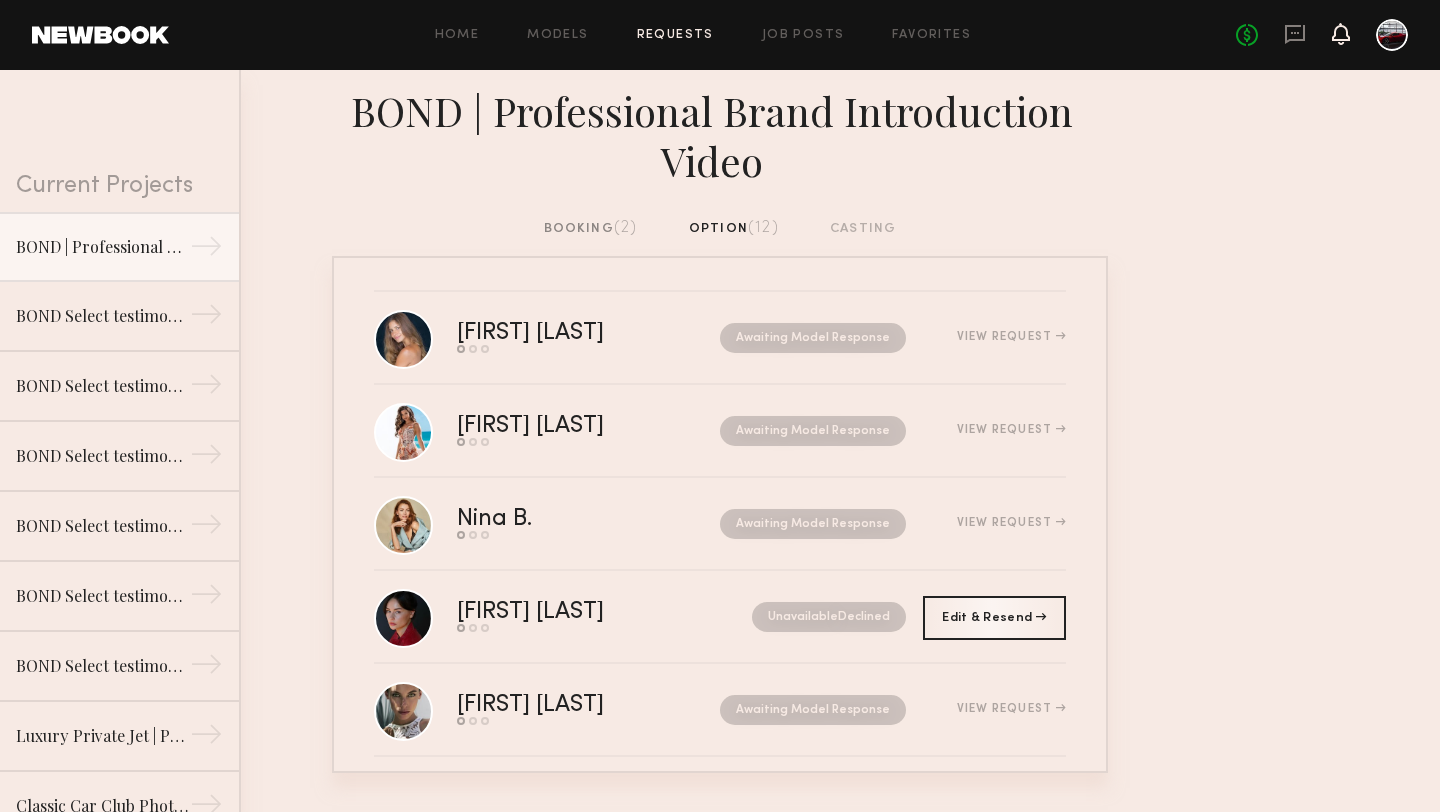 click 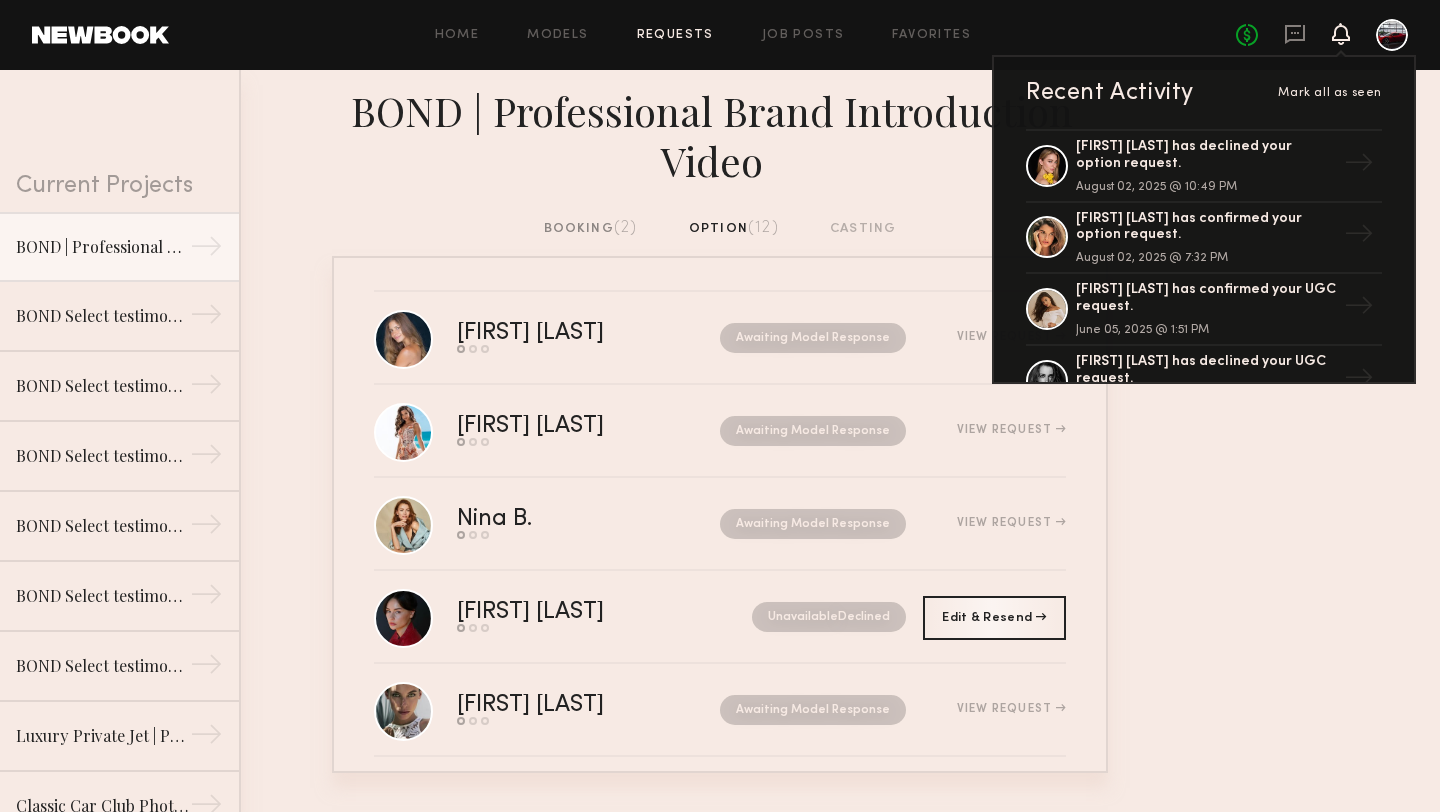 click on "BOND | Professional Brand Introduction Video" 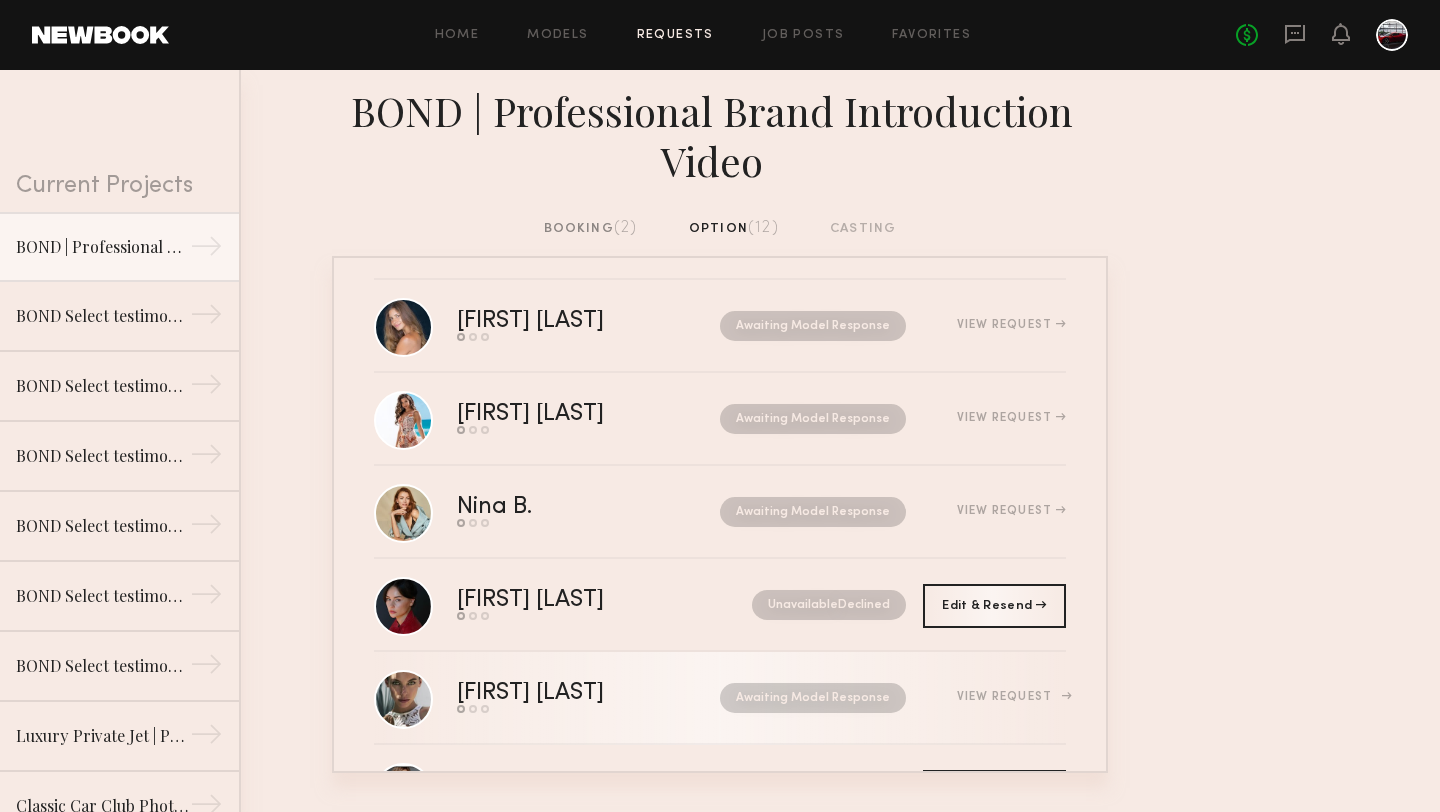 scroll, scrollTop: 0, scrollLeft: 0, axis: both 